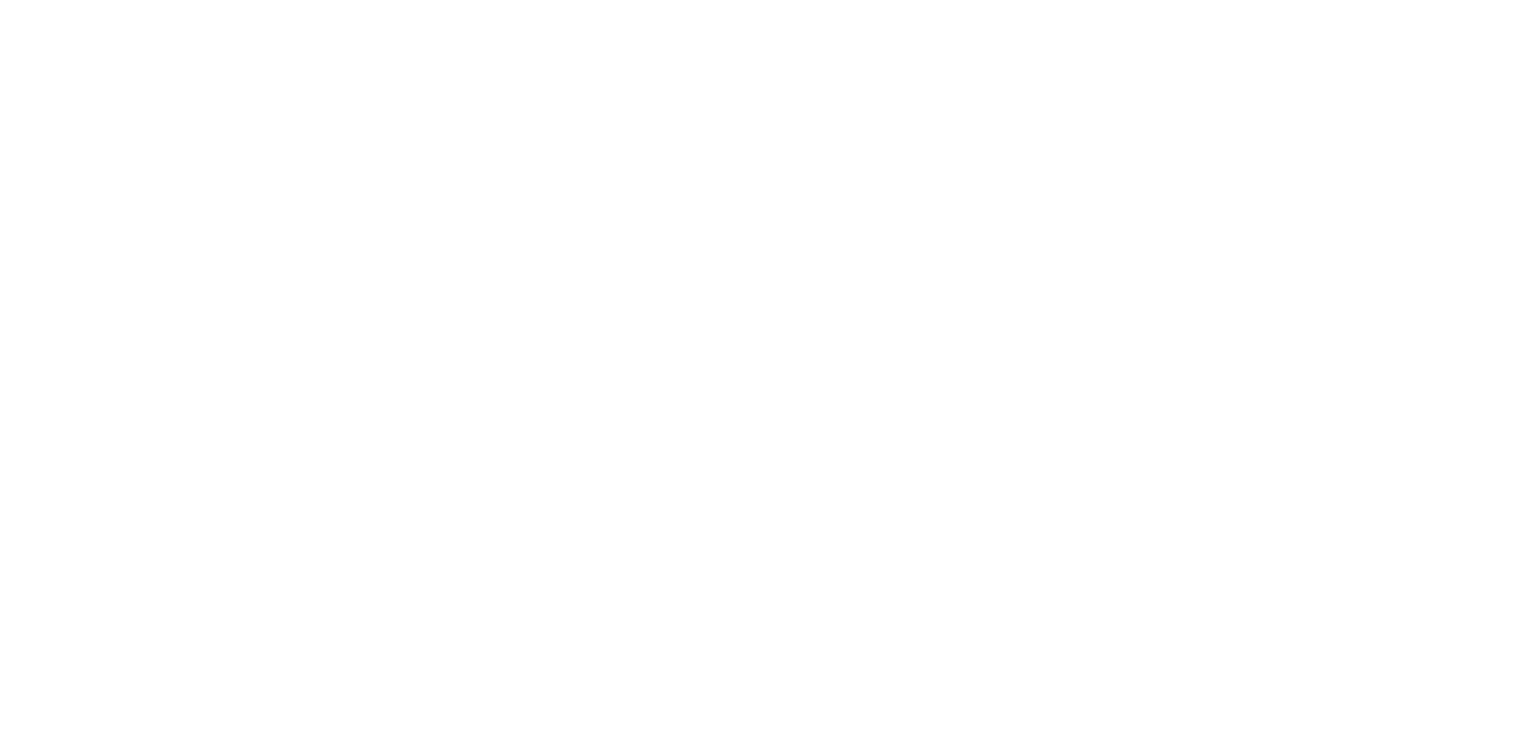 scroll, scrollTop: 0, scrollLeft: 0, axis: both 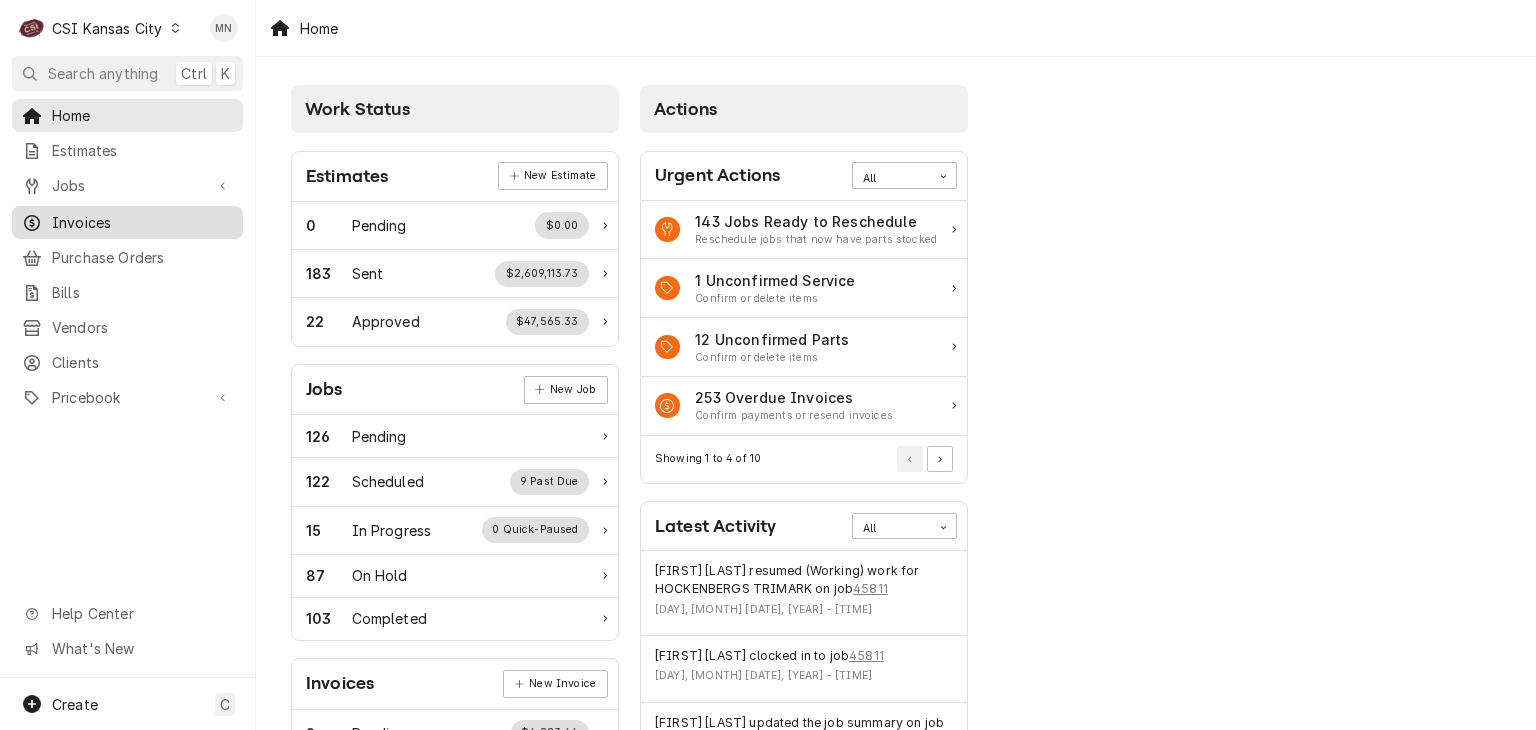 click on "Invoices" at bounding box center (142, 222) 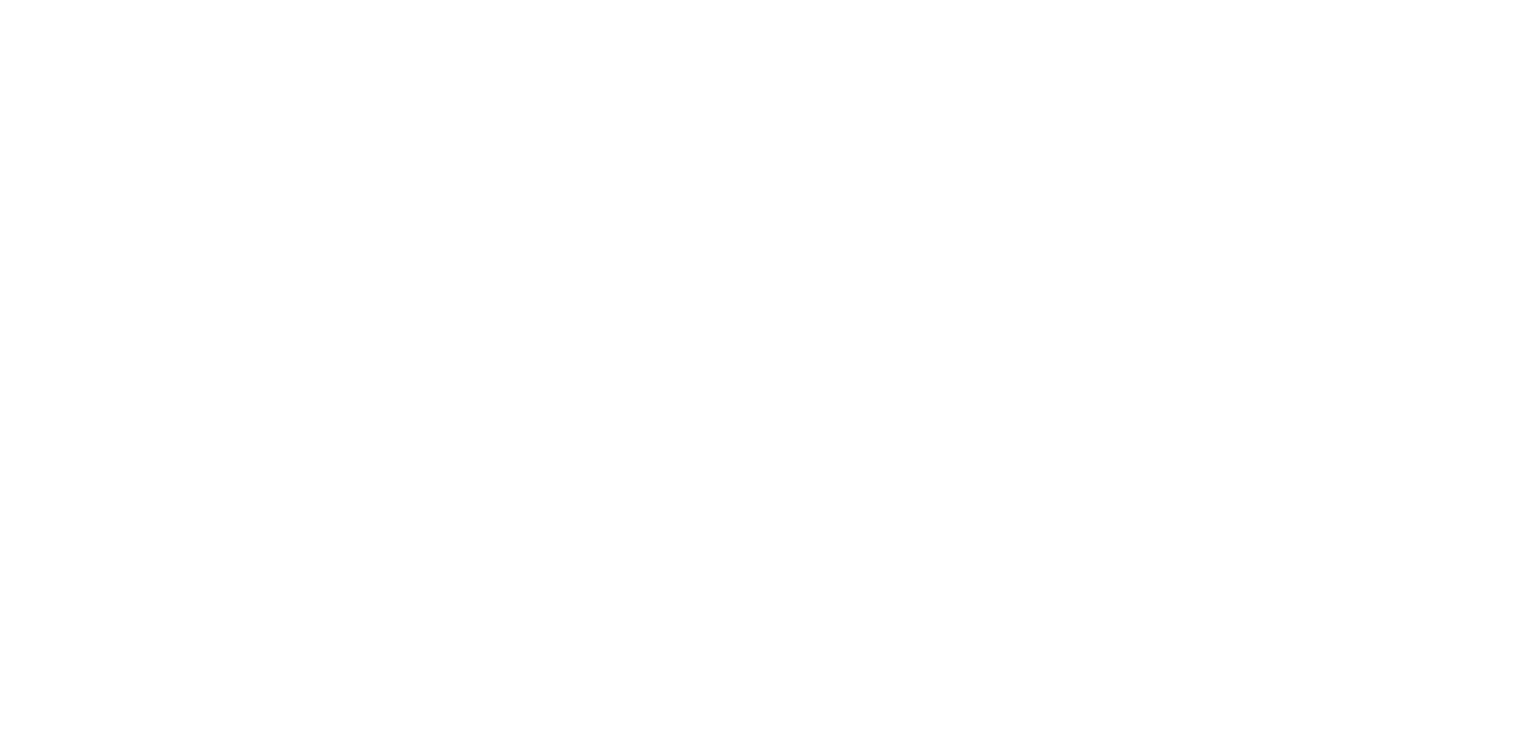 scroll, scrollTop: 0, scrollLeft: 0, axis: both 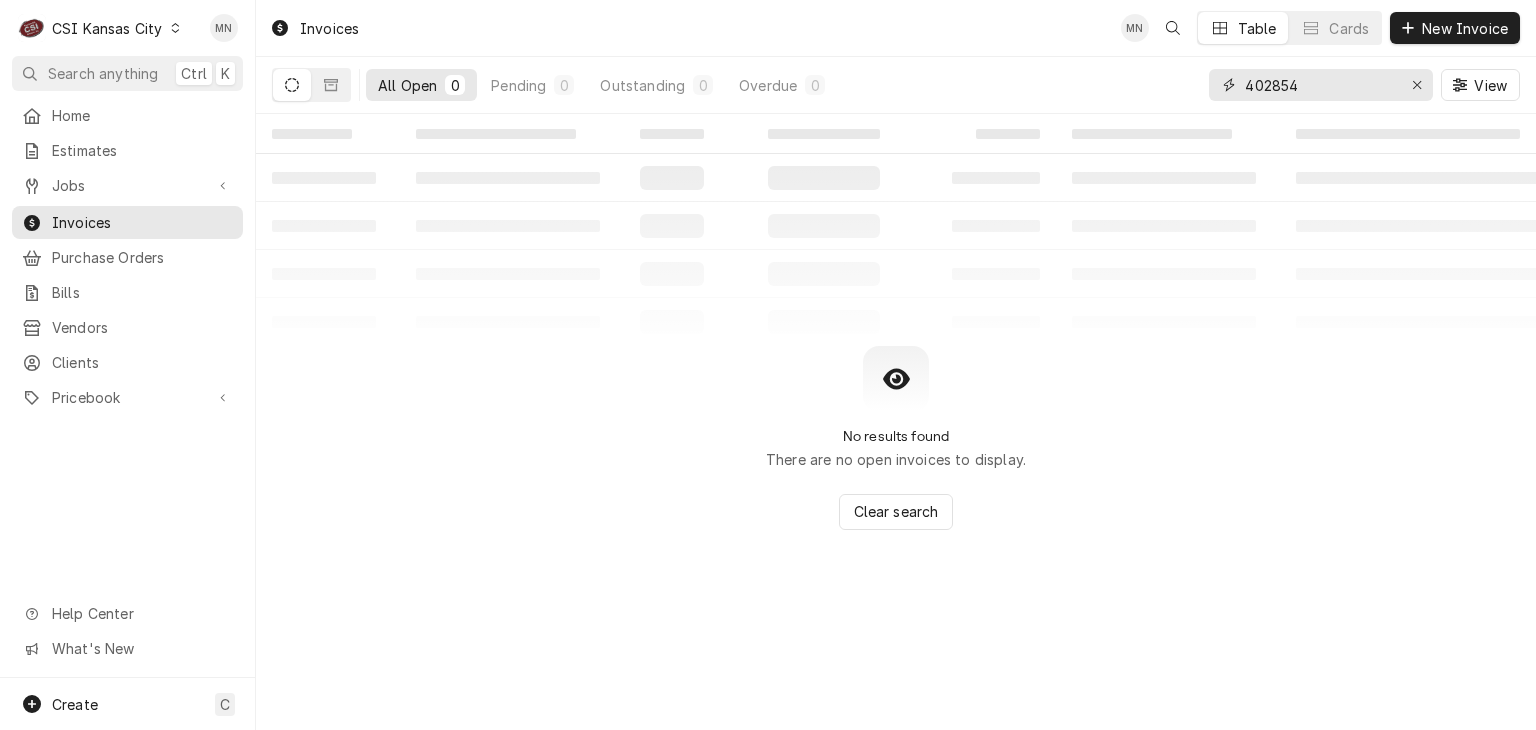 drag, startPoint x: 1312, startPoint y: 84, endPoint x: 1156, endPoint y: 73, distance: 156.38734 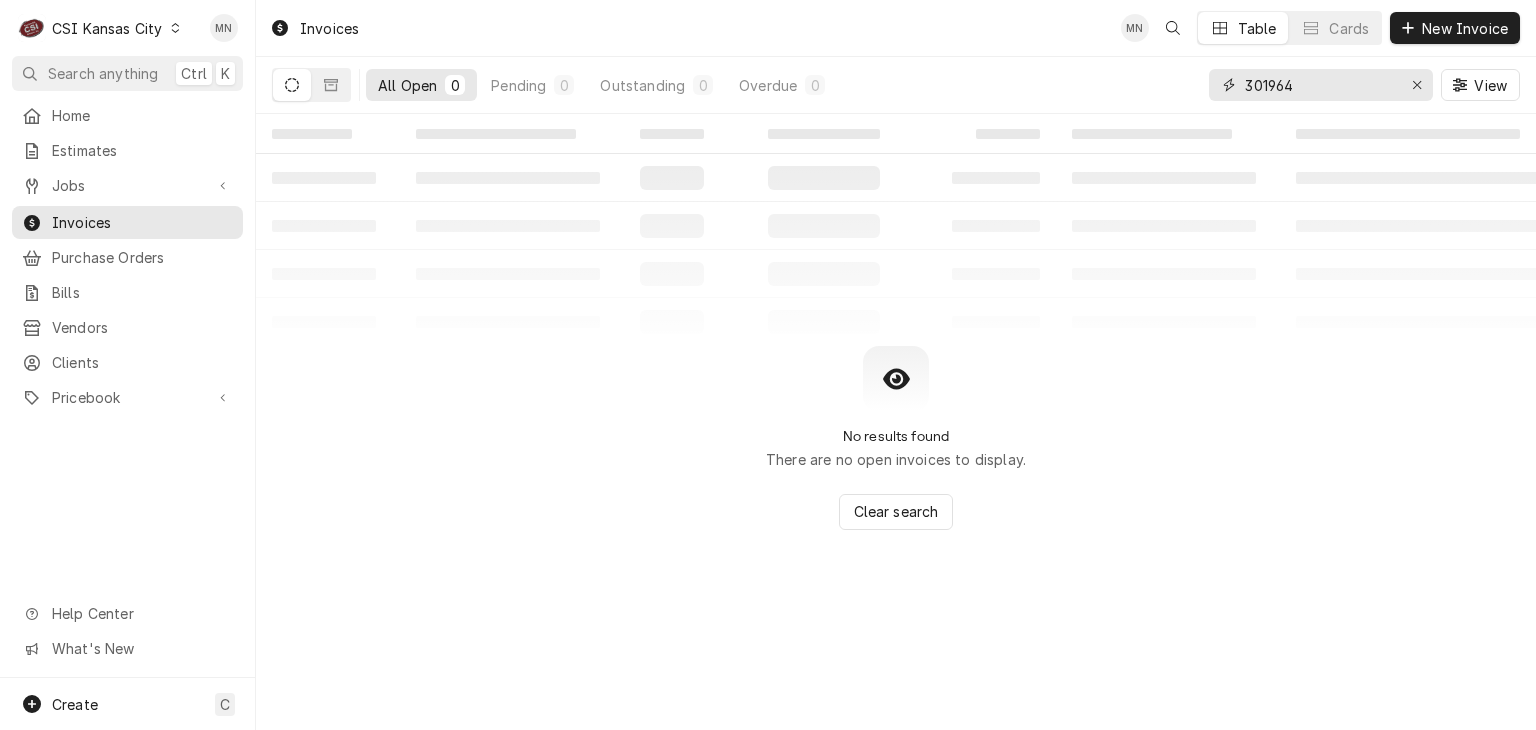 type on "301964" 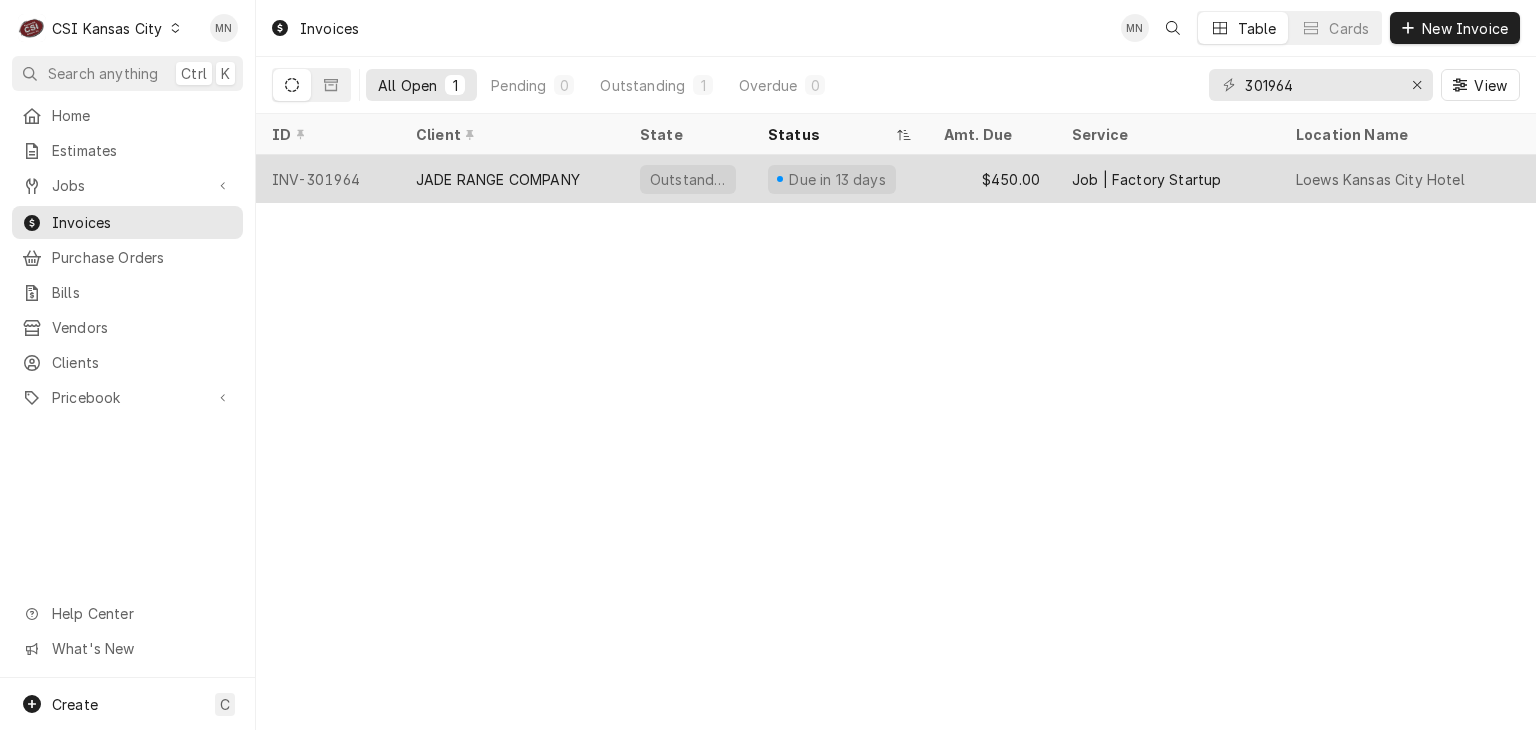 click on "JADE RANGE COMPANY" at bounding box center [498, 179] 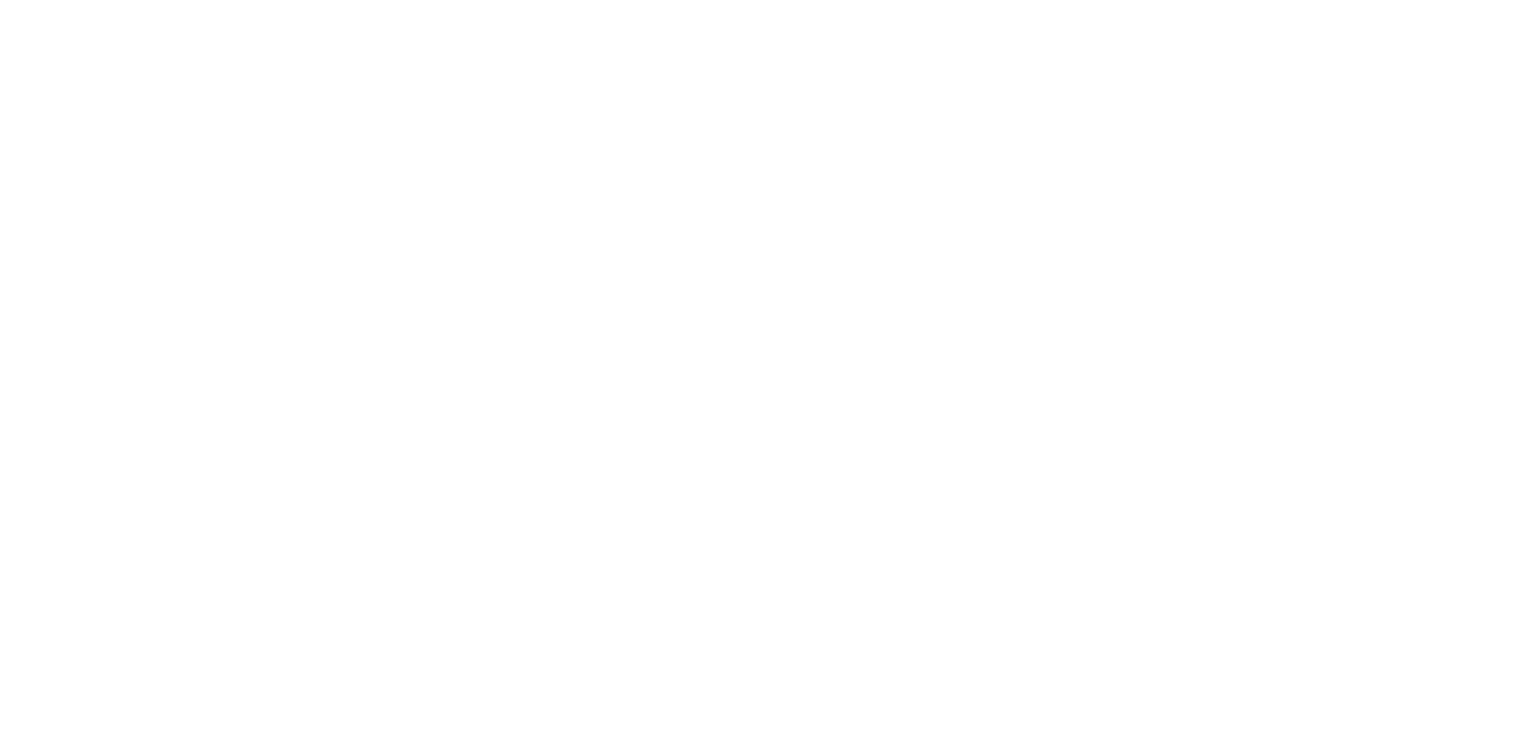 scroll, scrollTop: 0, scrollLeft: 0, axis: both 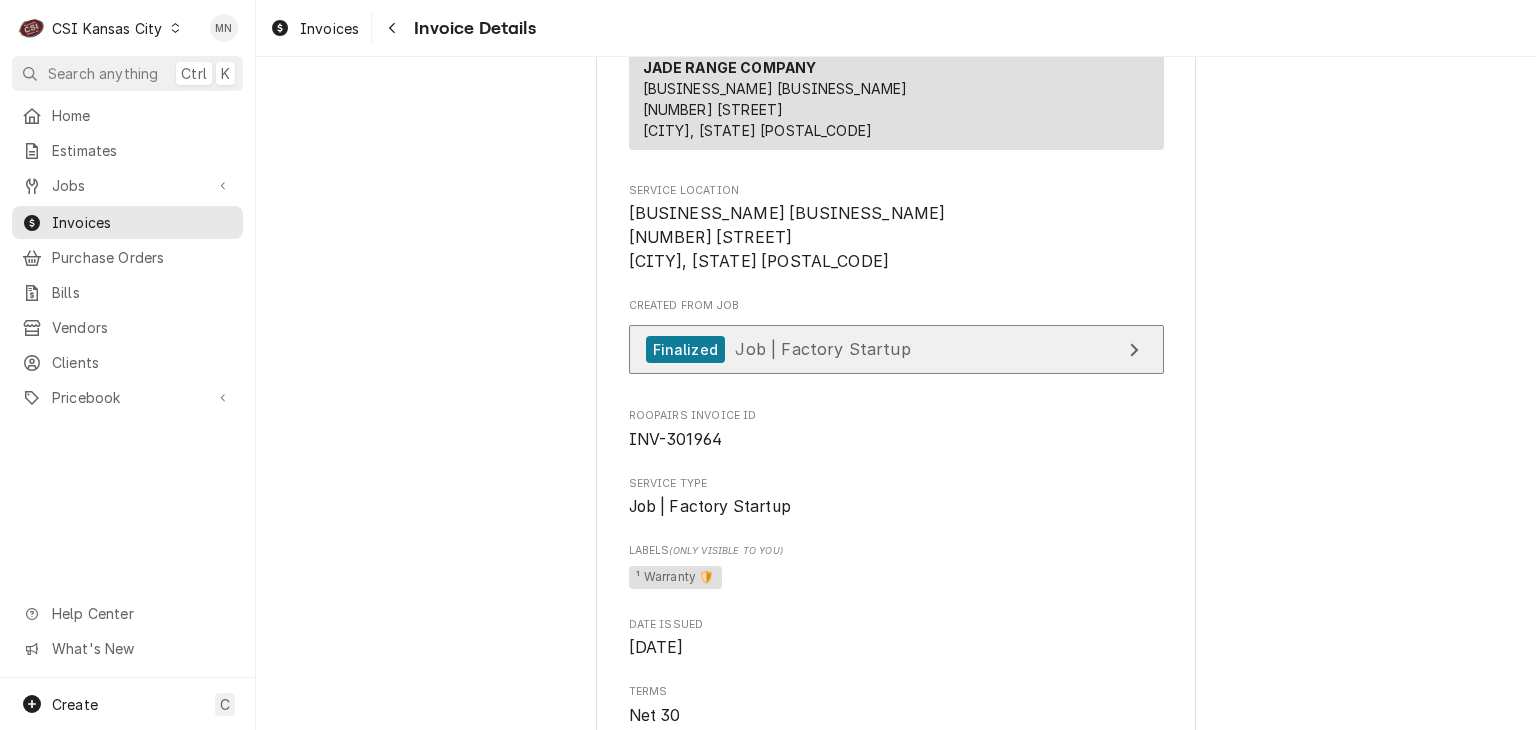 click on "Job | Factory Startup" at bounding box center (822, 349) 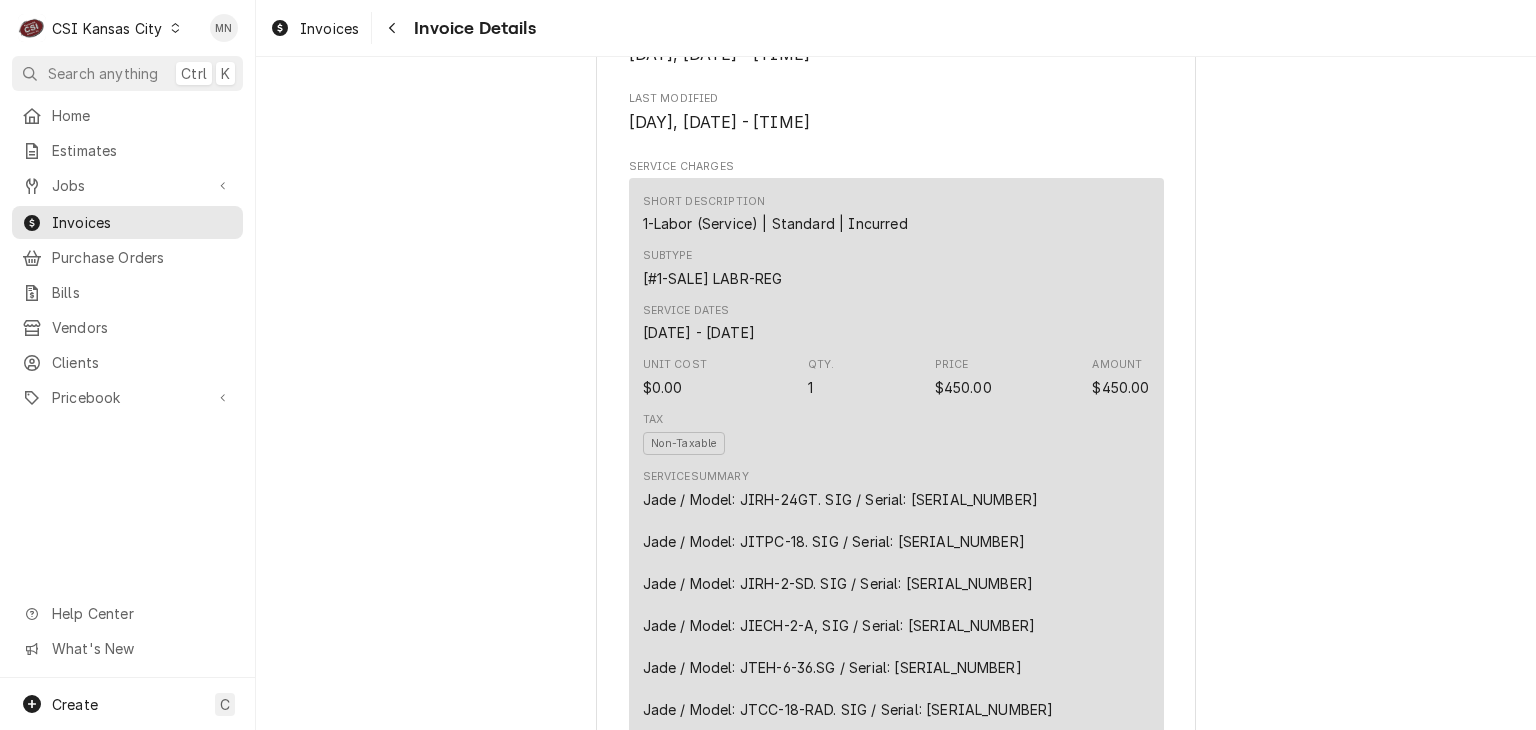 scroll, scrollTop: 1100, scrollLeft: 0, axis: vertical 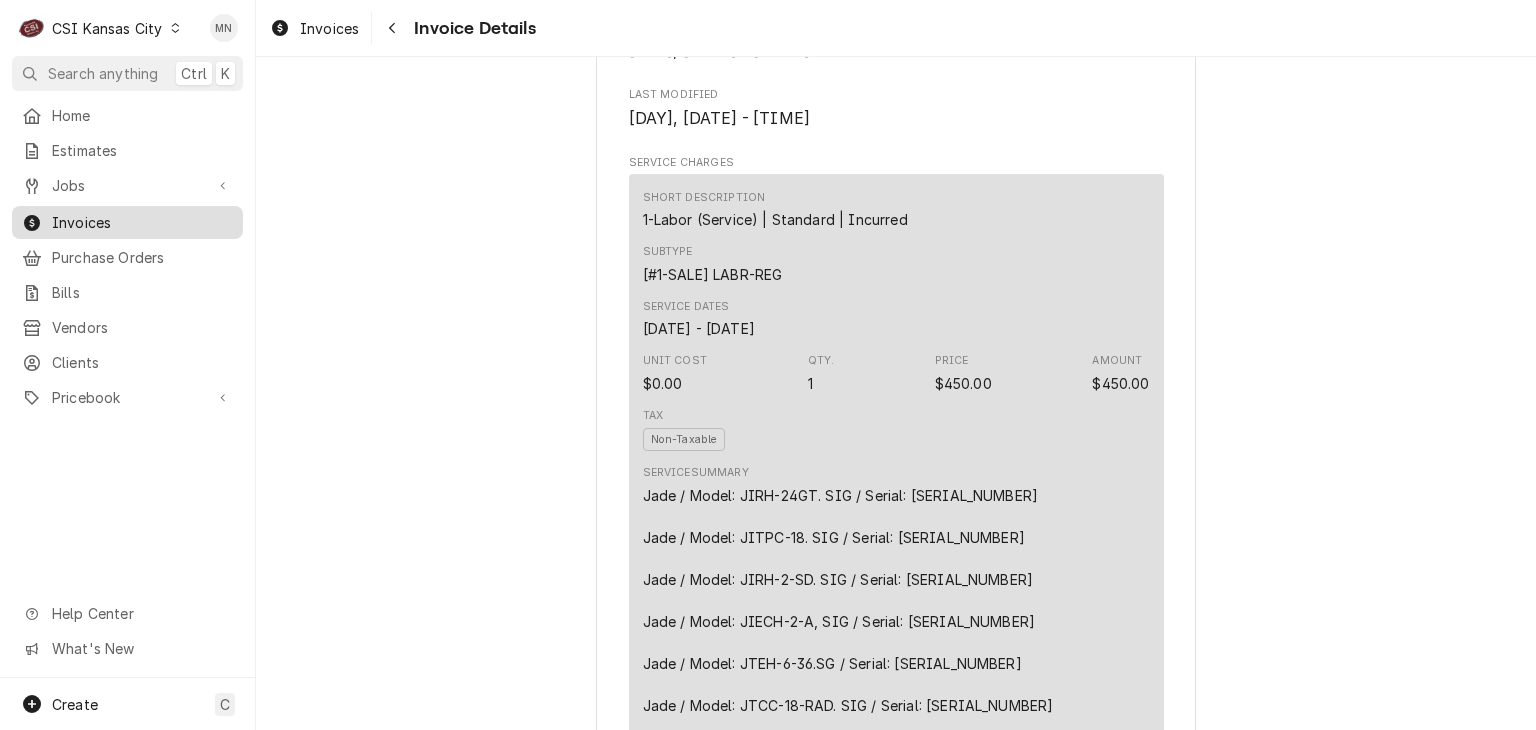 click on "Invoices" at bounding box center (142, 222) 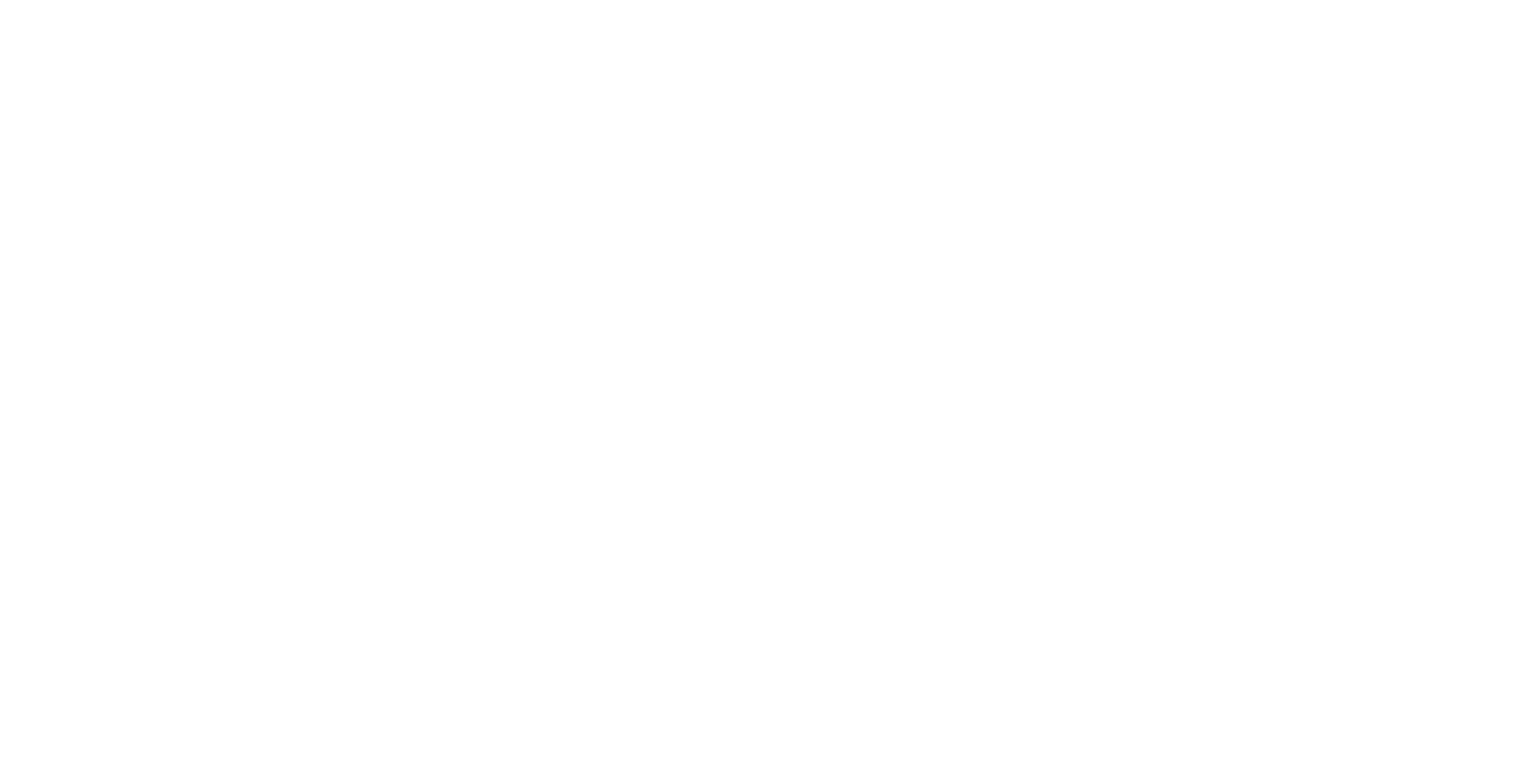 scroll, scrollTop: 0, scrollLeft: 0, axis: both 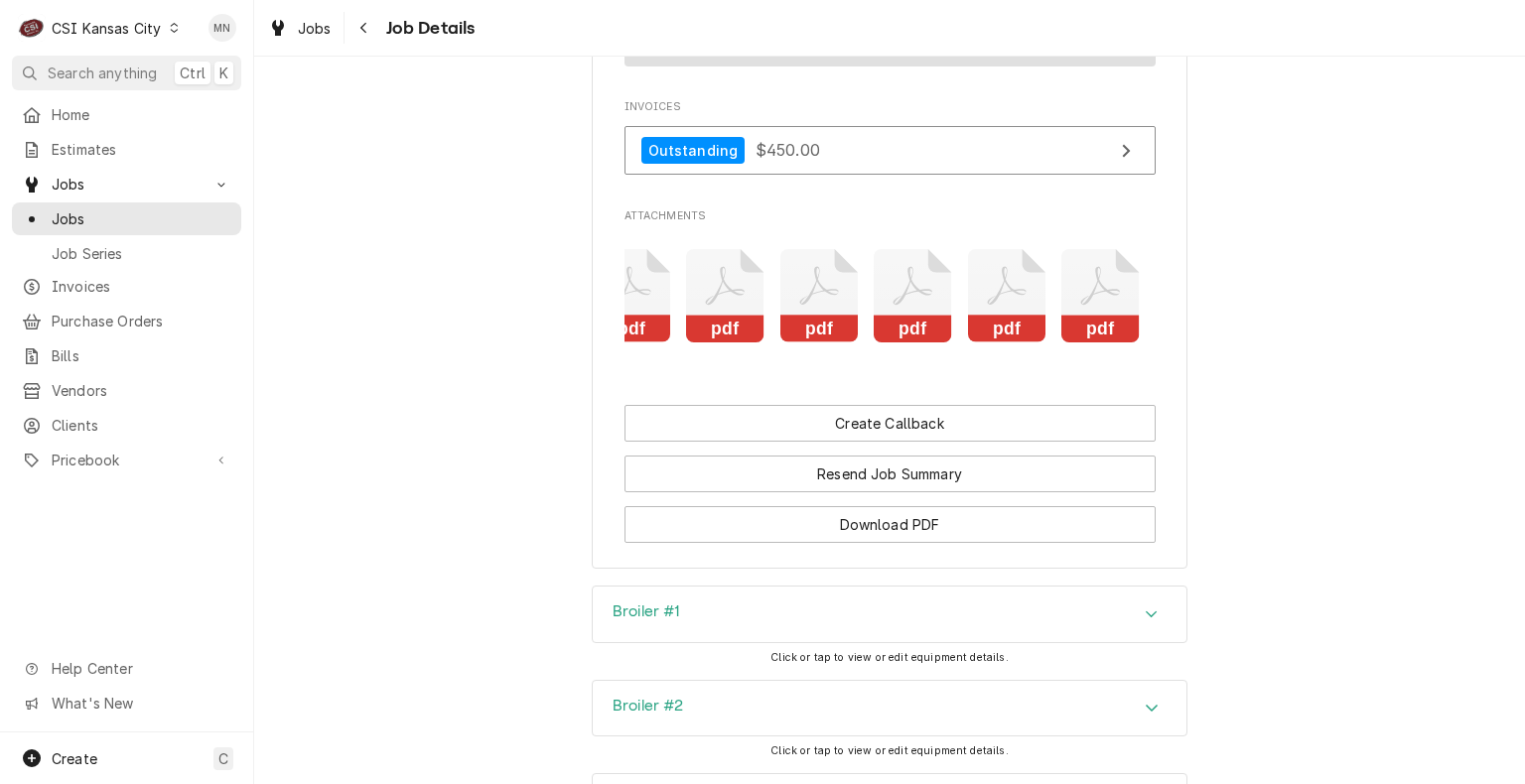 click 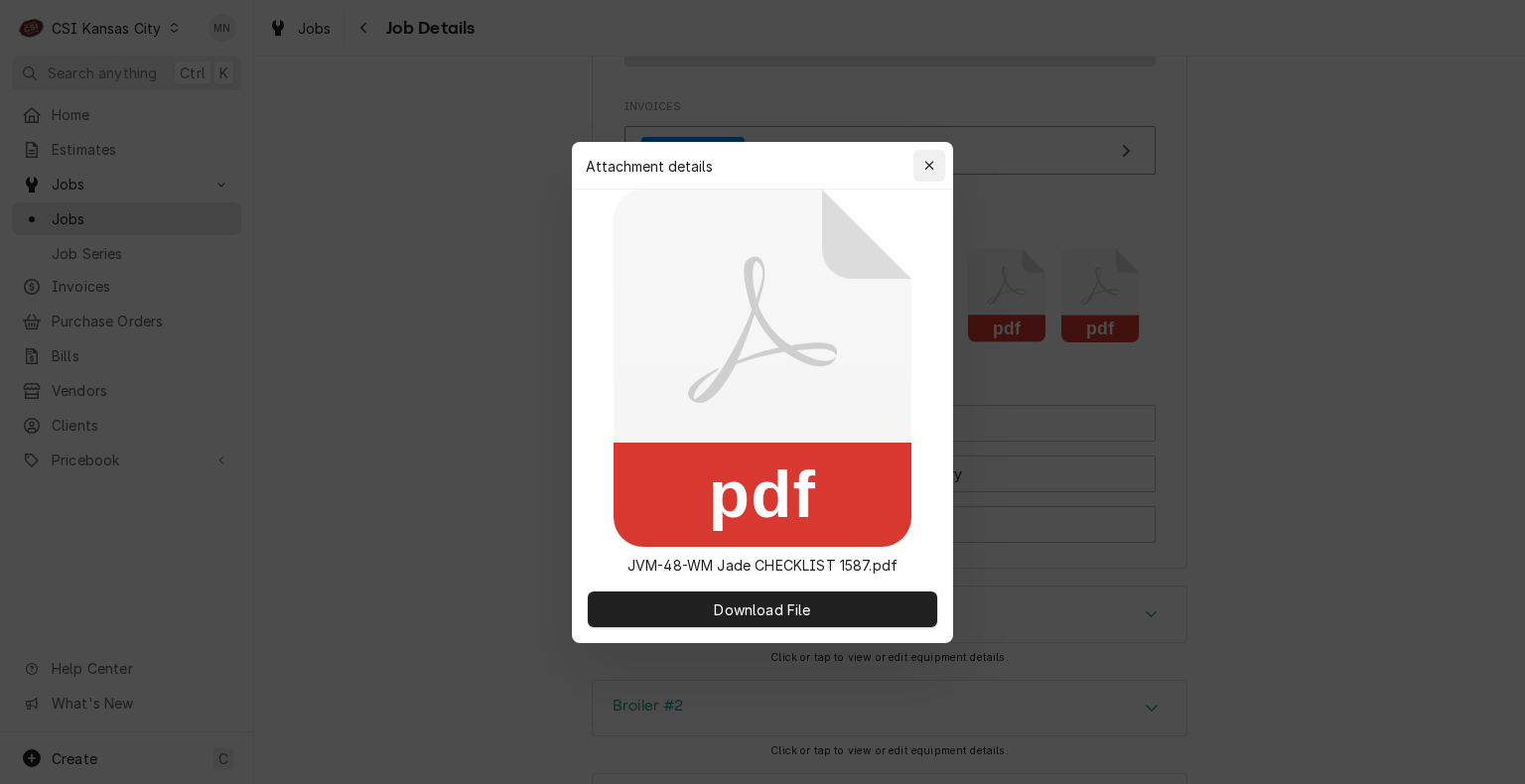click 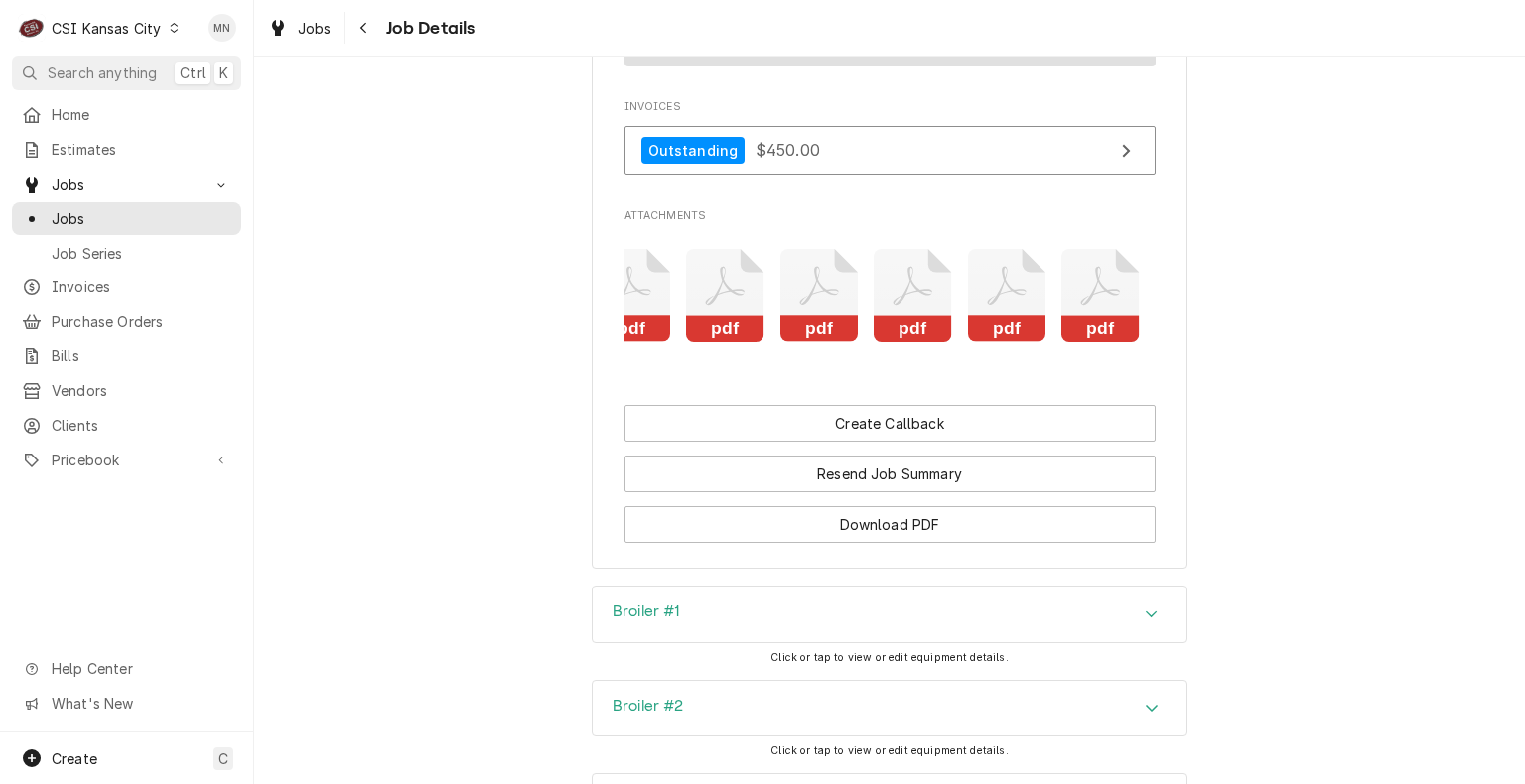 click 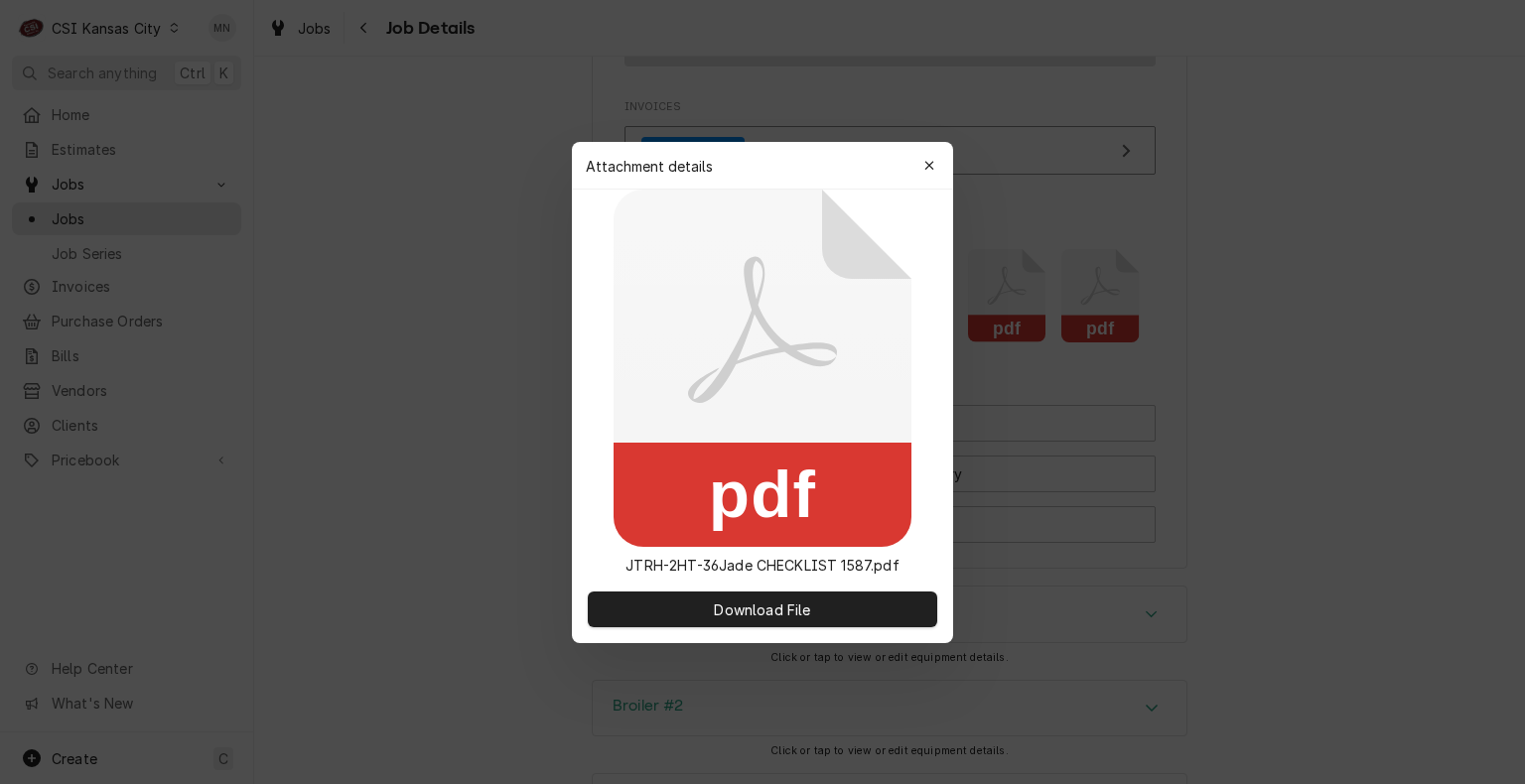 click 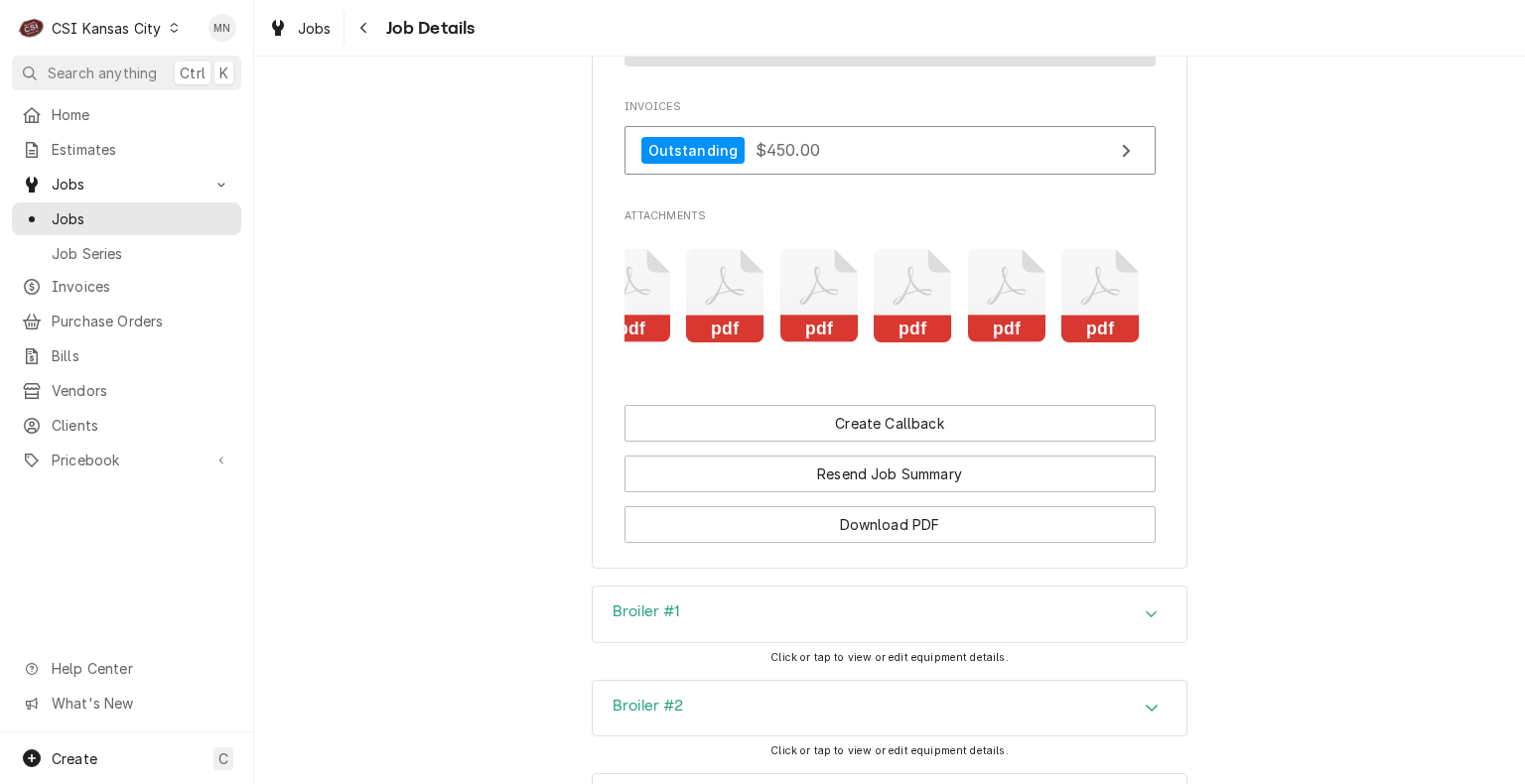 click 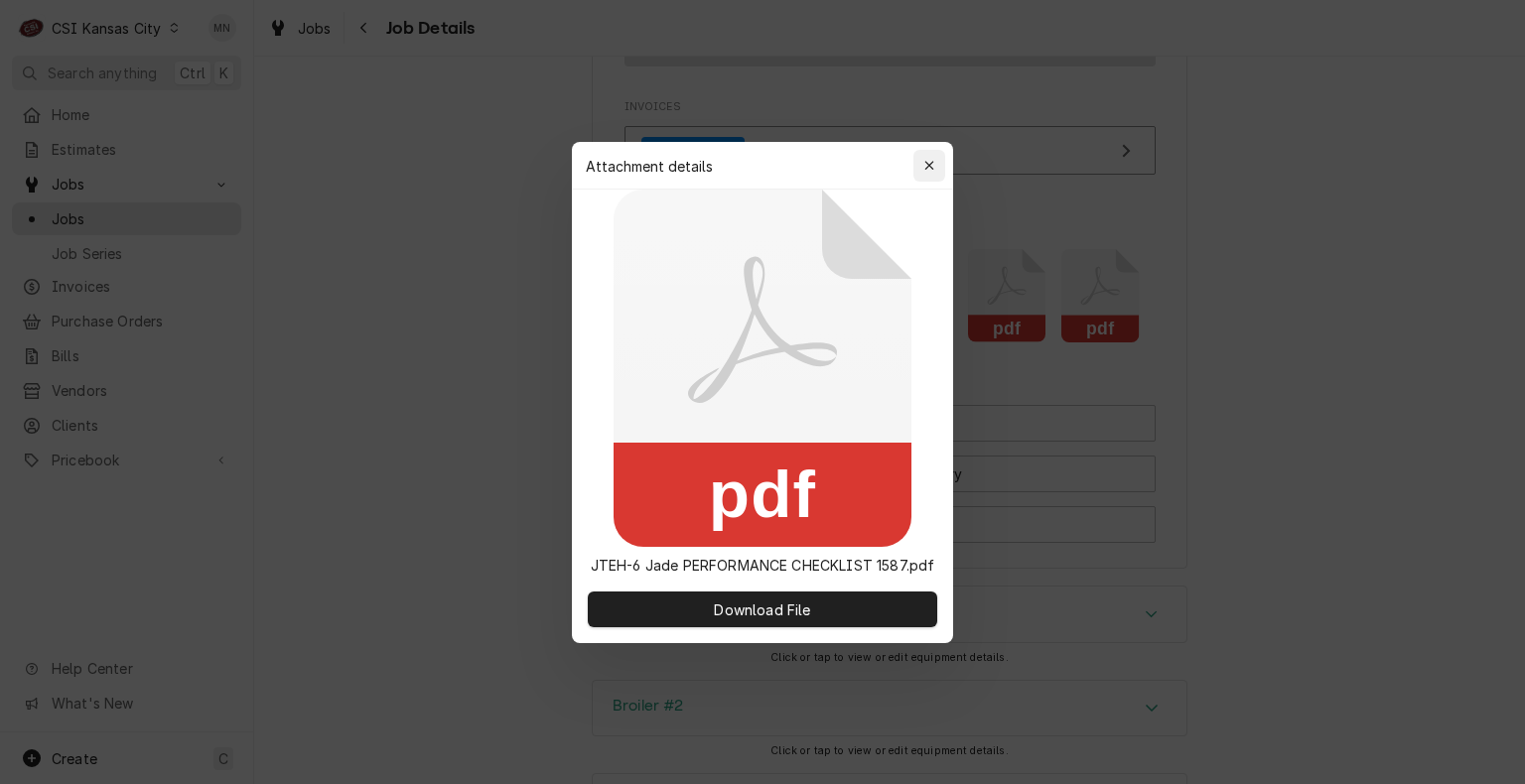 click 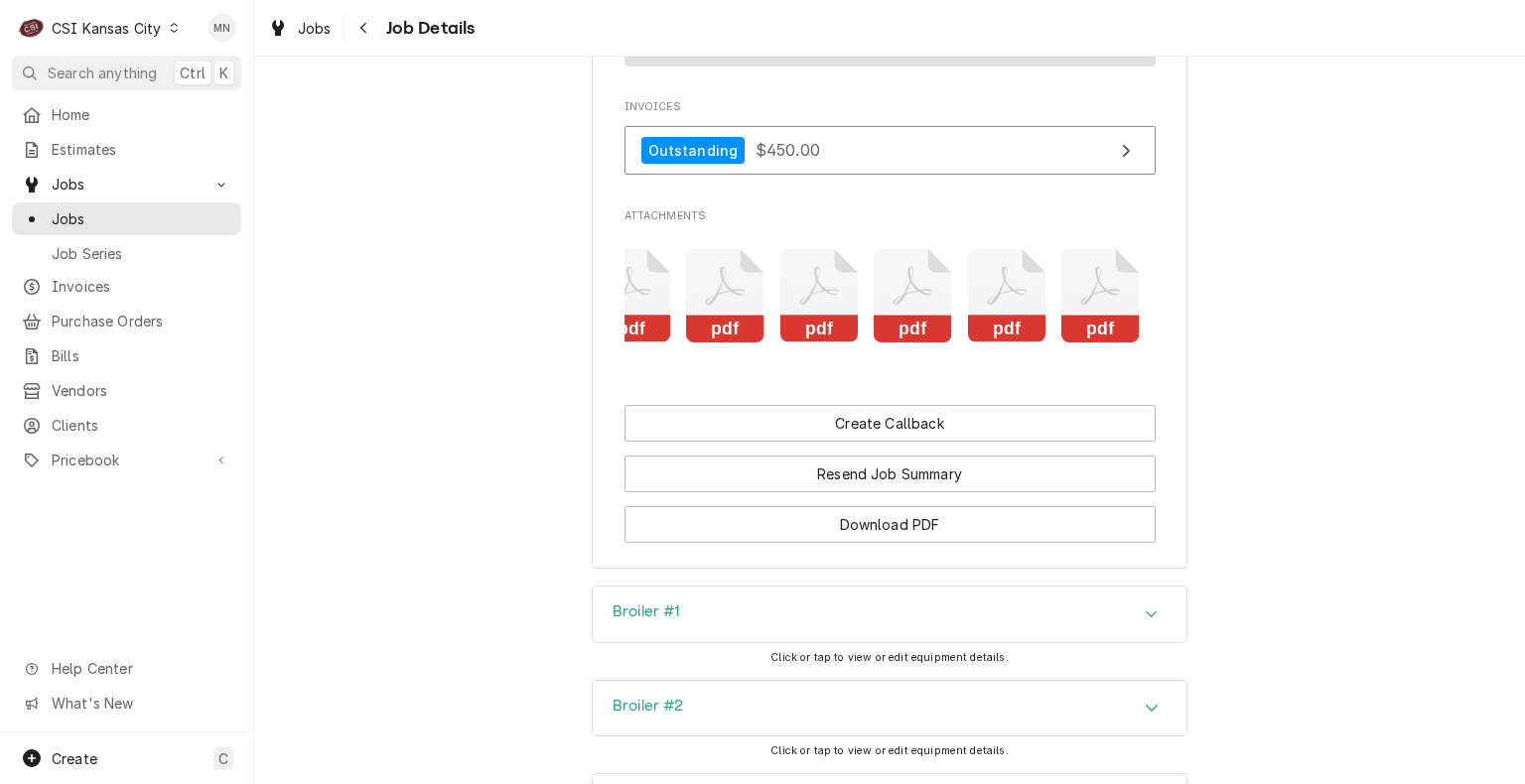 click 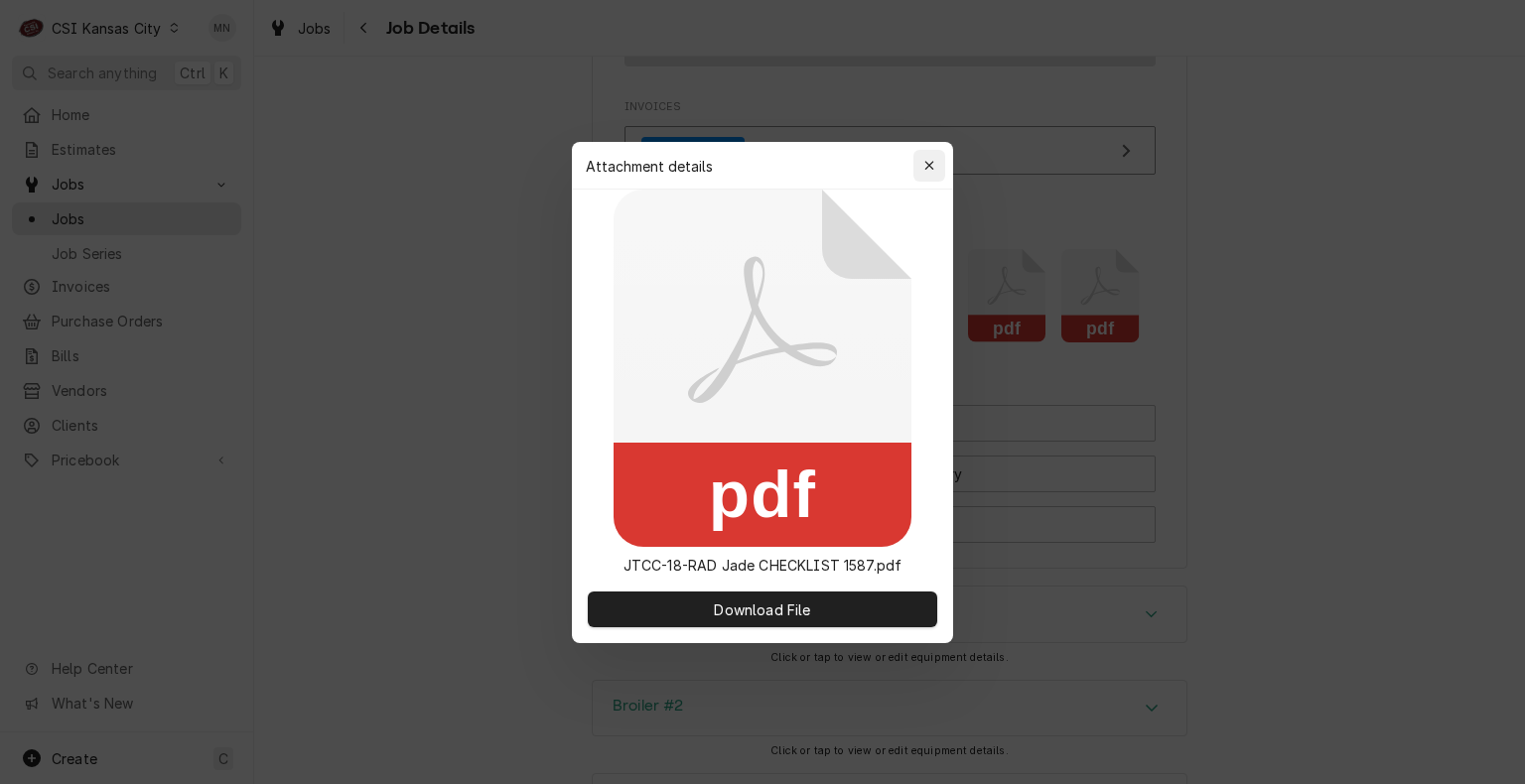 click at bounding box center [929, 166] 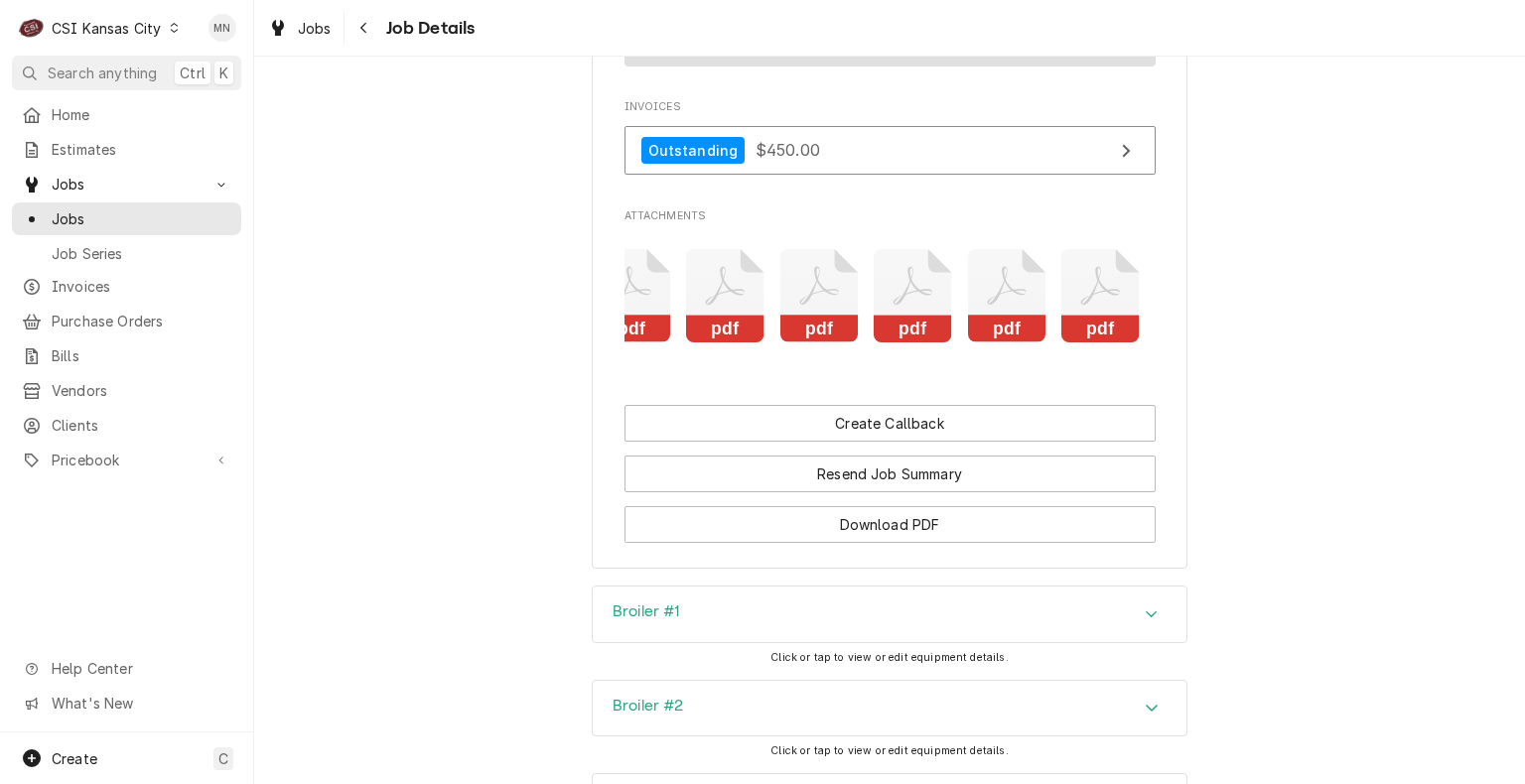 click 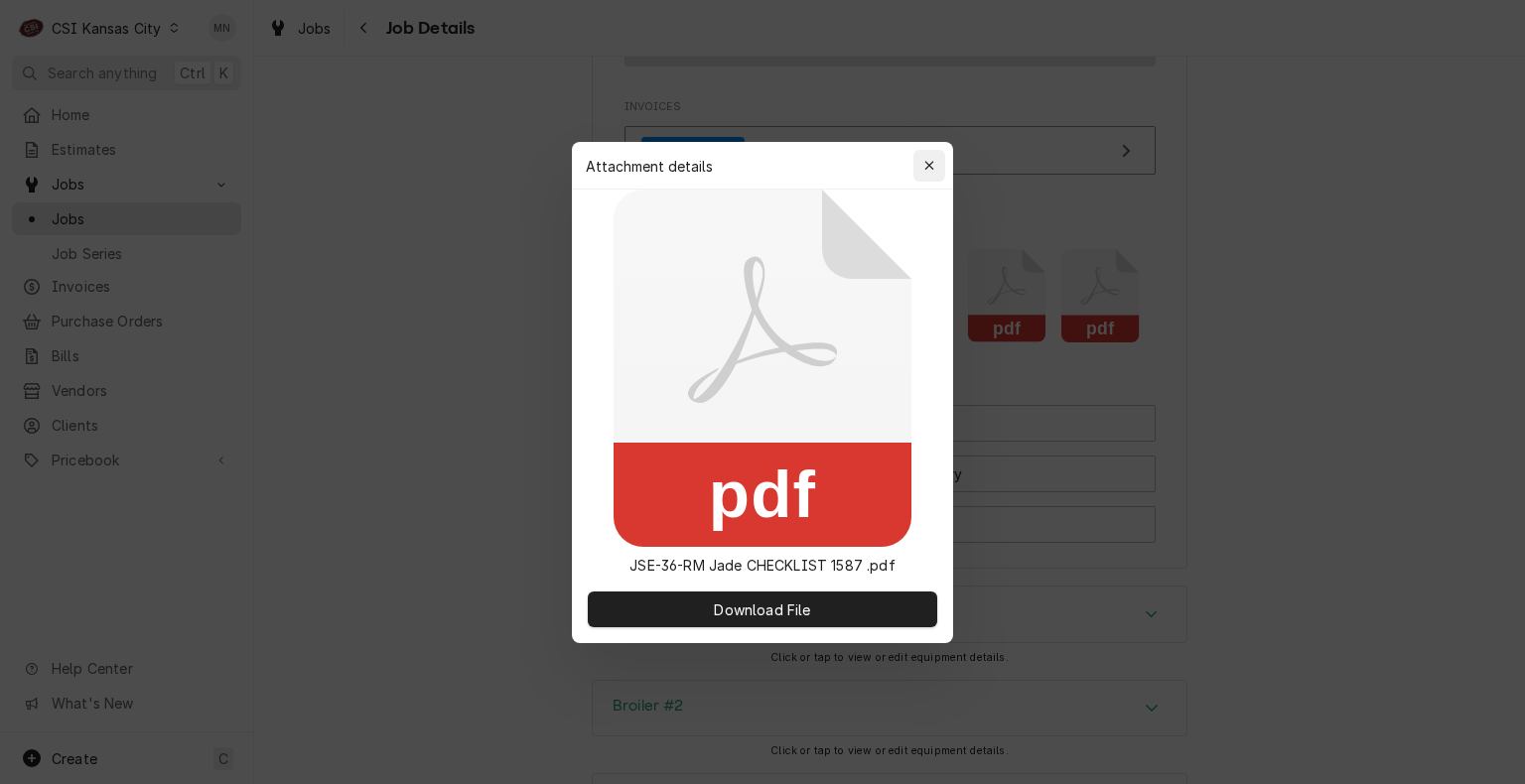 click 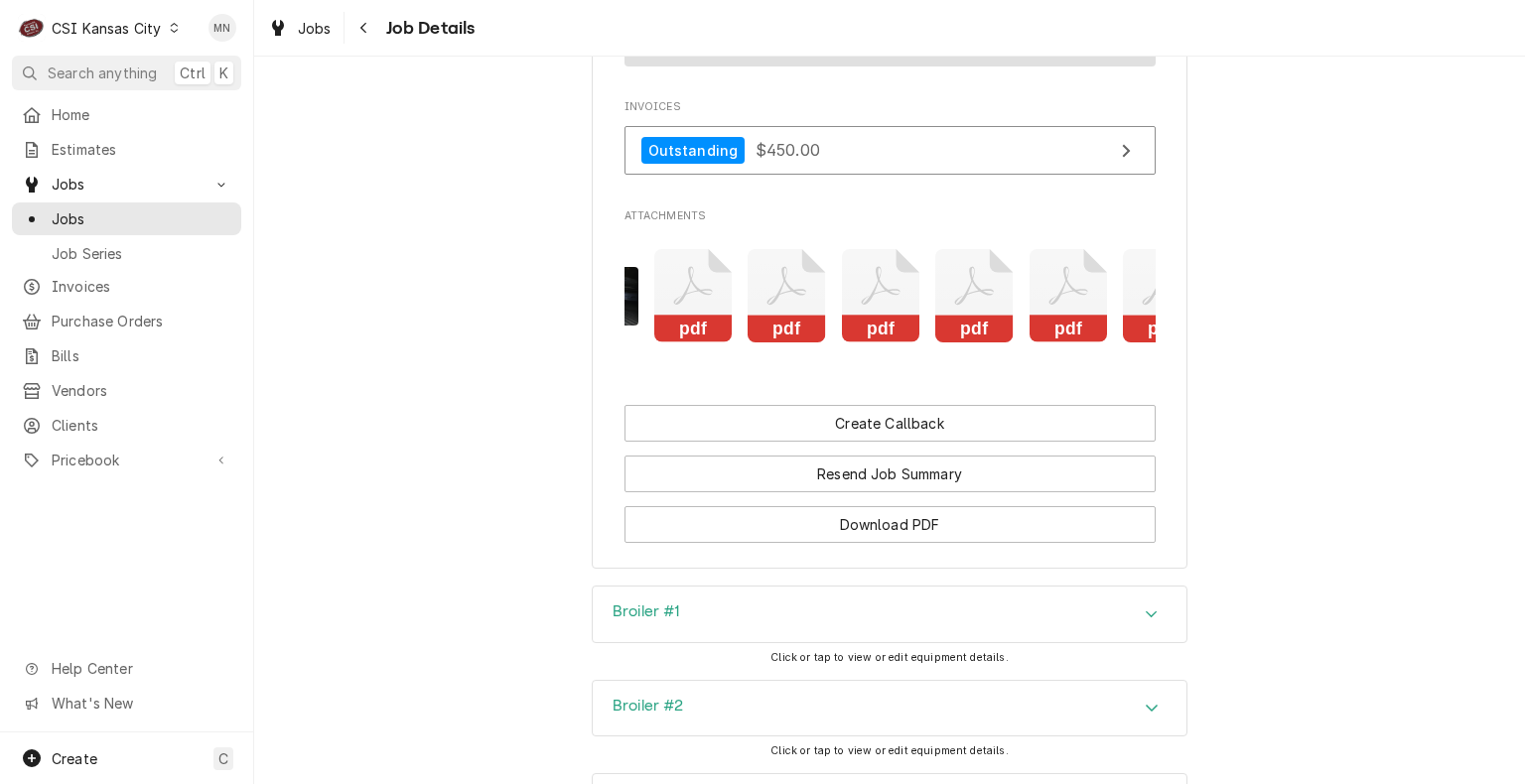 scroll, scrollTop: 0, scrollLeft: 1056, axis: horizontal 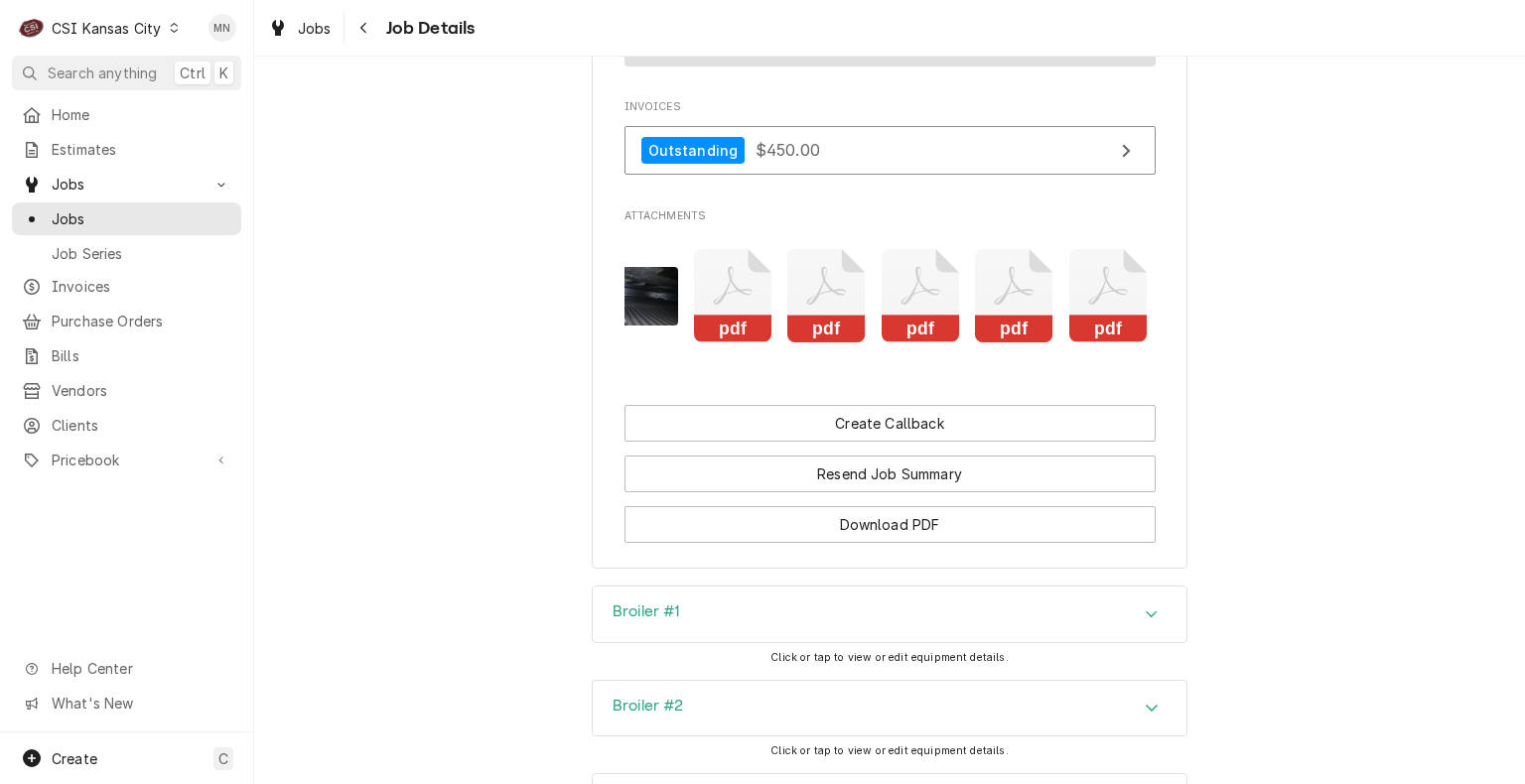 click 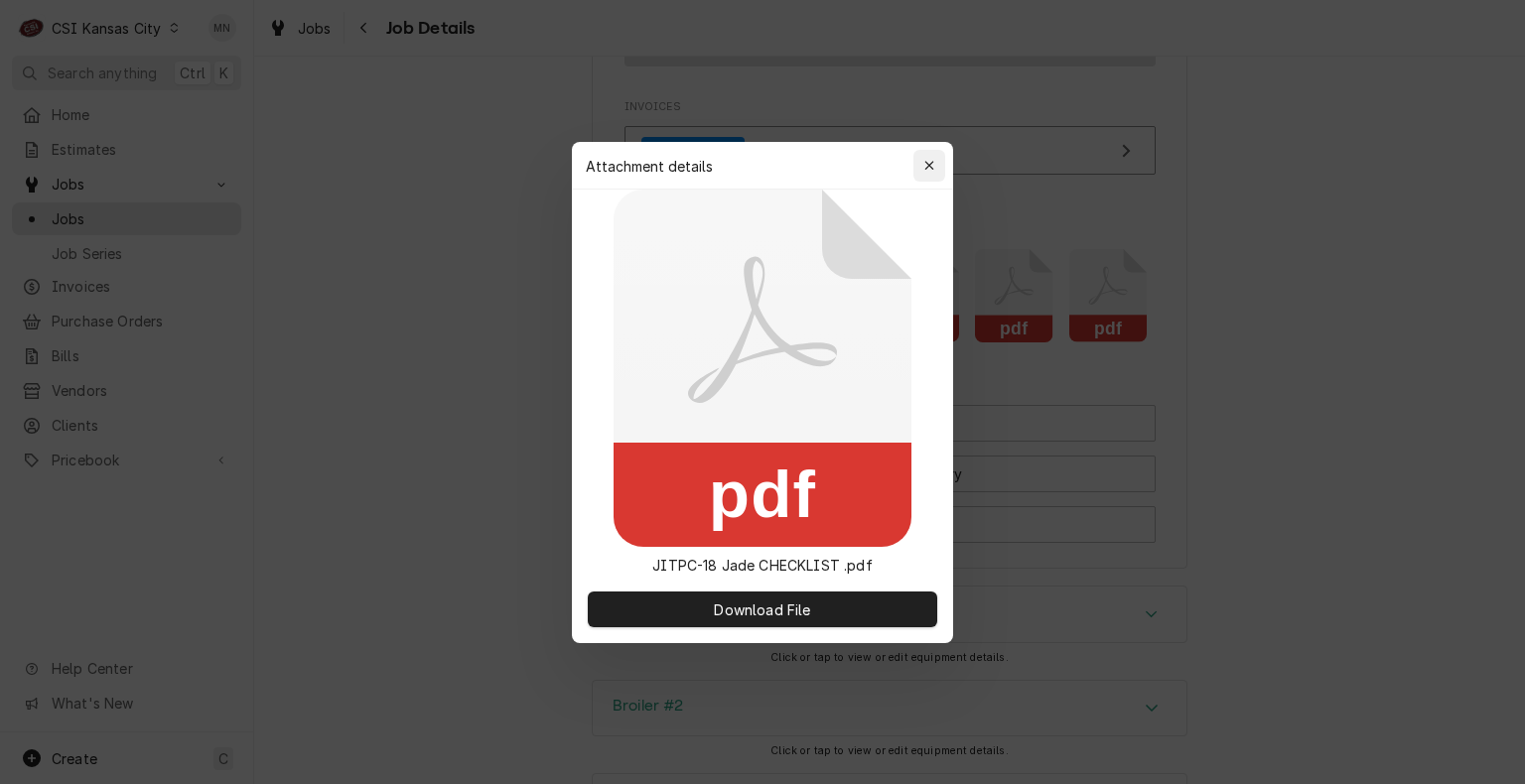 click at bounding box center (929, 166) 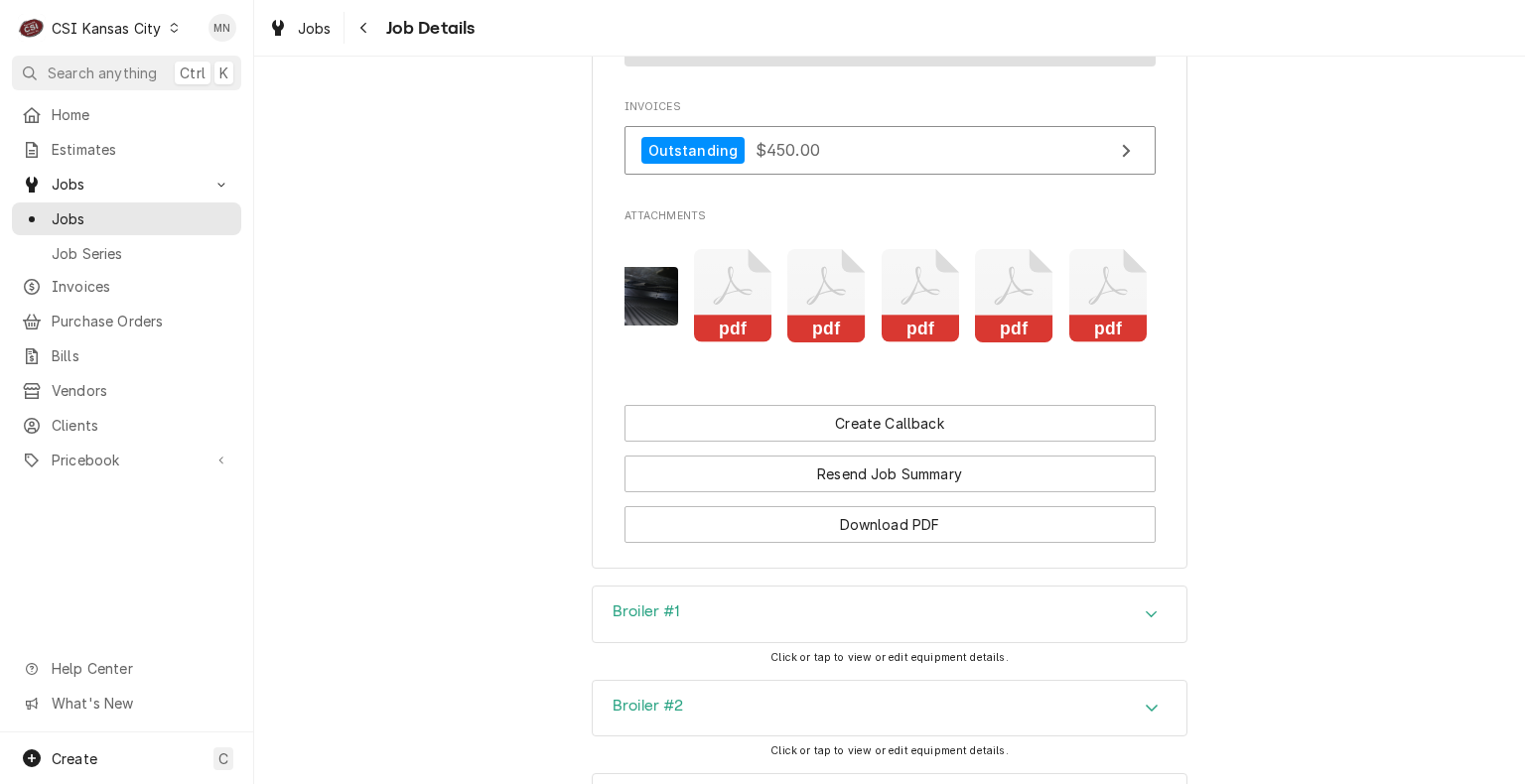click 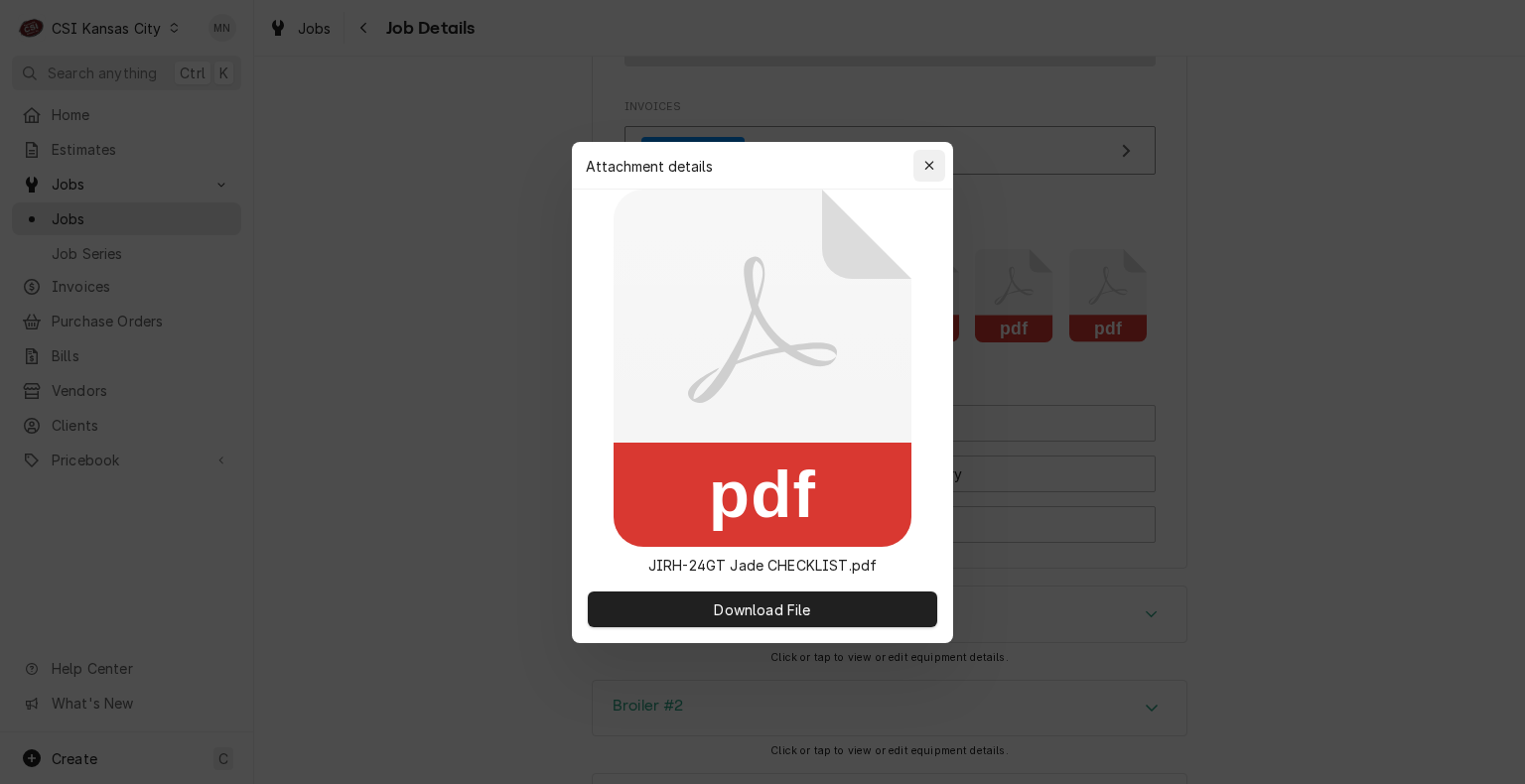 click 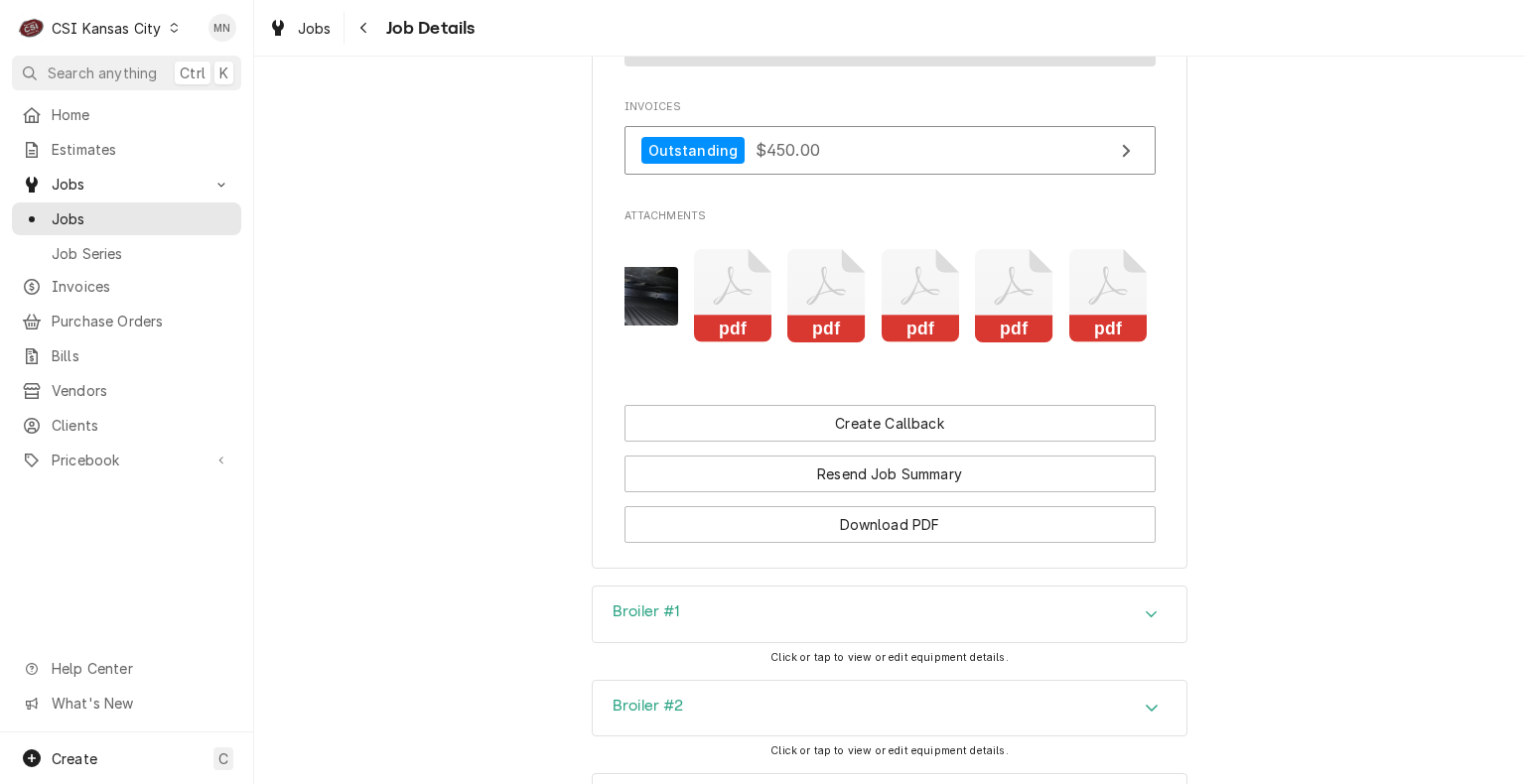 click 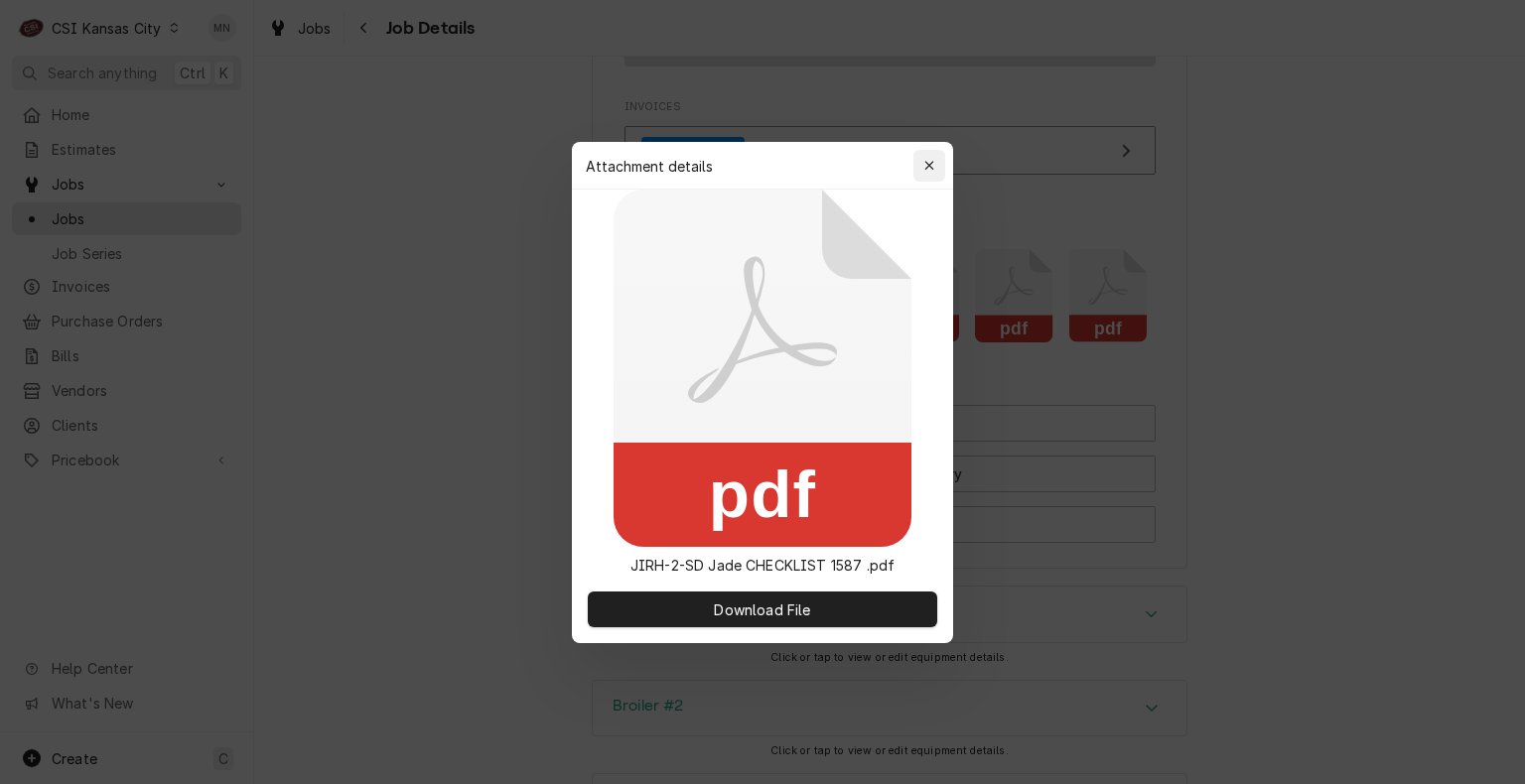click at bounding box center (929, 166) 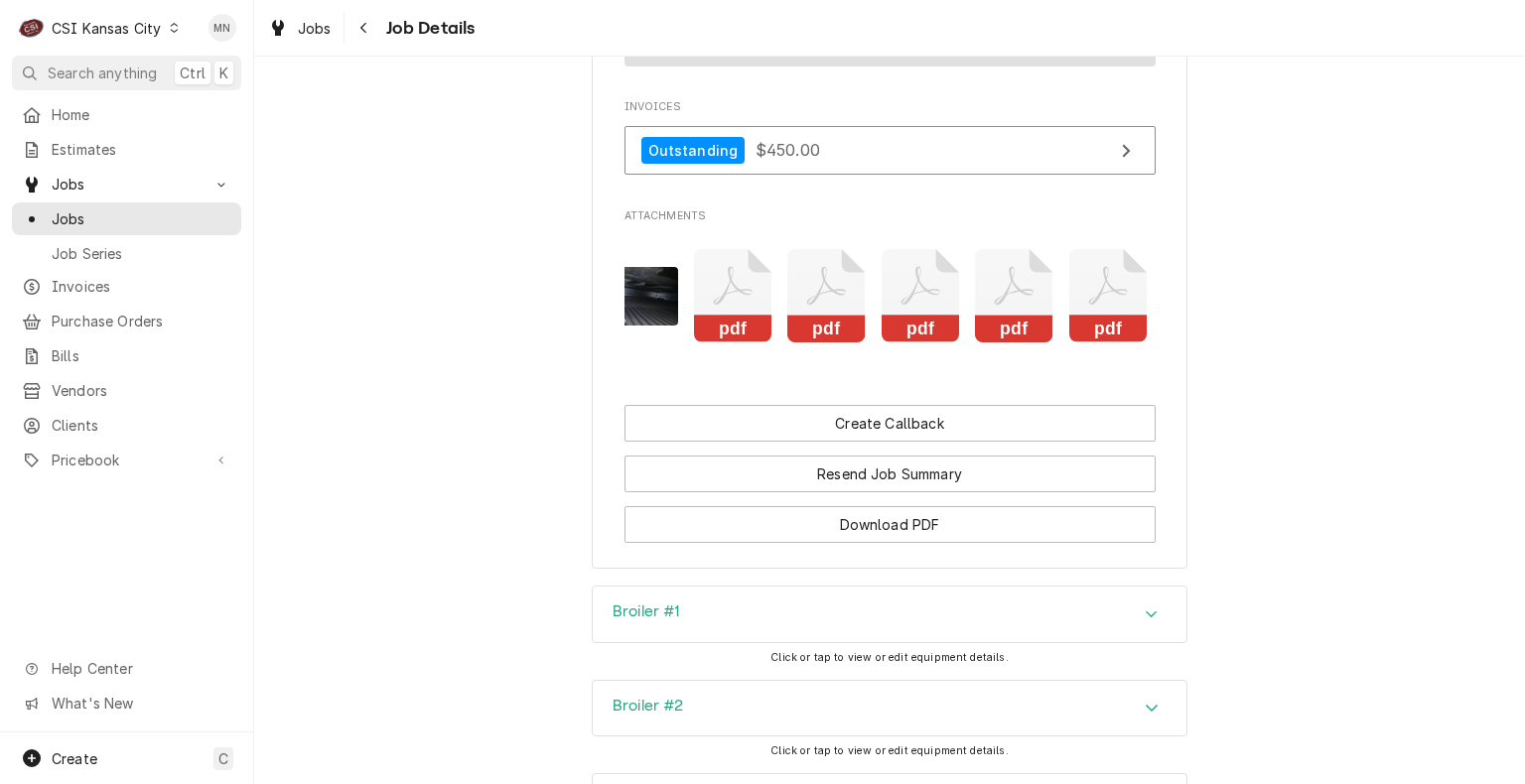 click 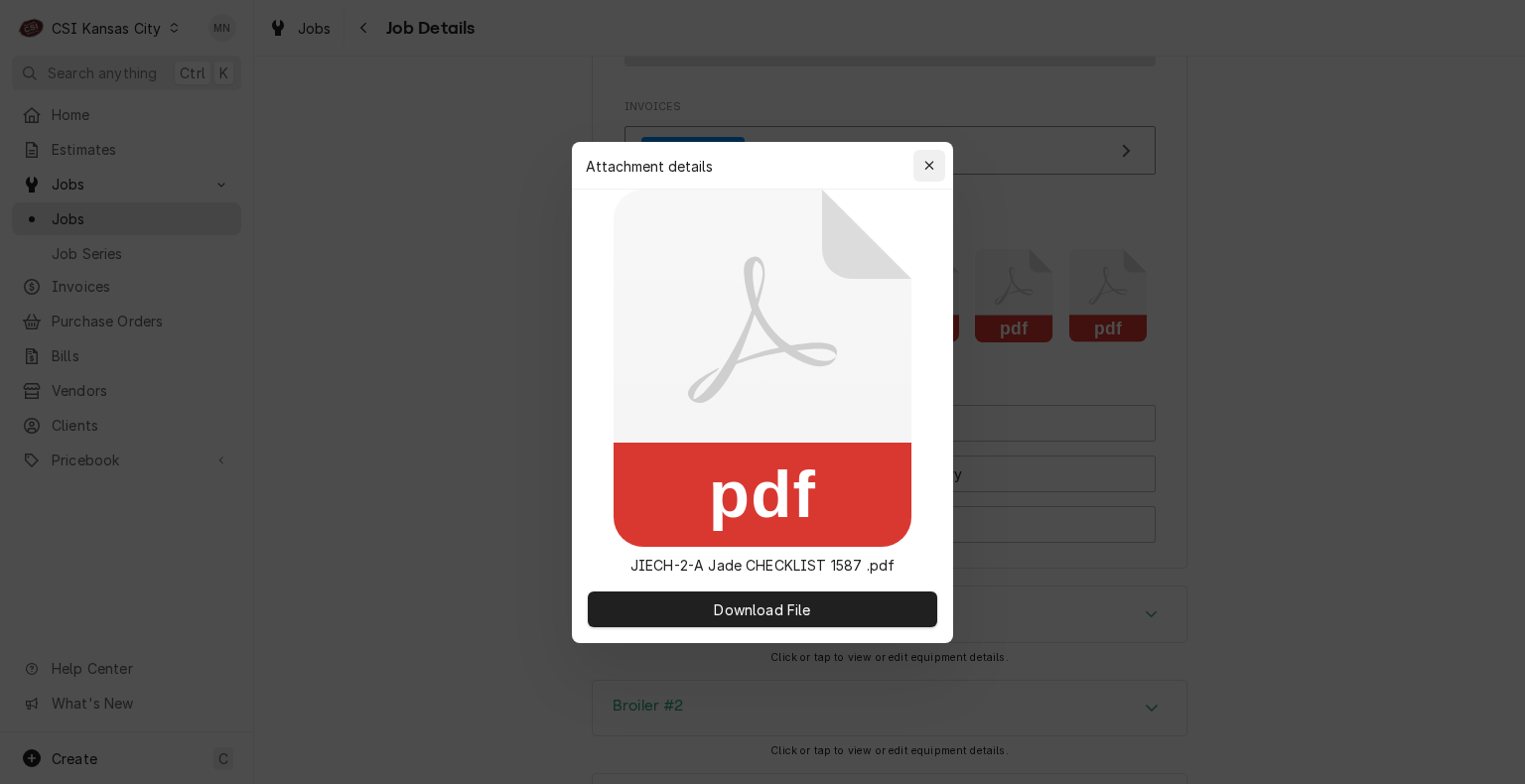 click 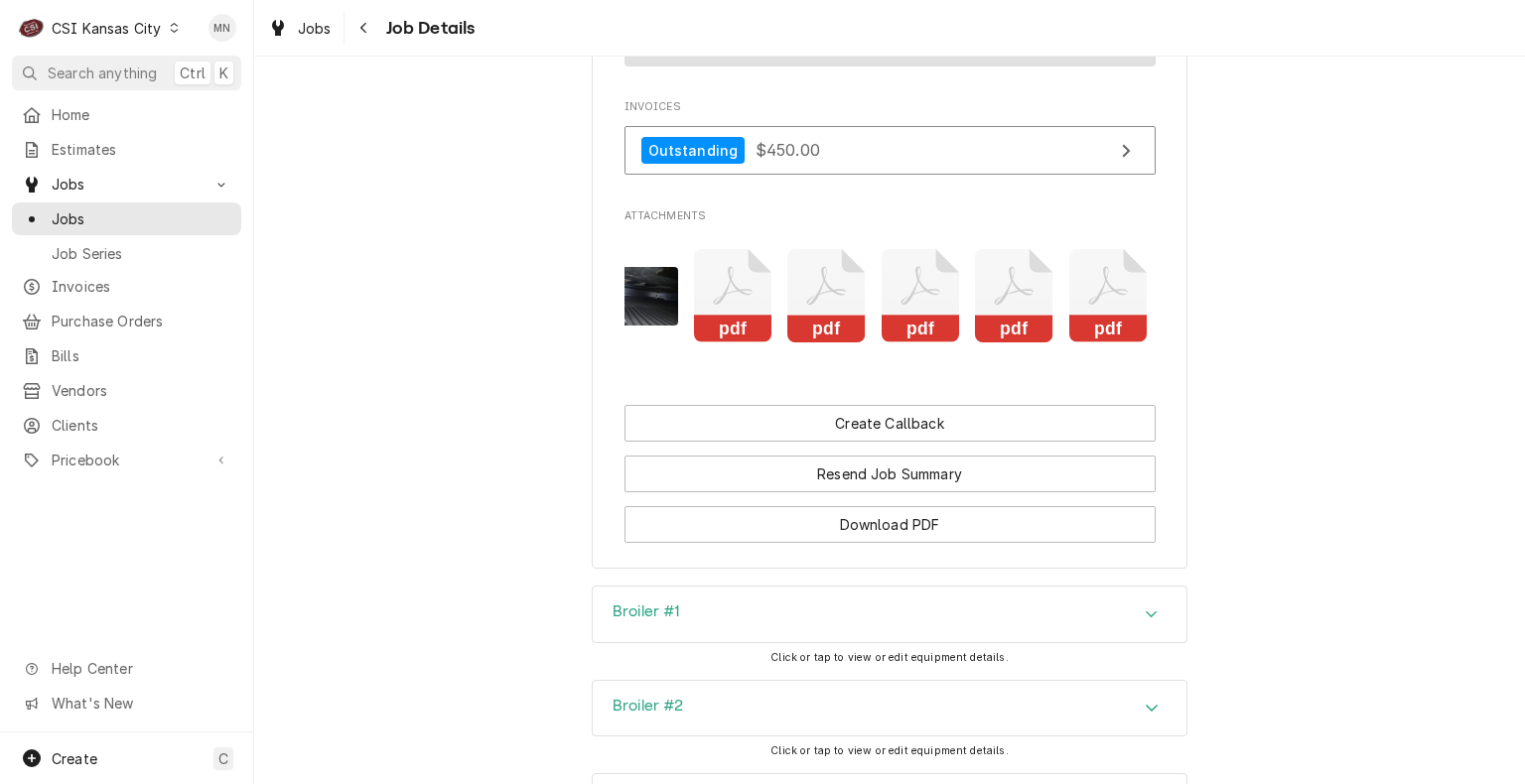 click 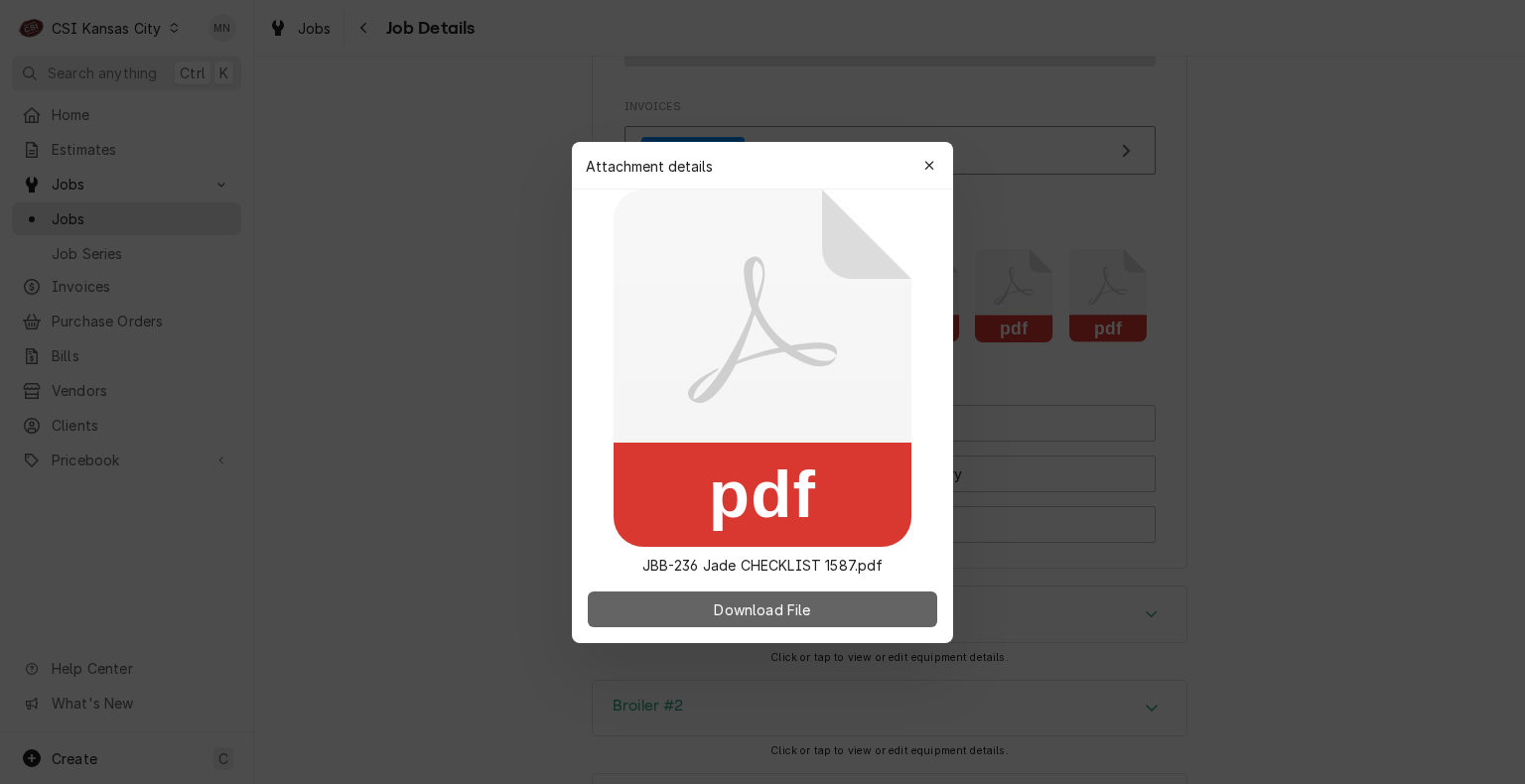 click on "Download File" at bounding box center [762, 608] 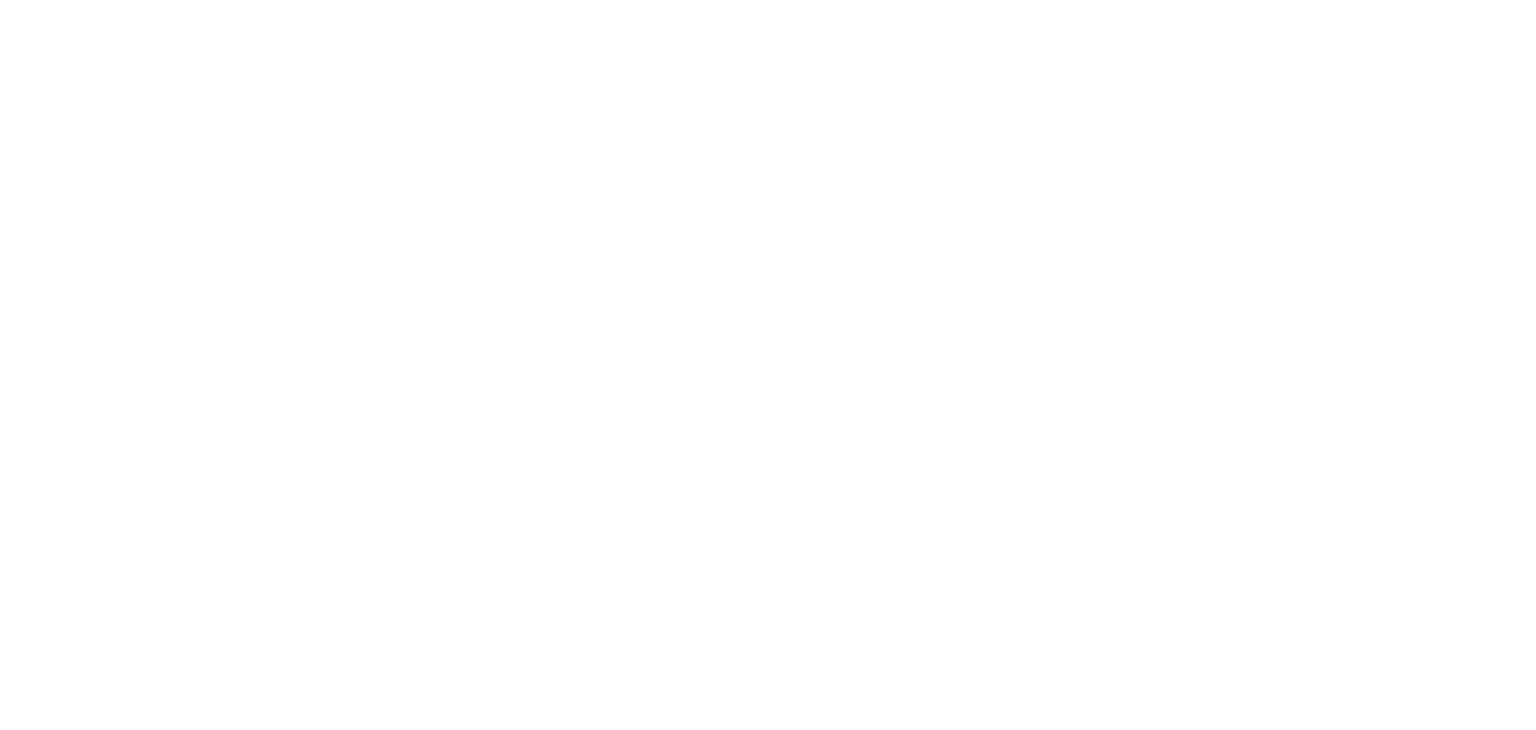 scroll, scrollTop: 0, scrollLeft: 0, axis: both 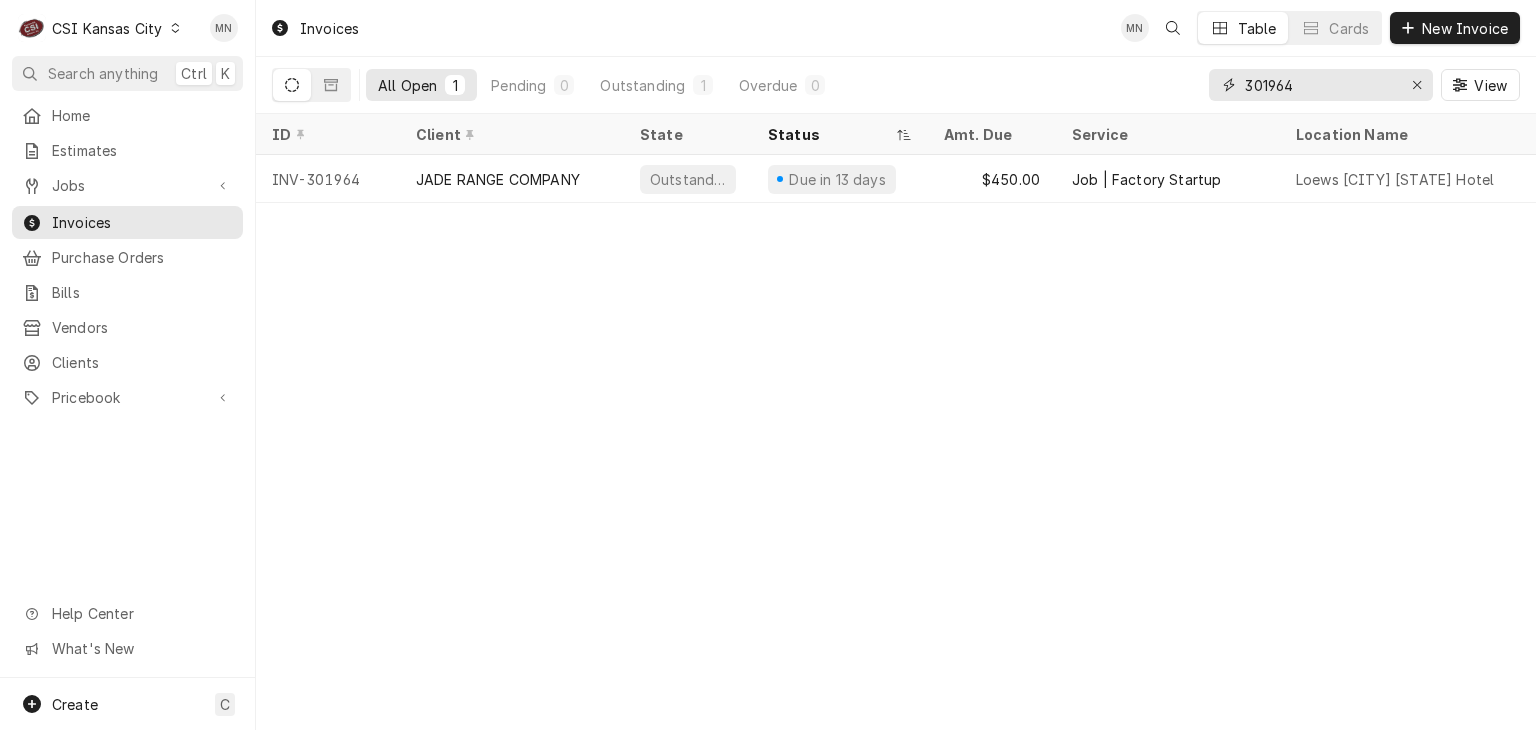 drag, startPoint x: 1312, startPoint y: 86, endPoint x: 1004, endPoint y: 90, distance: 308.02597 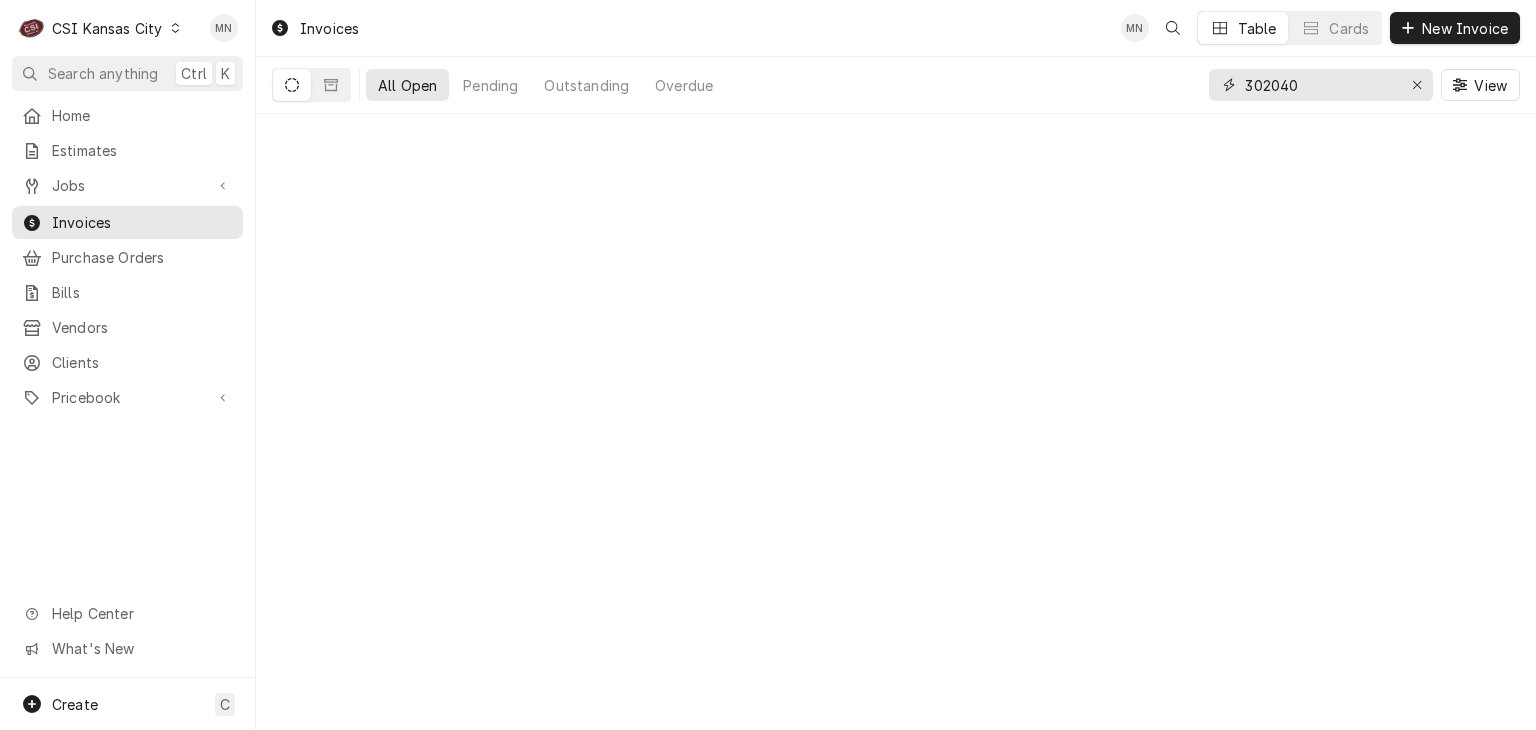 type on "302040" 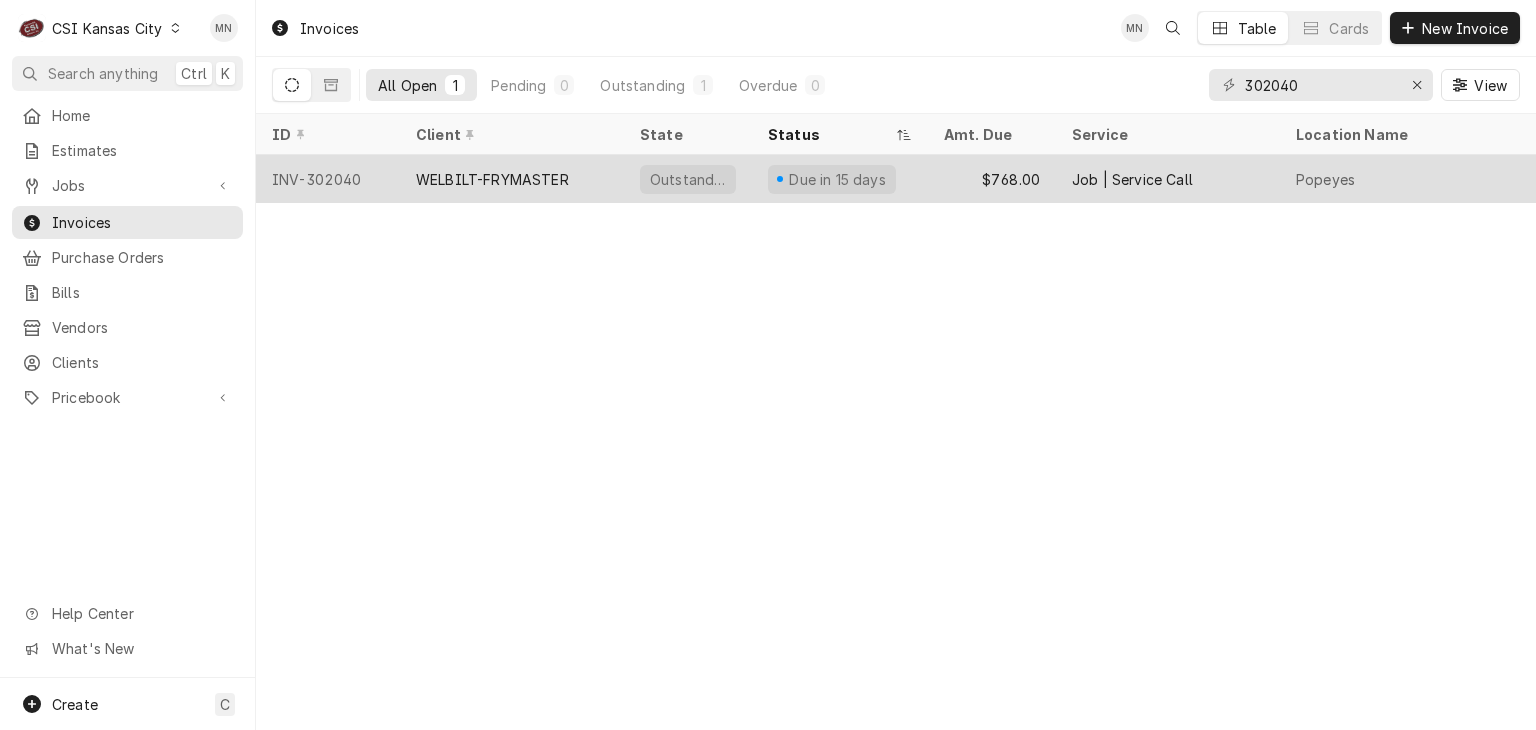 click on "WELBILT-FRYMASTER" at bounding box center (492, 179) 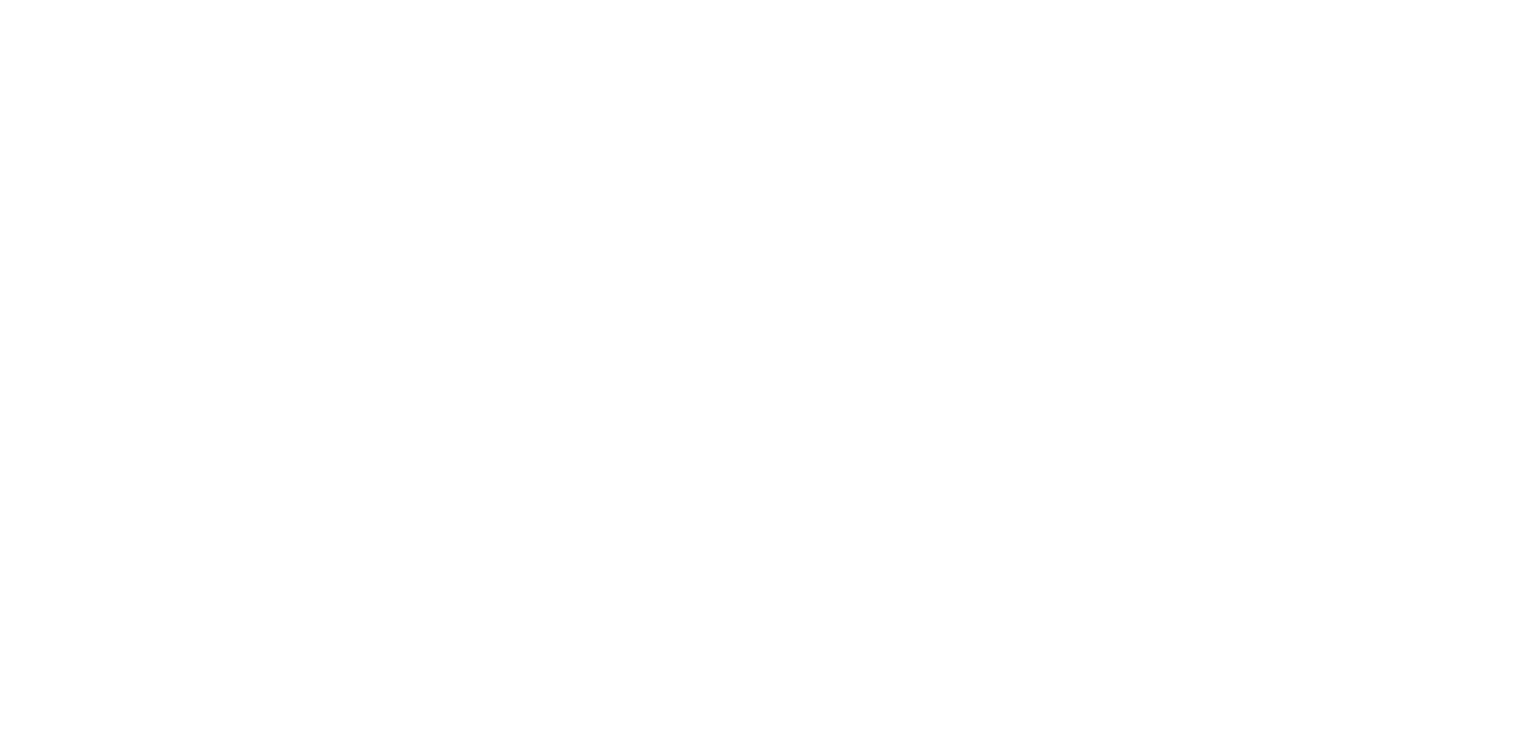 scroll, scrollTop: 0, scrollLeft: 0, axis: both 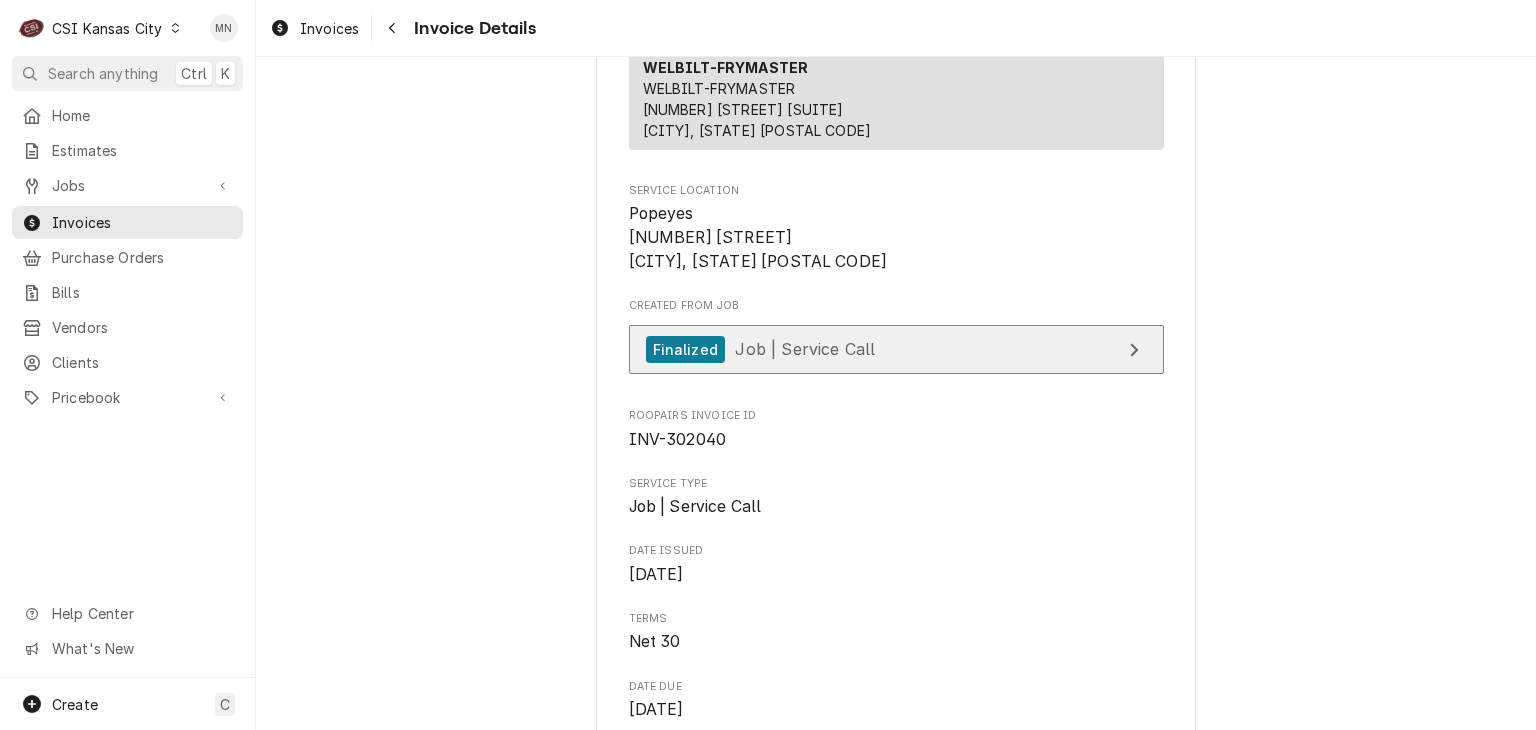 click on "Finalized Job | Service Call" at bounding box center [896, 349] 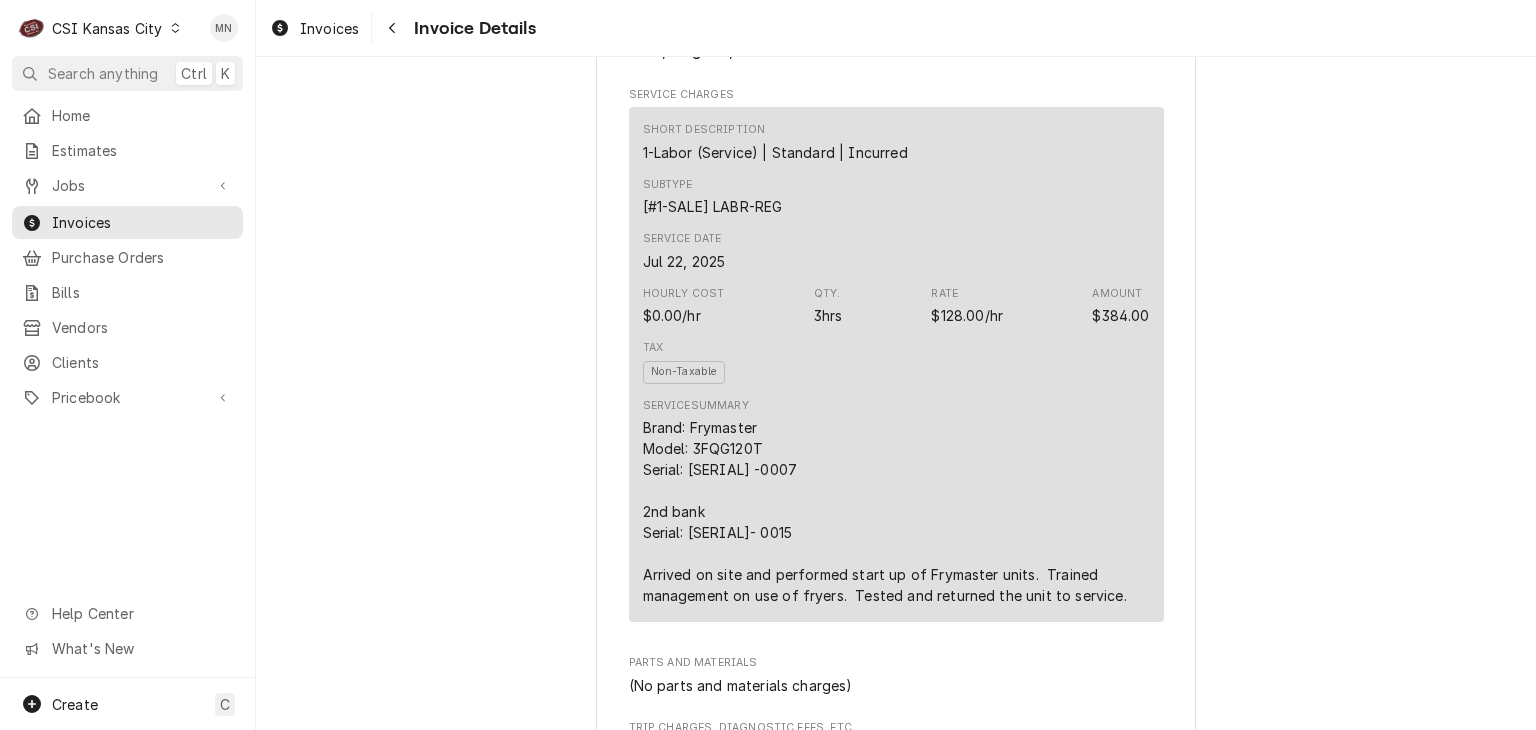 scroll, scrollTop: 1100, scrollLeft: 0, axis: vertical 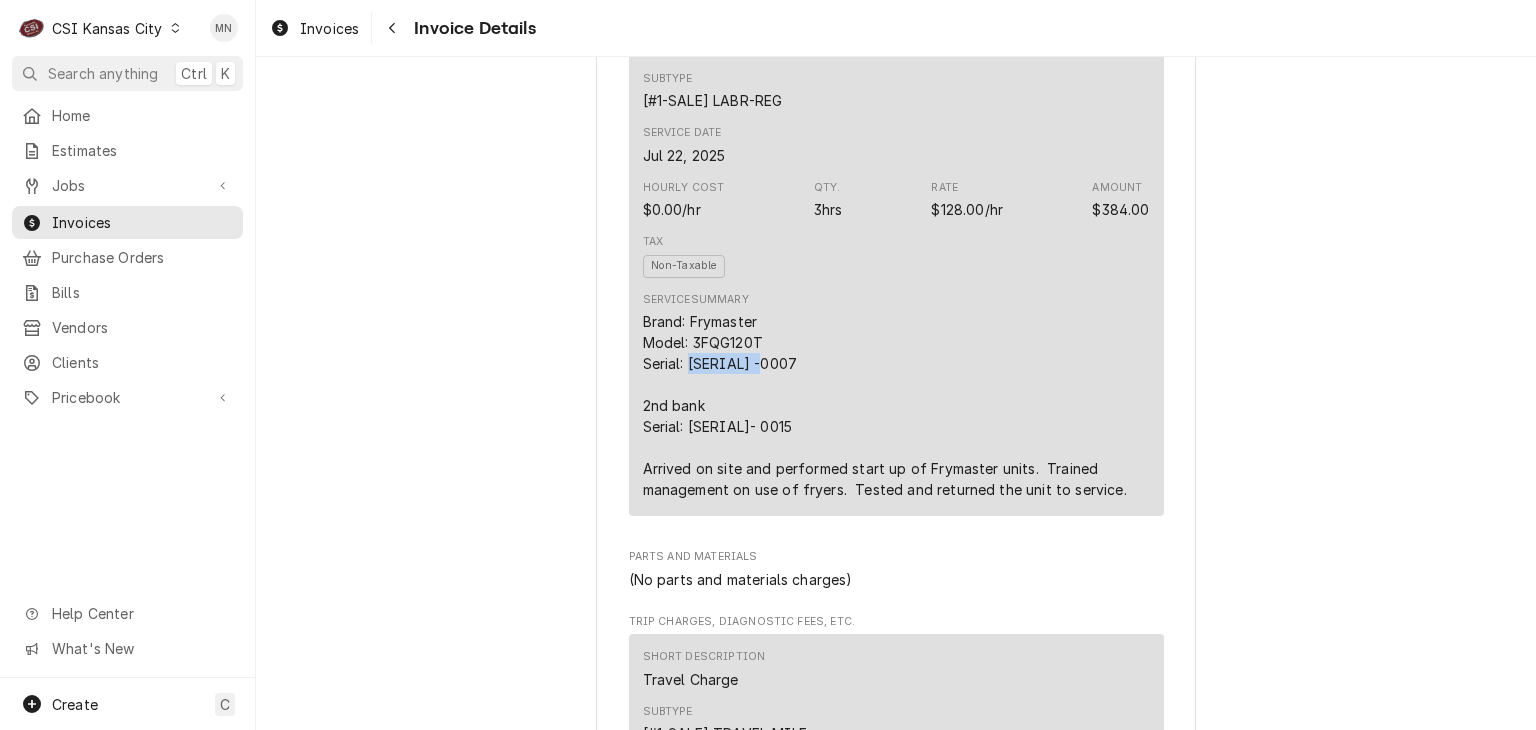 drag, startPoint x: 771, startPoint y: 359, endPoint x: 684, endPoint y: 366, distance: 87.28116 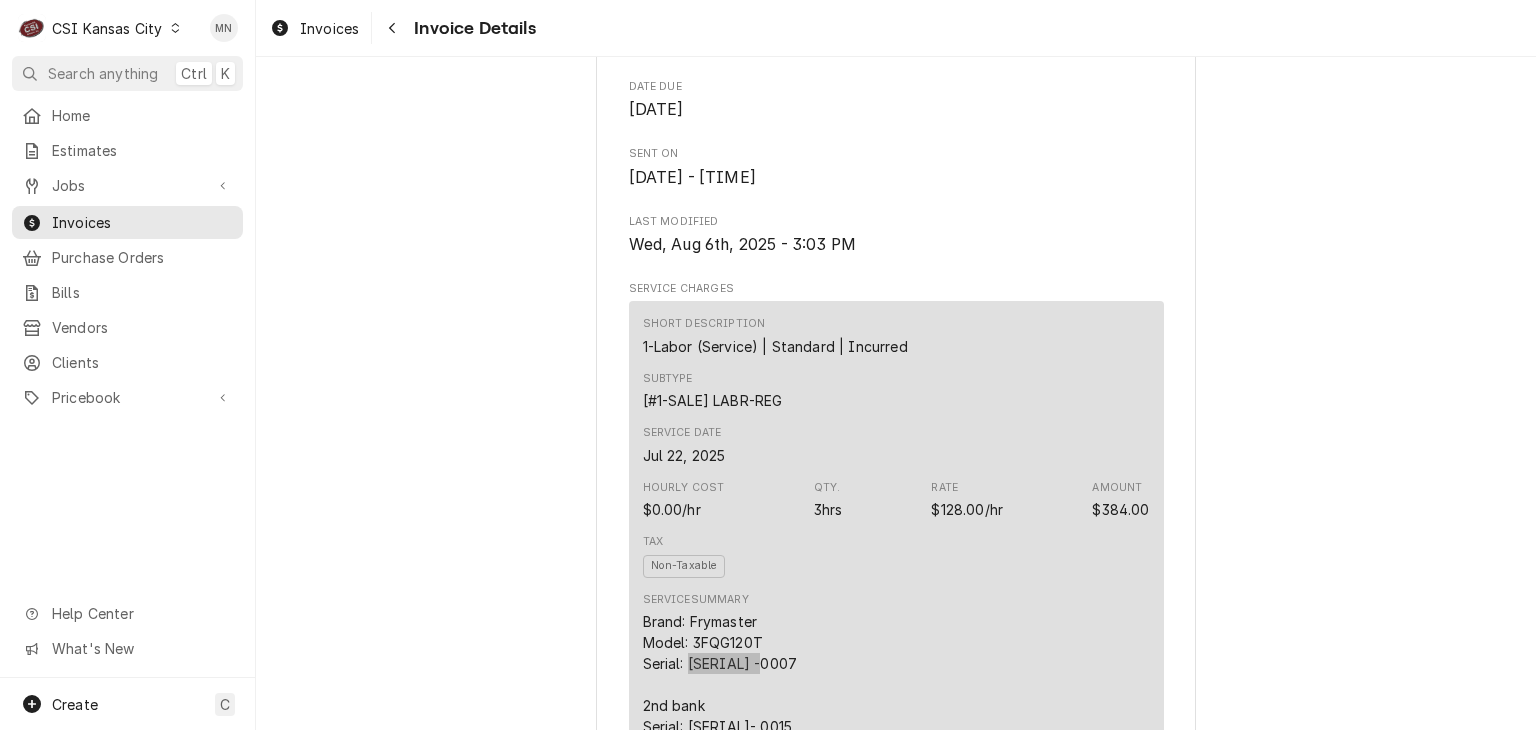scroll, scrollTop: 1200, scrollLeft: 0, axis: vertical 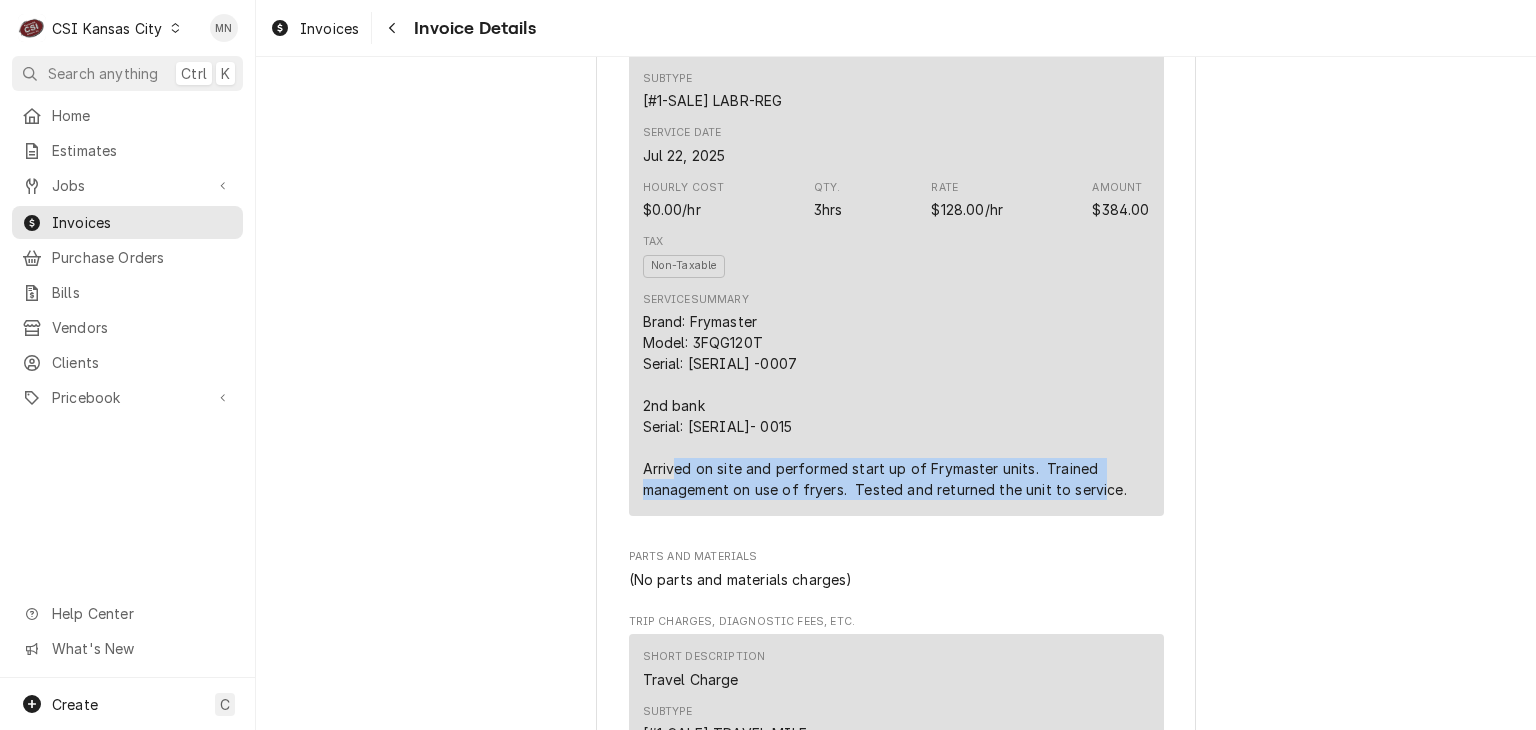 drag, startPoint x: 640, startPoint y: 469, endPoint x: 1068, endPoint y: 480, distance: 428.14133 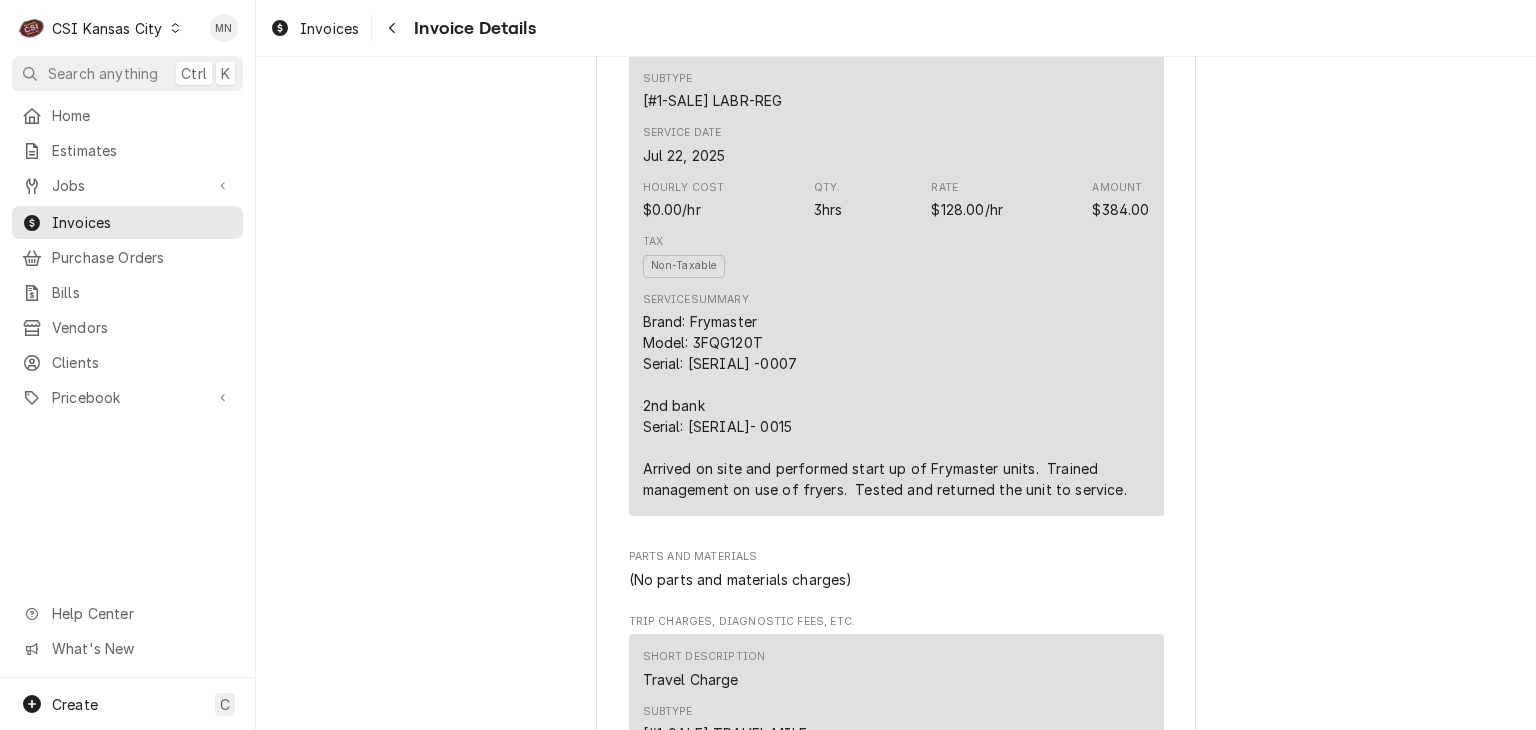 click on "Brand: Frymaster
Model: 3FQG120T
Serial: 2504ZP0005 -0007
2nd bank
Serial: 2504ZP0013- 0015
Arrived on site and performed start up of Frymaster units.  Trained management on use of fryers.  Tested and returned the unit to service." at bounding box center [896, 405] 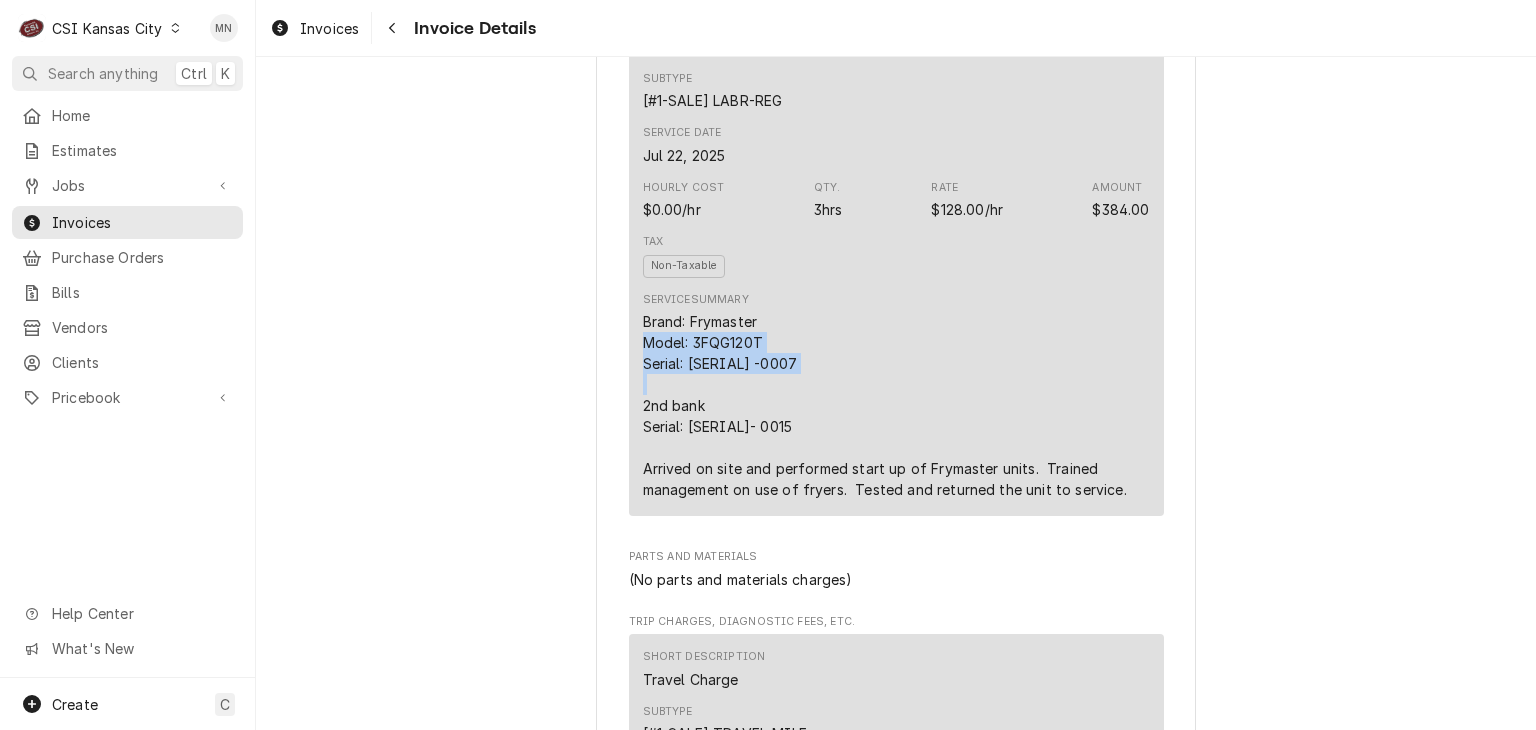 drag, startPoint x: 628, startPoint y: 342, endPoint x: 832, endPoint y: 371, distance: 206.05096 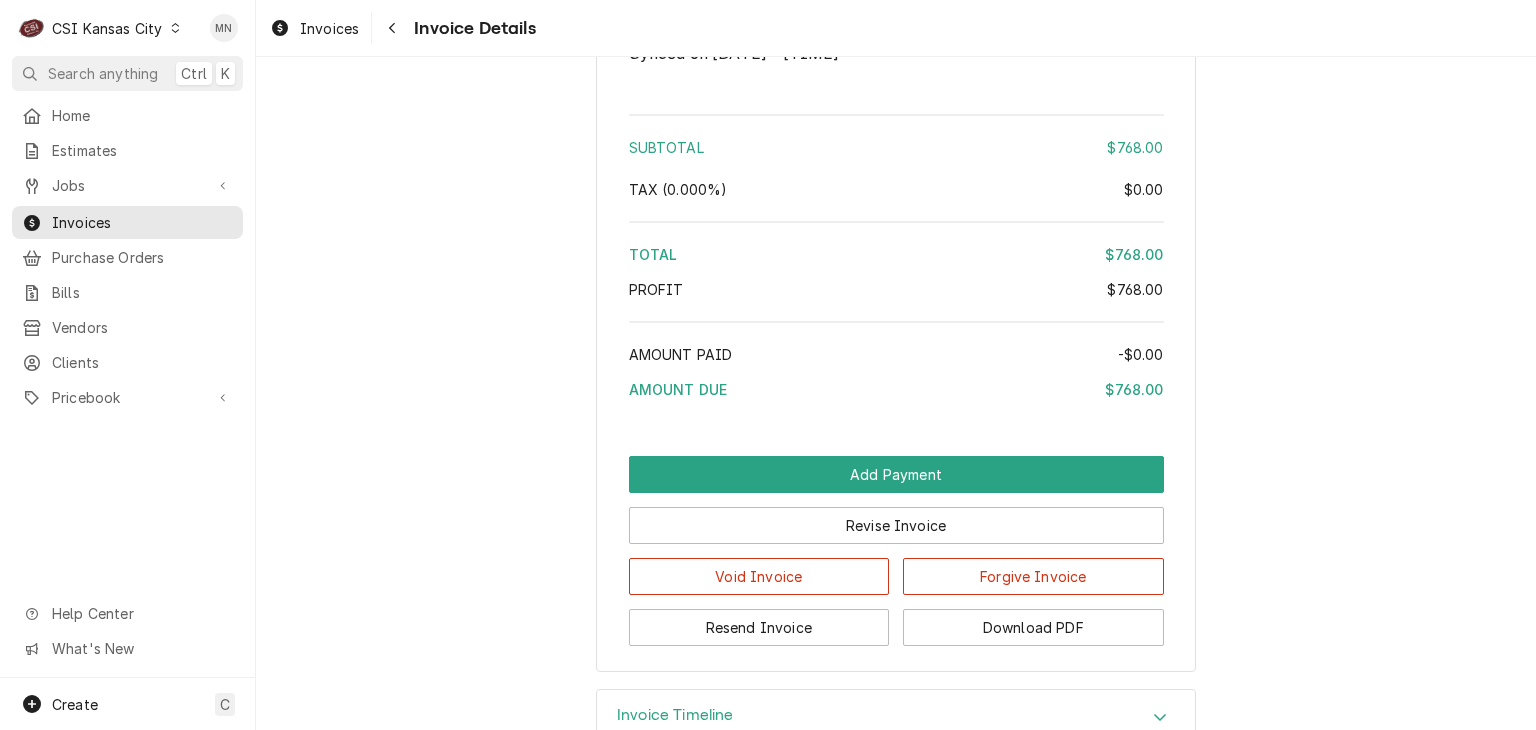 scroll, scrollTop: 3500, scrollLeft: 0, axis: vertical 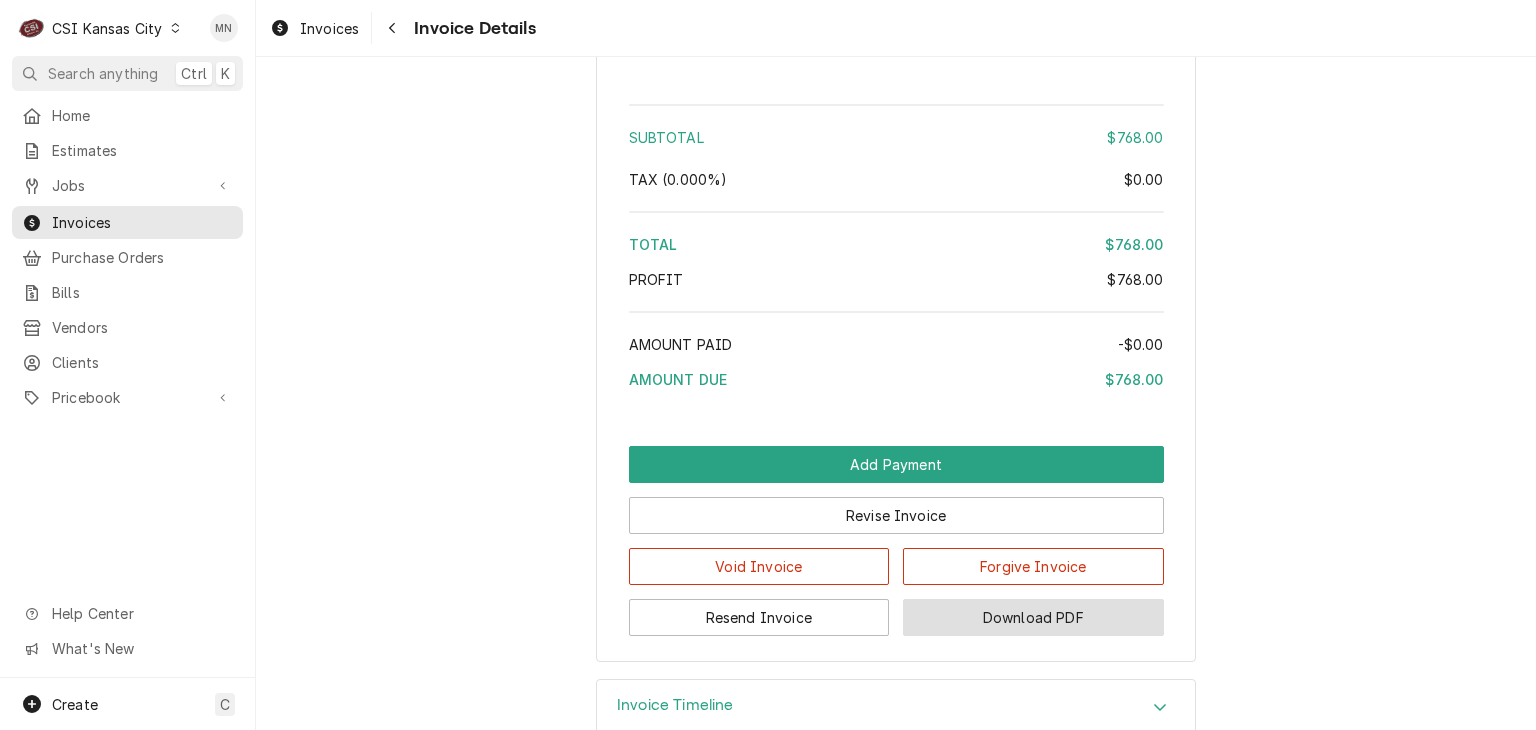 click on "Download PDF" at bounding box center (1033, 617) 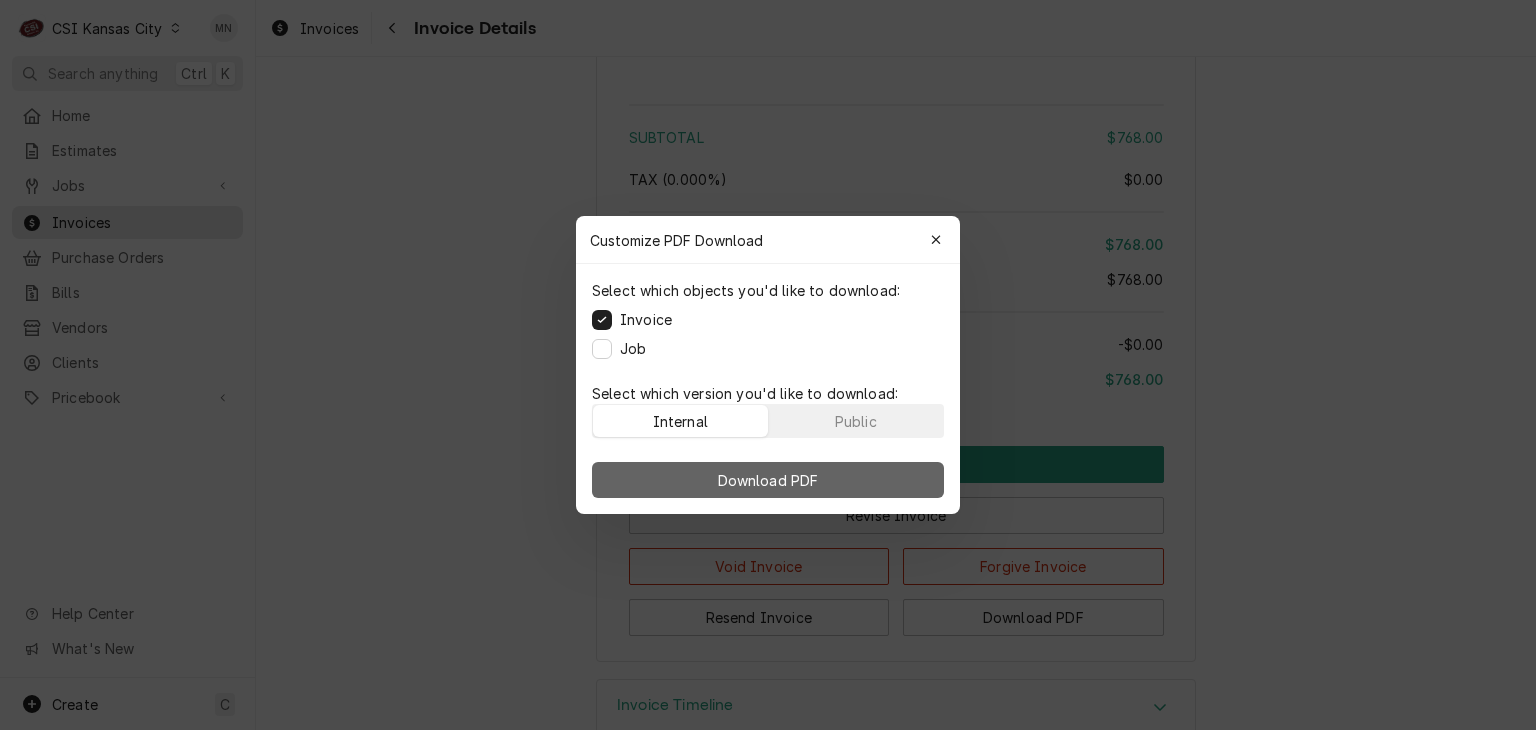 click on "Download PDF" at bounding box center (768, 480) 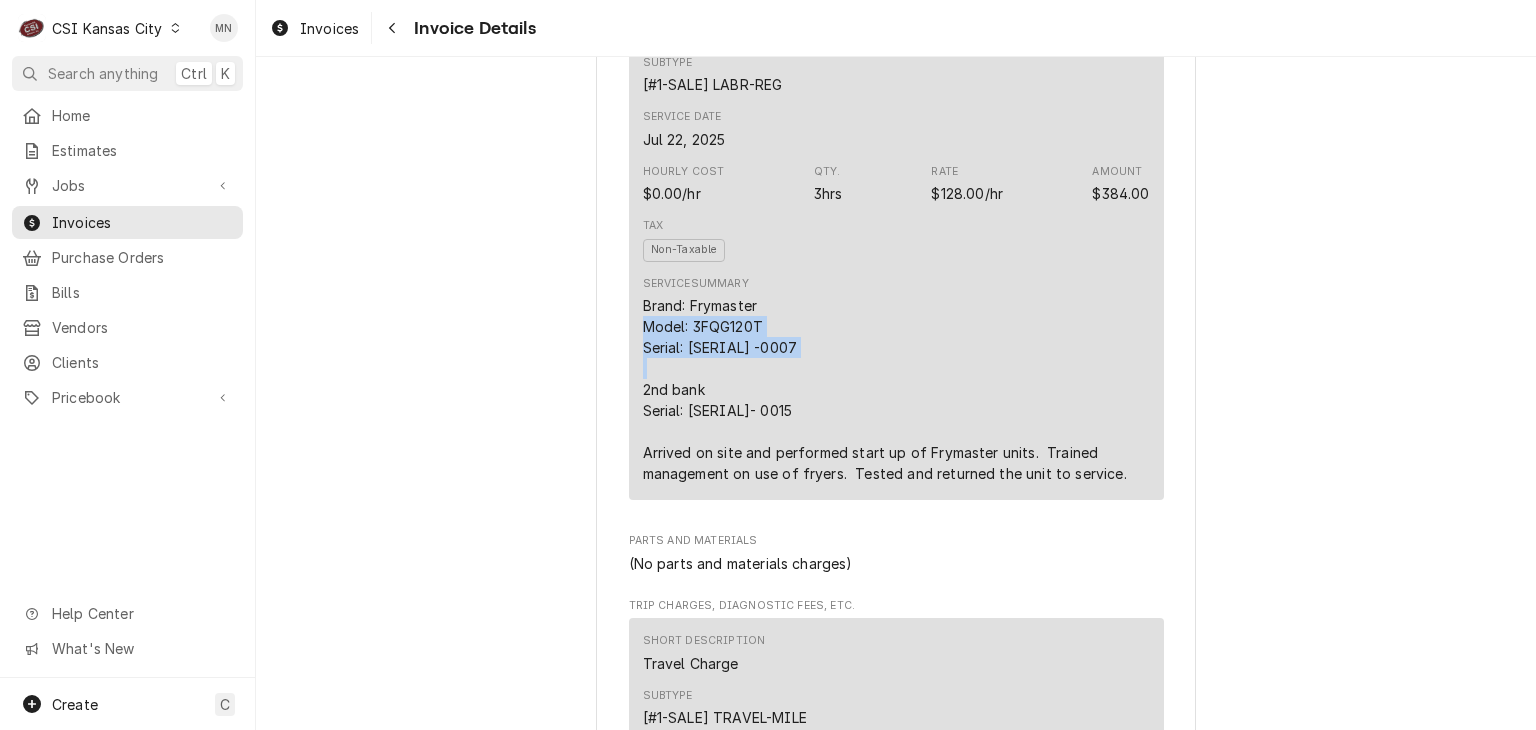 scroll, scrollTop: 1300, scrollLeft: 0, axis: vertical 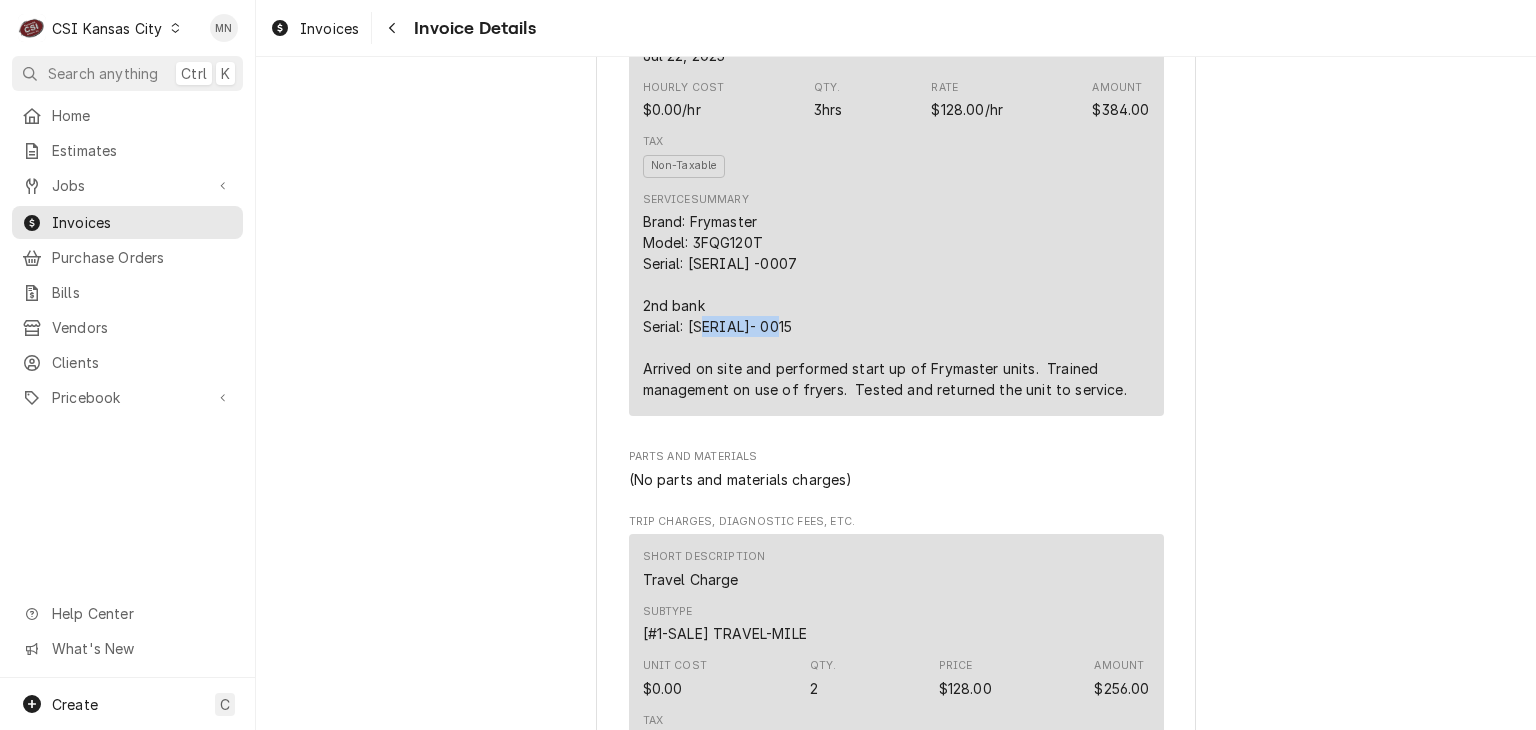 drag, startPoint x: 684, startPoint y: 321, endPoint x: 768, endPoint y: 323, distance: 84.0238 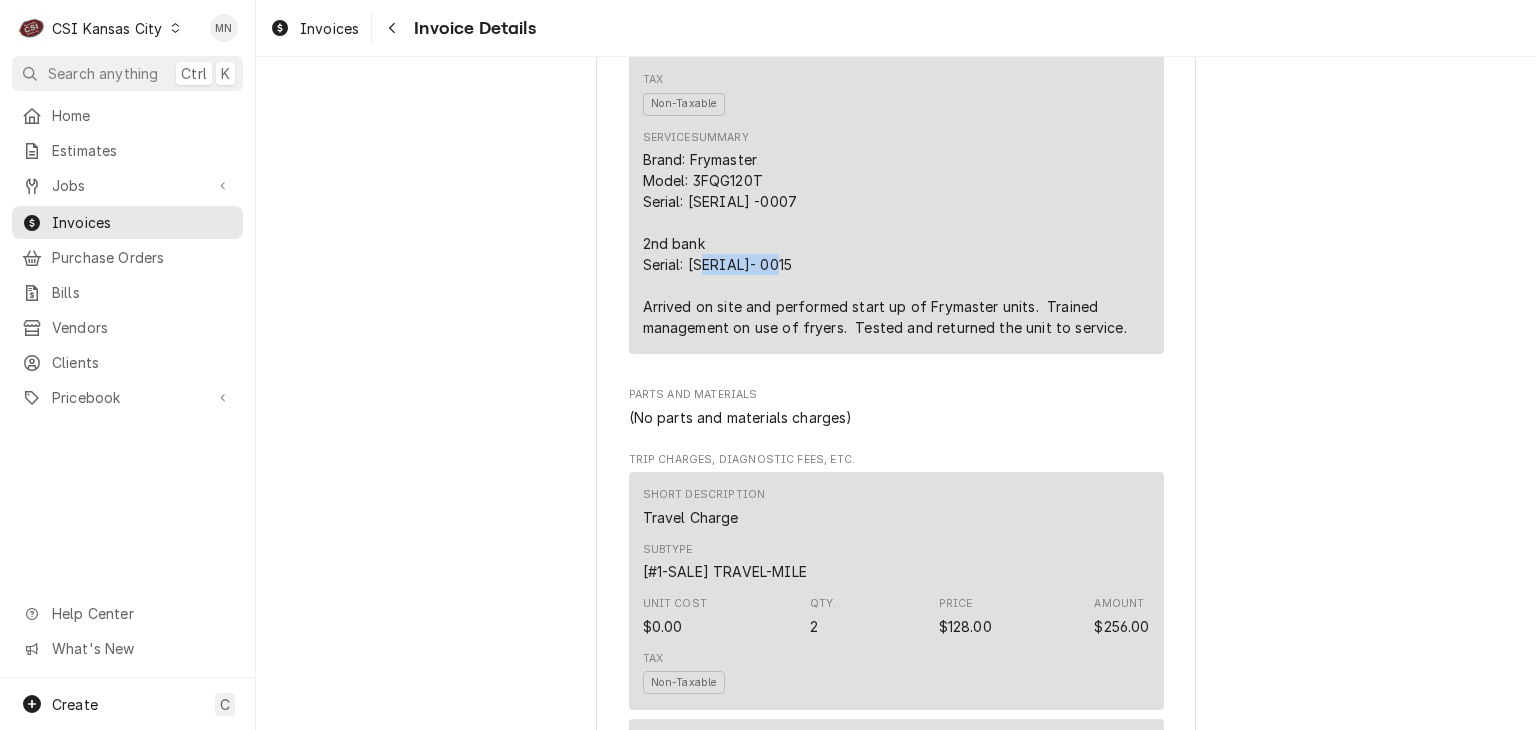 scroll, scrollTop: 1200, scrollLeft: 0, axis: vertical 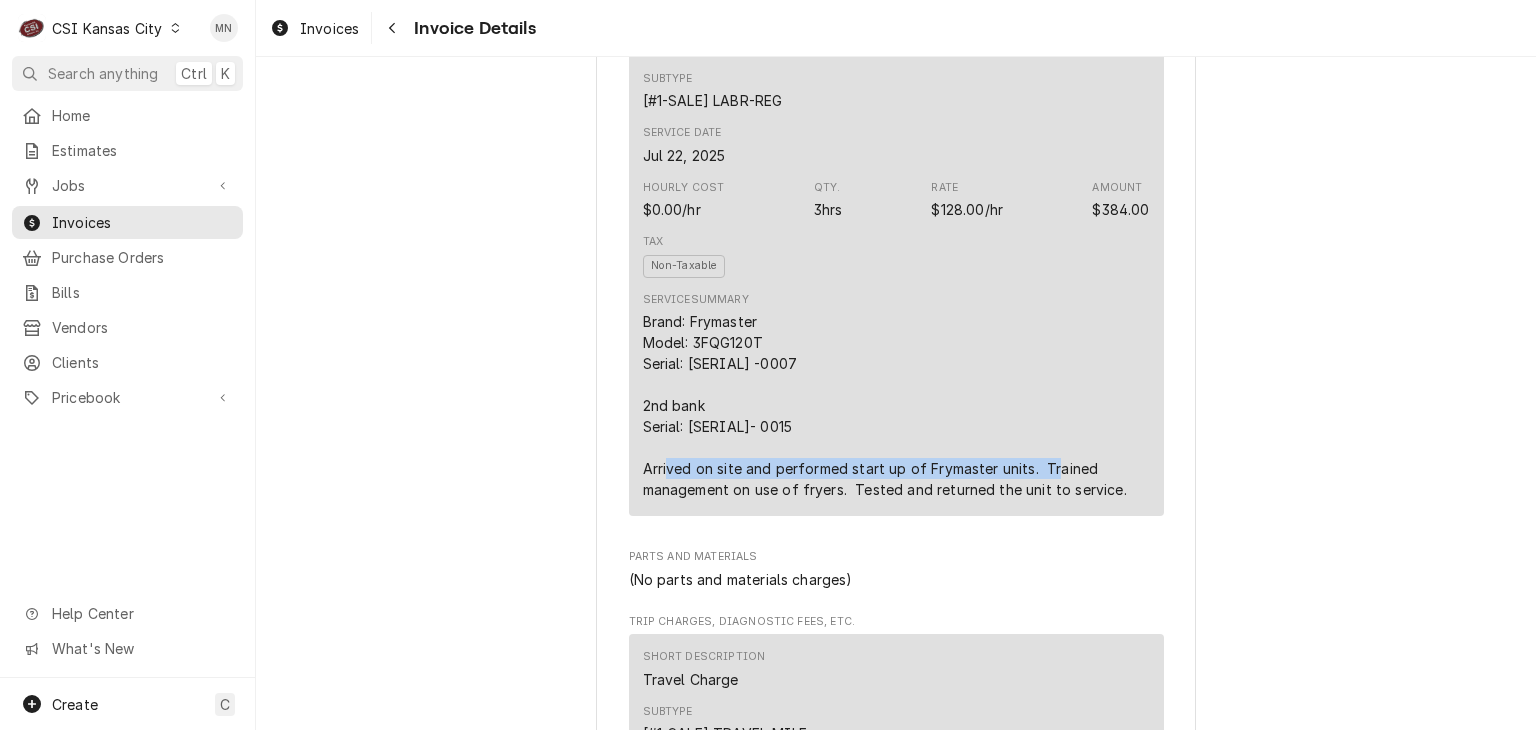 drag, startPoint x: 632, startPoint y: 468, endPoint x: 1025, endPoint y: 468, distance: 393 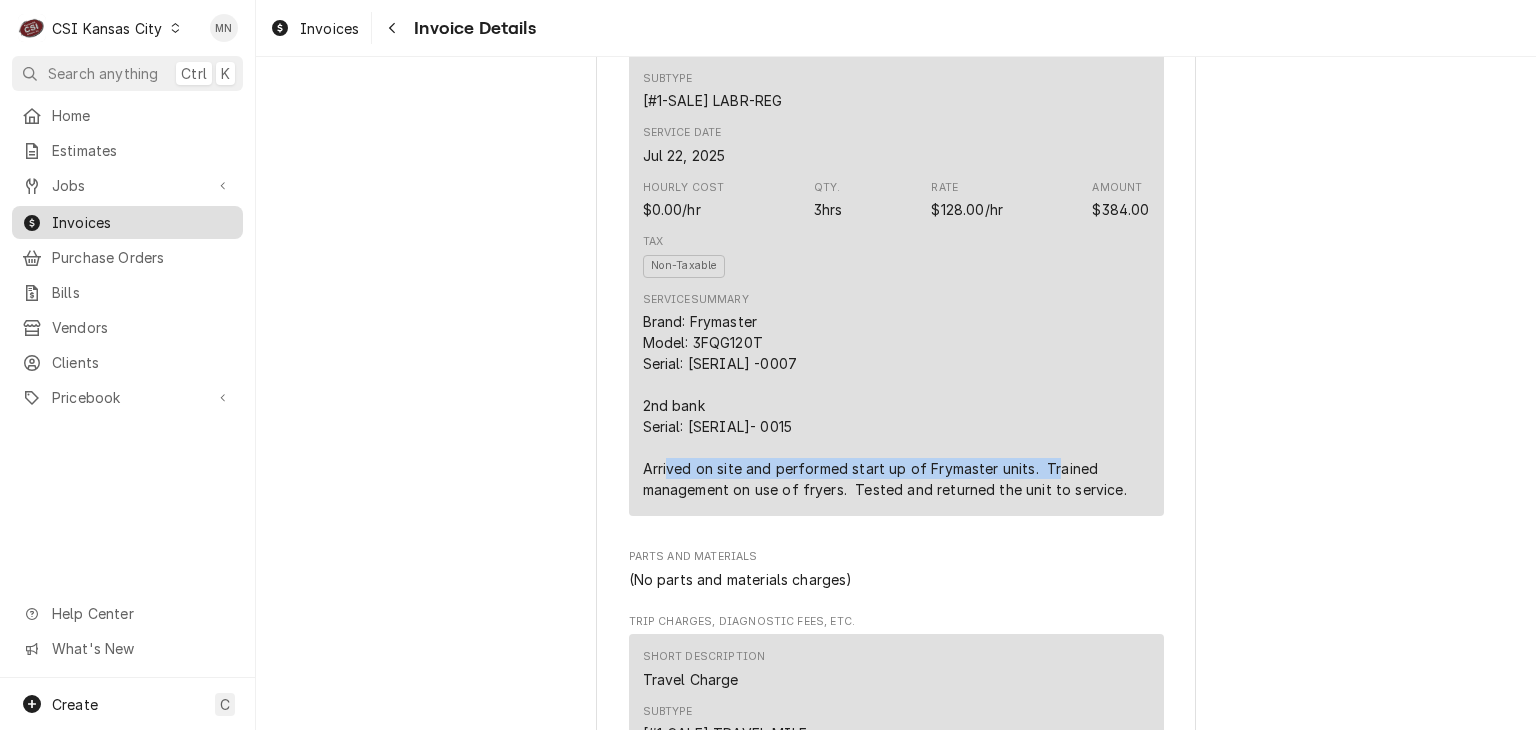 click on "Invoices" at bounding box center [142, 222] 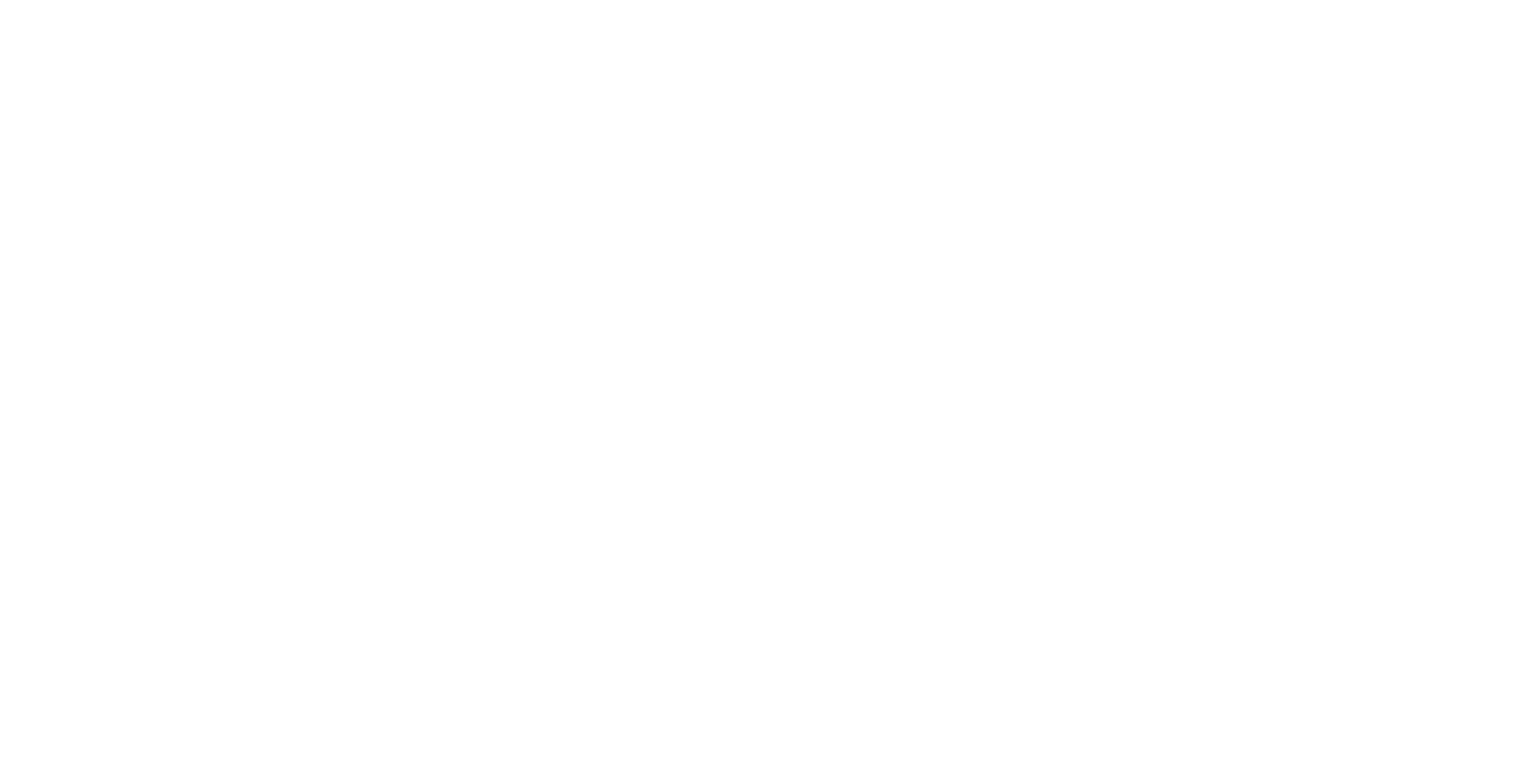scroll, scrollTop: 0, scrollLeft: 0, axis: both 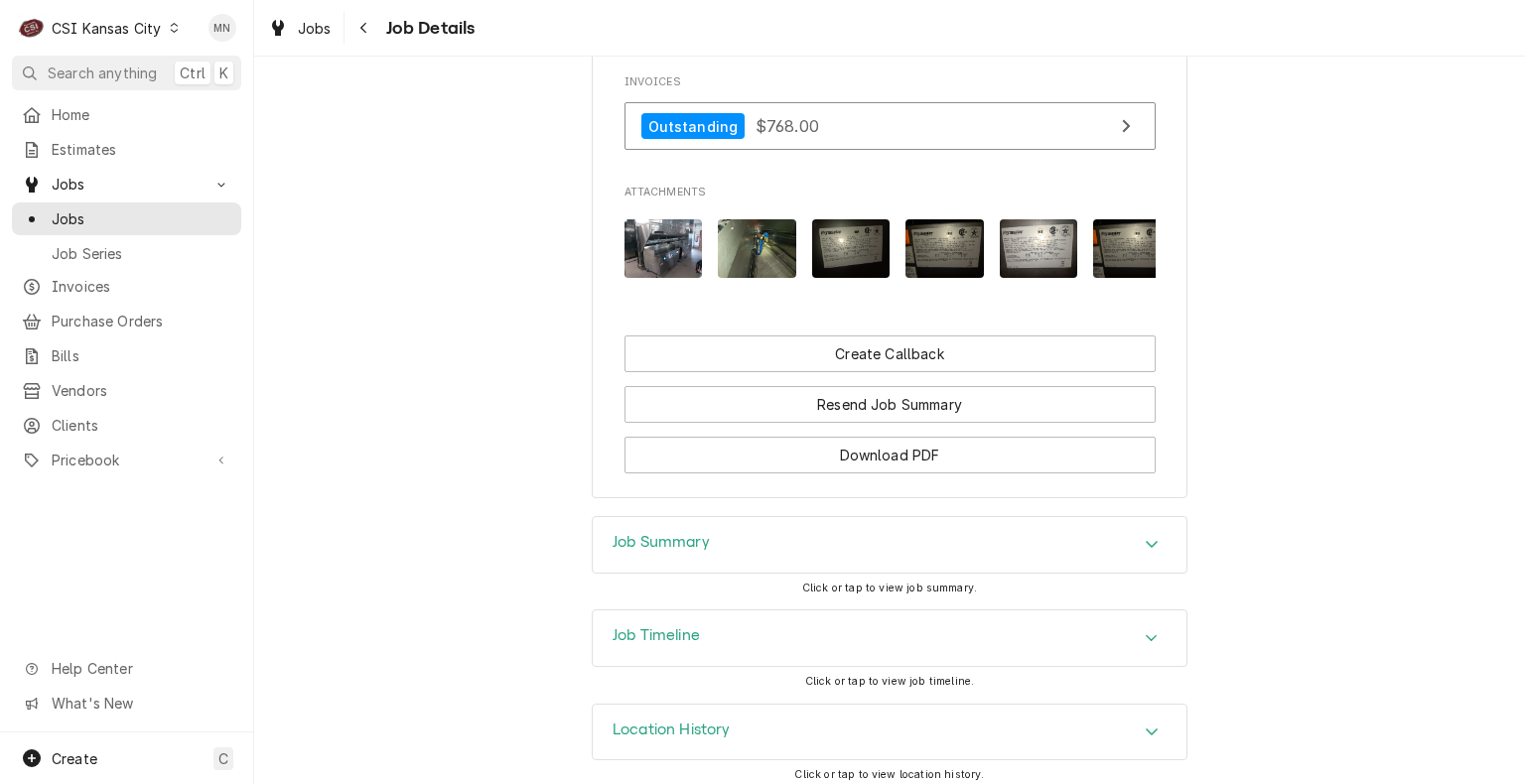click on "Job Summary" at bounding box center (890, 545) 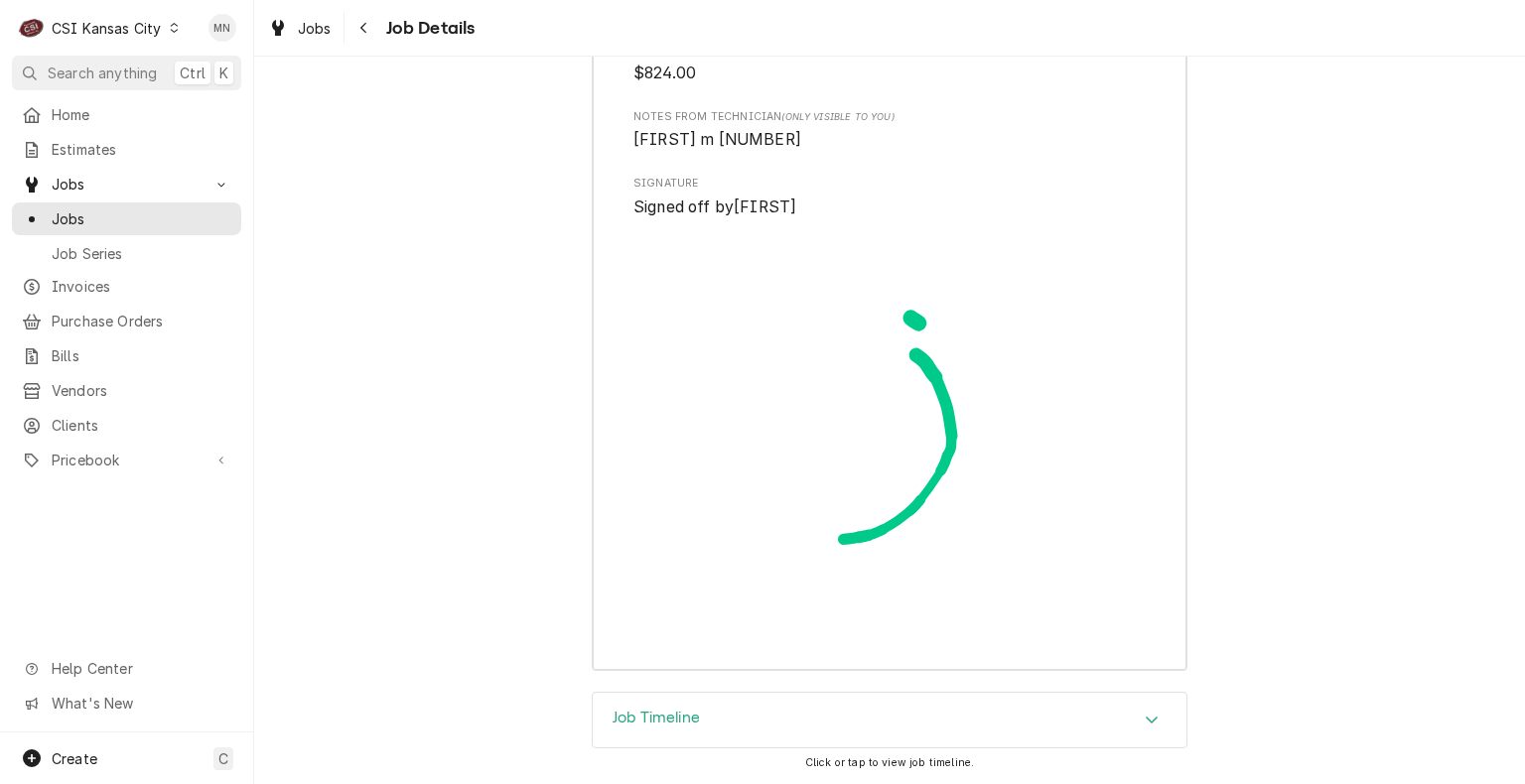 scroll, scrollTop: 7733, scrollLeft: 0, axis: vertical 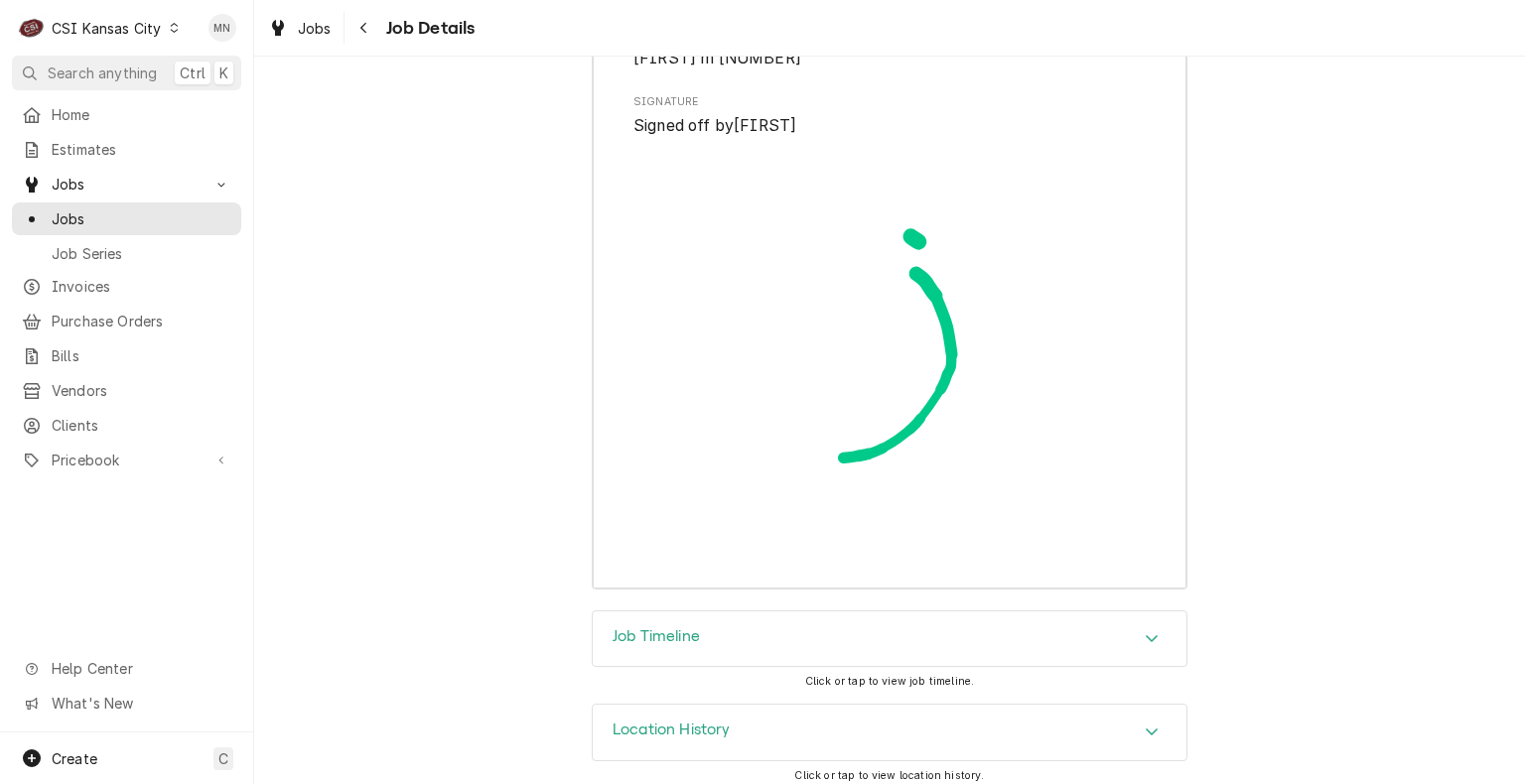 click on "Job Timeline" at bounding box center [890, 639] 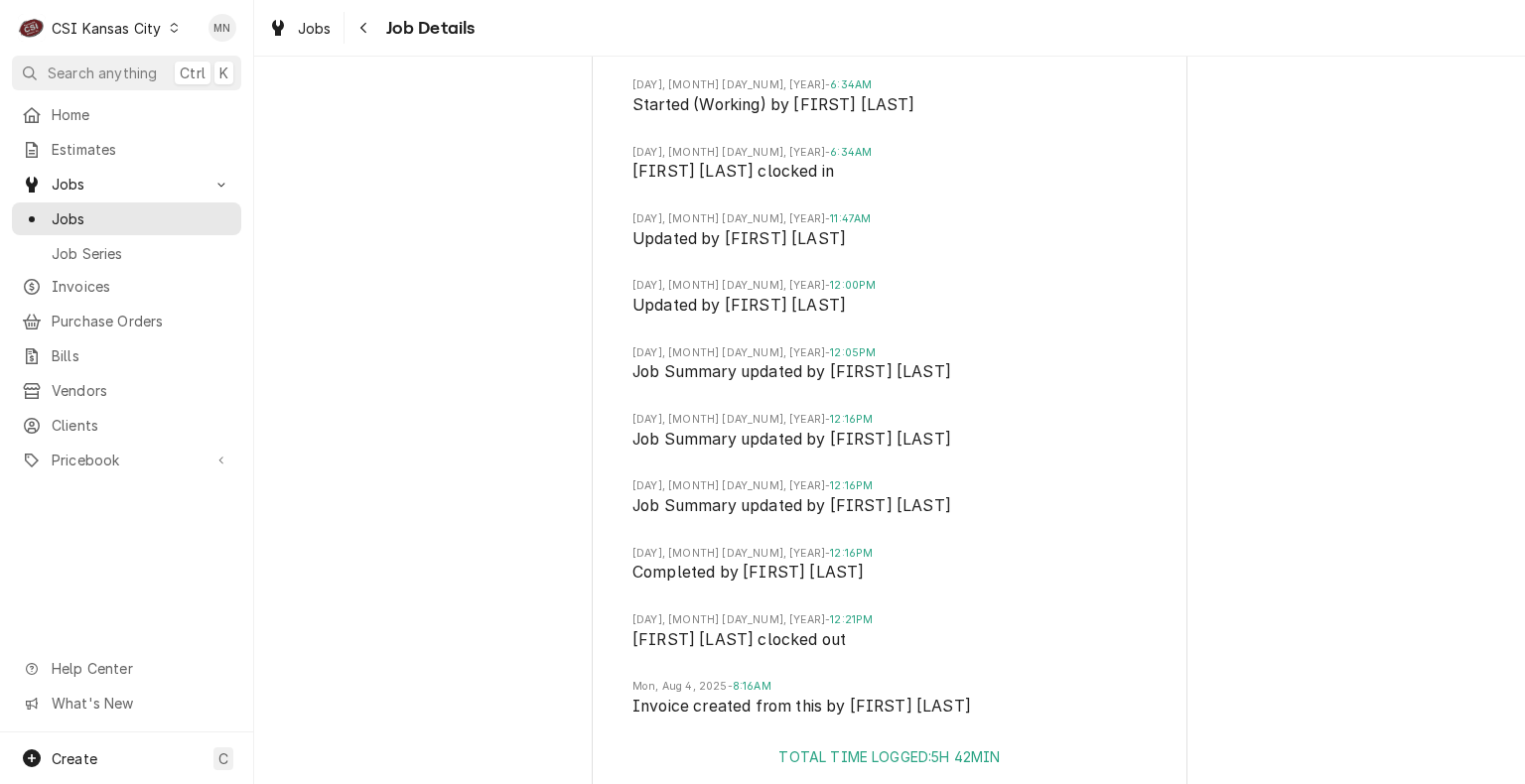 scroll, scrollTop: 9621, scrollLeft: 0, axis: vertical 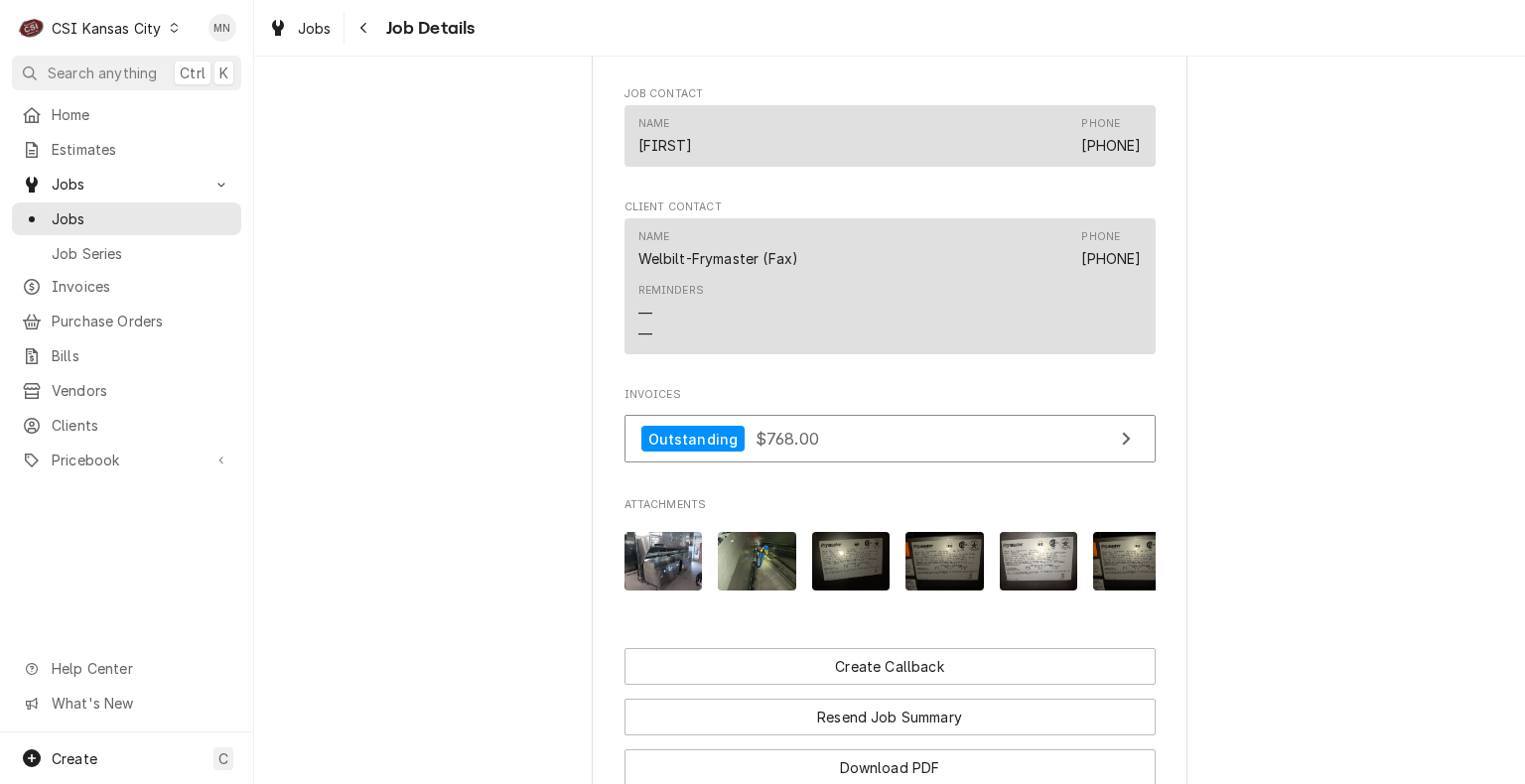 click at bounding box center (663, 561) 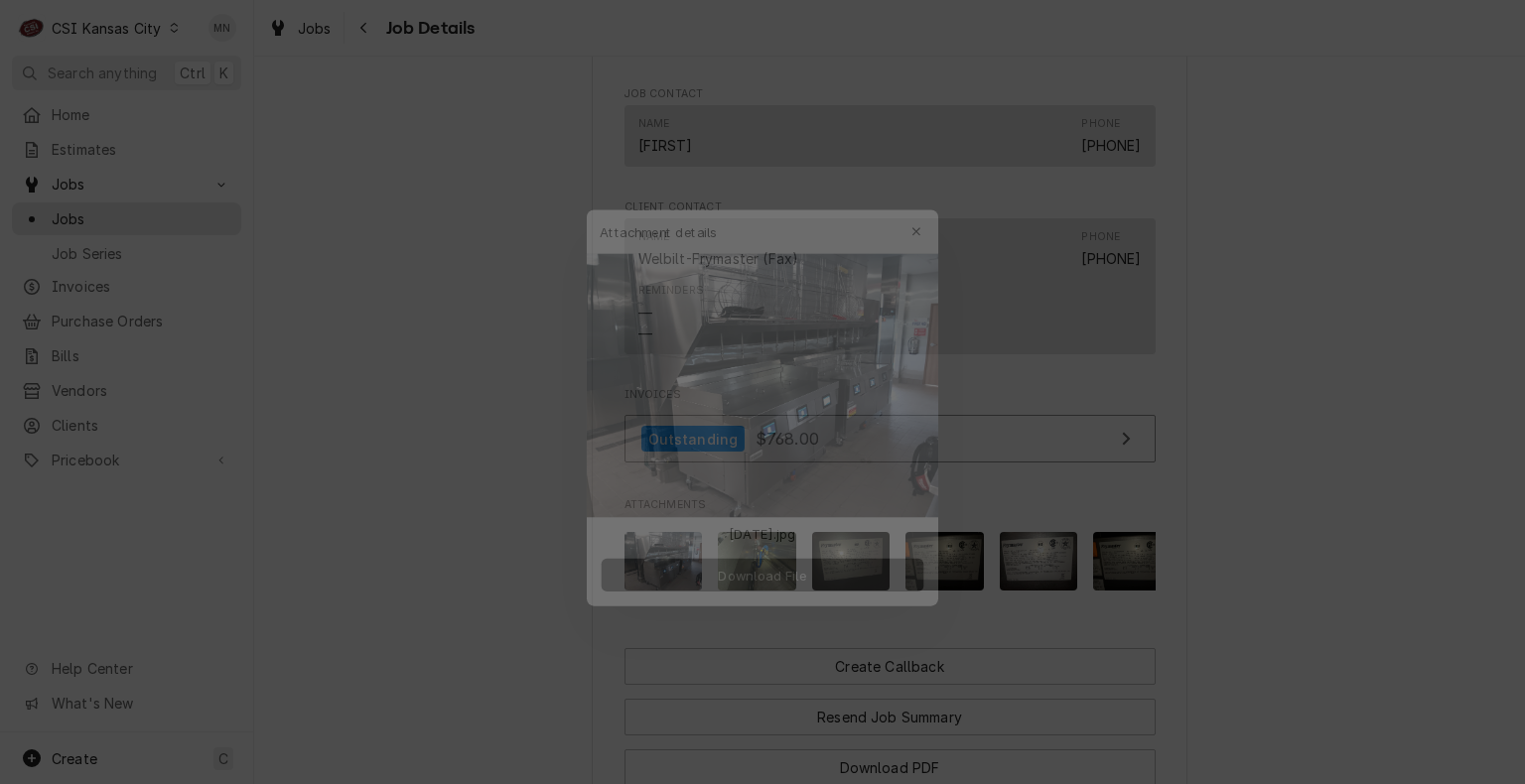 click on "Download File" at bounding box center [762, 573] 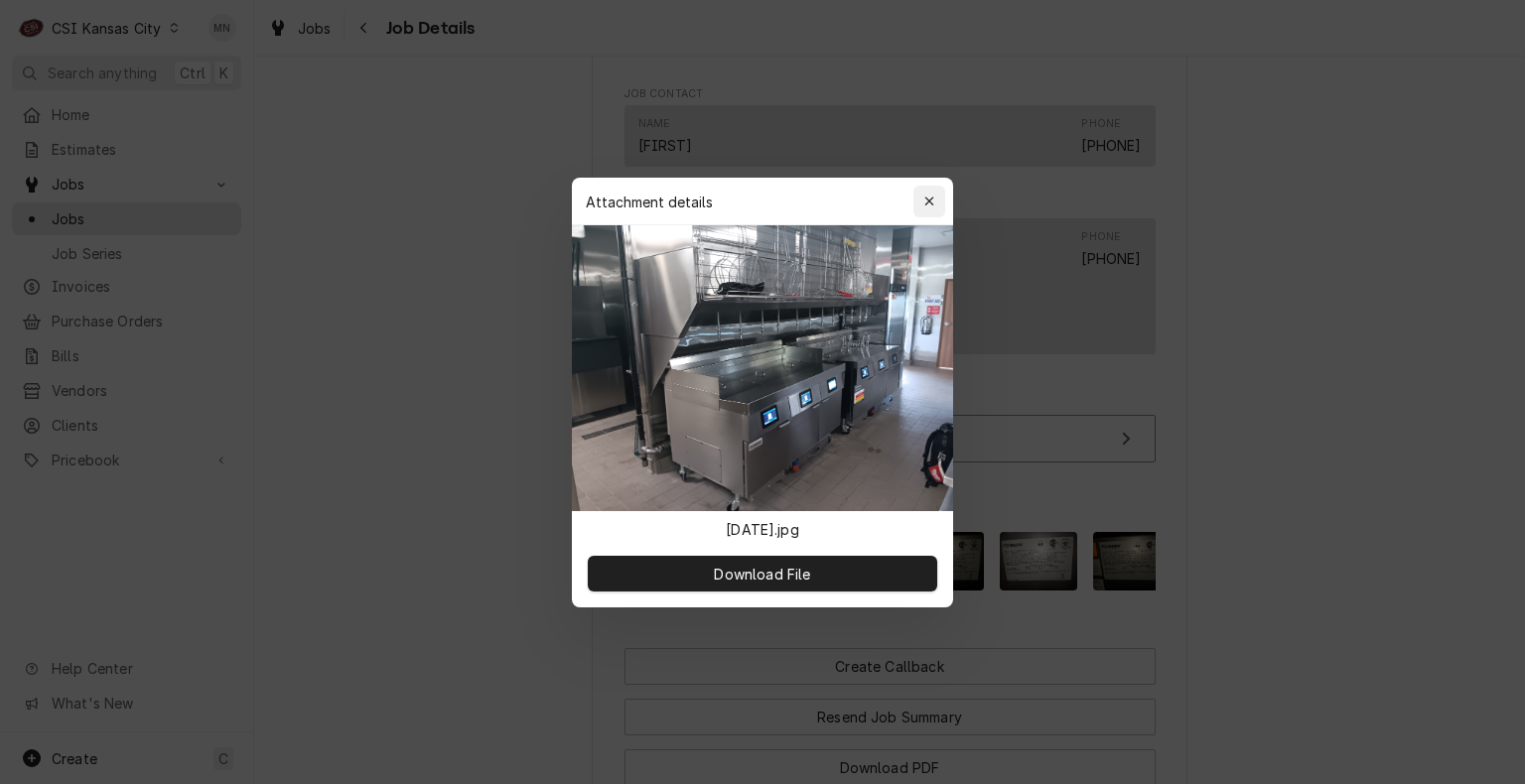 click at bounding box center (929, 201) 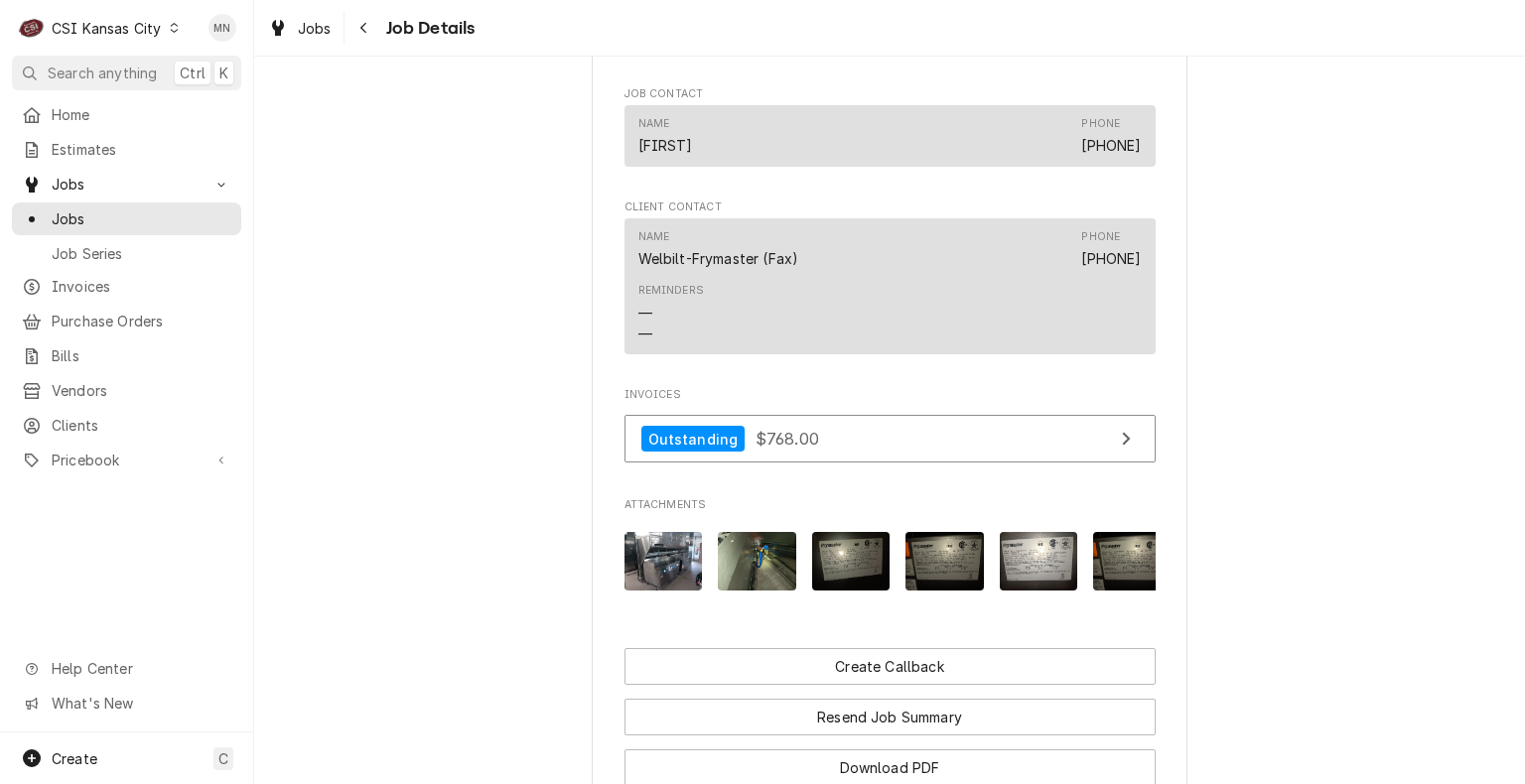 click at bounding box center [757, 561] 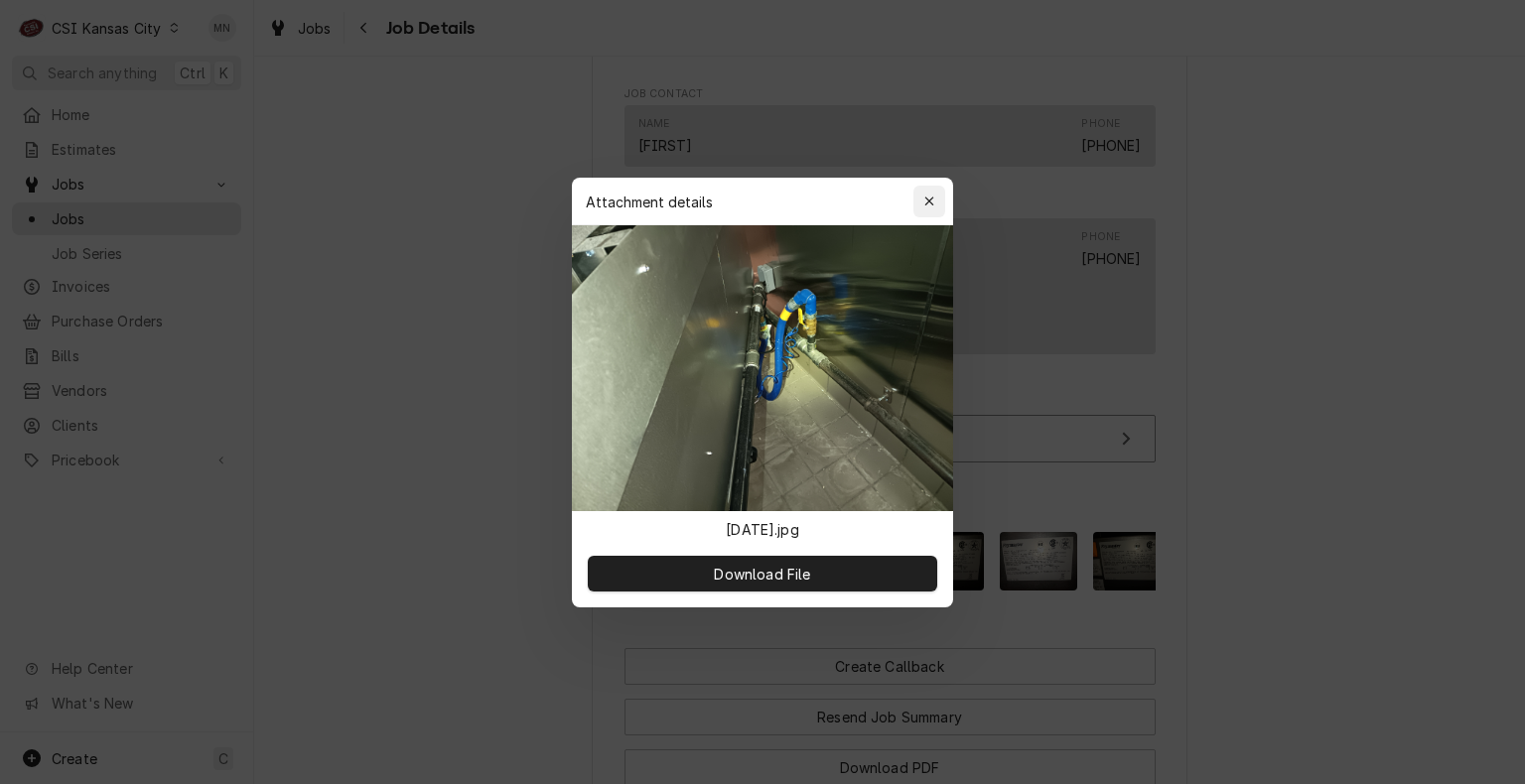 click at bounding box center (929, 201) 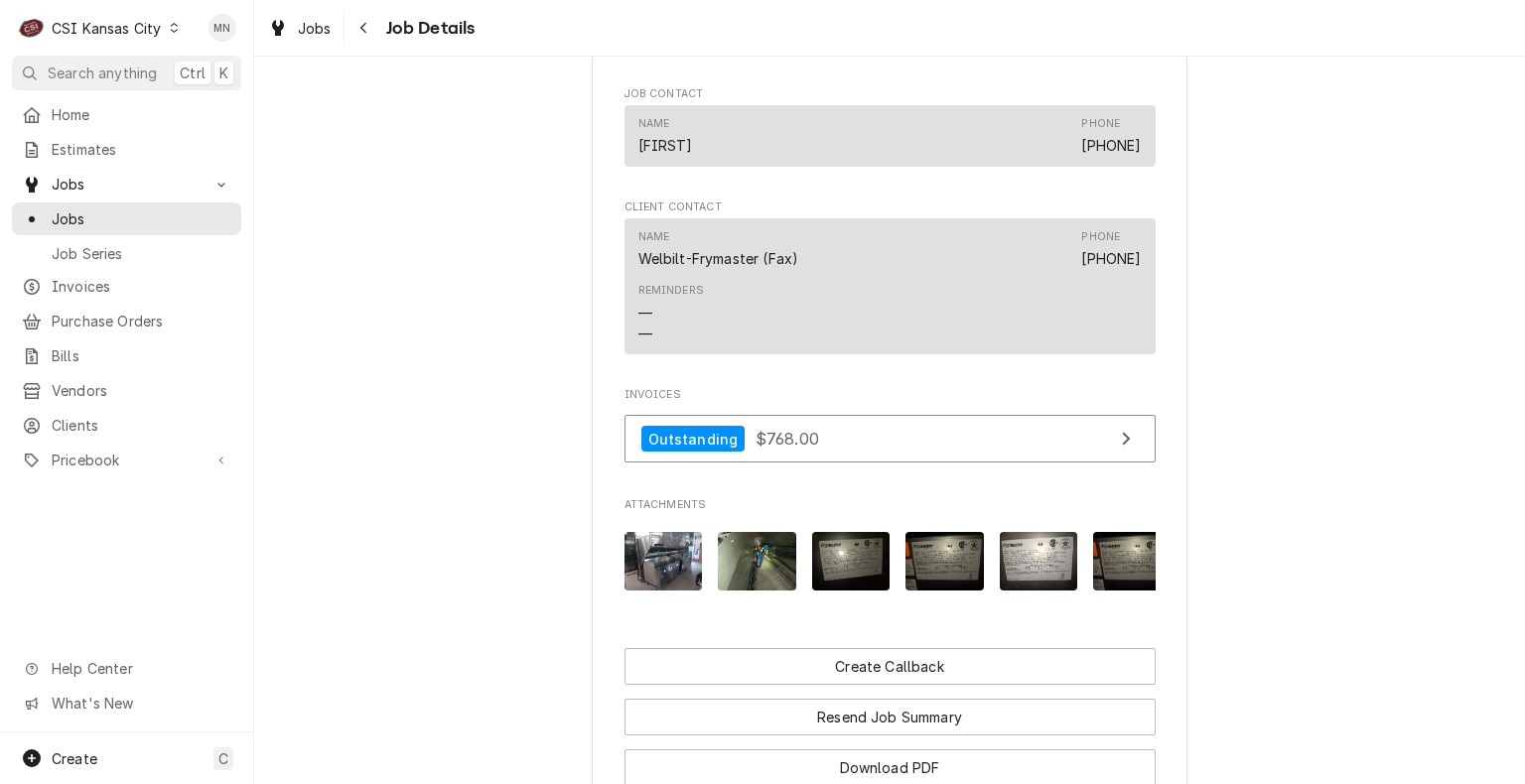 click at bounding box center [851, 561] 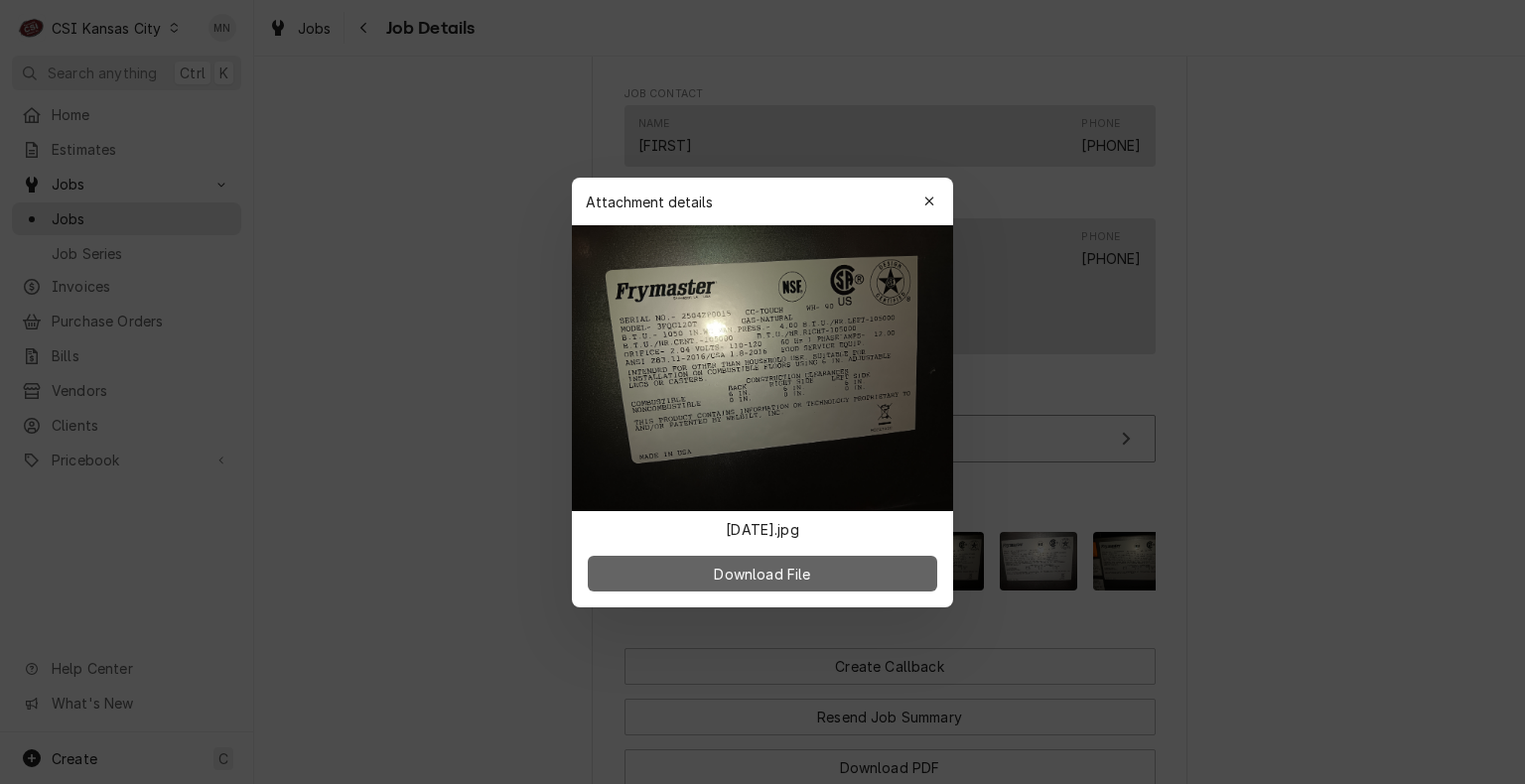 click on "Download File" at bounding box center (762, 573) 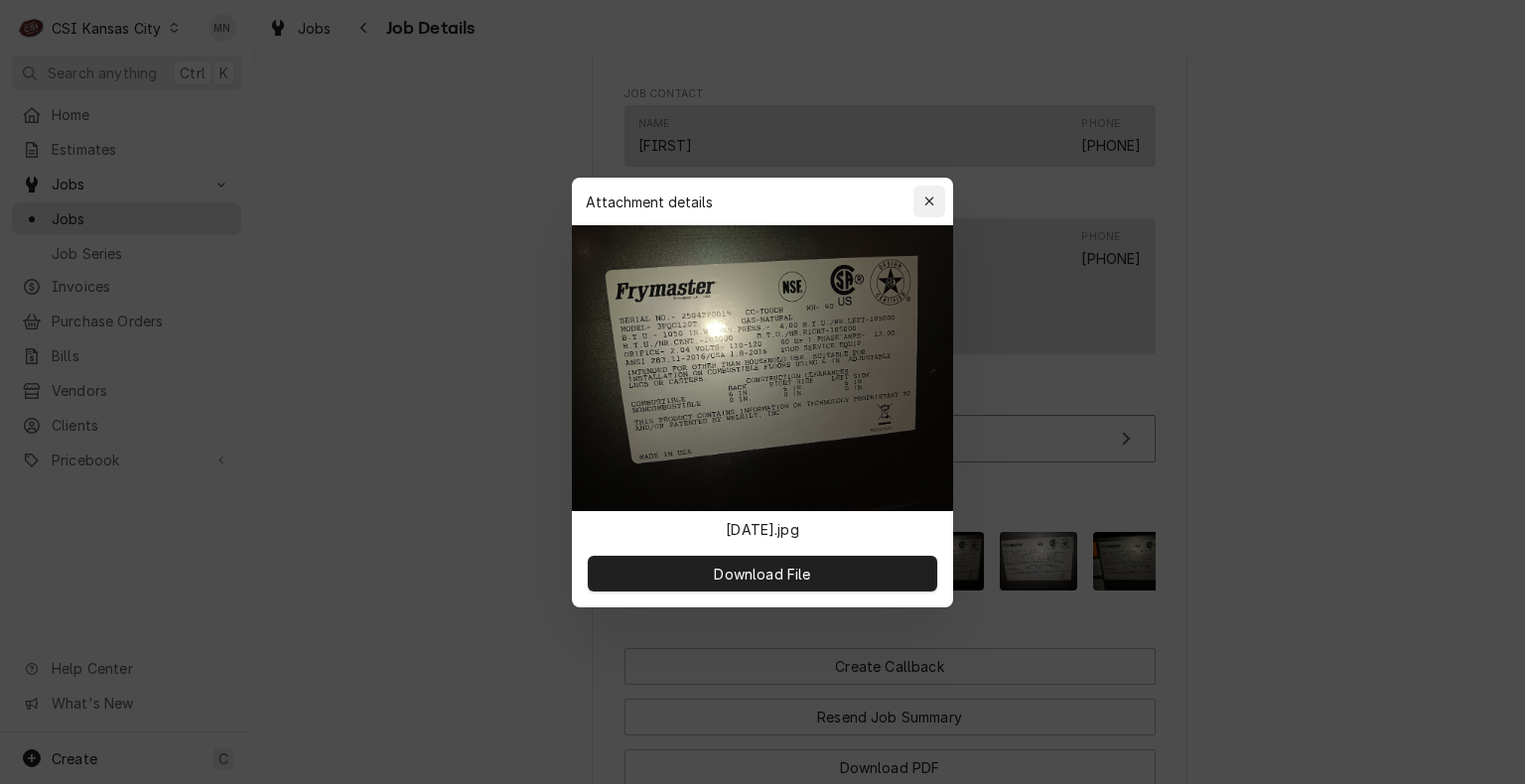 click 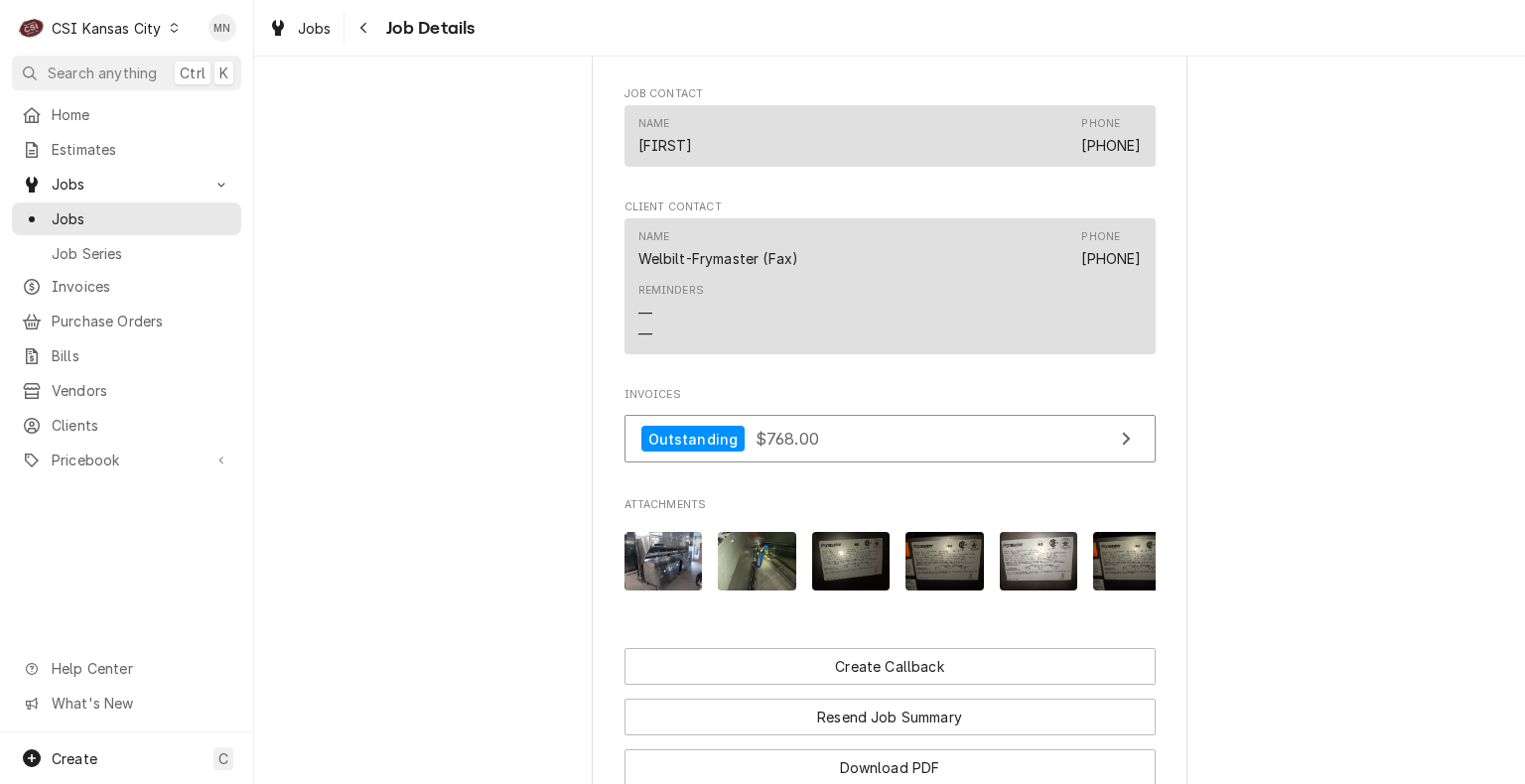 click at bounding box center [944, 561] 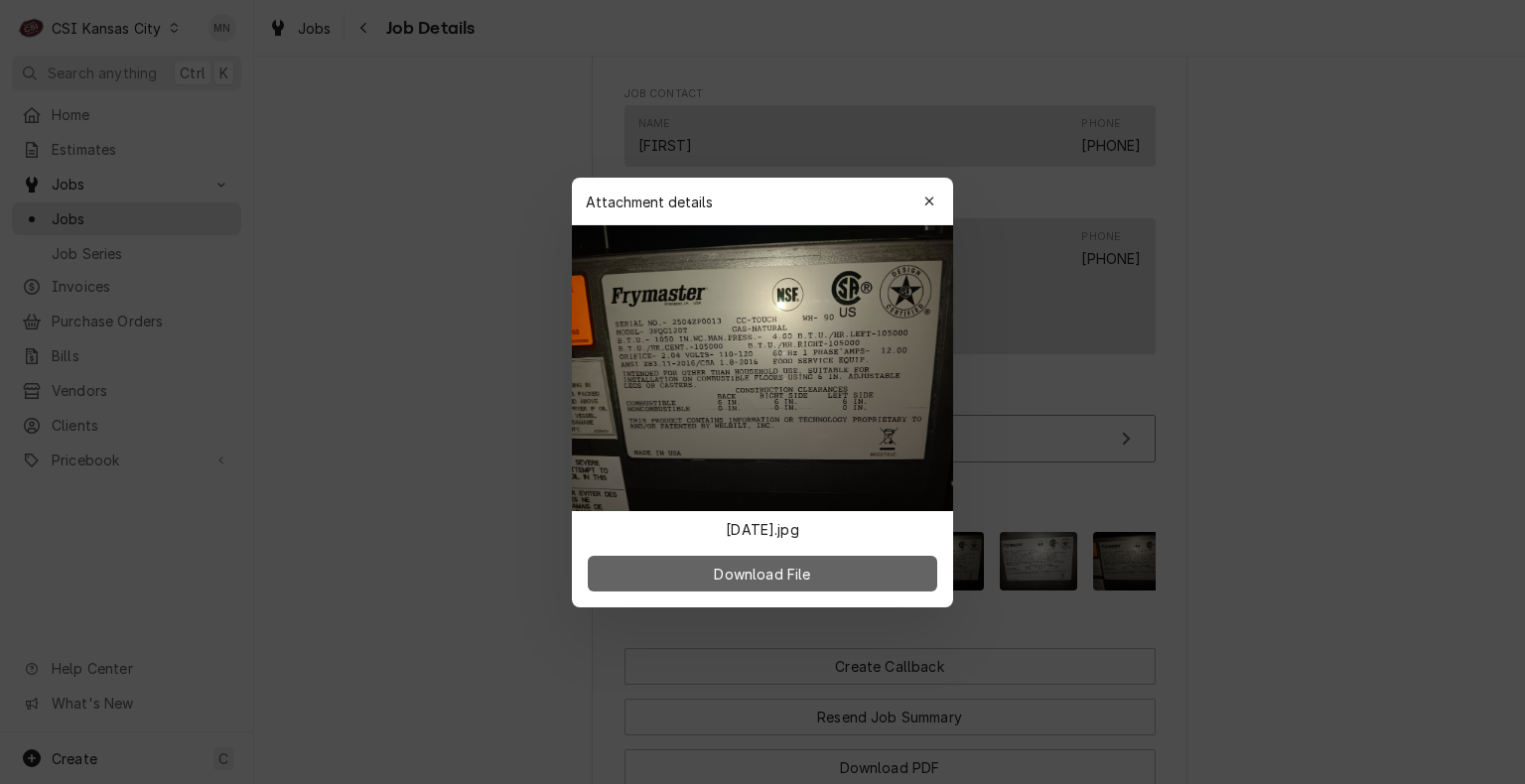 click on "Download File" at bounding box center (762, 574) 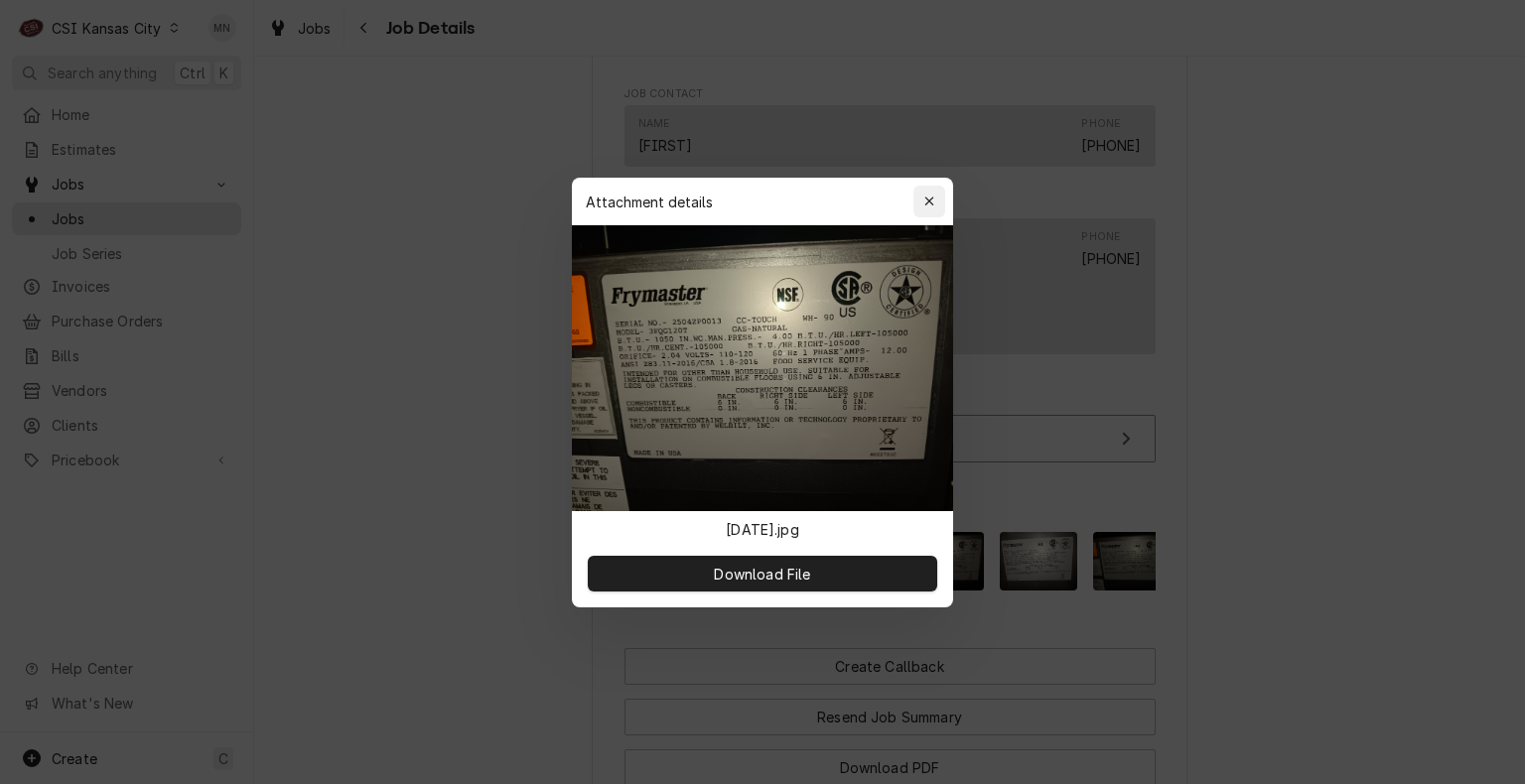 click 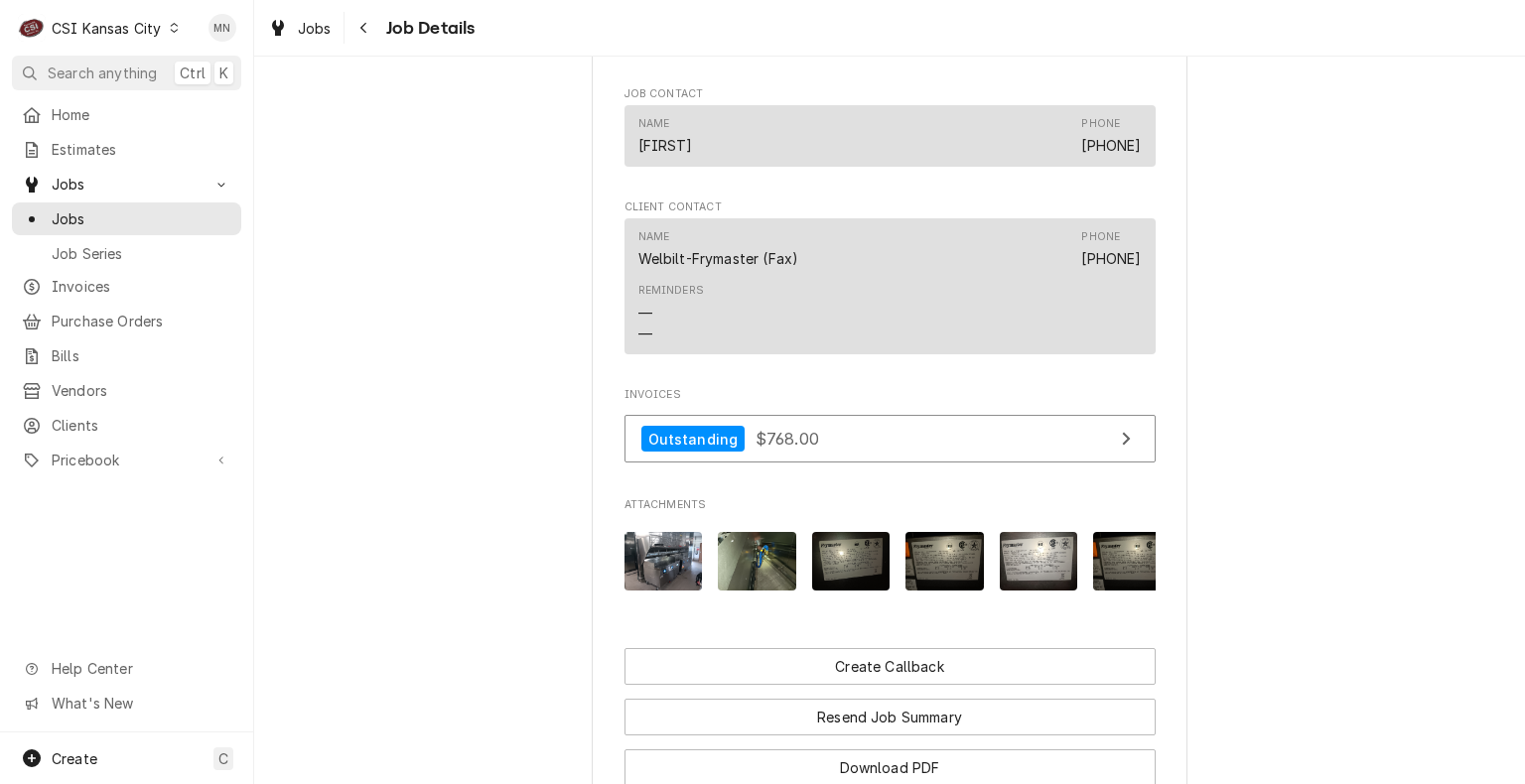 click at bounding box center [1039, 561] 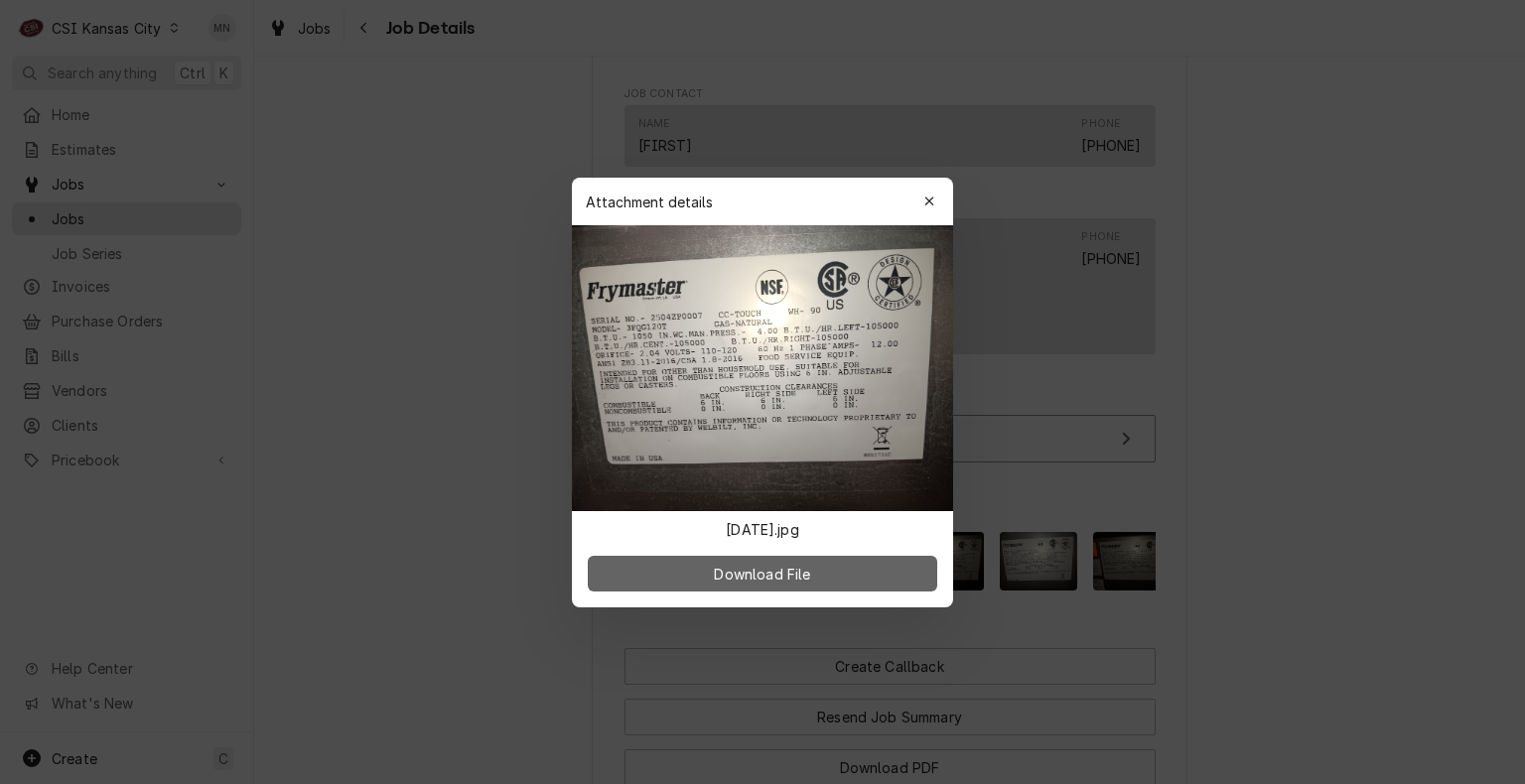 click on "Download File" at bounding box center [762, 573] 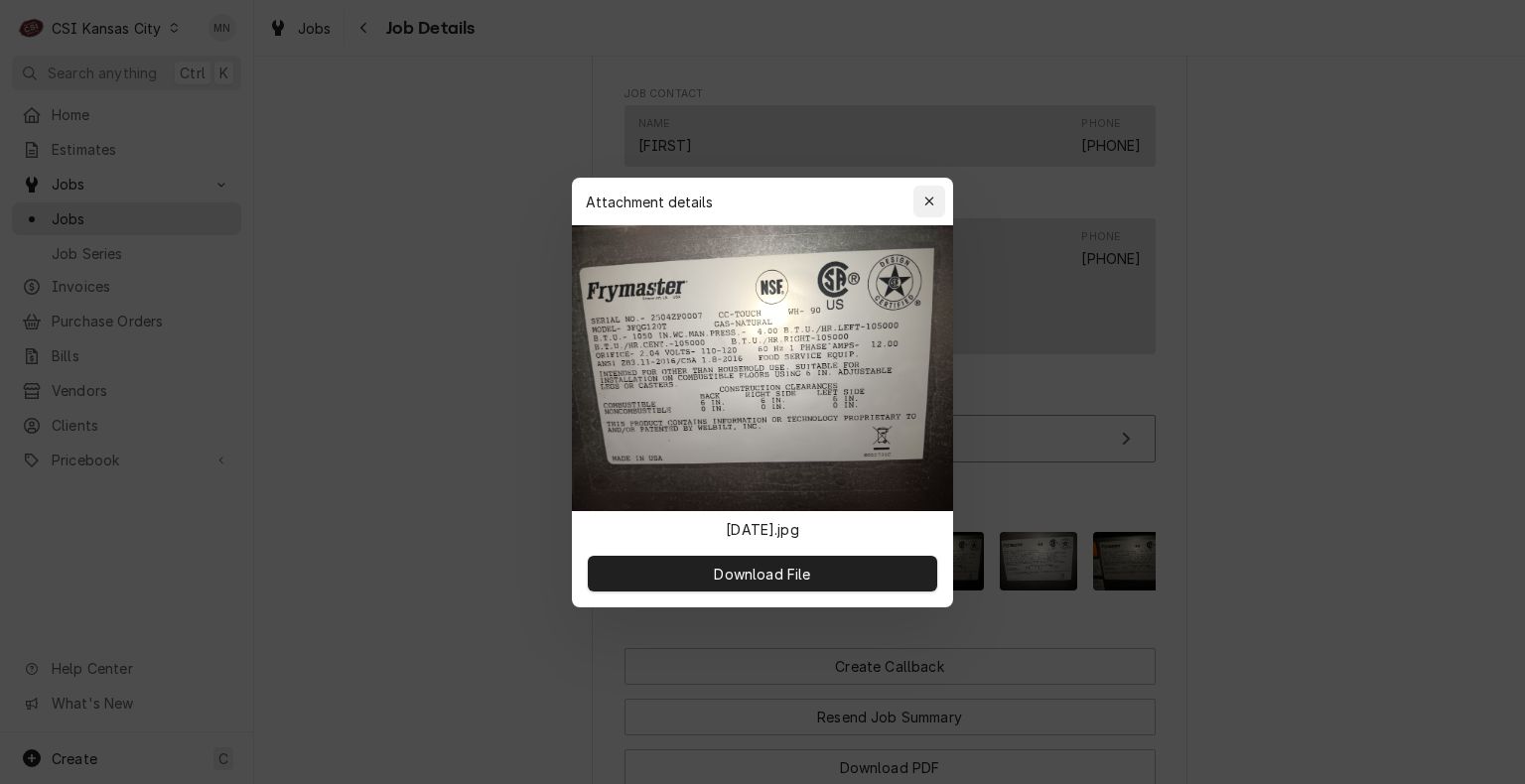 click 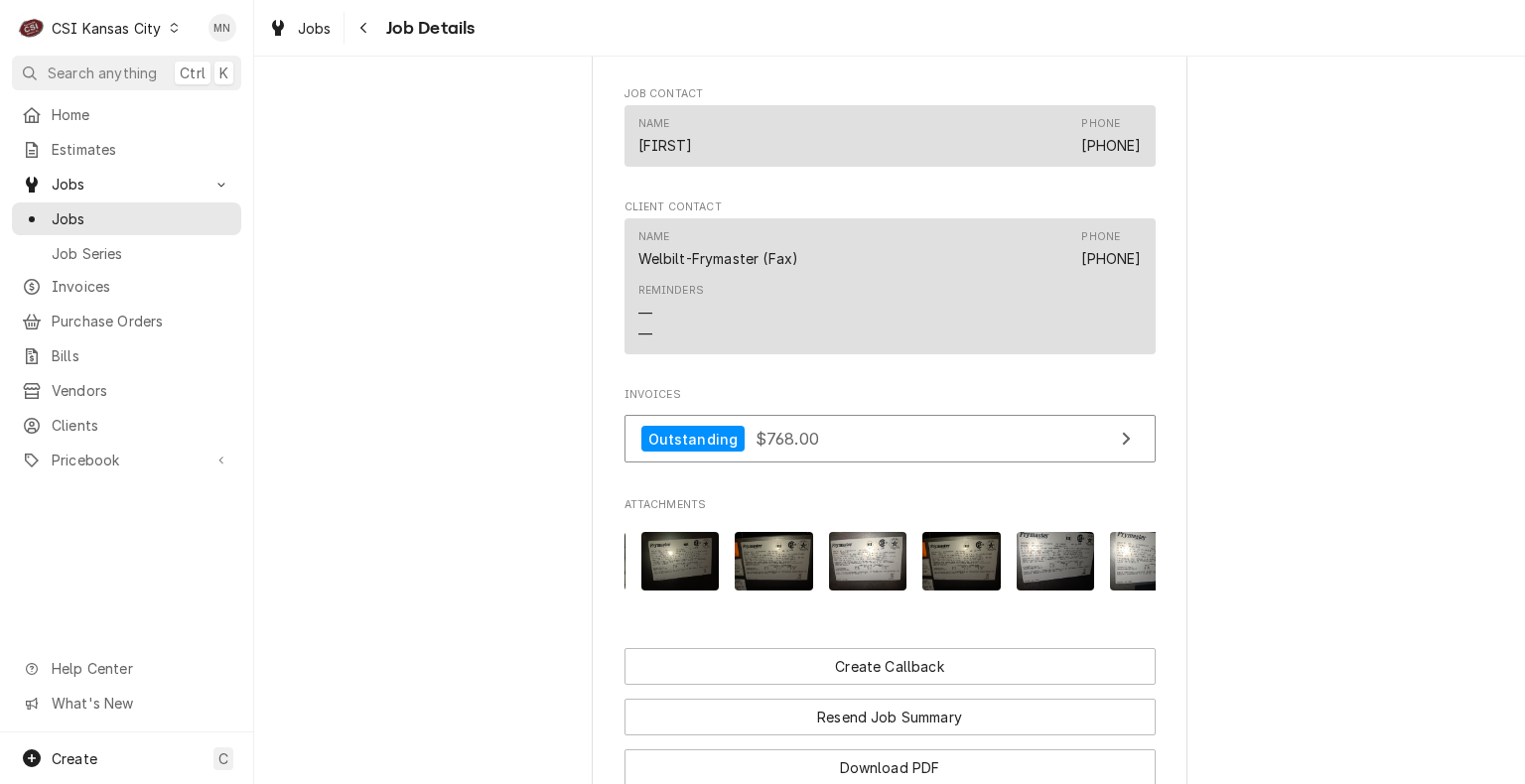 scroll, scrollTop: 0, scrollLeft: 218, axis: horizontal 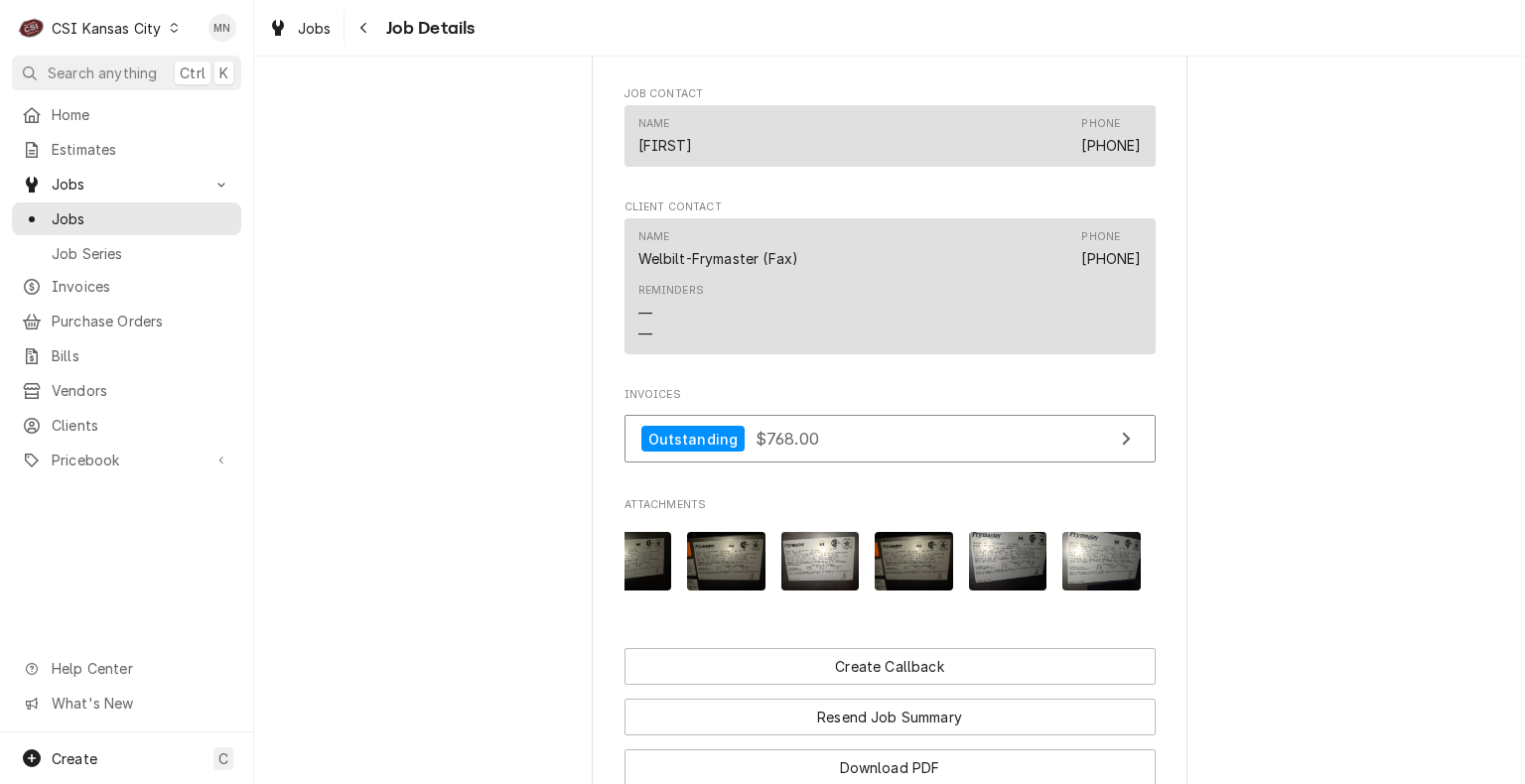 click at bounding box center [913, 561] 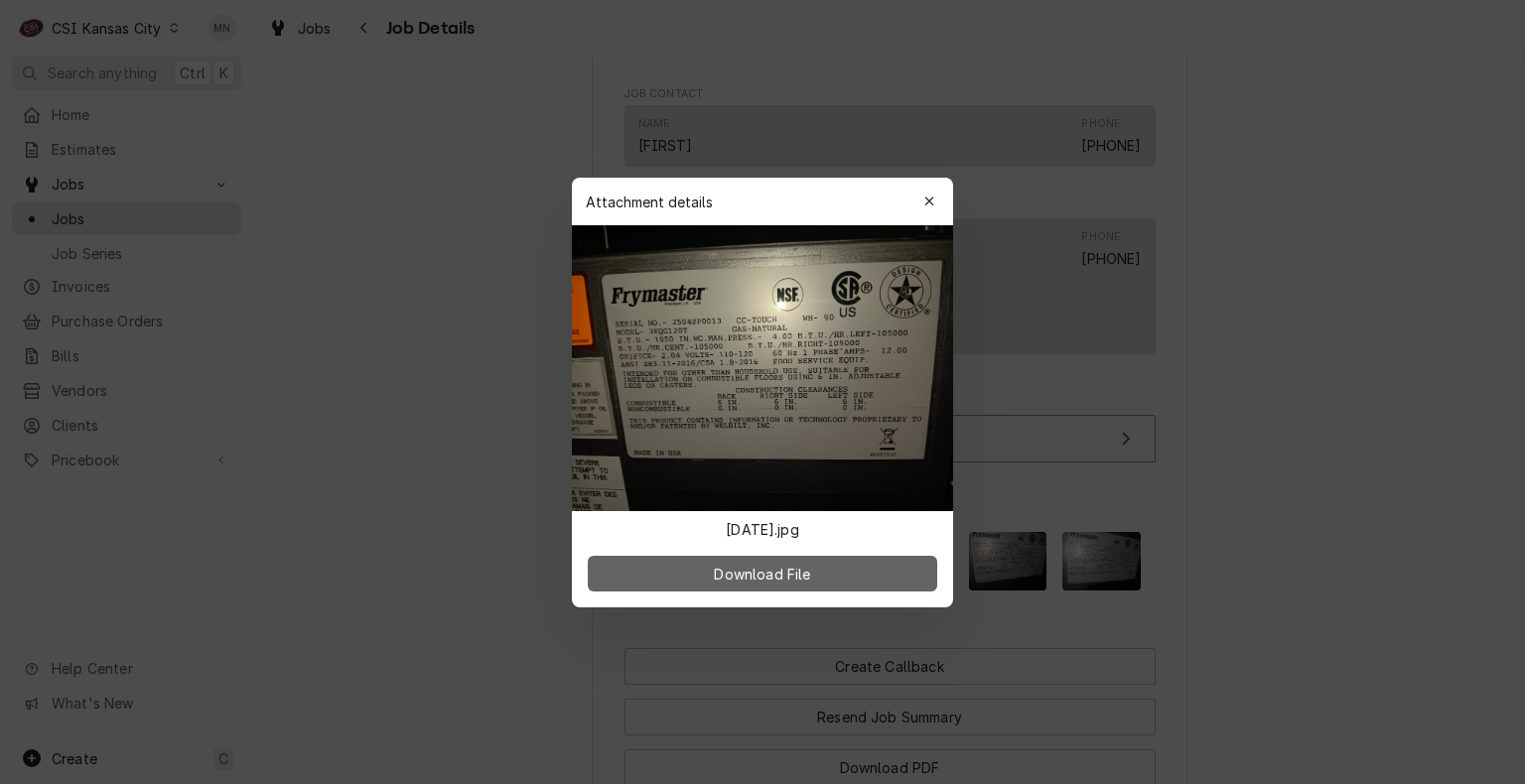 click on "Download File" at bounding box center (762, 573) 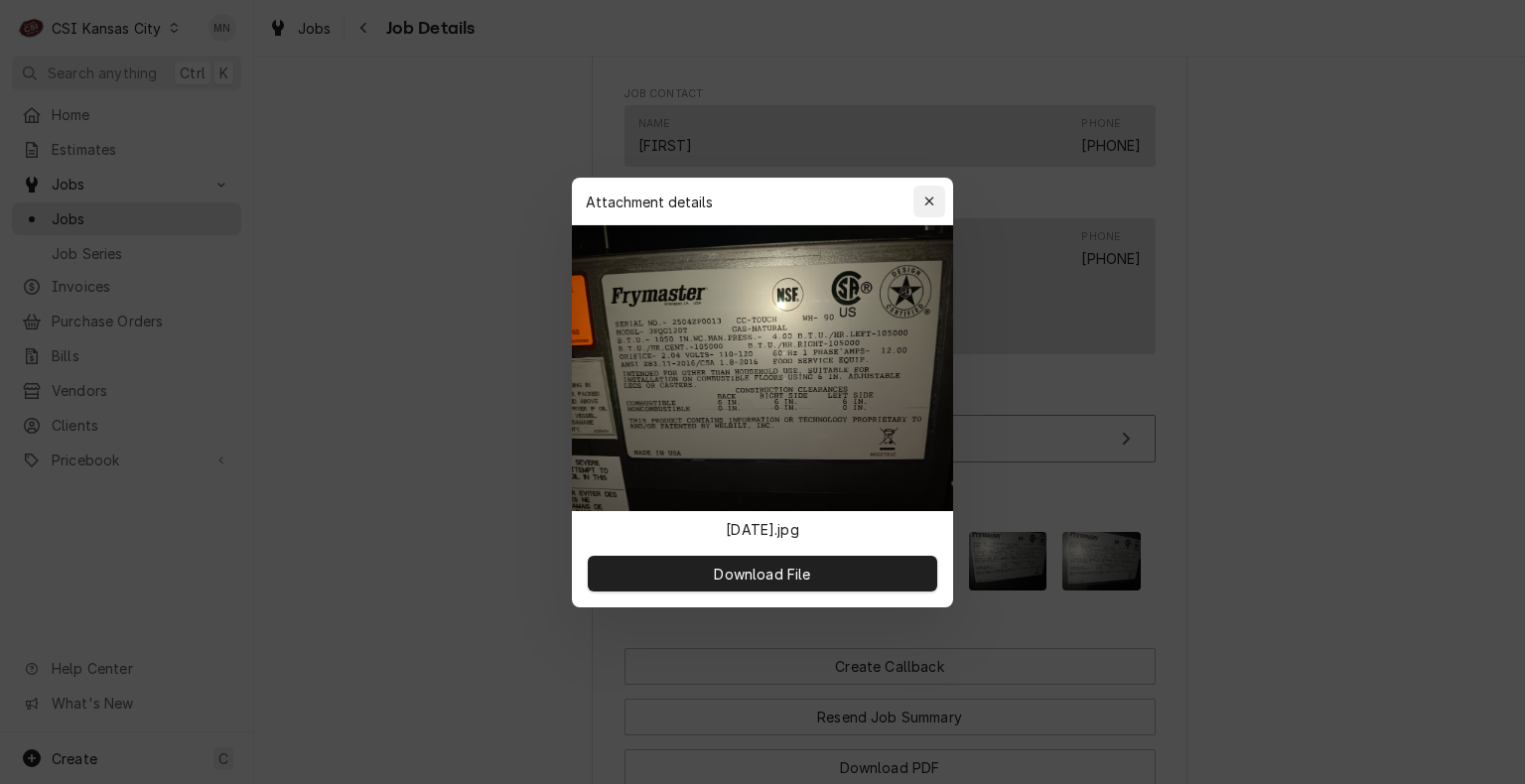 click at bounding box center (929, 201) 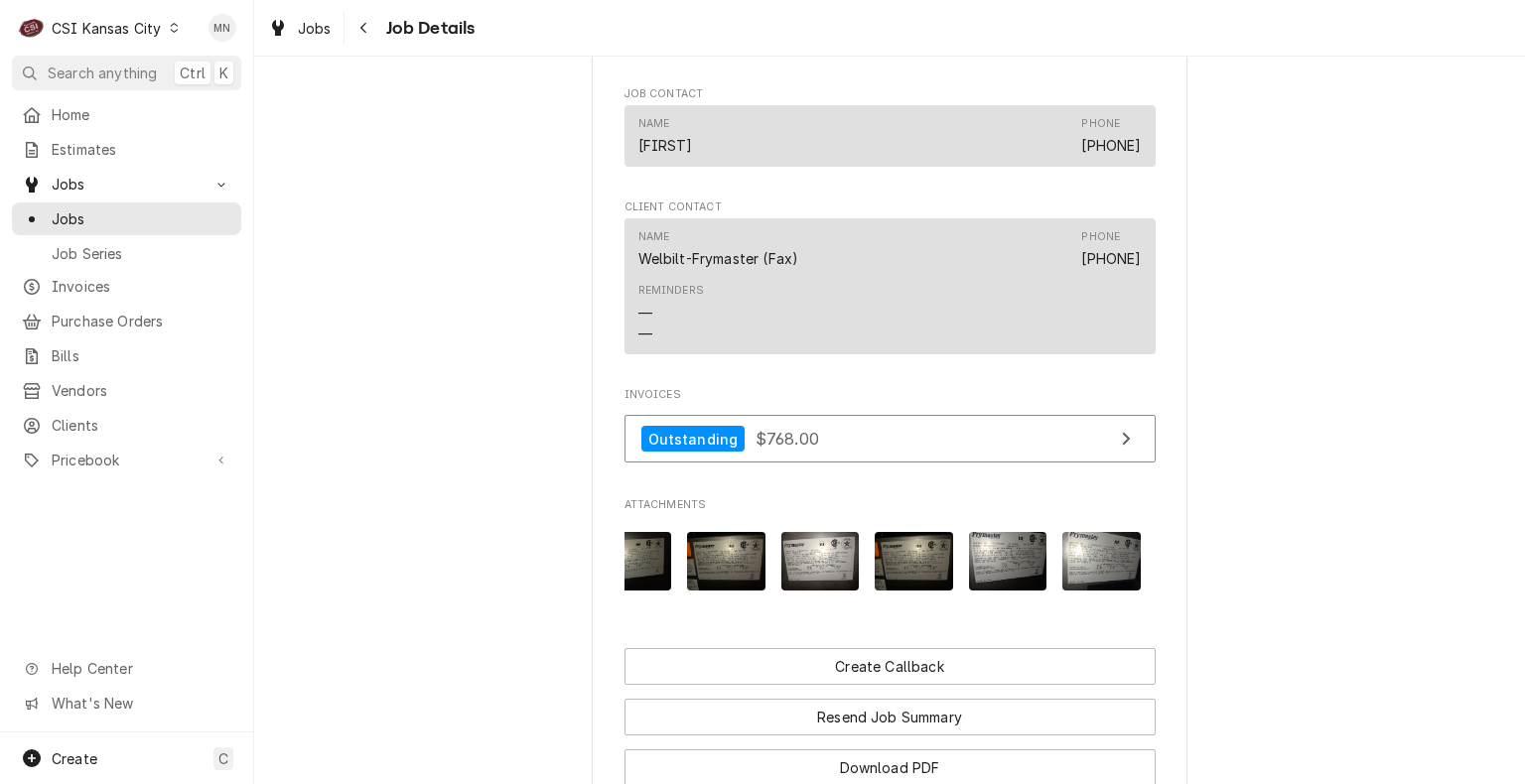 click at bounding box center [1008, 561] 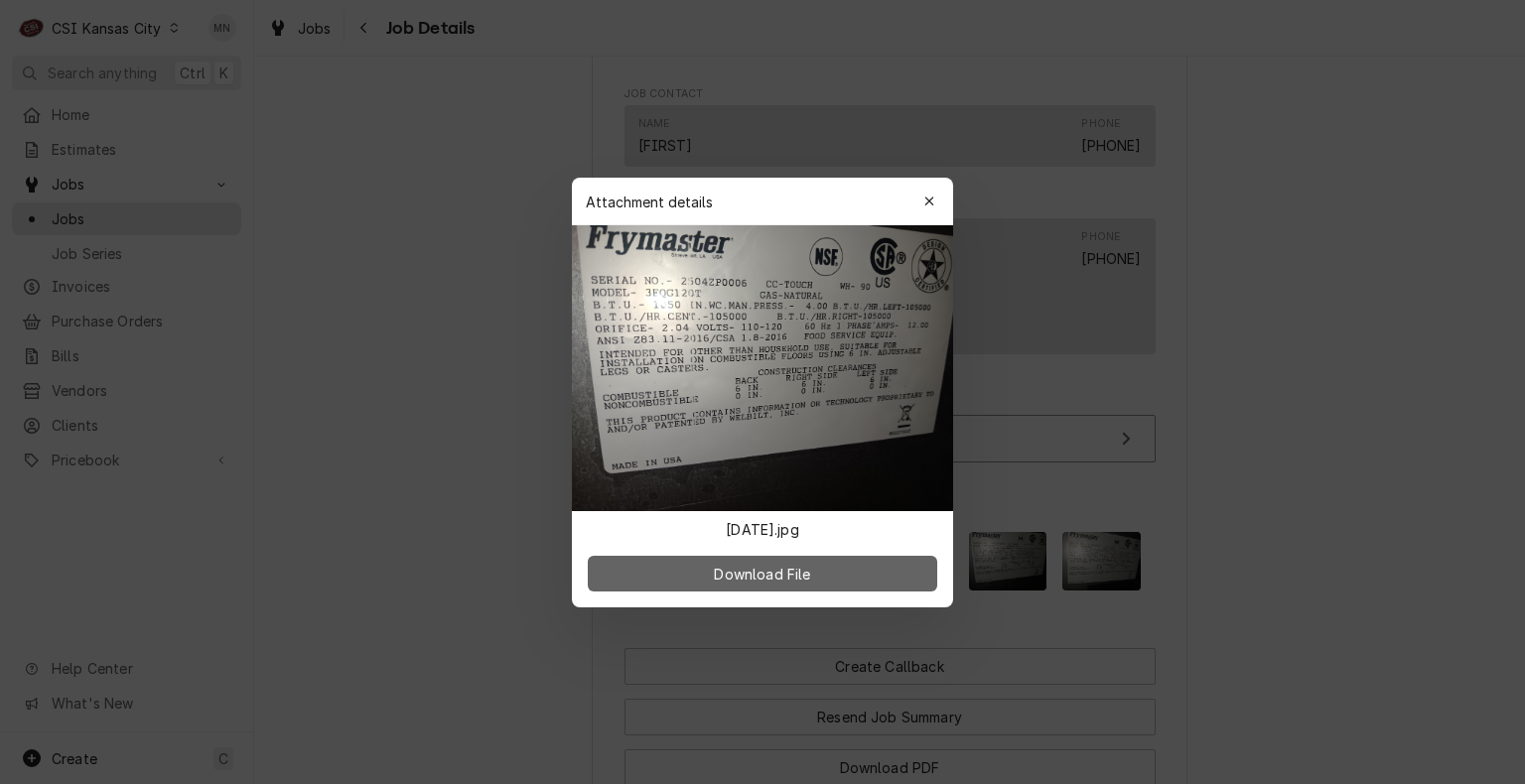 click on "Download File" at bounding box center (762, 574) 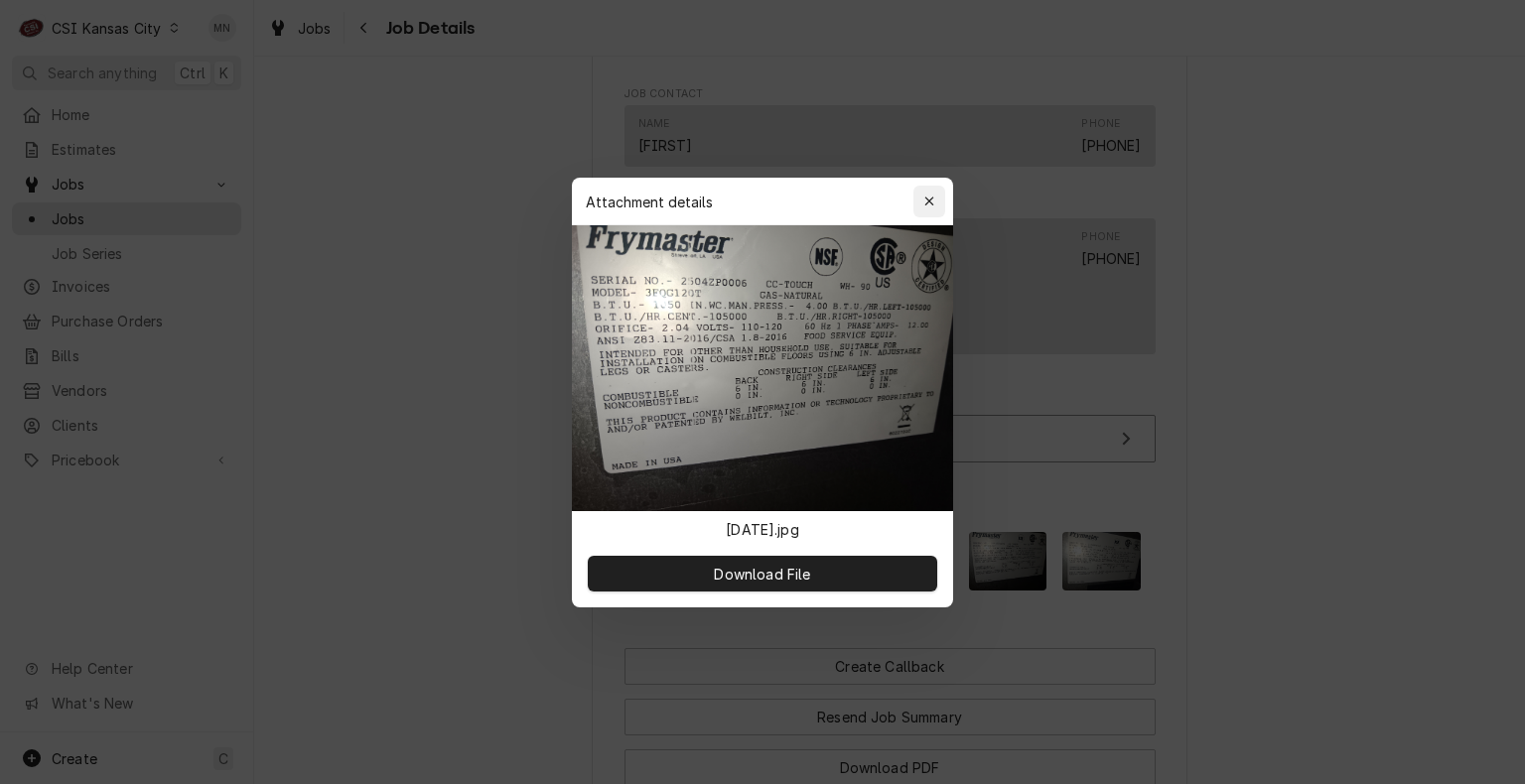 click 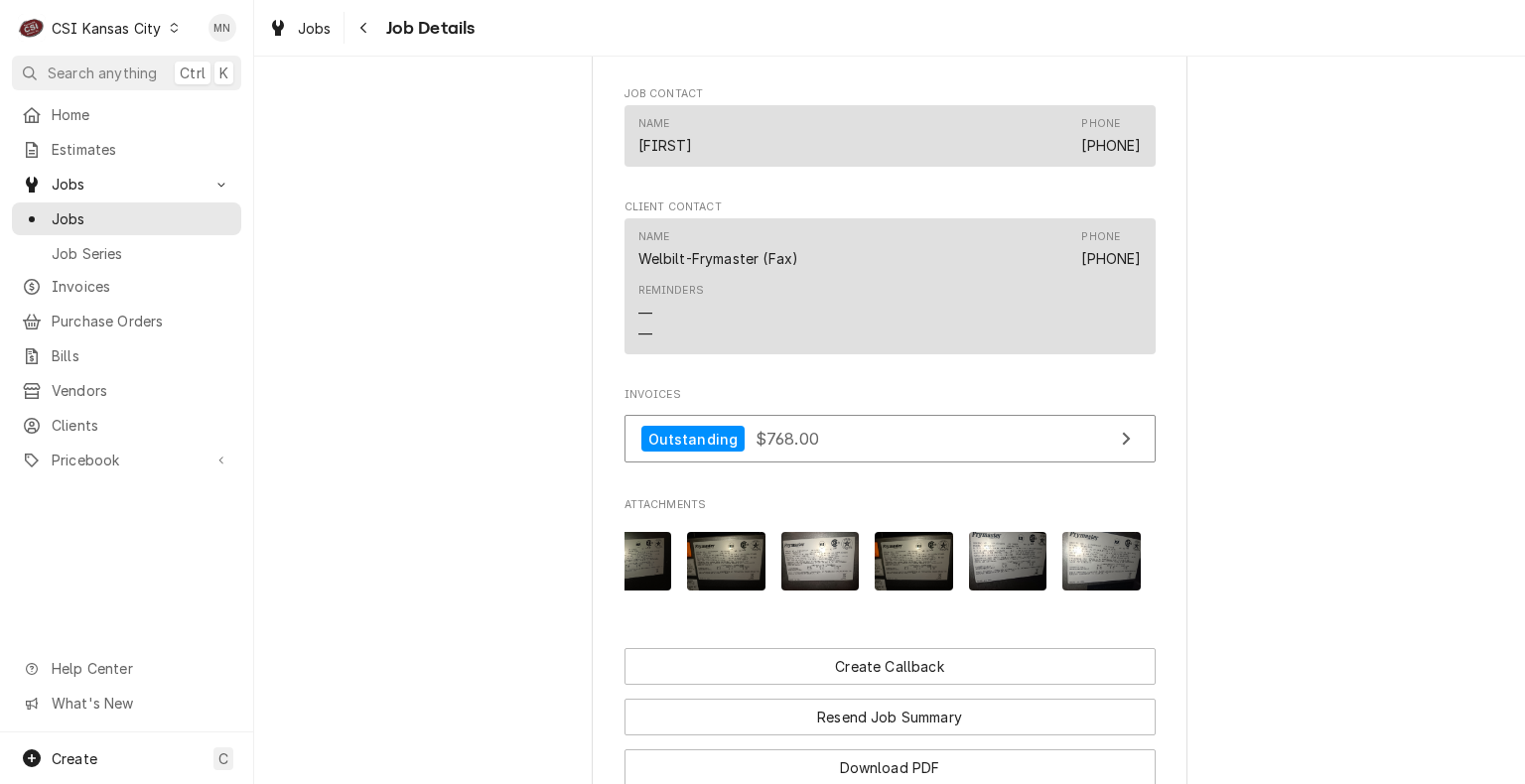 click at bounding box center [1101, 561] 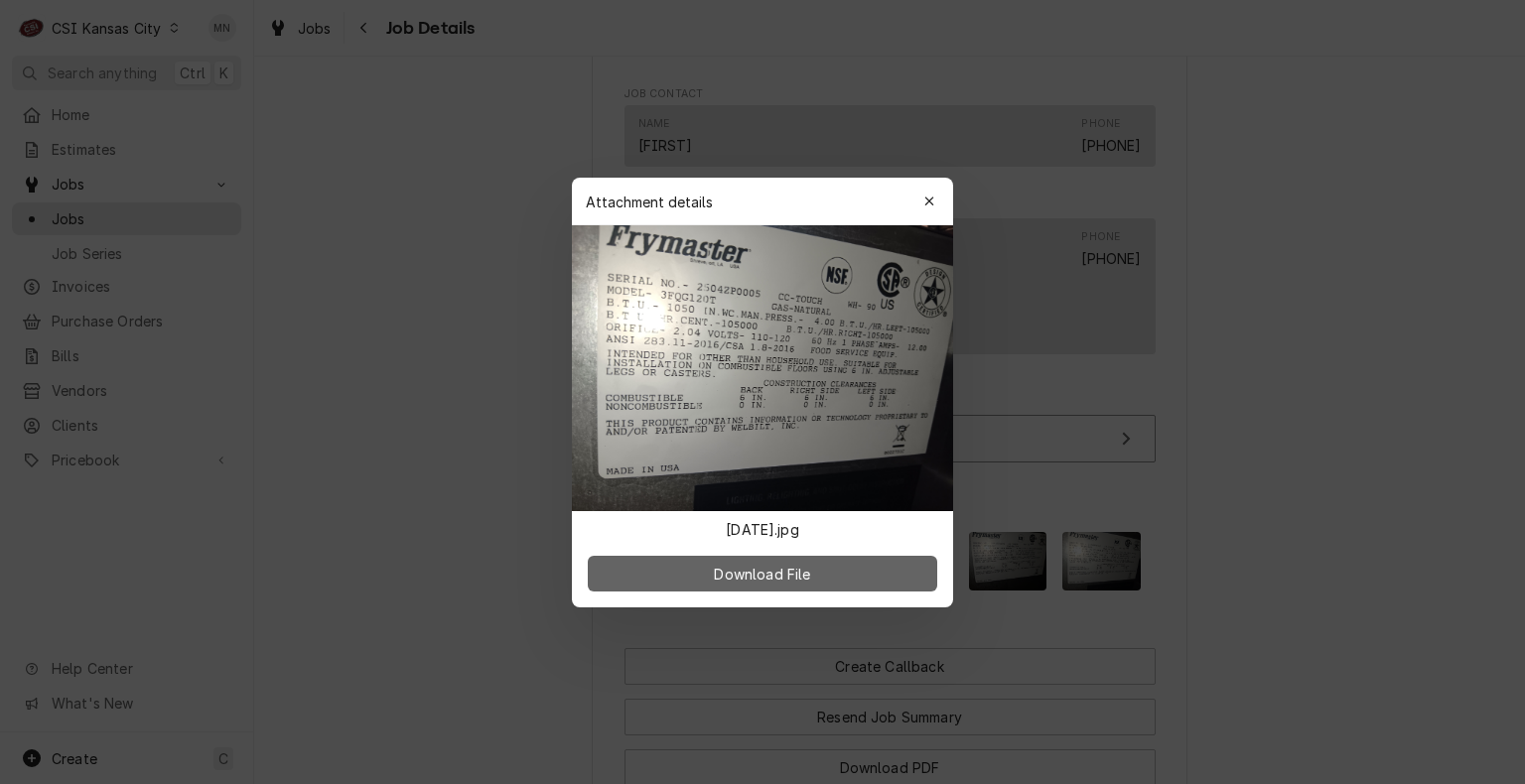 click on "Download File" at bounding box center [762, 573] 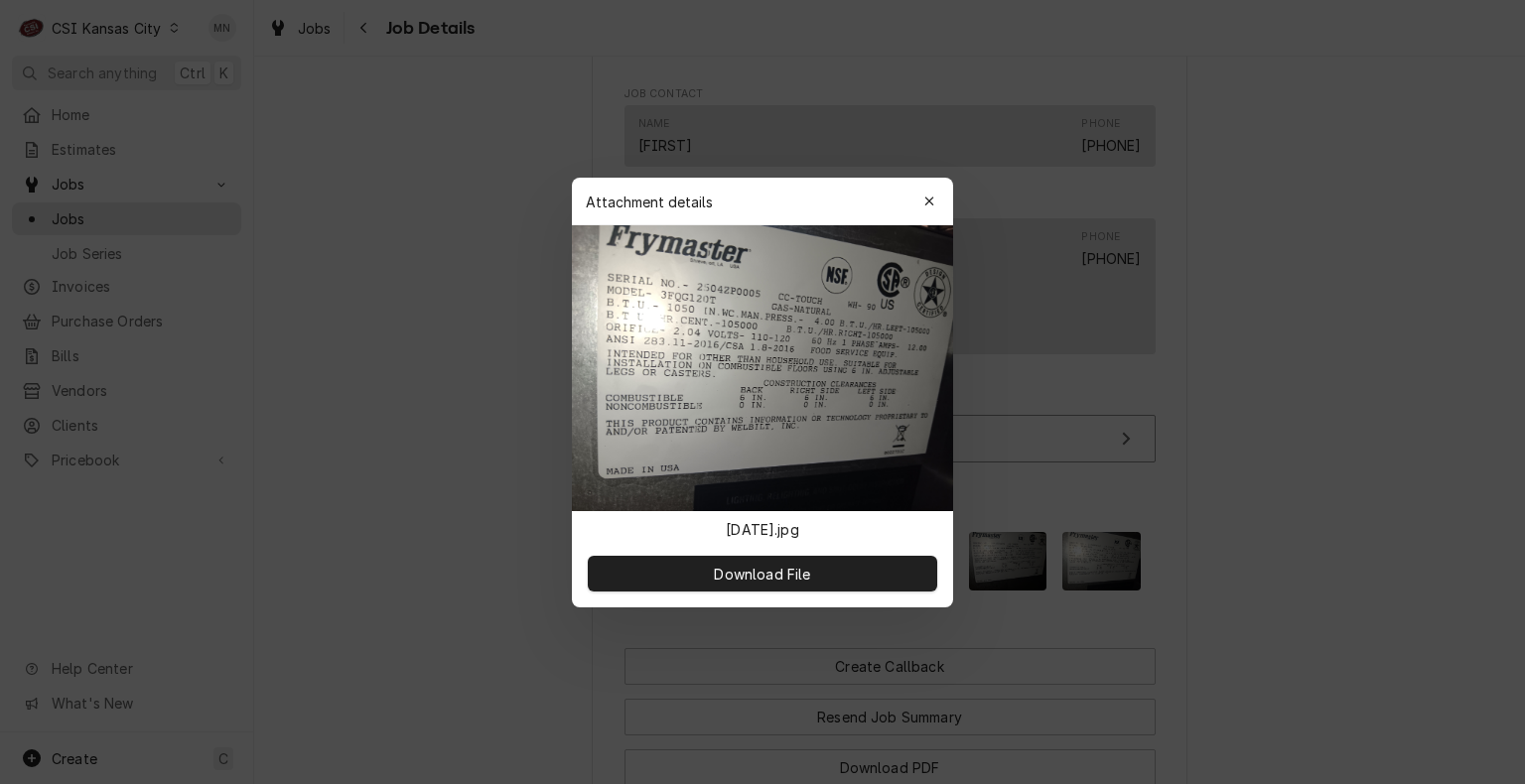 click 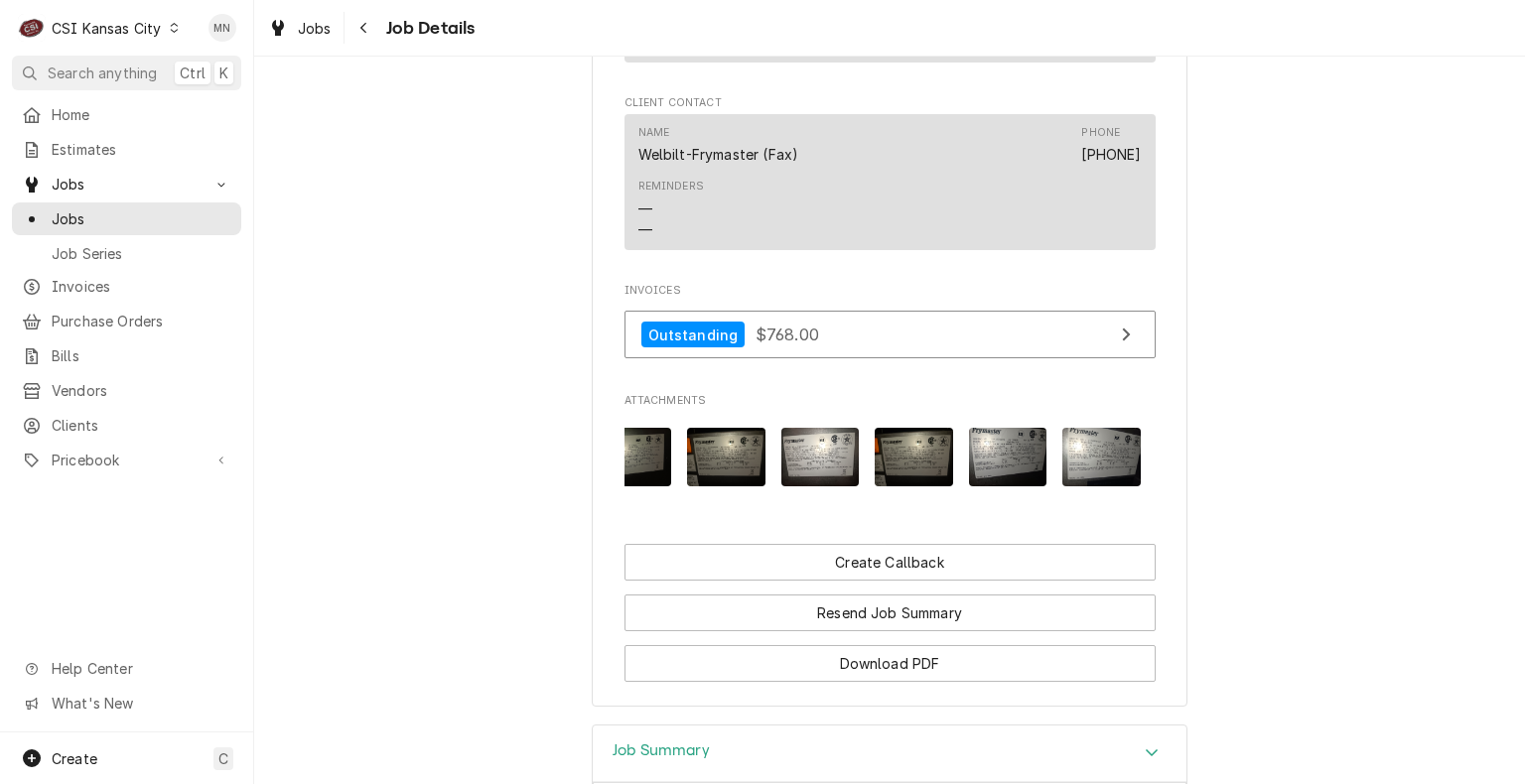 scroll, scrollTop: 3672, scrollLeft: 0, axis: vertical 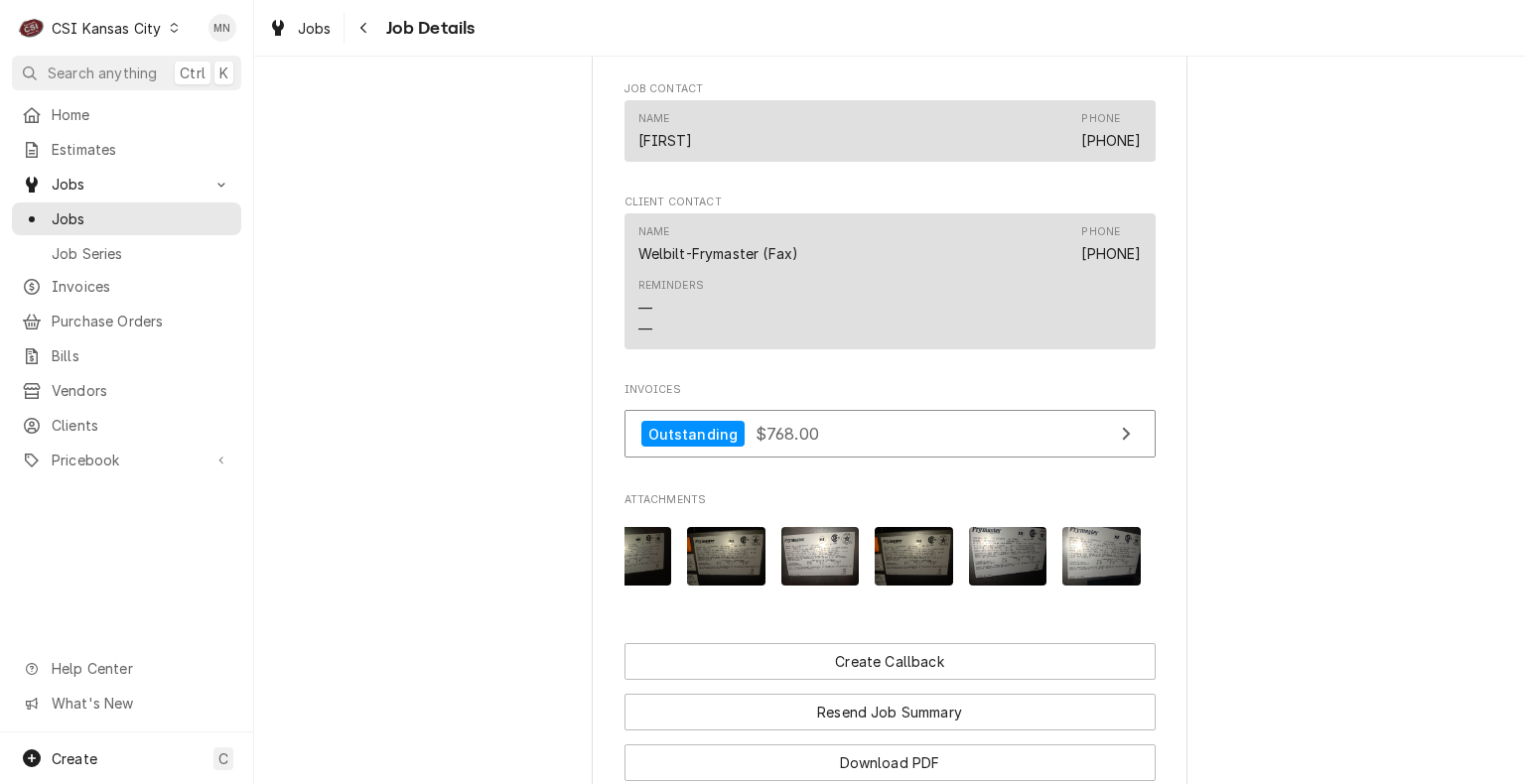 click at bounding box center (1101, 556) 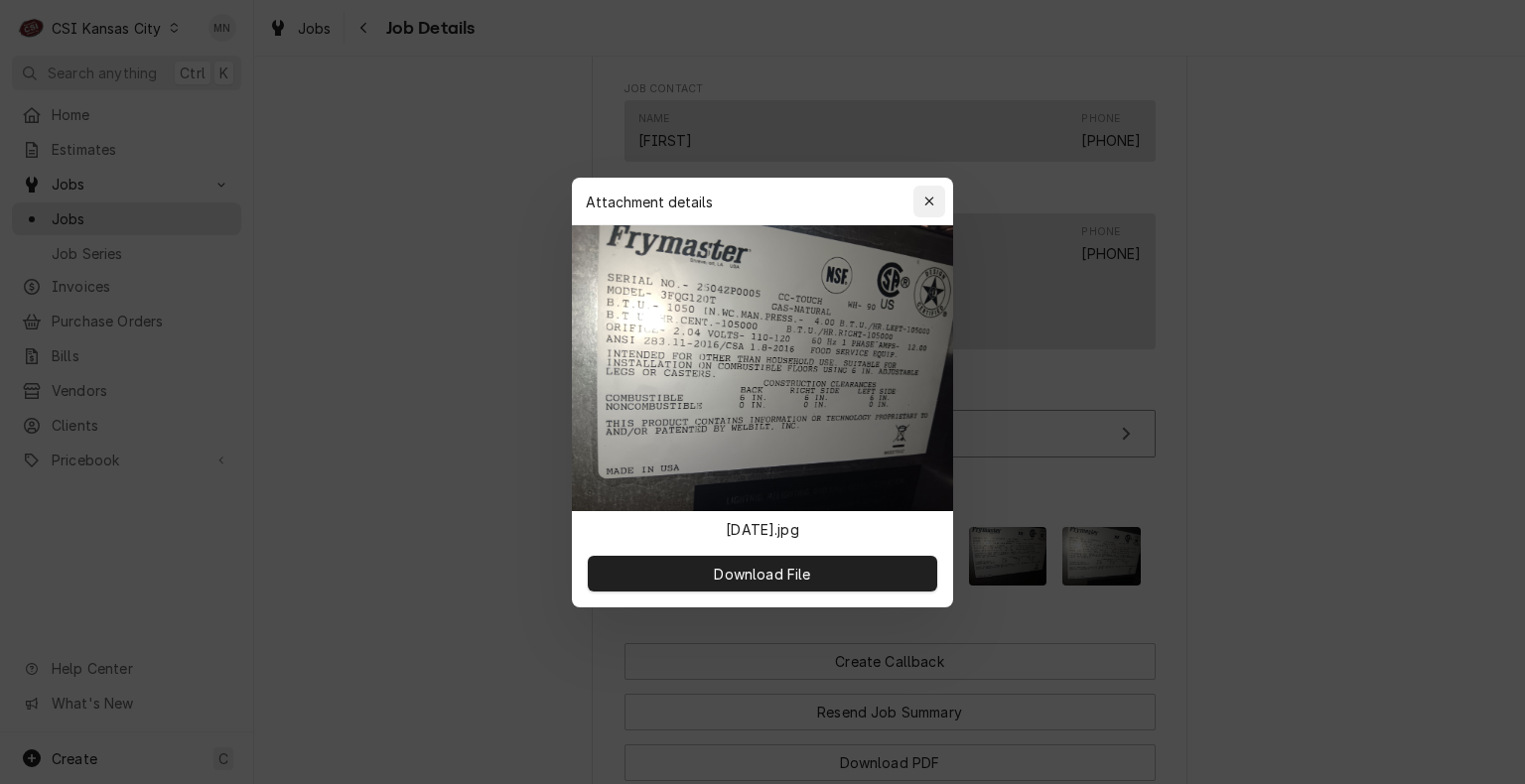 click at bounding box center [929, 201] 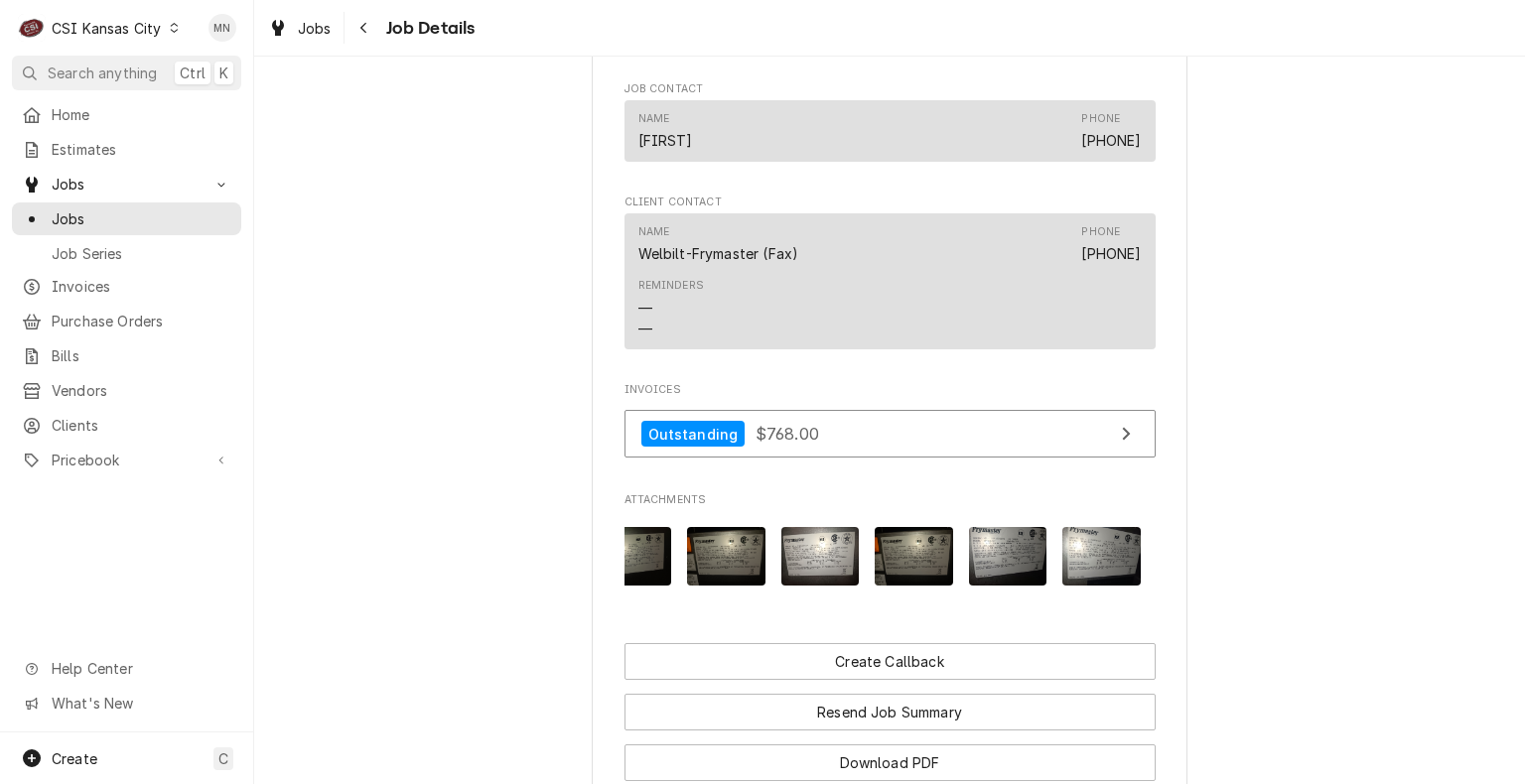click at bounding box center [1008, 556] 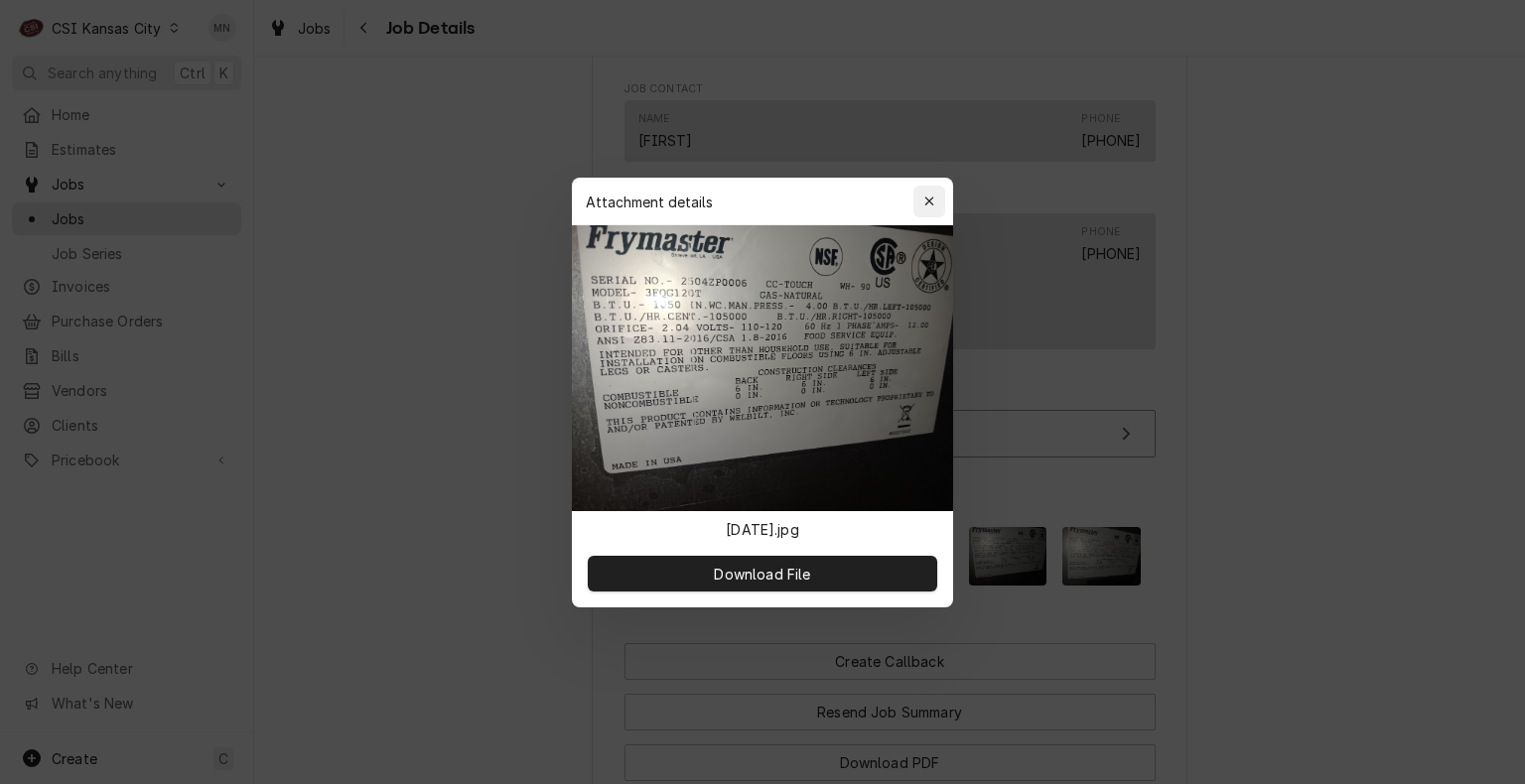 click 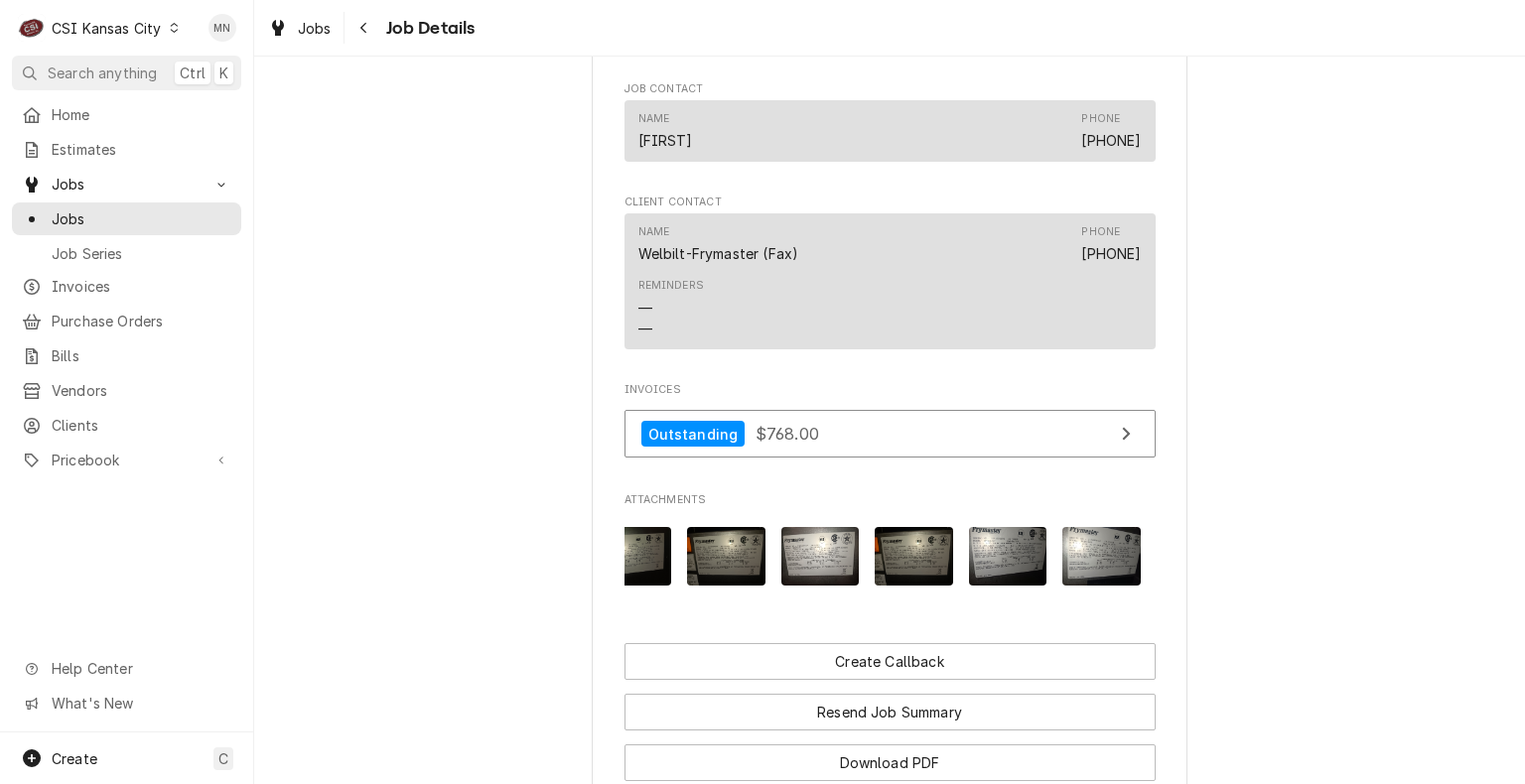 click at bounding box center (913, 556) 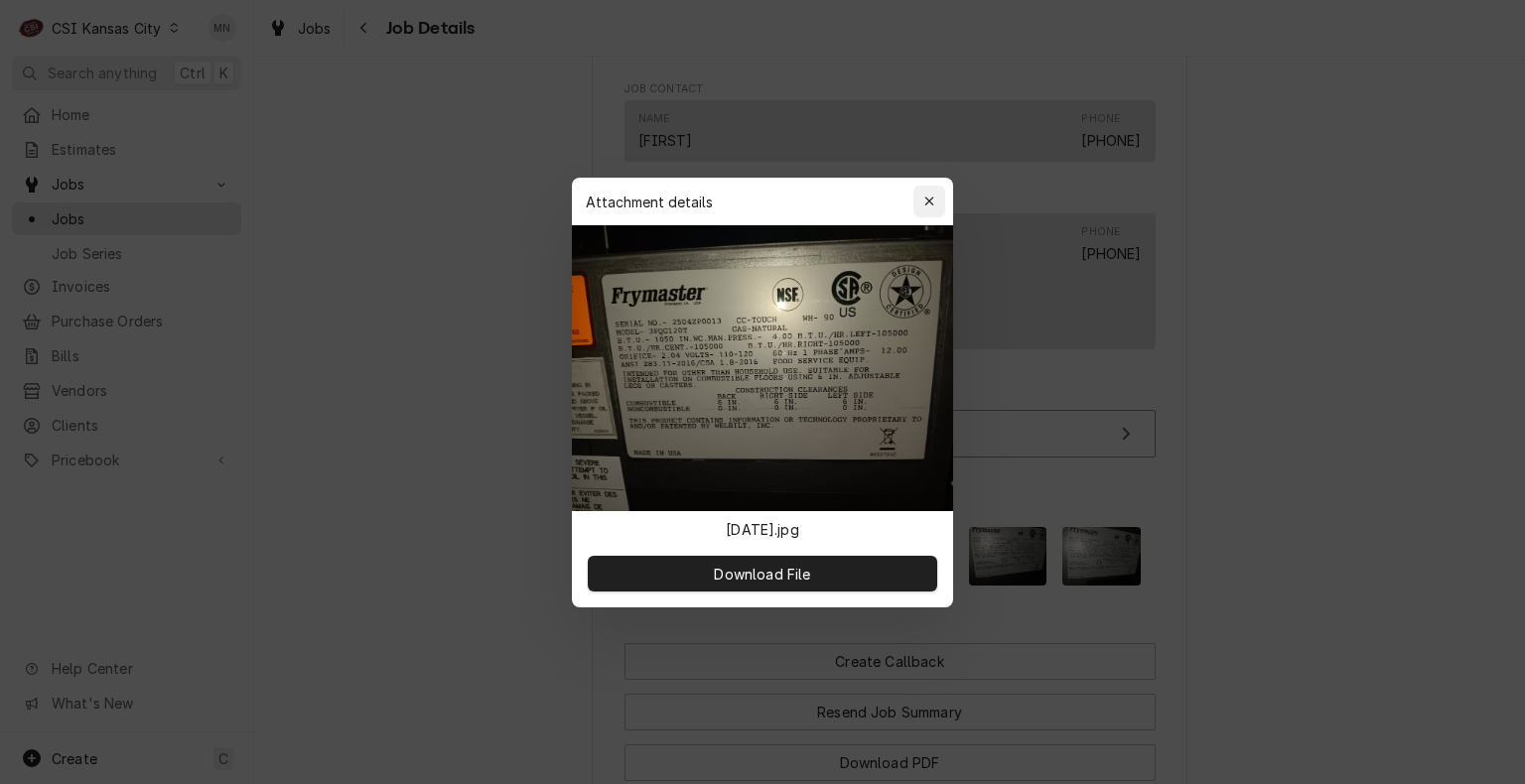 click 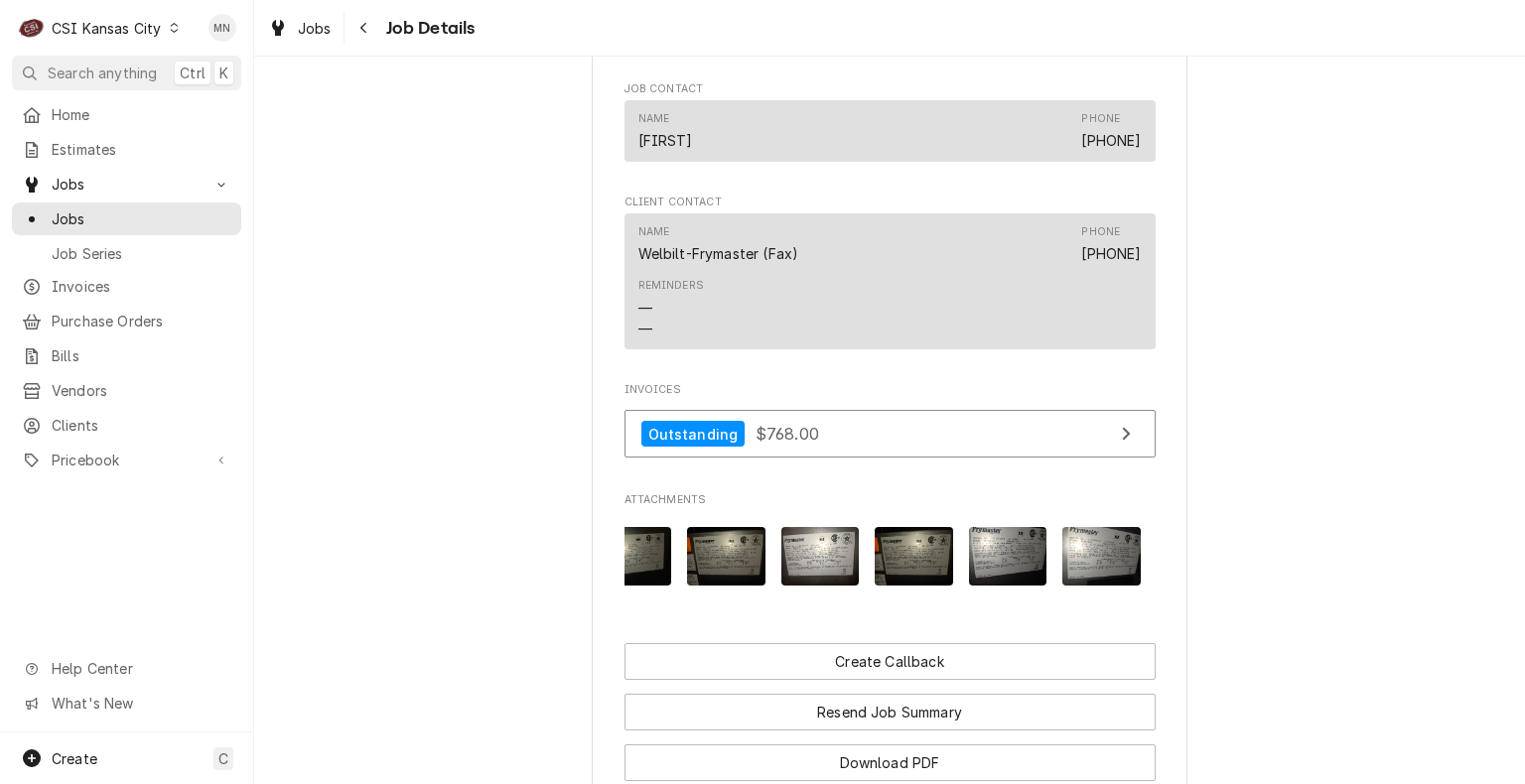 click at bounding box center (820, 556) 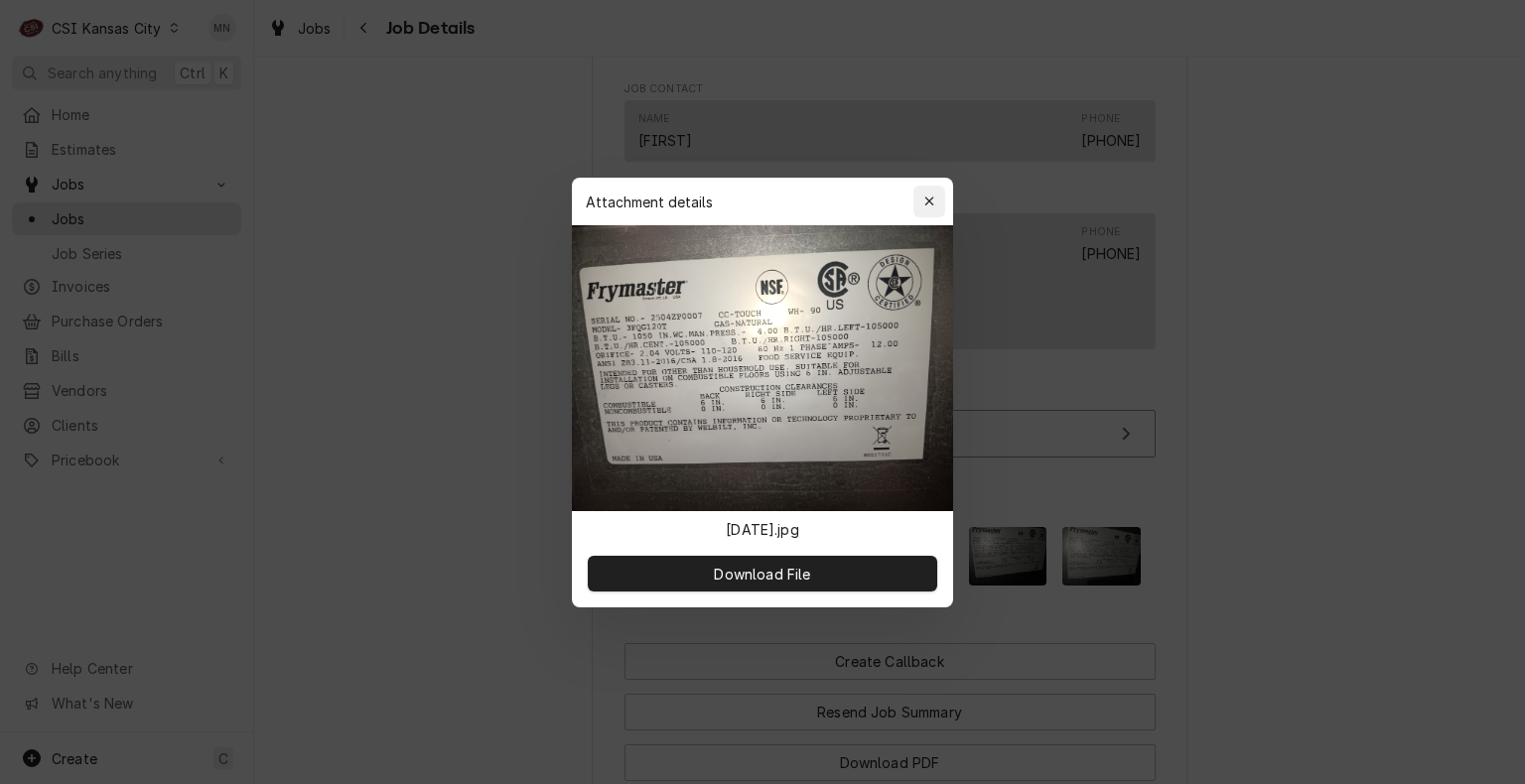 click at bounding box center (929, 201) 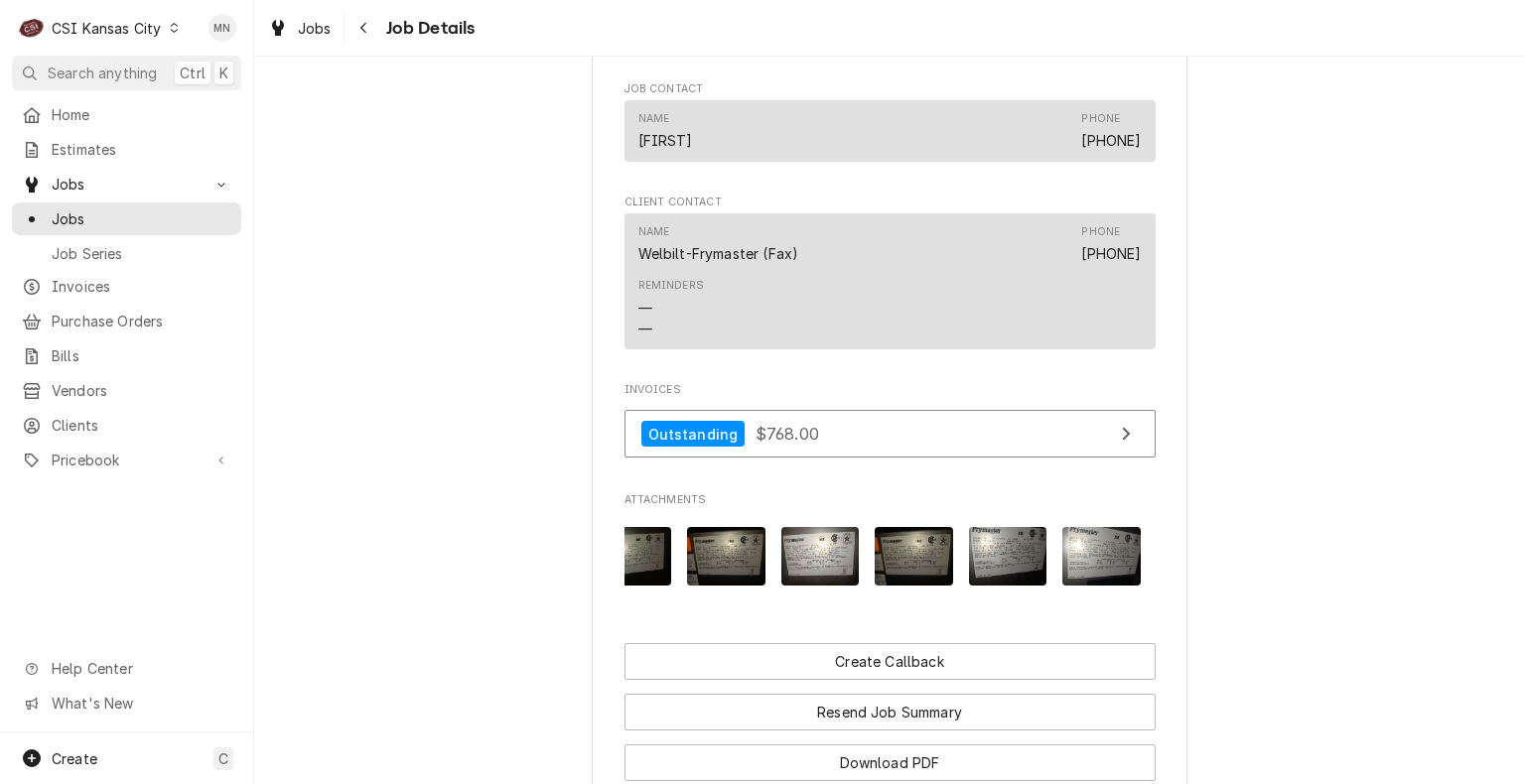 click at bounding box center (726, 556) 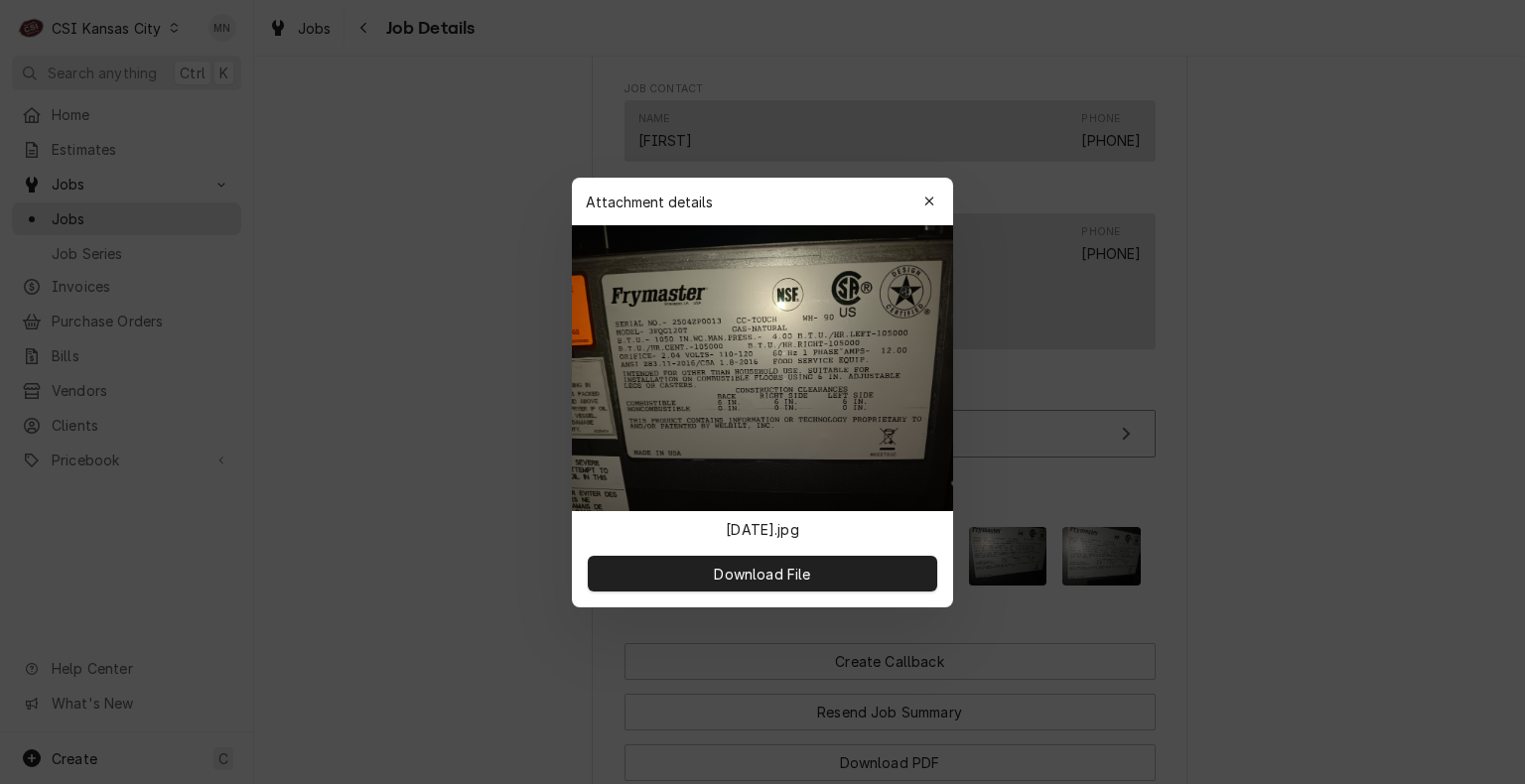 click on "Attachment details Close" at bounding box center (762, 201) 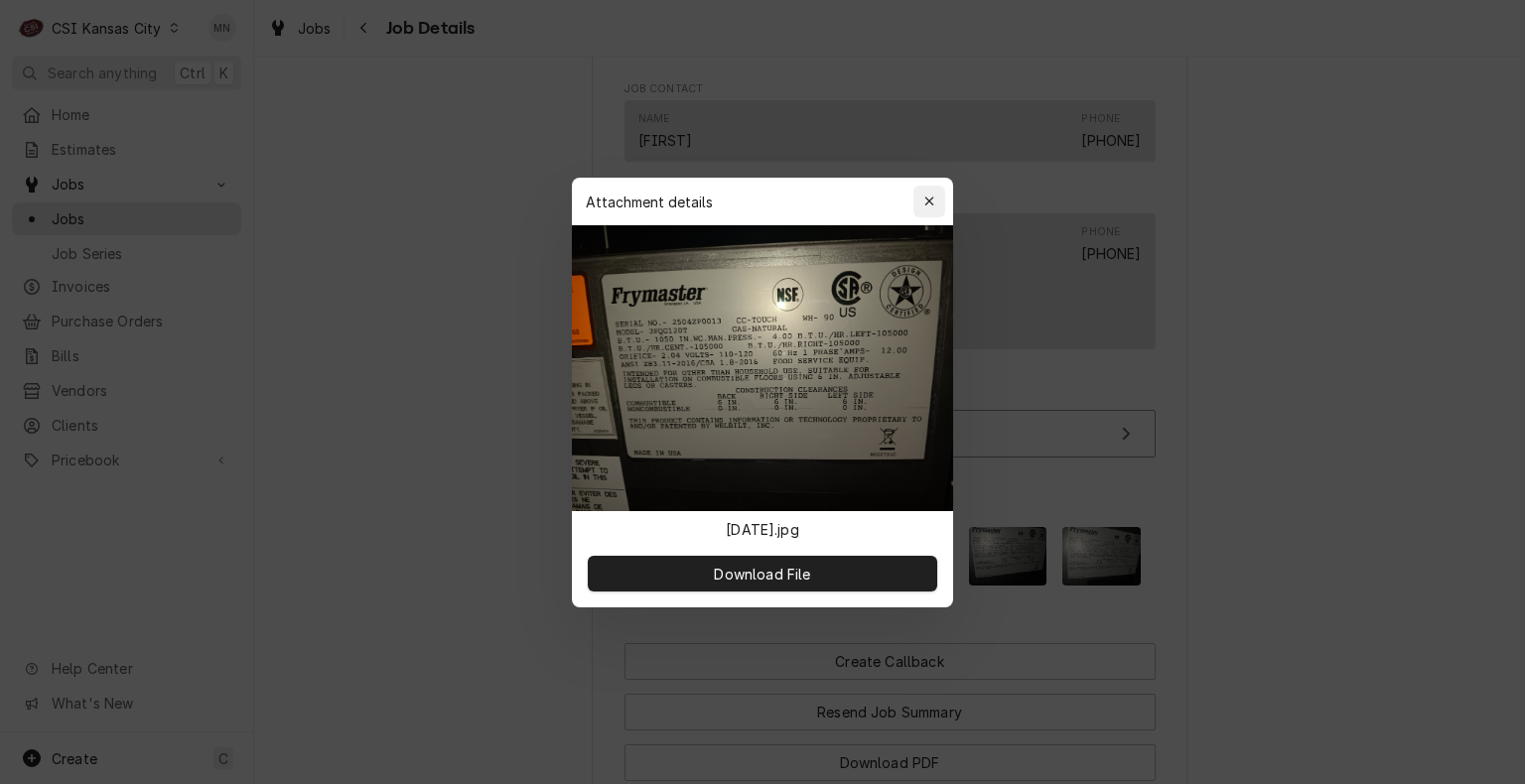 click at bounding box center [929, 201] 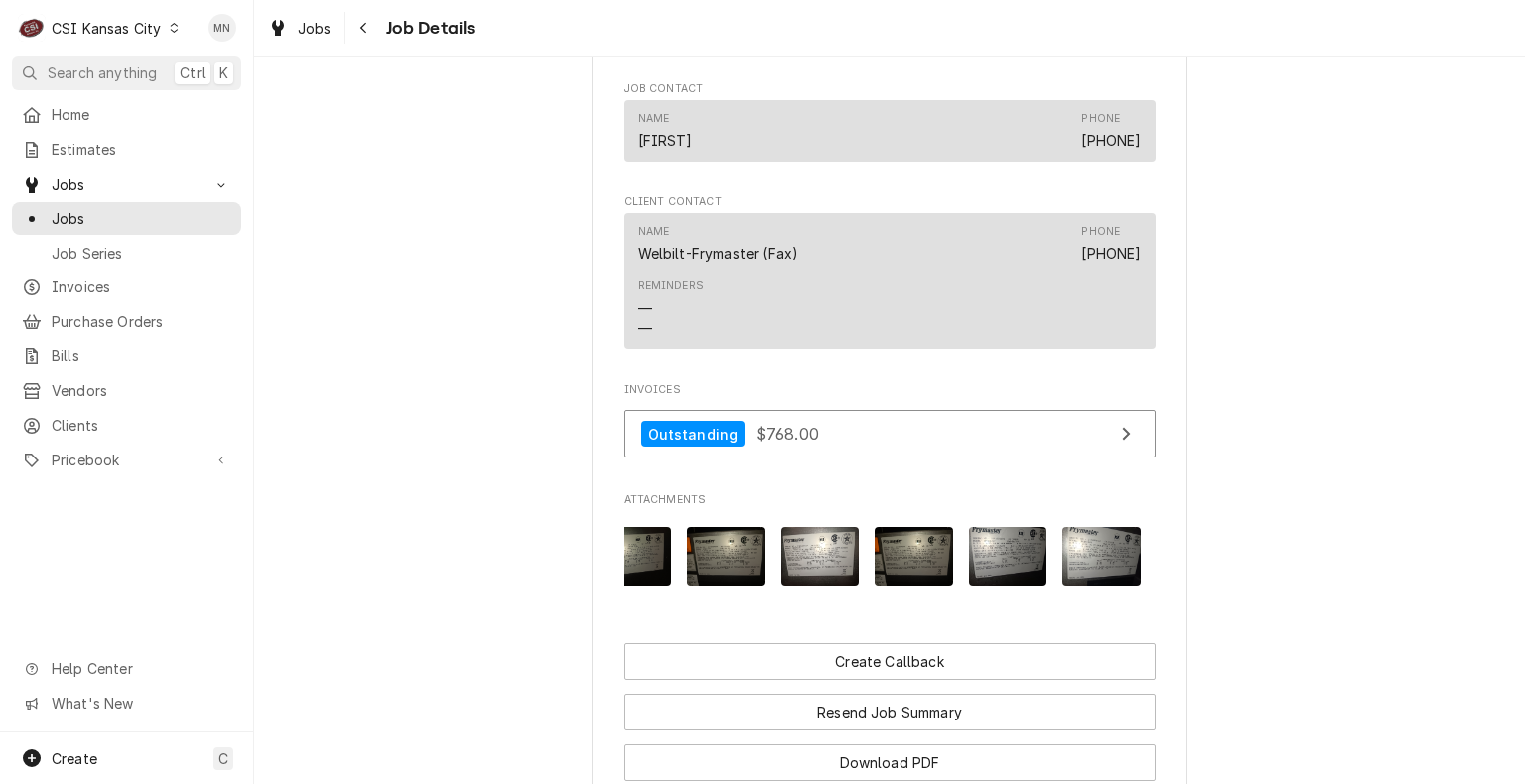 click at bounding box center (632, 556) 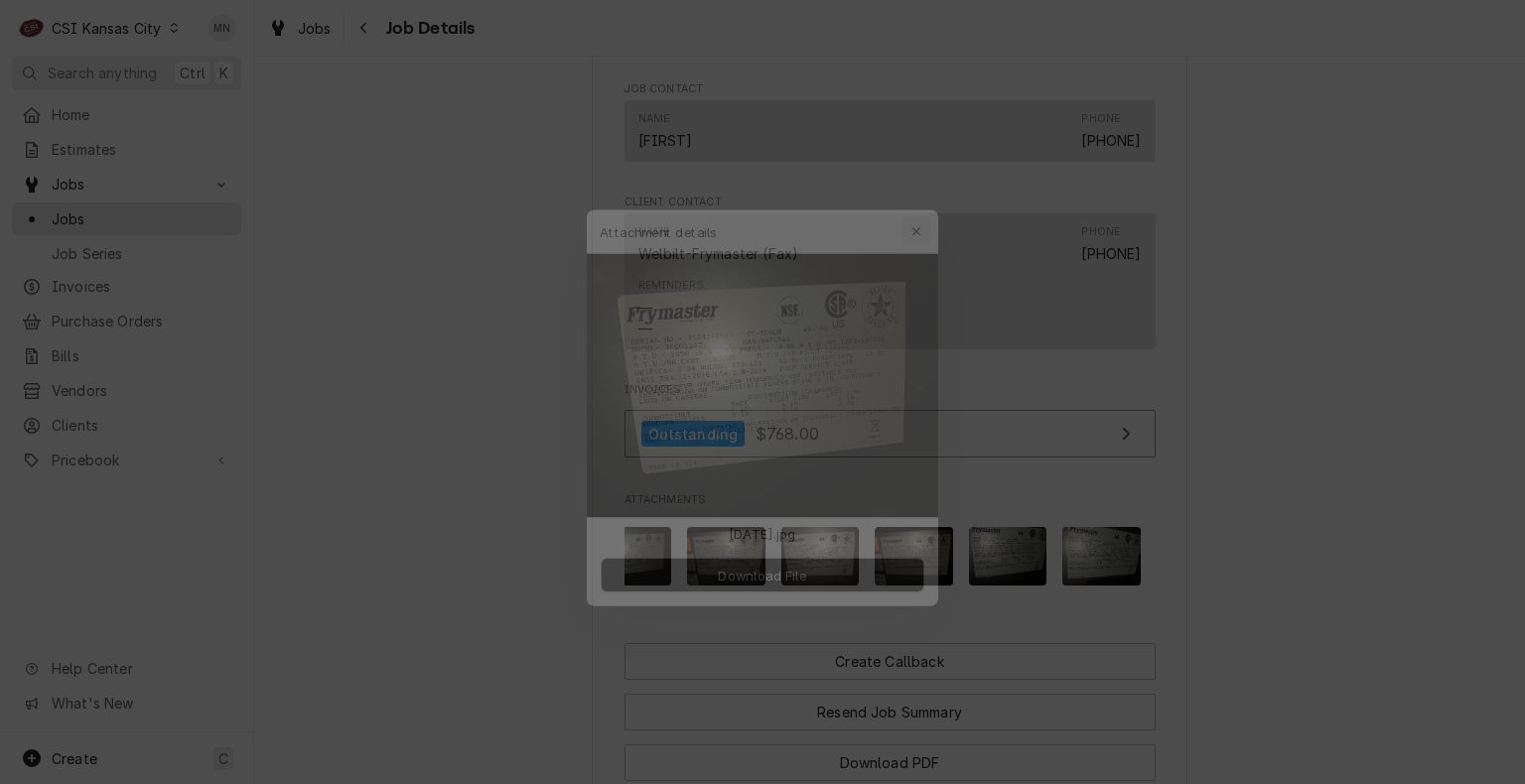 click at bounding box center (929, 201) 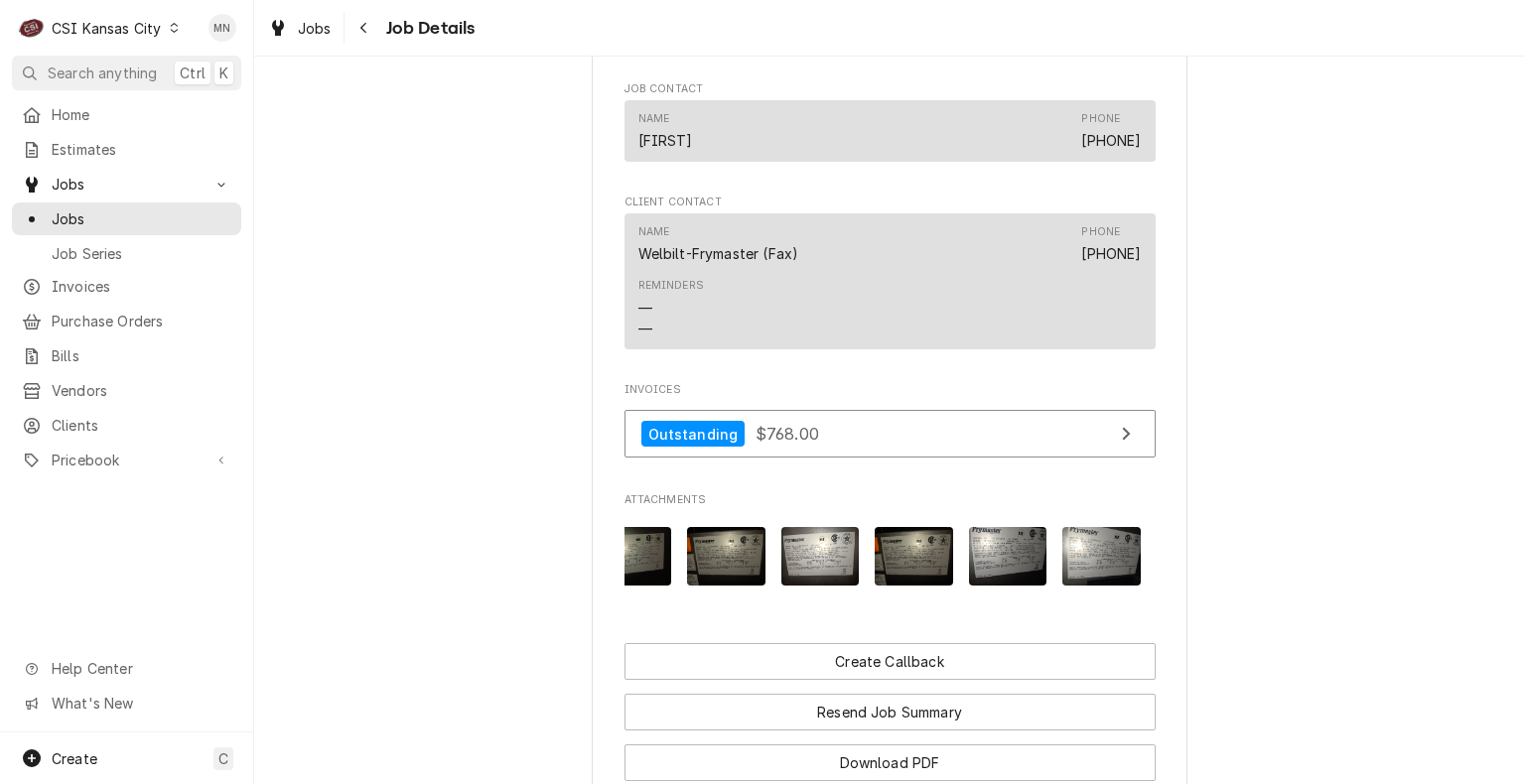 click at bounding box center (820, 556) 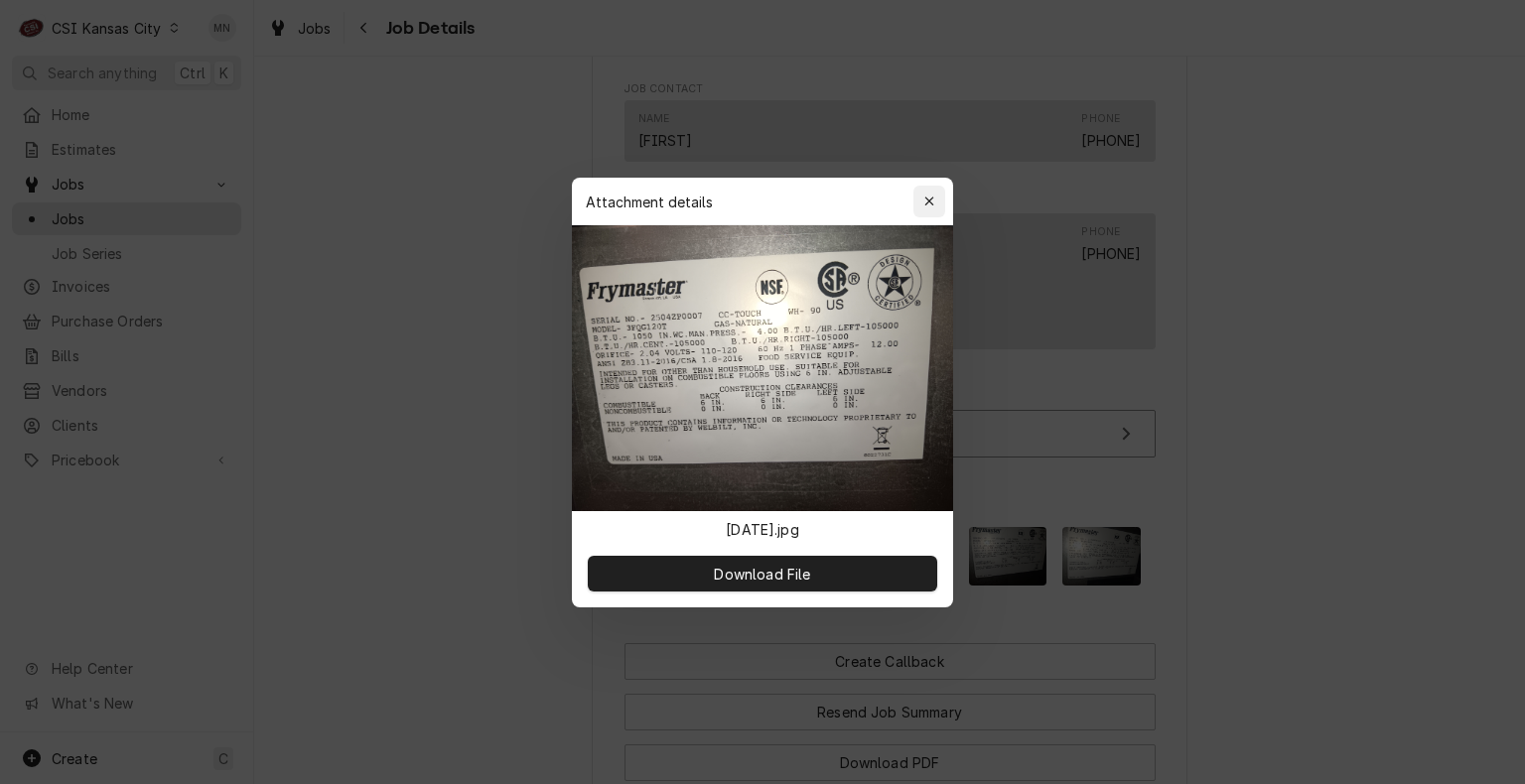 click at bounding box center [929, 201] 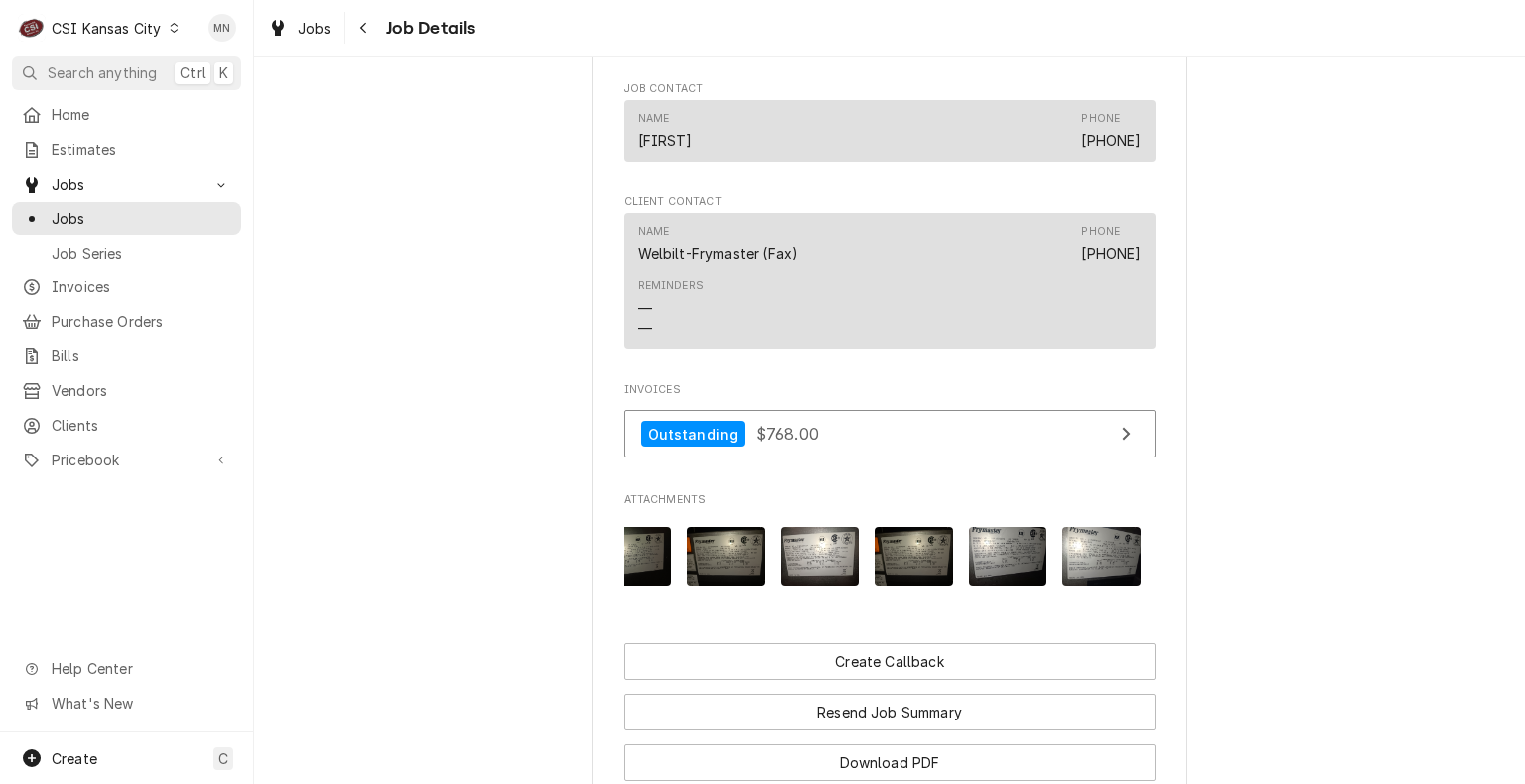 click at bounding box center (913, 556) 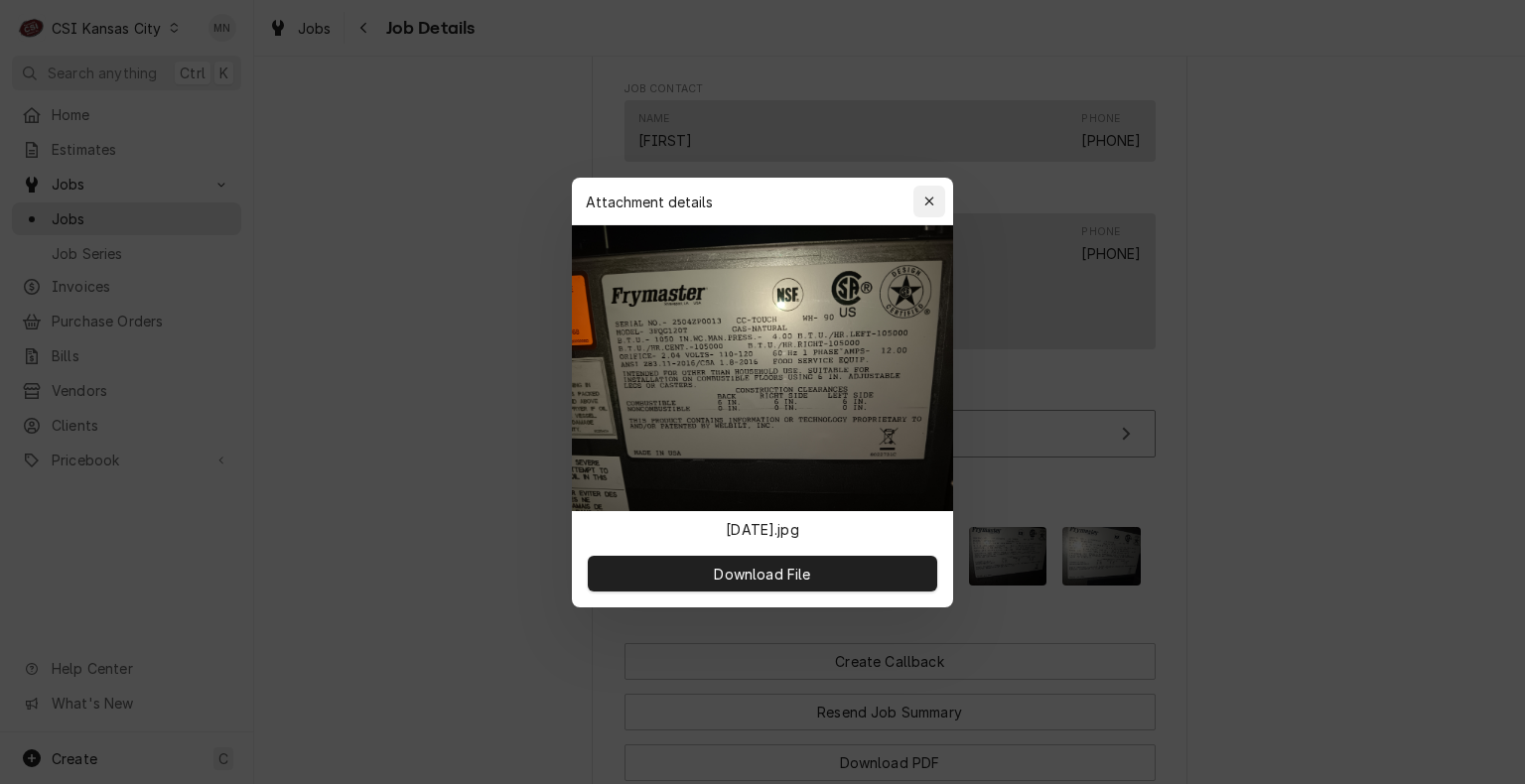 click 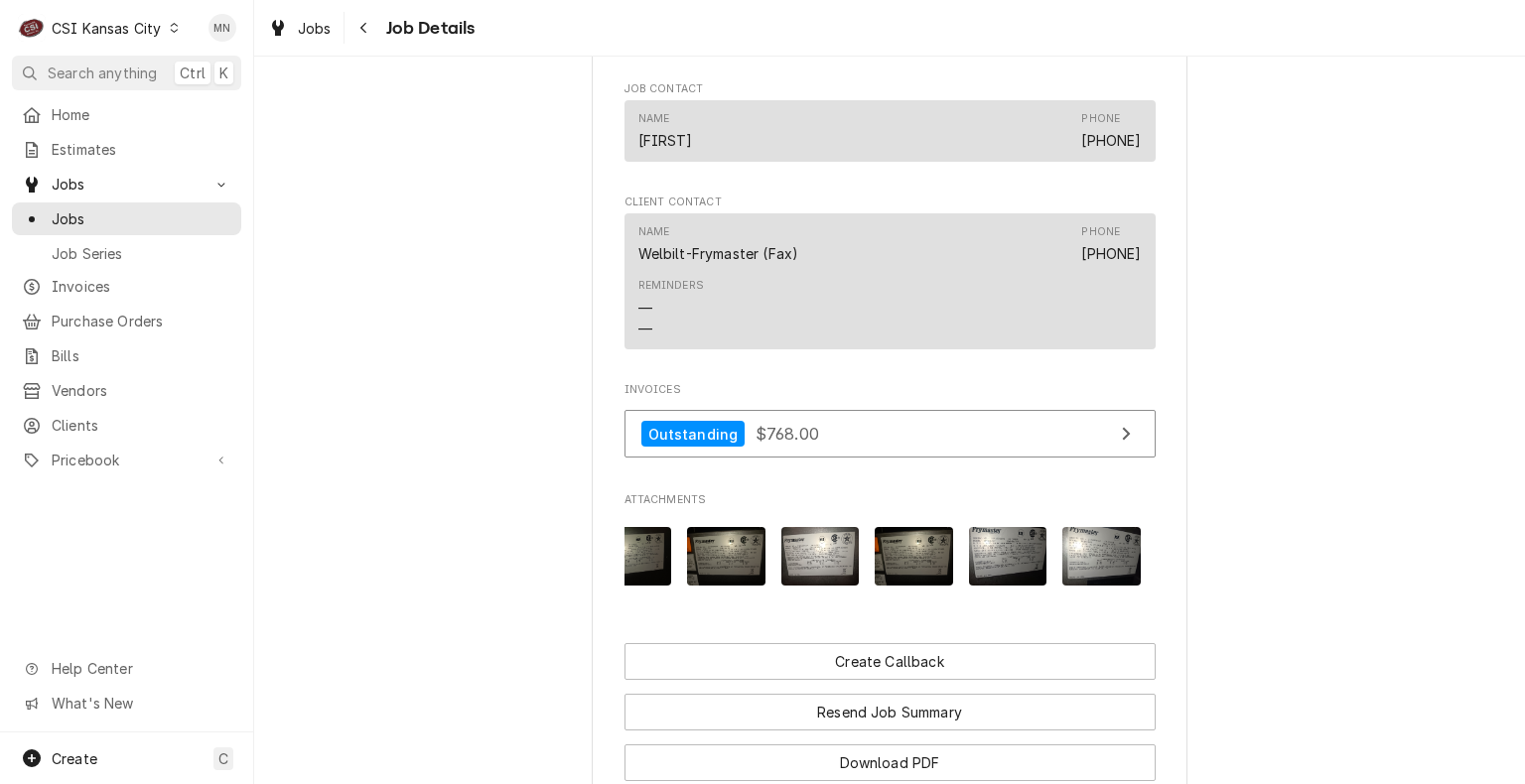 click at bounding box center (1008, 556) 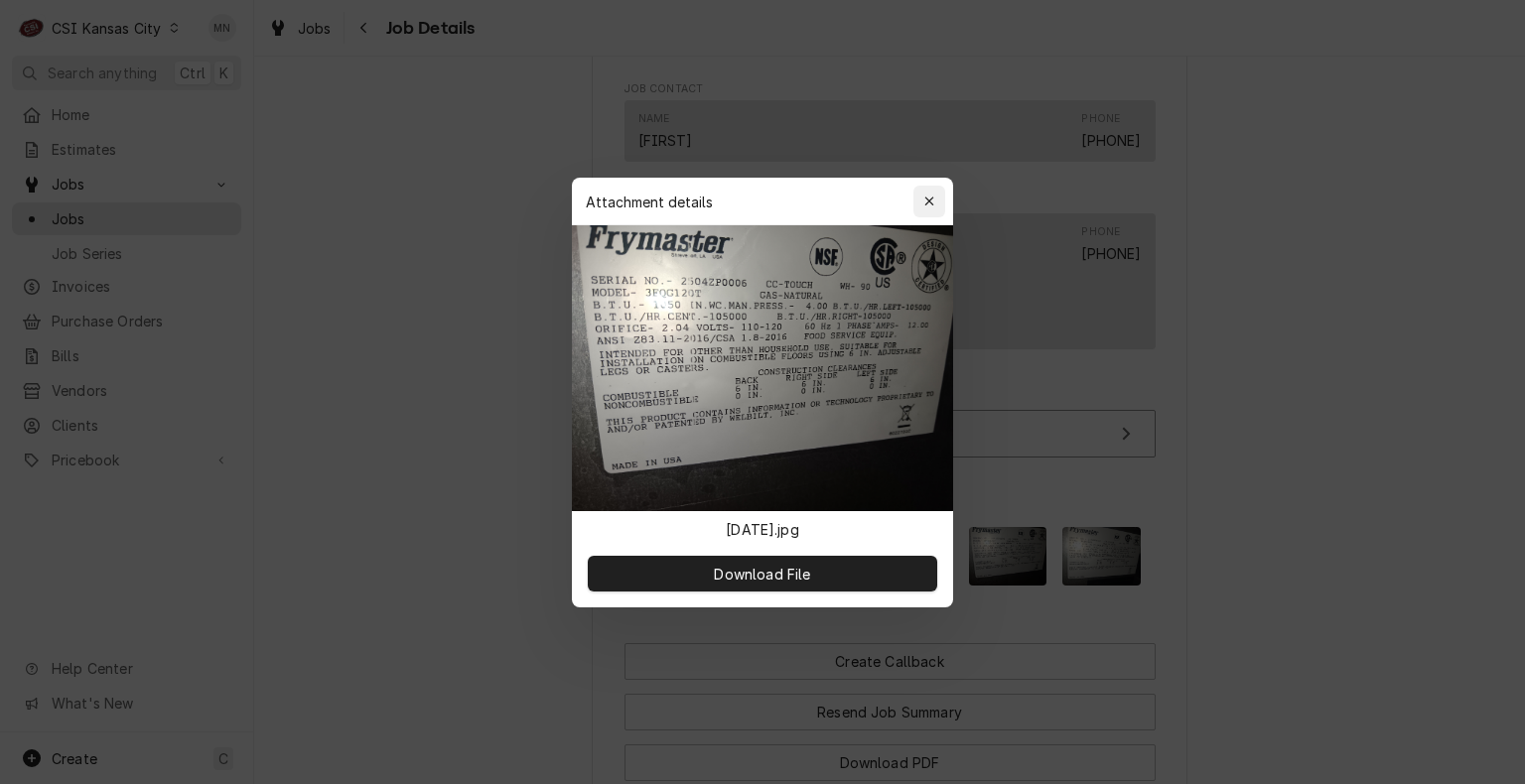 click 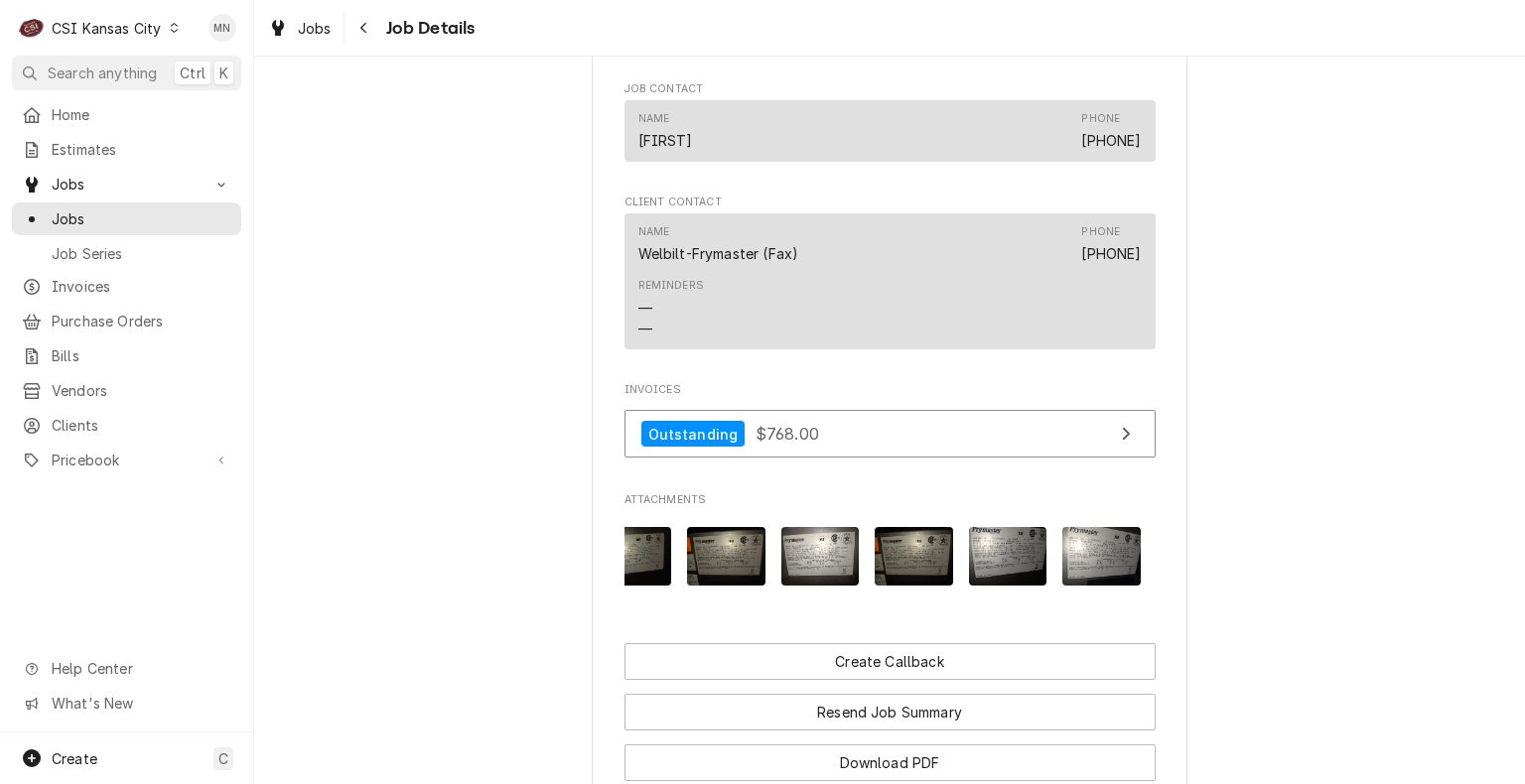 click at bounding box center [1101, 556] 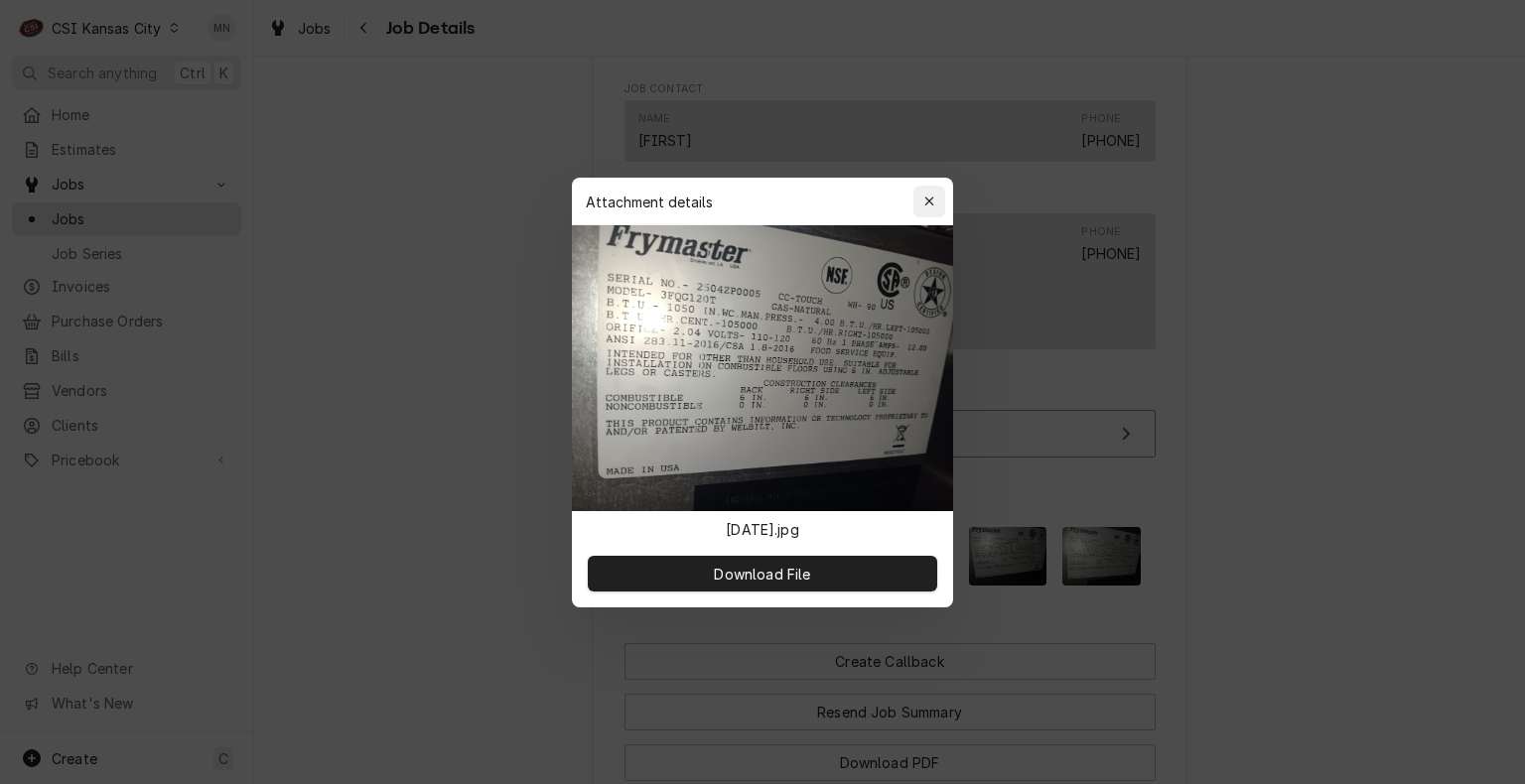 click at bounding box center (929, 201) 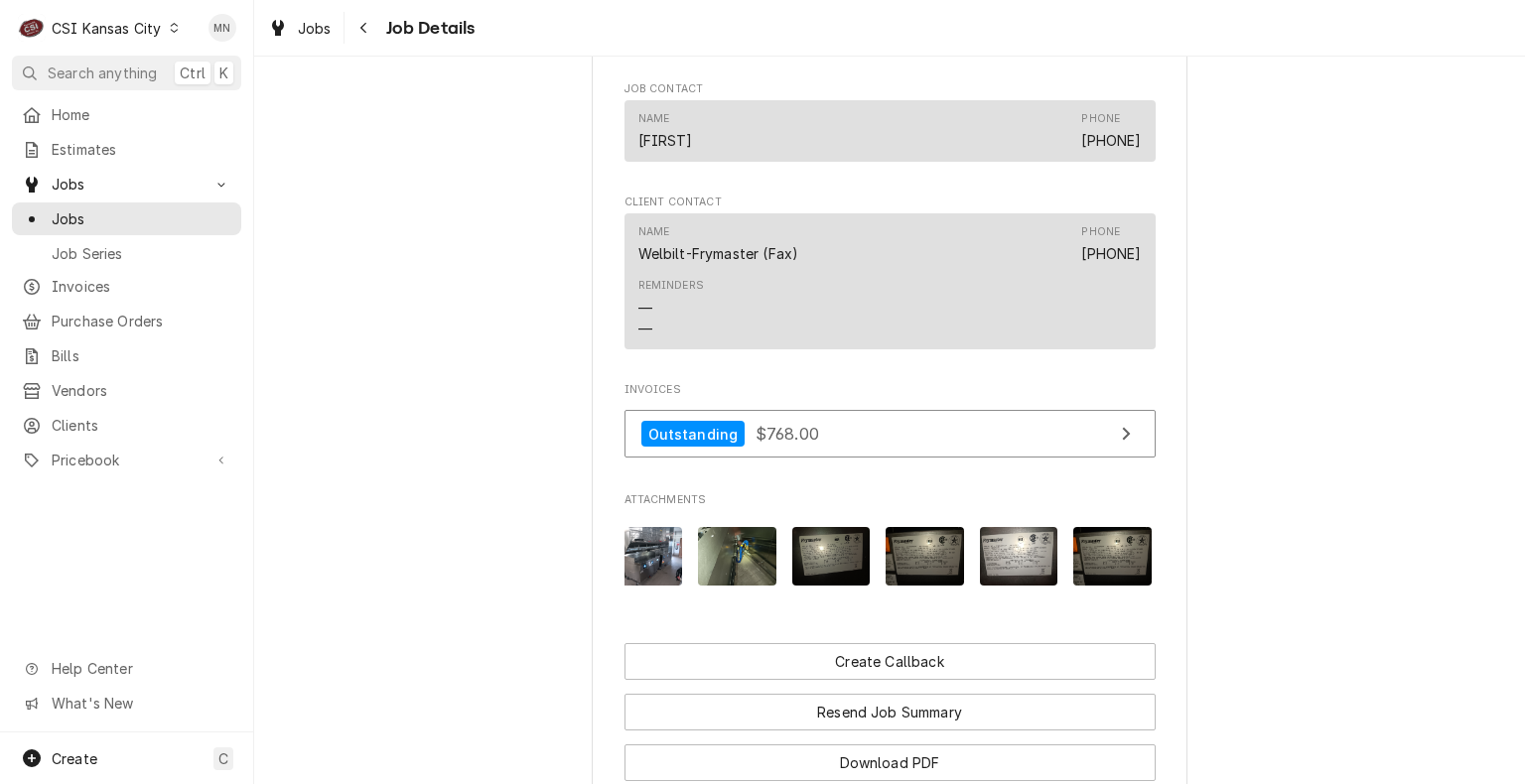 scroll, scrollTop: 0, scrollLeft: 0, axis: both 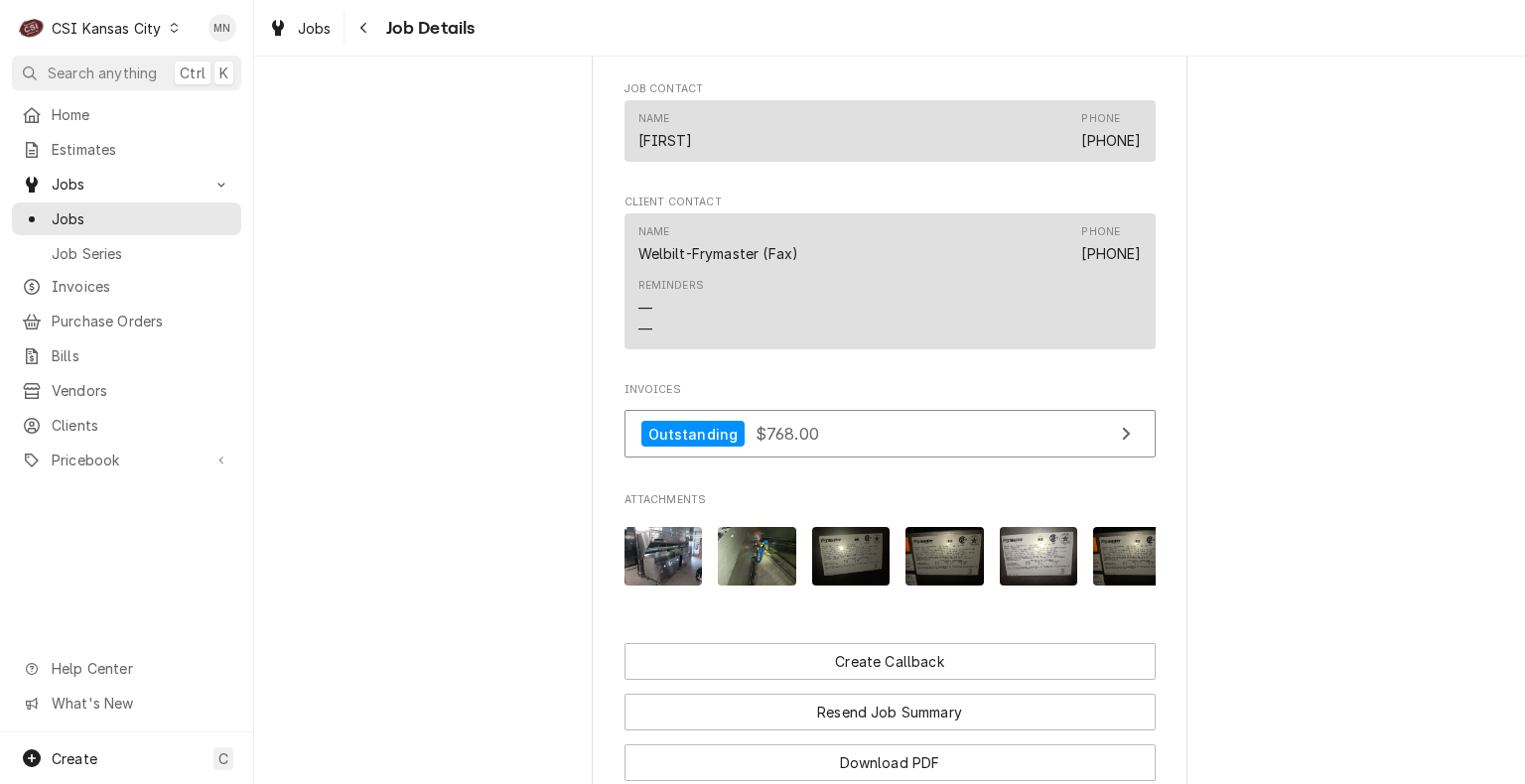 click at bounding box center (851, 556) 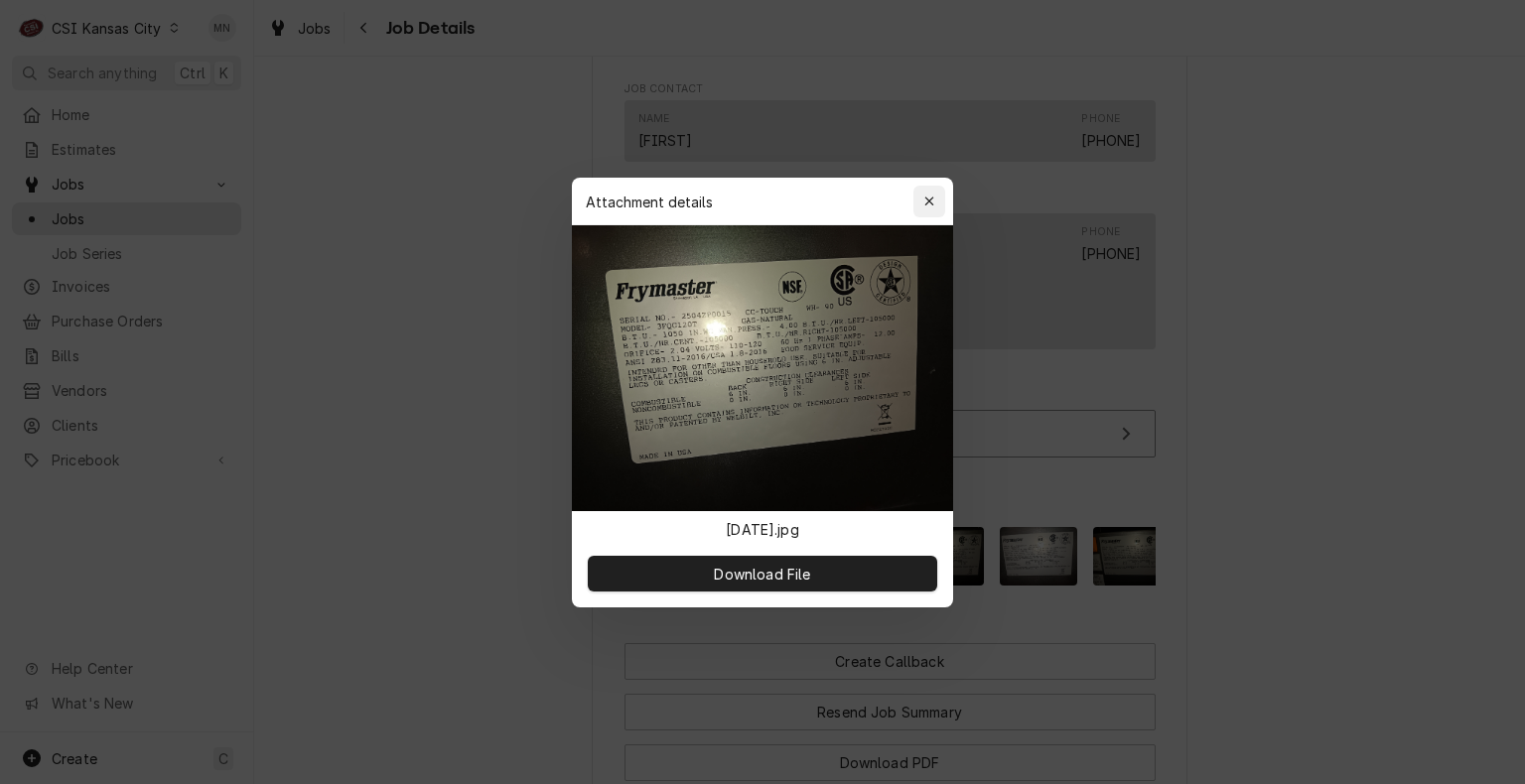 click 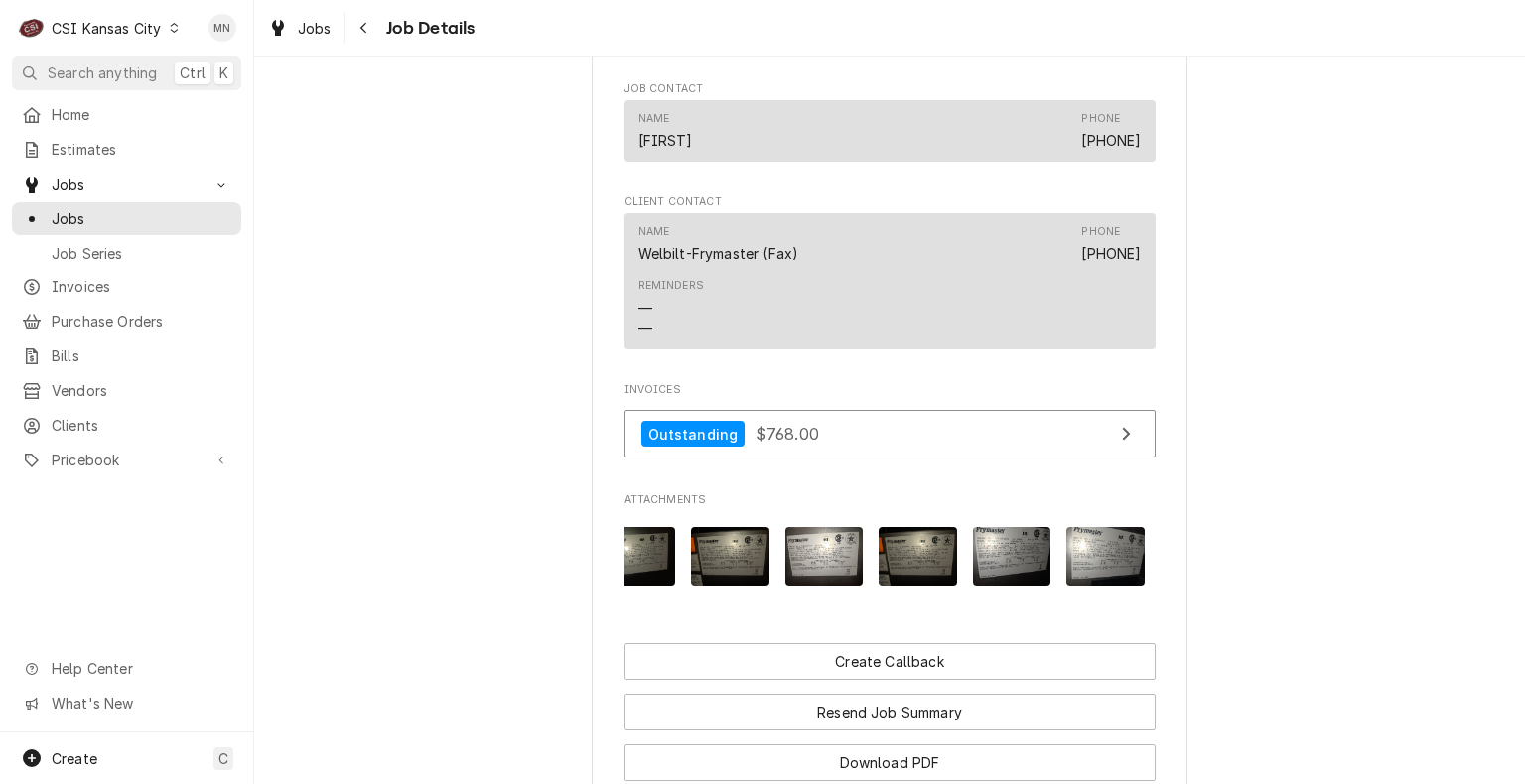 scroll, scrollTop: 0, scrollLeft: 218, axis: horizontal 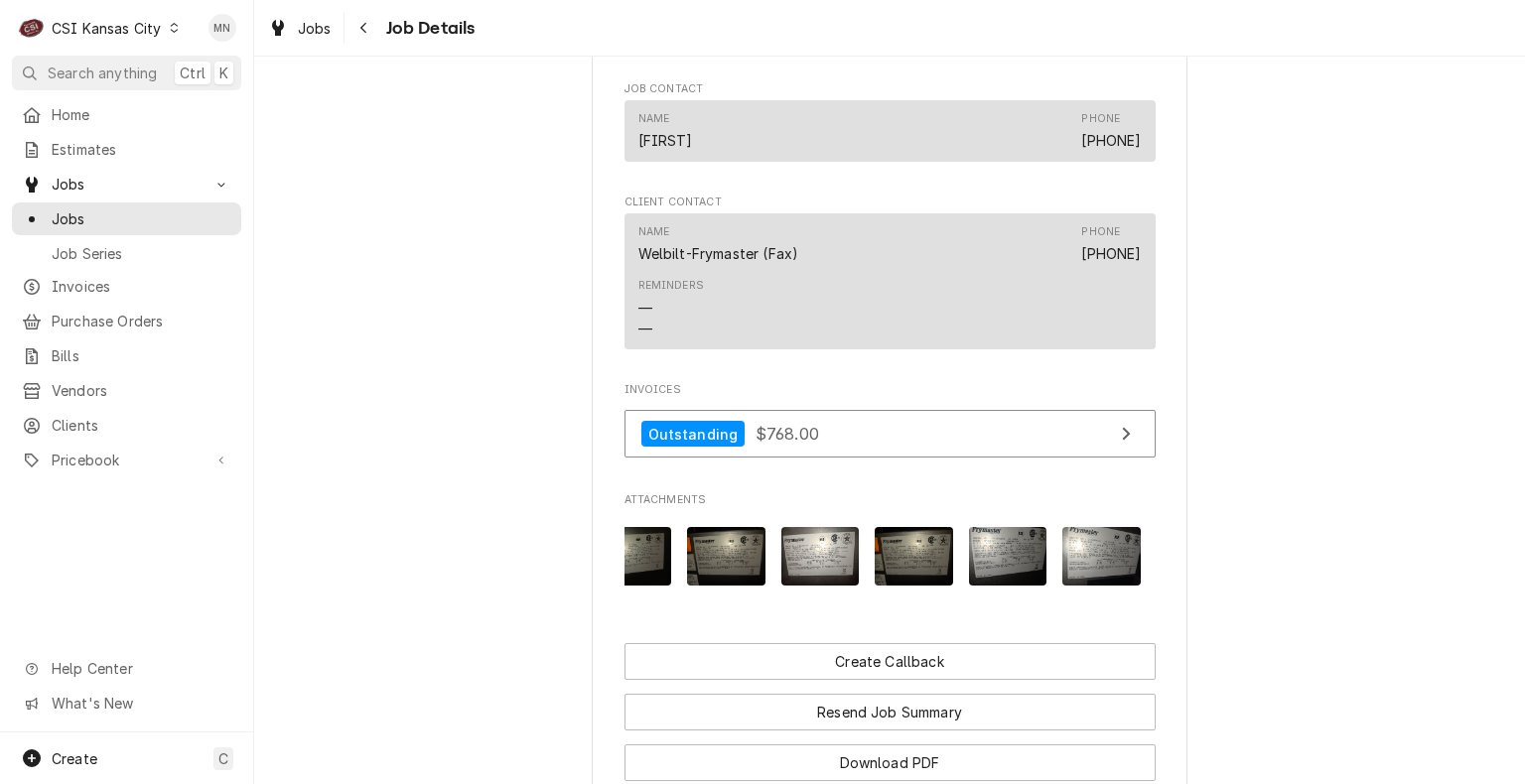 click at bounding box center (1101, 556) 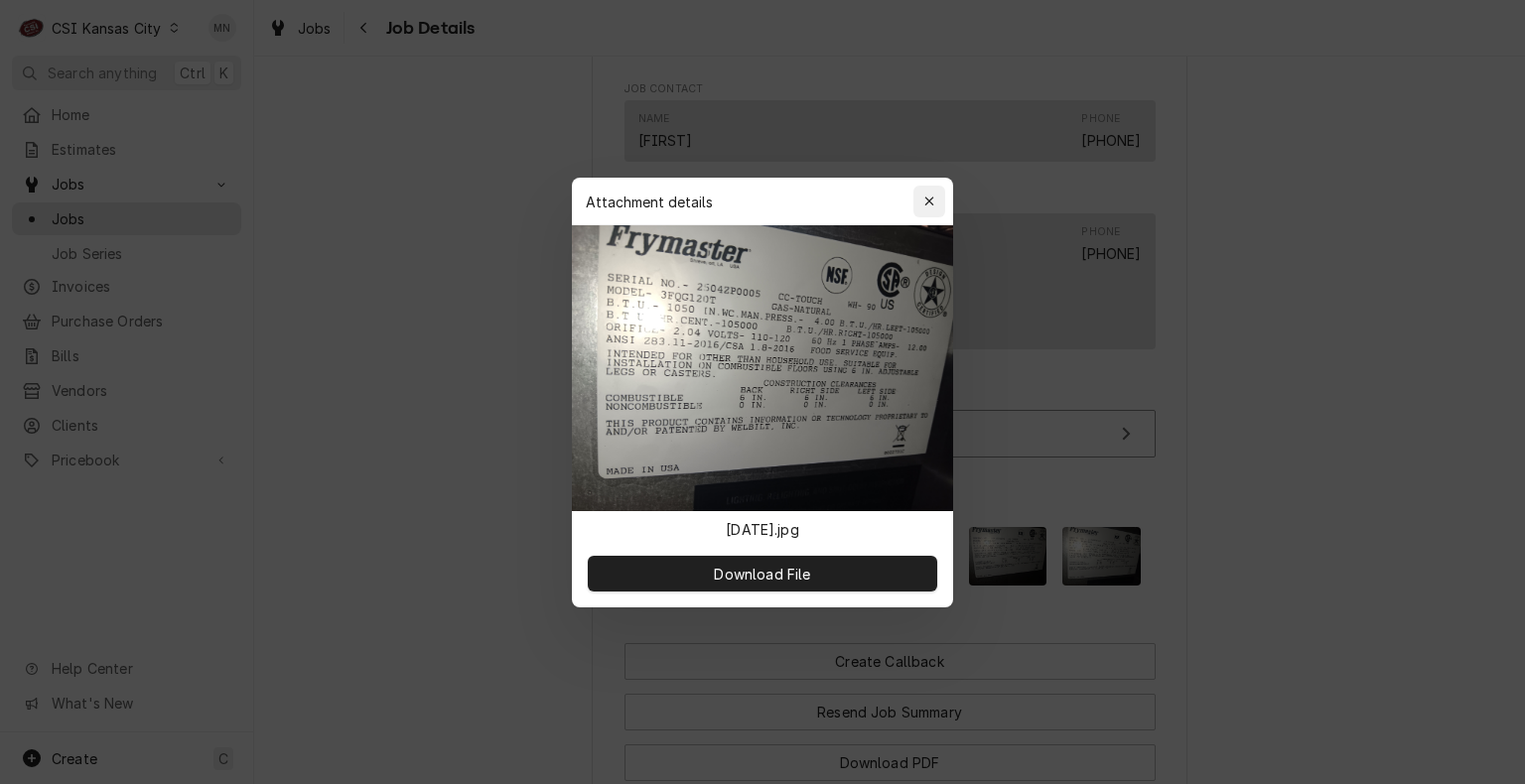 click 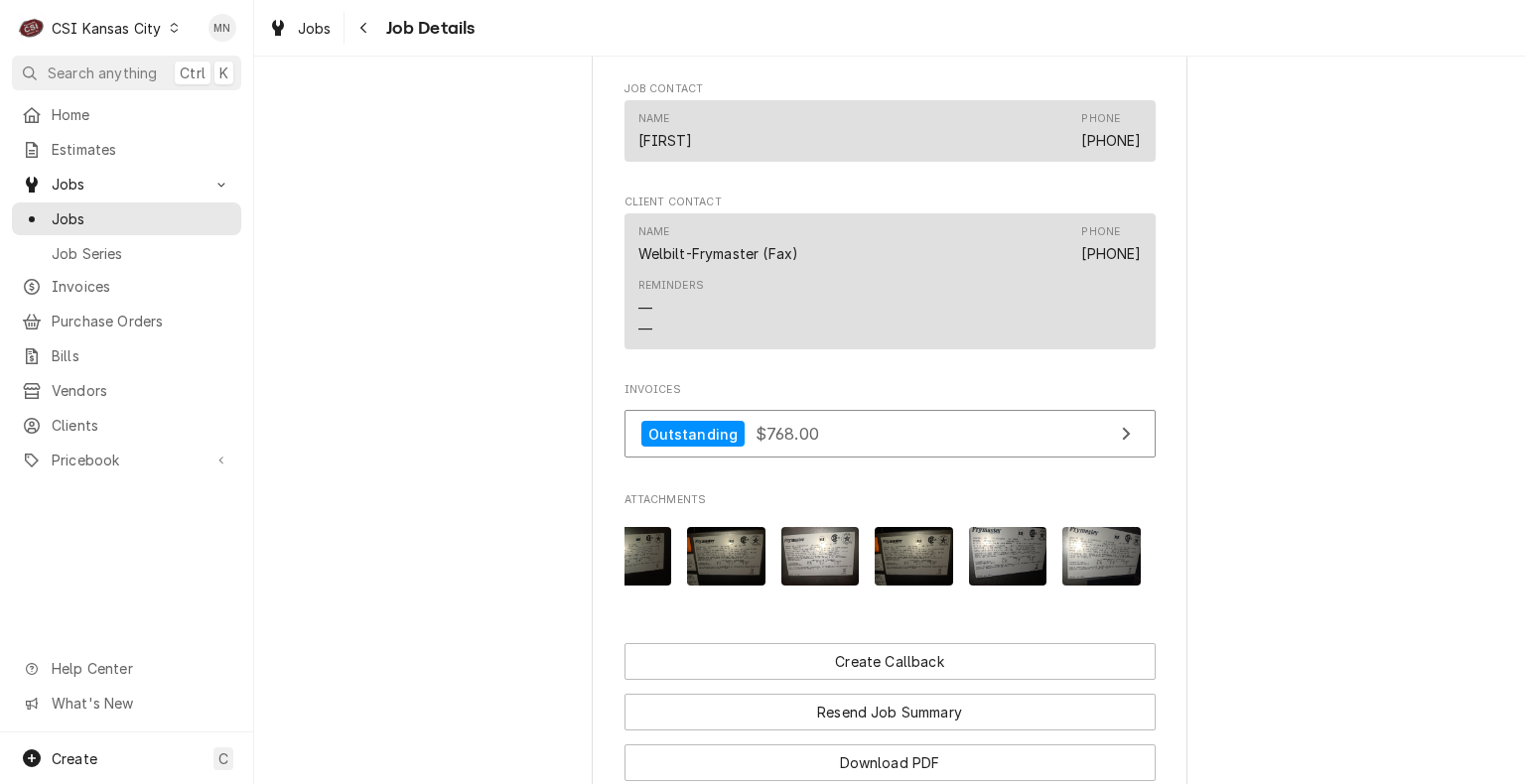 click at bounding box center (1008, 556) 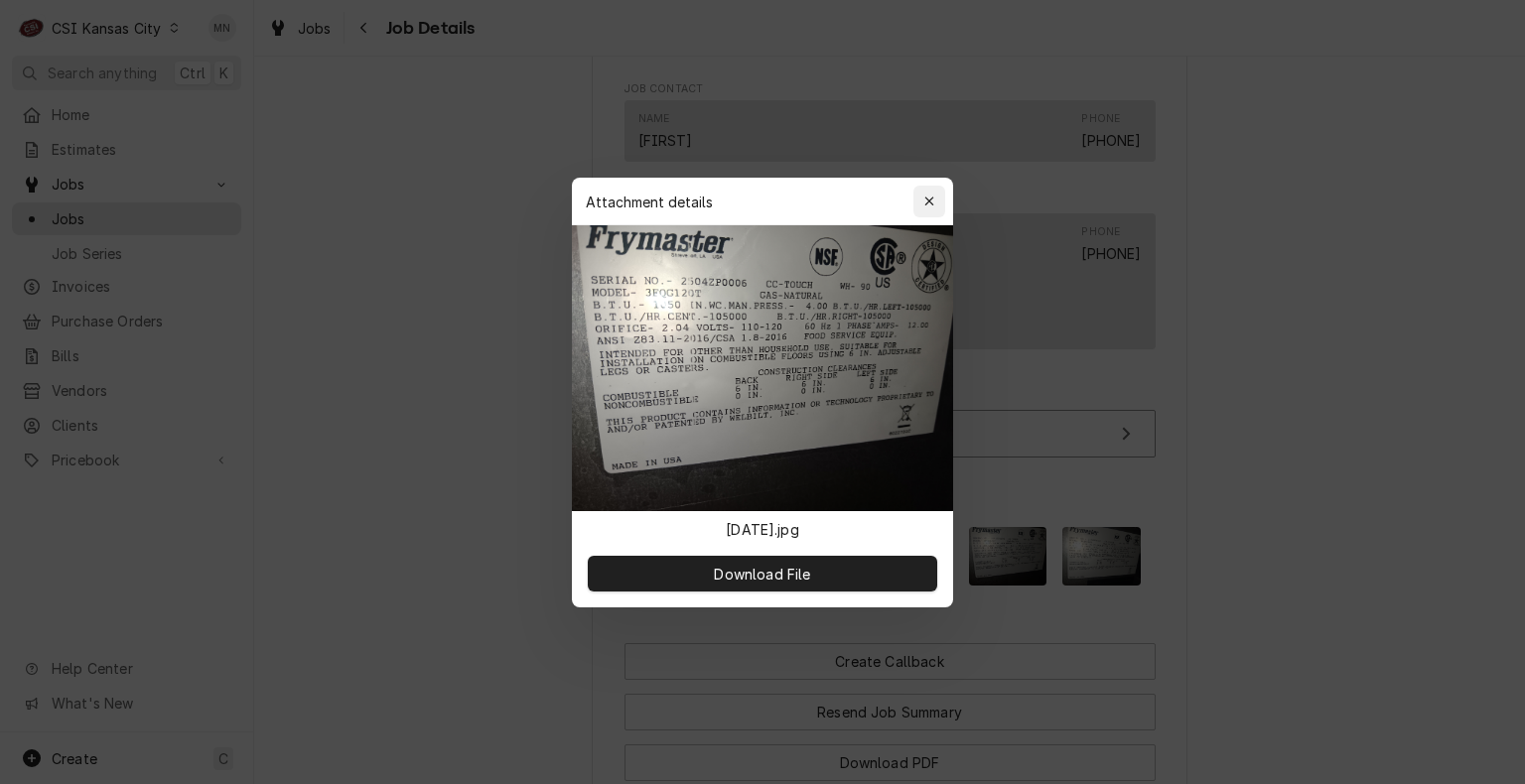 click at bounding box center (929, 201) 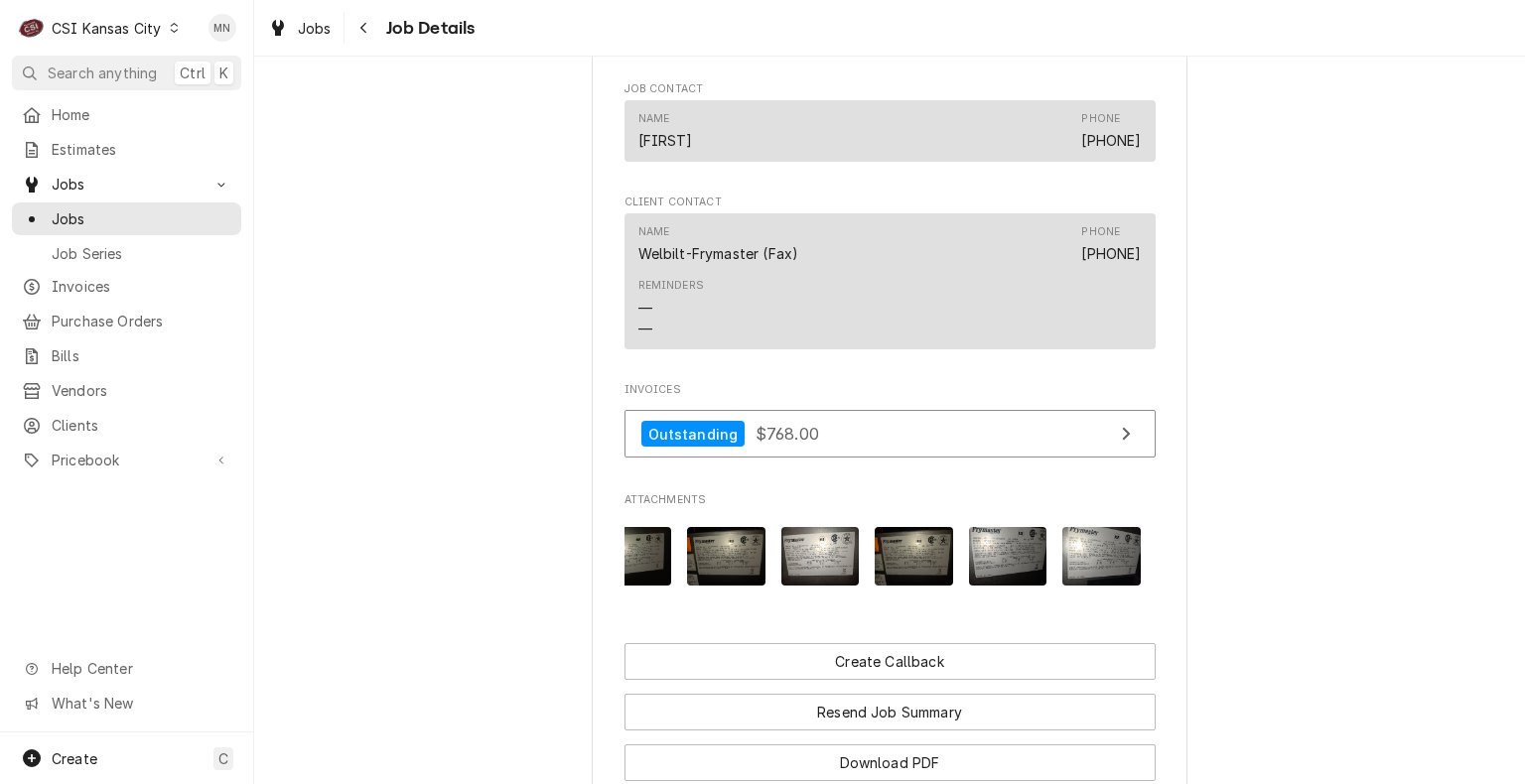 click at bounding box center [913, 556] 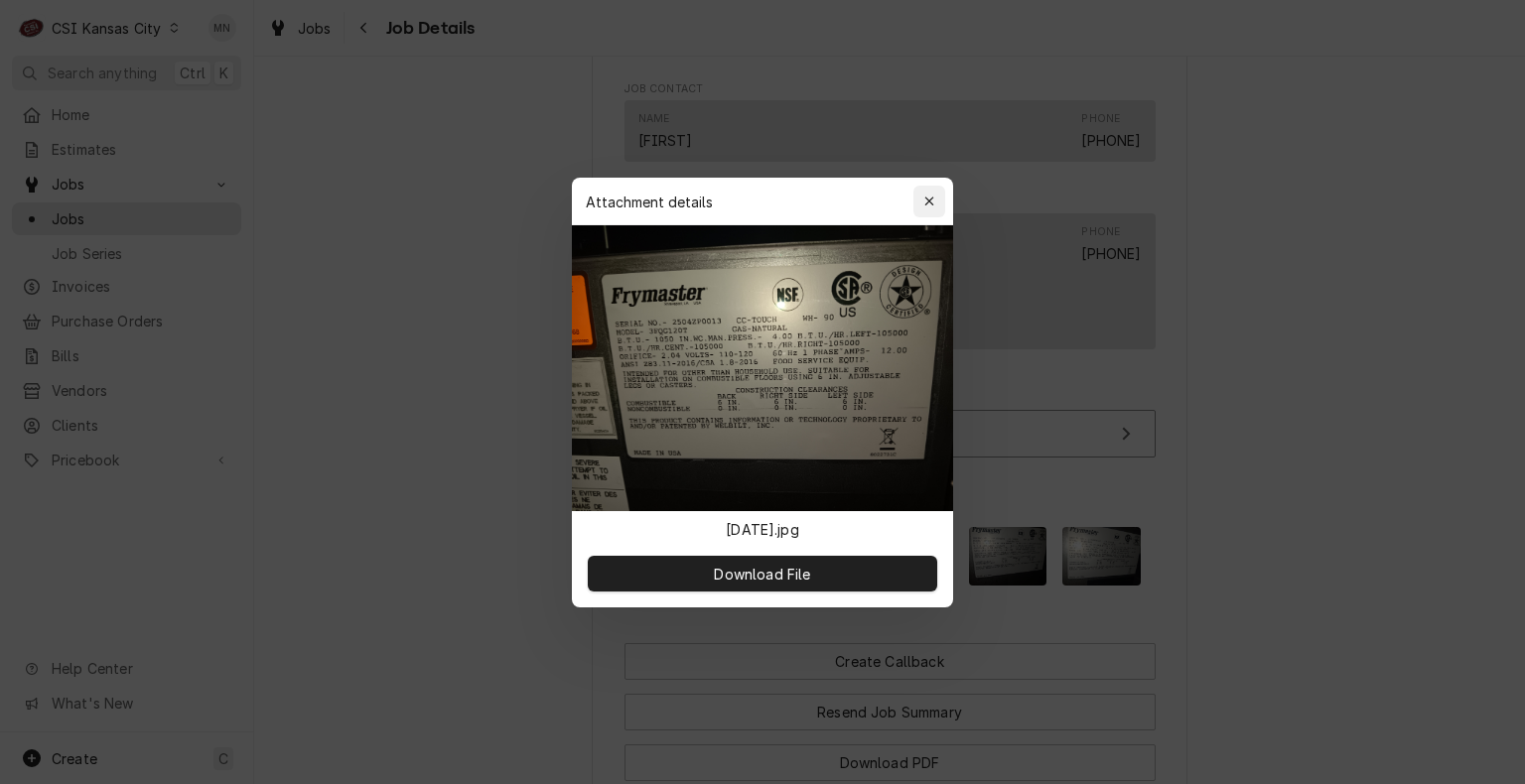 click 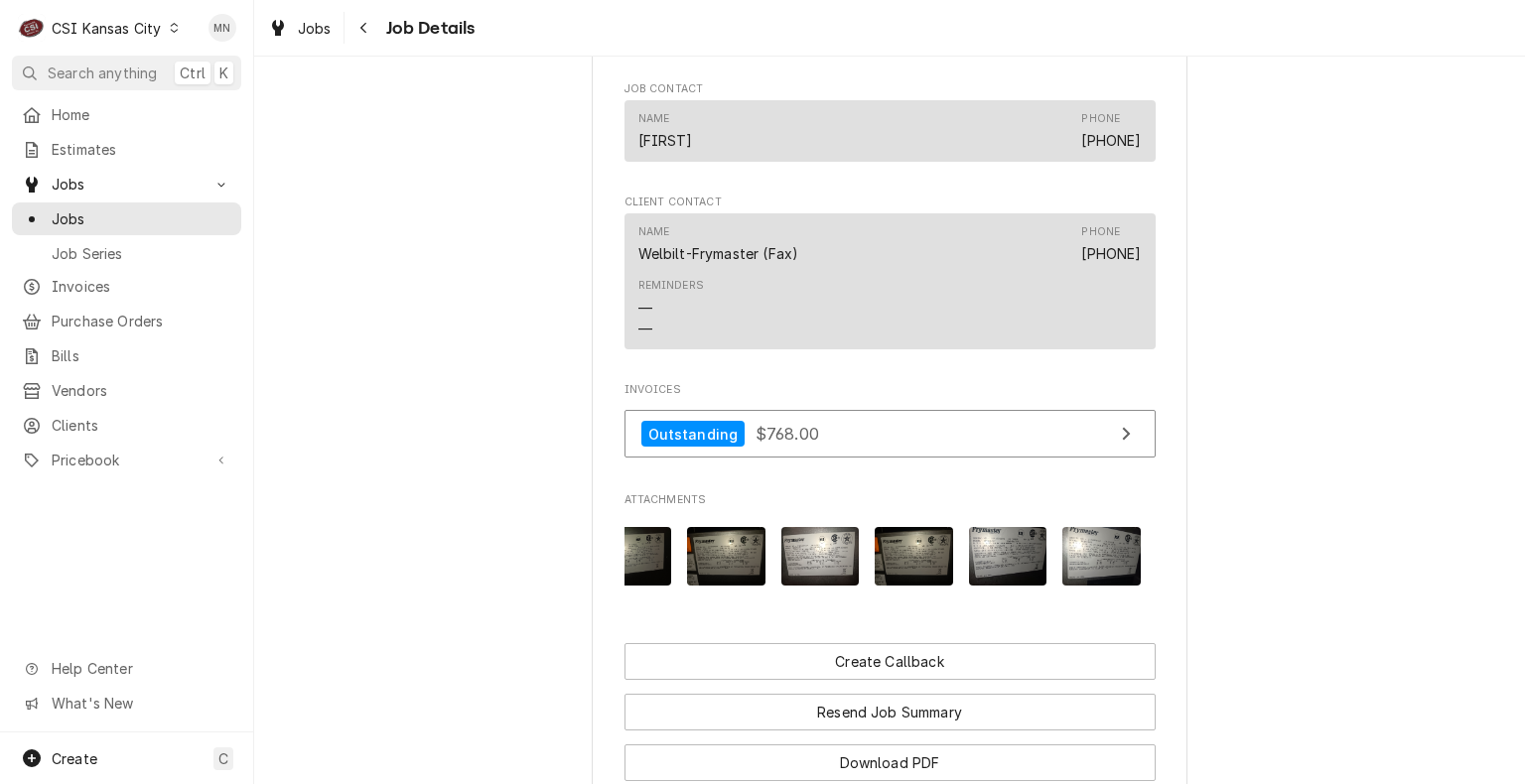 click at bounding box center [820, 556] 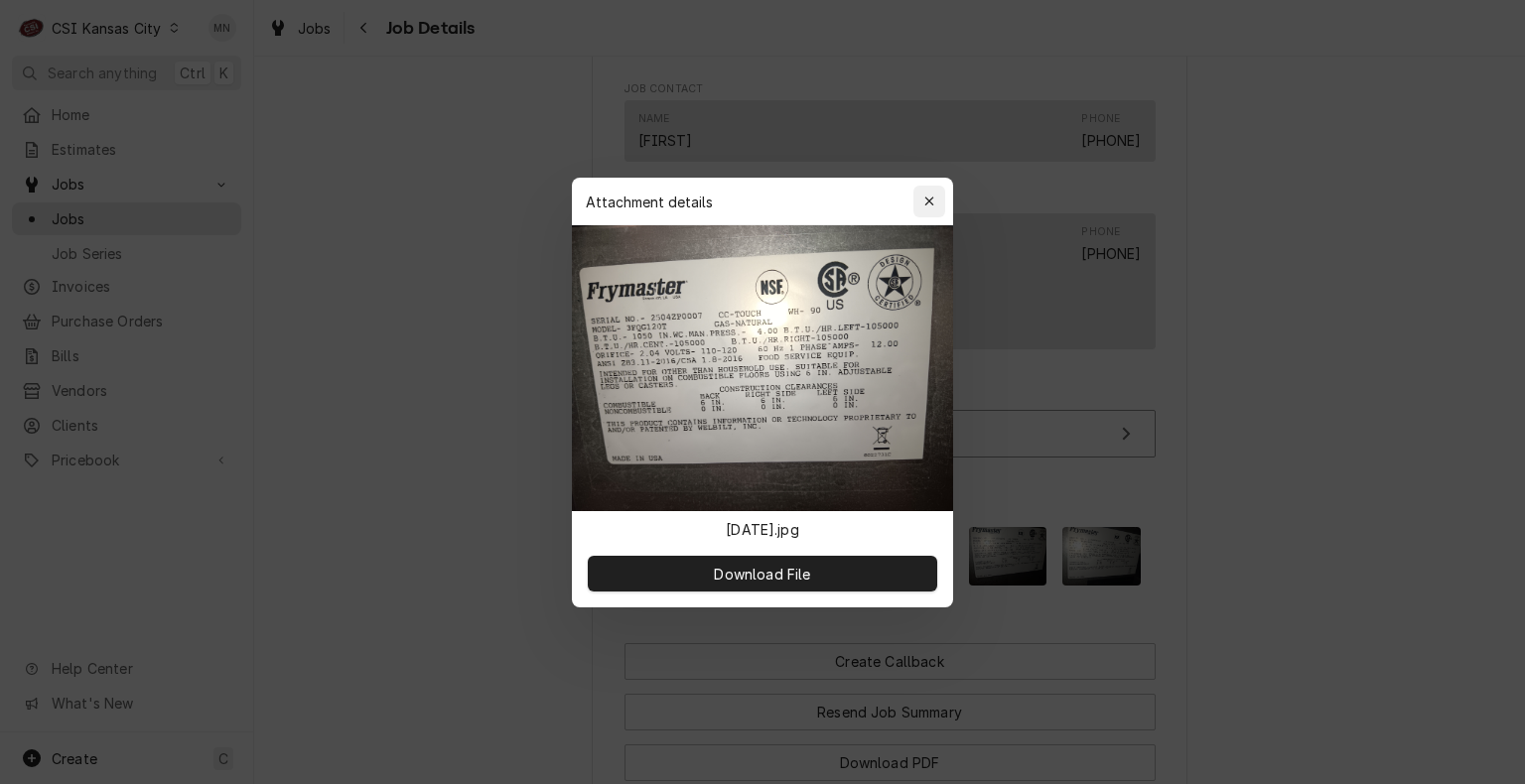 click 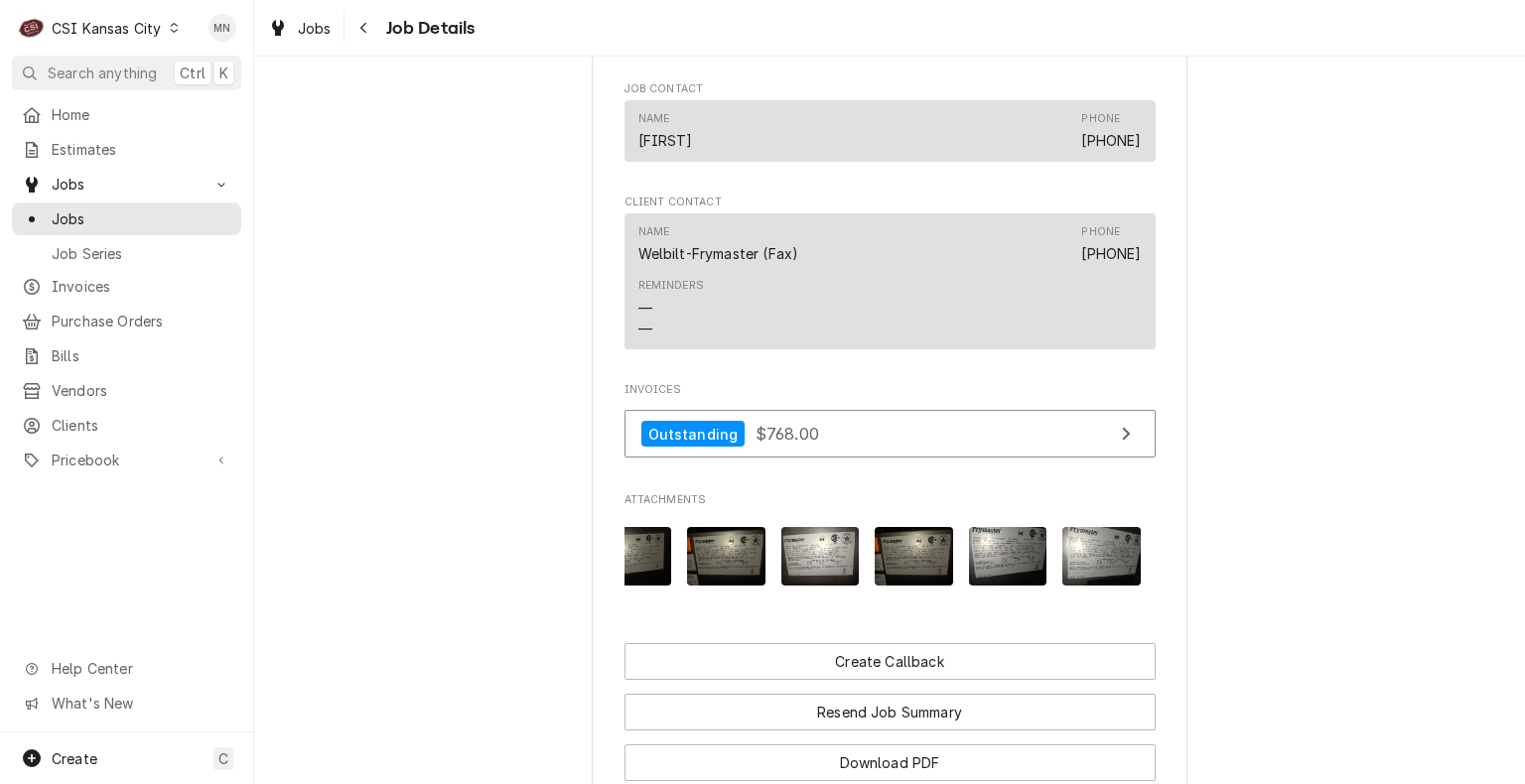 click at bounding box center (726, 556) 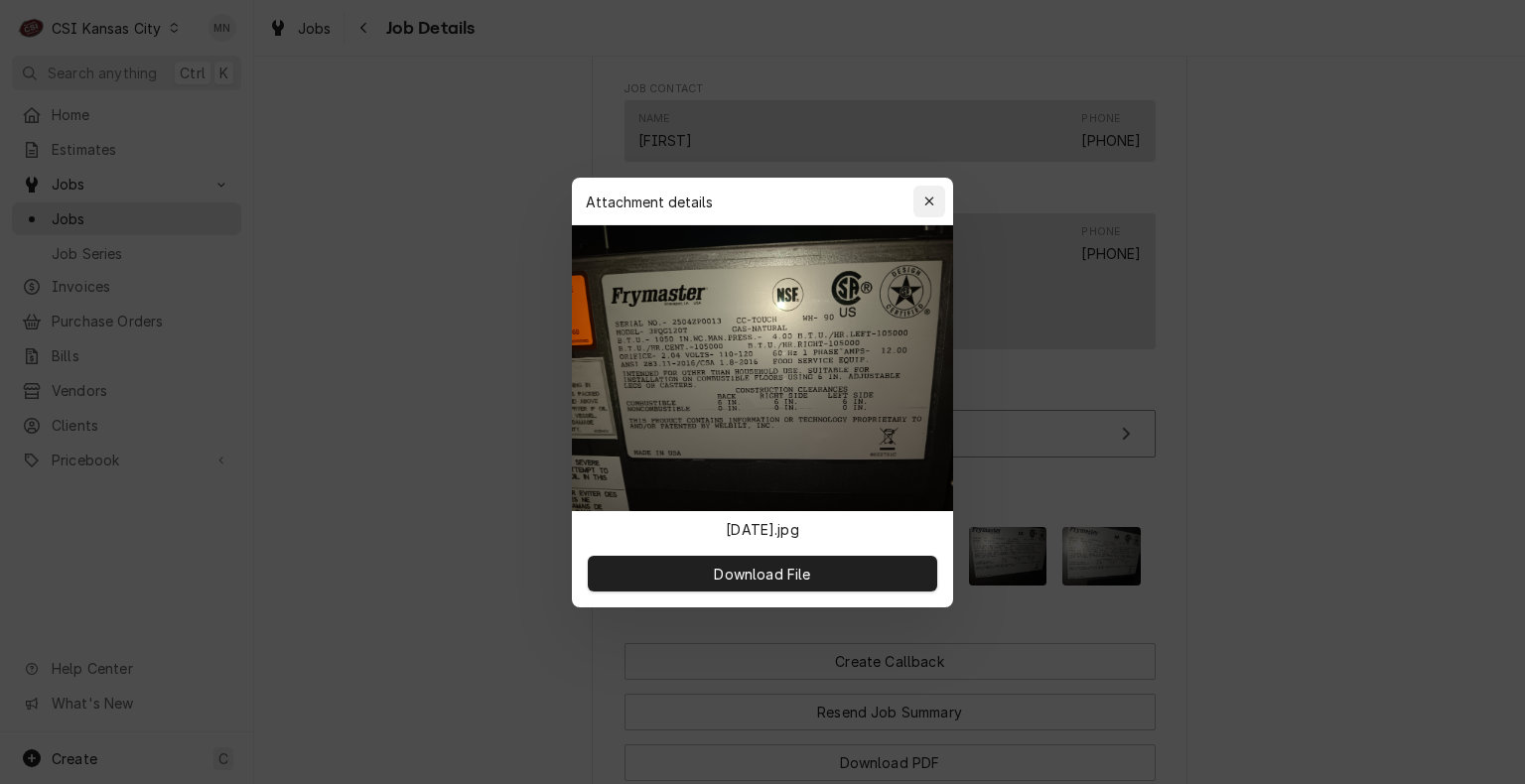 click 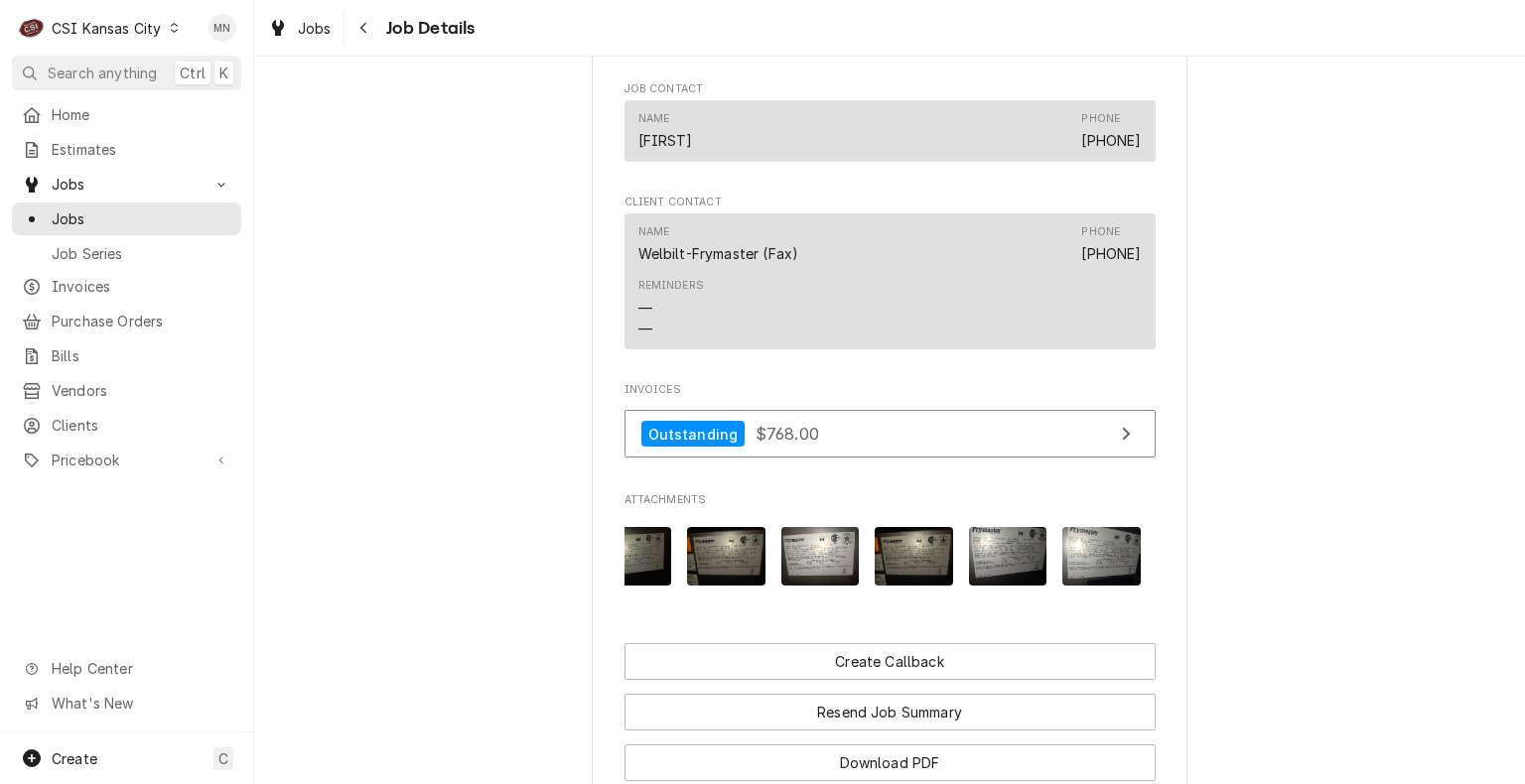 click at bounding box center (632, 556) 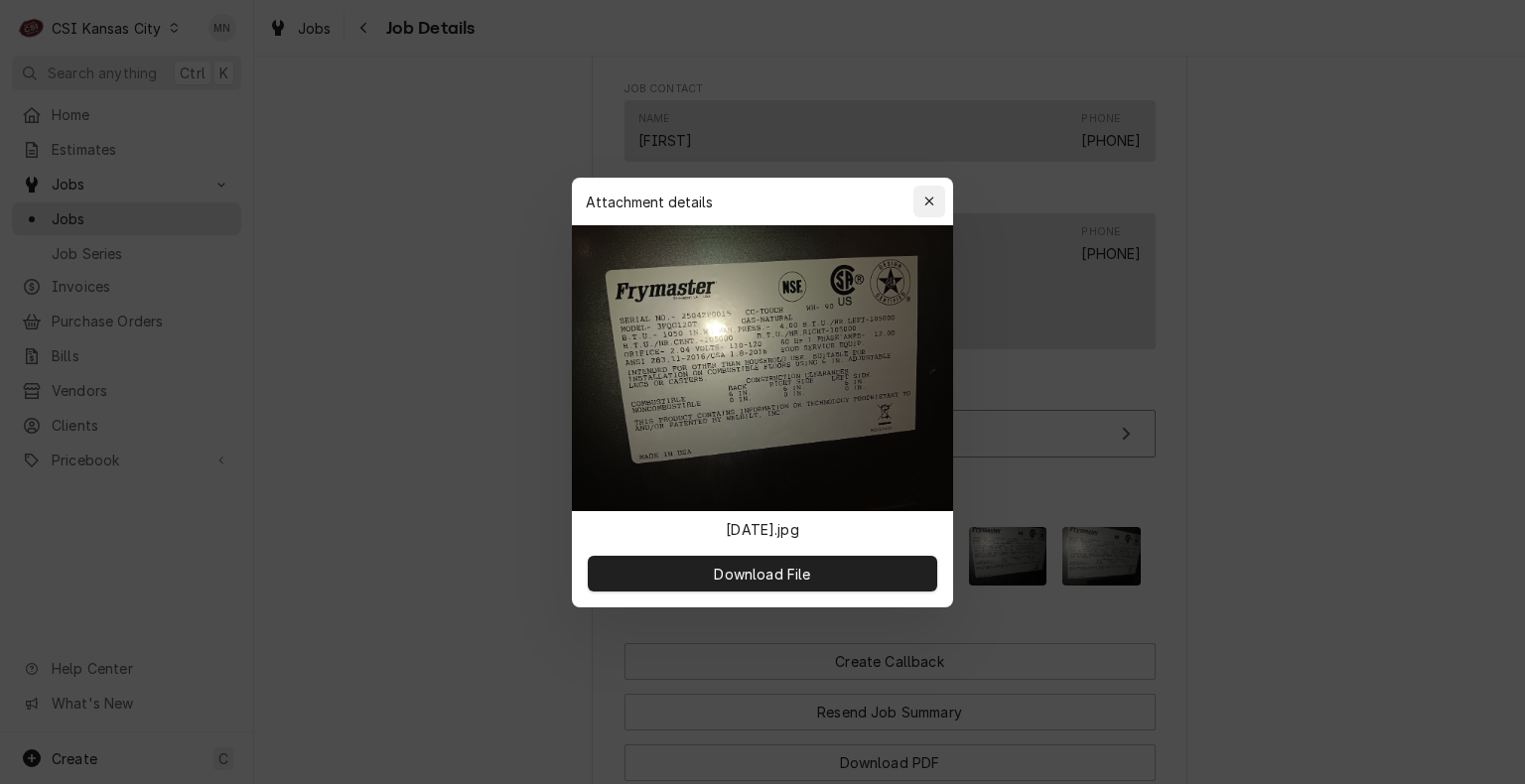 click 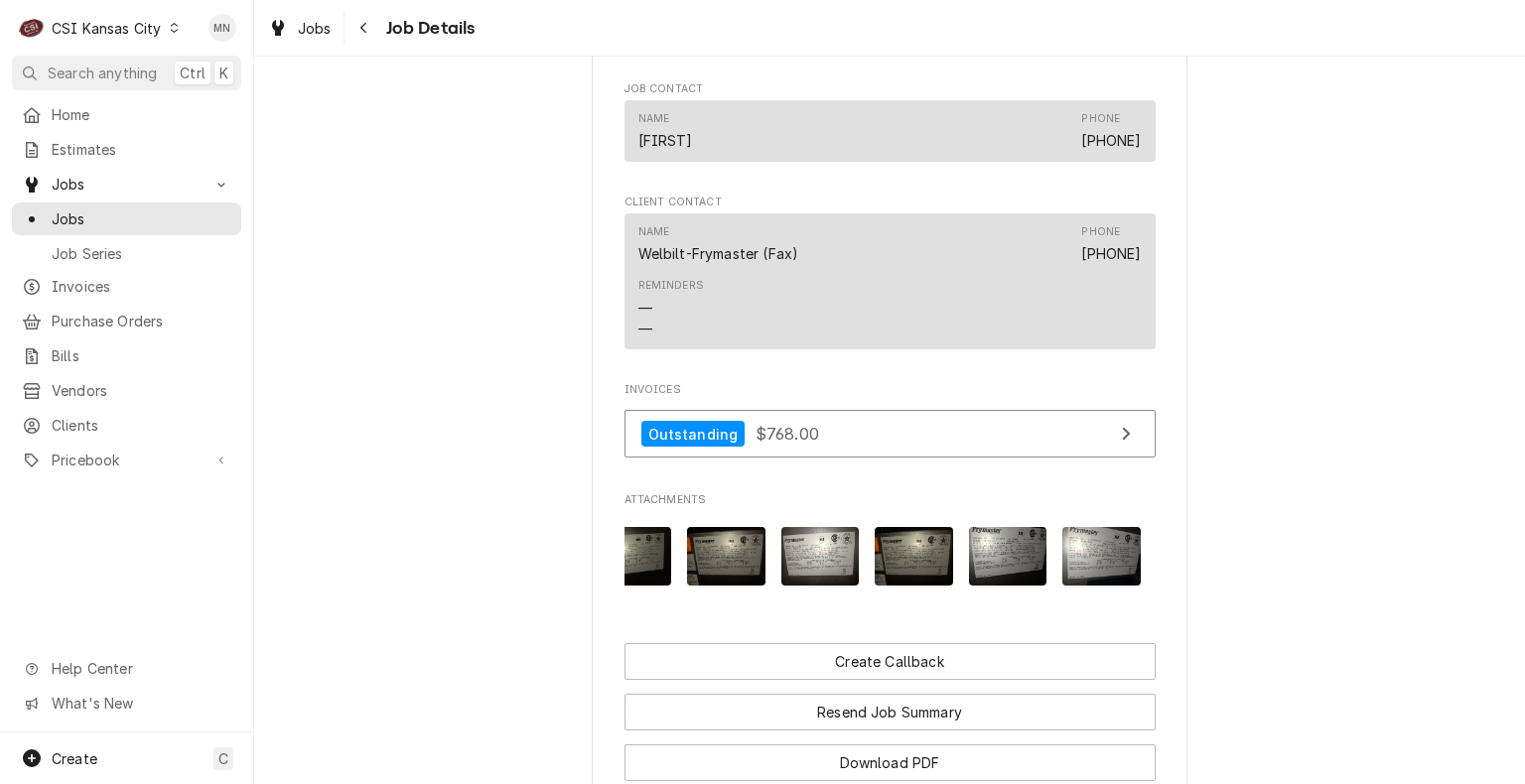 click at bounding box center [1101, 556] 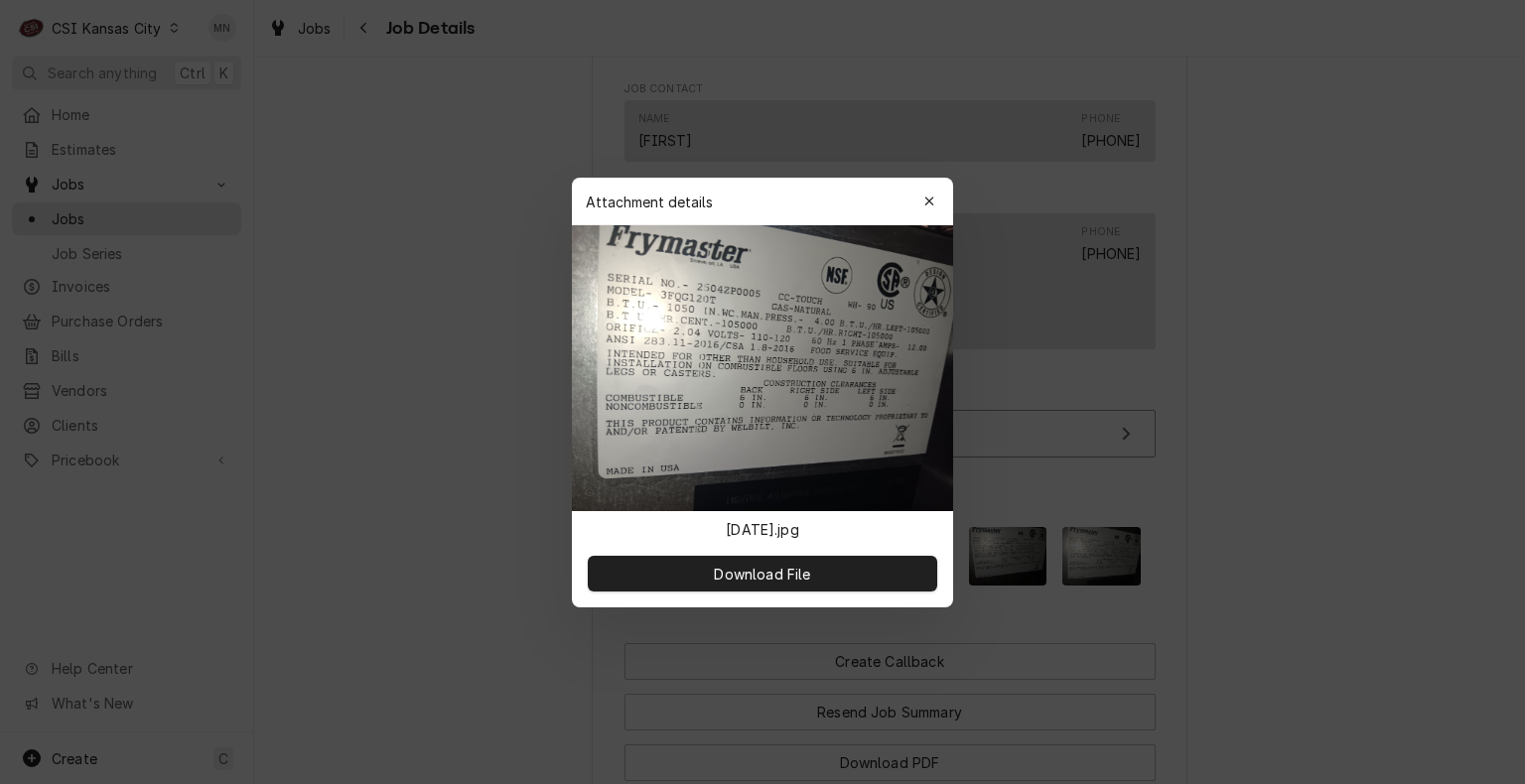 click at bounding box center (762, 392) 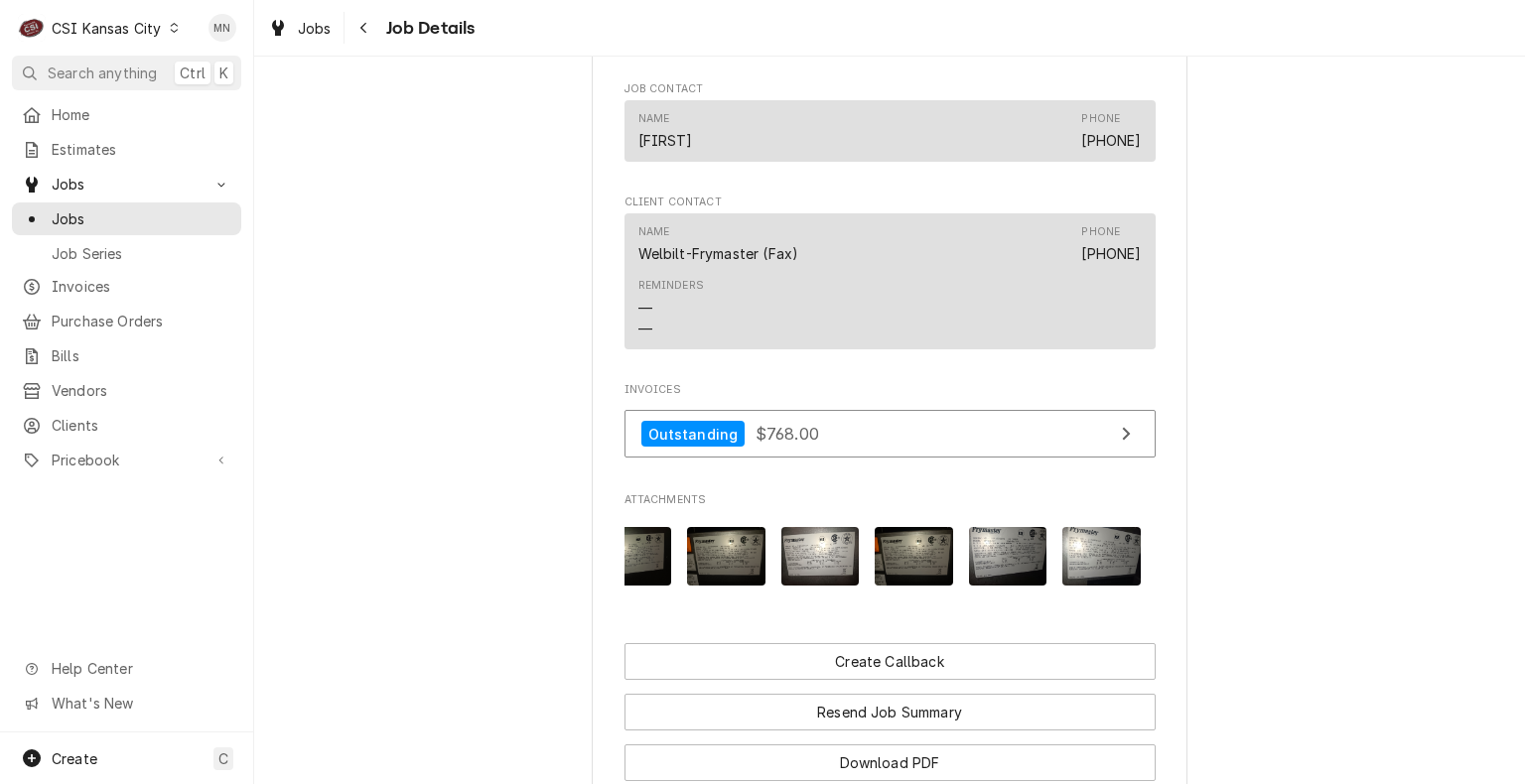click at bounding box center (1101, 556) 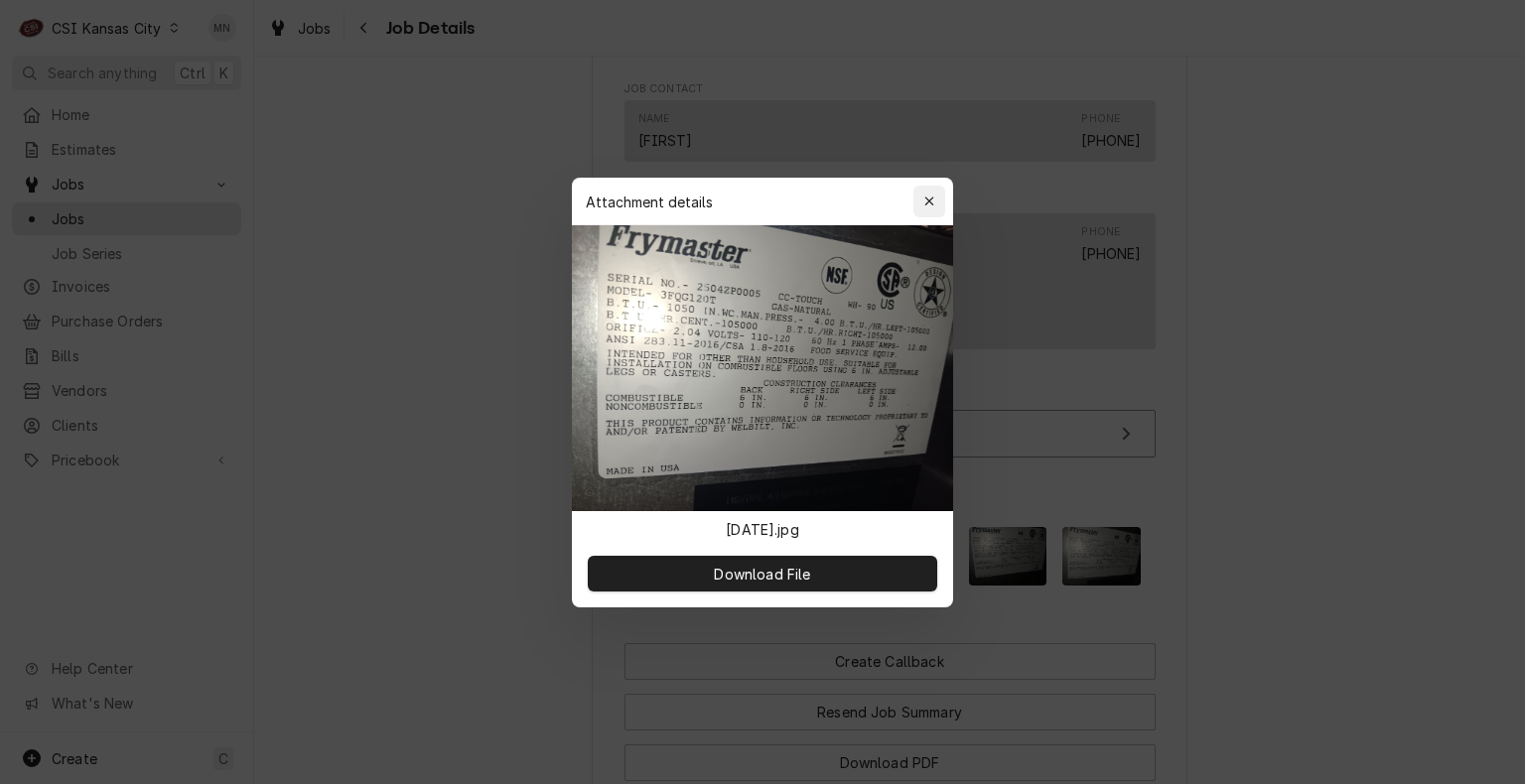 click at bounding box center [929, 201] 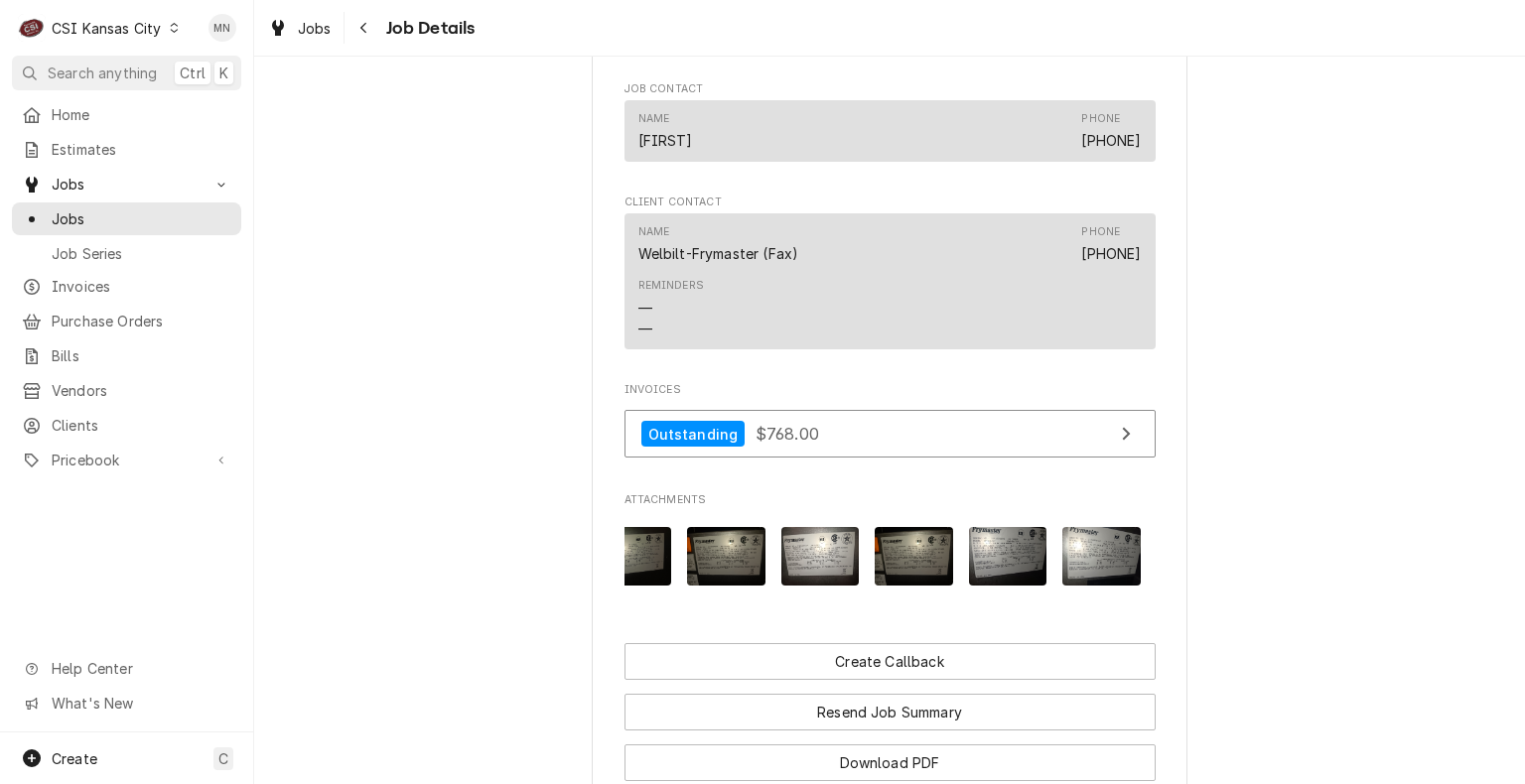 click at bounding box center [726, 556] 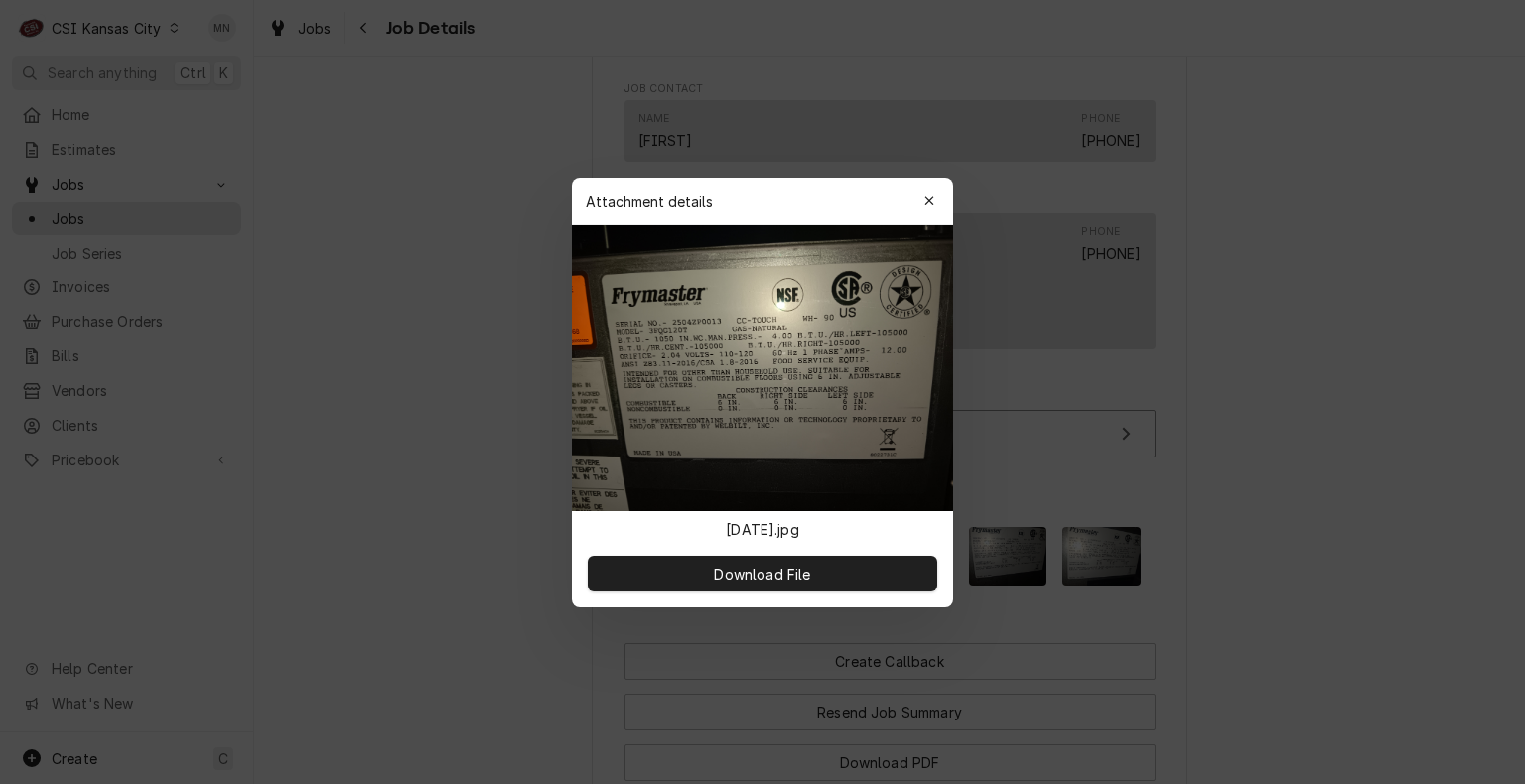 click at bounding box center (762, 392) 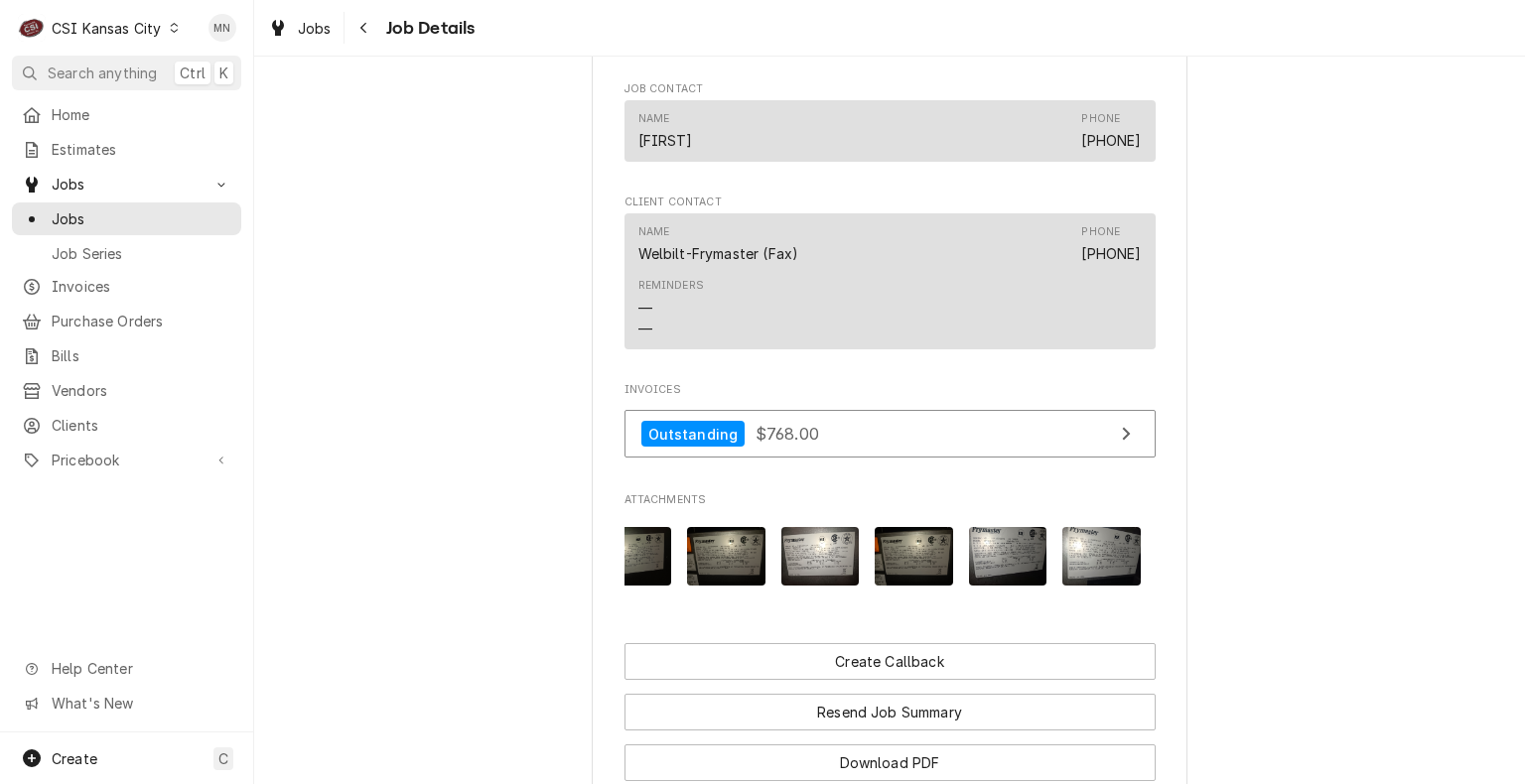 click at bounding box center (726, 556) 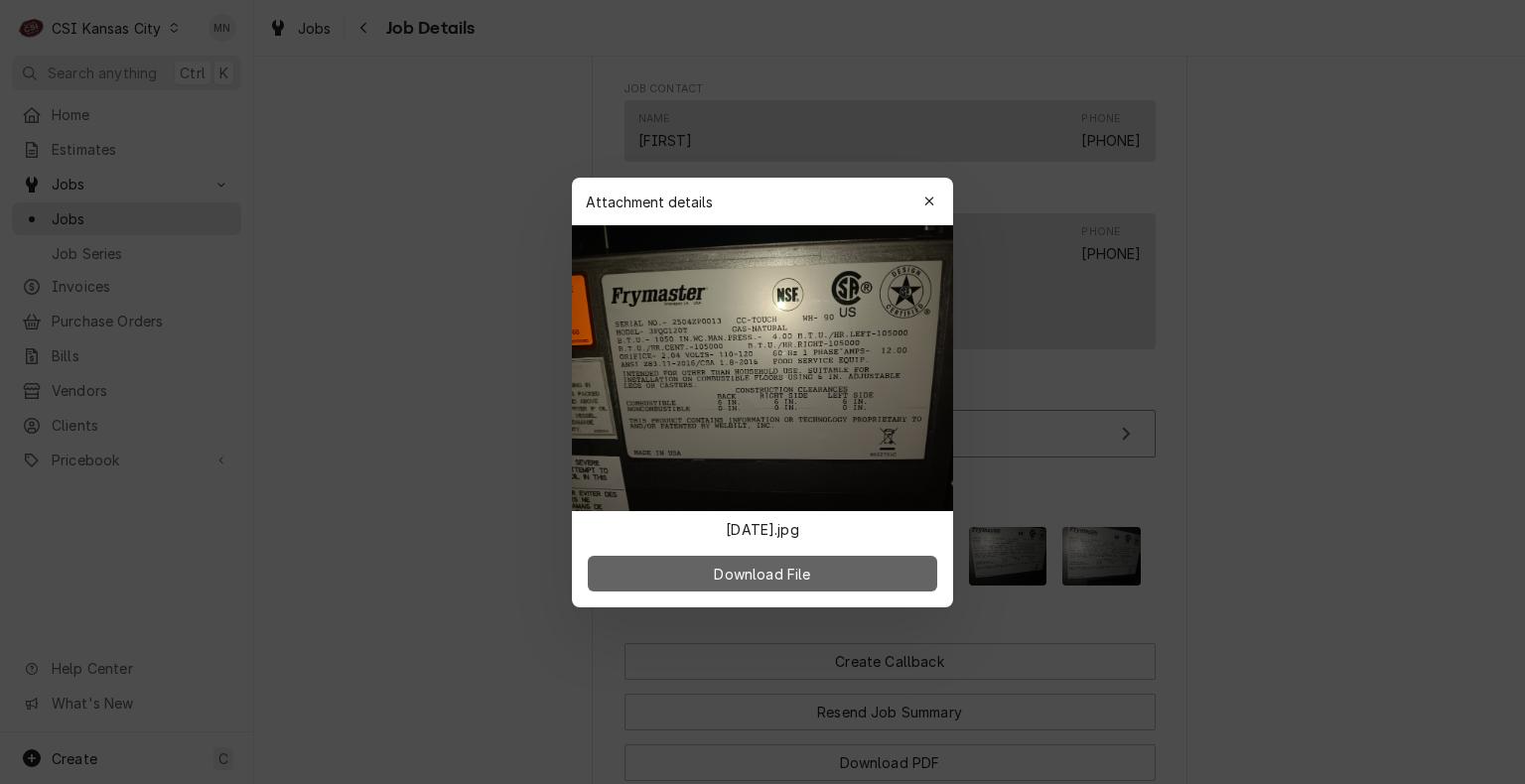 click on "Download File" at bounding box center (762, 573) 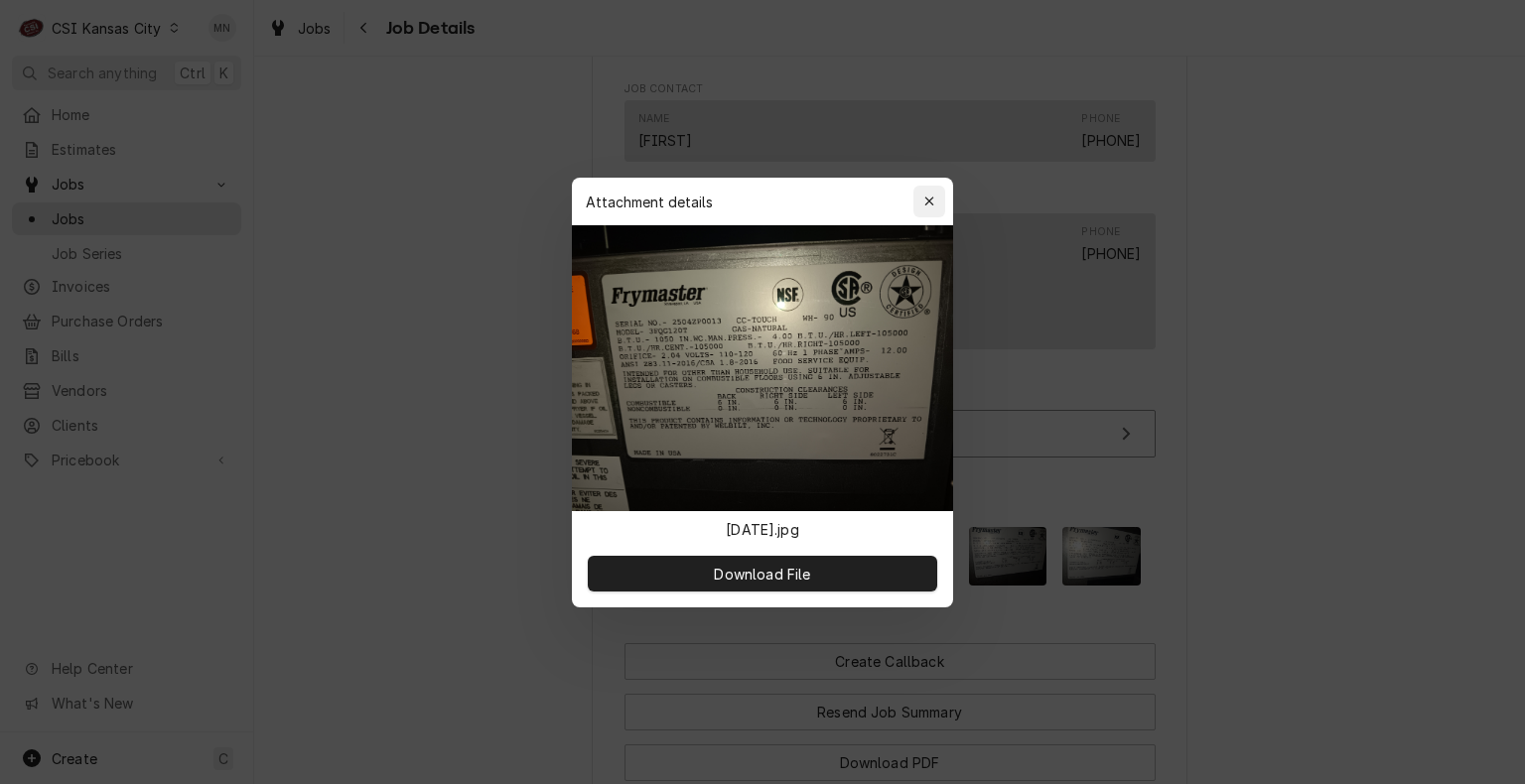 click 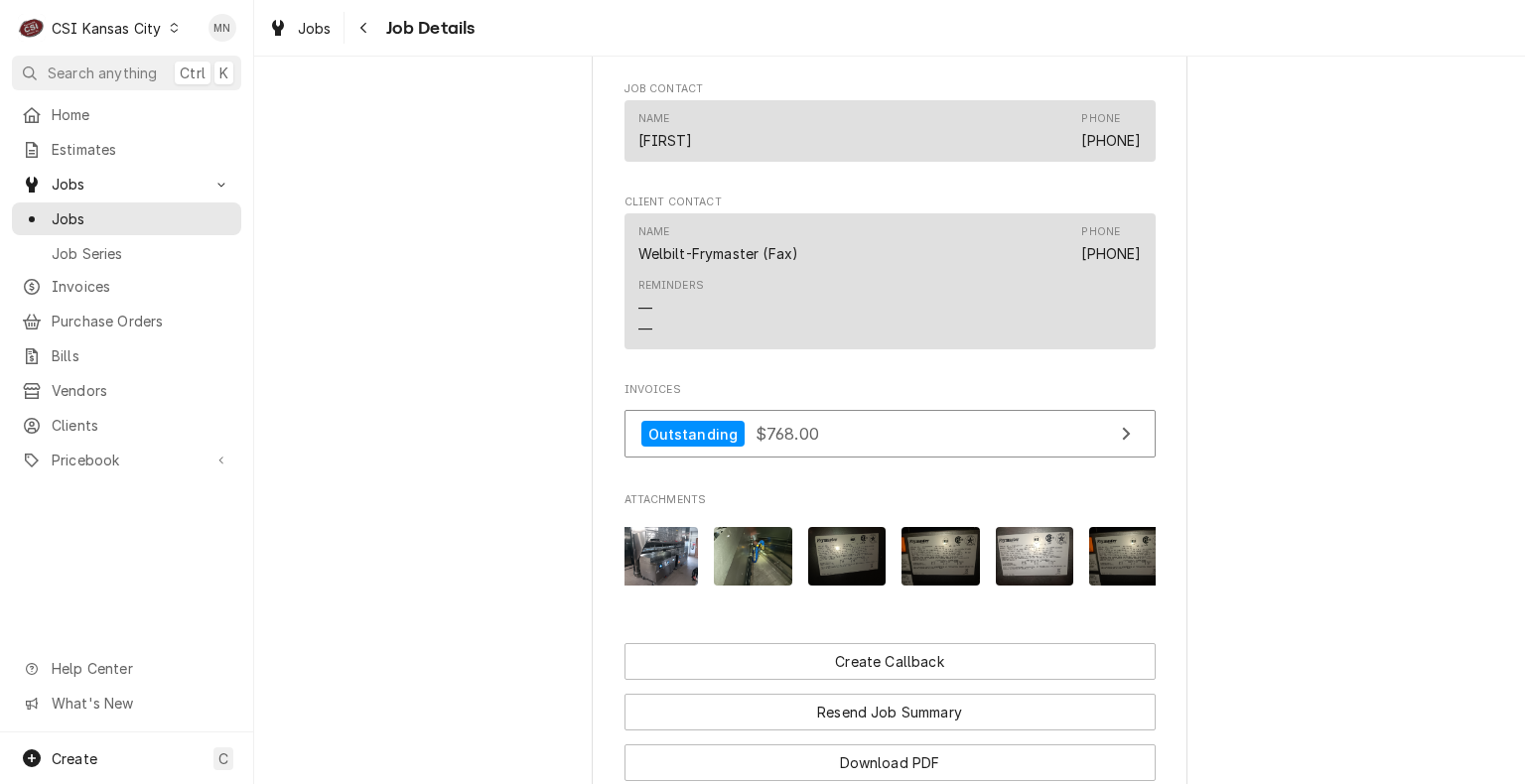 scroll, scrollTop: 0, scrollLeft: 0, axis: both 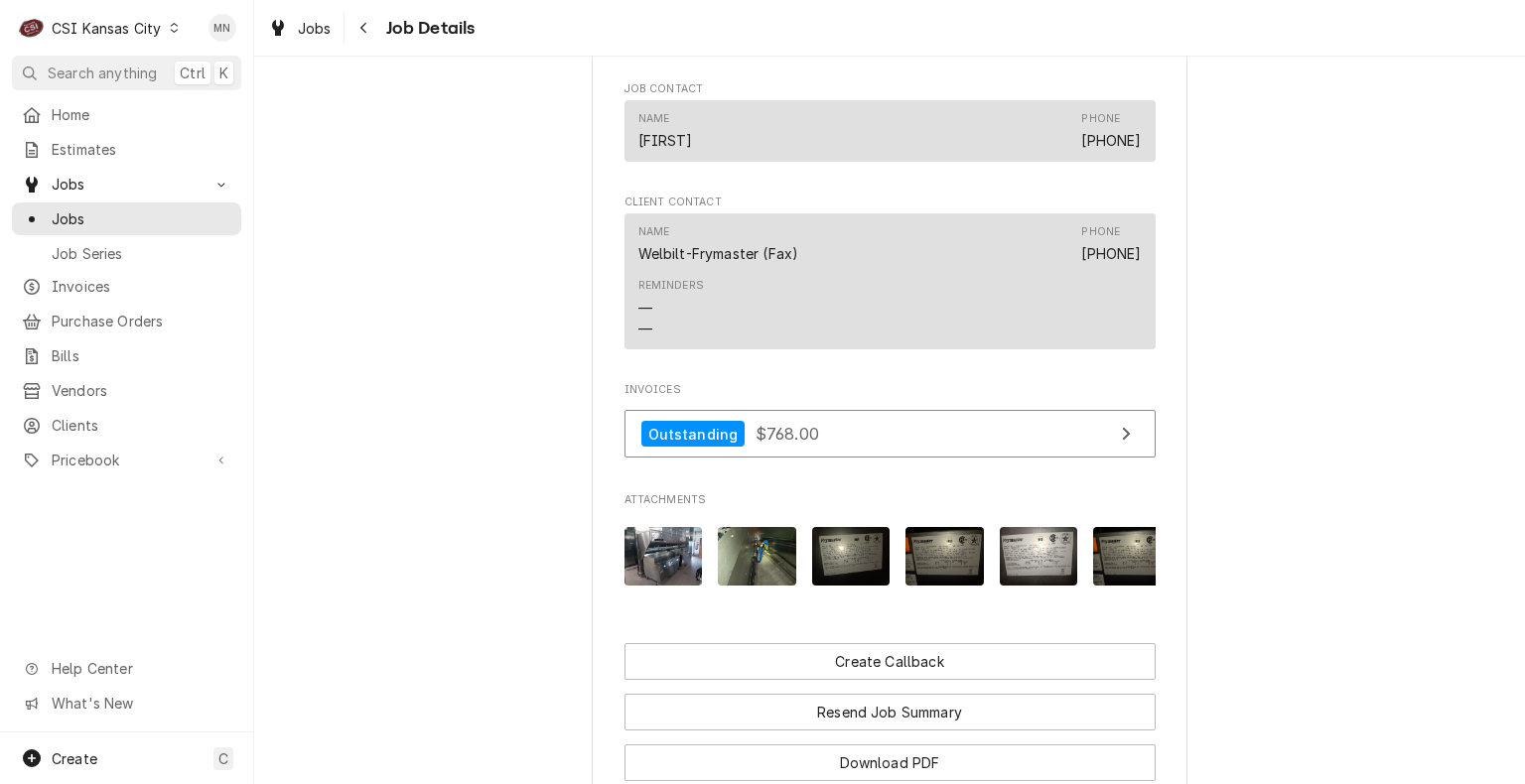 click at bounding box center [757, 556] 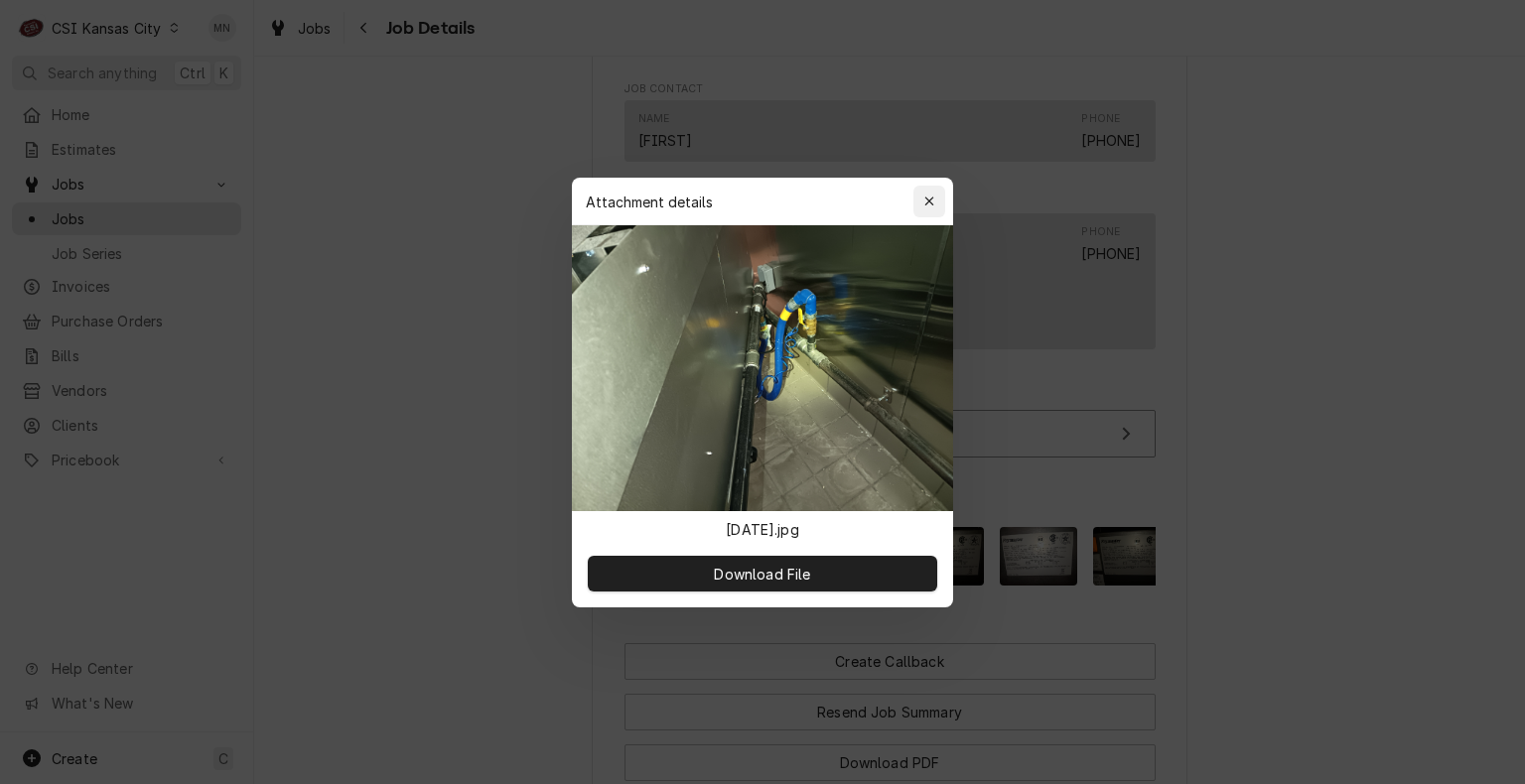 click 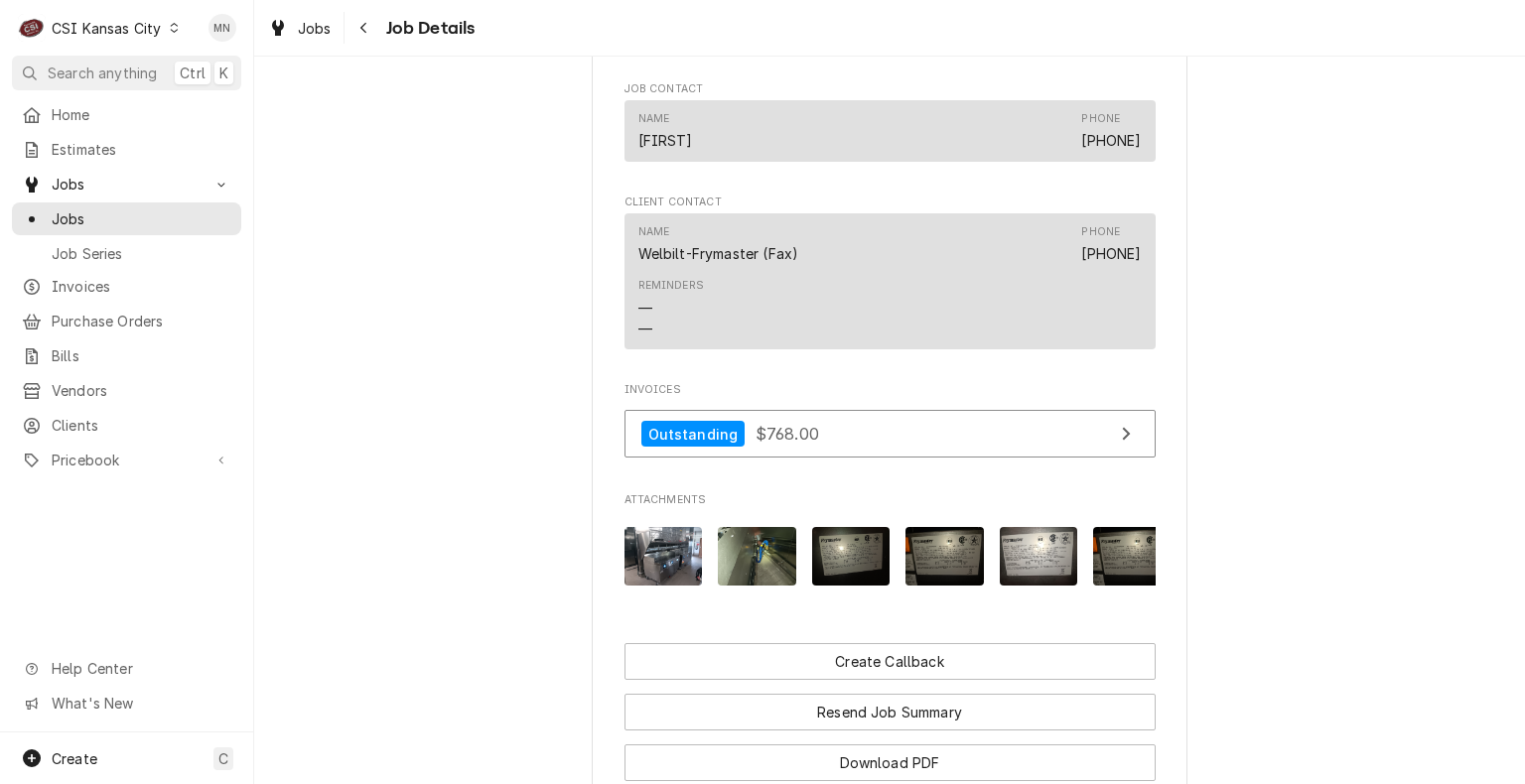 click at bounding box center (851, 556) 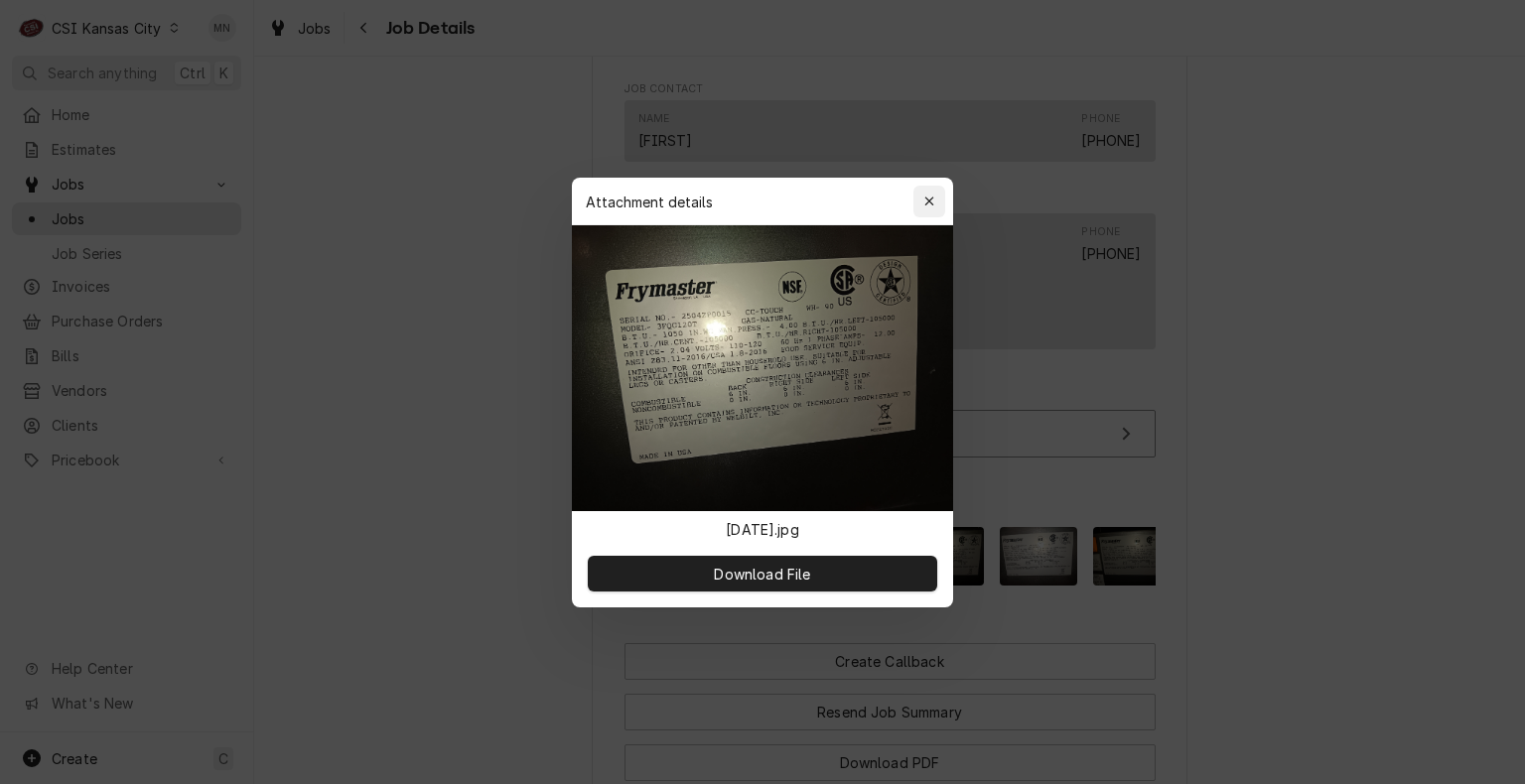 click 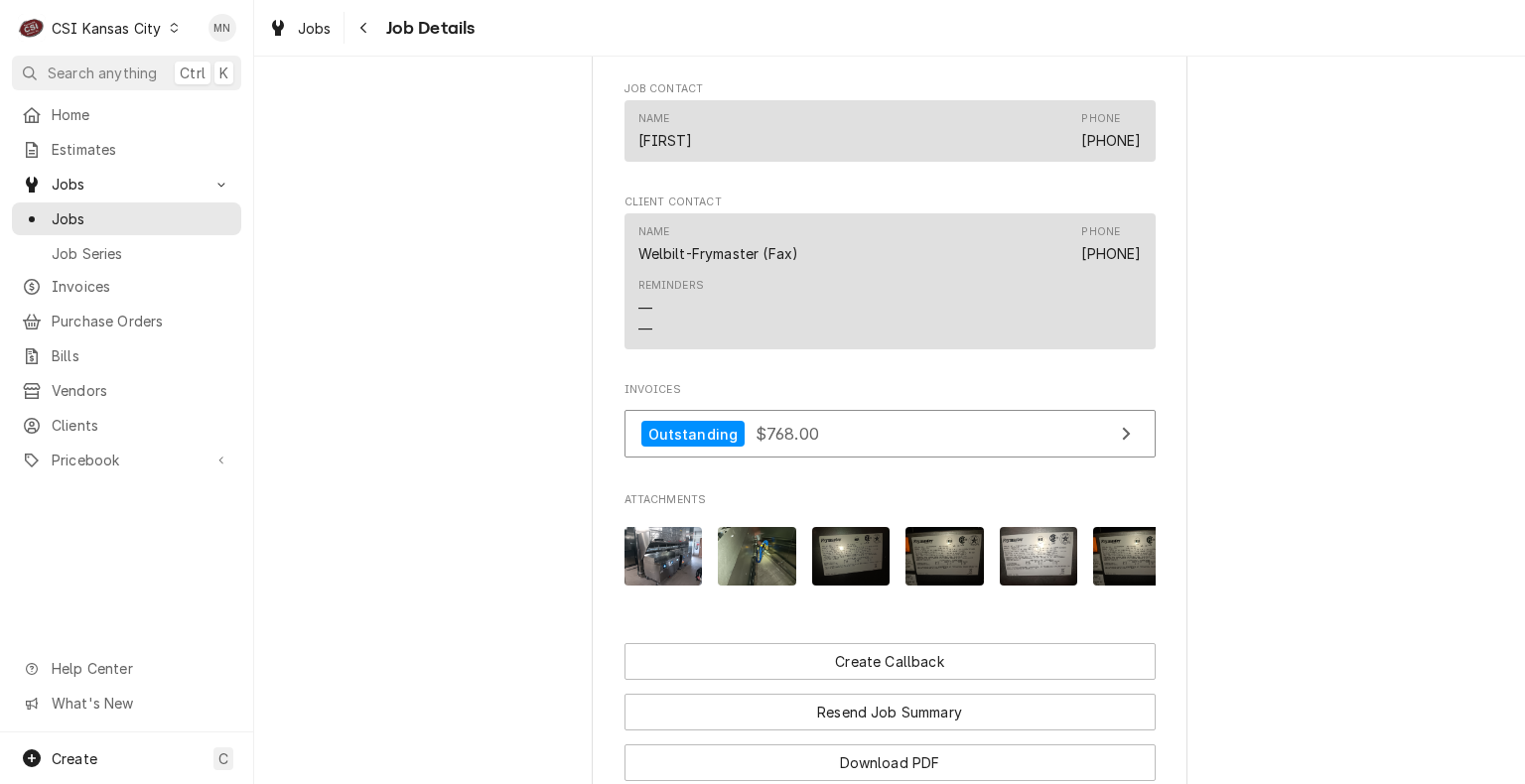 click at bounding box center (944, 556) 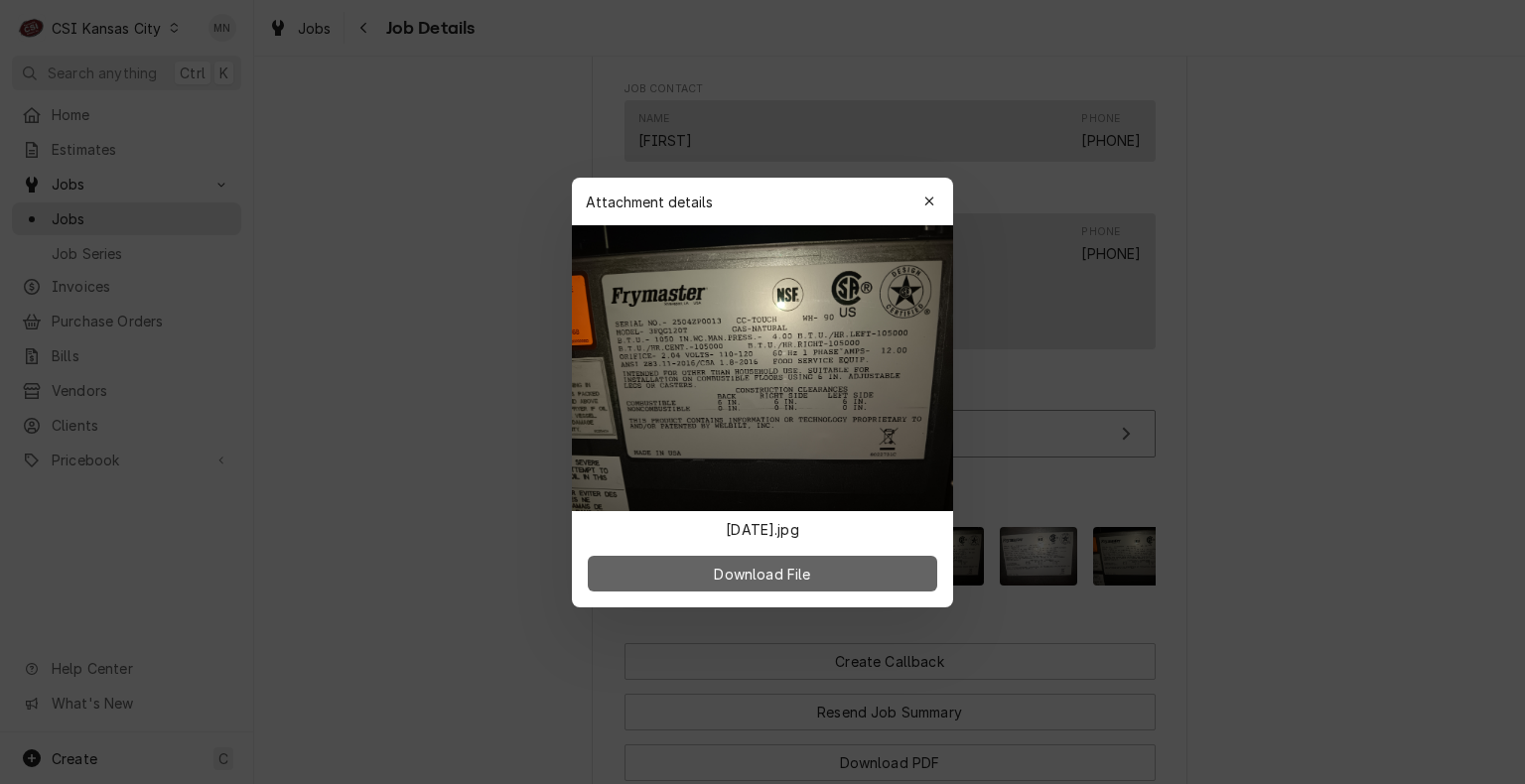 click on "Download File" at bounding box center [762, 574] 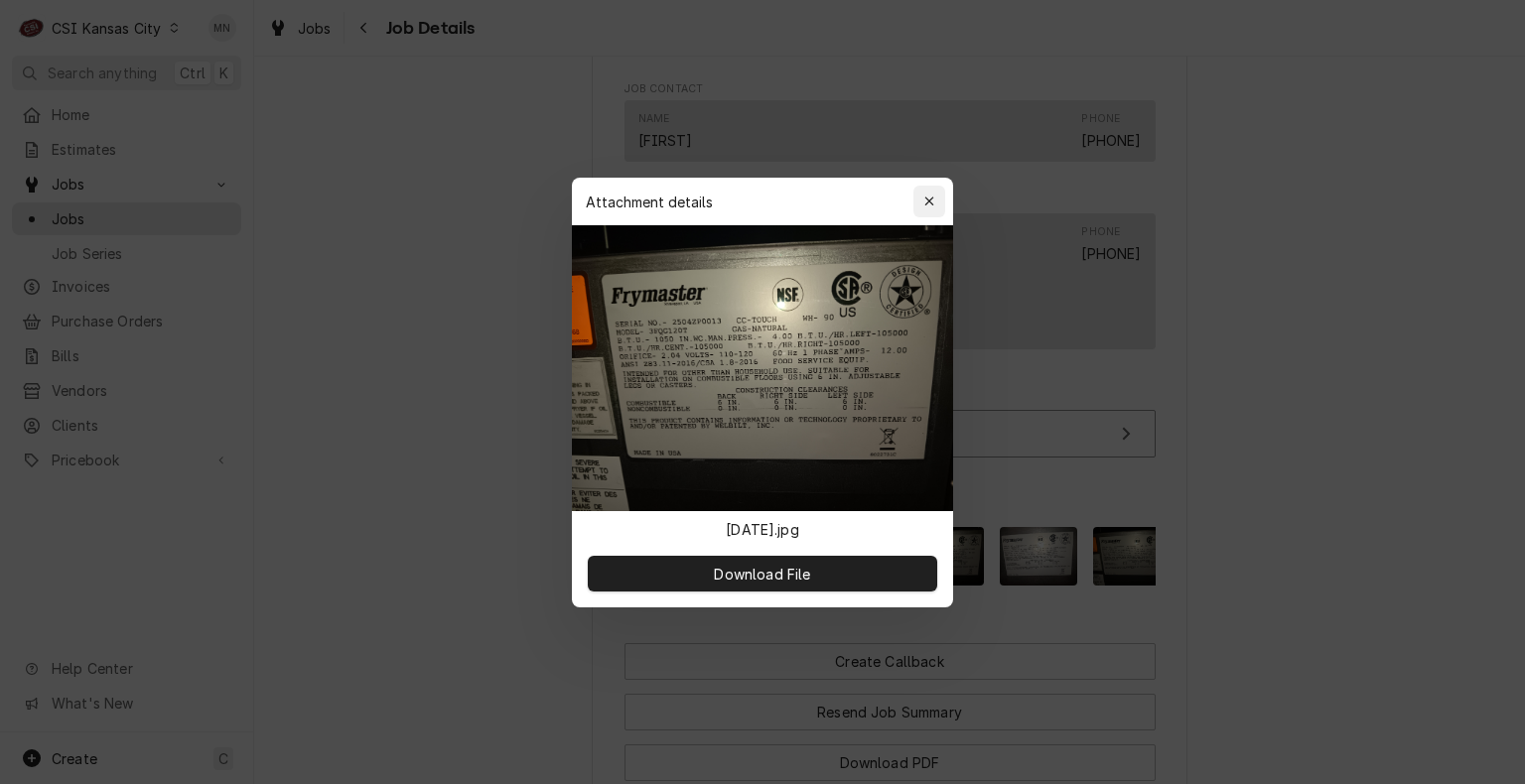click at bounding box center [929, 201] 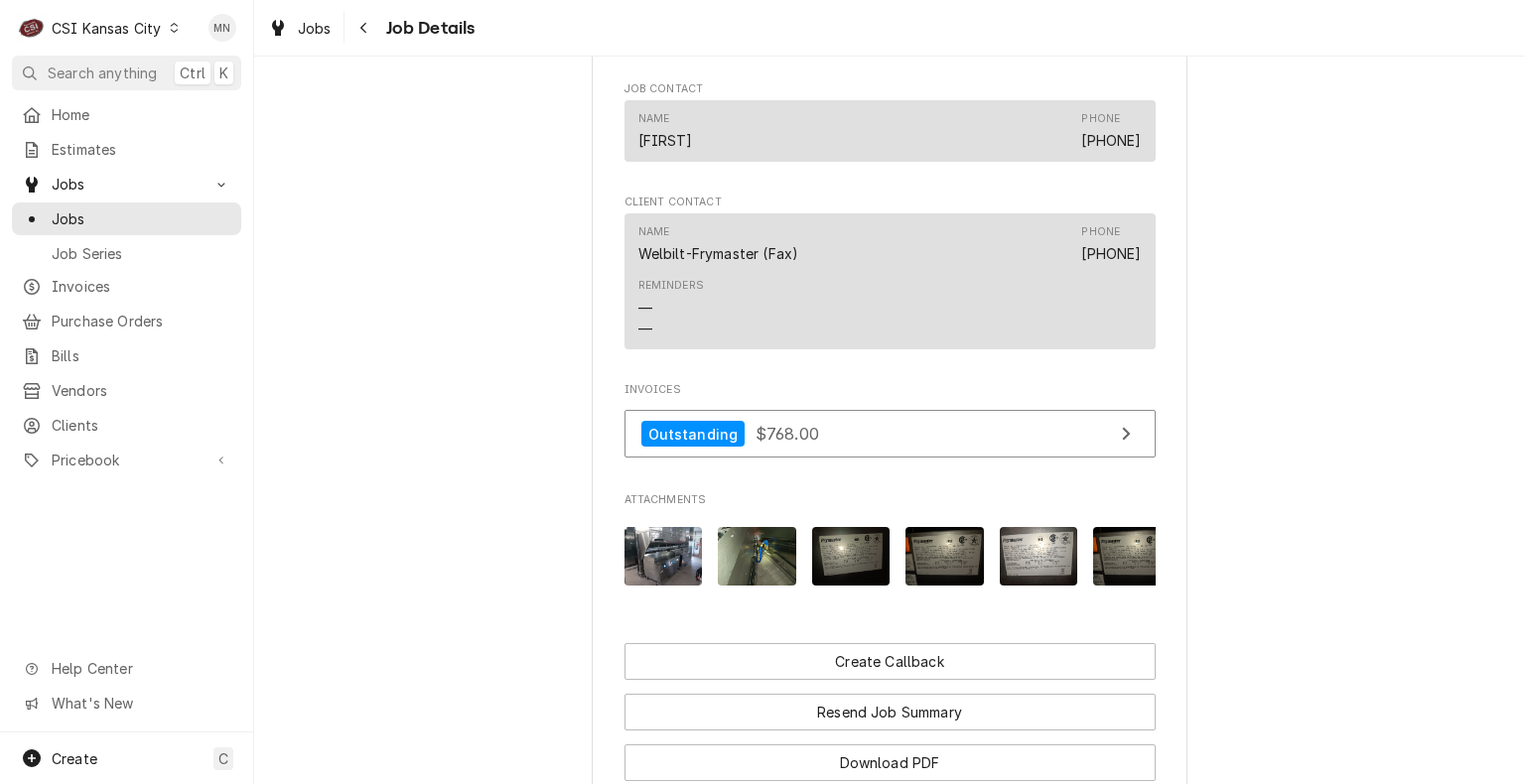 click at bounding box center [851, 556] 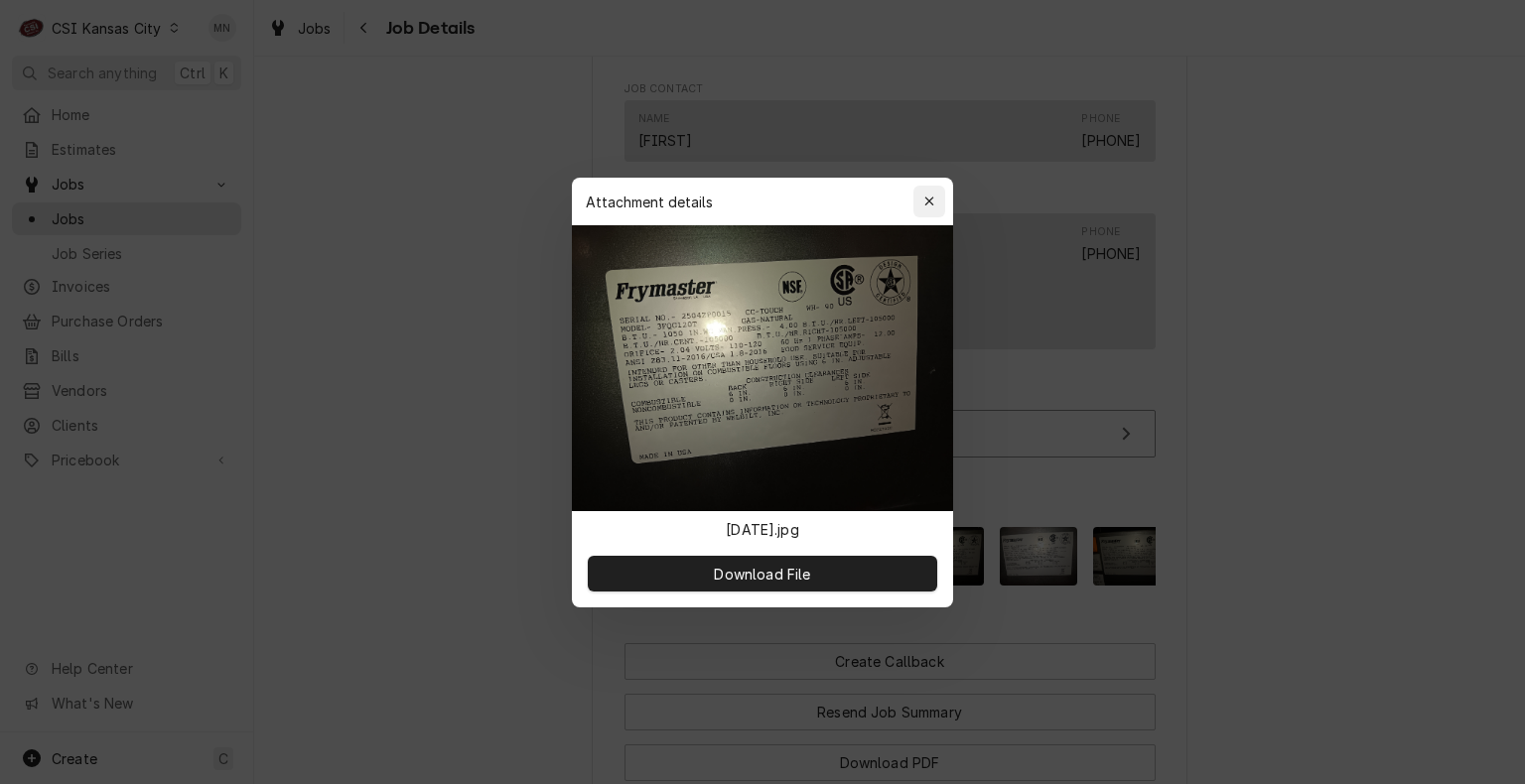 click at bounding box center [929, 201] 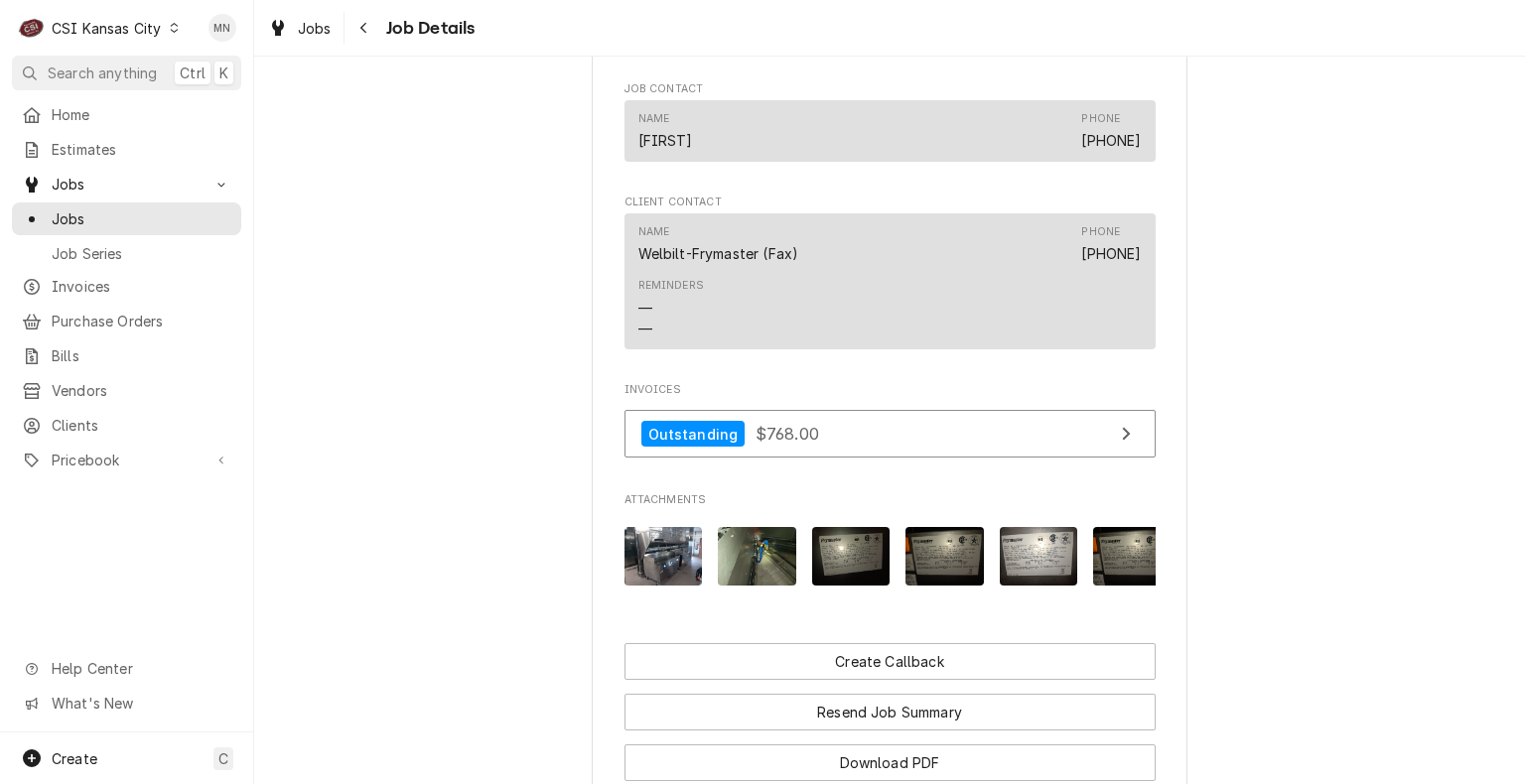 click at bounding box center [944, 556] 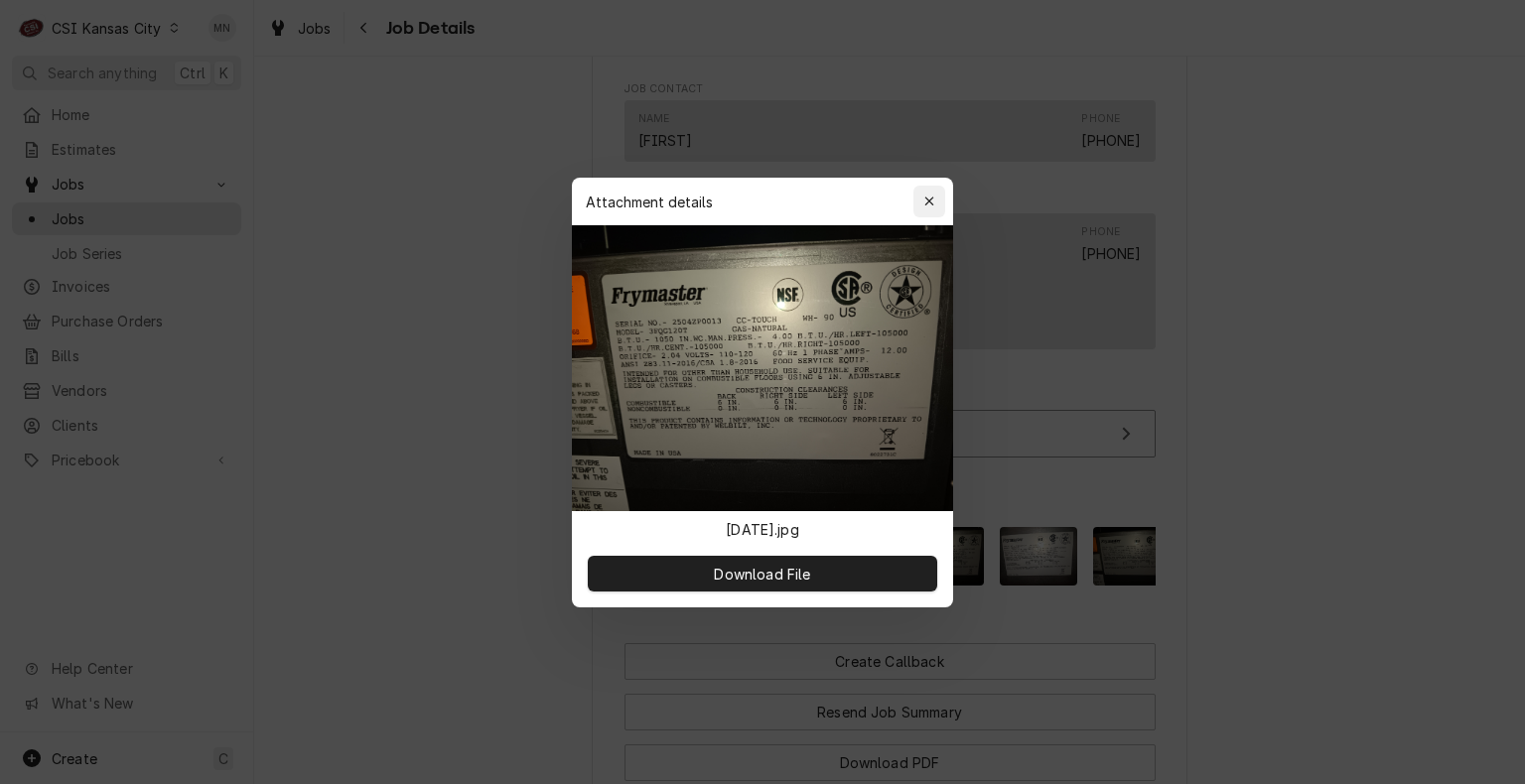 click at bounding box center (929, 201) 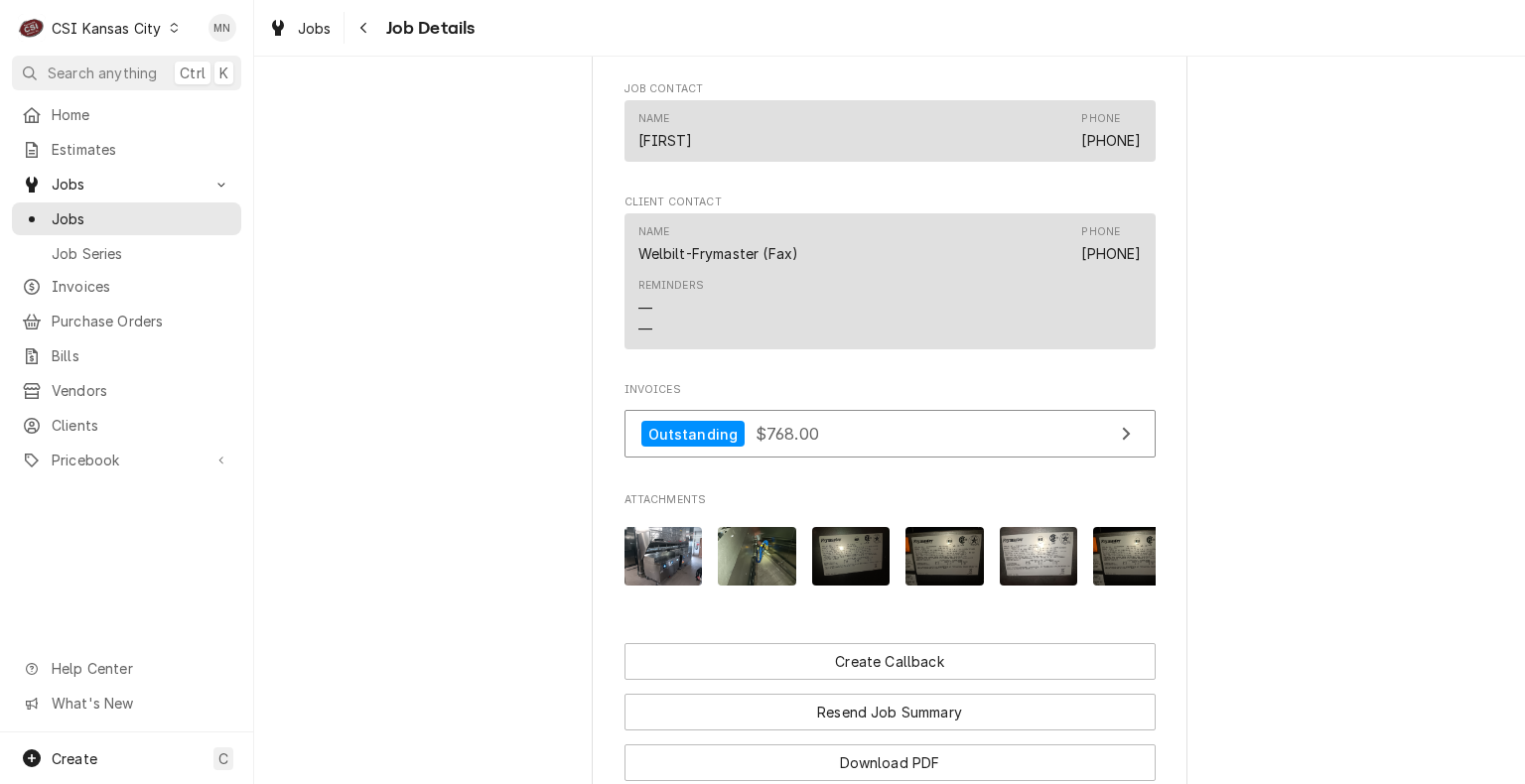 click at bounding box center [1039, 556] 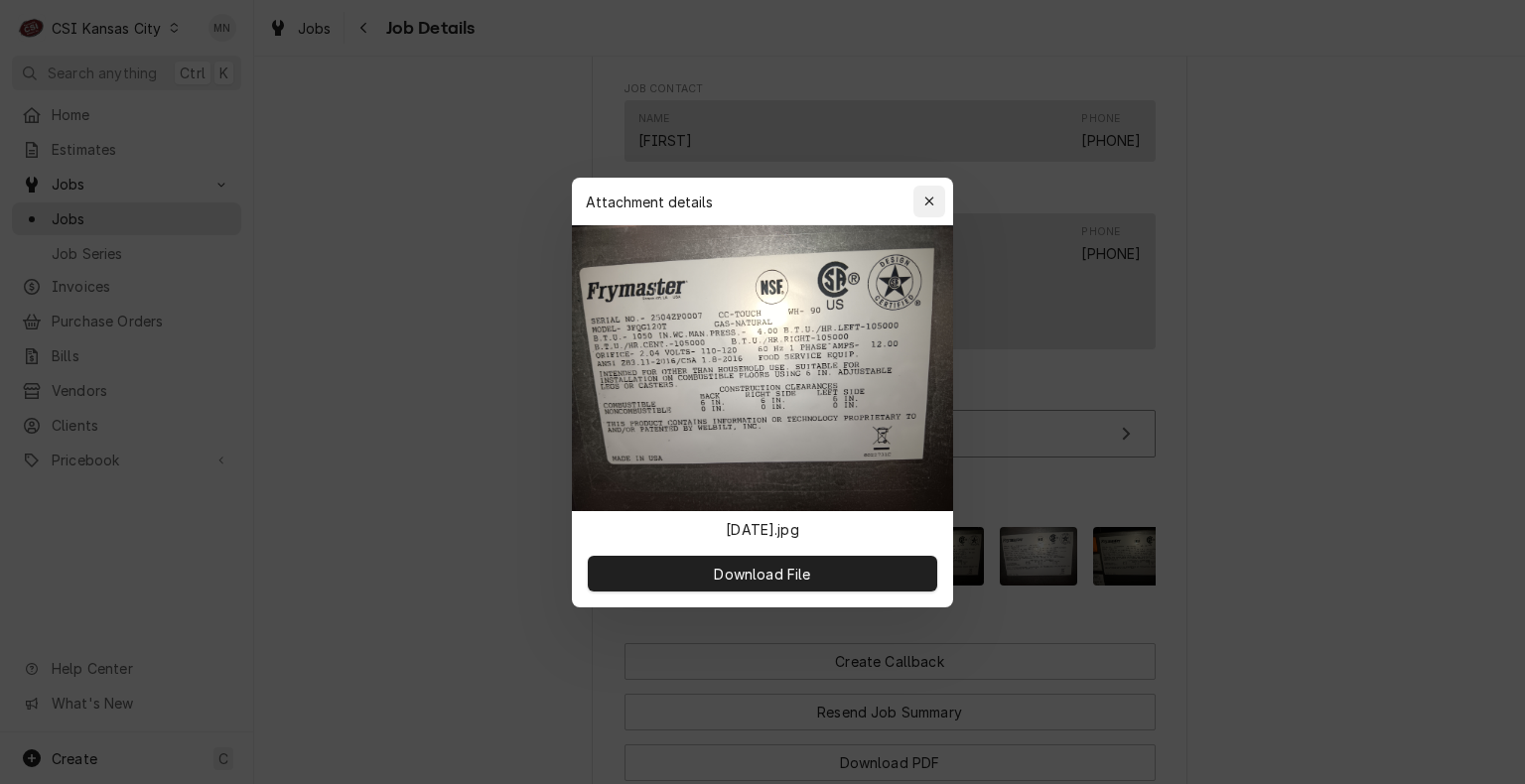 click 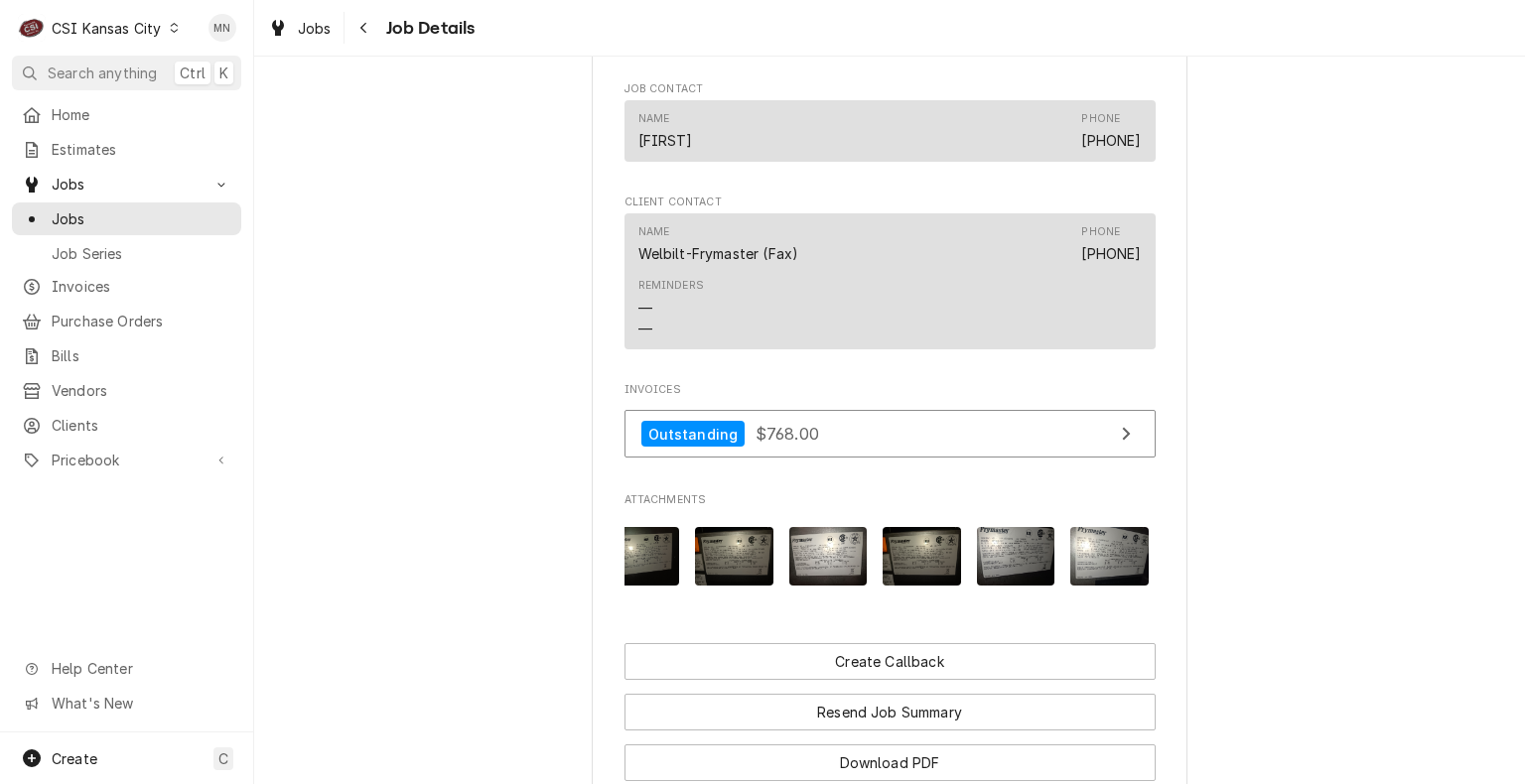 scroll, scrollTop: 0, scrollLeft: 218, axis: horizontal 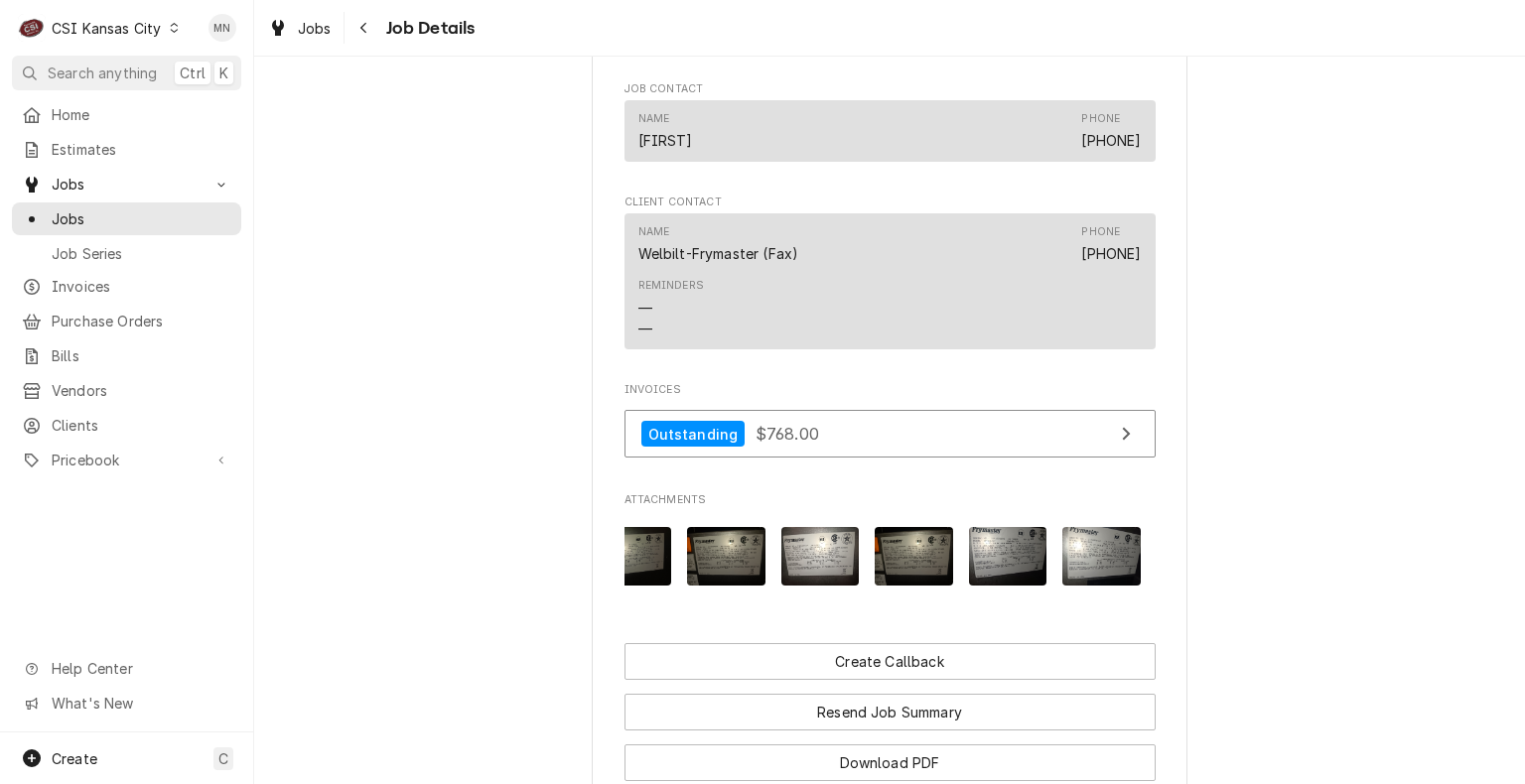click at bounding box center [913, 556] 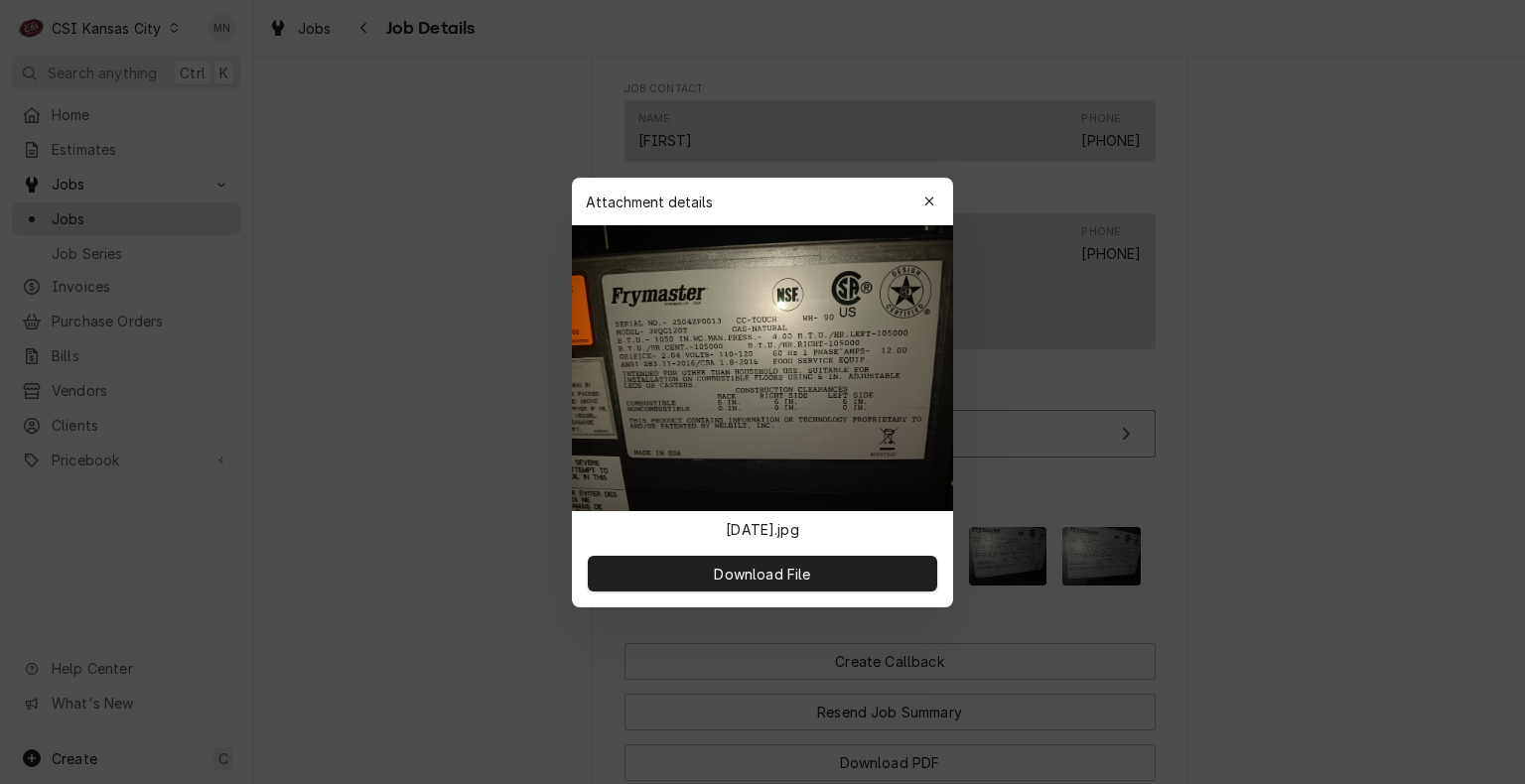 click at bounding box center [762, 392] 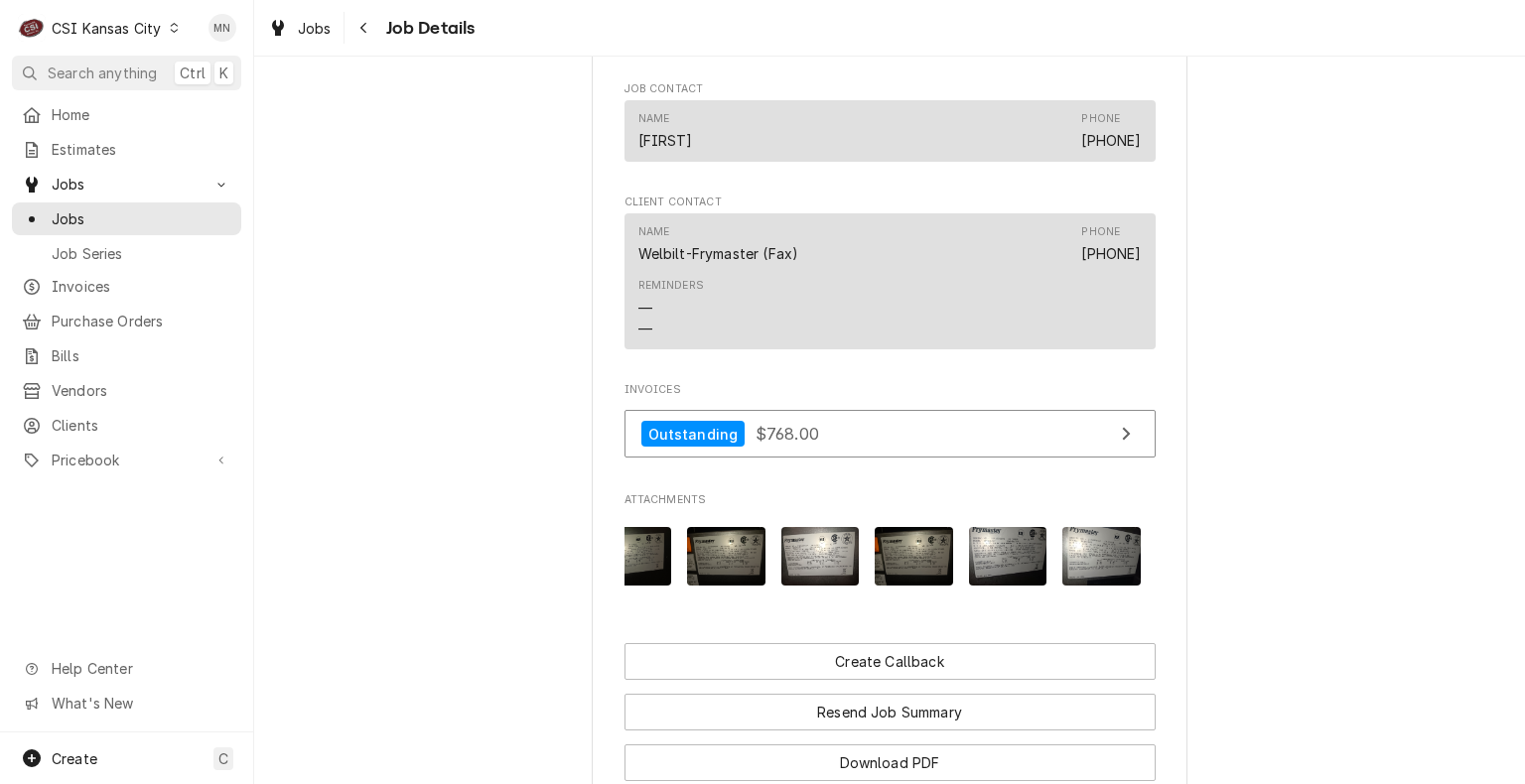 click at bounding box center (820, 556) 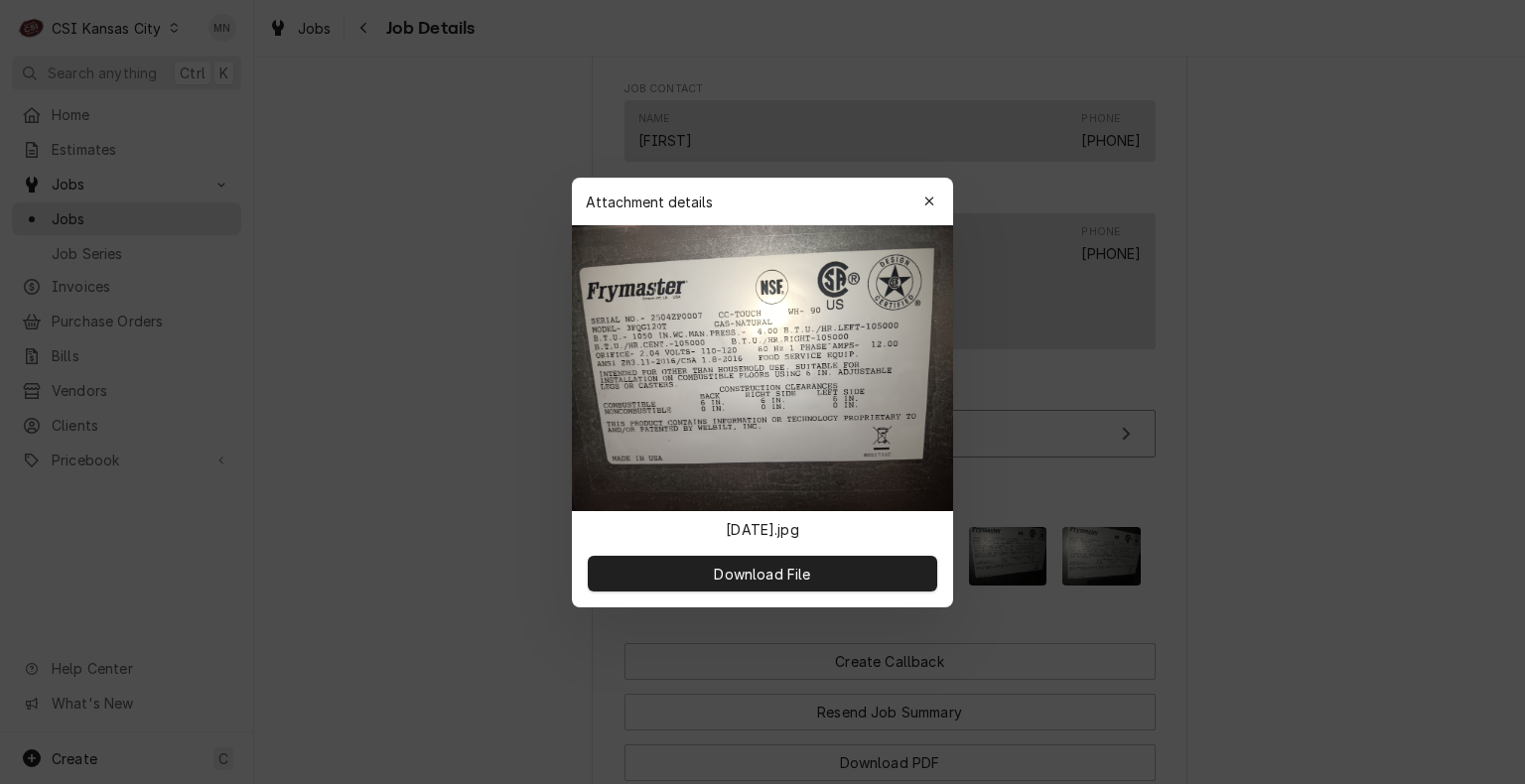 click at bounding box center (762, 392) 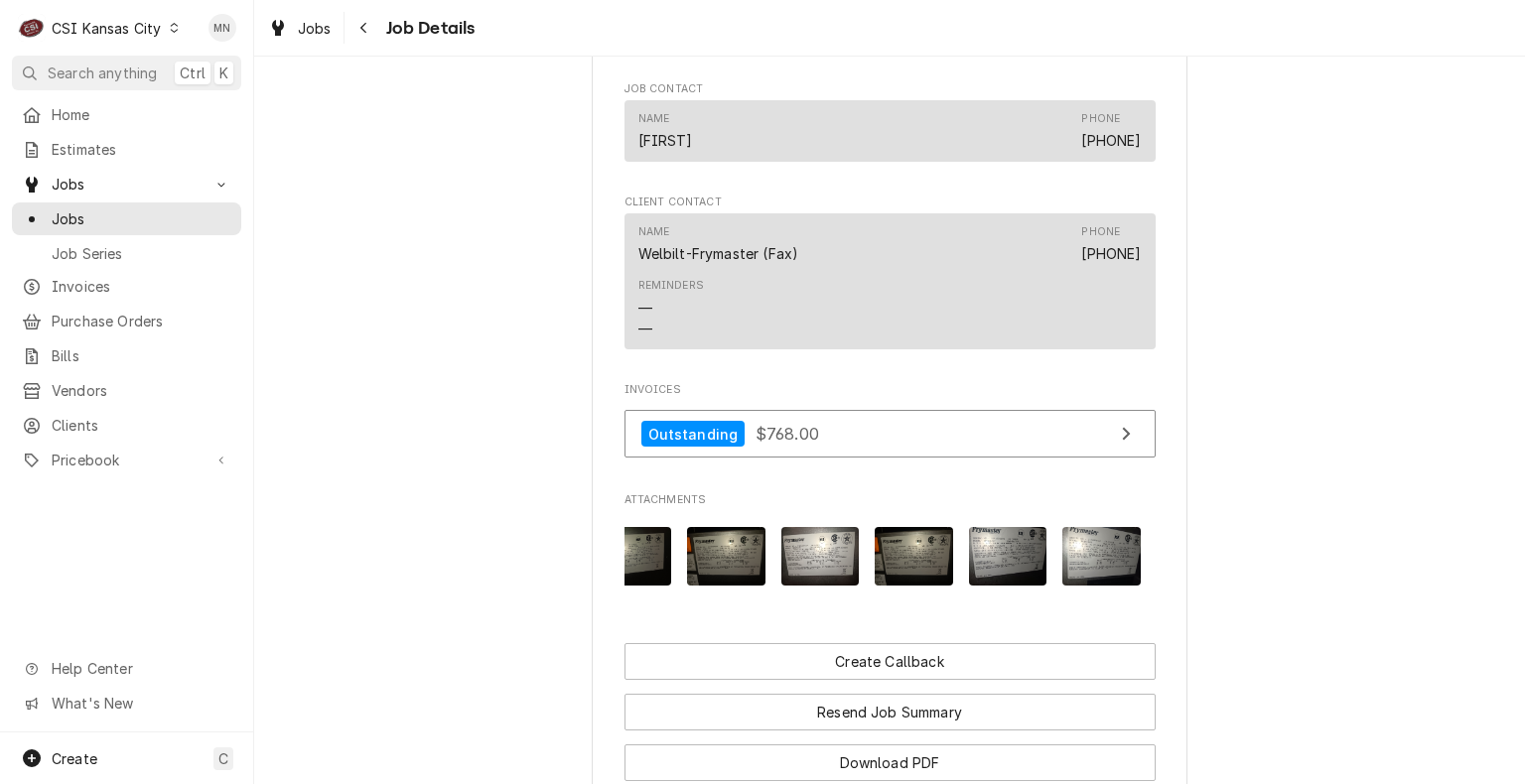 click at bounding box center [726, 556] 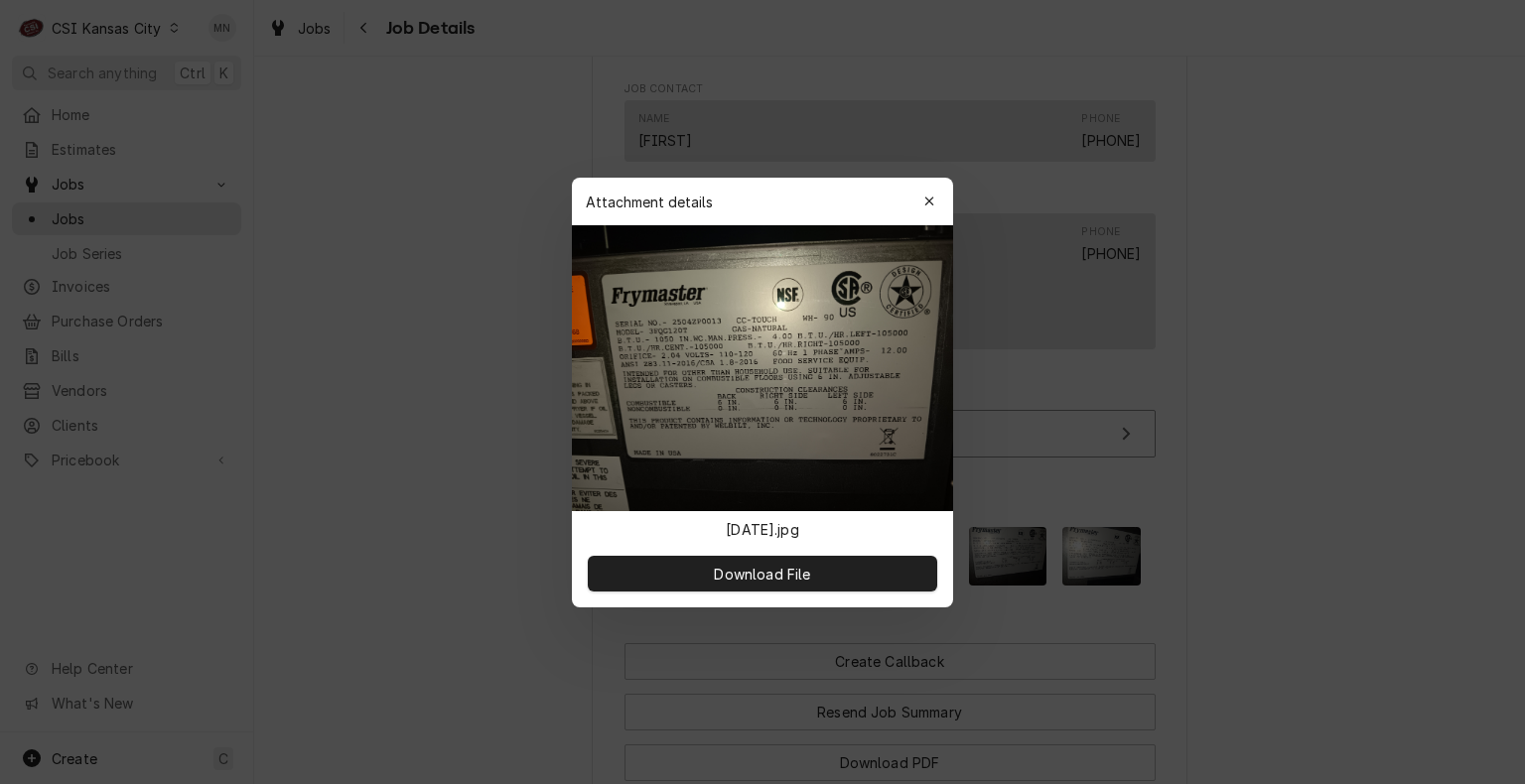 click at bounding box center (762, 392) 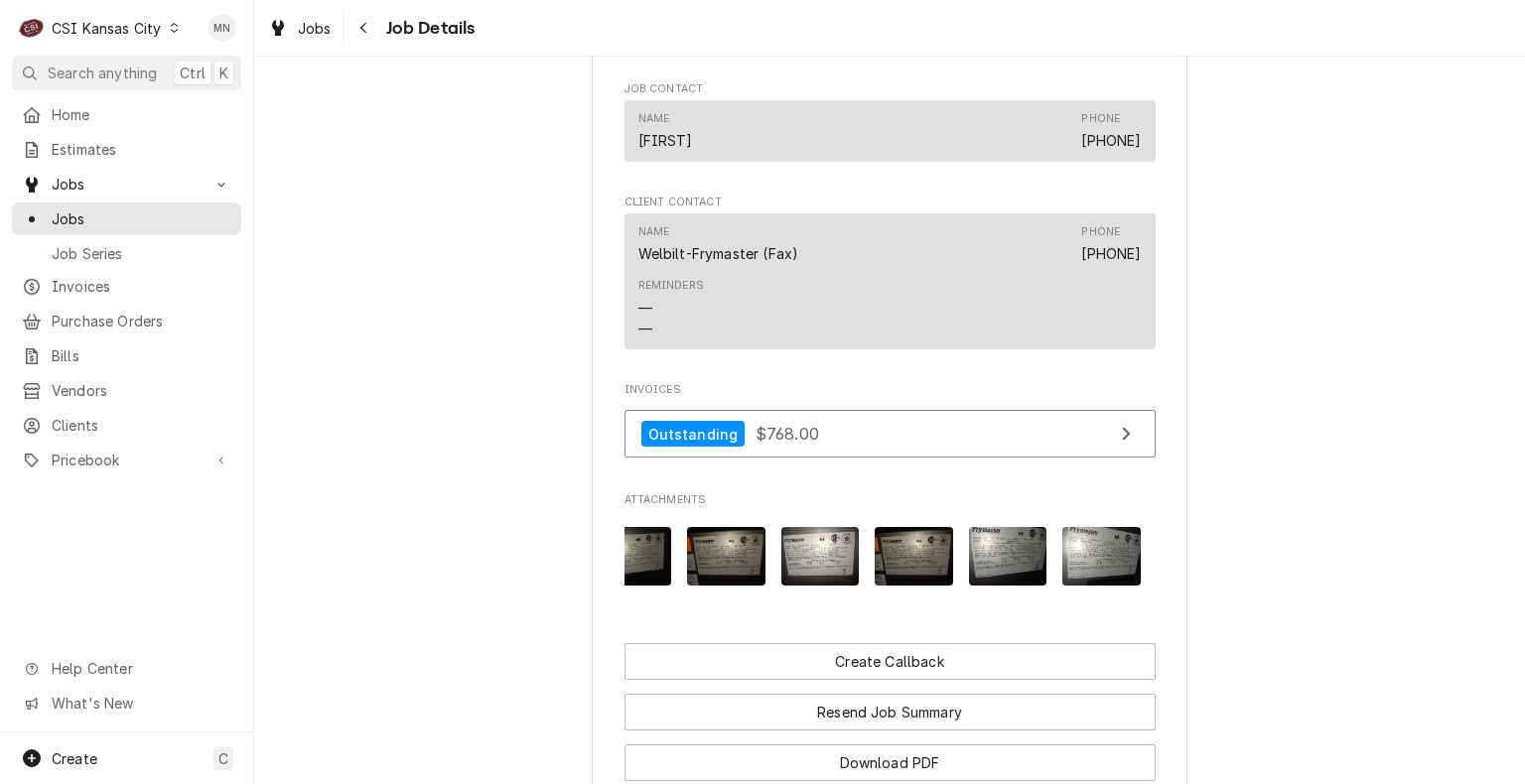 click at bounding box center [913, 556] 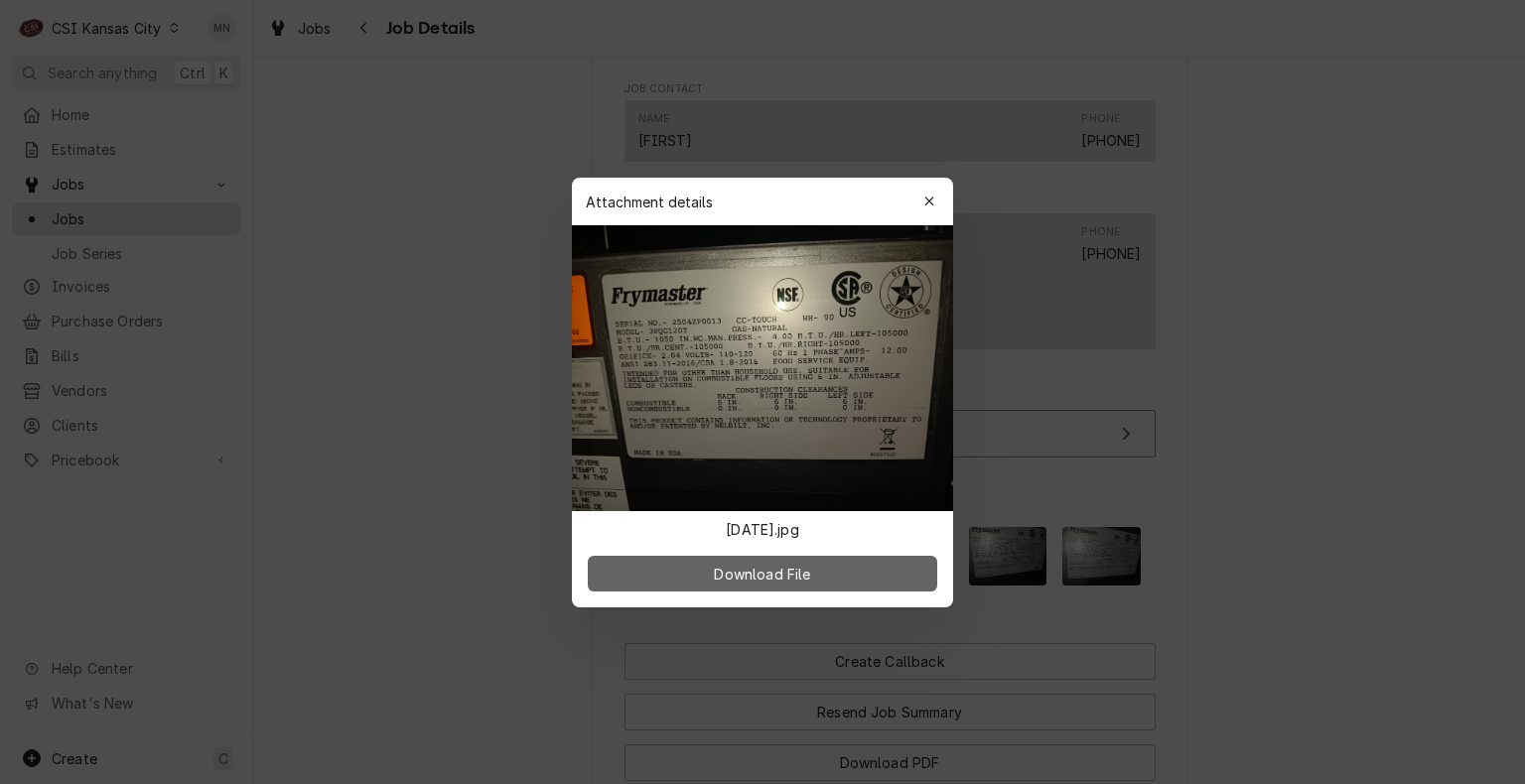click on "Download File" at bounding box center [762, 574] 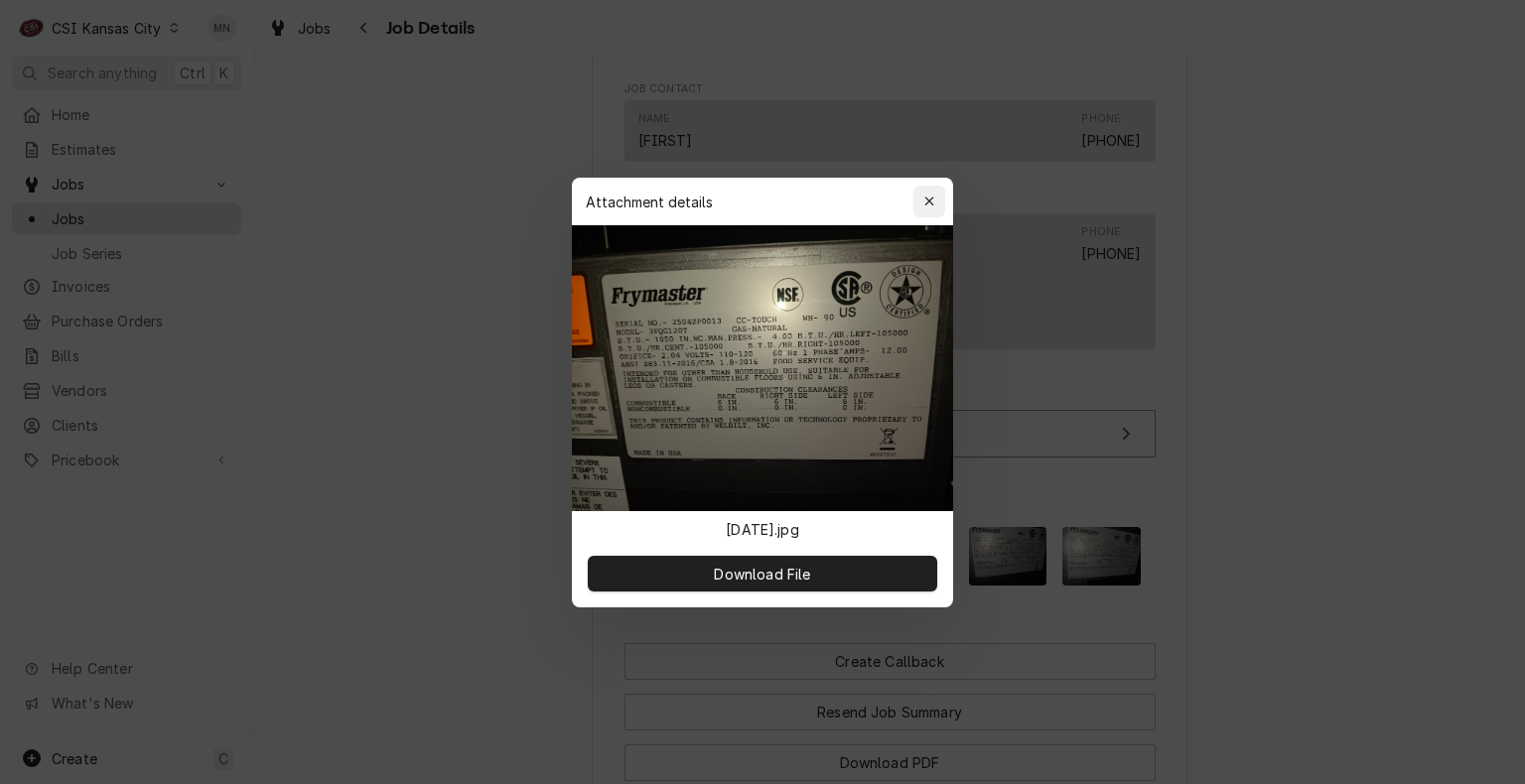 click at bounding box center (929, 201) 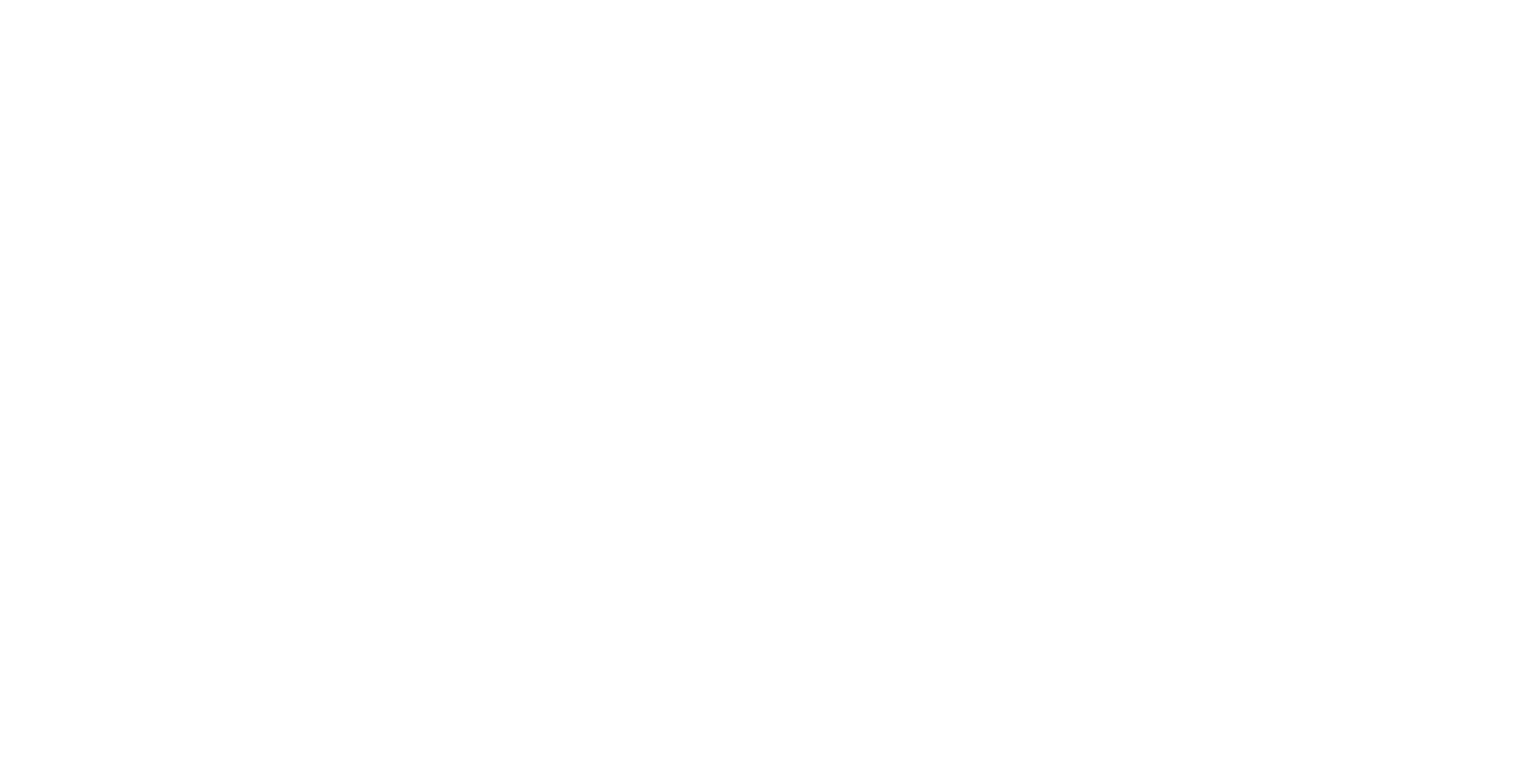 scroll, scrollTop: 0, scrollLeft: 0, axis: both 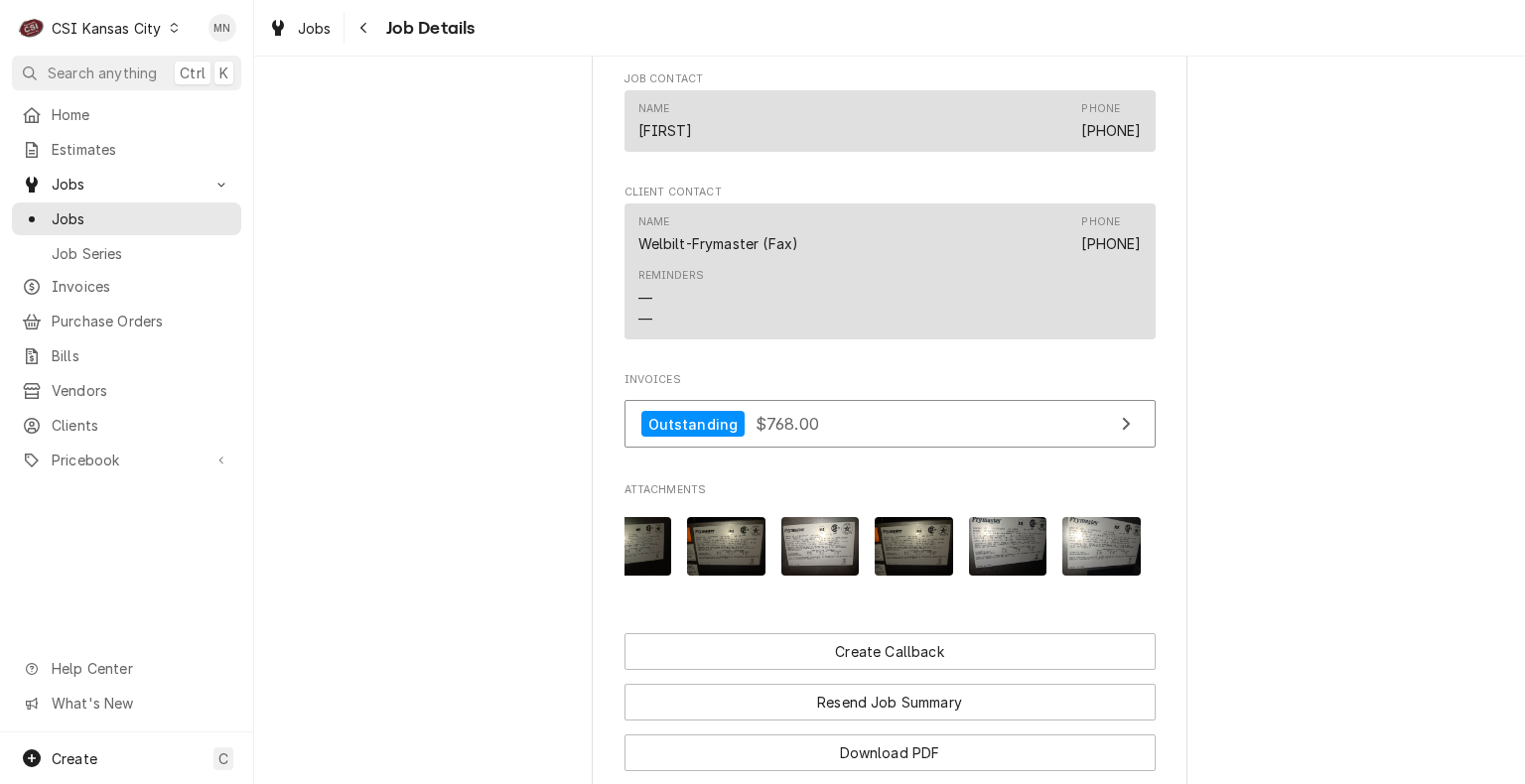 click at bounding box center [913, 546] 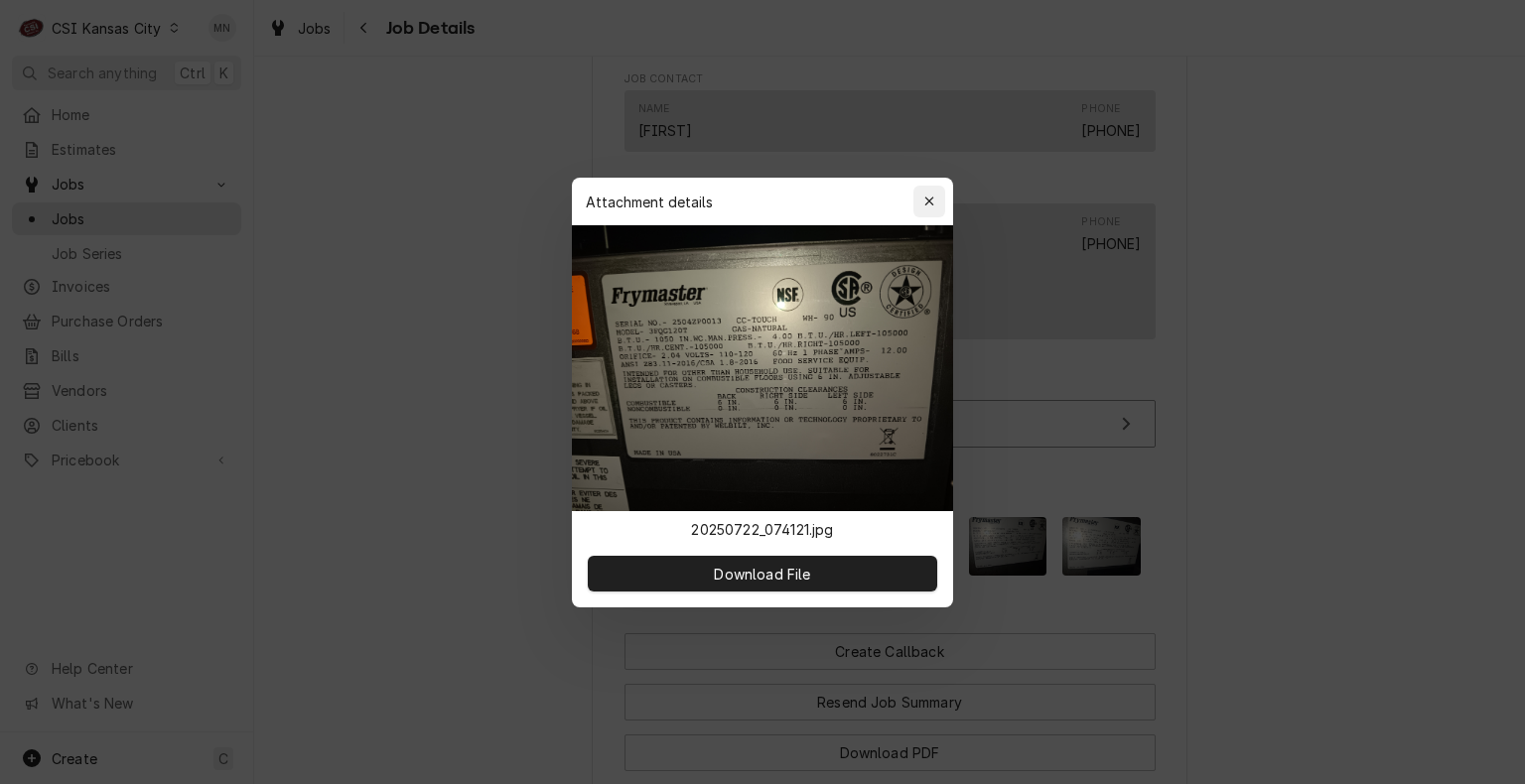 click 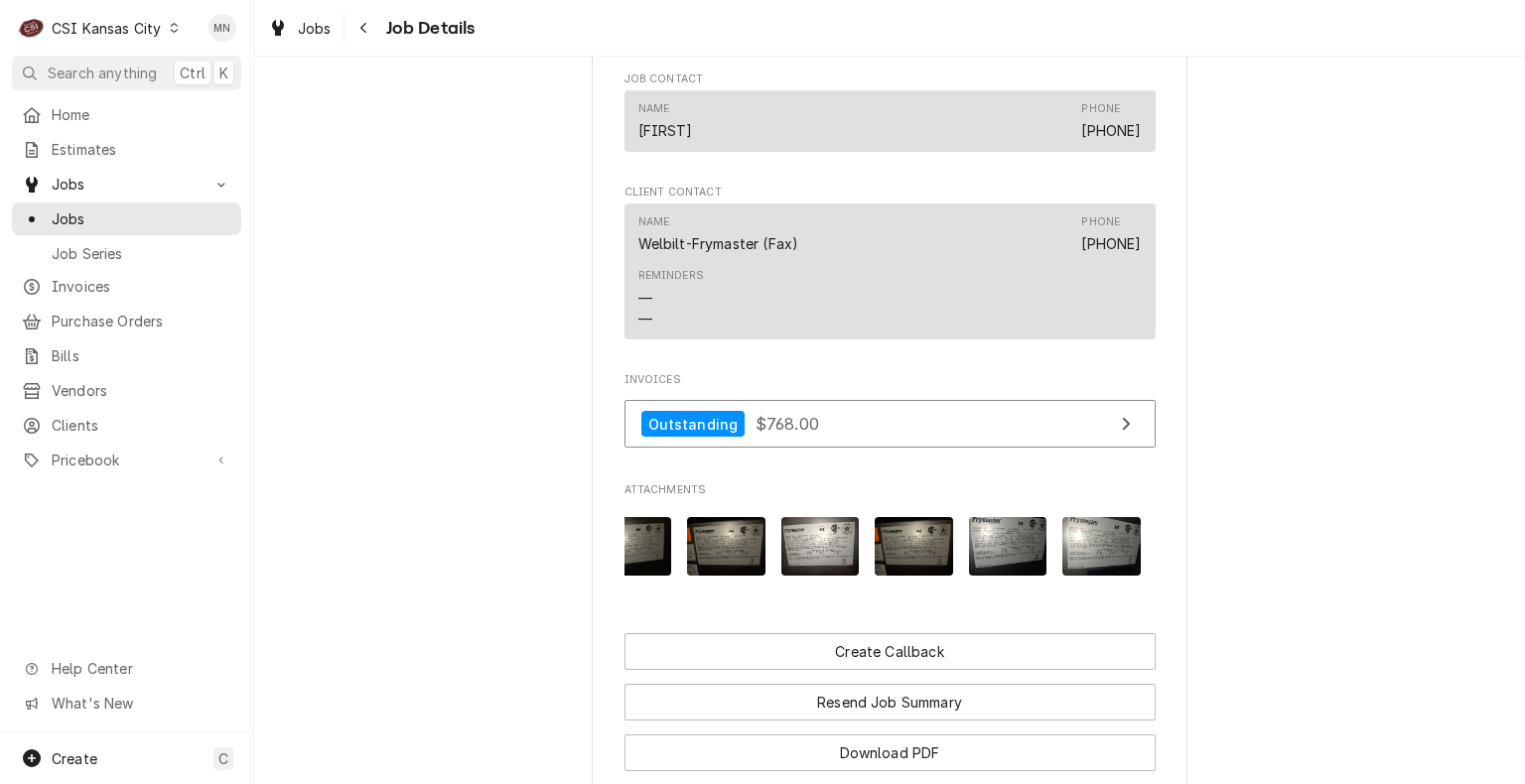 click at bounding box center (1008, 546) 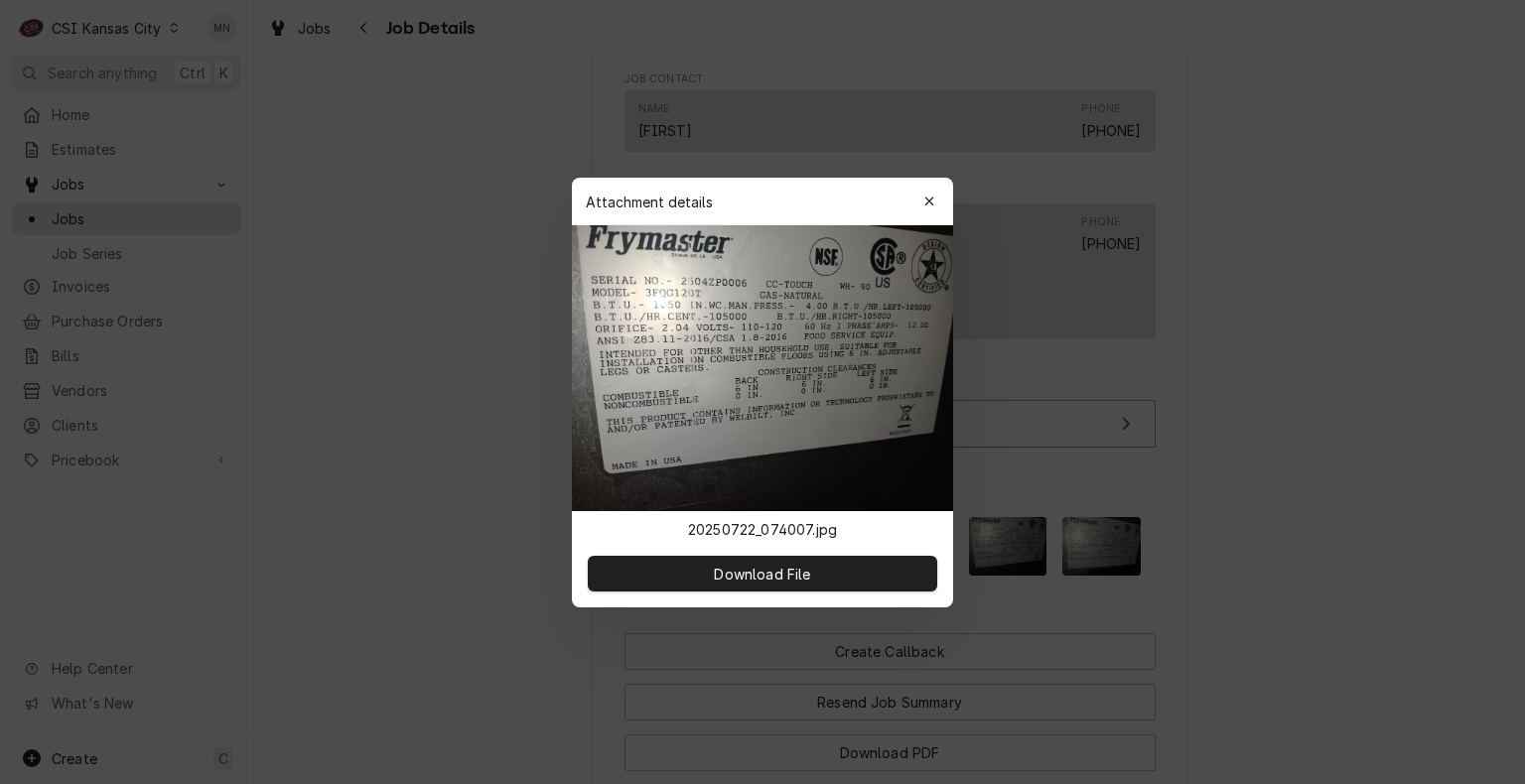 click at bounding box center [762, 392] 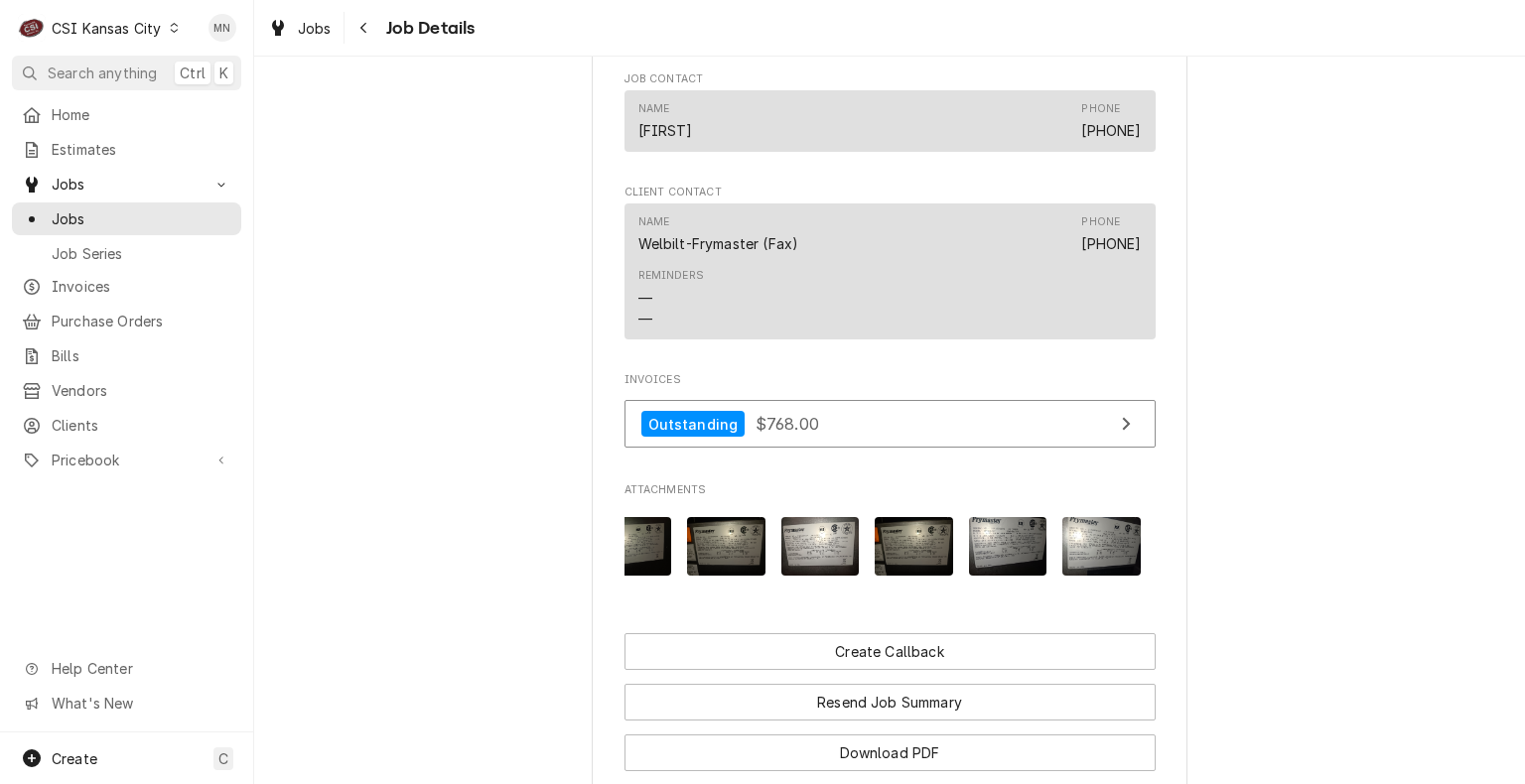 click at bounding box center [1101, 546] 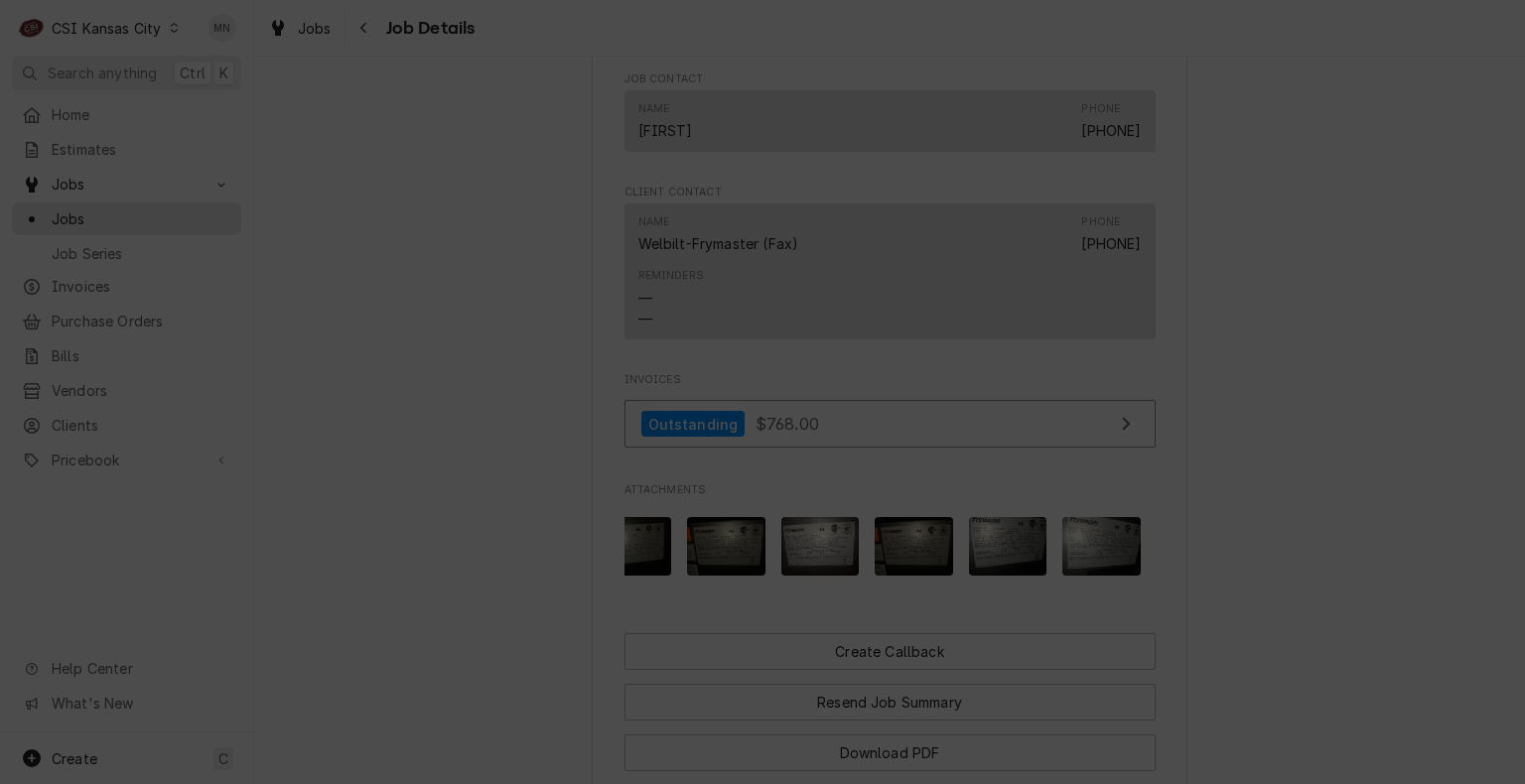 click 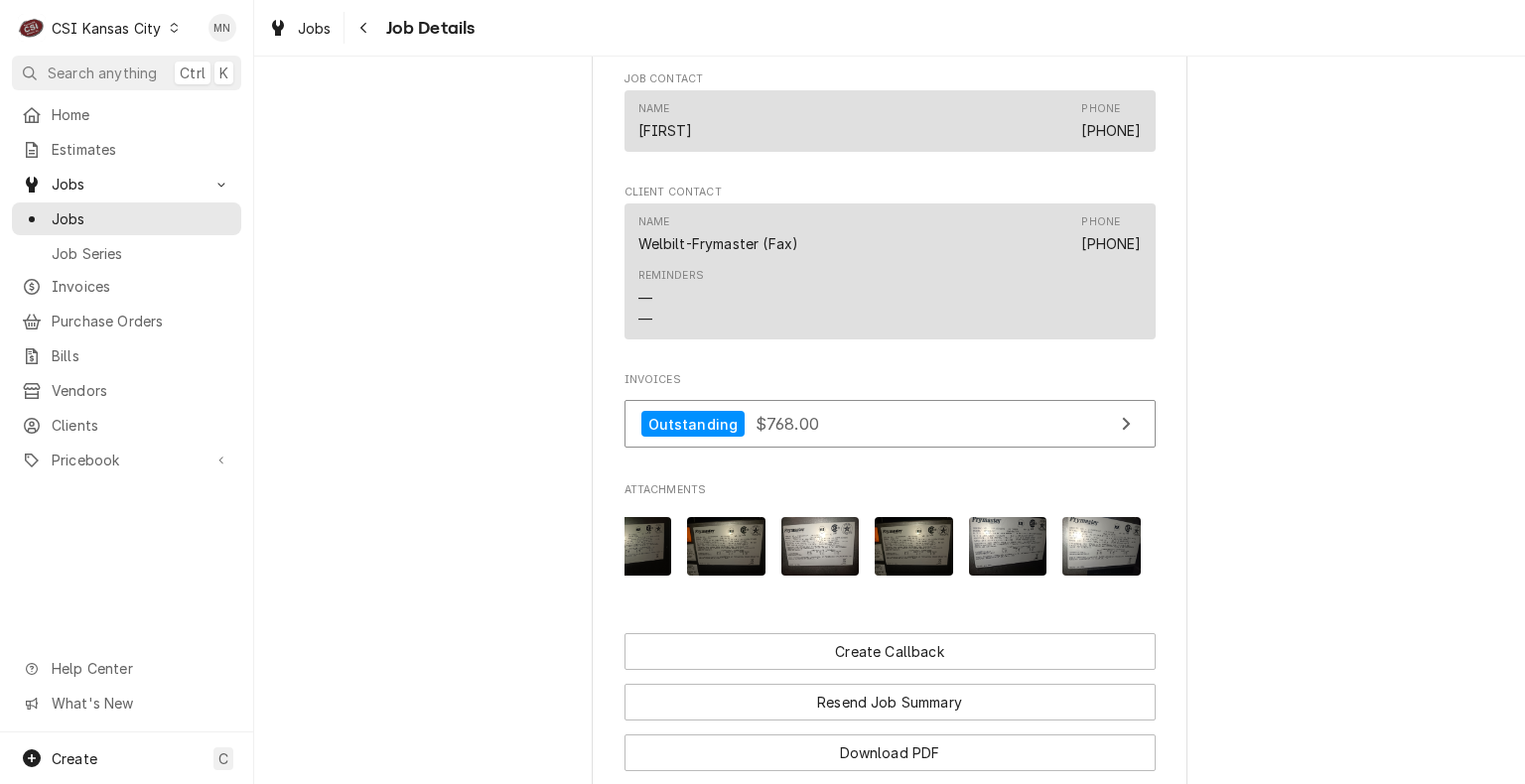 click at bounding box center [1008, 546] 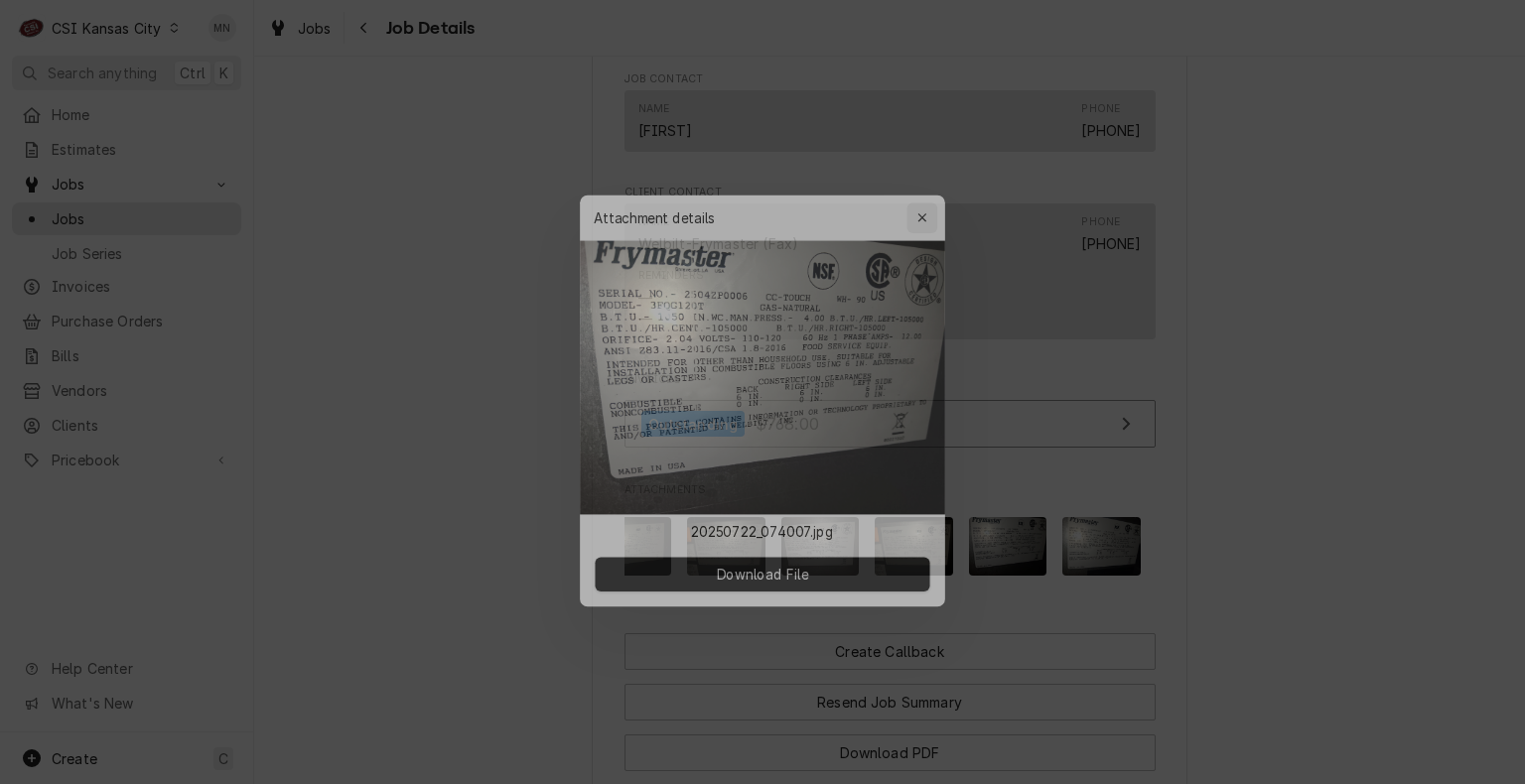 click 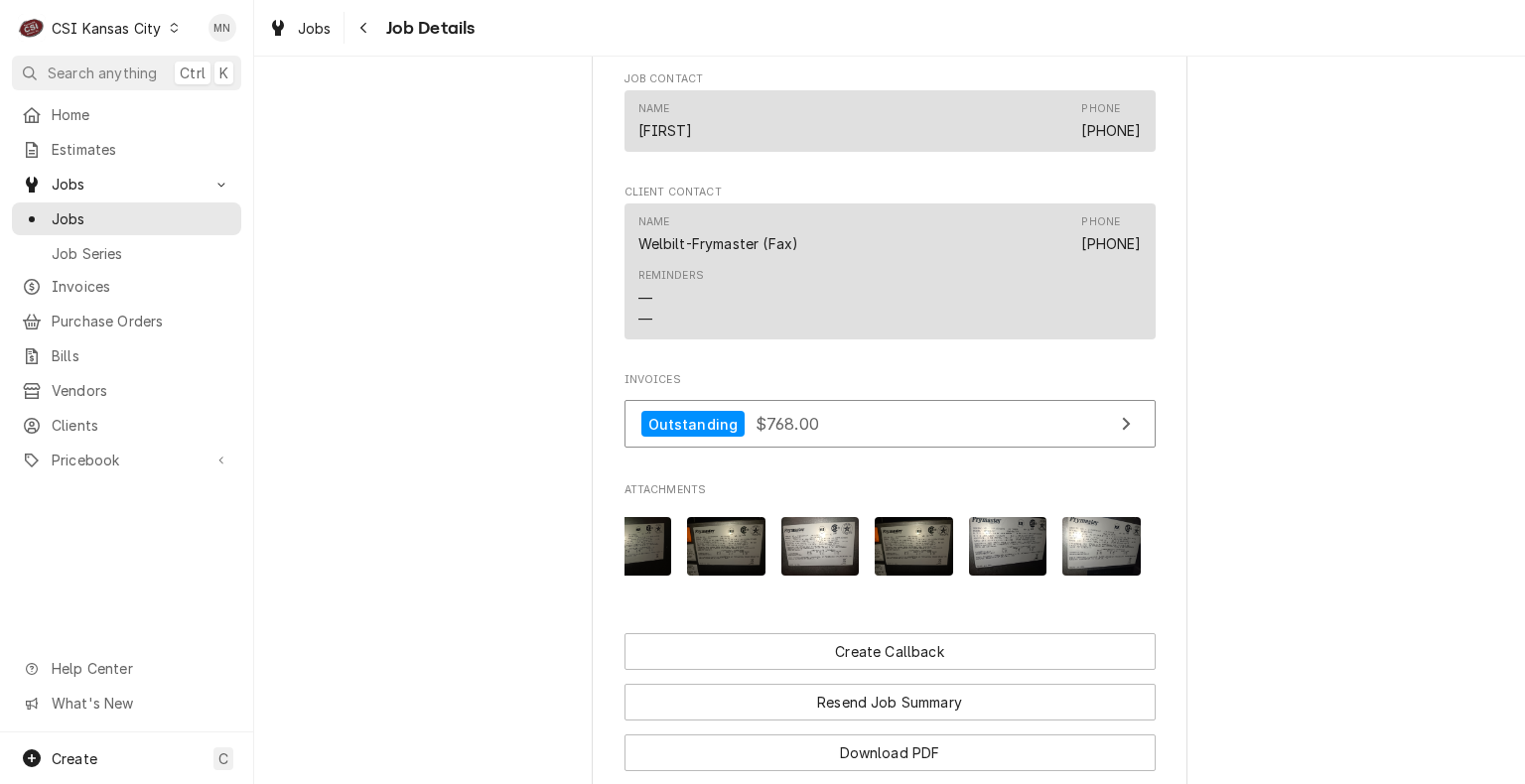 click at bounding box center [913, 546] 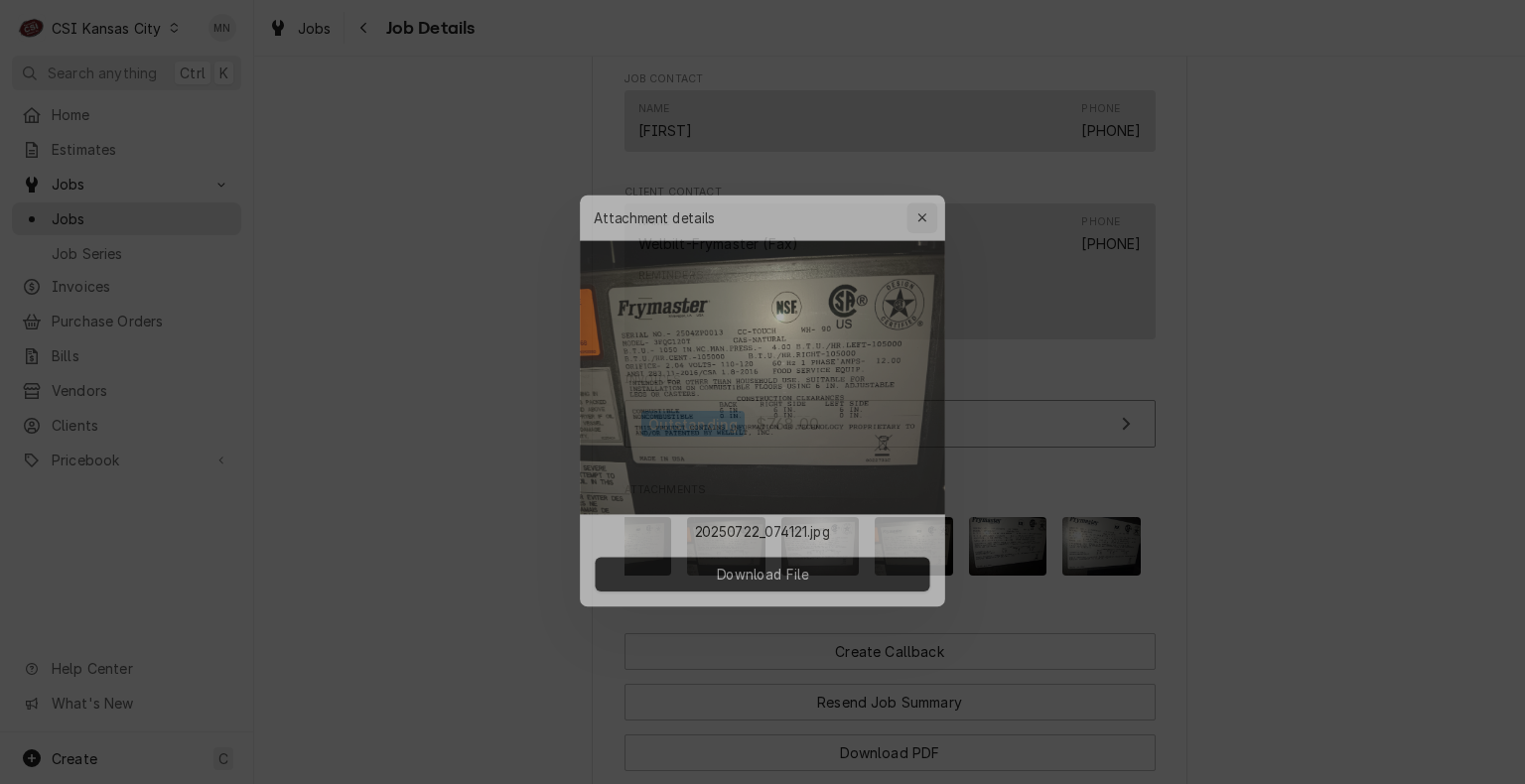 click at bounding box center [929, 201] 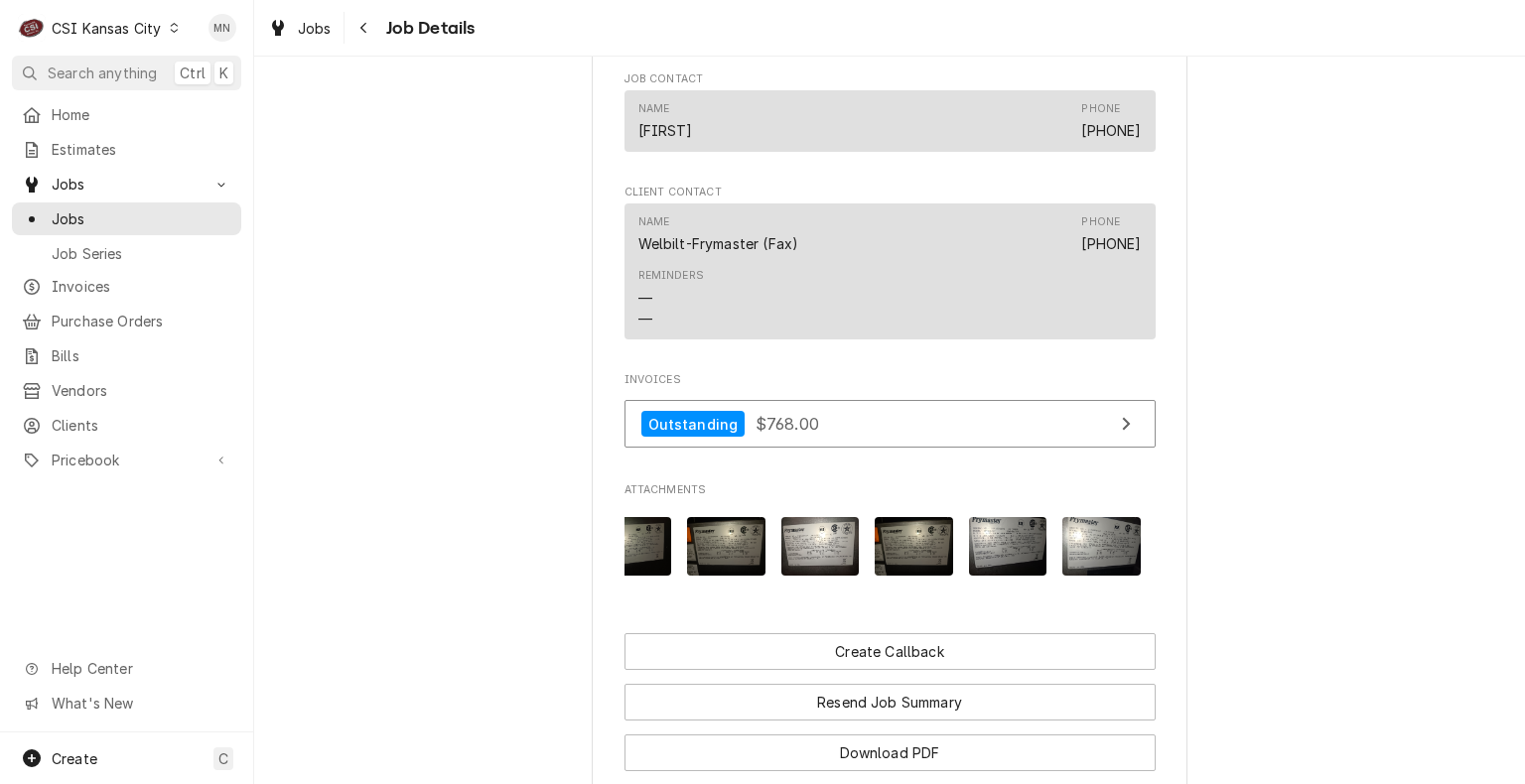 click at bounding box center (820, 546) 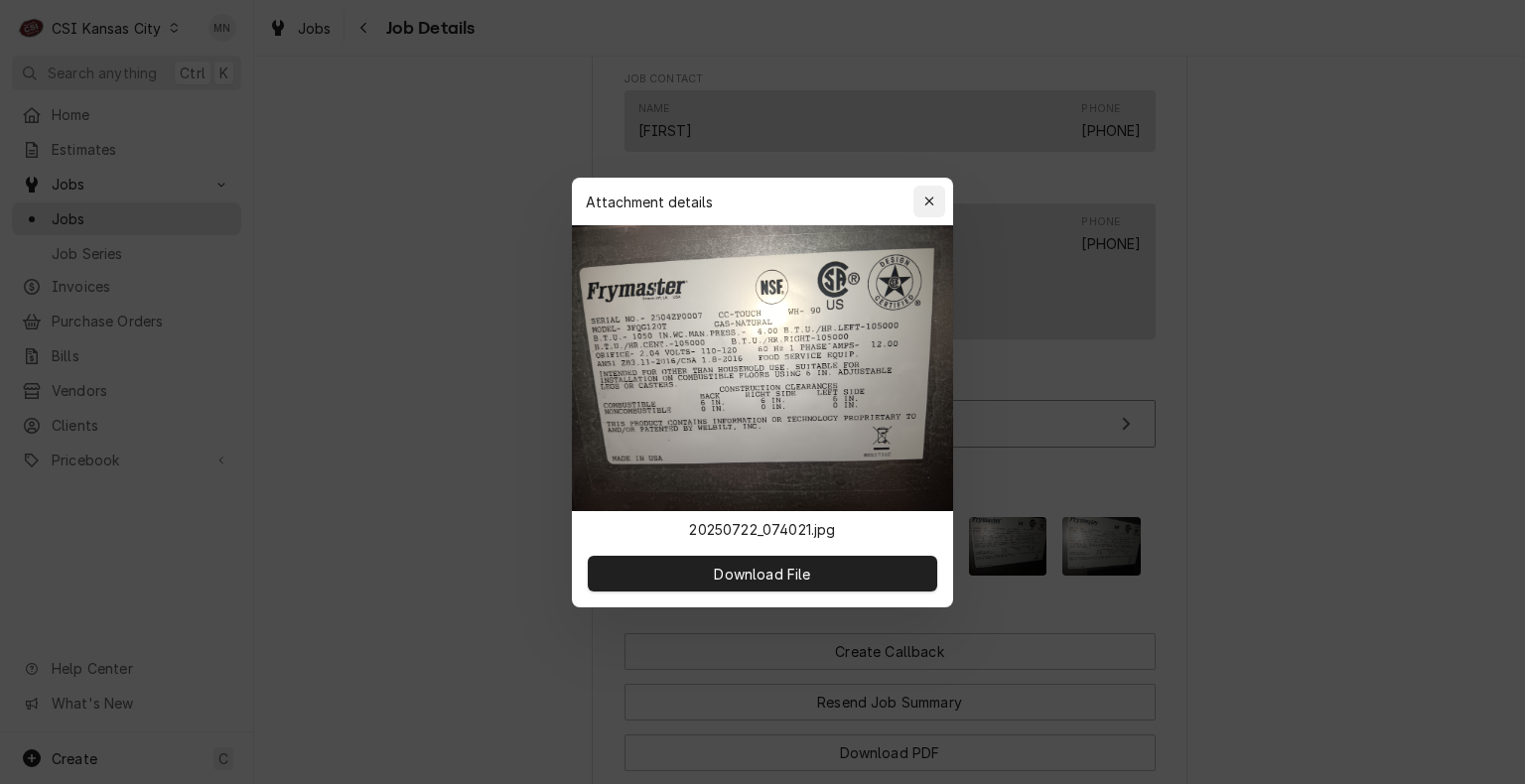 click 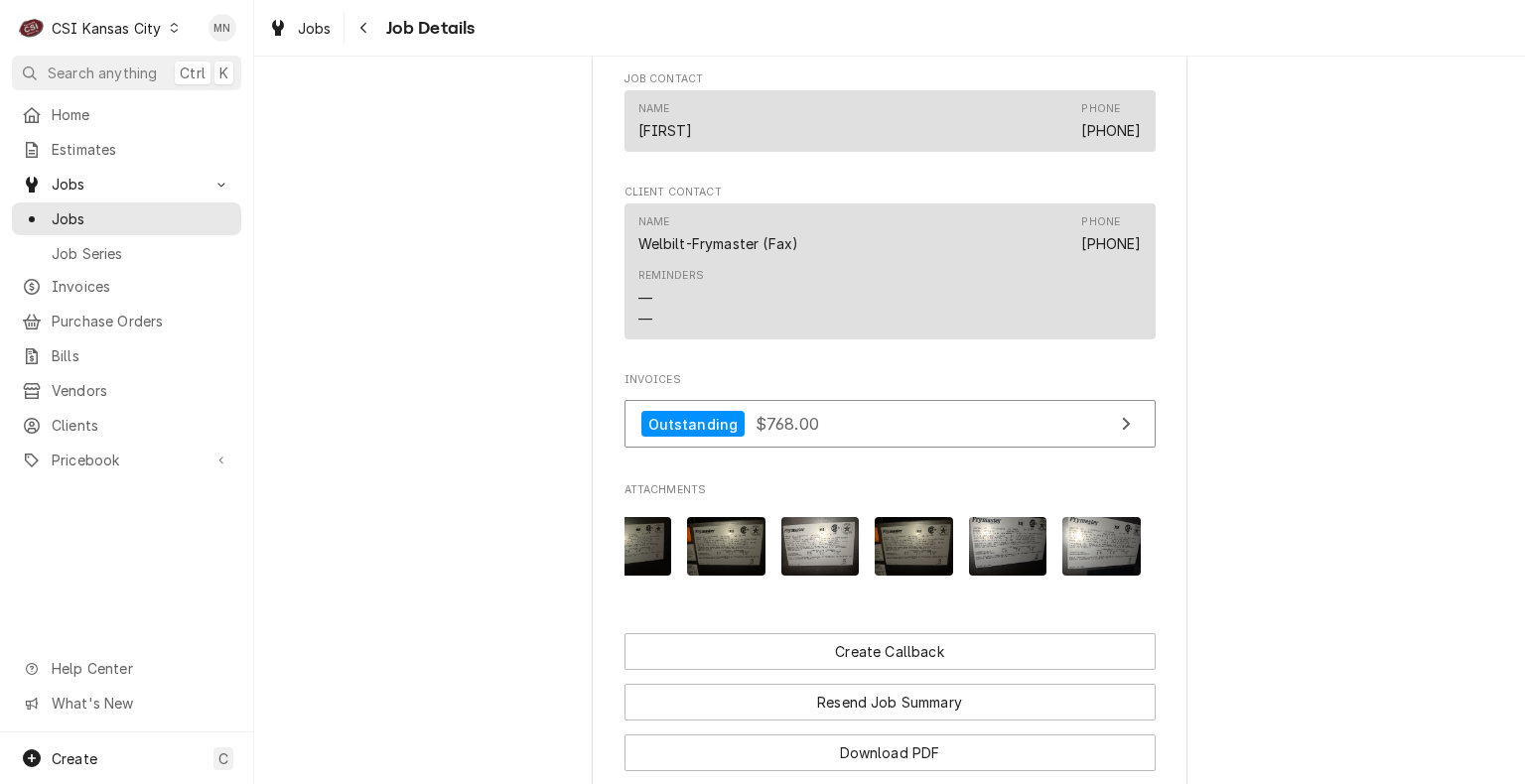 click at bounding box center (726, 546) 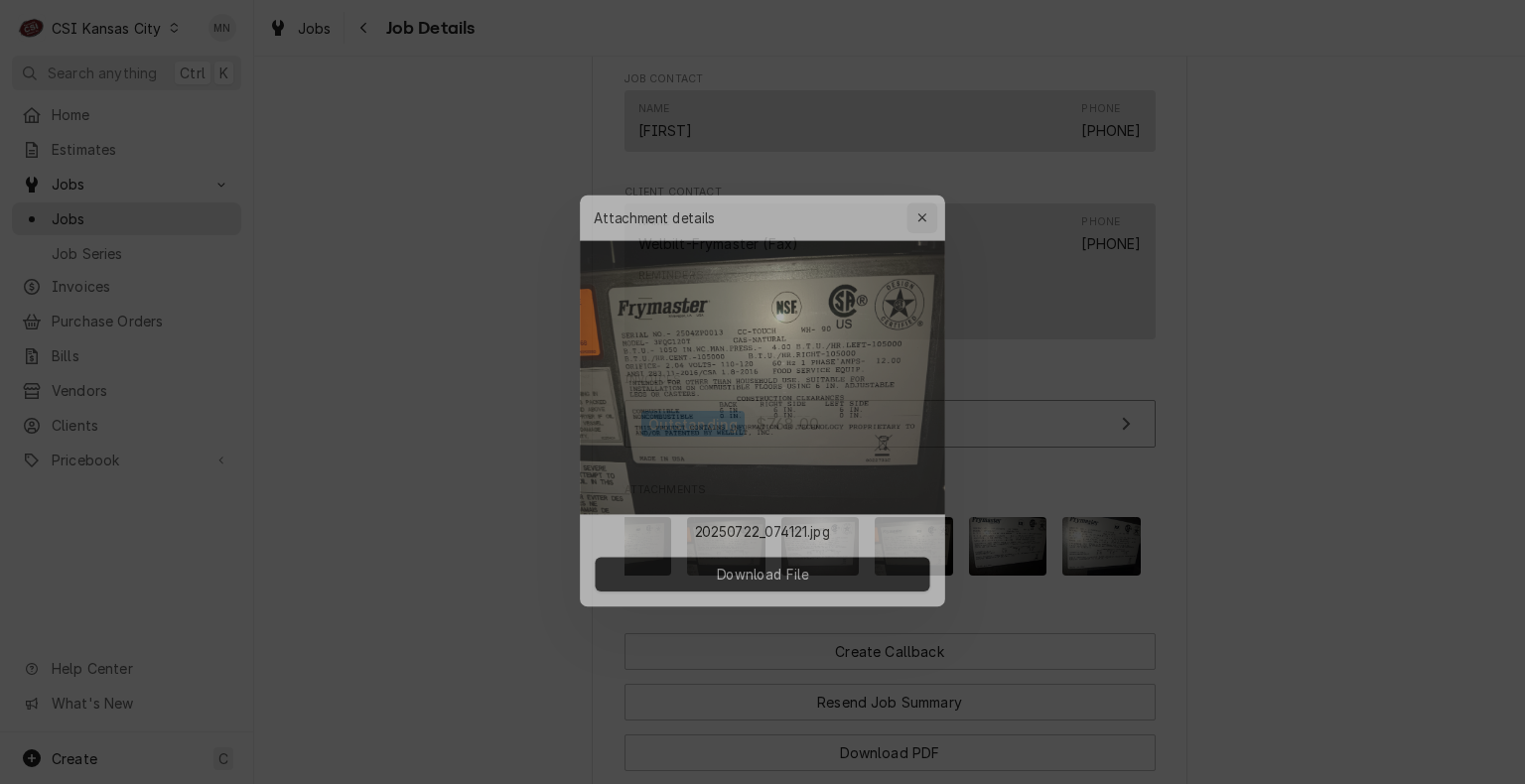 click 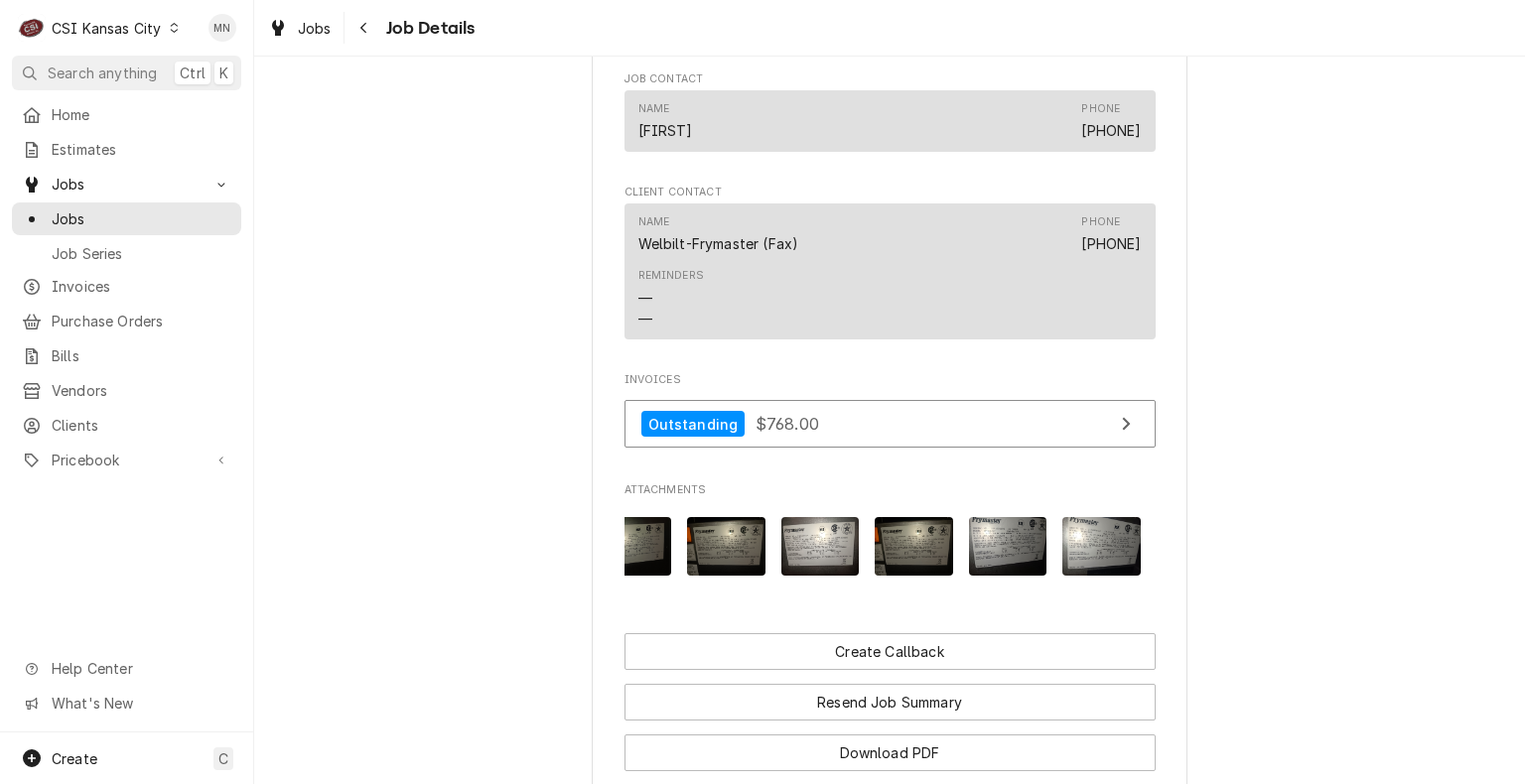 click at bounding box center [632, 546] 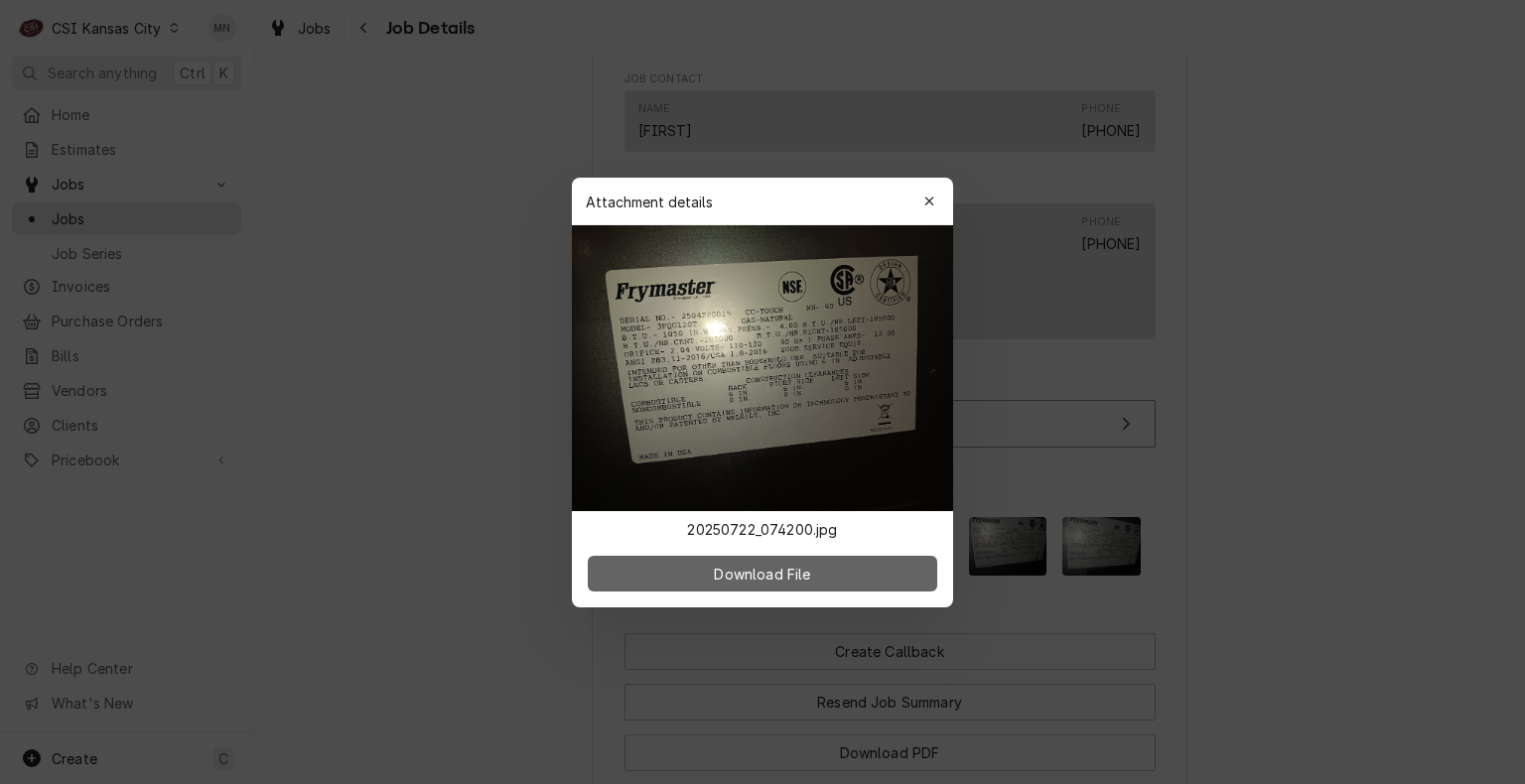 click on "Download File" at bounding box center (762, 573) 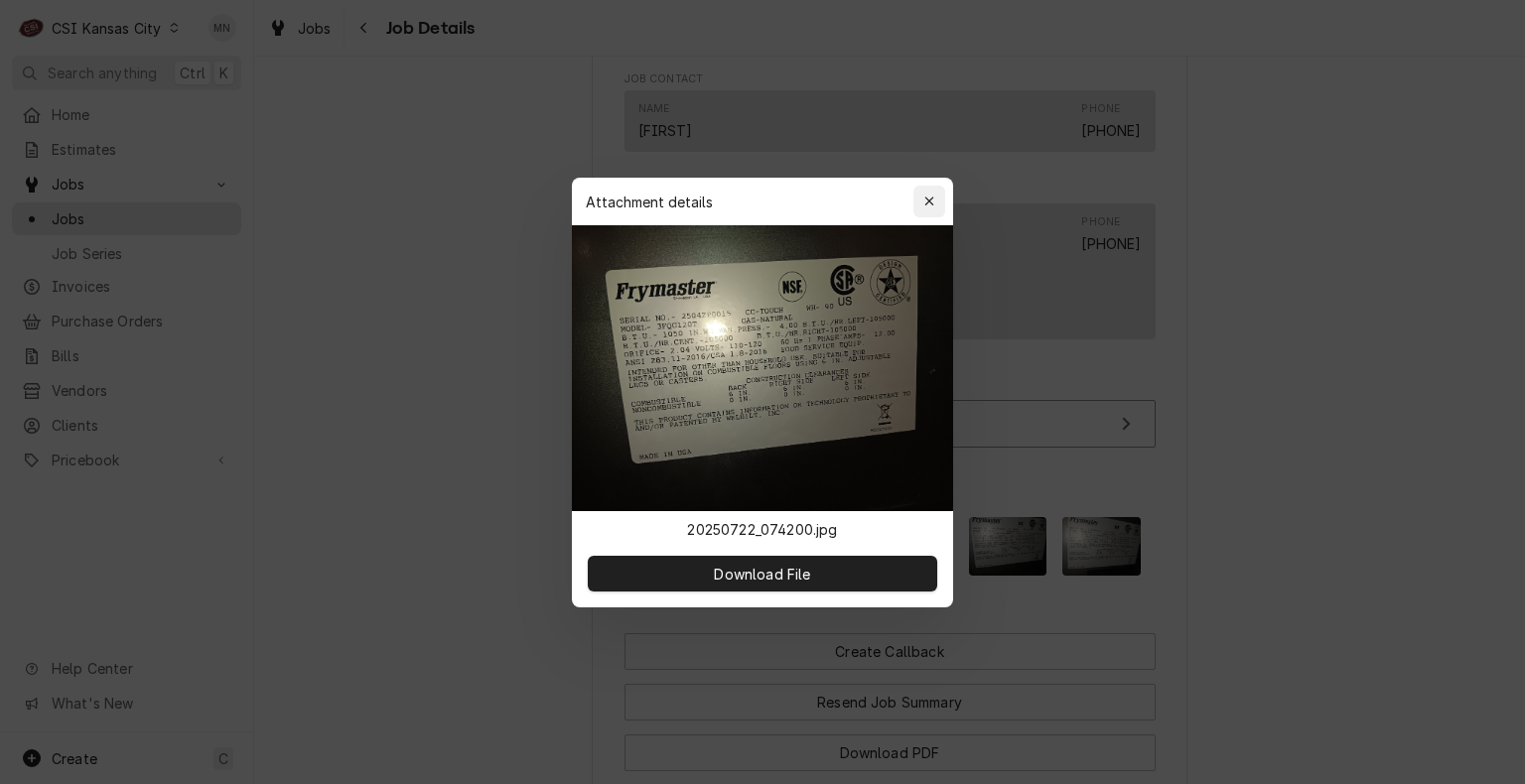 click at bounding box center [929, 201] 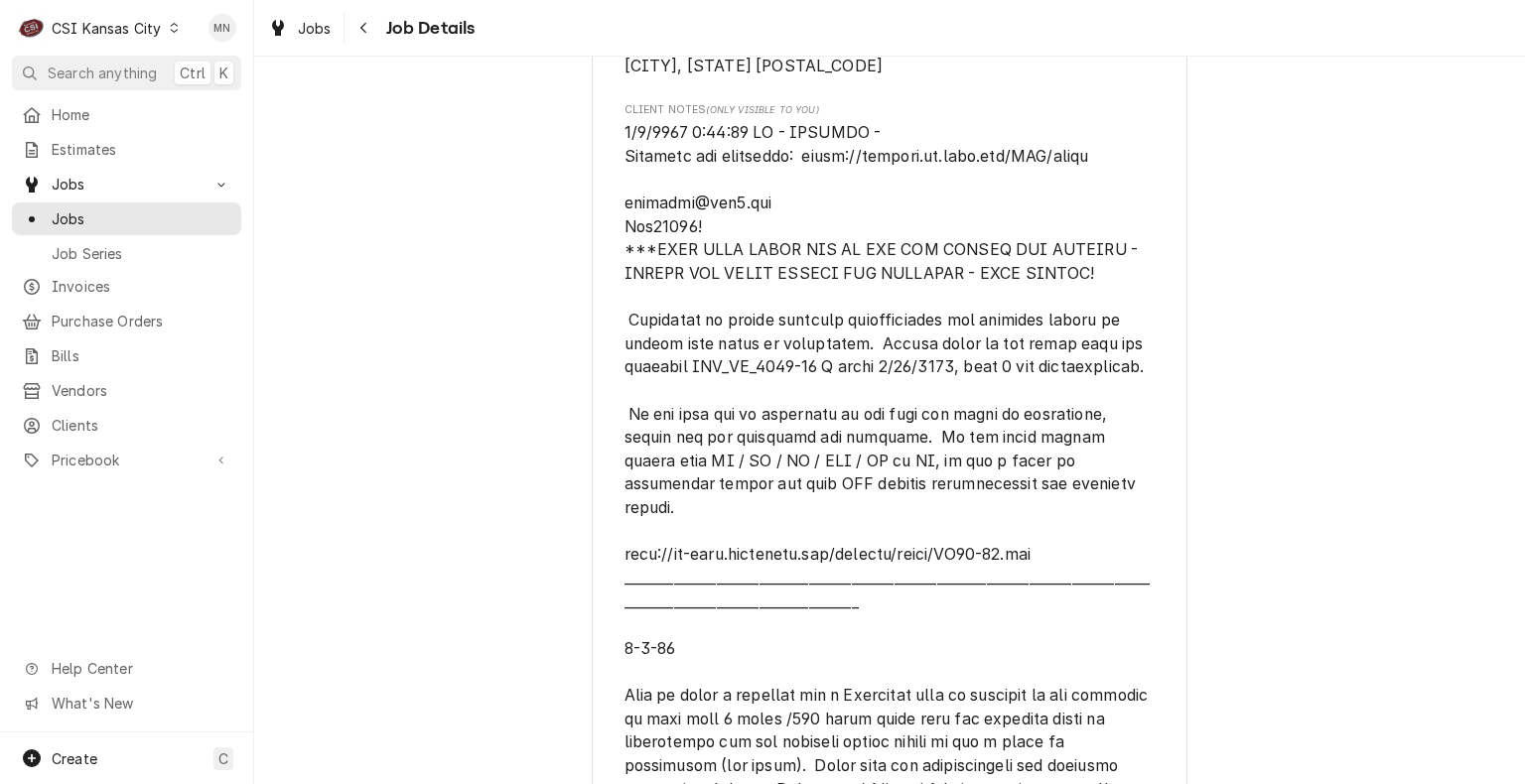 scroll, scrollTop: 407, scrollLeft: 0, axis: vertical 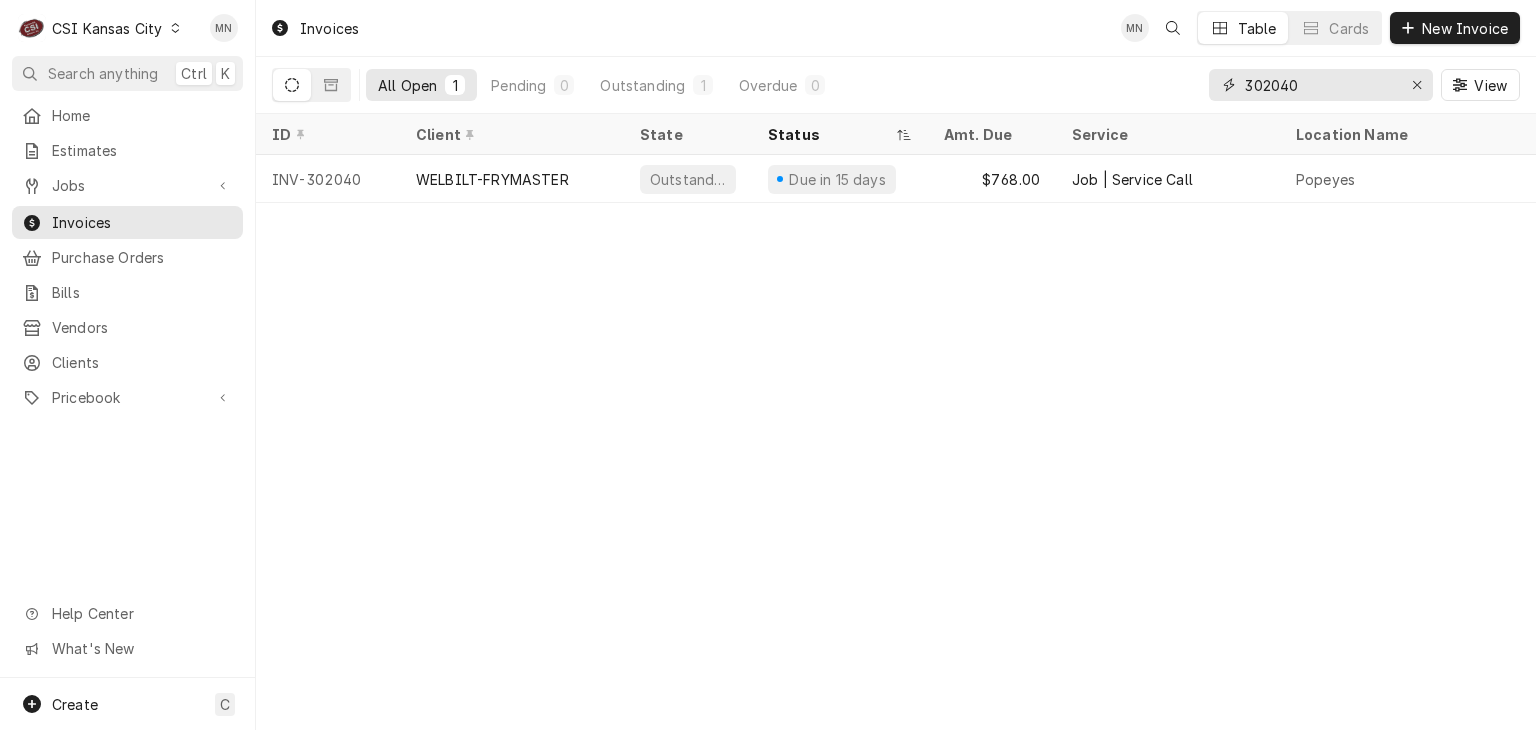 drag, startPoint x: 1313, startPoint y: 92, endPoint x: 1127, endPoint y: 91, distance: 186.00269 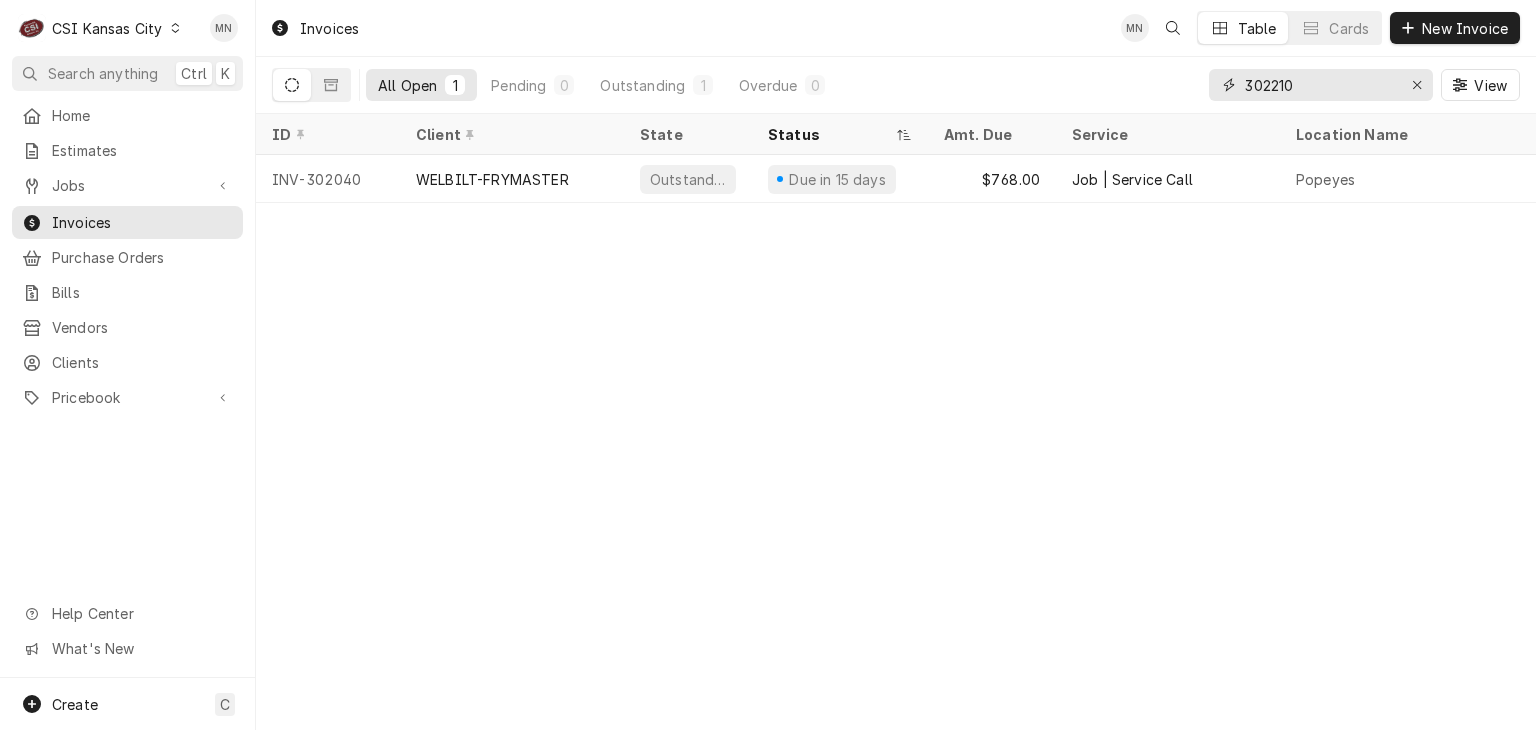 type on "302210" 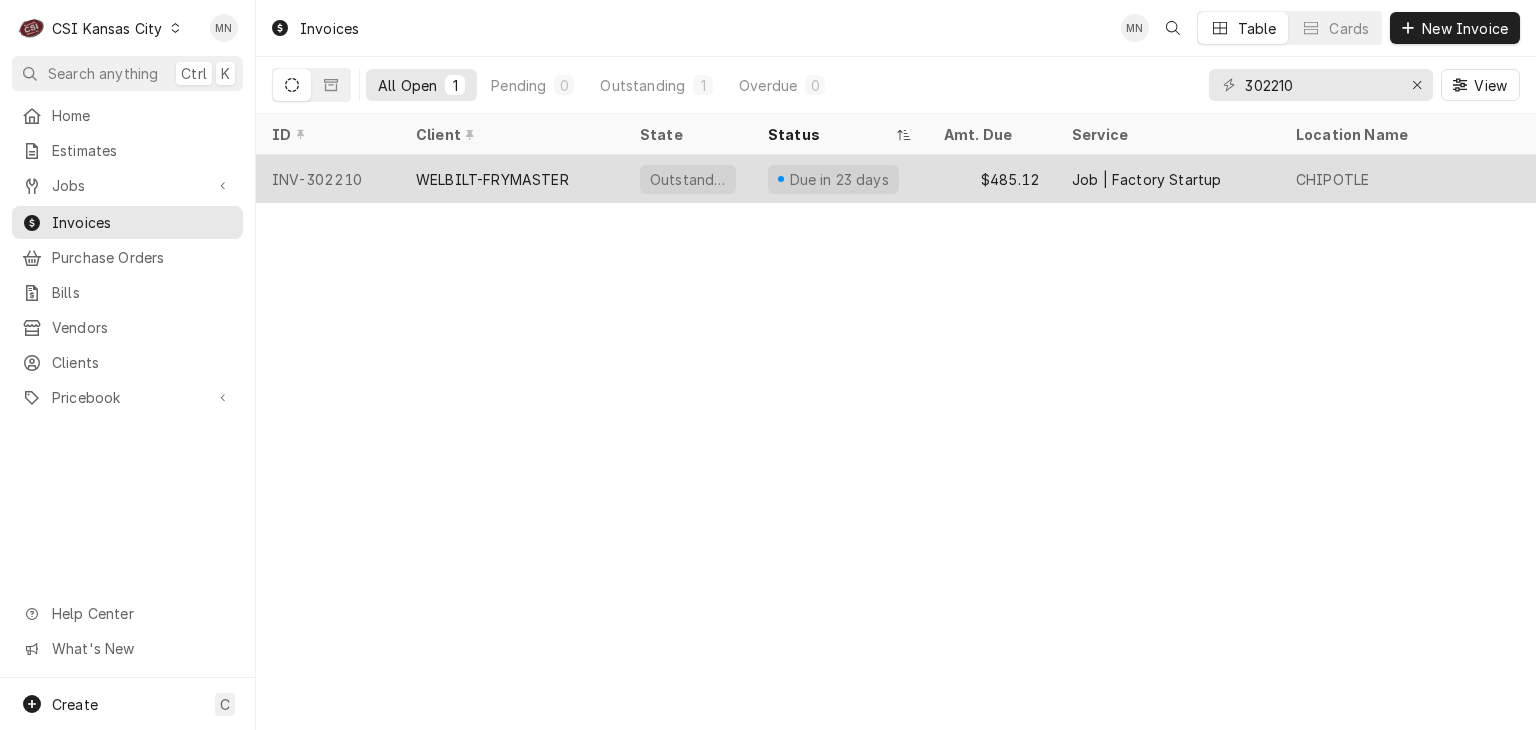 click on "WELBILT-FRYMASTER" at bounding box center (492, 179) 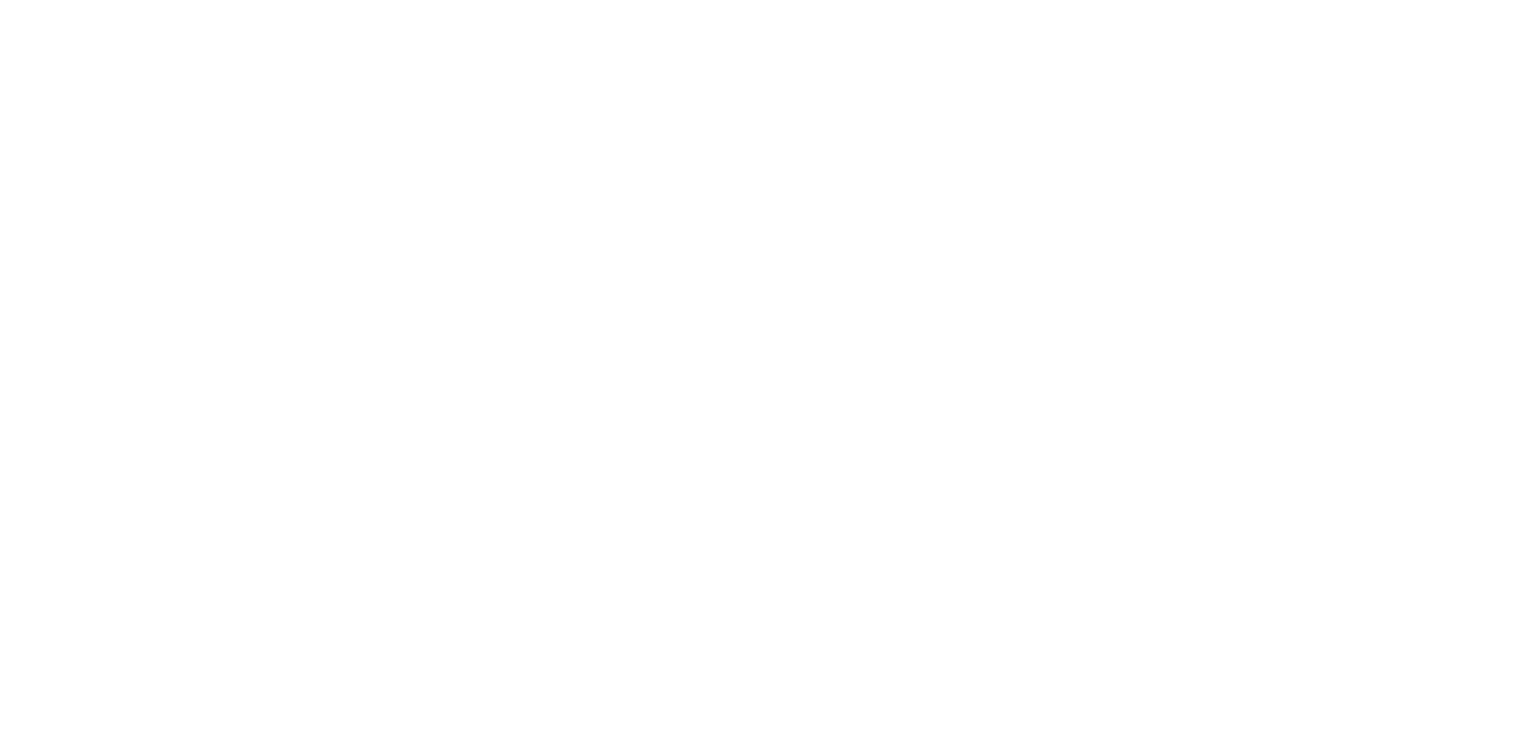 scroll, scrollTop: 0, scrollLeft: 0, axis: both 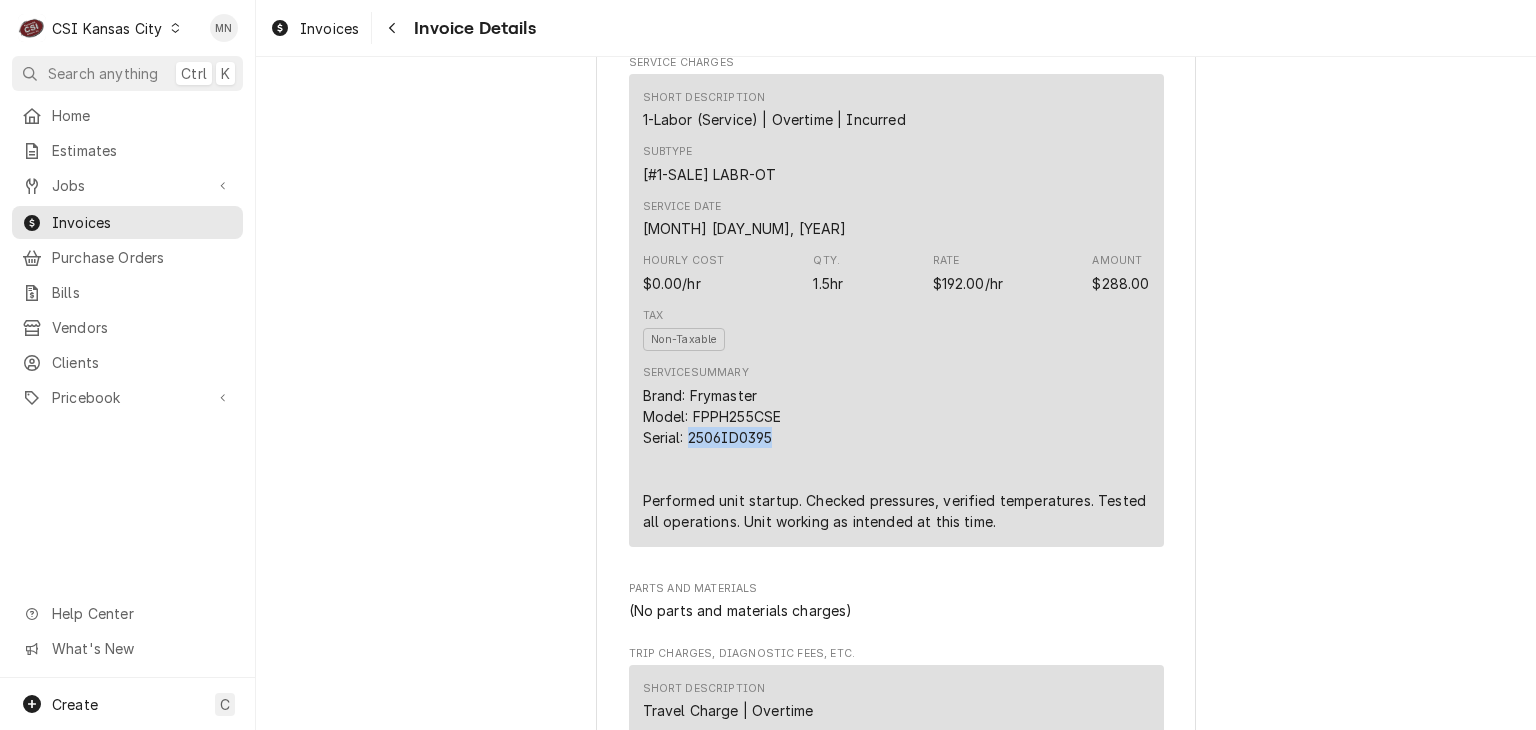 drag, startPoint x: 769, startPoint y: 433, endPoint x: 680, endPoint y: 439, distance: 89.20202 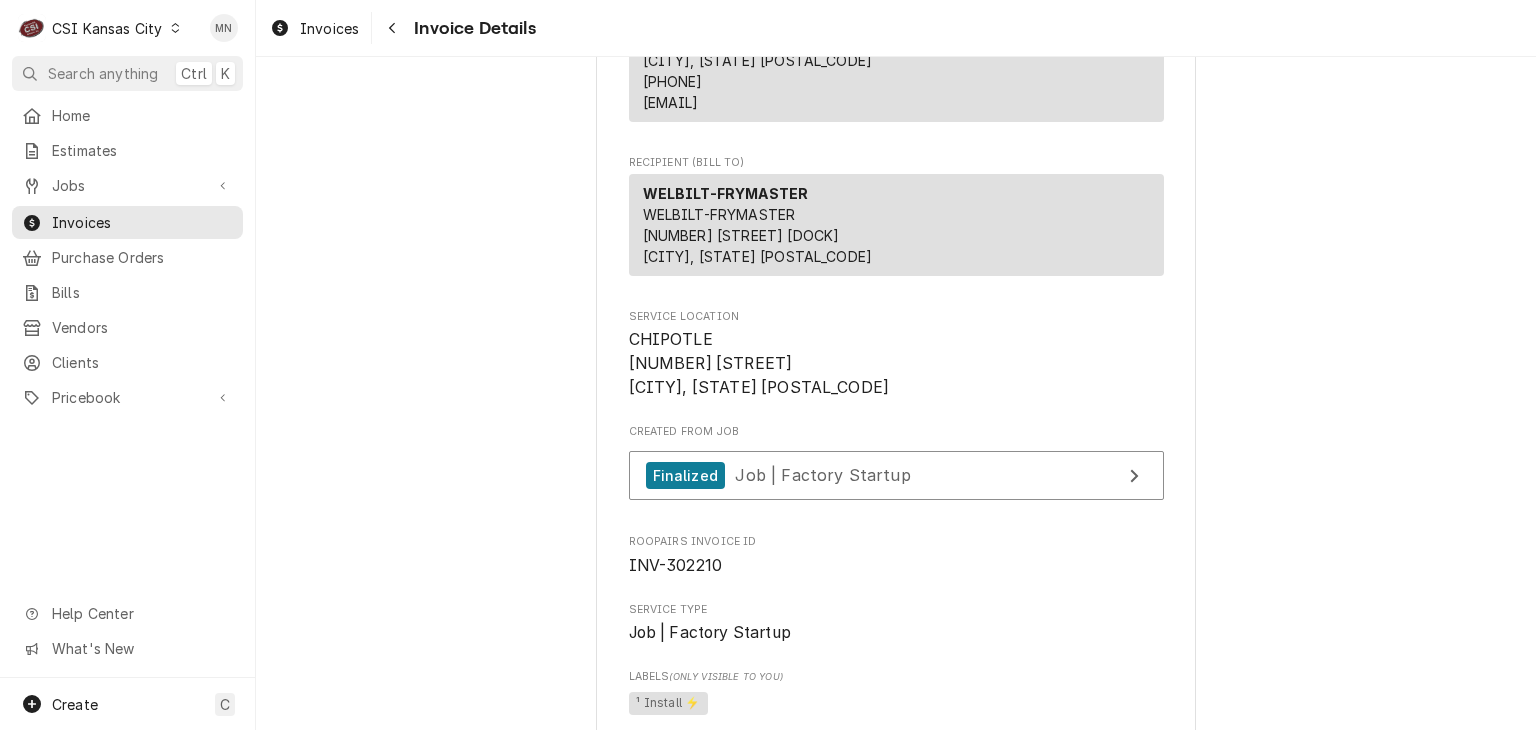scroll, scrollTop: 100, scrollLeft: 0, axis: vertical 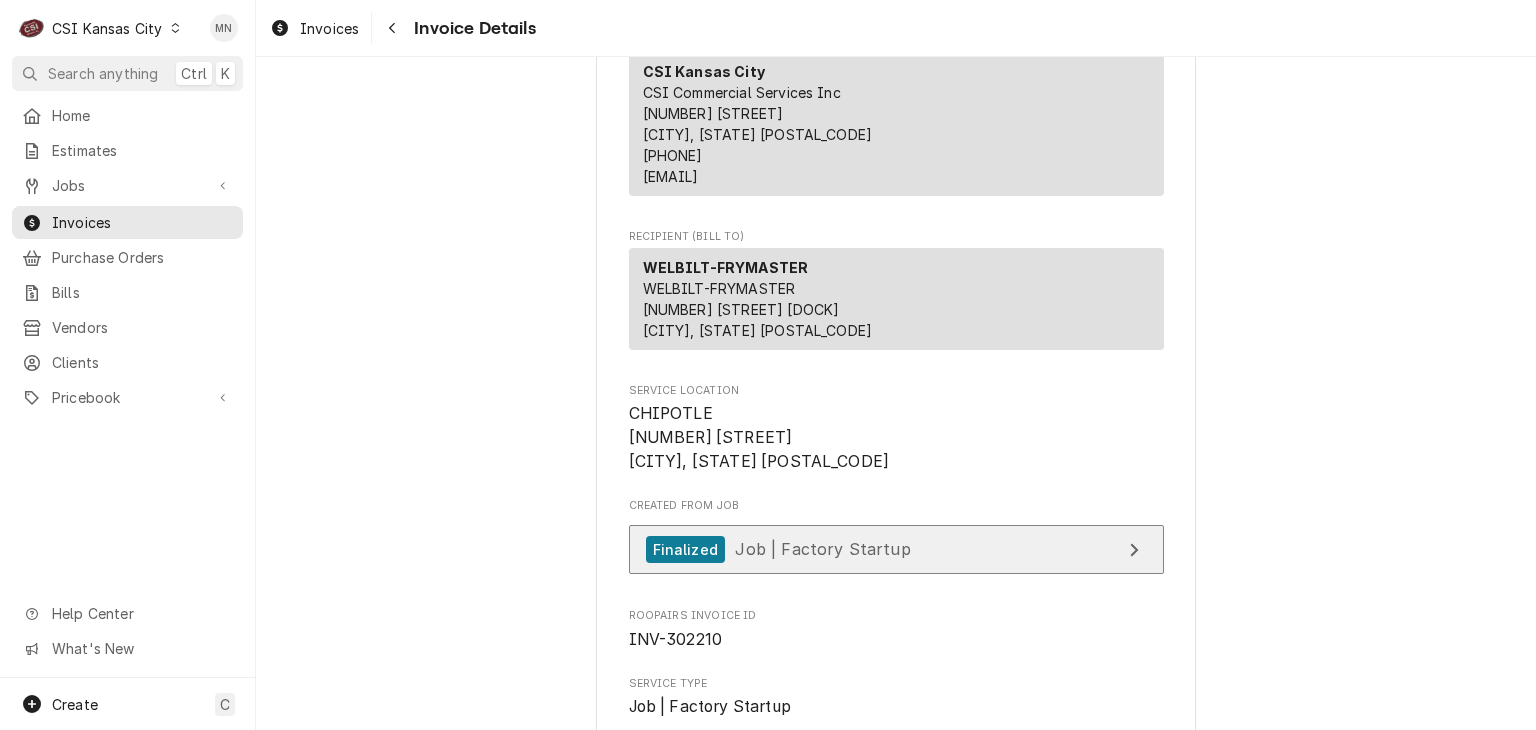 click on "Finalized Job | Factory Startup" at bounding box center [896, 549] 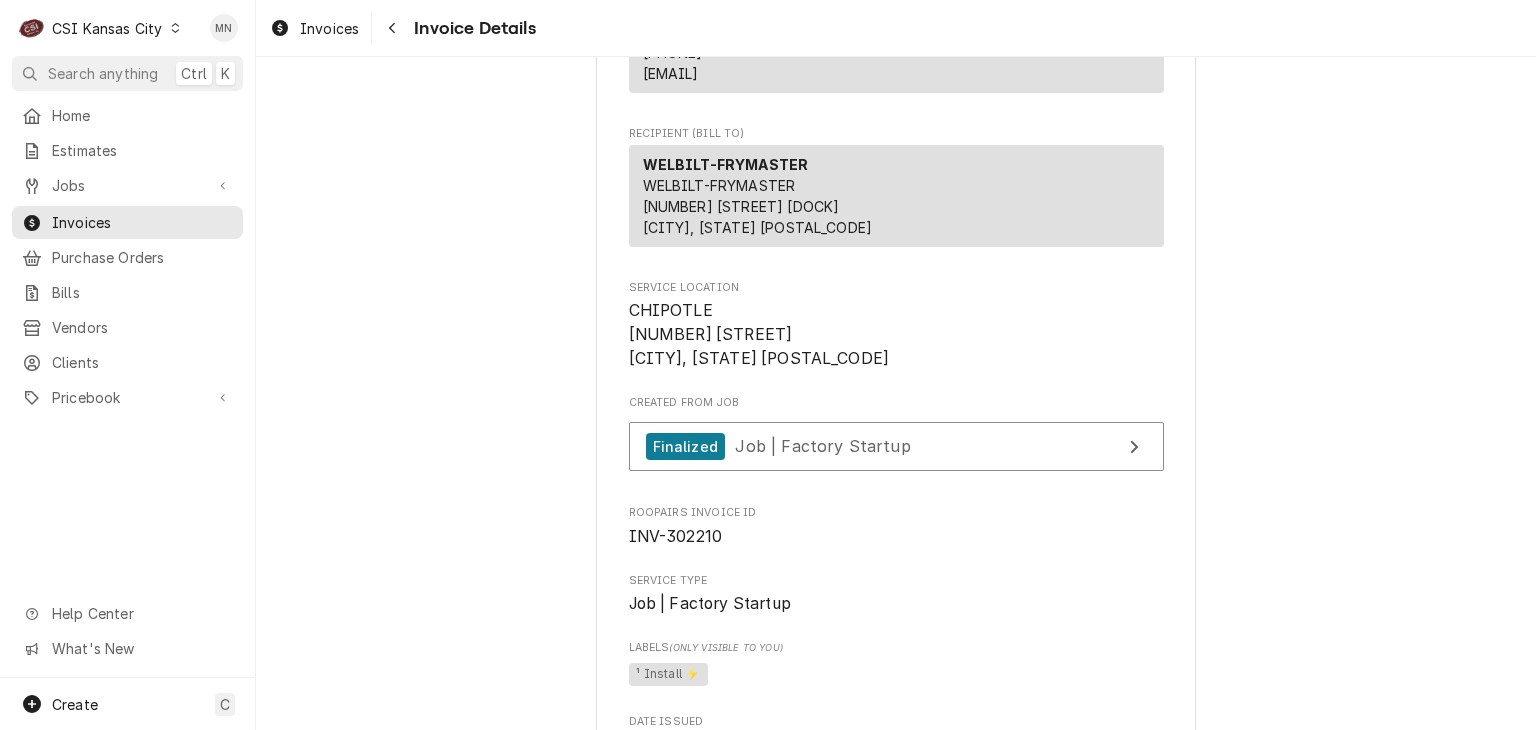 scroll, scrollTop: 200, scrollLeft: 0, axis: vertical 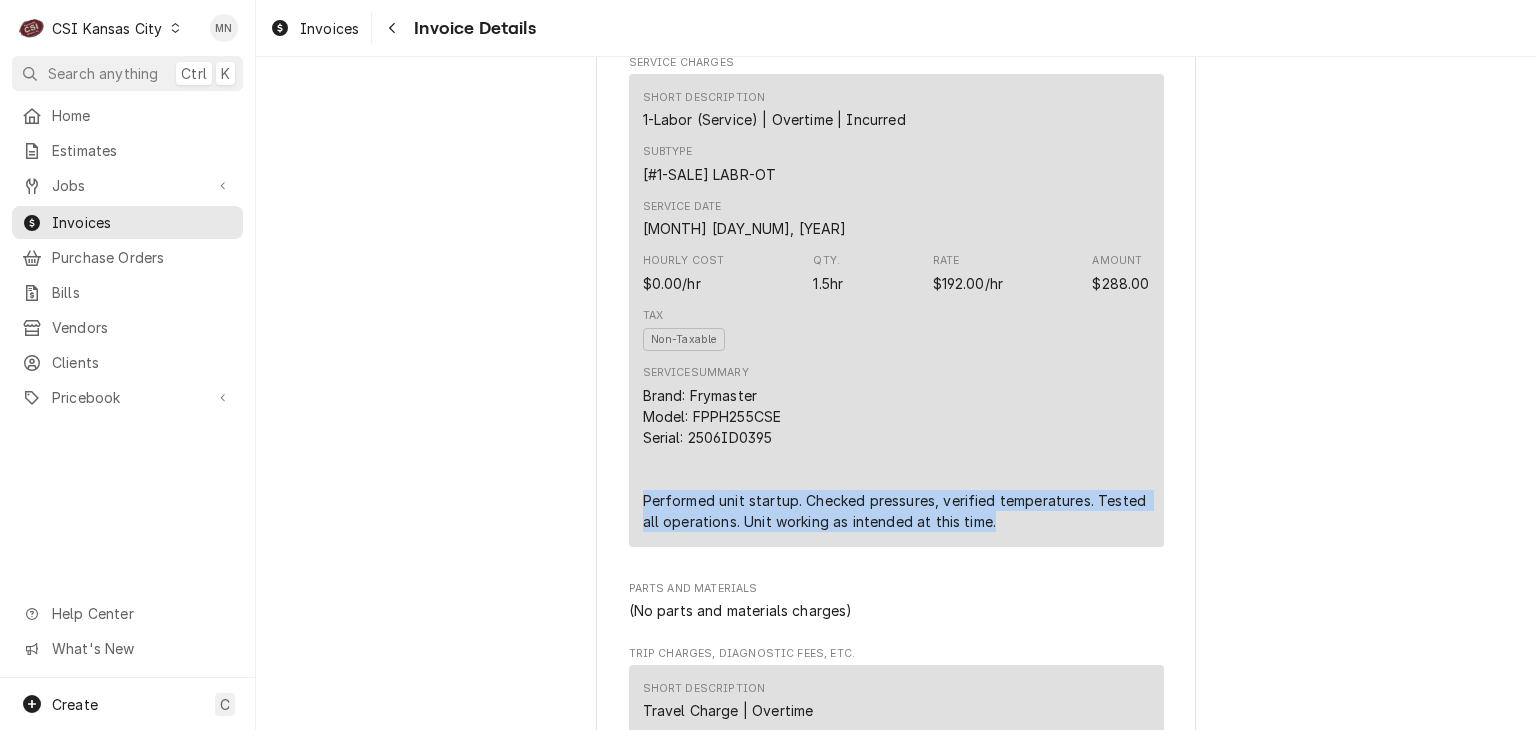 drag, startPoint x: 632, startPoint y: 496, endPoint x: 1001, endPoint y: 526, distance: 370.2175 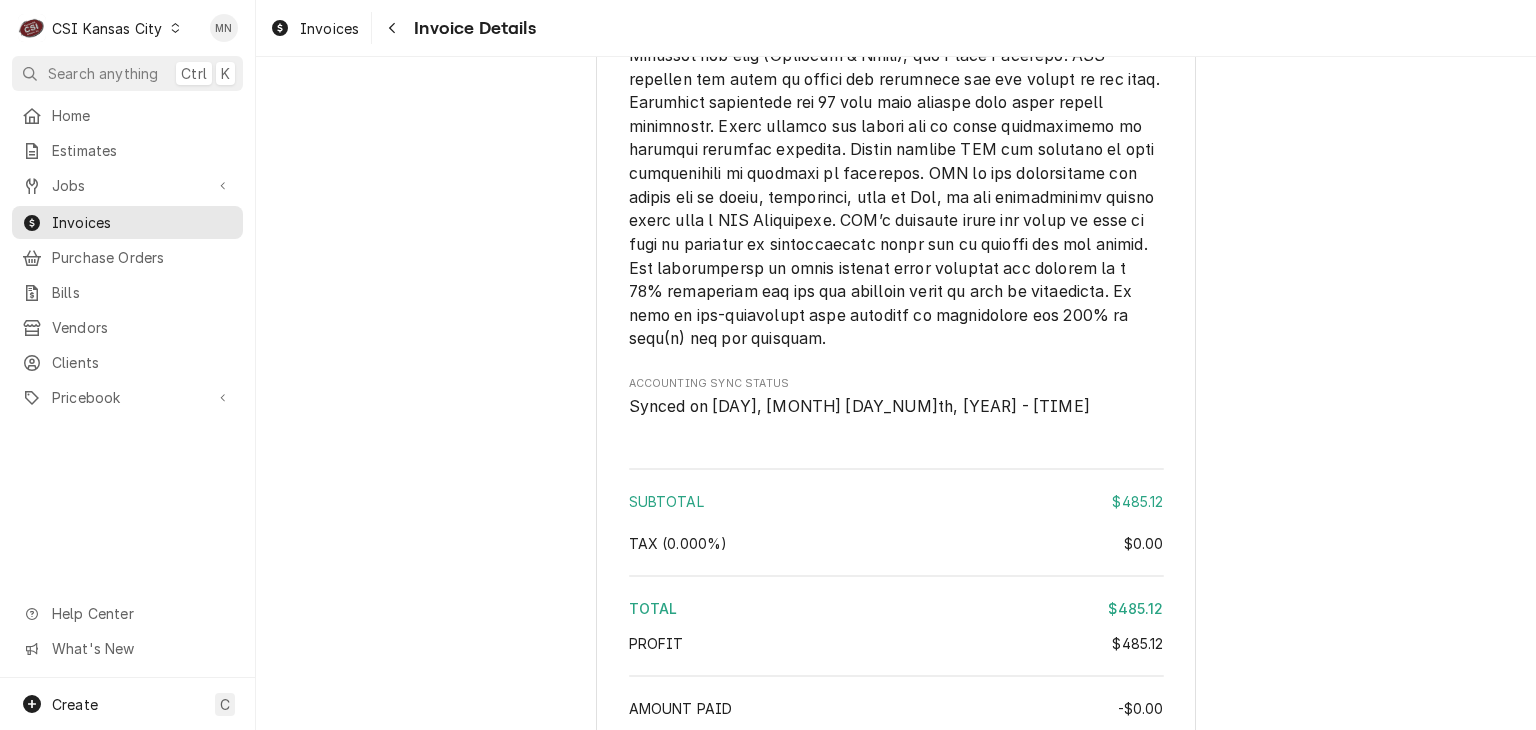 scroll, scrollTop: 3568, scrollLeft: 0, axis: vertical 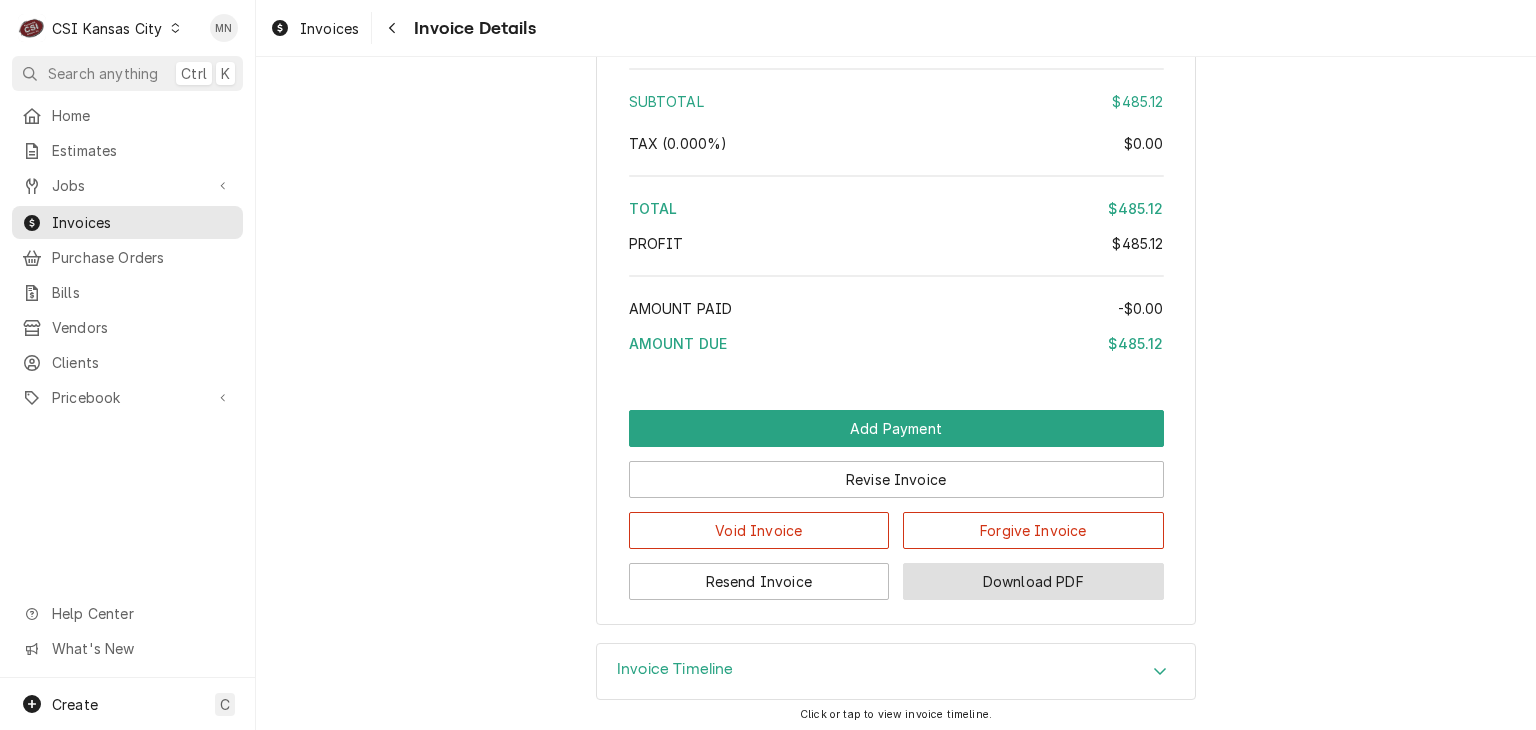 click on "Download PDF" at bounding box center (1033, 581) 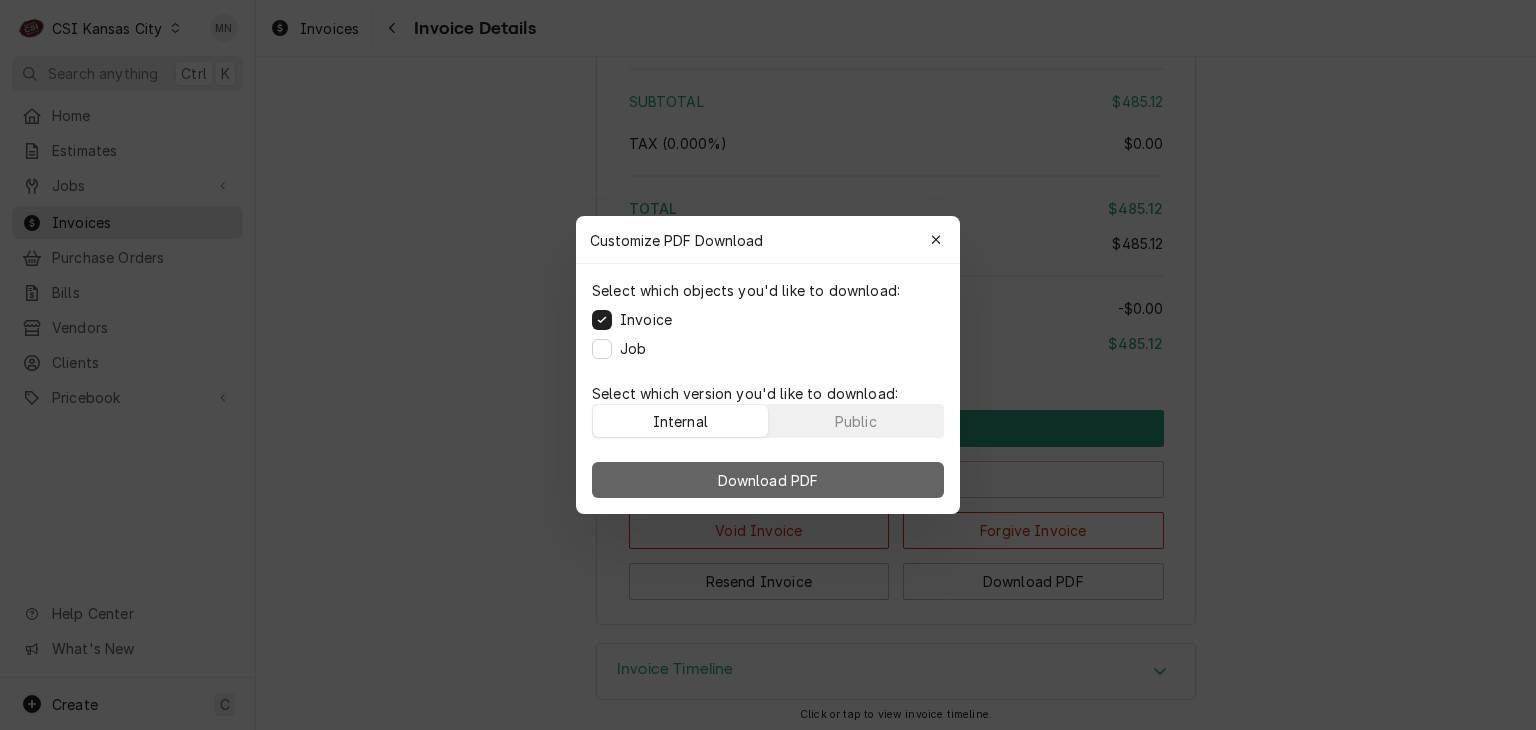 click on "Download PDF" at bounding box center [768, 480] 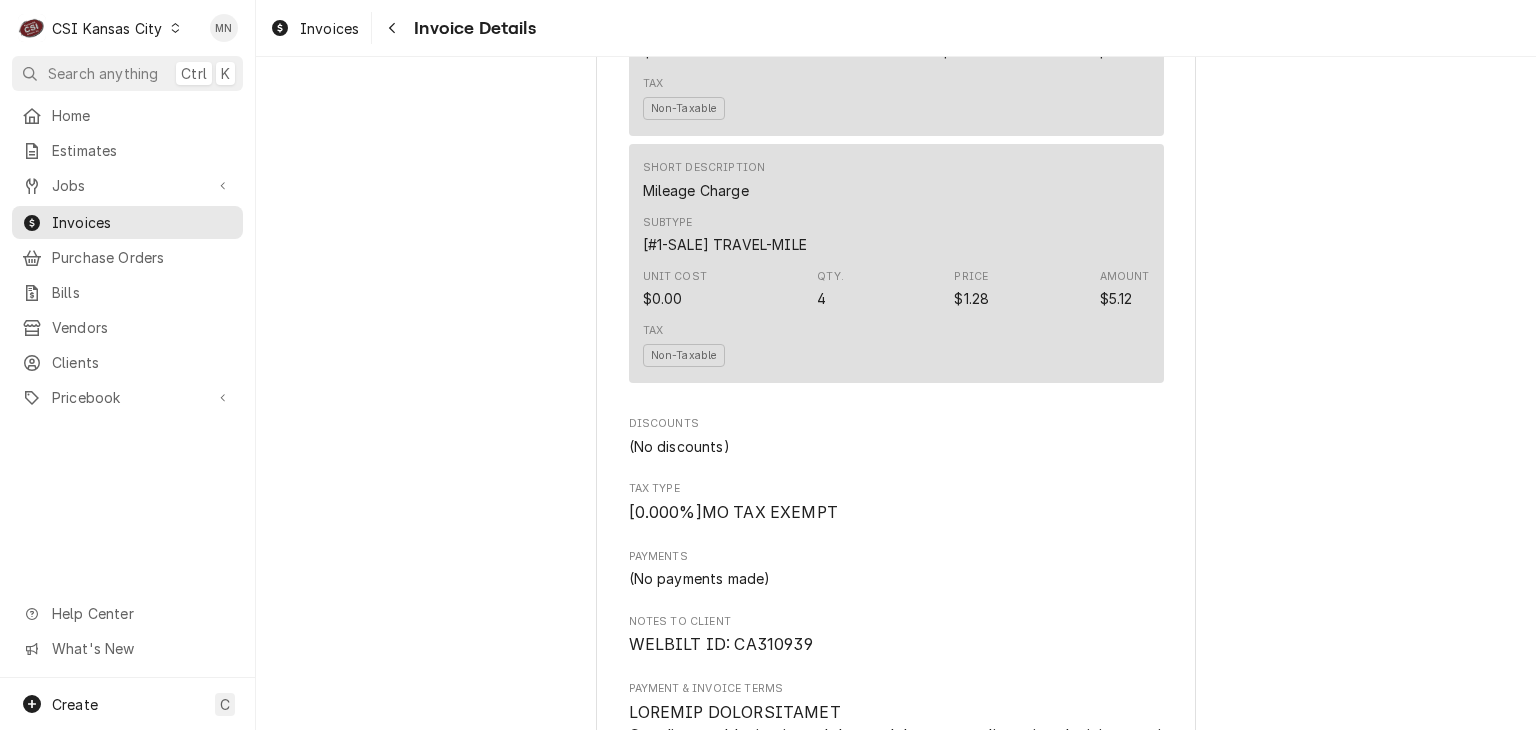 scroll, scrollTop: 1568, scrollLeft: 0, axis: vertical 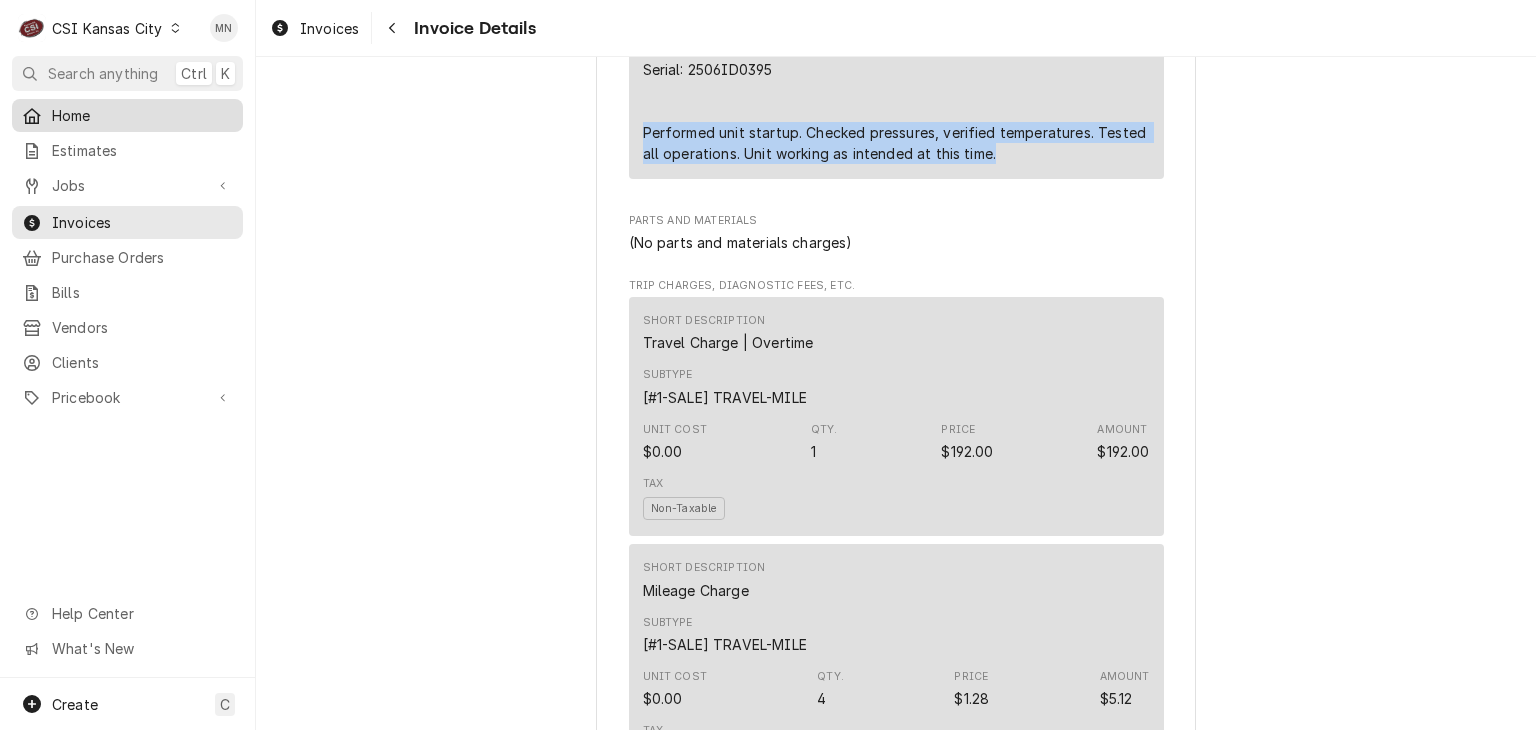 click on "Home" at bounding box center (142, 115) 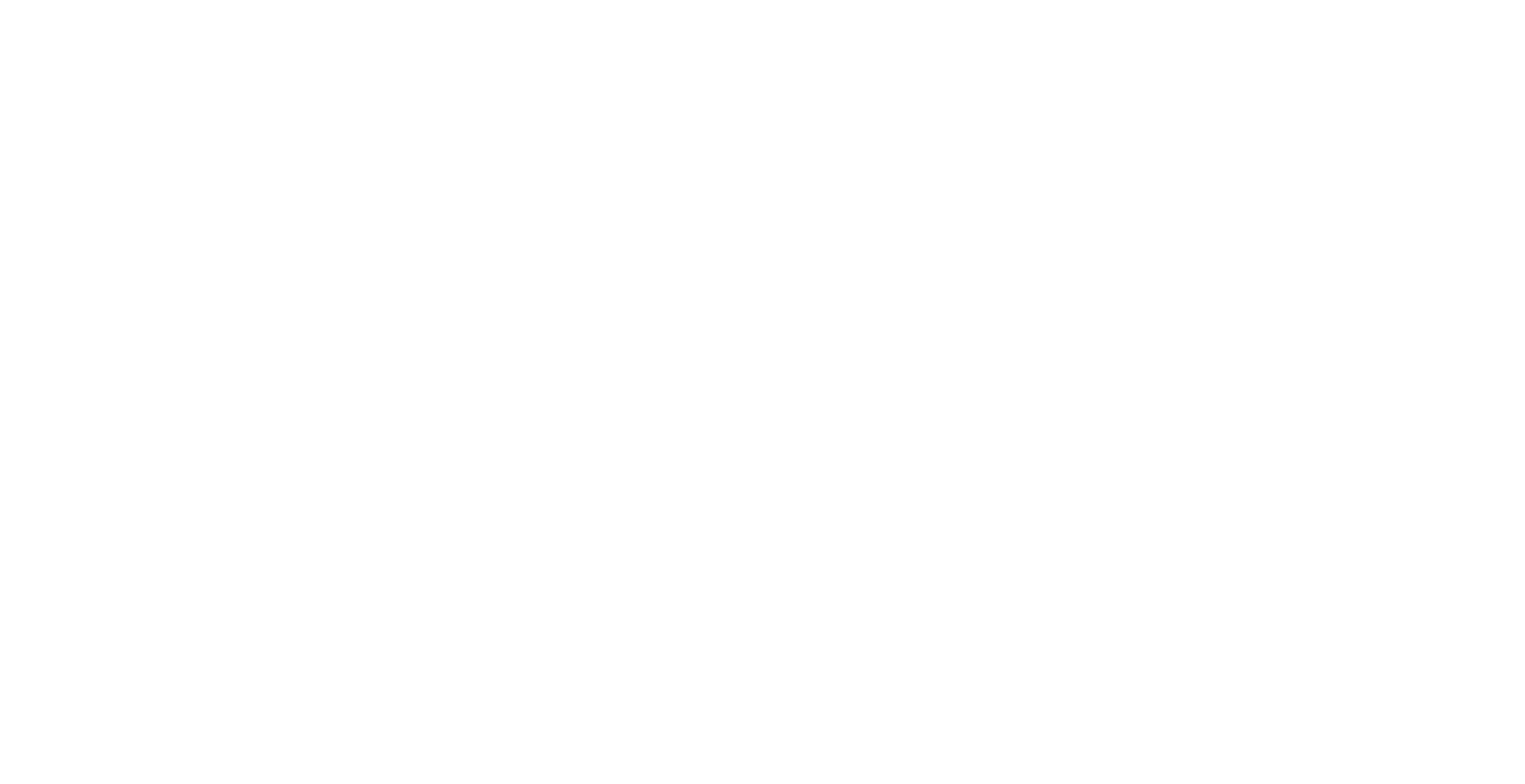scroll, scrollTop: 0, scrollLeft: 0, axis: both 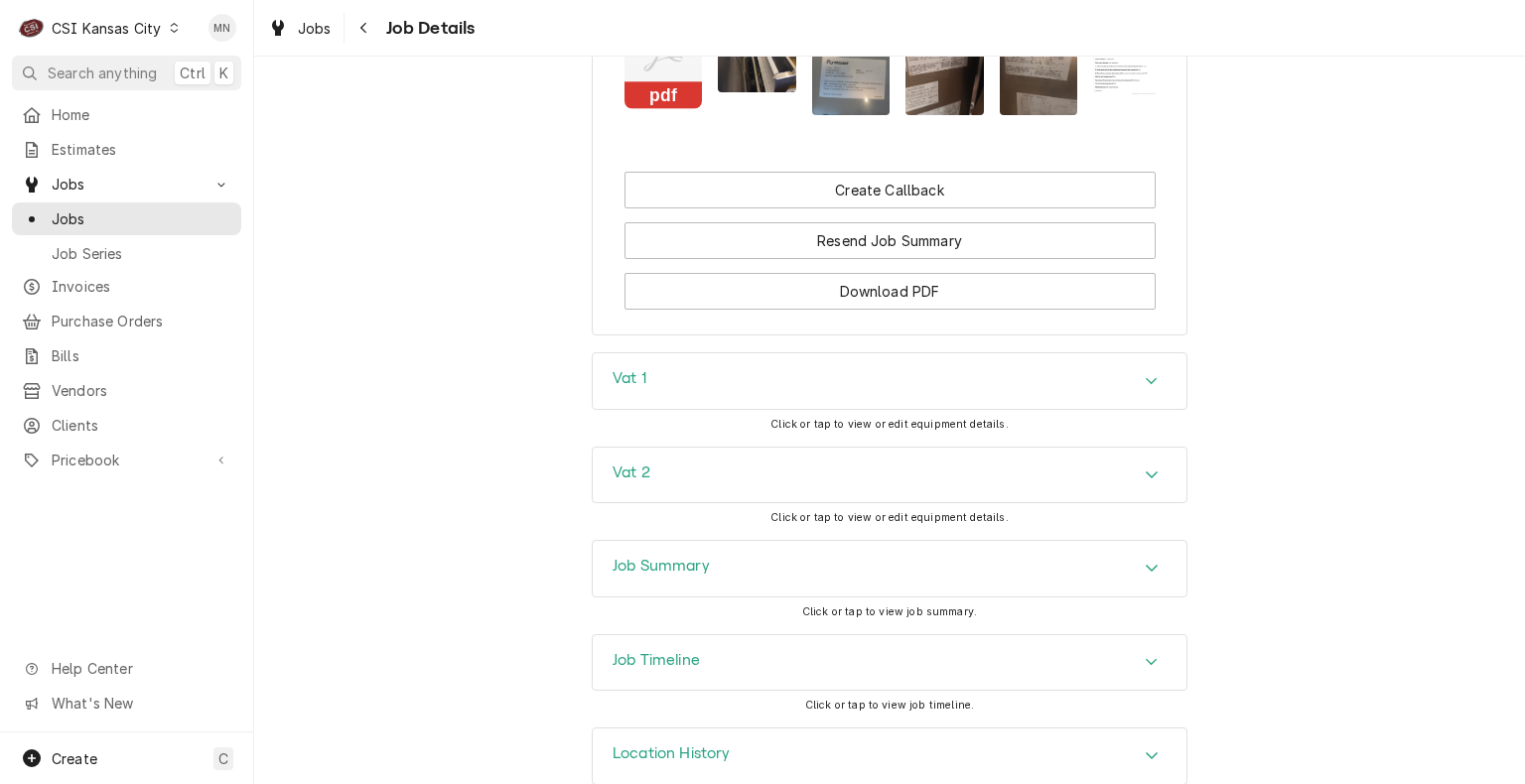 click on "Job Summary" at bounding box center [890, 569] 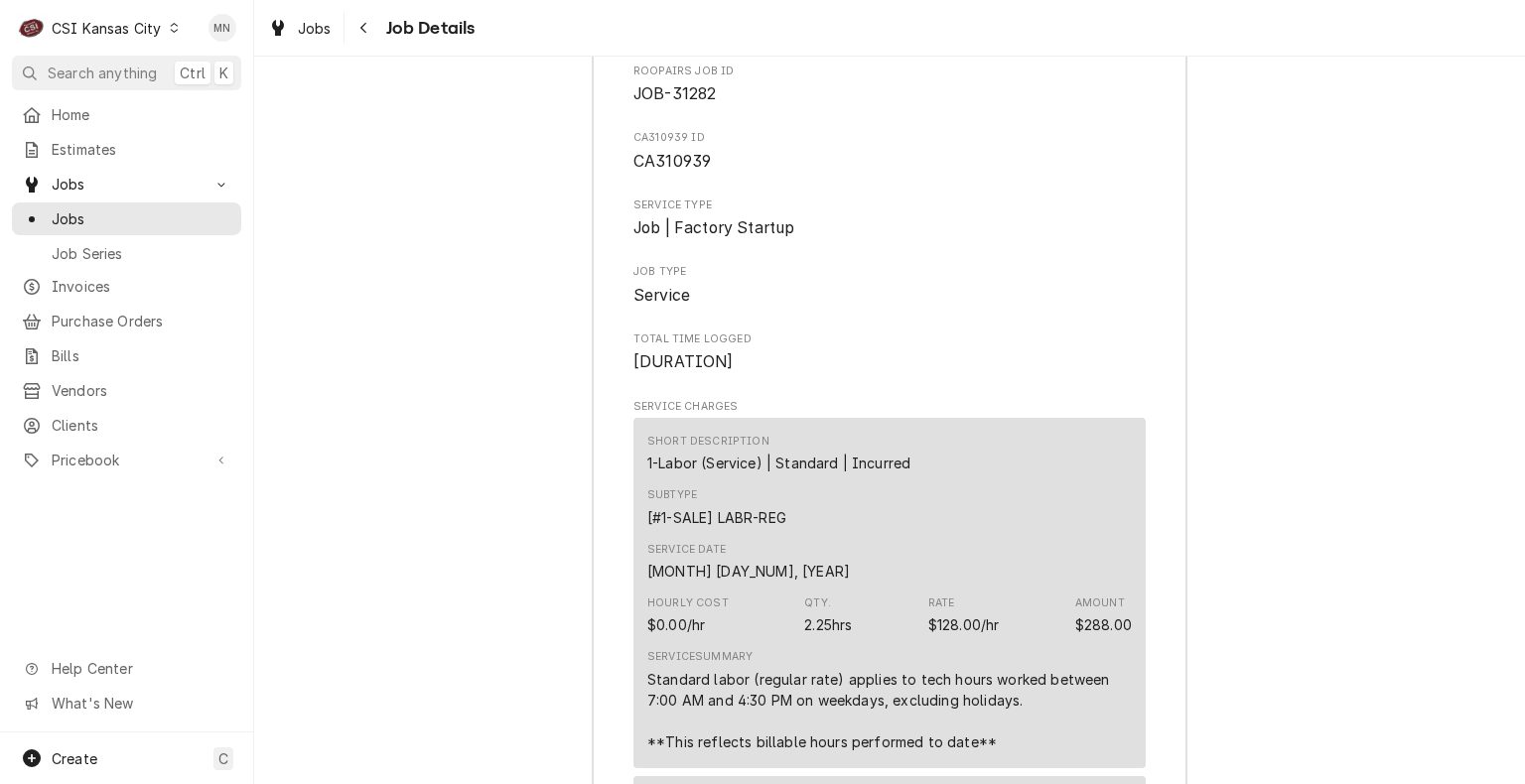 scroll, scrollTop: 5921, scrollLeft: 0, axis: vertical 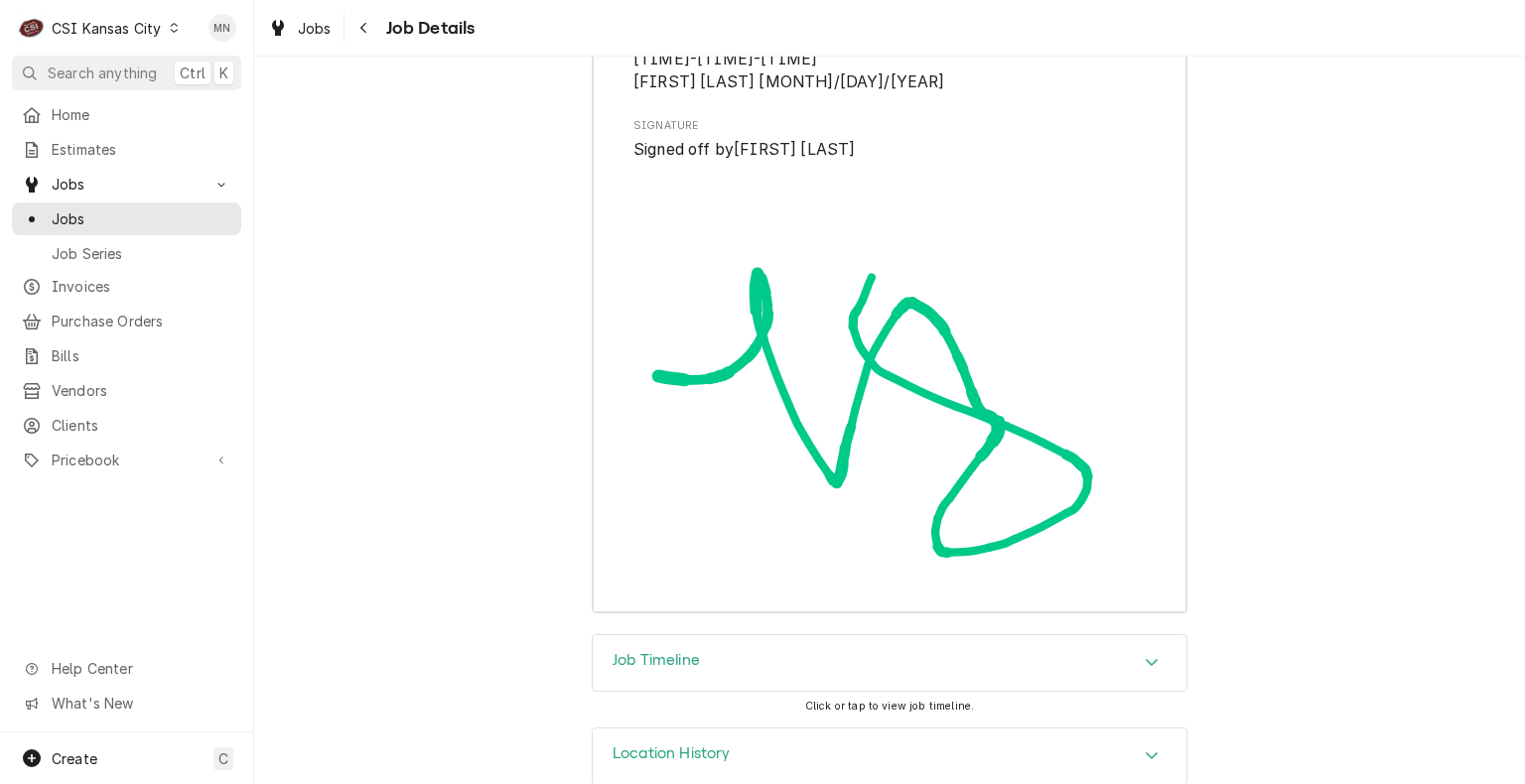 click on "Job Timeline" at bounding box center [890, 663] 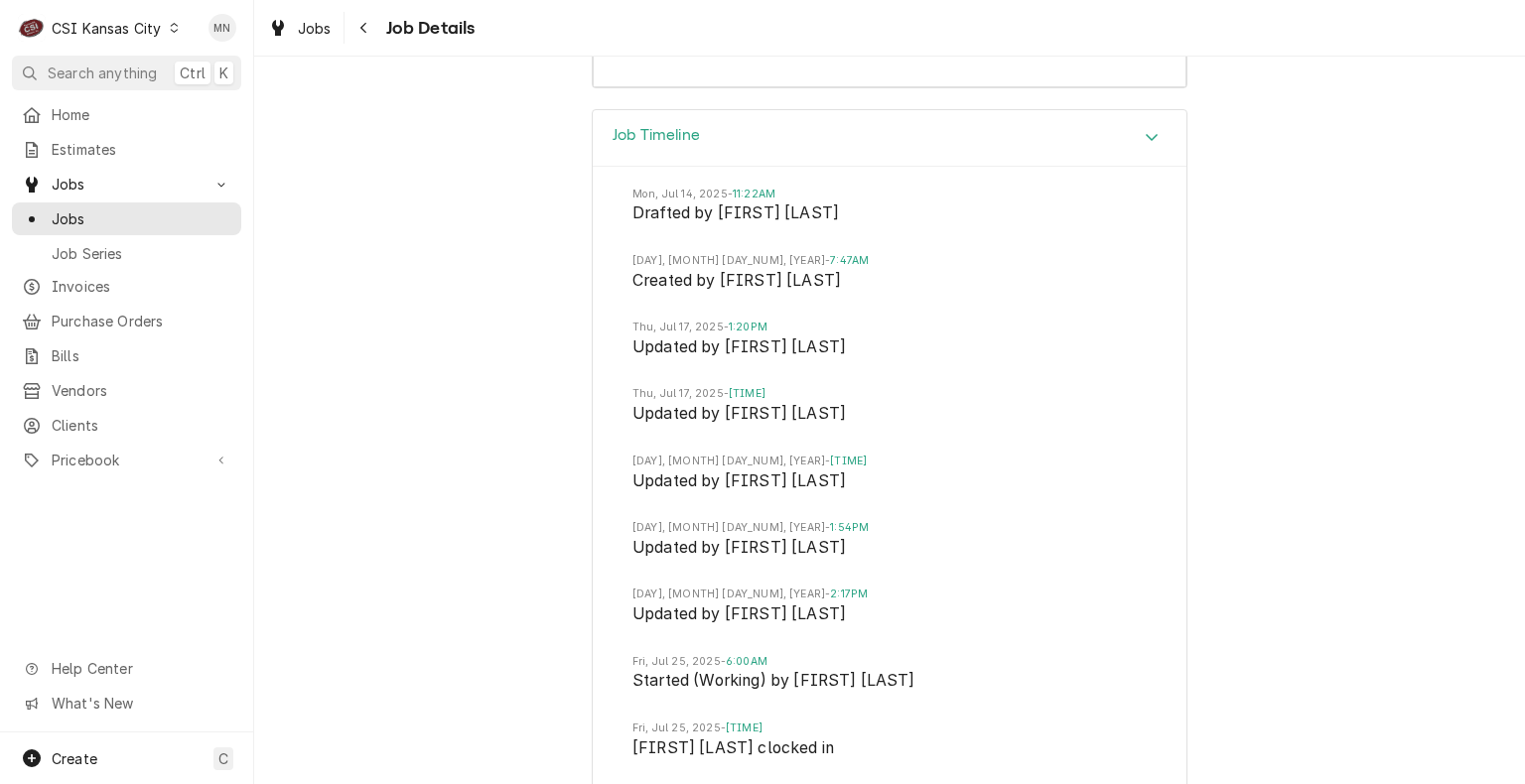 scroll, scrollTop: 9678, scrollLeft: 0, axis: vertical 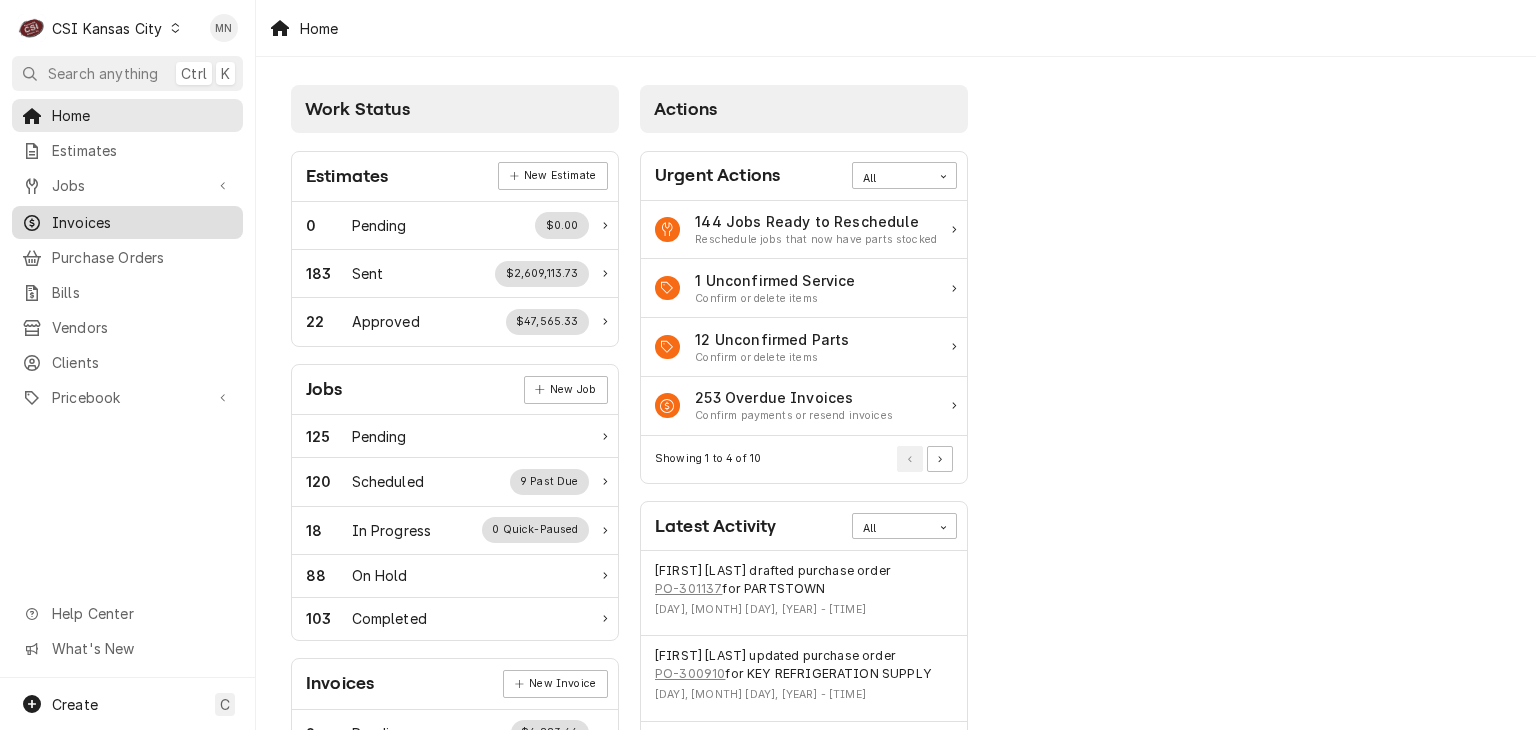 click on "Invoices" at bounding box center (142, 222) 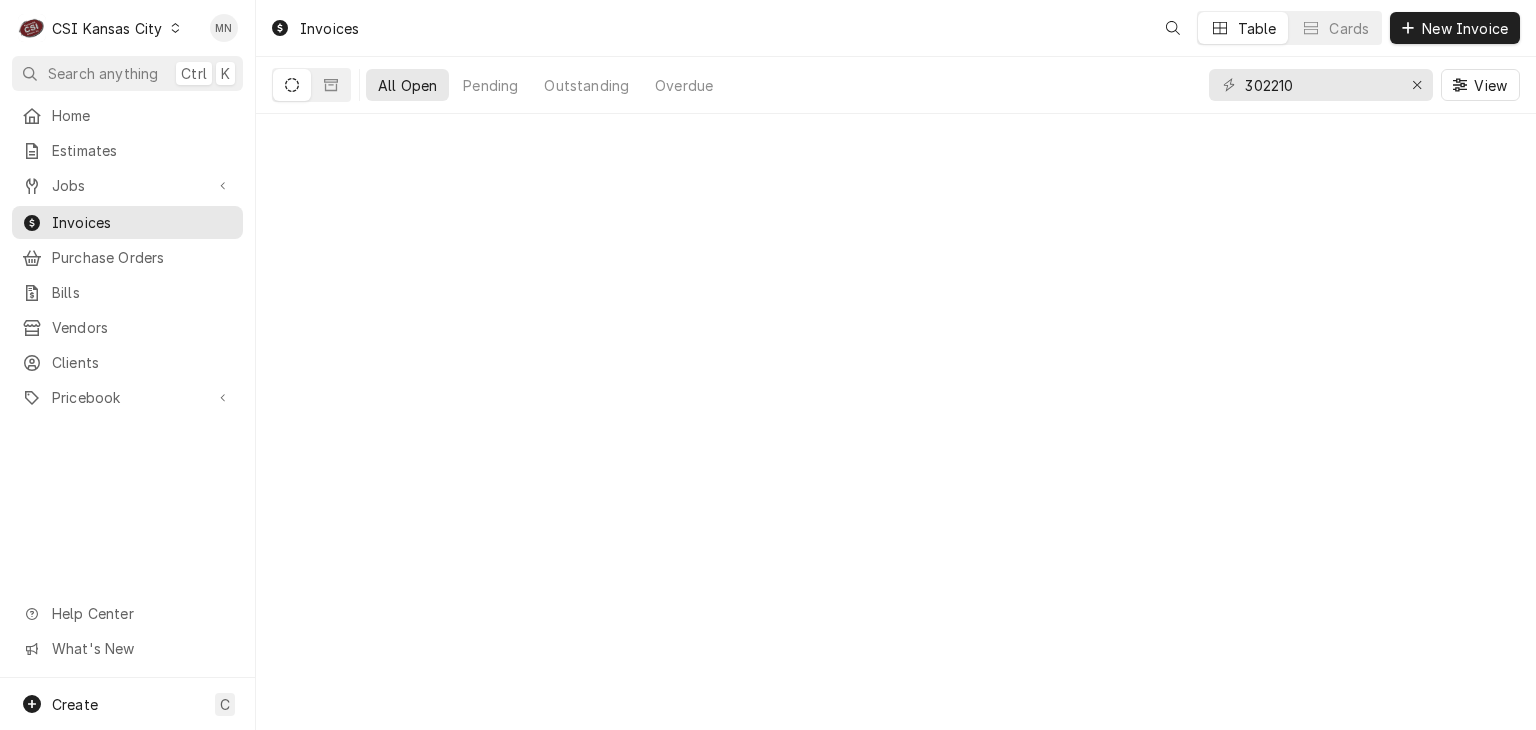 scroll, scrollTop: 0, scrollLeft: 0, axis: both 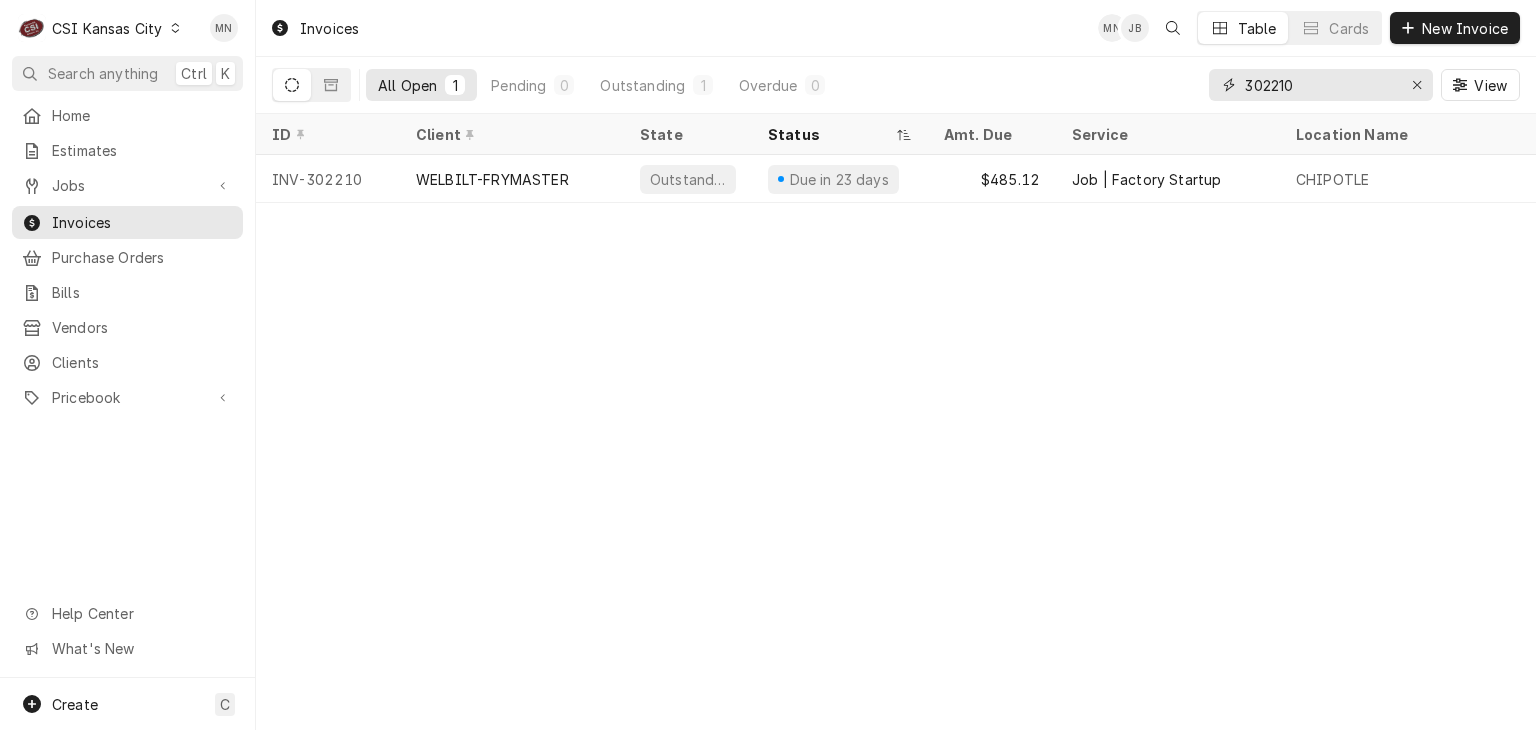 drag, startPoint x: 1221, startPoint y: 107, endPoint x: 1176, endPoint y: 109, distance: 45.044422 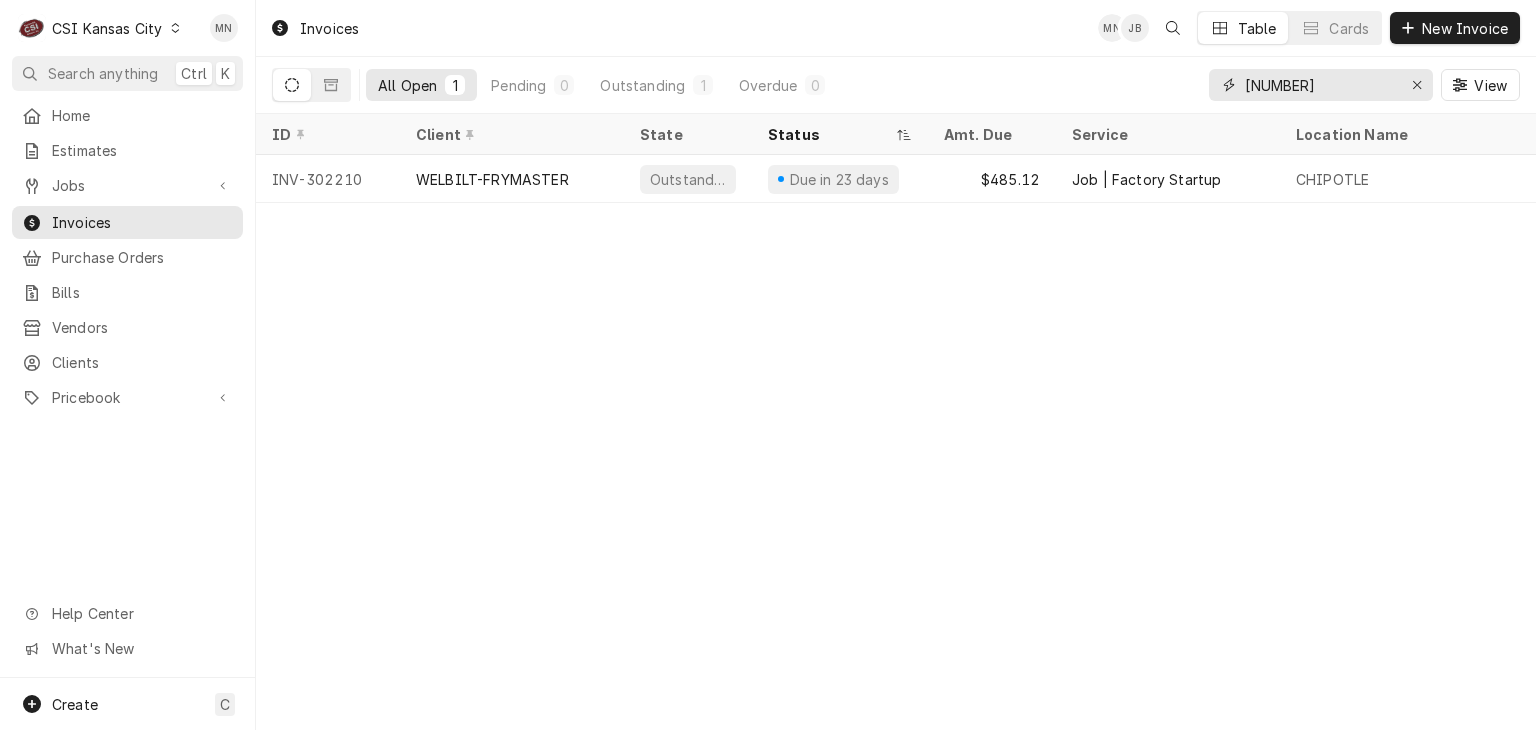 type on "302243" 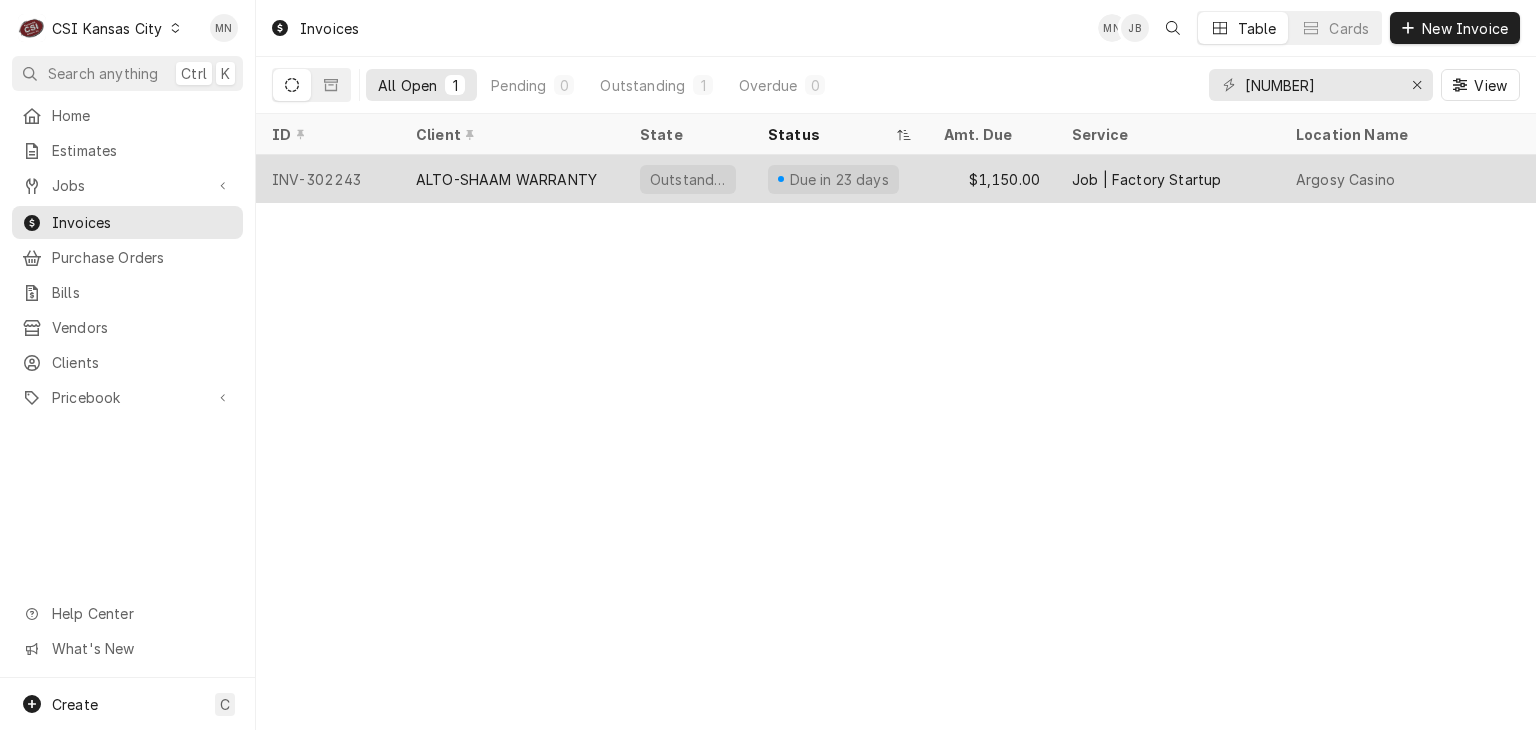 click on "ALTO-SHAAM WARRANTY" at bounding box center (506, 179) 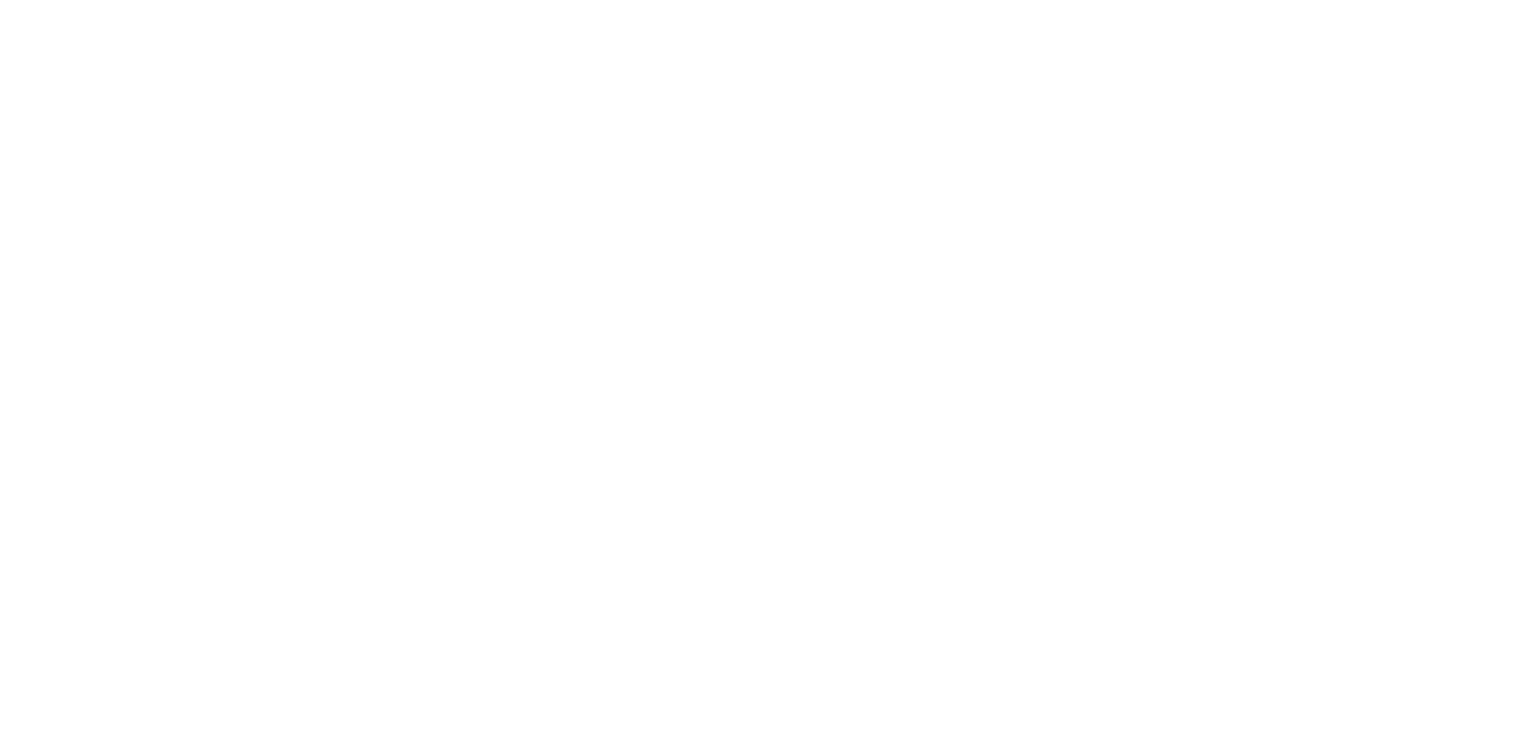 scroll, scrollTop: 0, scrollLeft: 0, axis: both 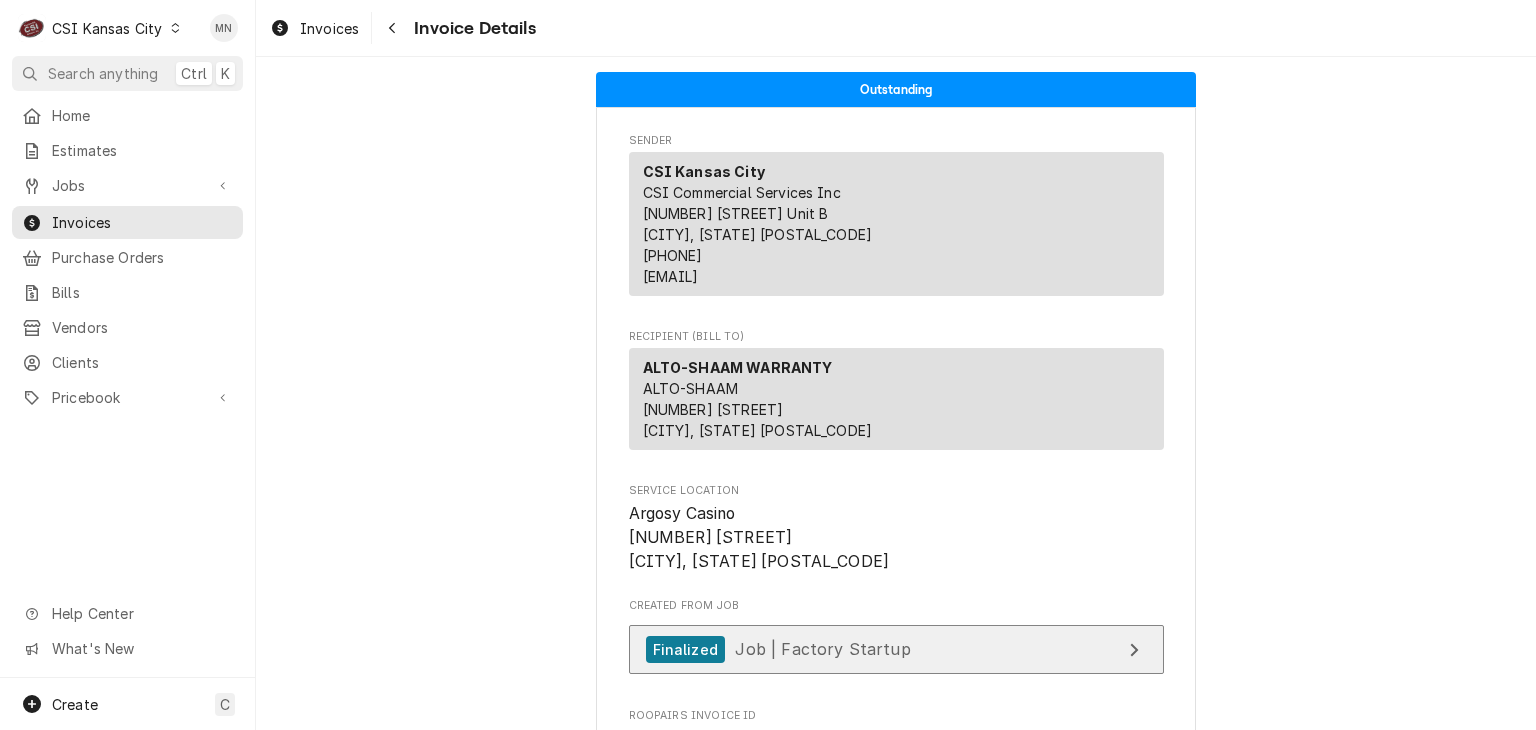 click on "Finalized Job | Factory Startup" at bounding box center [896, 649] 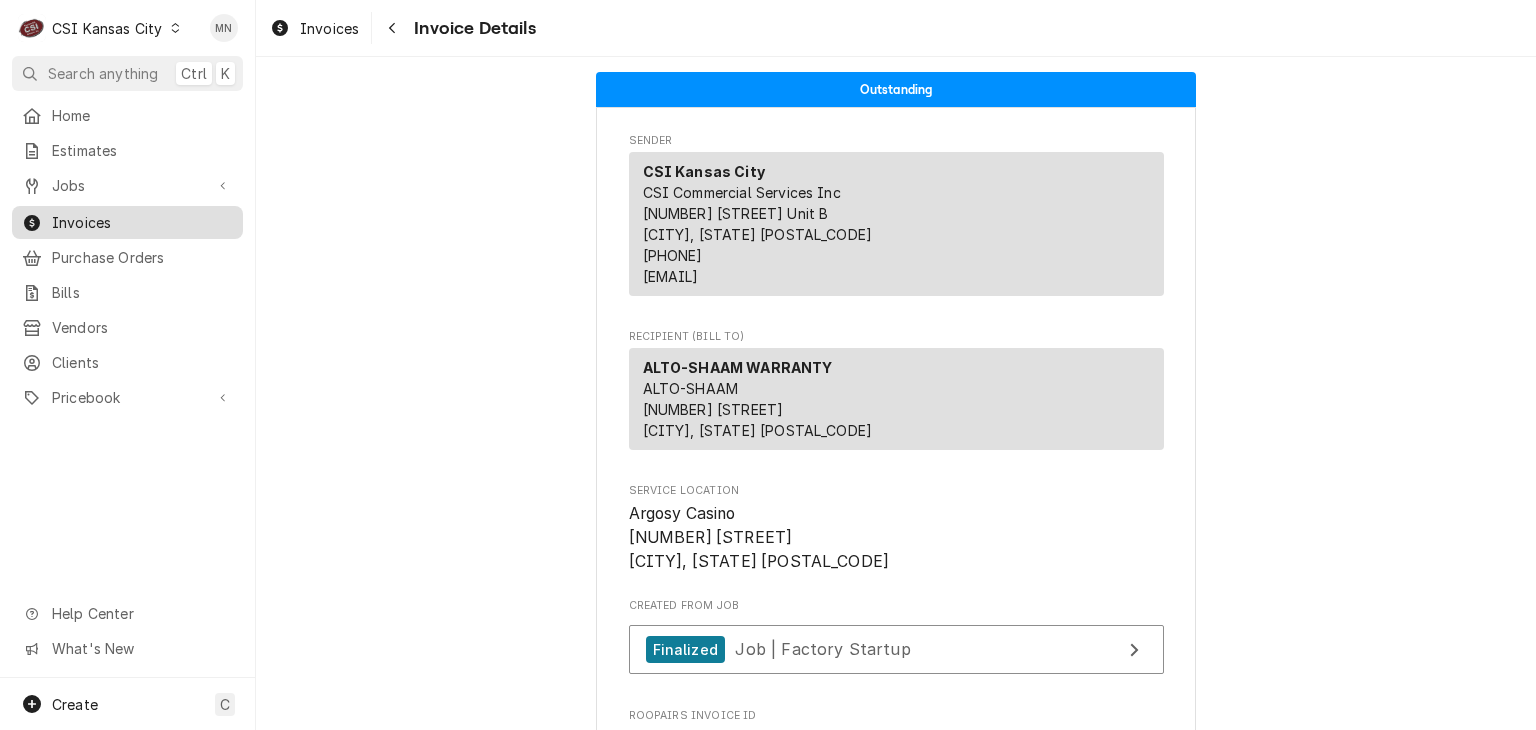 click on "Invoices" at bounding box center (142, 222) 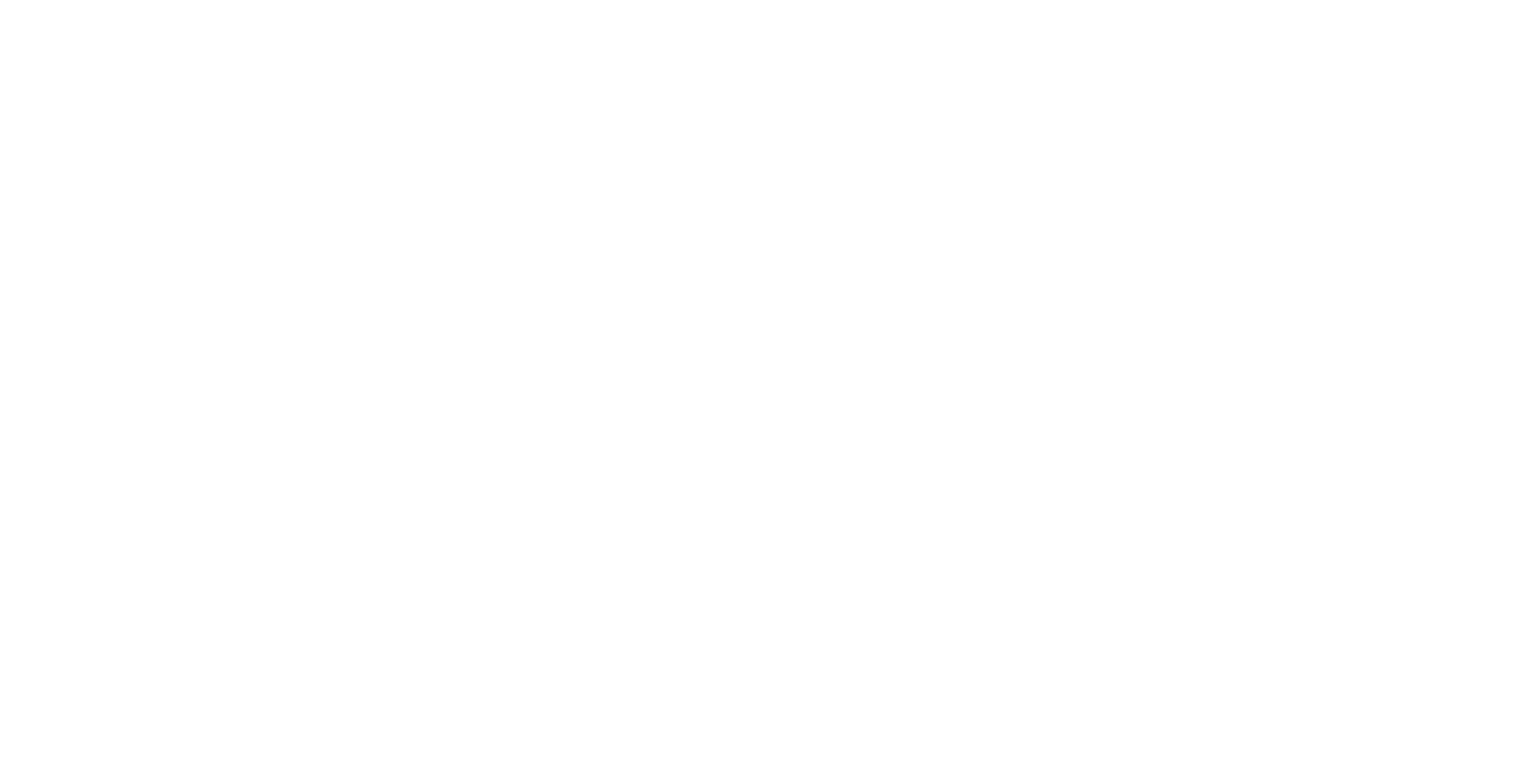 scroll, scrollTop: 0, scrollLeft: 0, axis: both 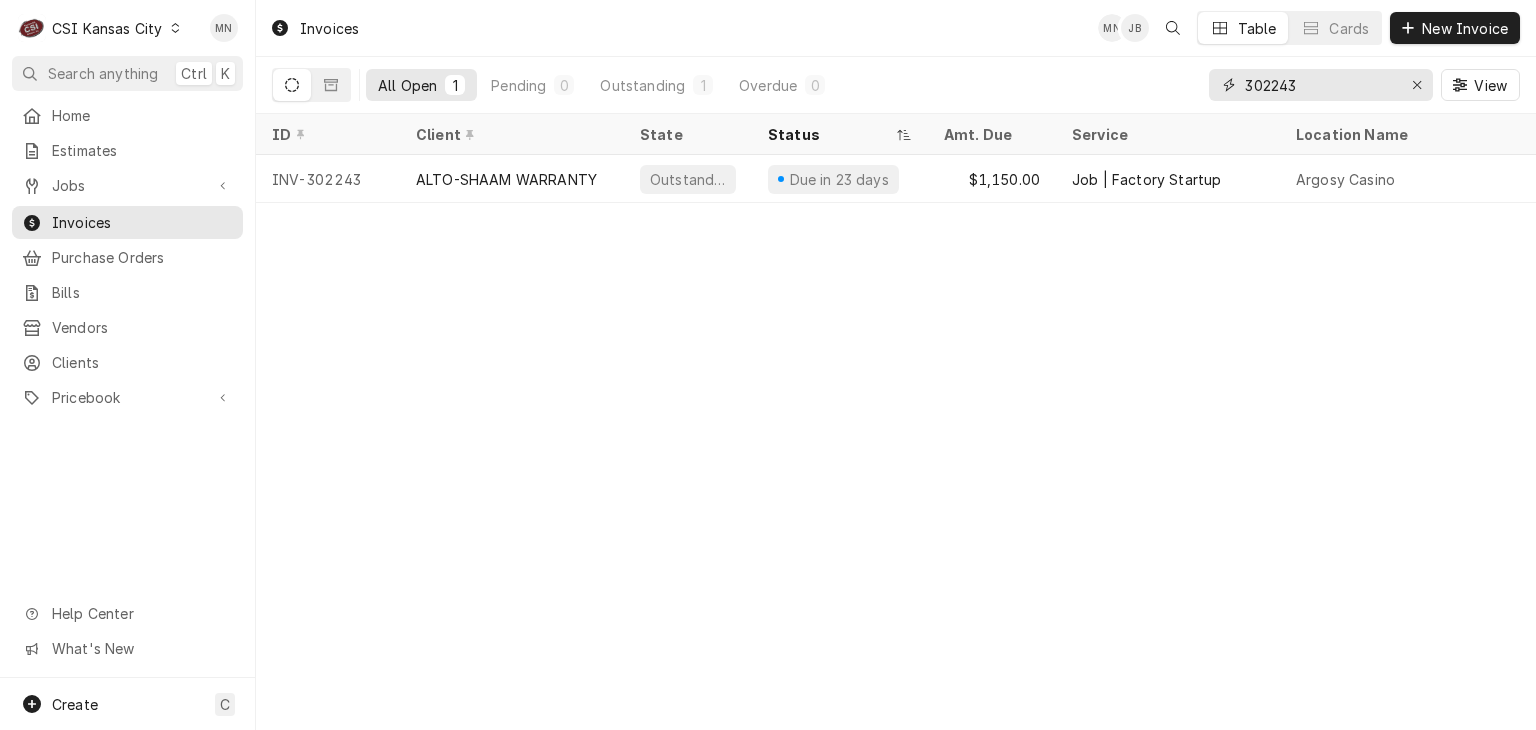 drag, startPoint x: 1332, startPoint y: 85, endPoint x: 1123, endPoint y: 85, distance: 209 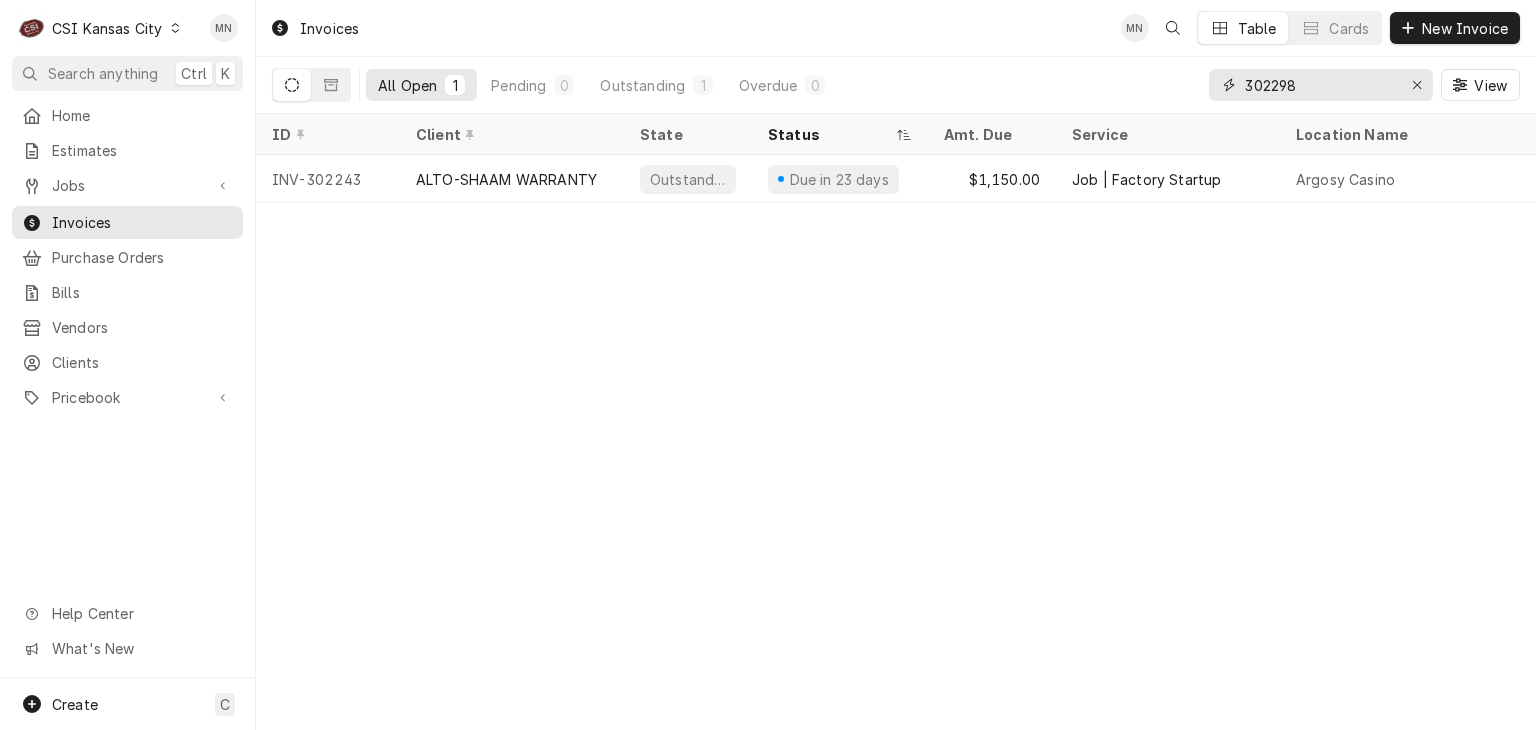 type on "302298" 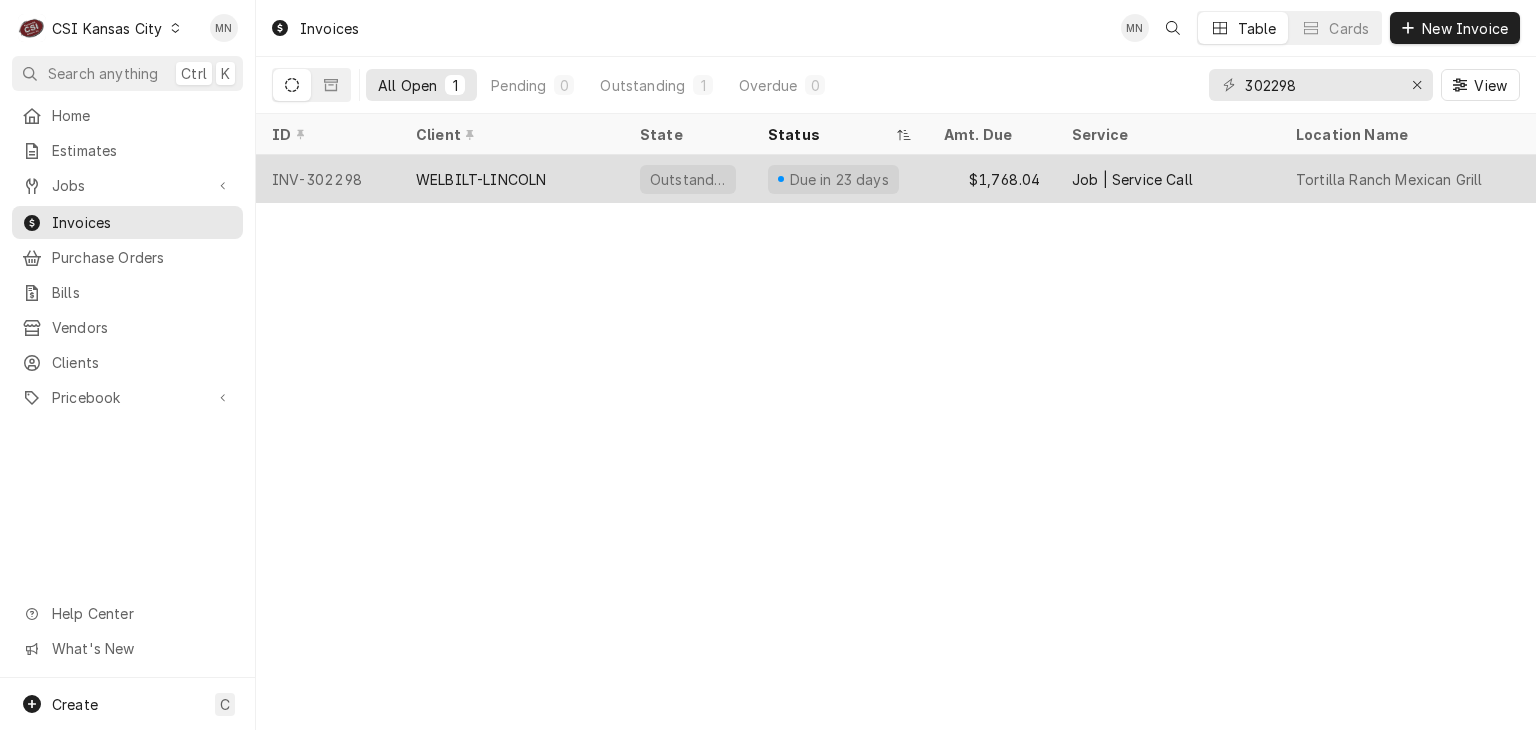 click on "WELBILT-LINCOLN" at bounding box center (512, 179) 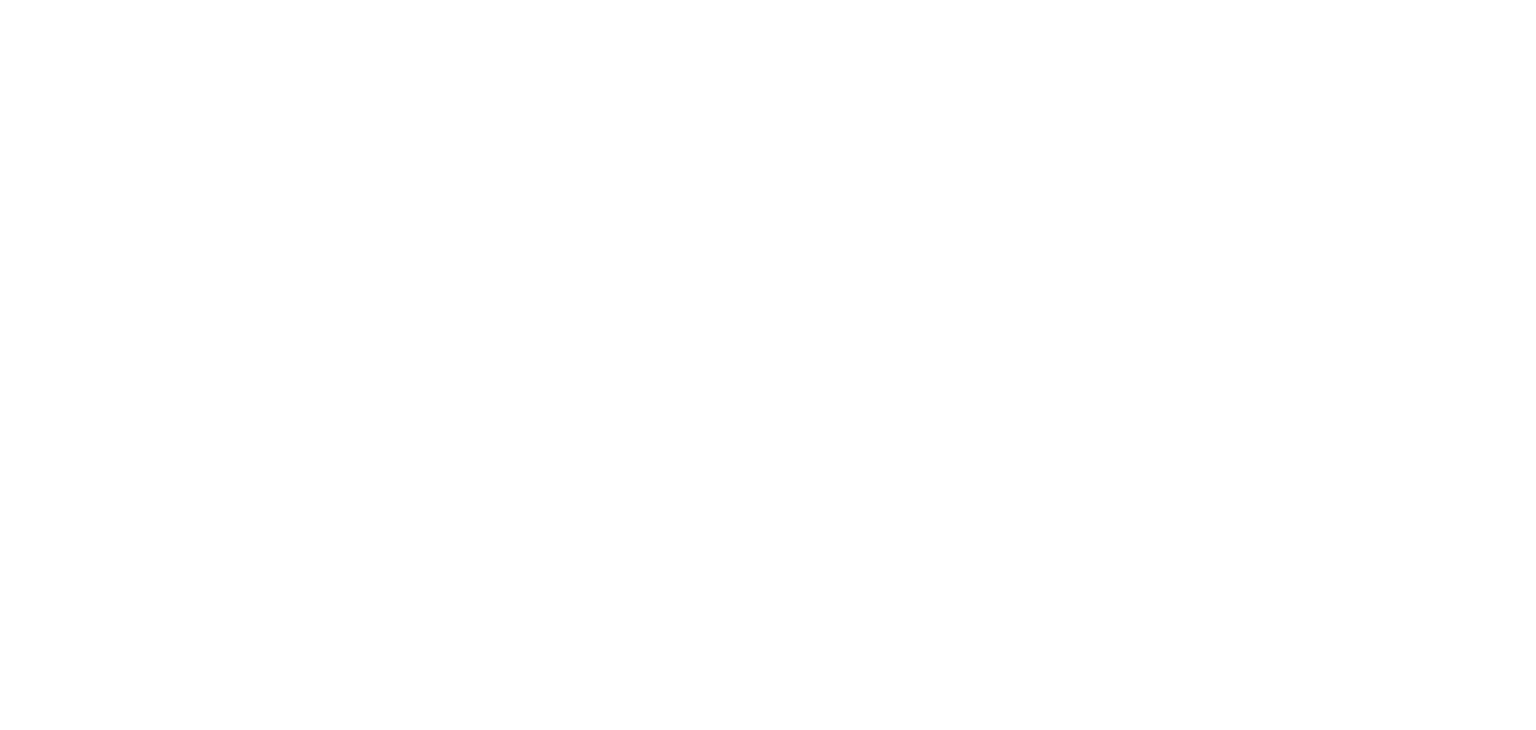 scroll, scrollTop: 0, scrollLeft: 0, axis: both 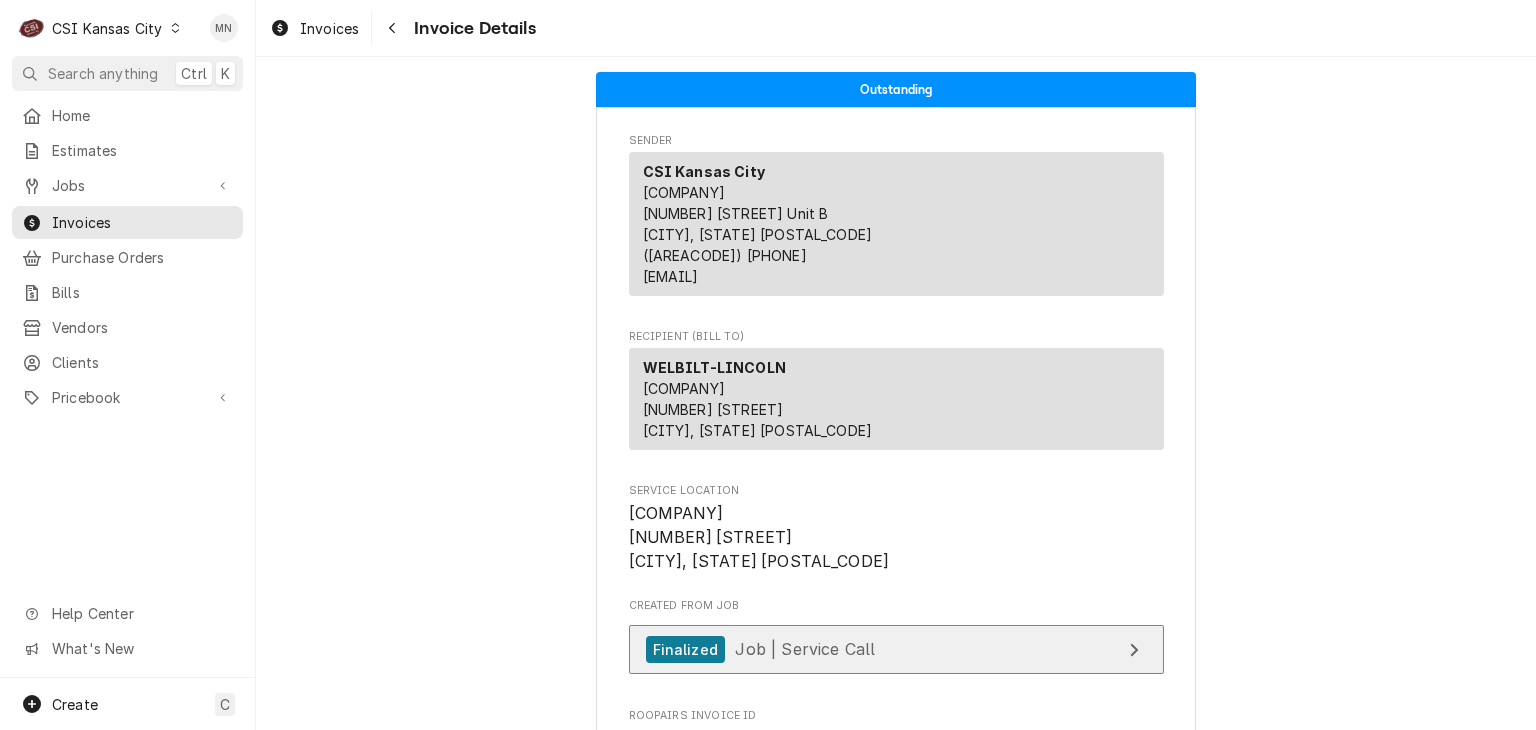 click on "Finalized Job | Service Call" at bounding box center [896, 649] 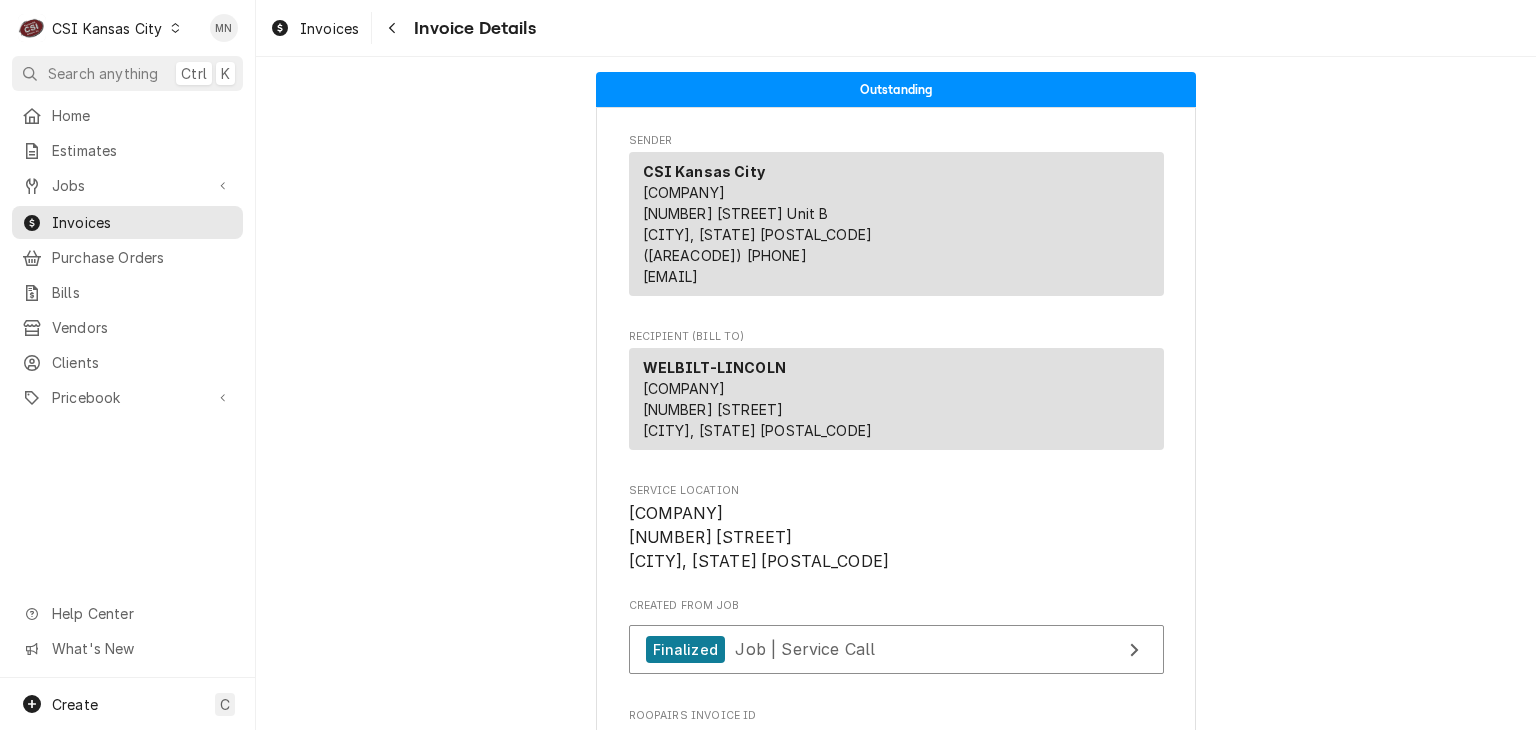 click on "CSI Kansas City" at bounding box center (107, 28) 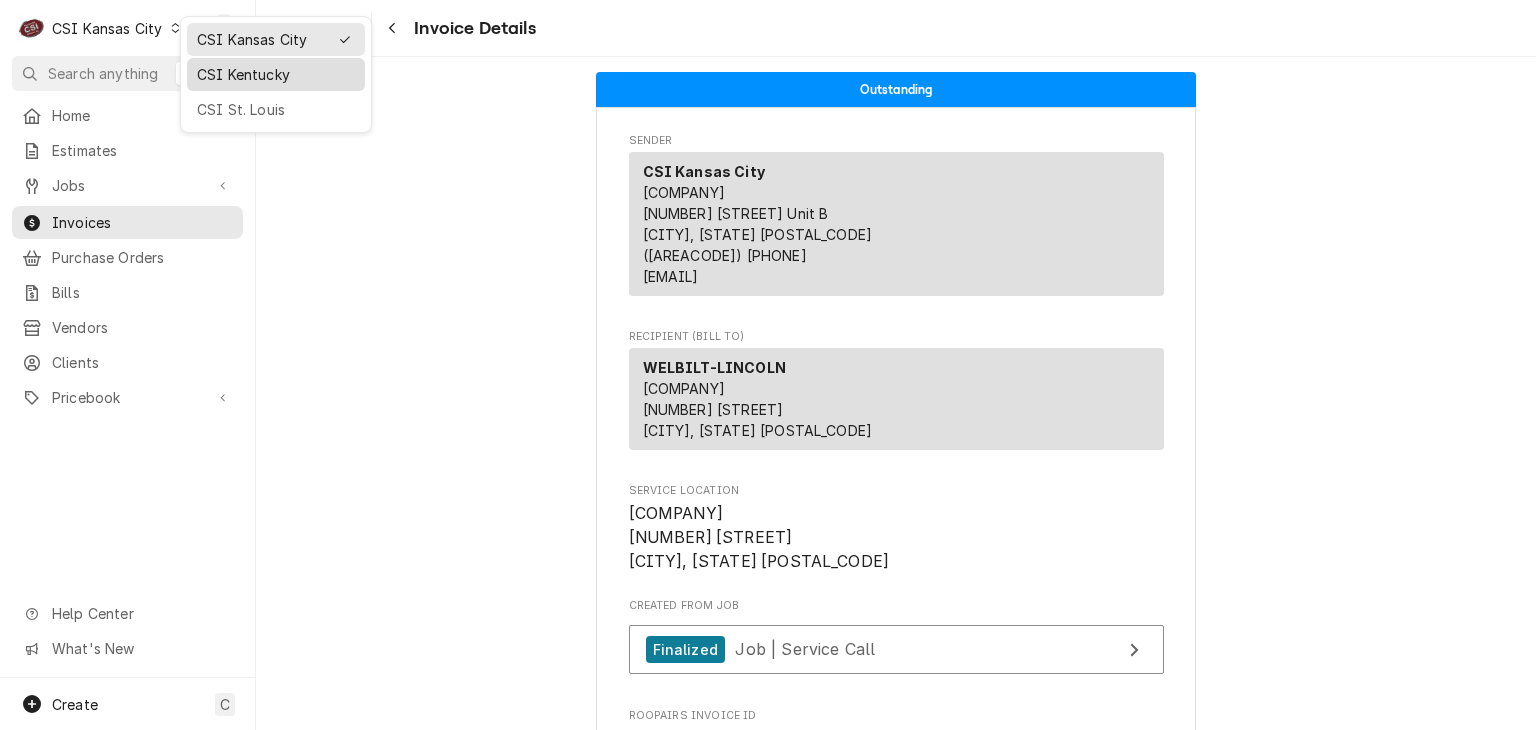 click on "CSI Kentucky" at bounding box center (276, 74) 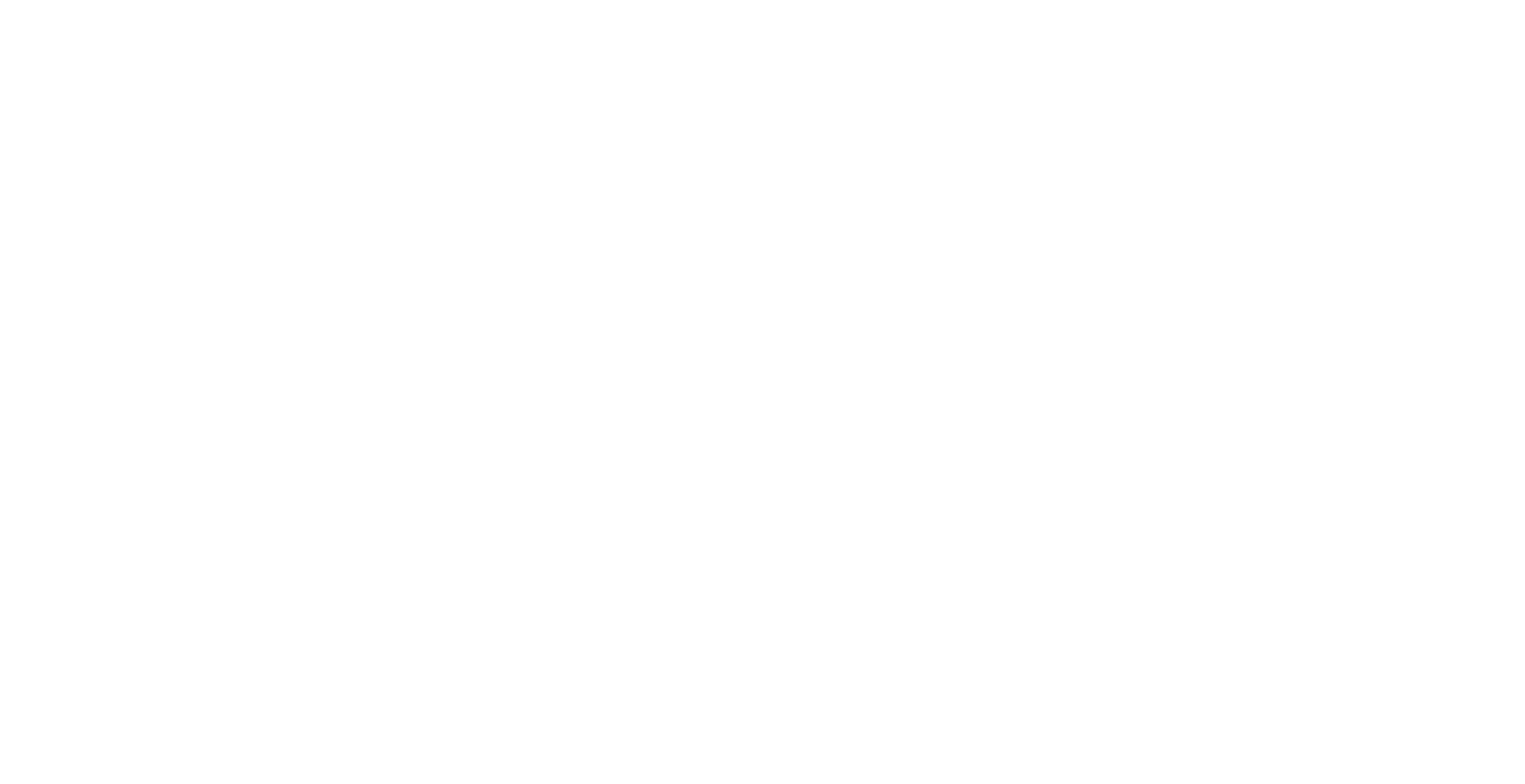 scroll, scrollTop: 0, scrollLeft: 0, axis: both 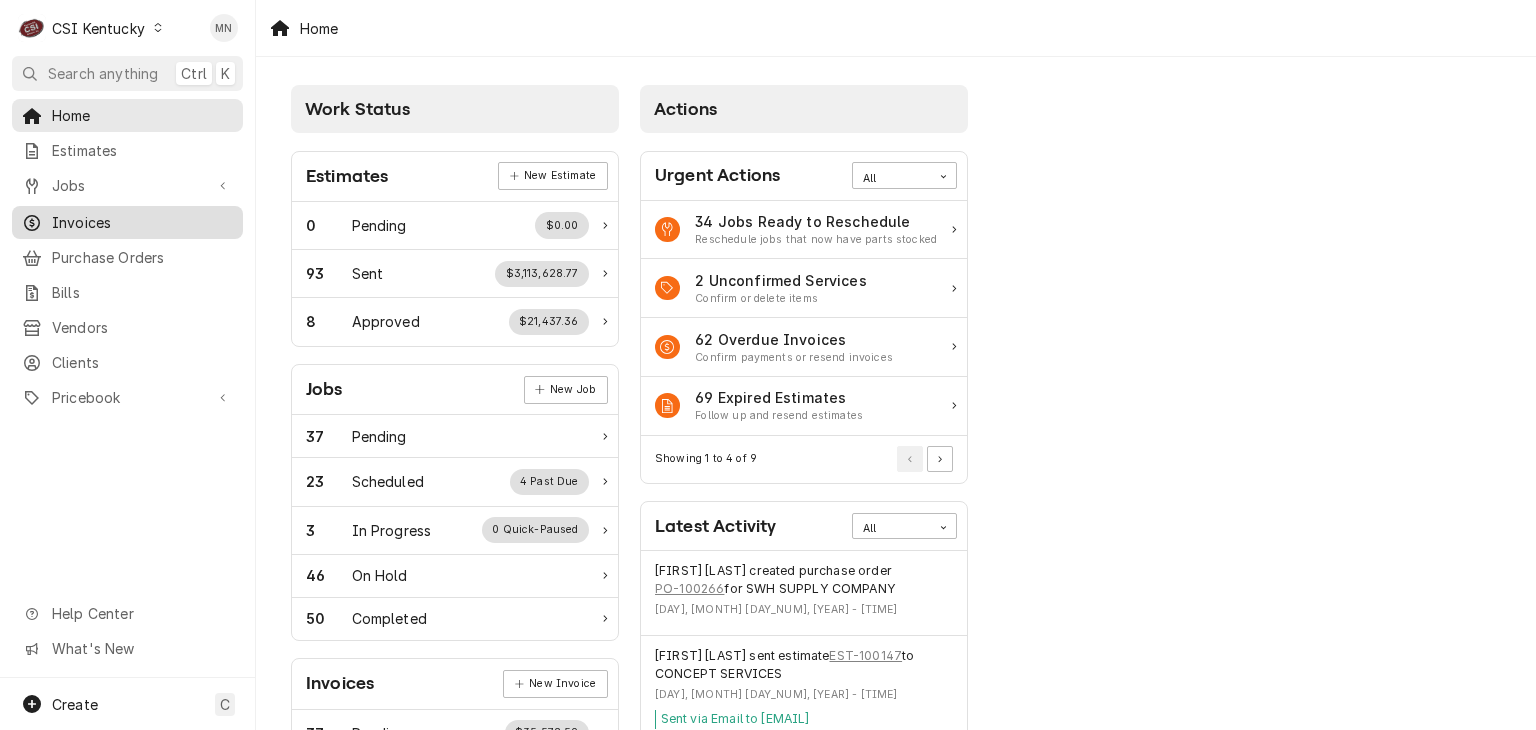 click on "Invoices" at bounding box center [142, 222] 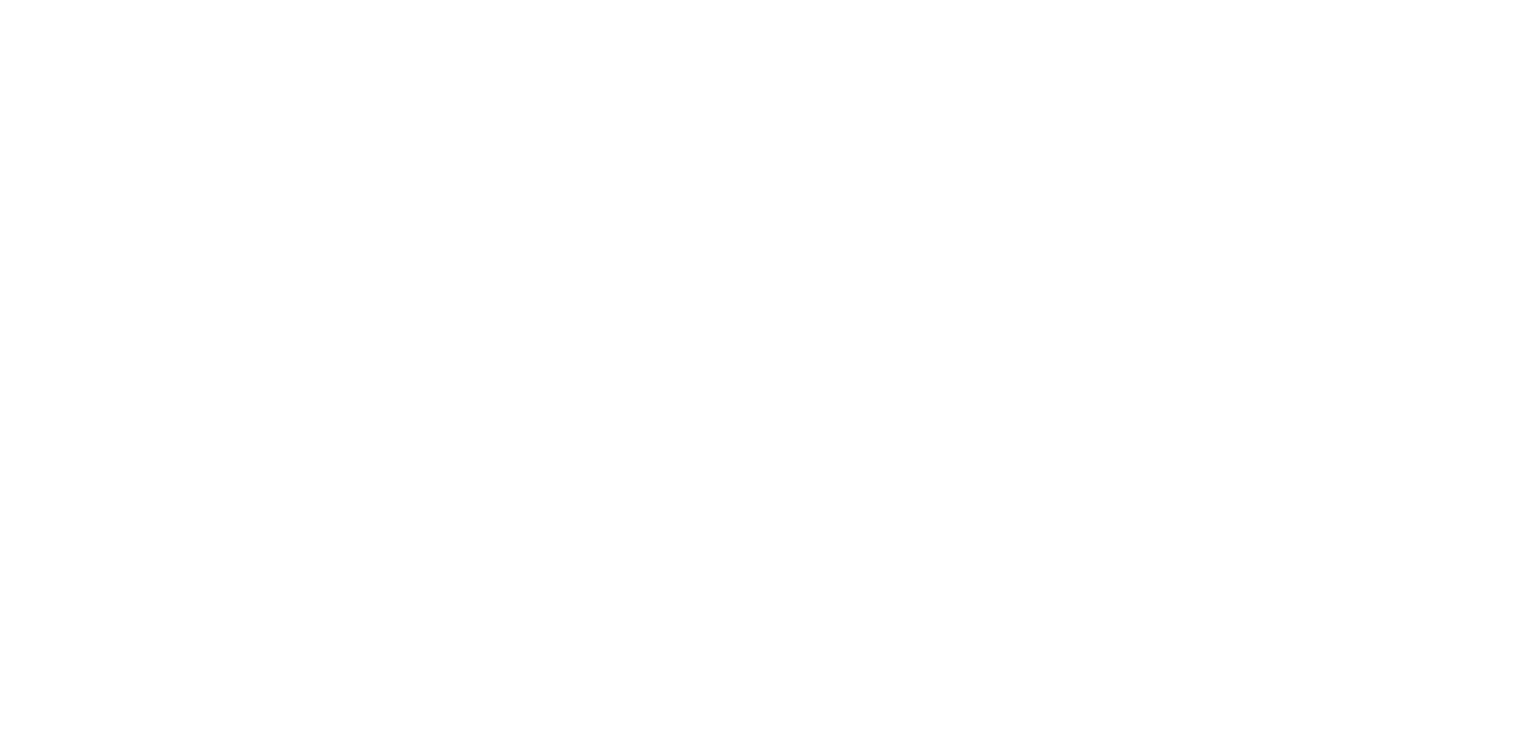 scroll, scrollTop: 0, scrollLeft: 0, axis: both 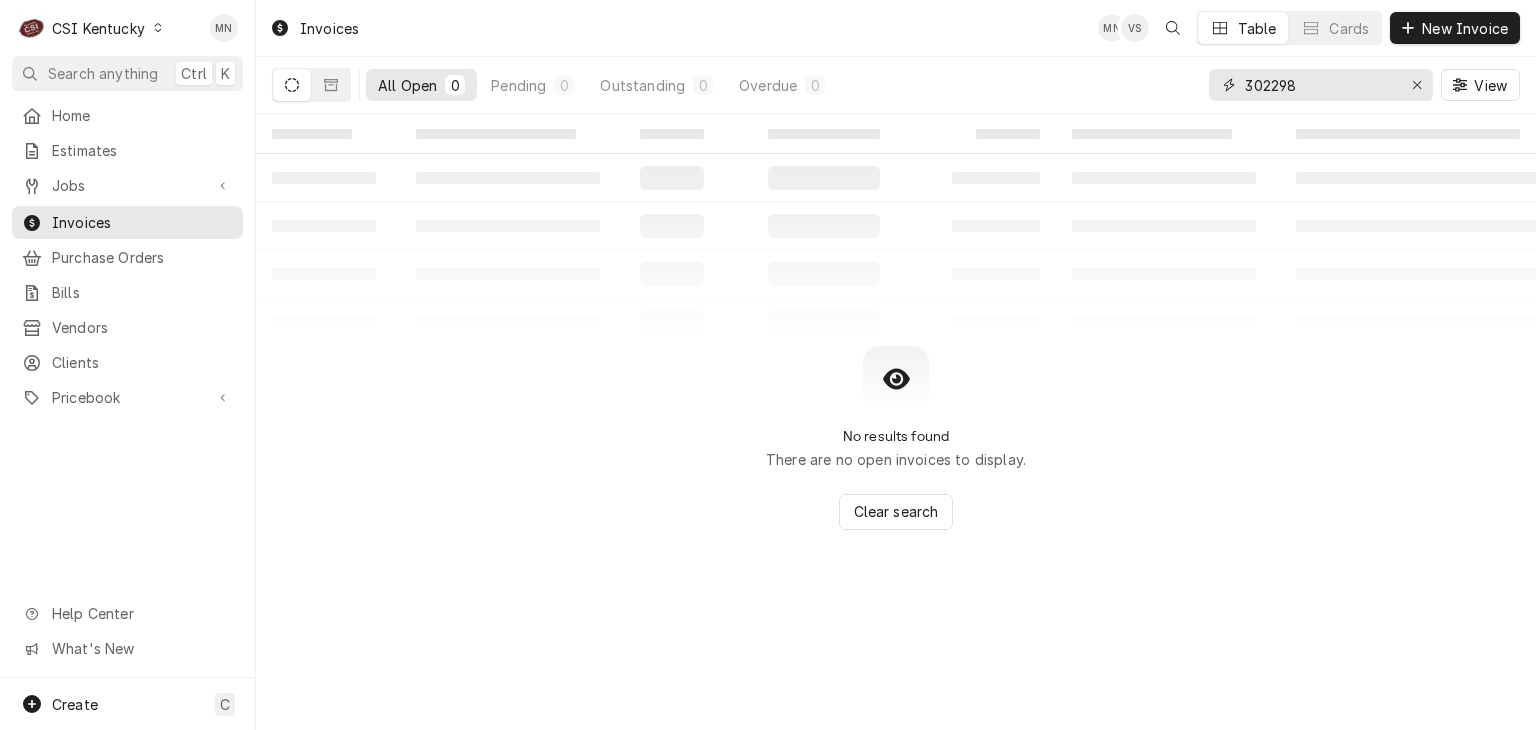 drag, startPoint x: 1334, startPoint y: 92, endPoint x: 1025, endPoint y: 61, distance: 310.55112 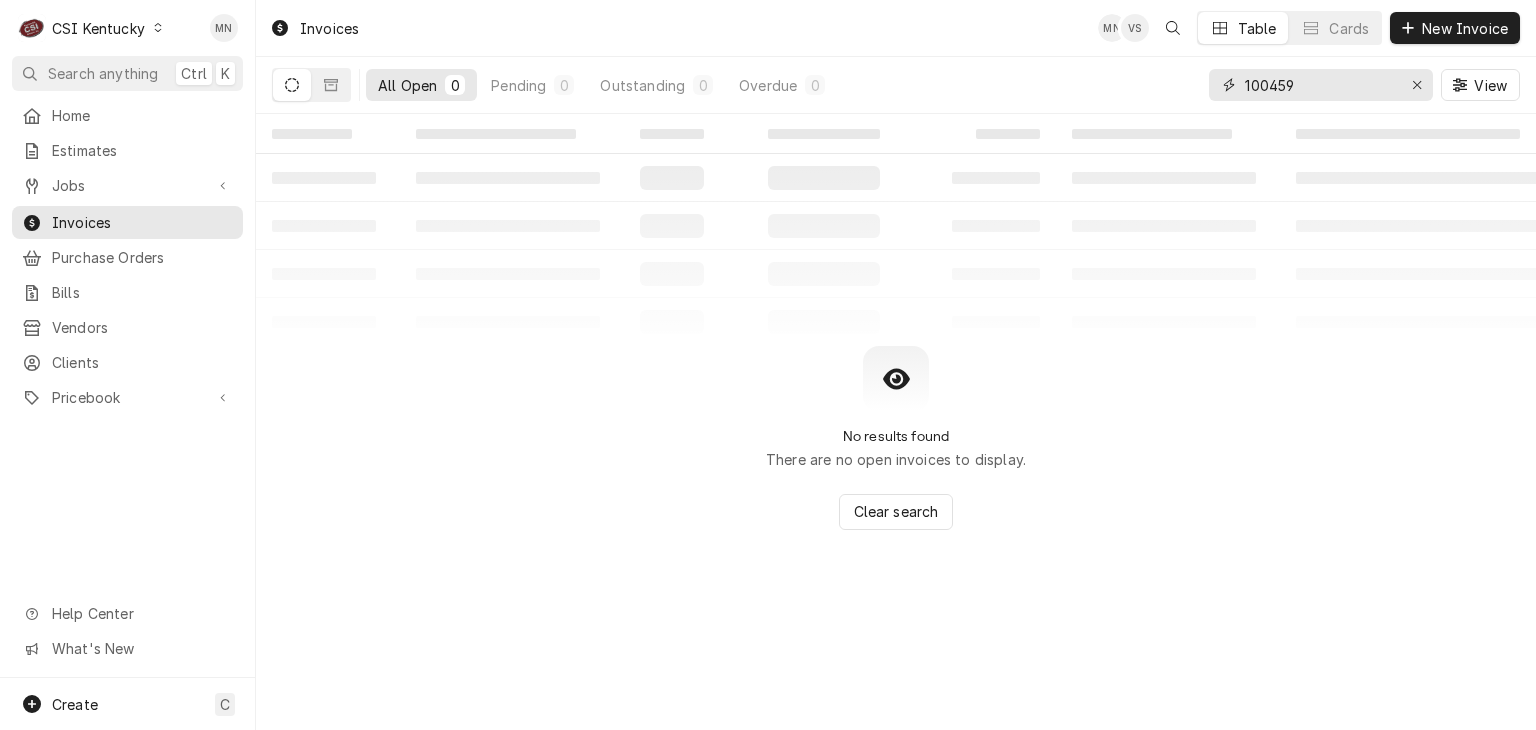 type on "100459" 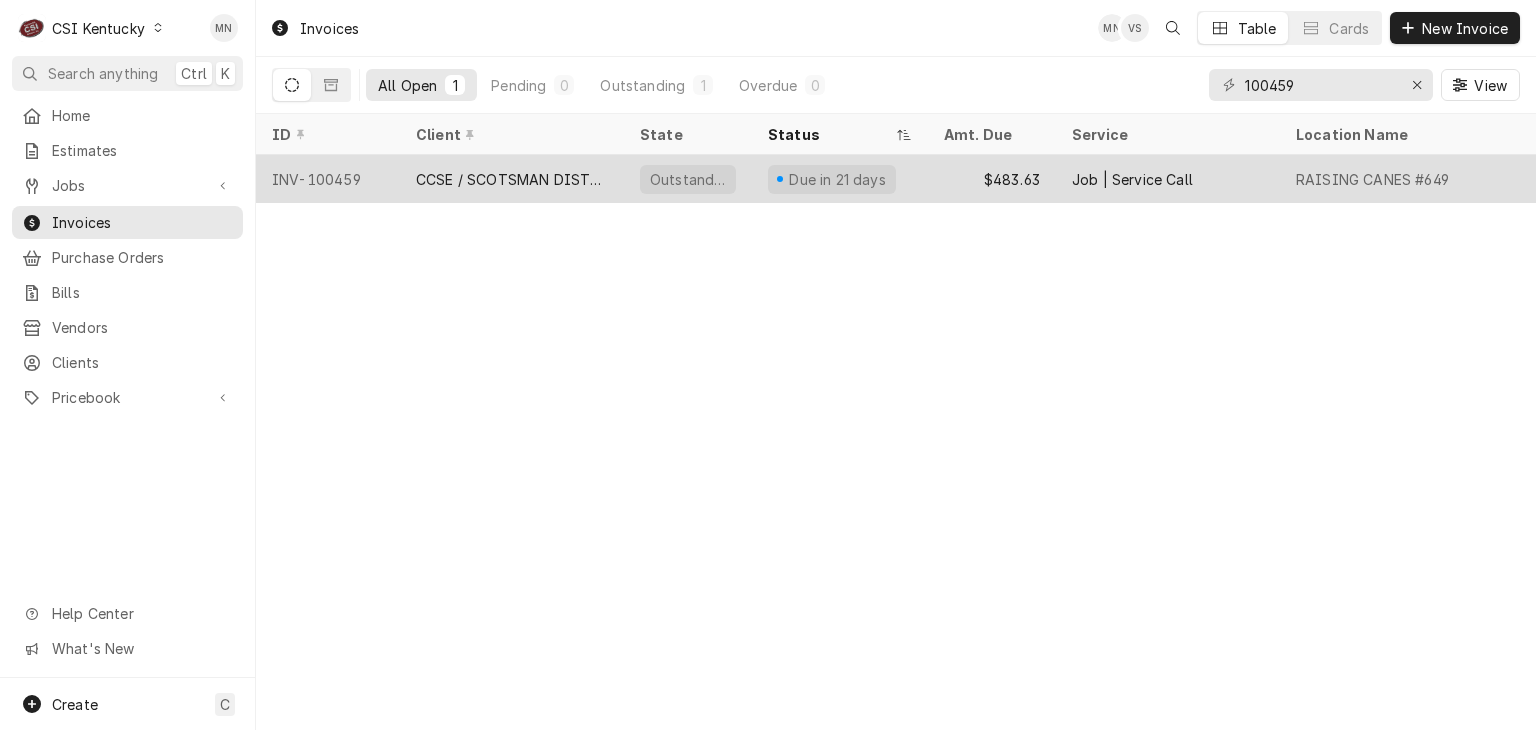 click on "CCSE / SCOTSMAN DISTRIBUTOR" at bounding box center (512, 179) 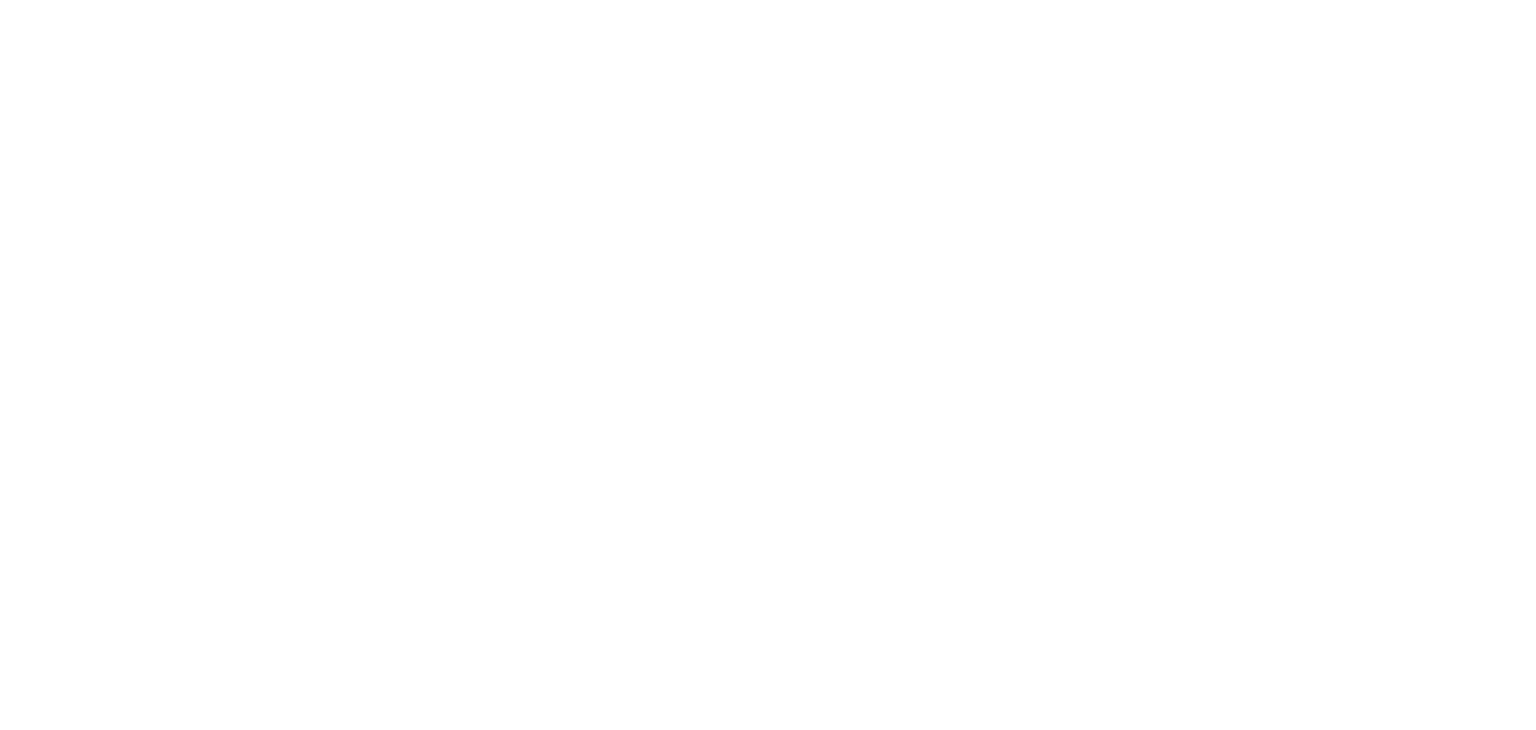 scroll, scrollTop: 0, scrollLeft: 0, axis: both 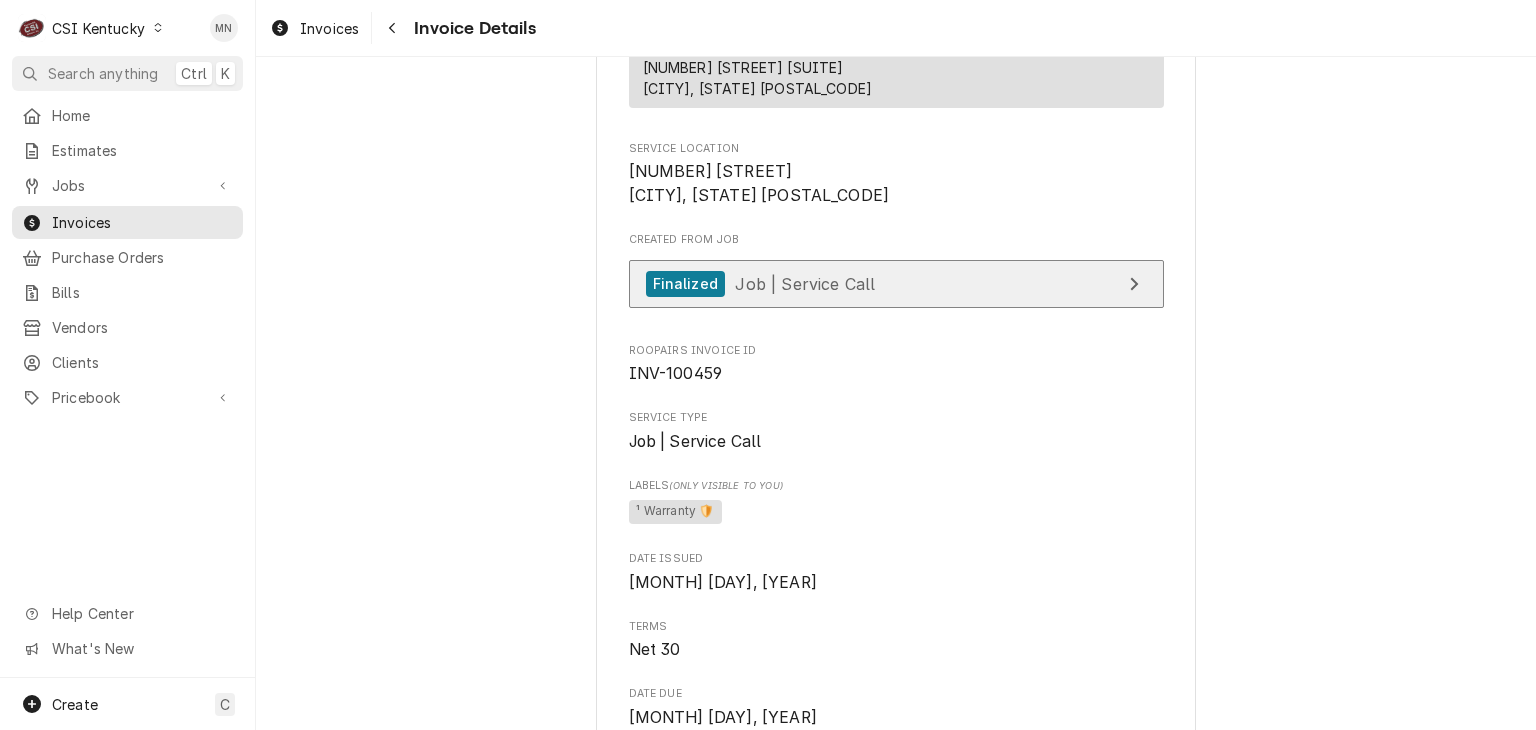 click on "Job | Service Call" at bounding box center [805, 283] 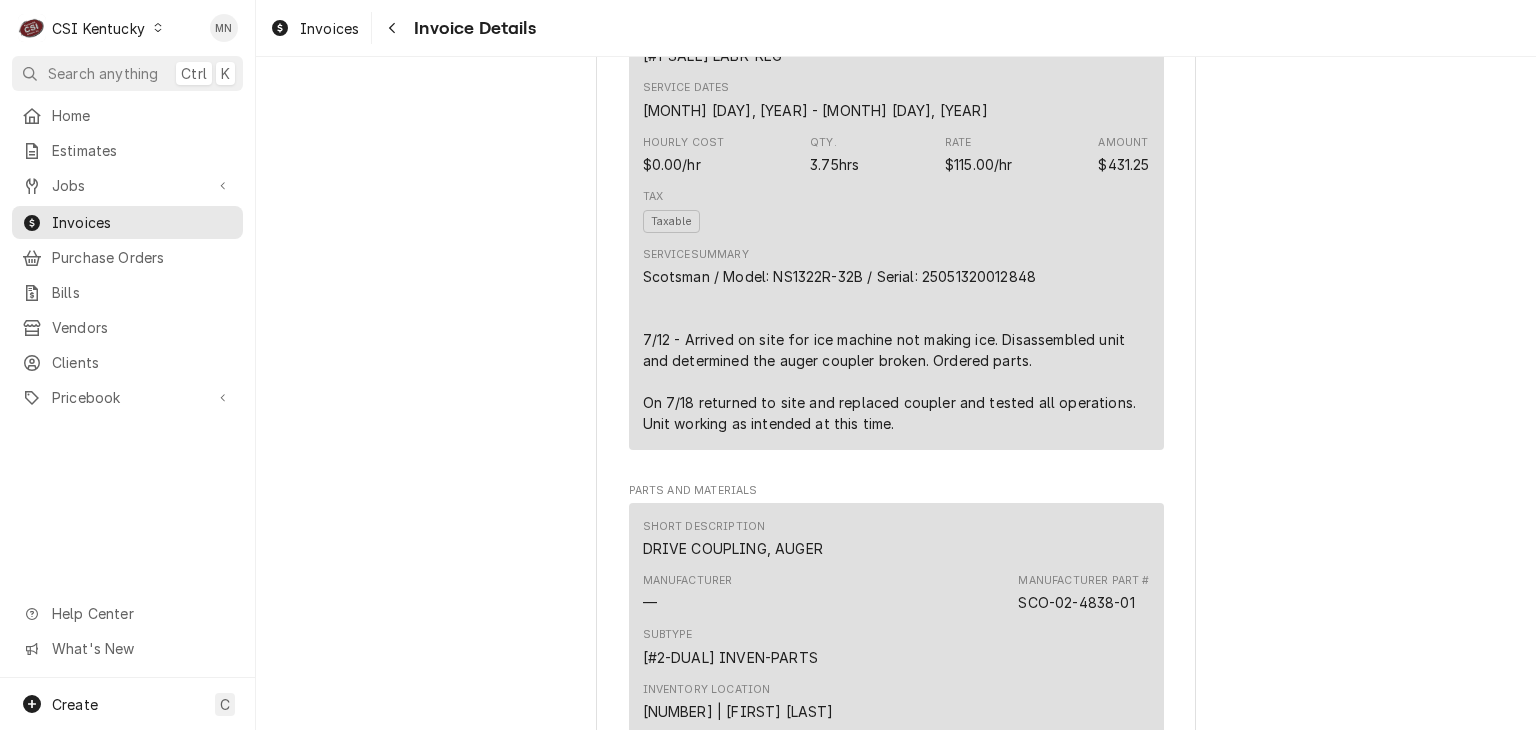 scroll, scrollTop: 1600, scrollLeft: 0, axis: vertical 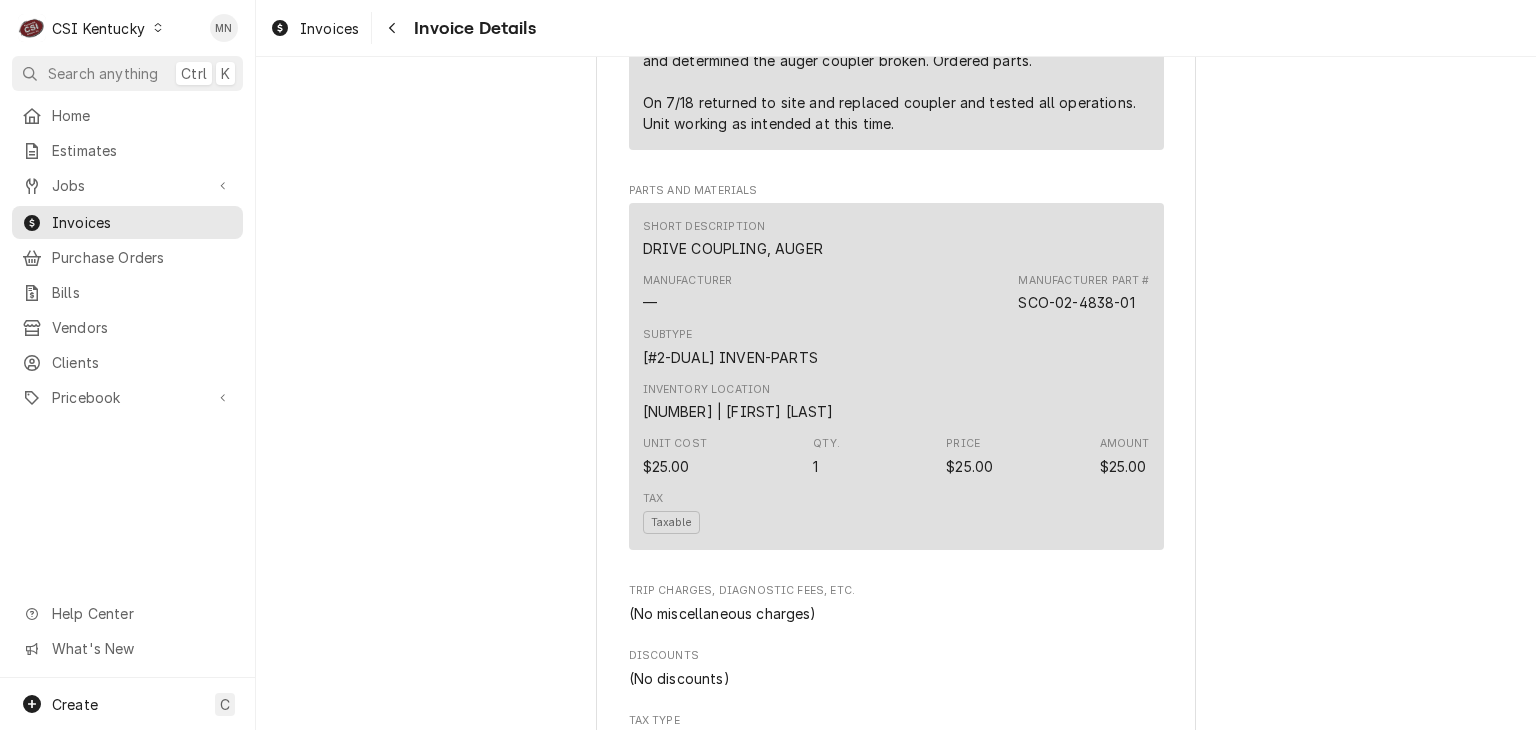 click on "C CSI Kentucky" at bounding box center [91, 28] 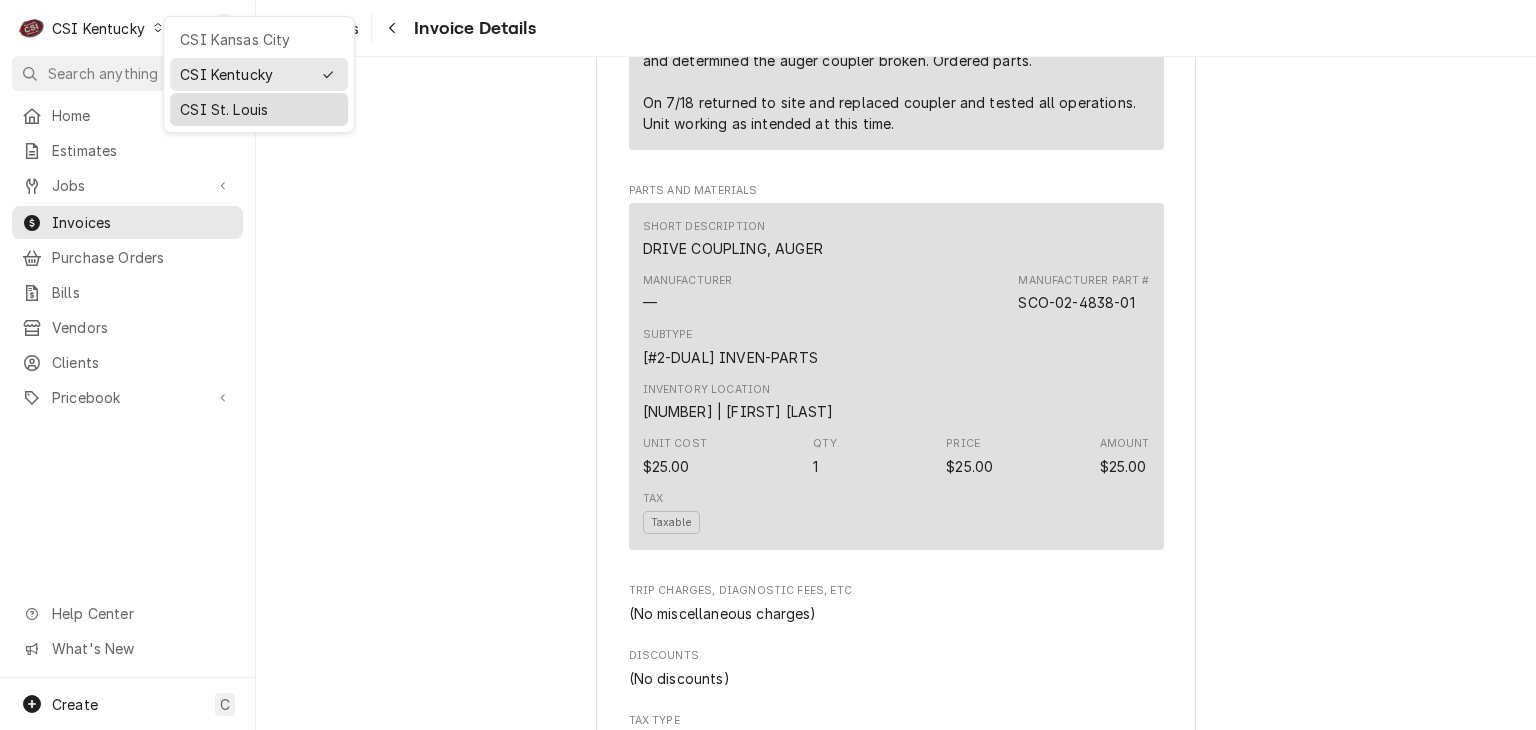 click on "CSI St. Louis" at bounding box center [259, 109] 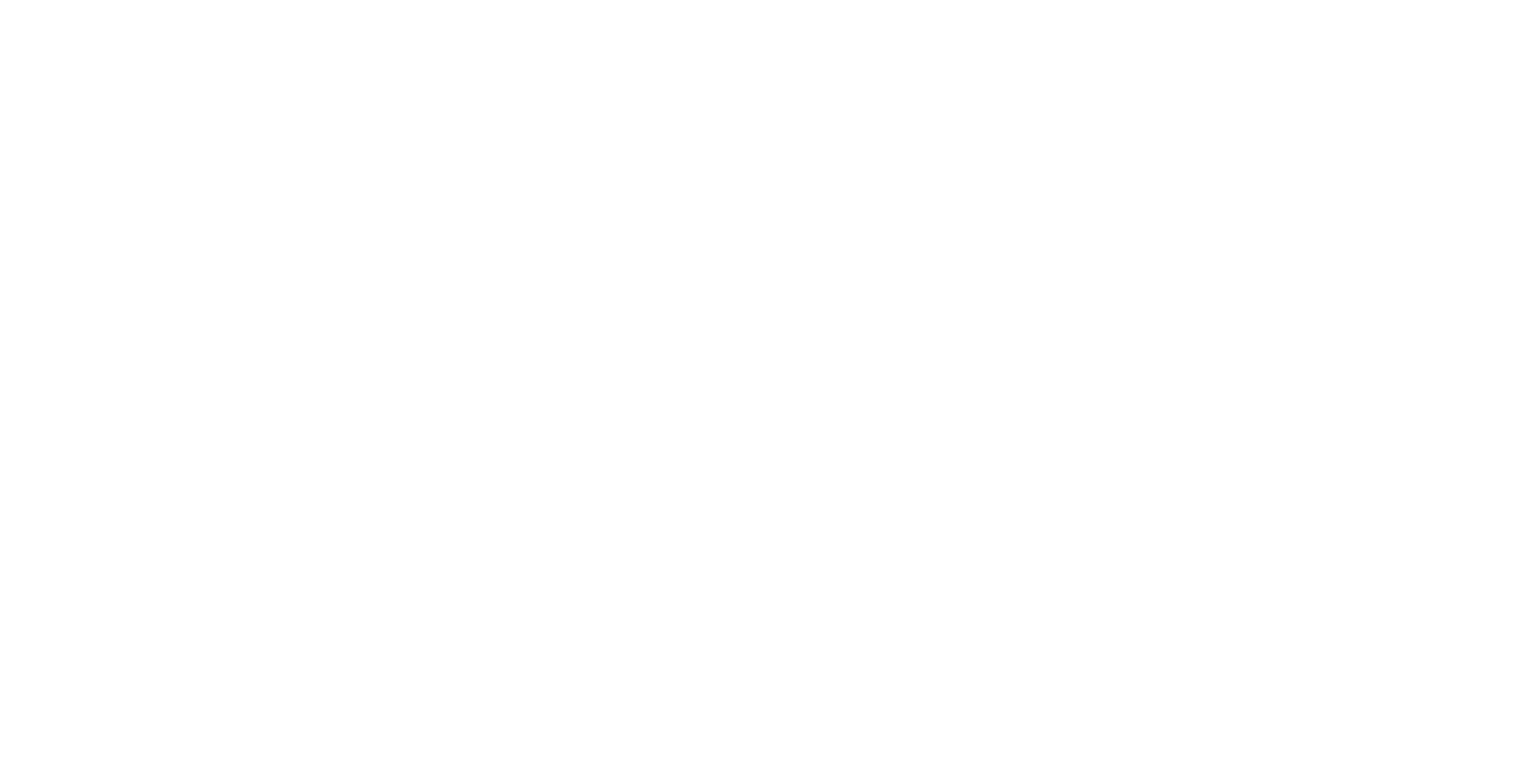 scroll, scrollTop: 0, scrollLeft: 0, axis: both 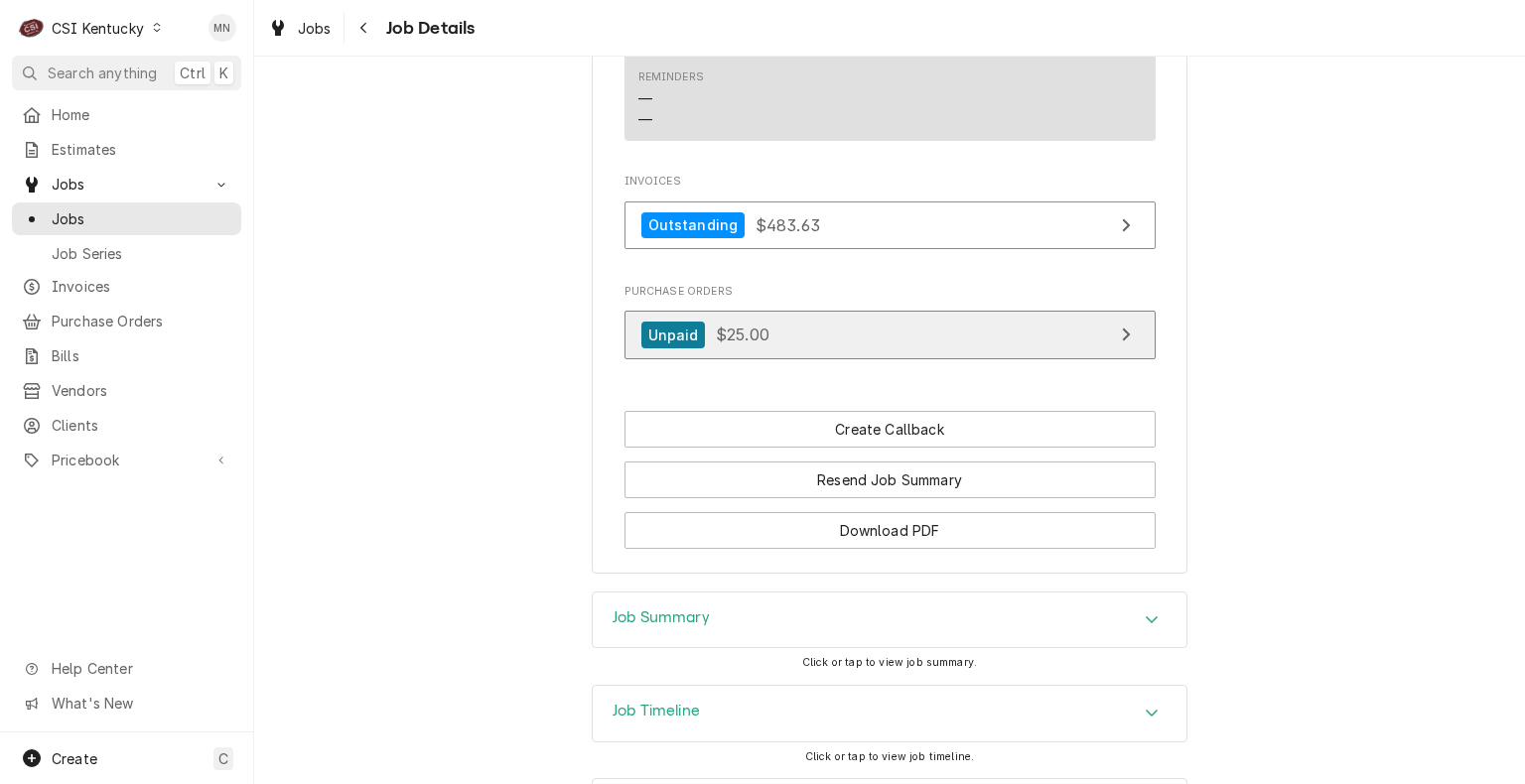 click on "Unpaid $25.00" at bounding box center (890, 334) 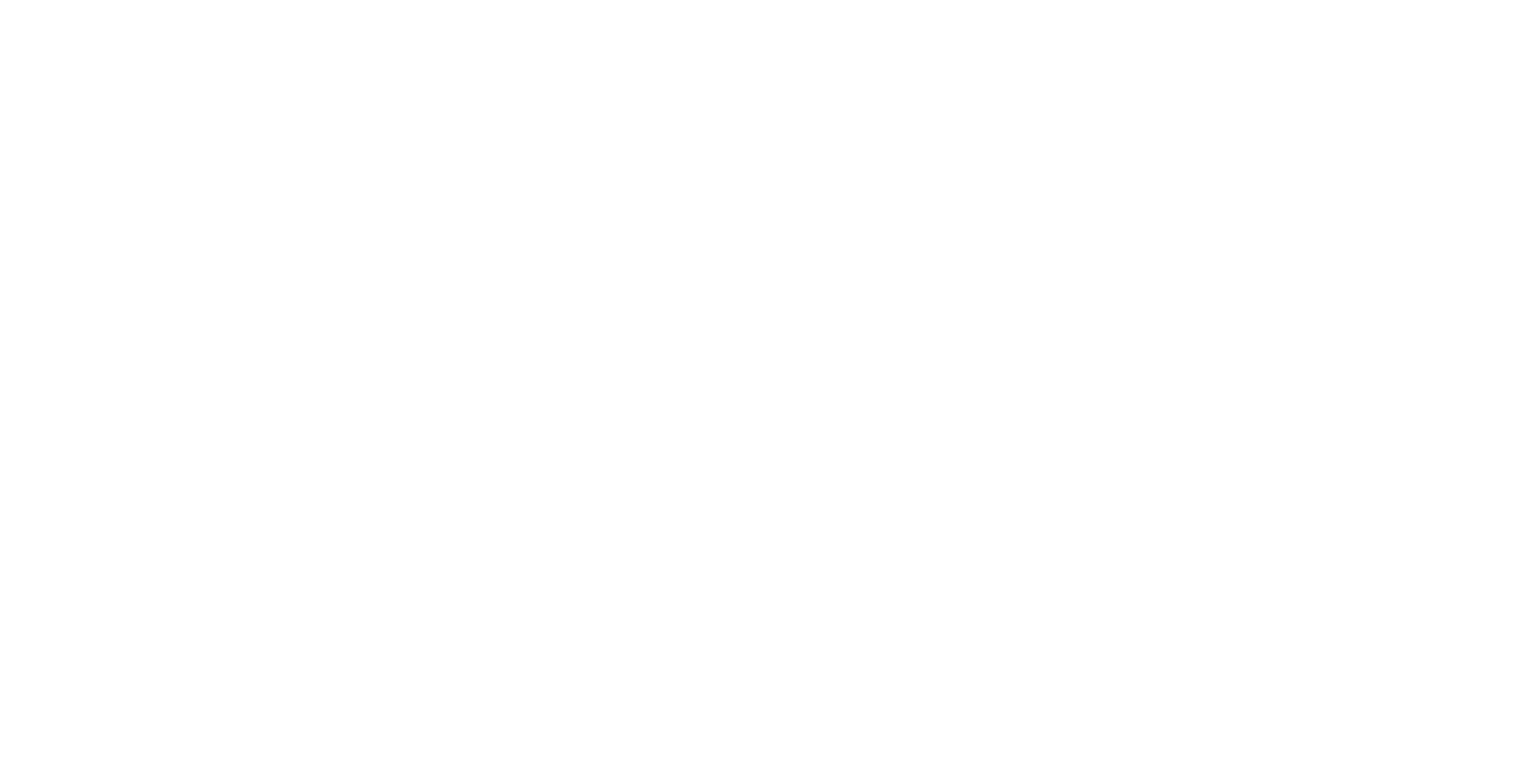 scroll, scrollTop: 0, scrollLeft: 0, axis: both 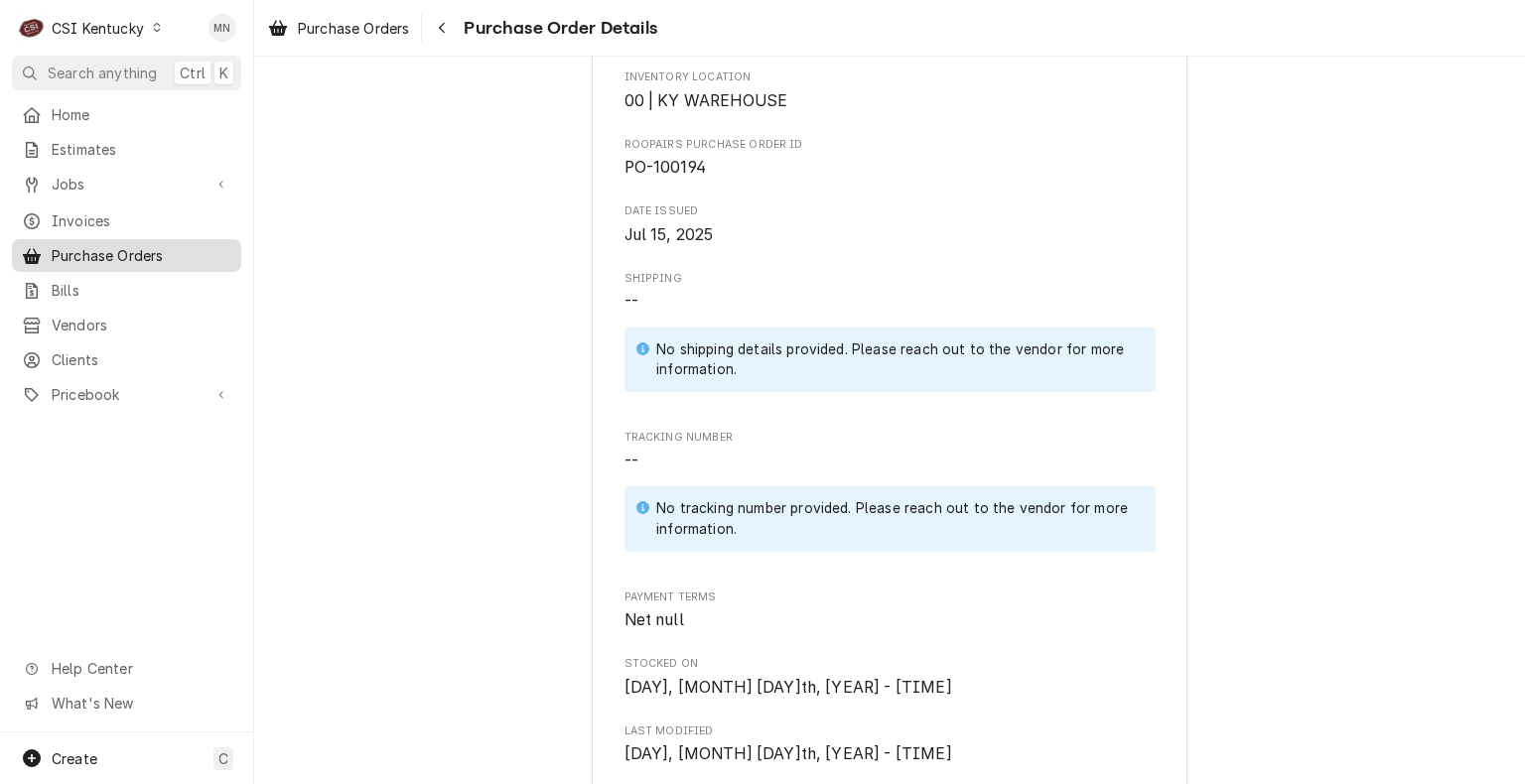 click on "Purchase Orders" at bounding box center [141, 255] 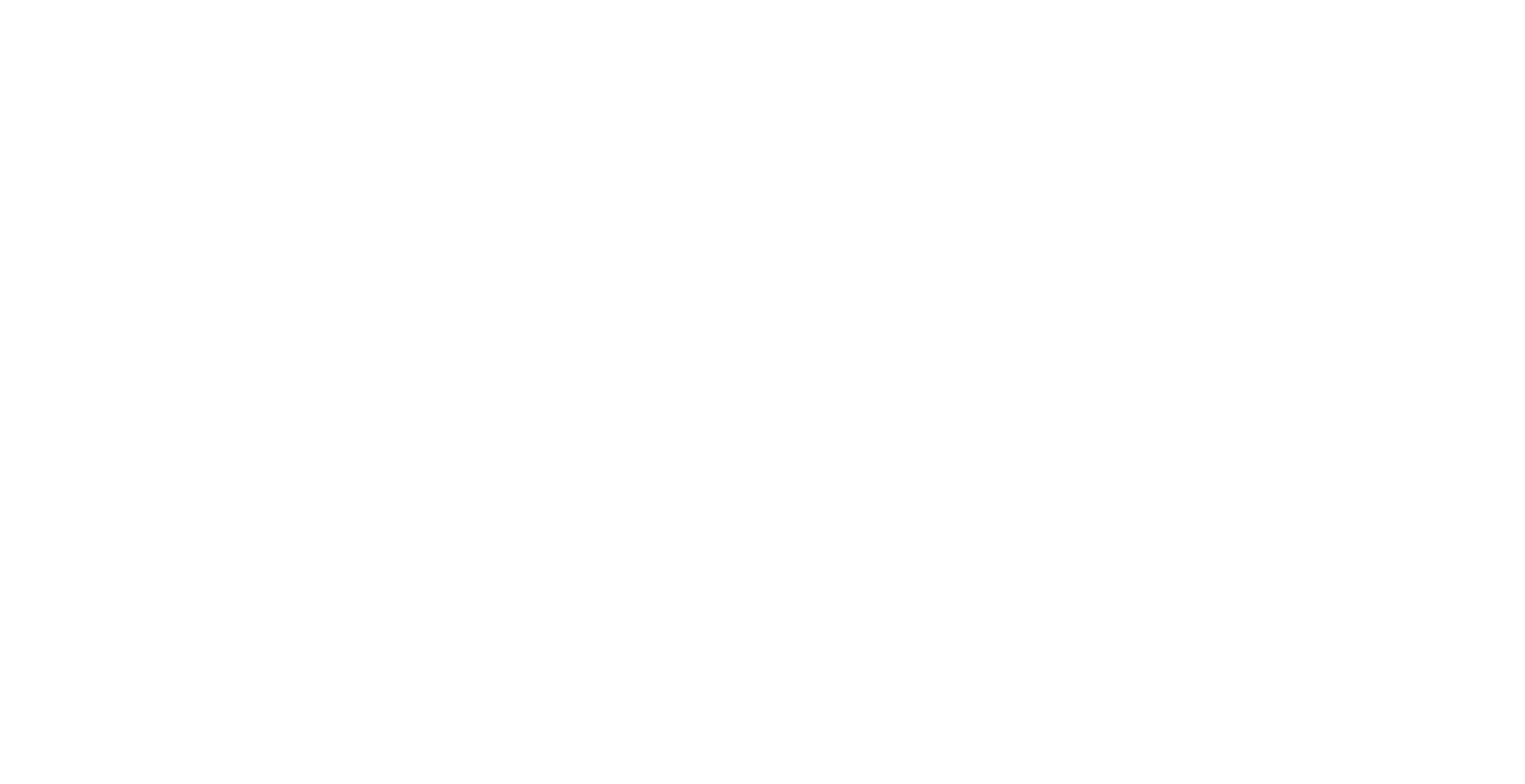 scroll, scrollTop: 0, scrollLeft: 0, axis: both 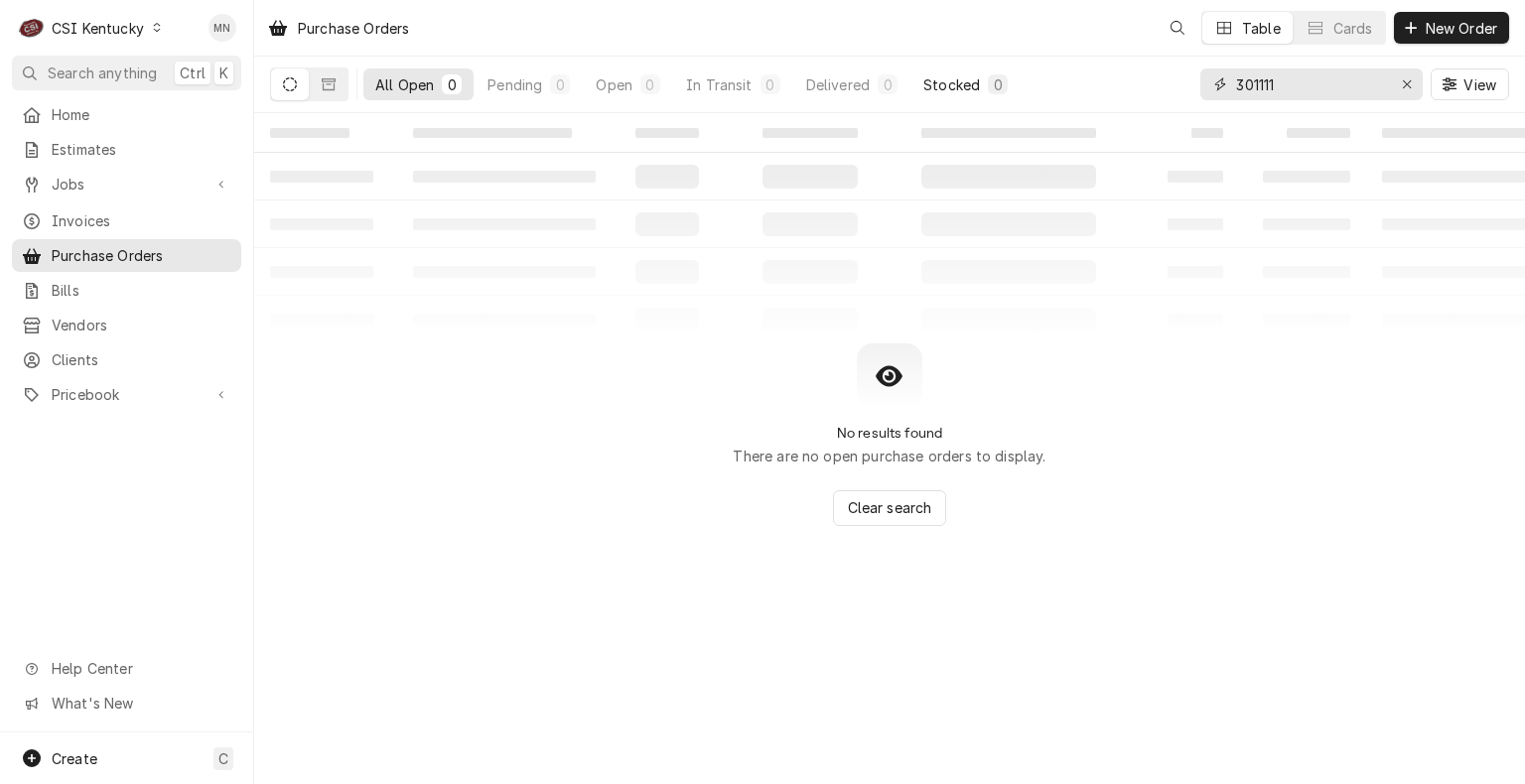 drag, startPoint x: 1307, startPoint y: 77, endPoint x: 982, endPoint y: 79, distance: 325.0062 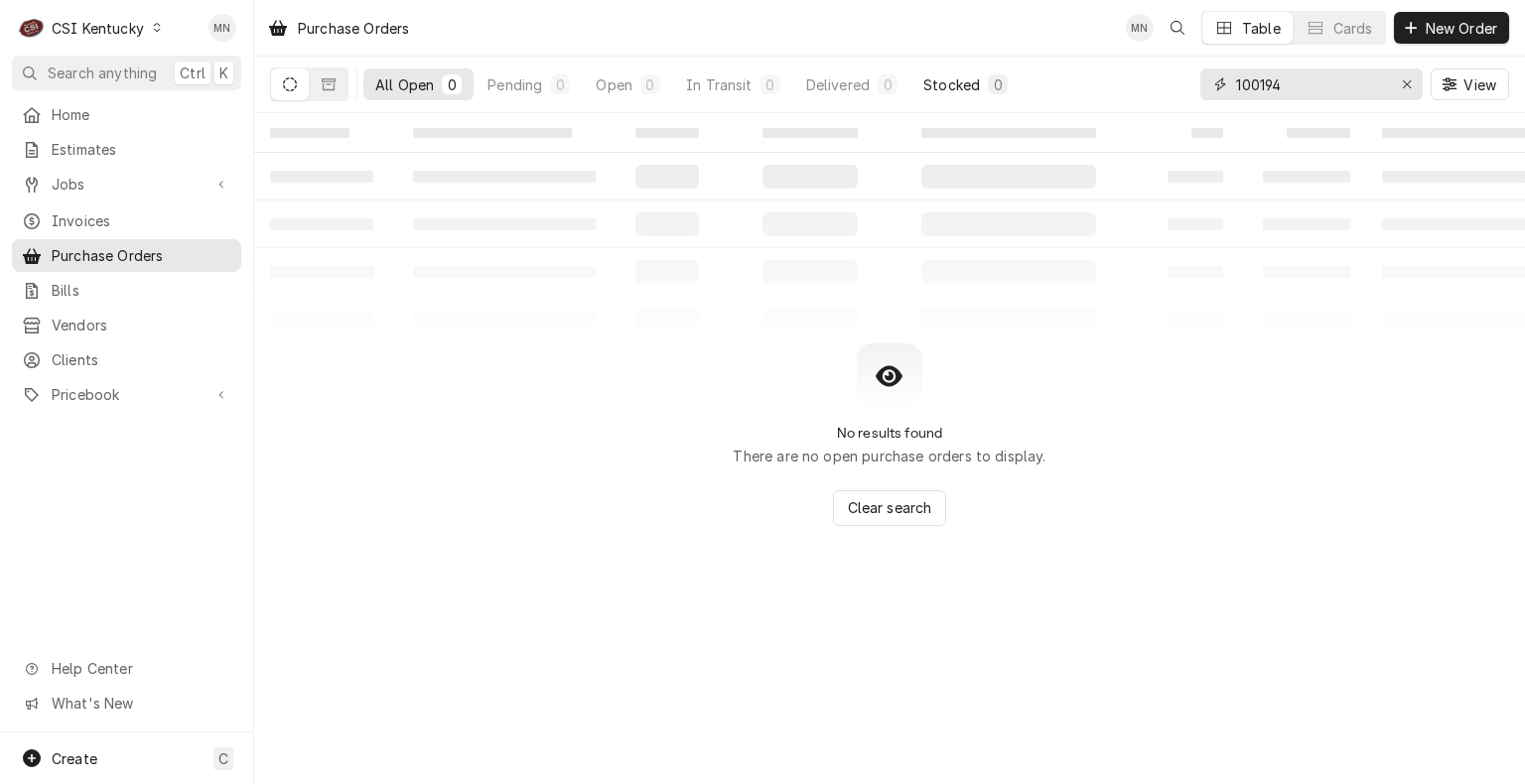 type on "100194" 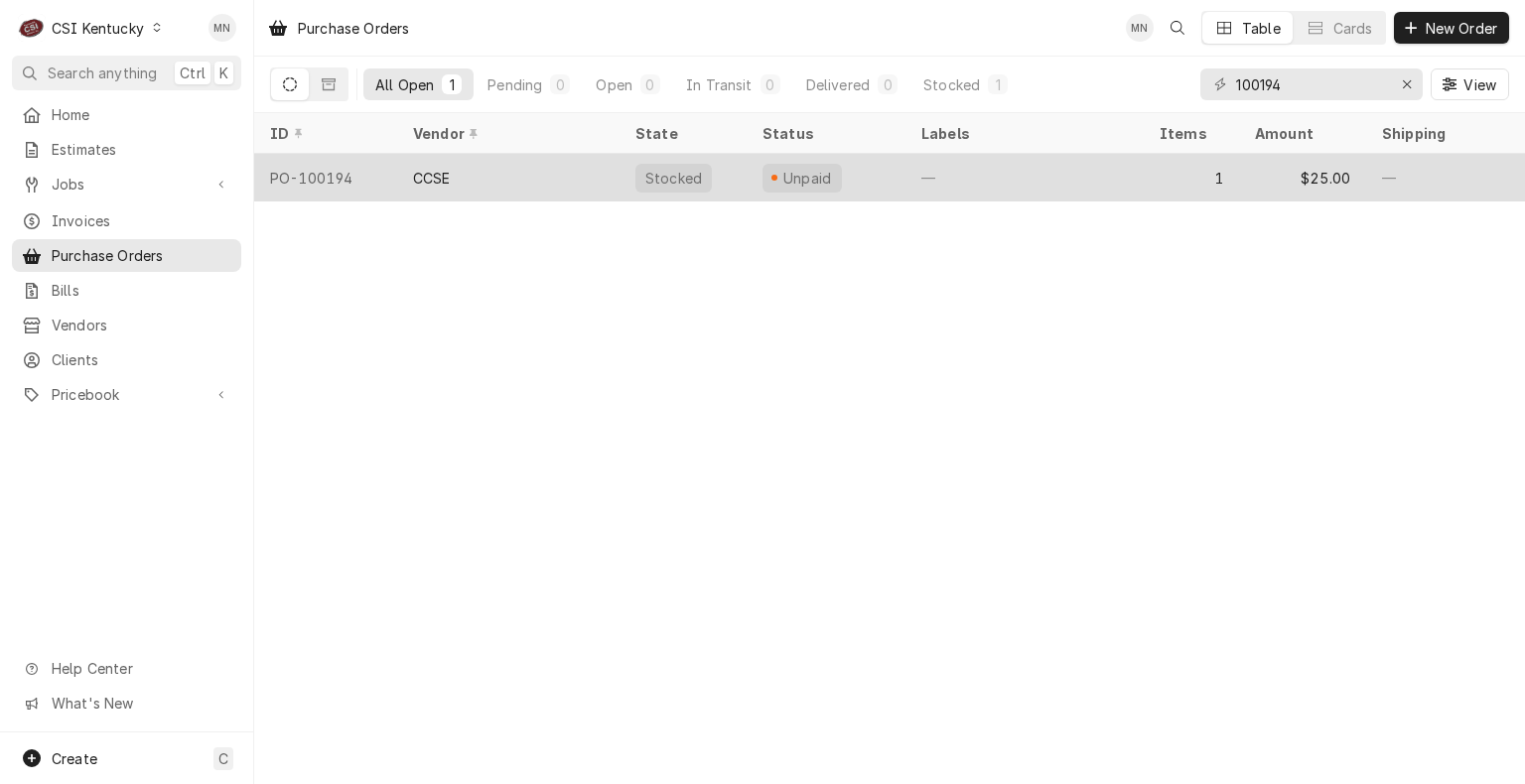 click on "CCSE" at bounding box center [508, 178] 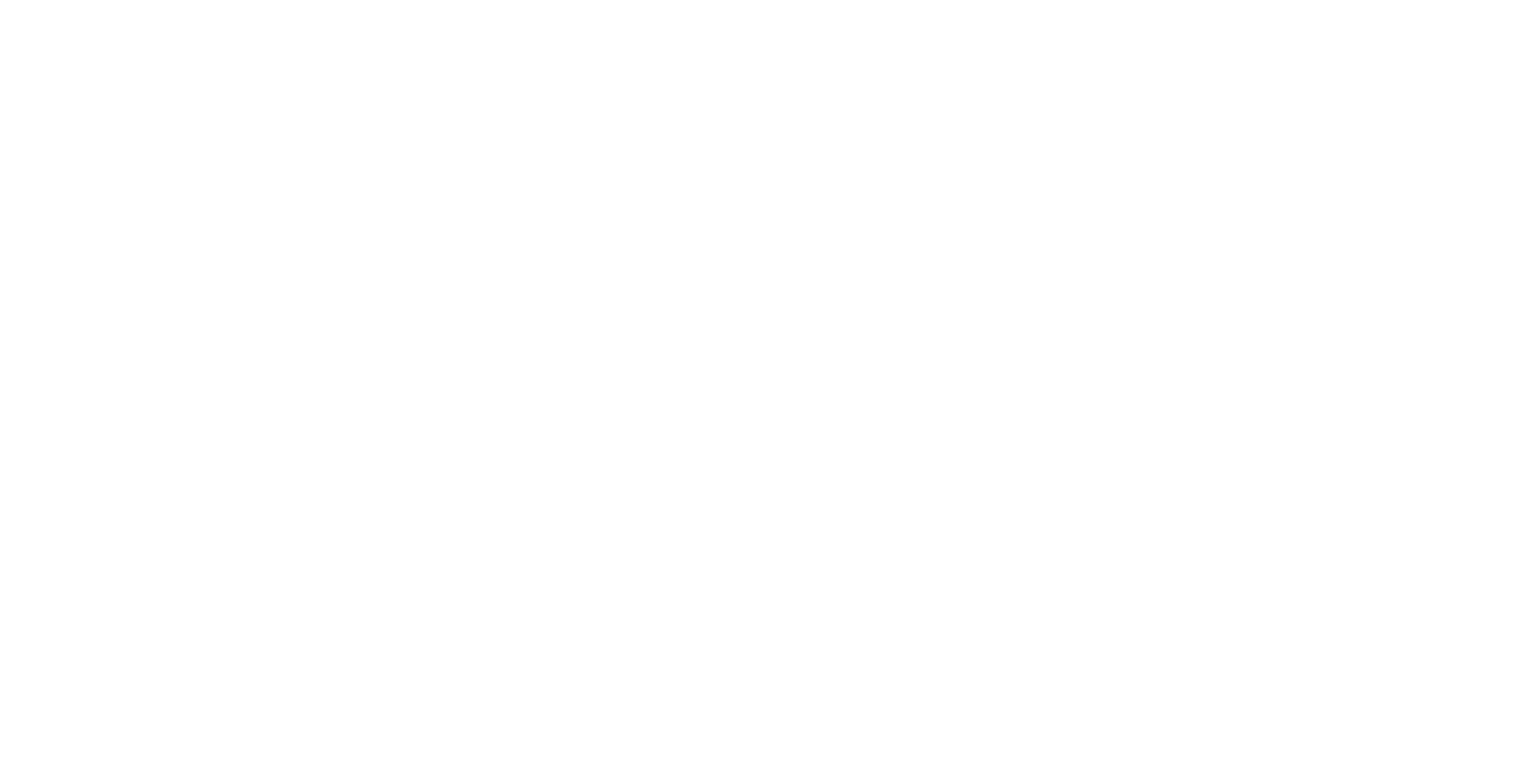 scroll, scrollTop: 0, scrollLeft: 0, axis: both 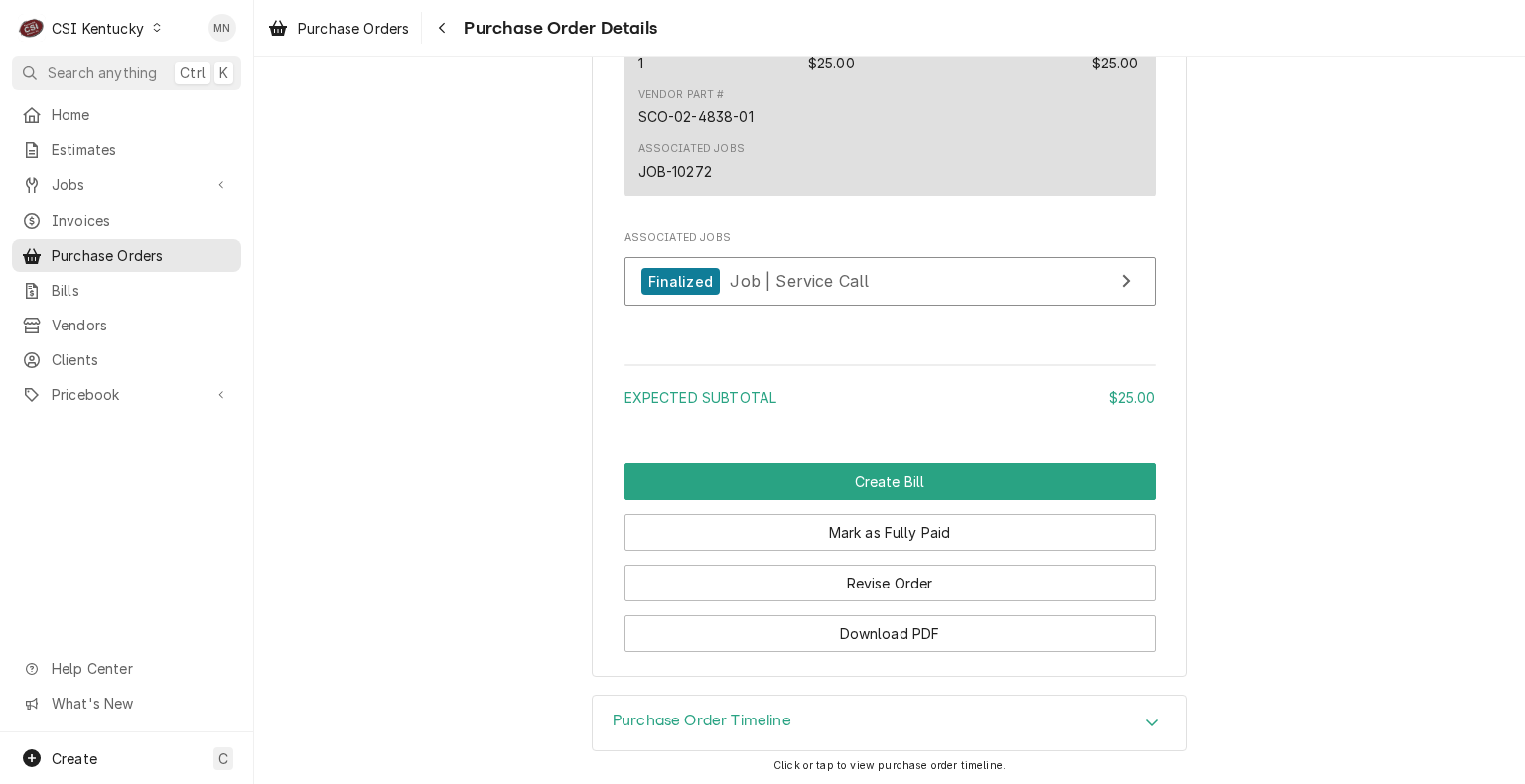 click at bounding box center (1152, 723) 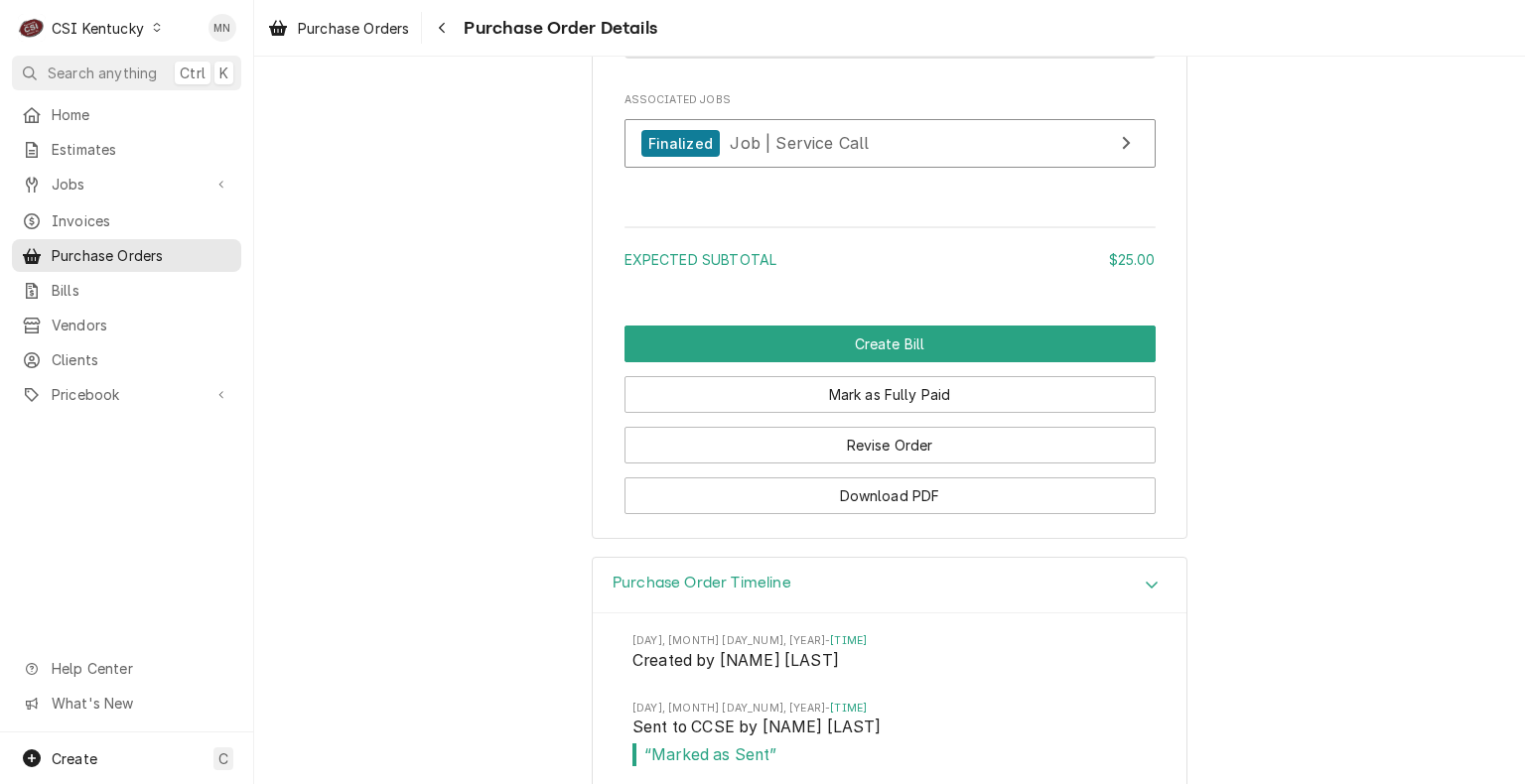 scroll, scrollTop: 1932, scrollLeft: 0, axis: vertical 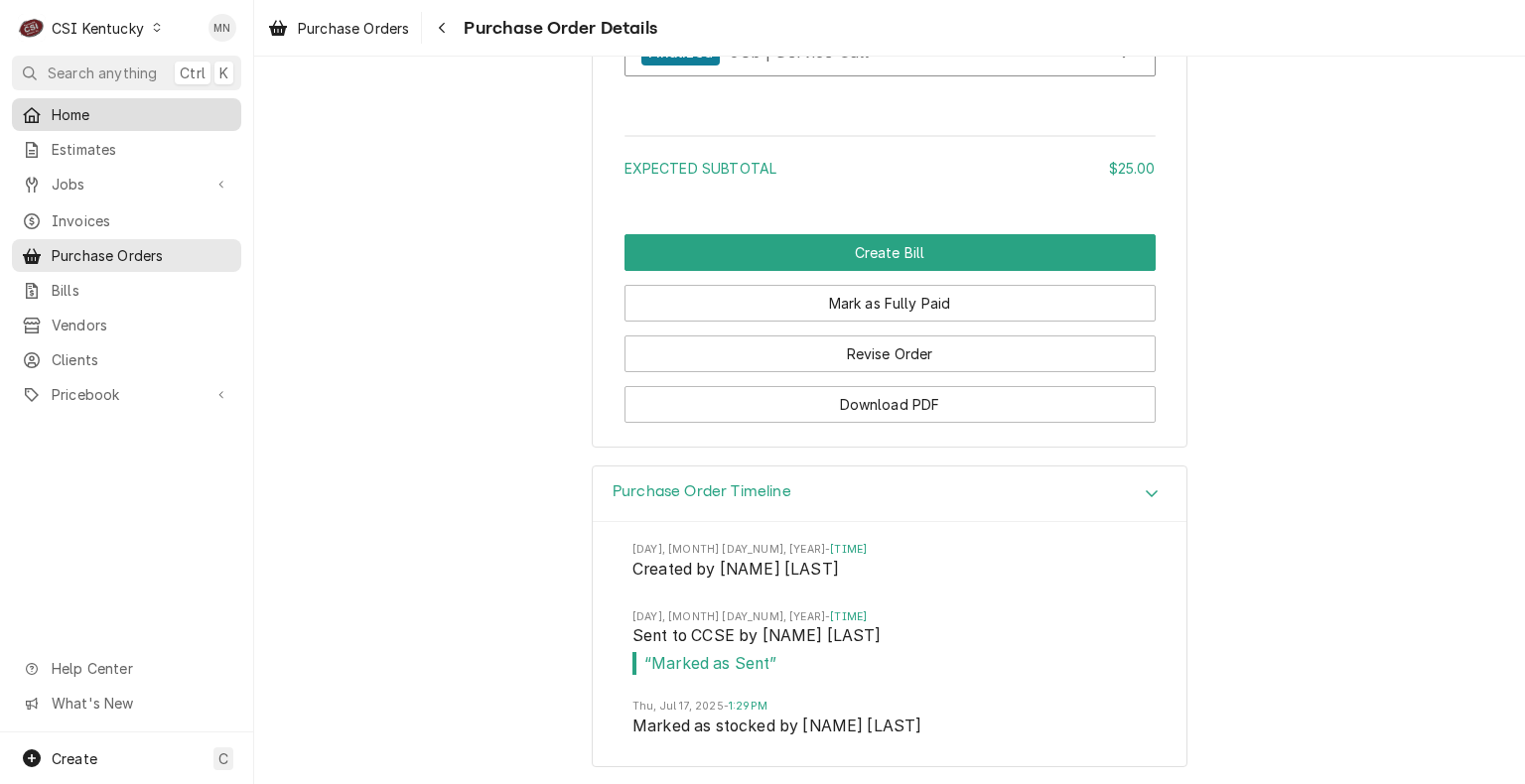 click on "Home" at bounding box center [141, 114] 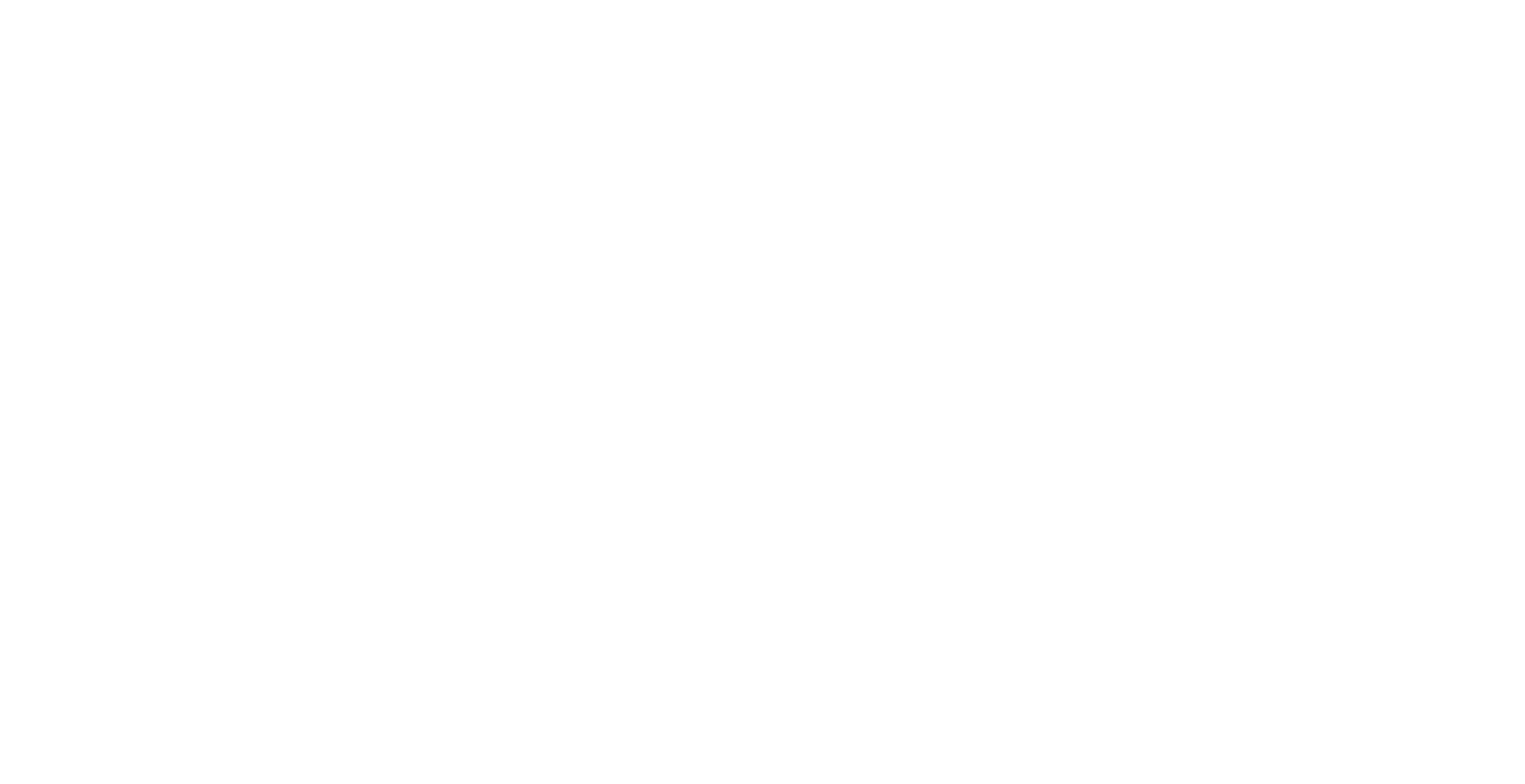 scroll, scrollTop: 0, scrollLeft: 0, axis: both 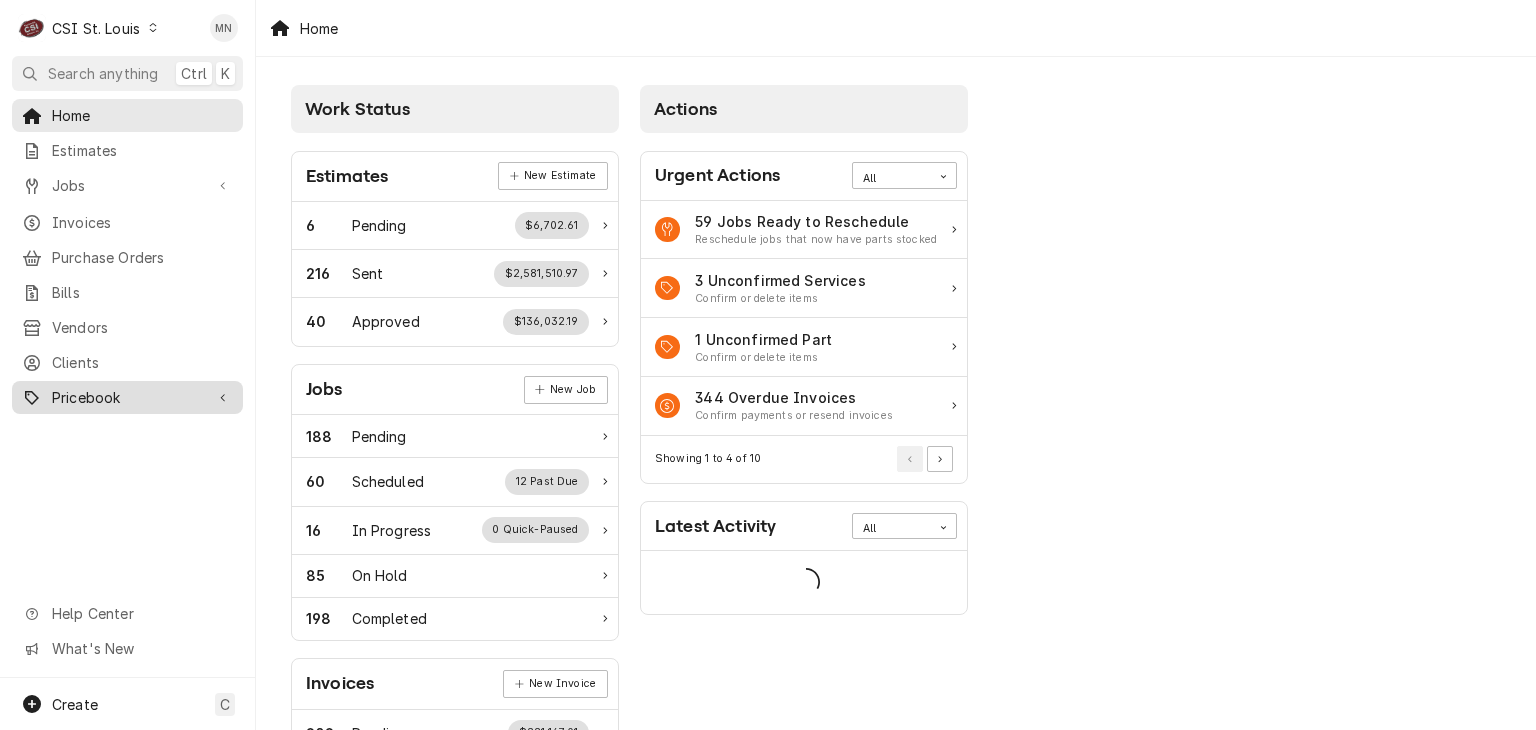 click on "Pricebook" at bounding box center (127, 397) 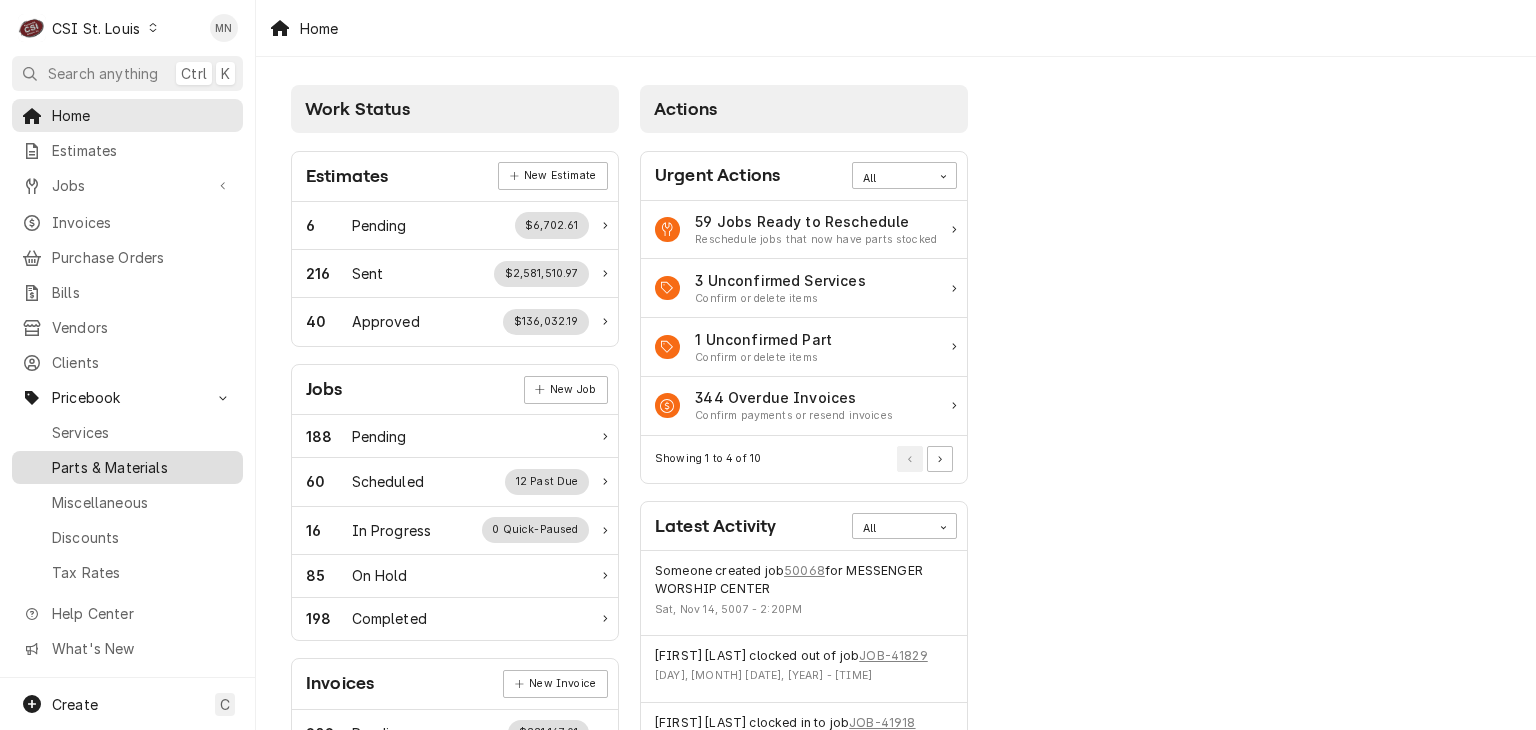 click on "Parts & Materials" at bounding box center [127, 467] 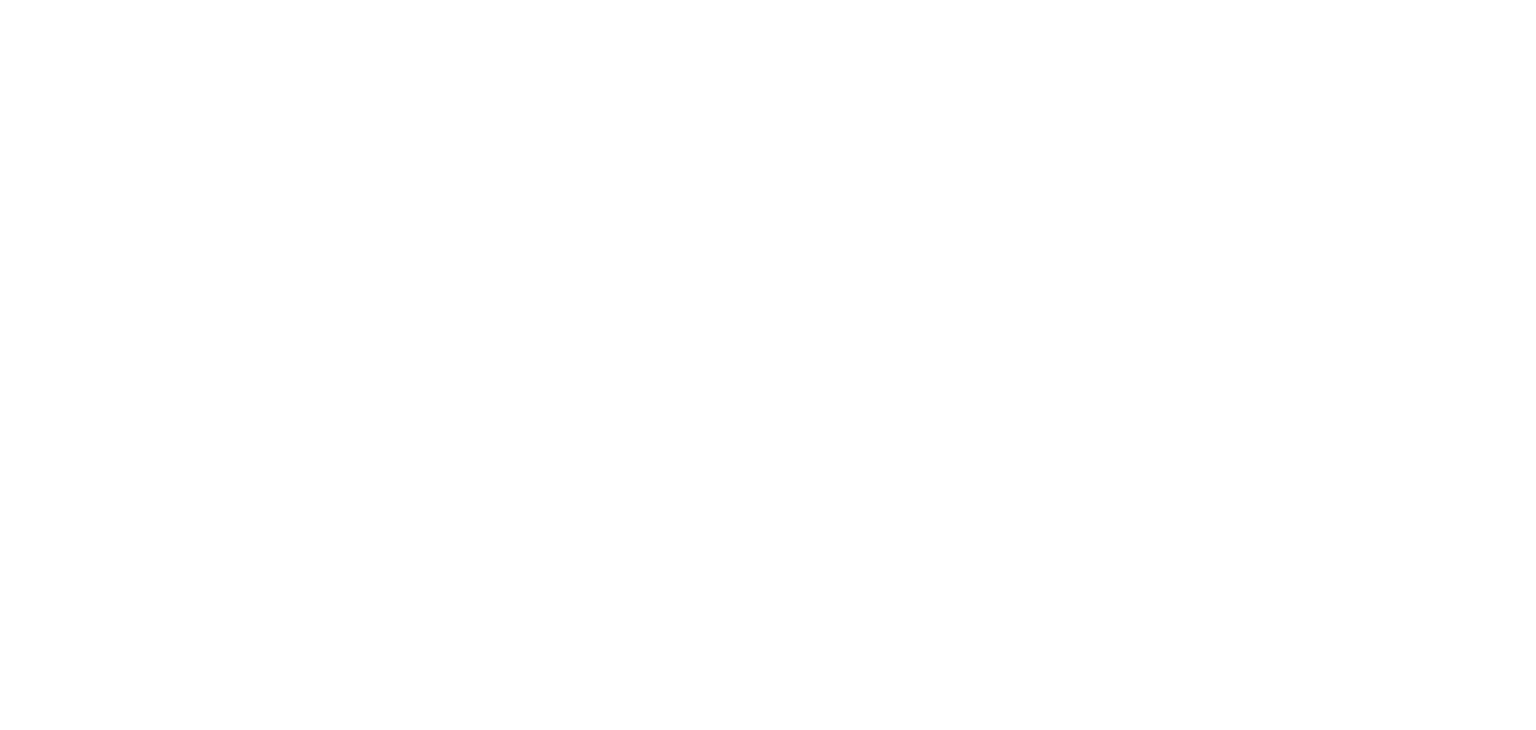 scroll, scrollTop: 0, scrollLeft: 0, axis: both 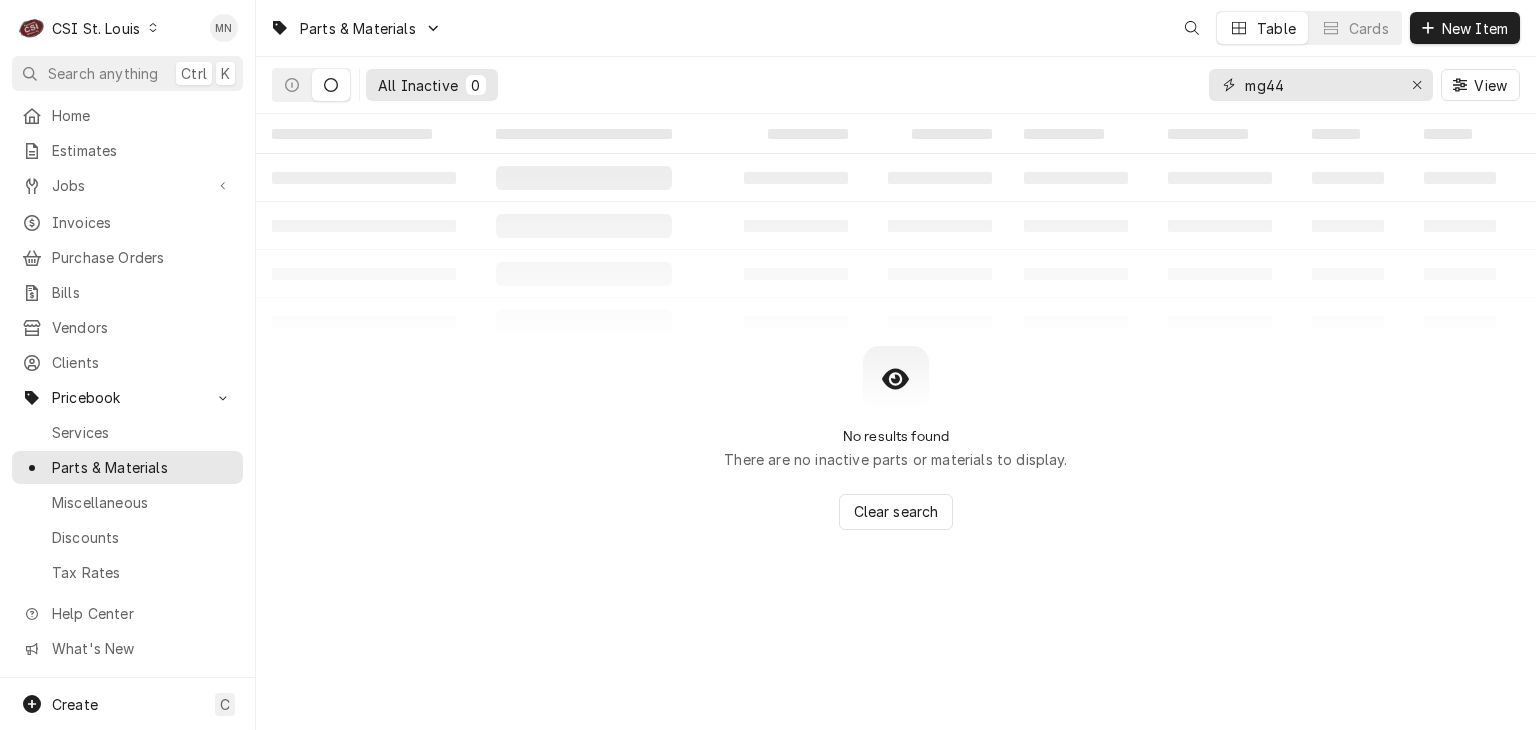 drag, startPoint x: 1299, startPoint y: 91, endPoint x: 1143, endPoint y: 84, distance: 156.15697 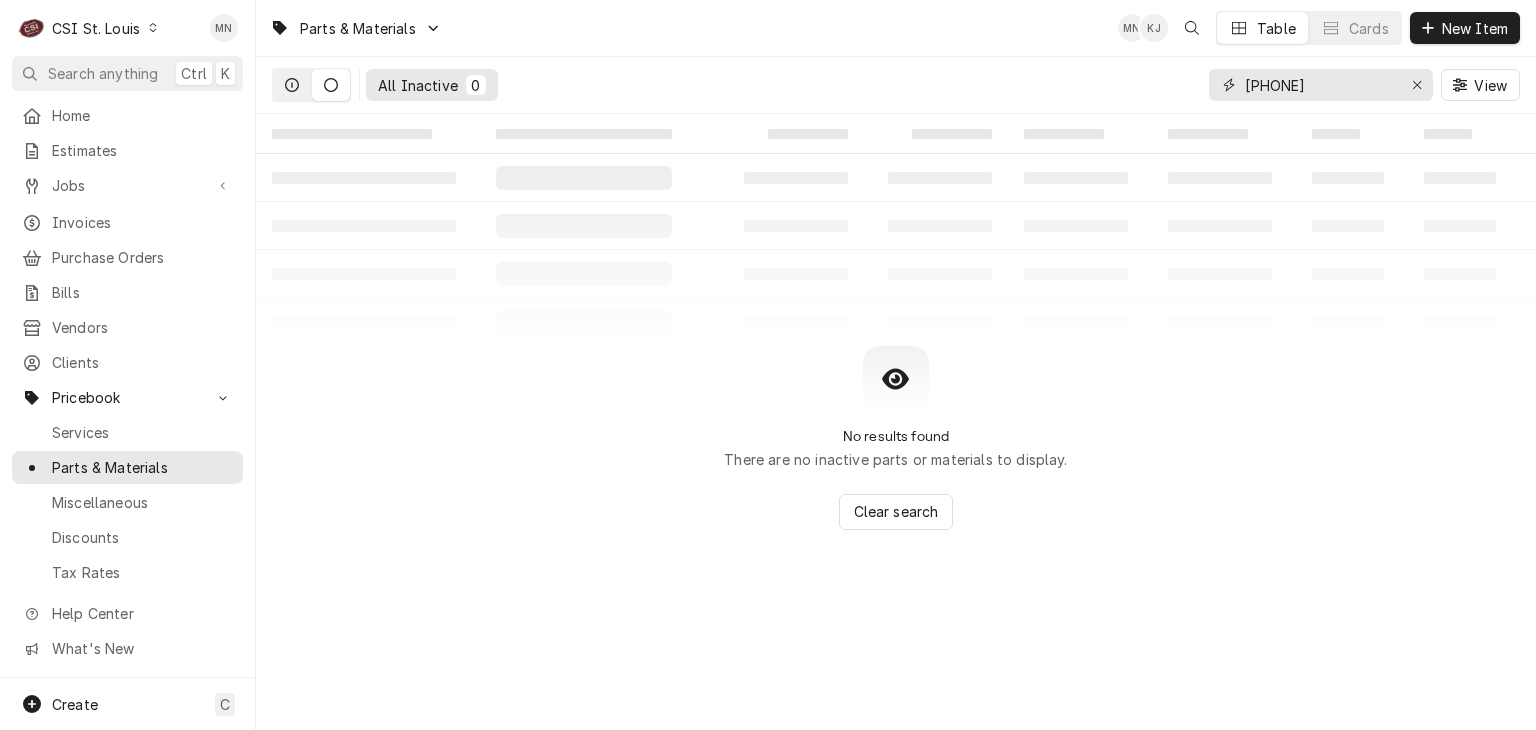 type on "02-4838-01" 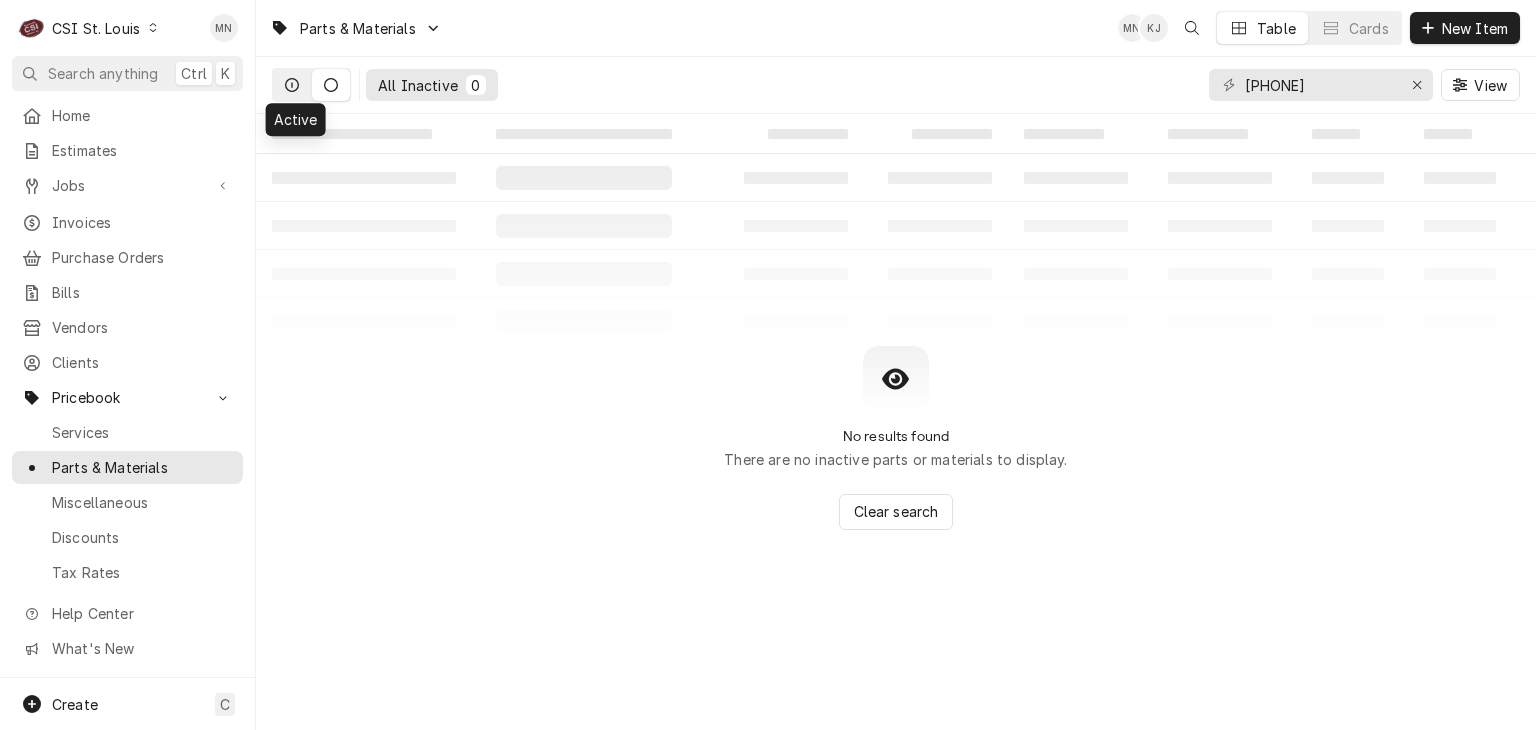 click 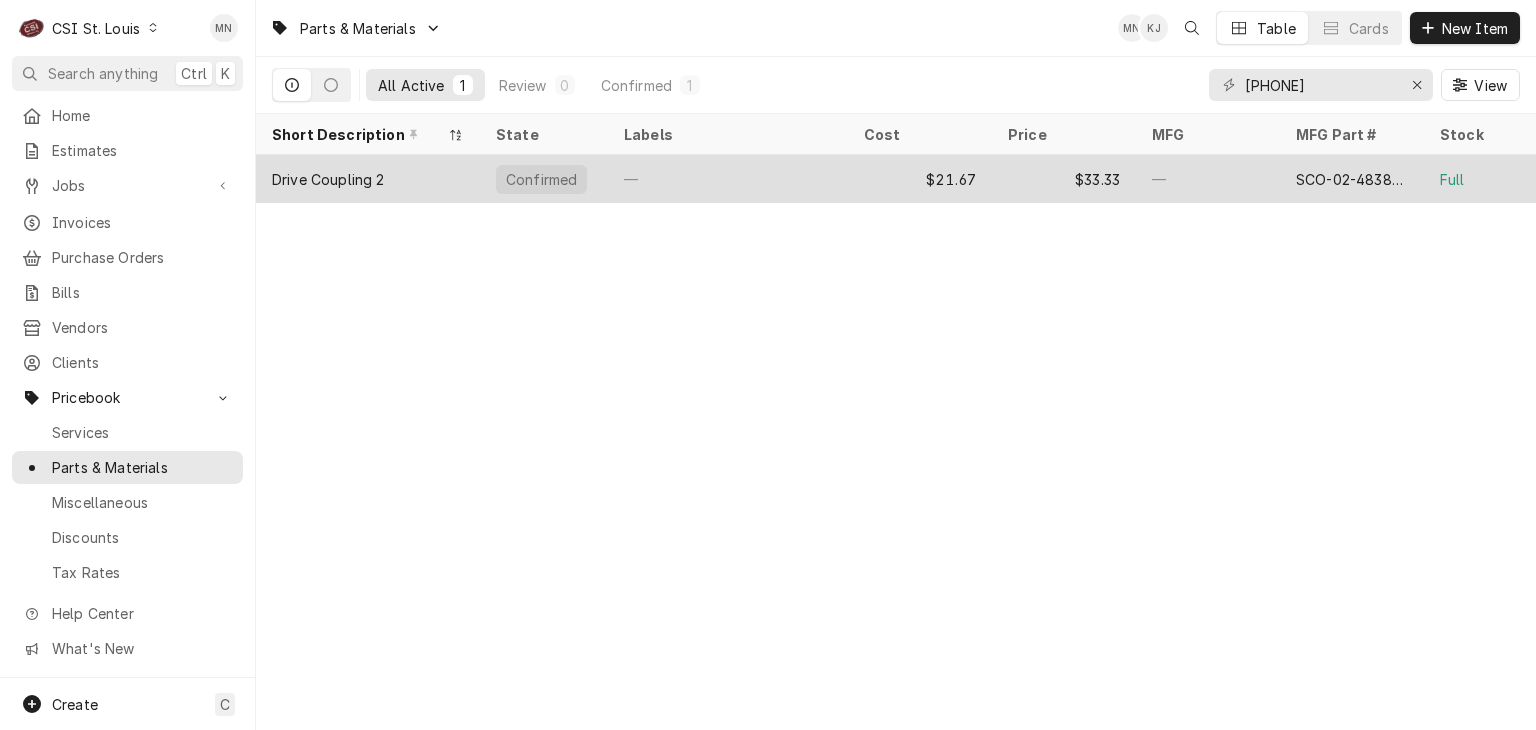 click on "Drive Coupling 2" at bounding box center (328, 179) 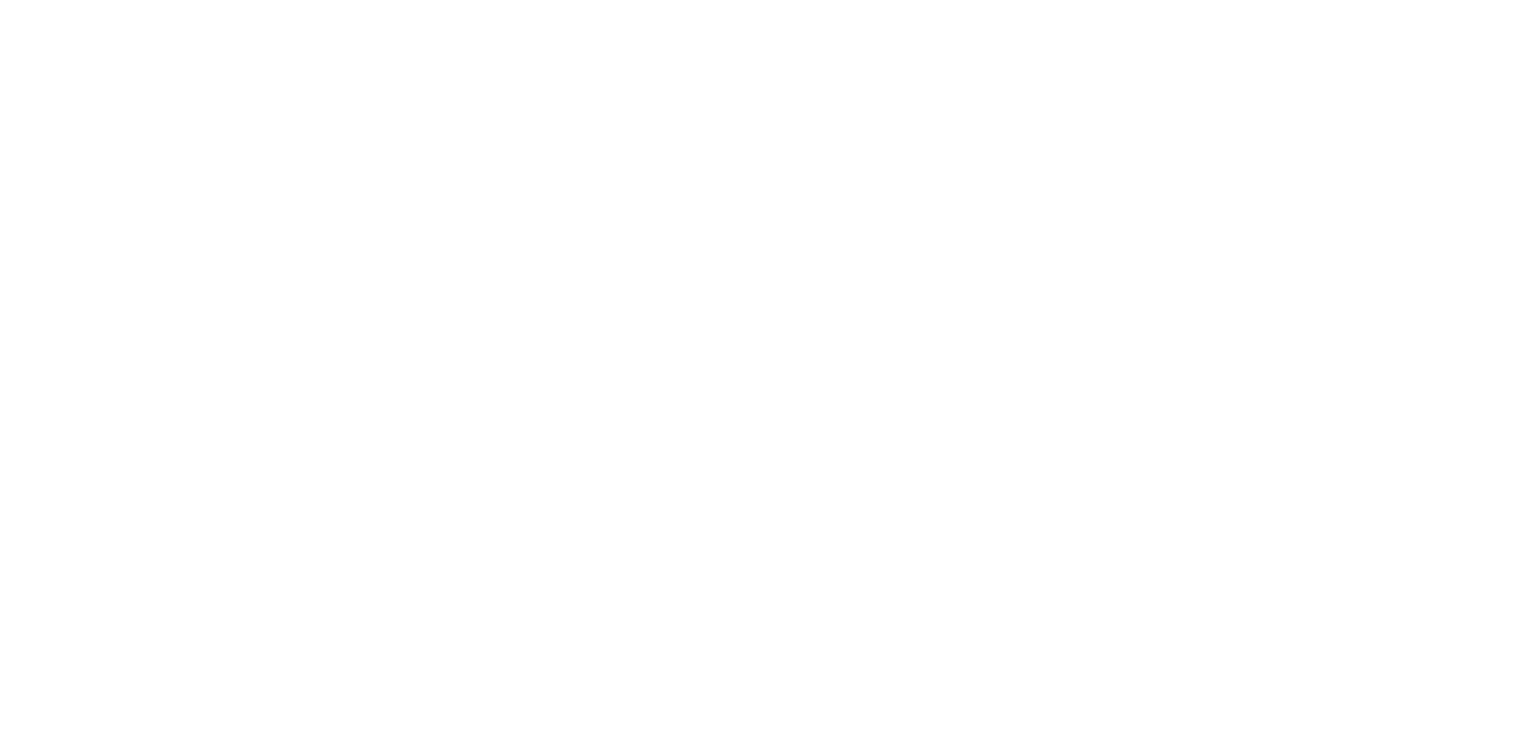 scroll, scrollTop: 0, scrollLeft: 0, axis: both 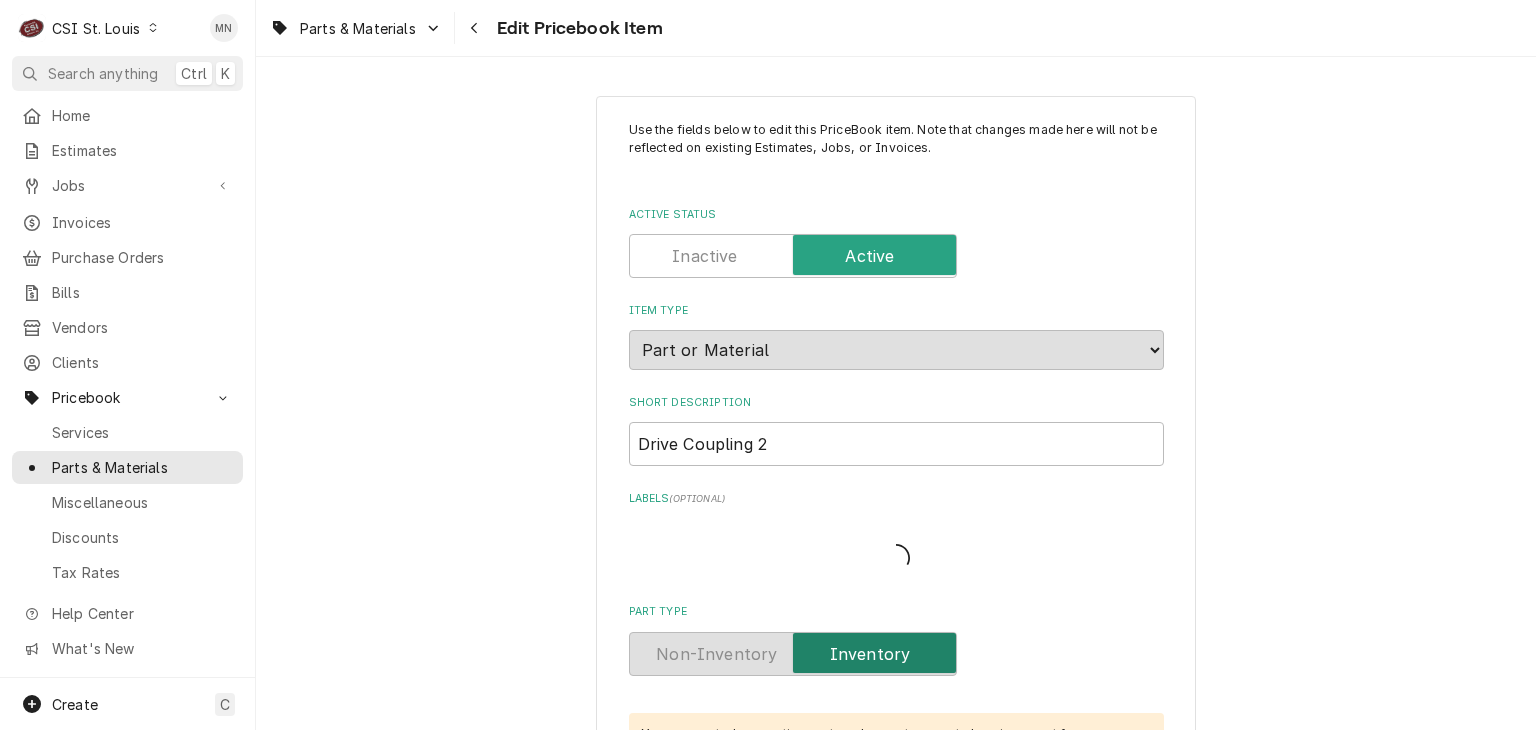 type on "x" 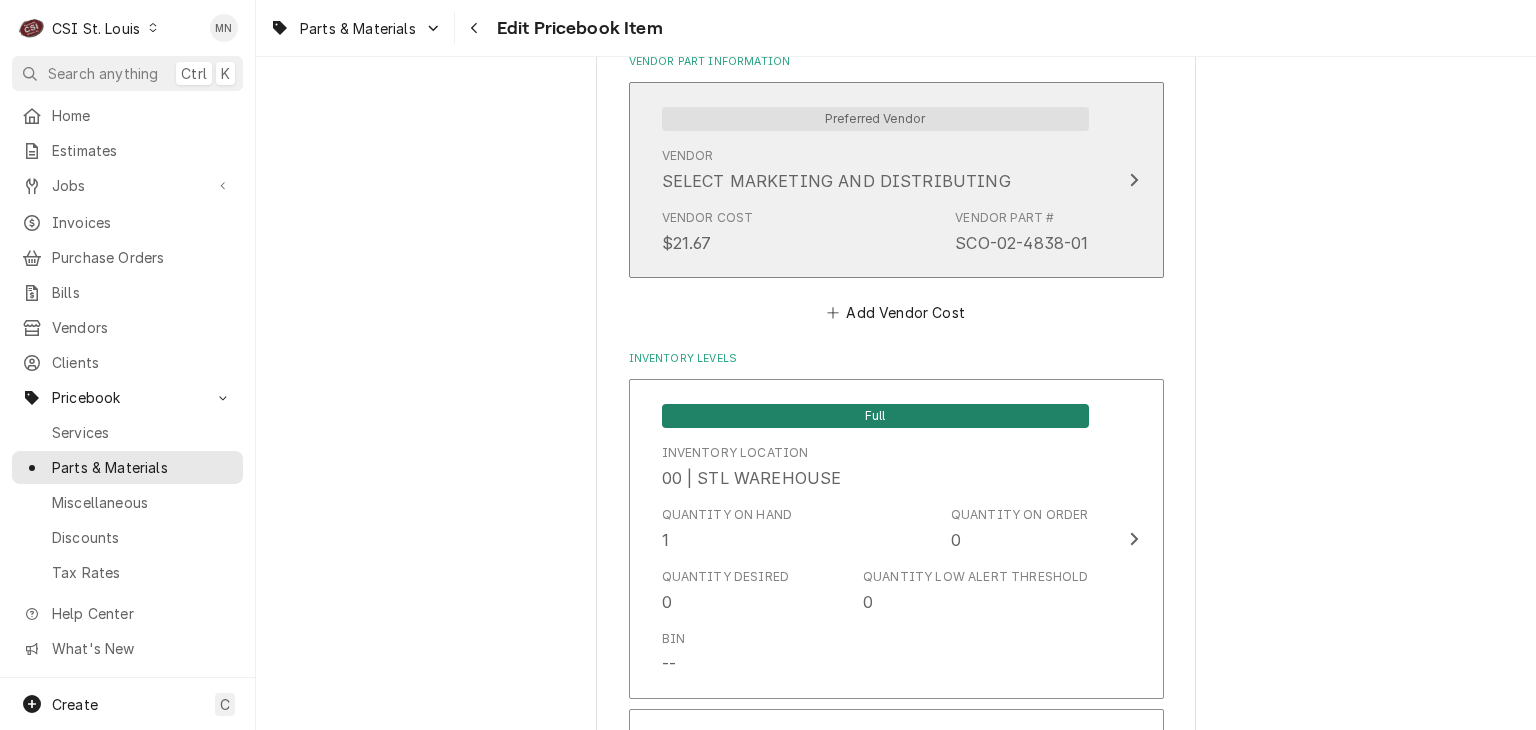 scroll, scrollTop: 1500, scrollLeft: 0, axis: vertical 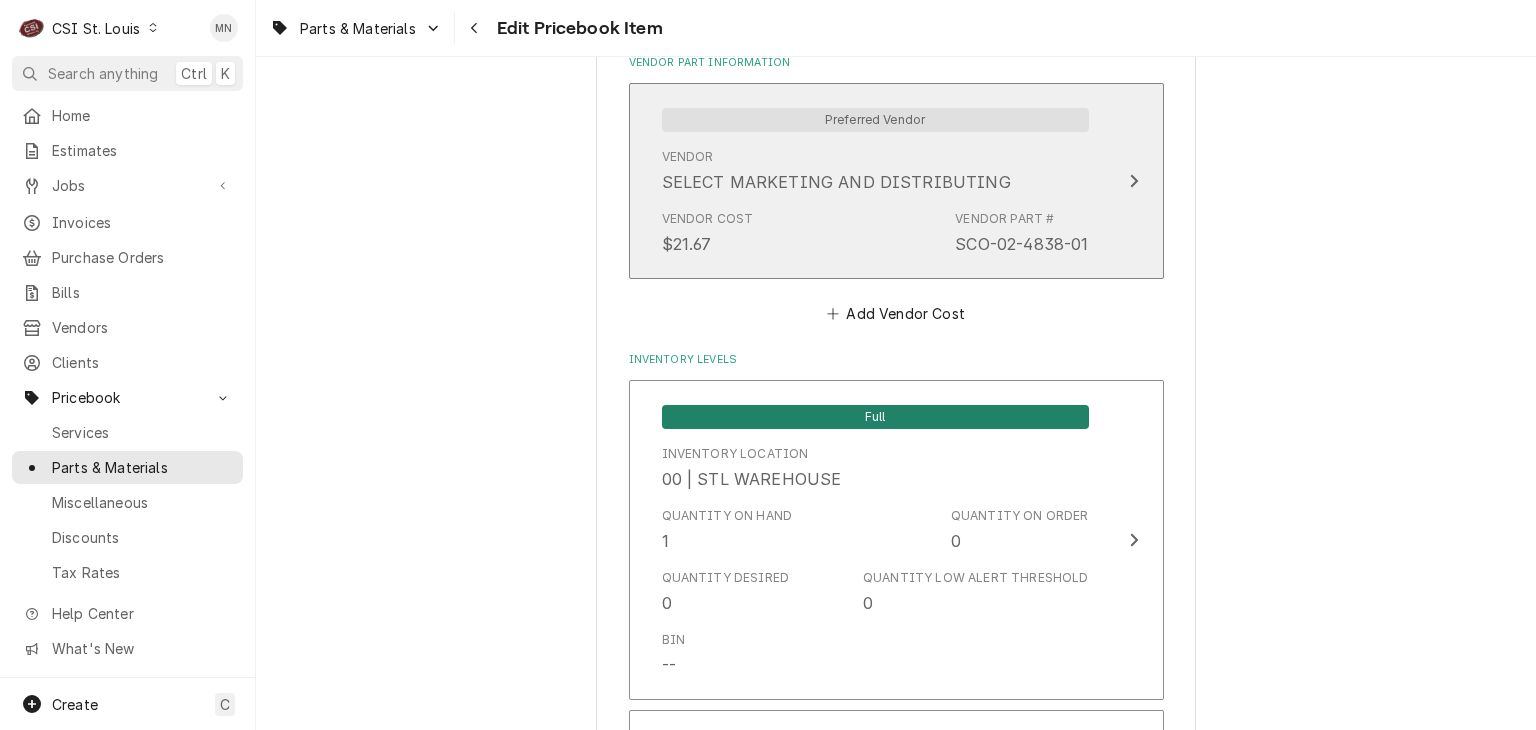 click at bounding box center (1134, 181) 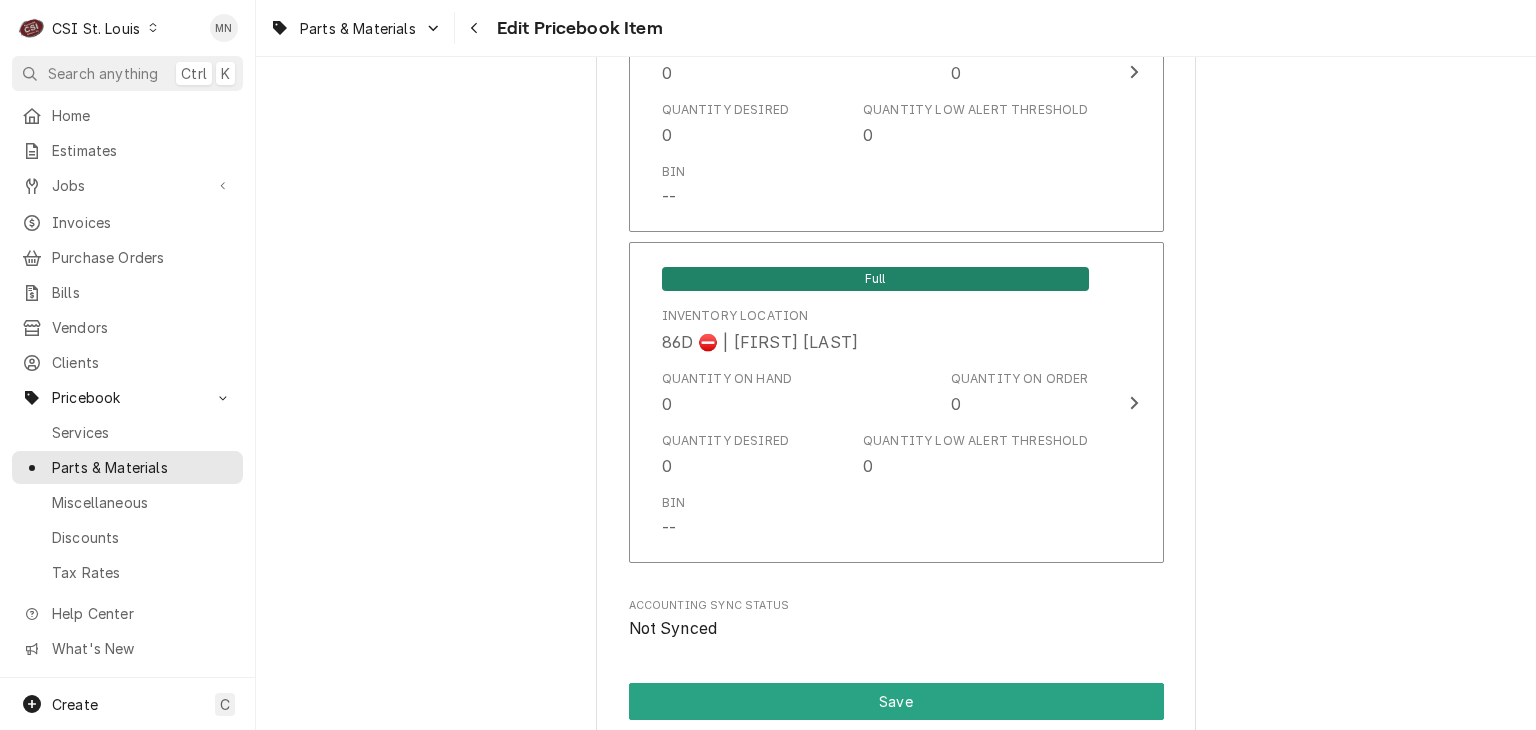 scroll, scrollTop: 17339, scrollLeft: 0, axis: vertical 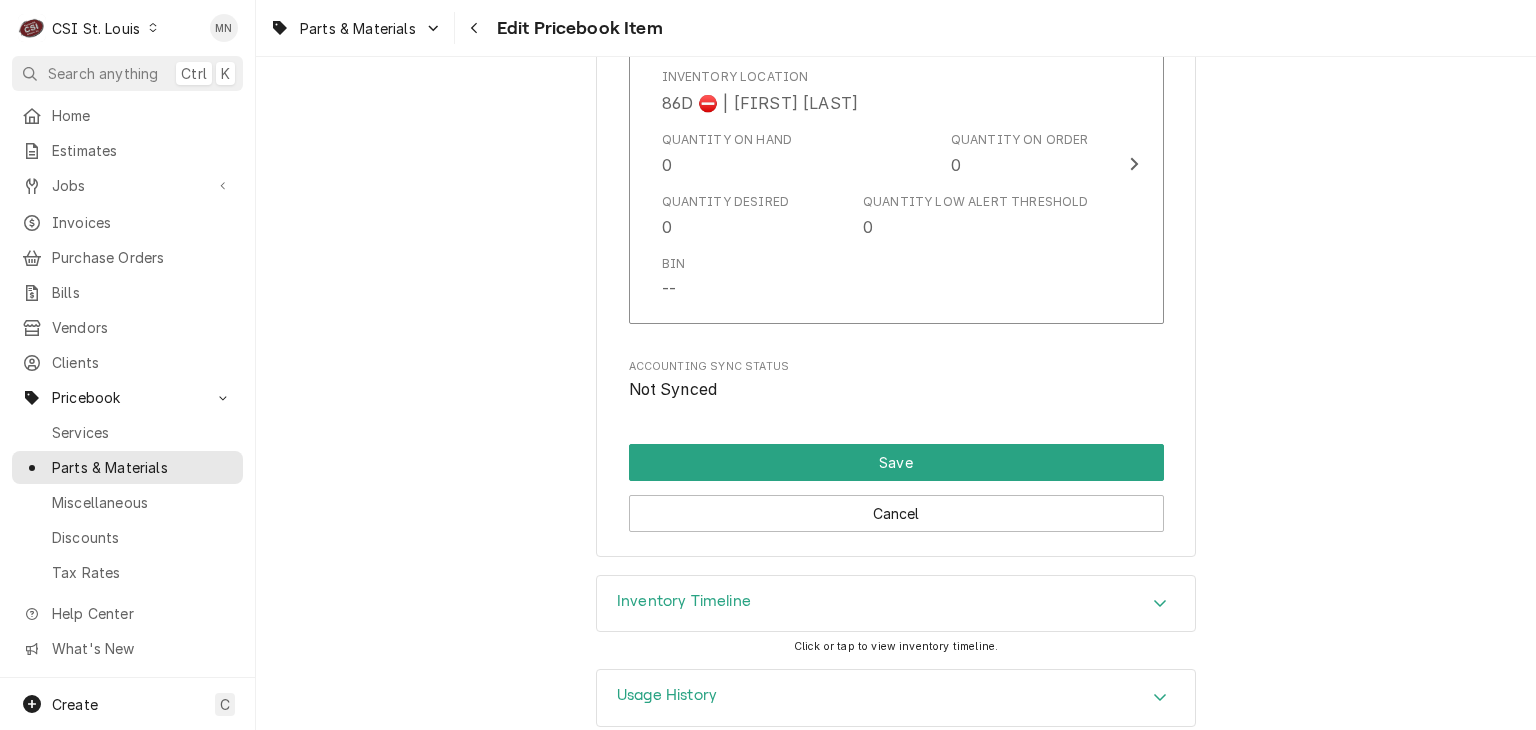 click on "Inventory Timeline" at bounding box center (896, 604) 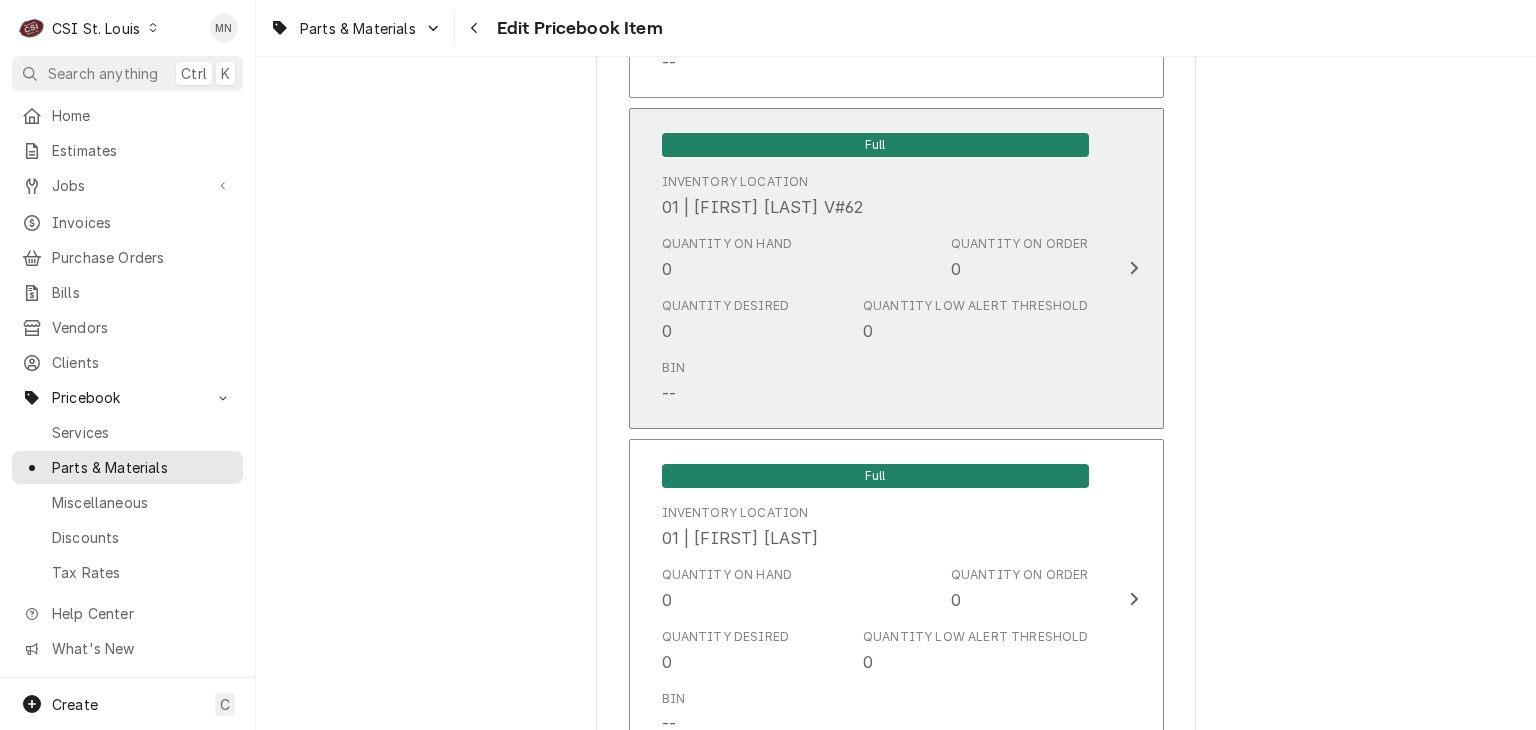 scroll, scrollTop: 6948, scrollLeft: 0, axis: vertical 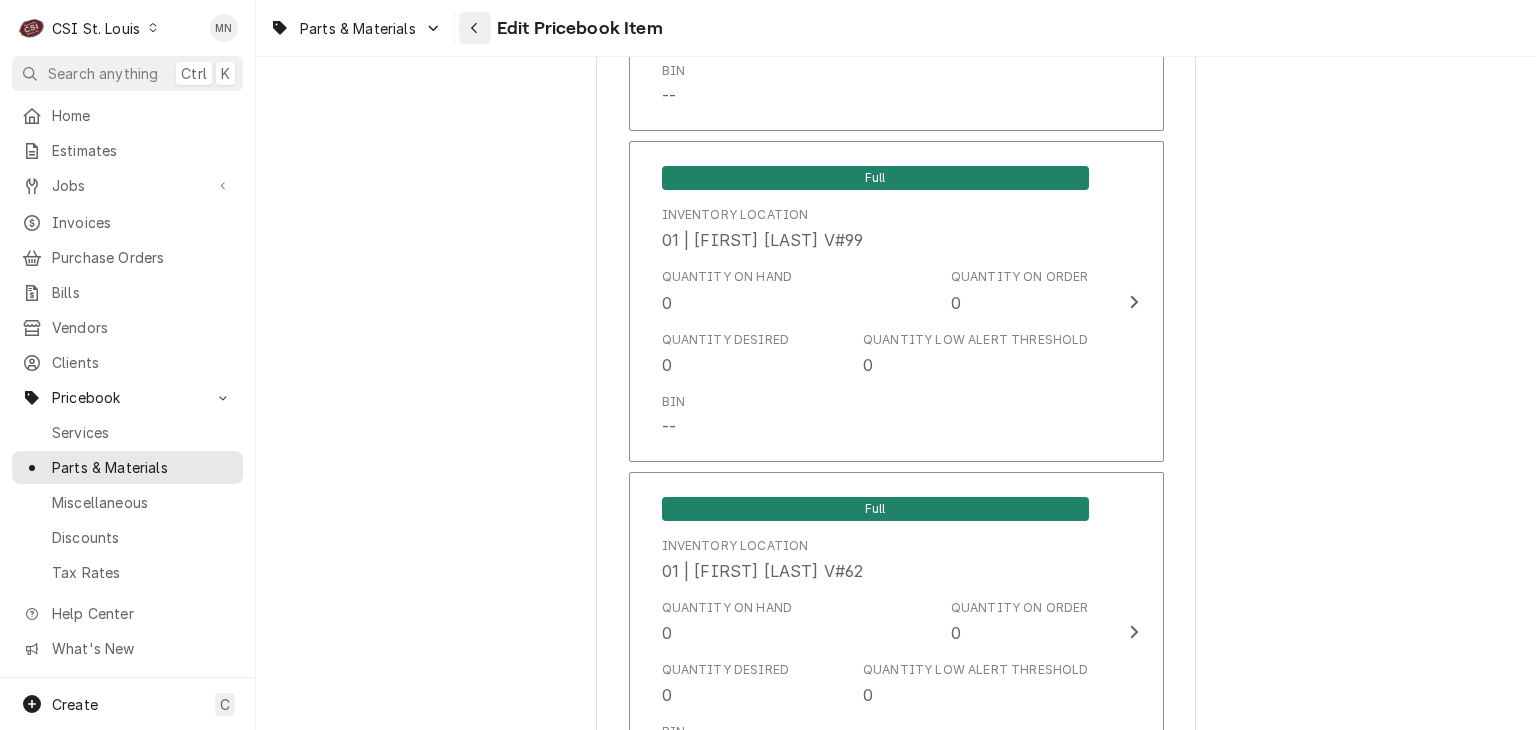 click at bounding box center (475, 28) 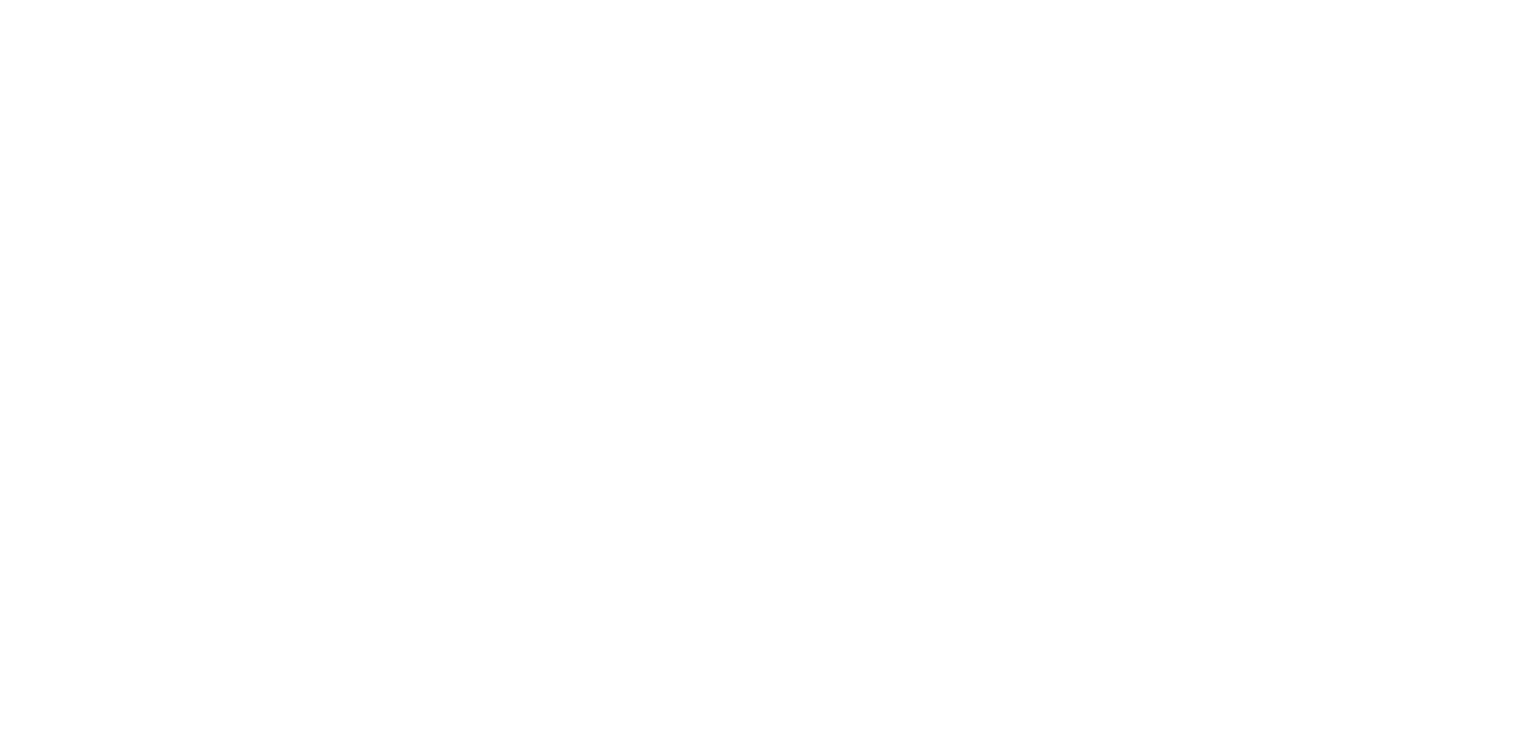 scroll, scrollTop: 0, scrollLeft: 0, axis: both 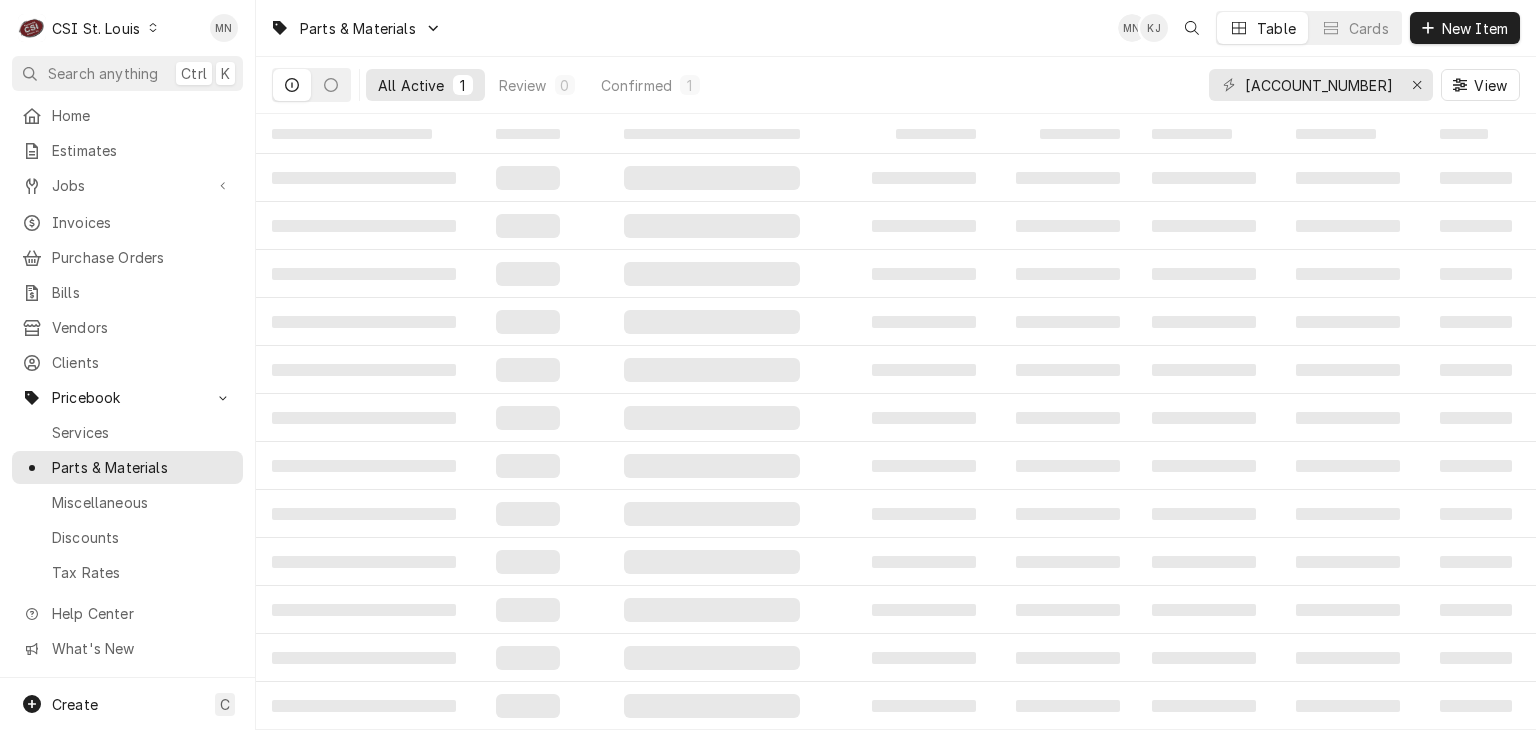 click on "CSI St. Louis" at bounding box center [96, 28] 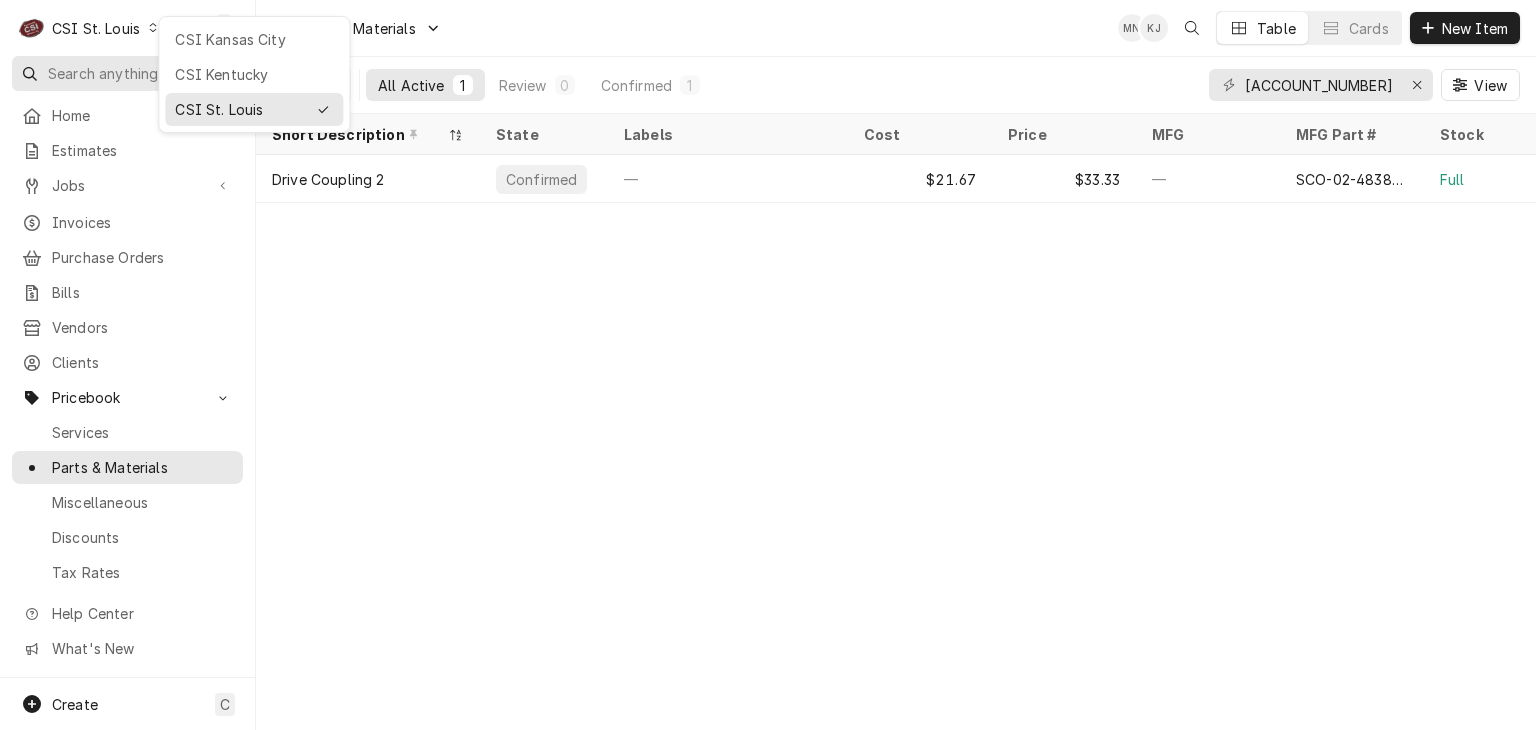 click on "CSI Kentucky" at bounding box center (254, 74) 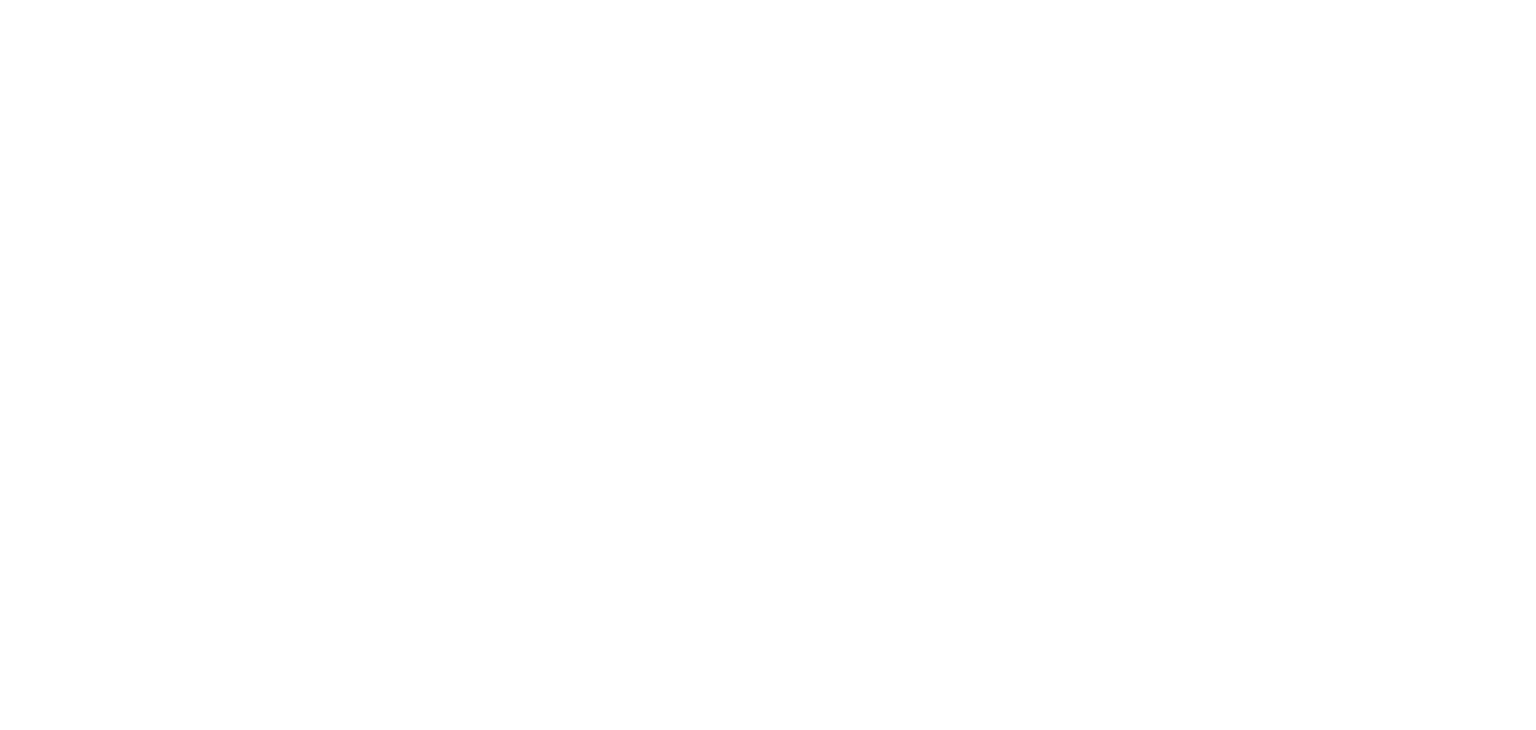 scroll, scrollTop: 0, scrollLeft: 0, axis: both 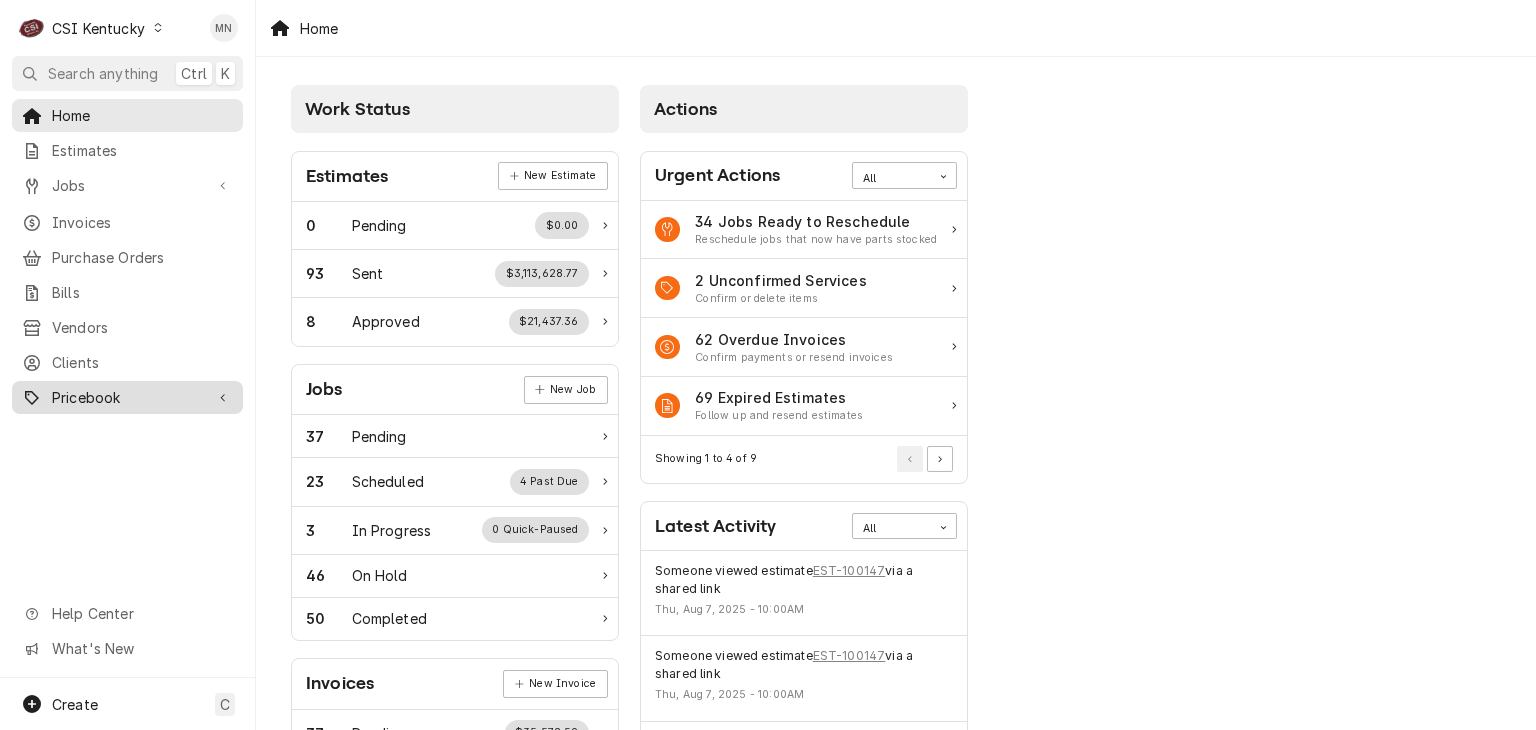 click on "Pricebook" at bounding box center (127, 397) 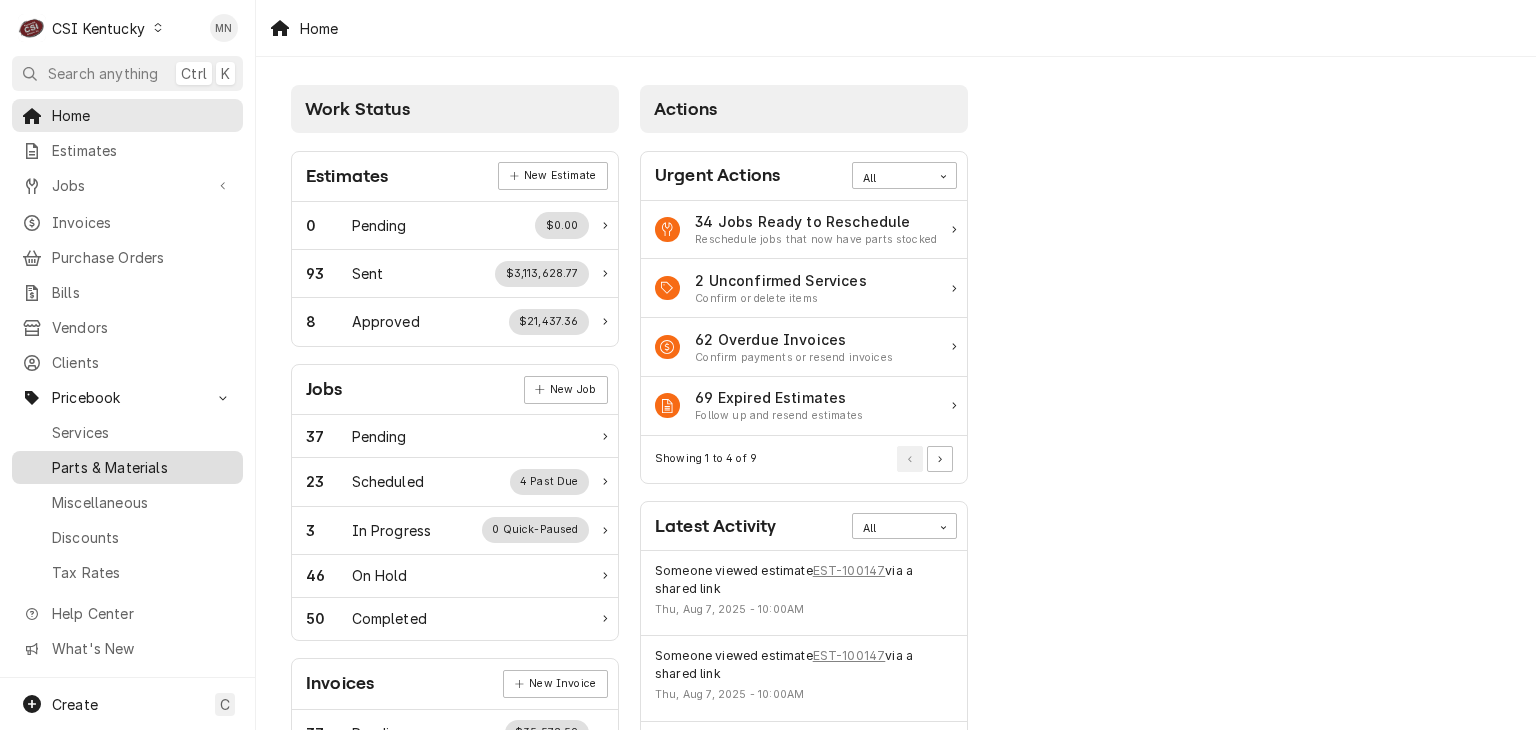 click on "Parts & Materials" at bounding box center (142, 467) 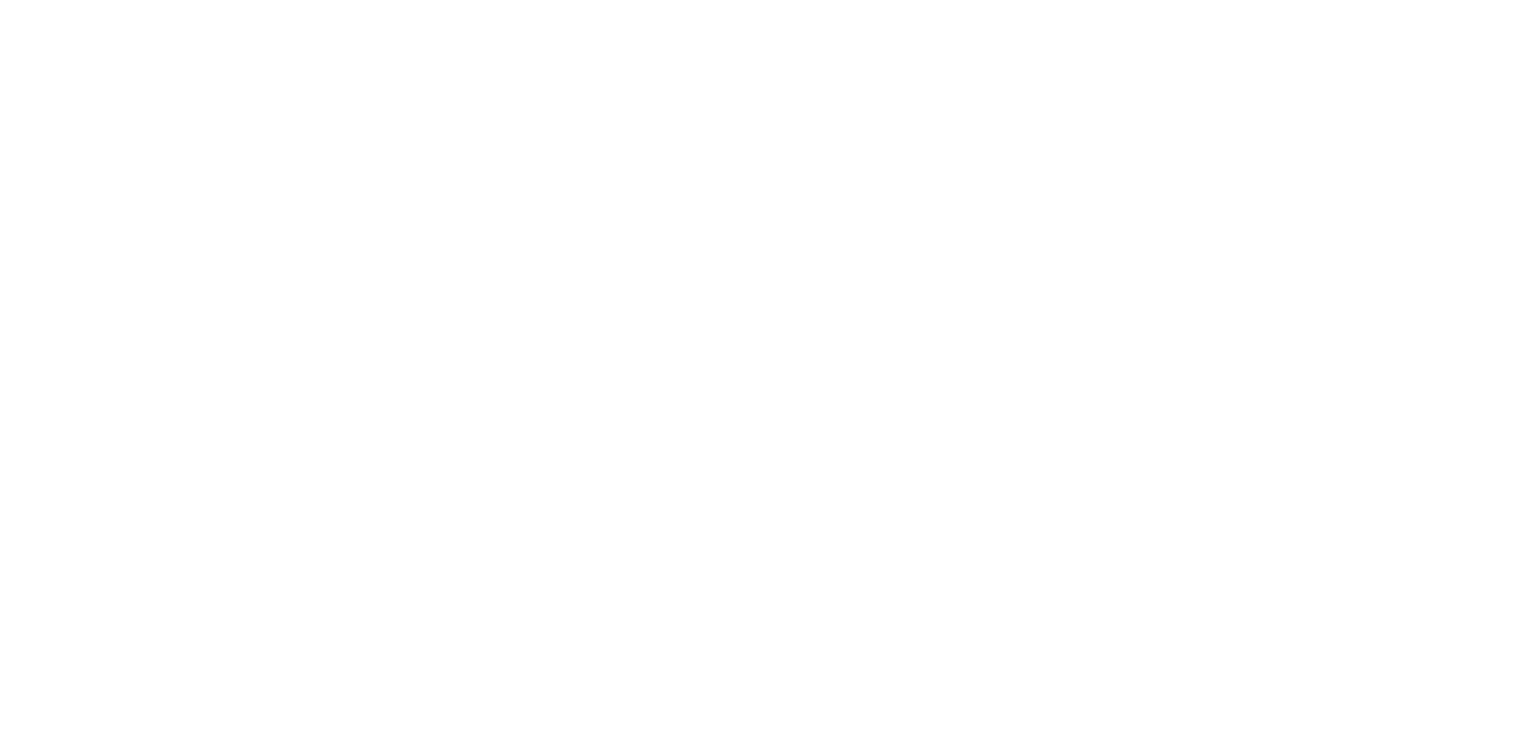 scroll, scrollTop: 0, scrollLeft: 0, axis: both 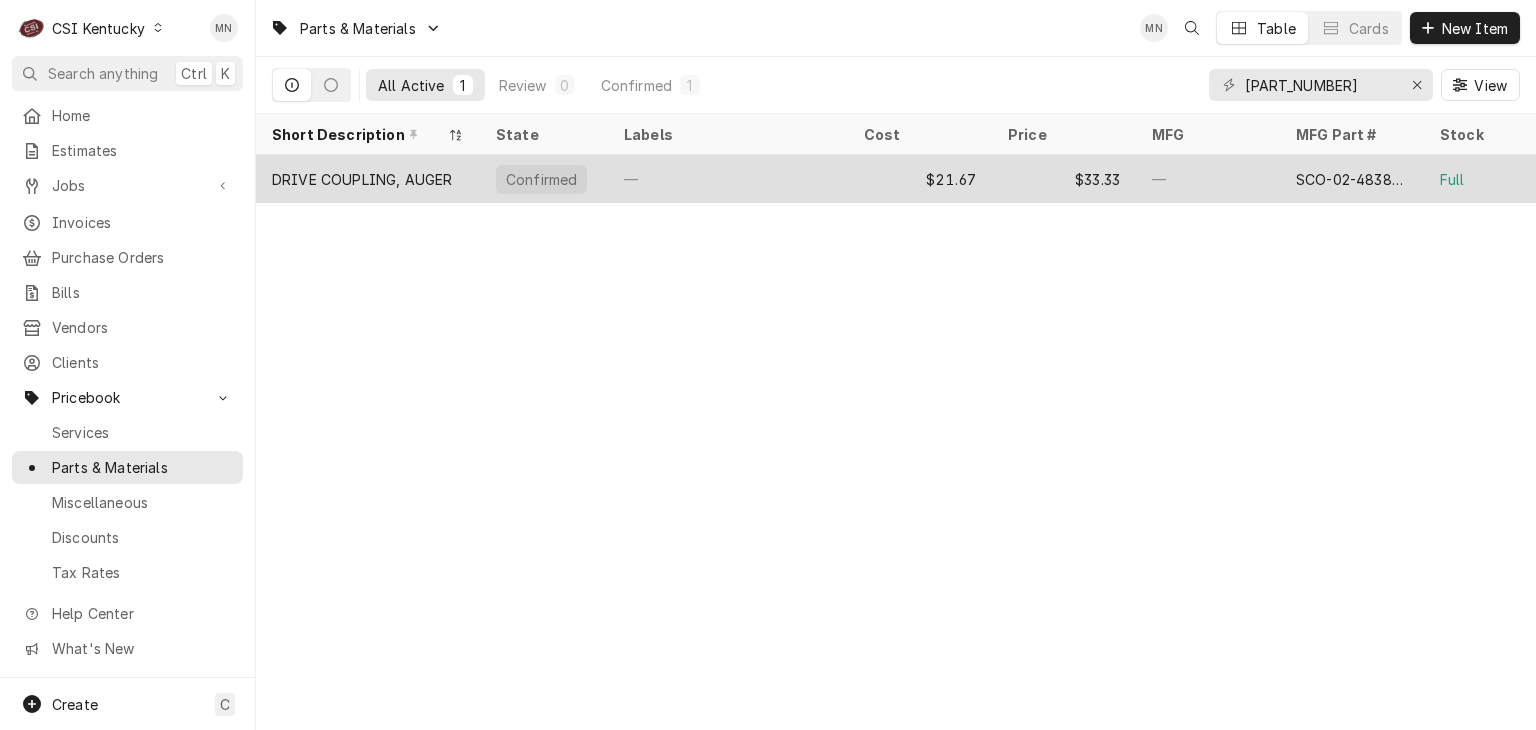 click on "DRIVE COUPLING, AUGER" at bounding box center [362, 179] 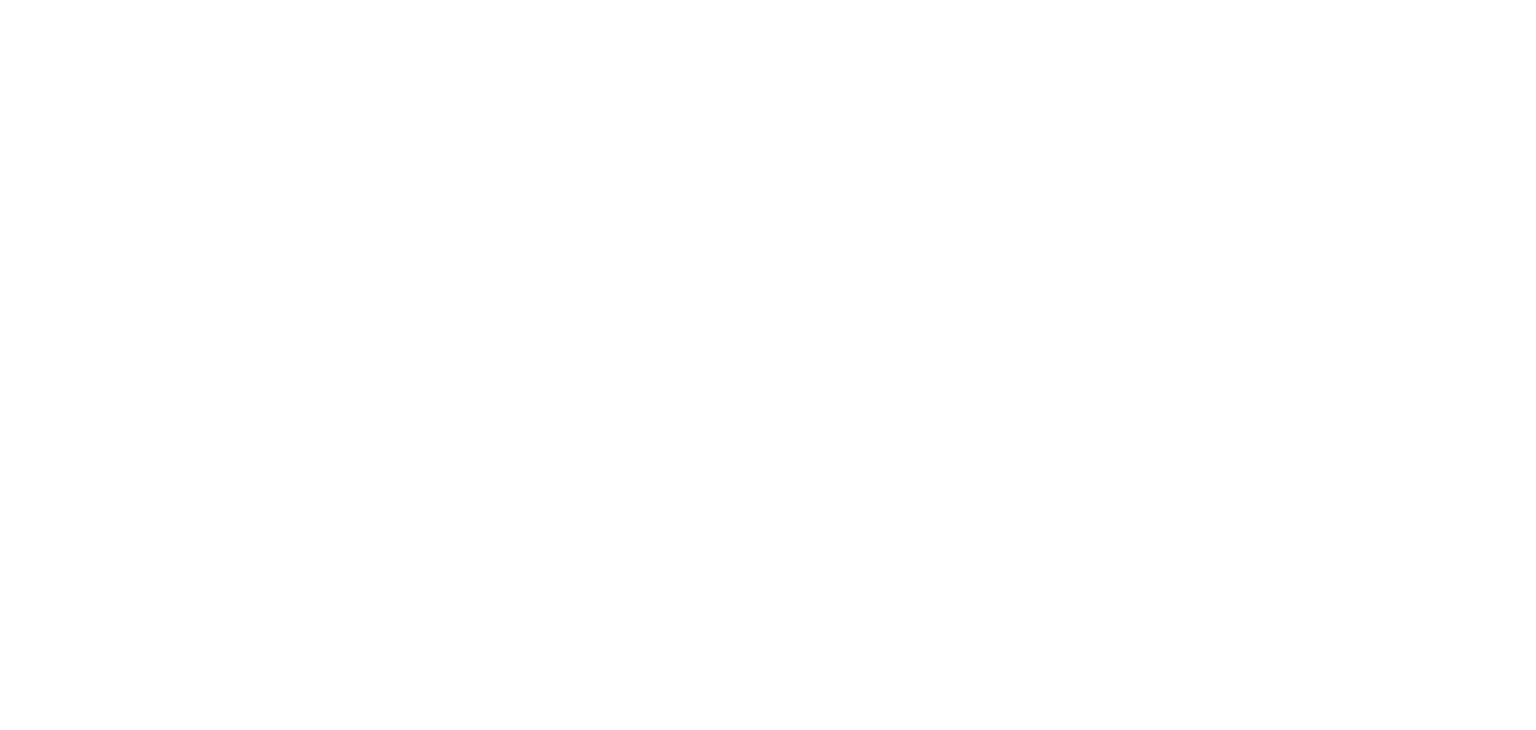 scroll, scrollTop: 0, scrollLeft: 0, axis: both 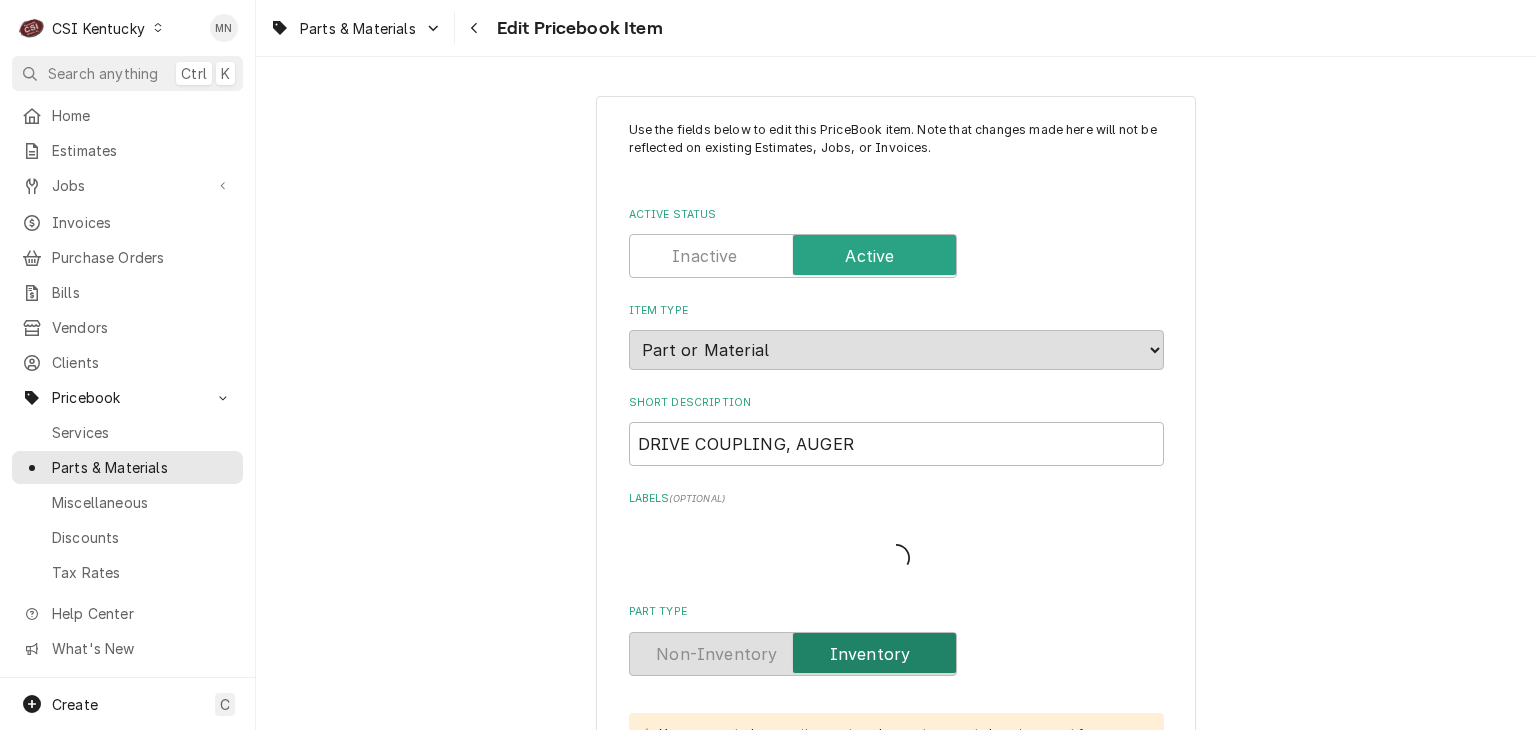 type on "x" 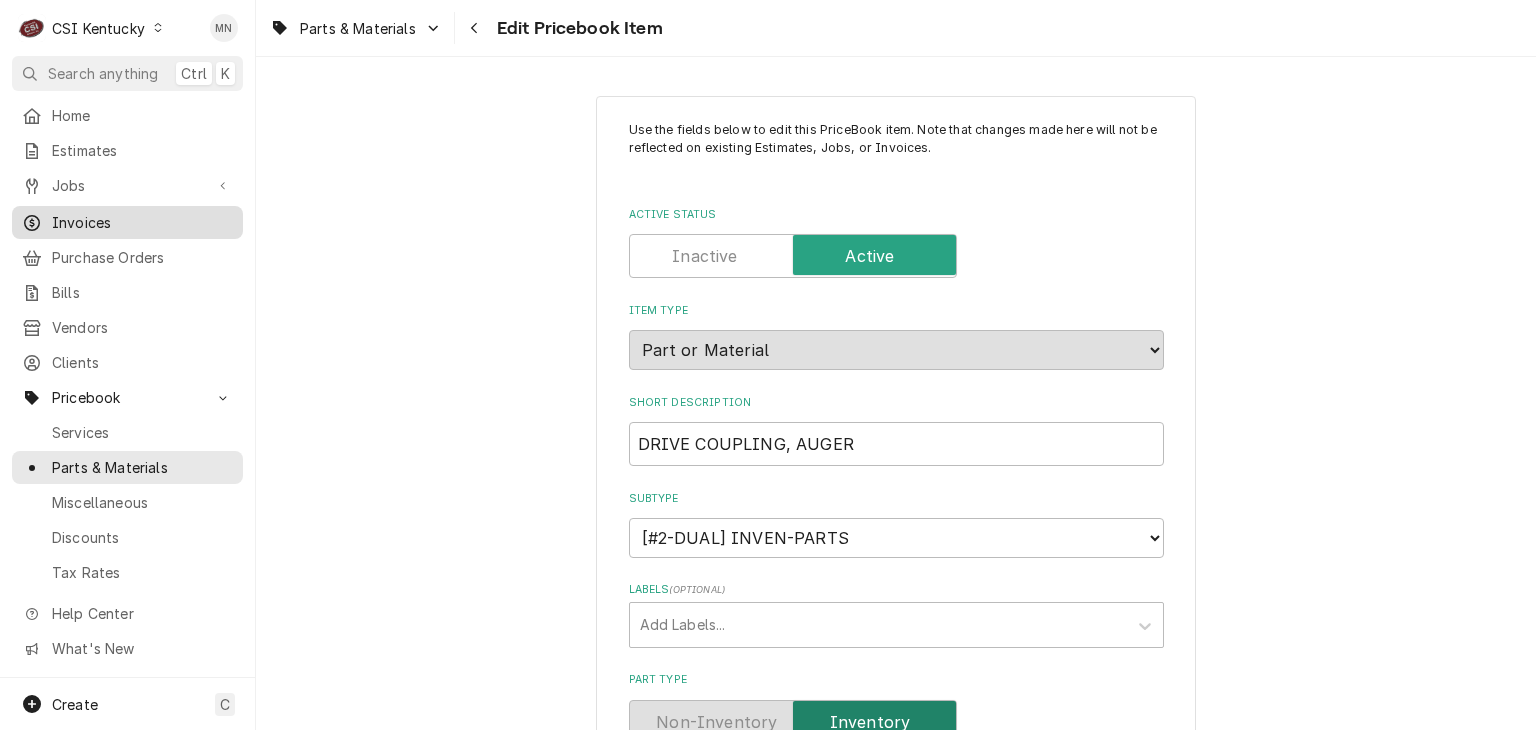click on "Invoices" at bounding box center [127, 222] 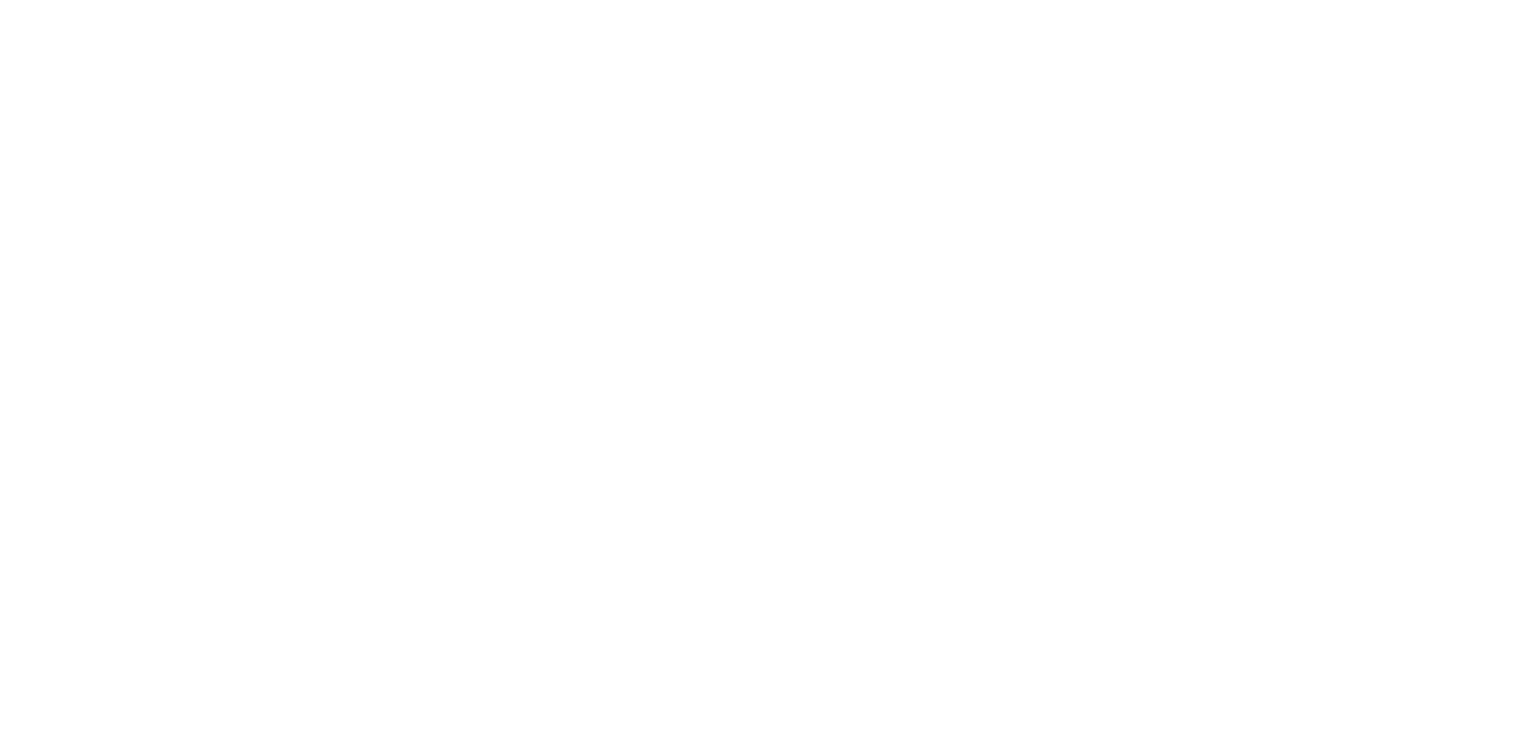 scroll, scrollTop: 0, scrollLeft: 0, axis: both 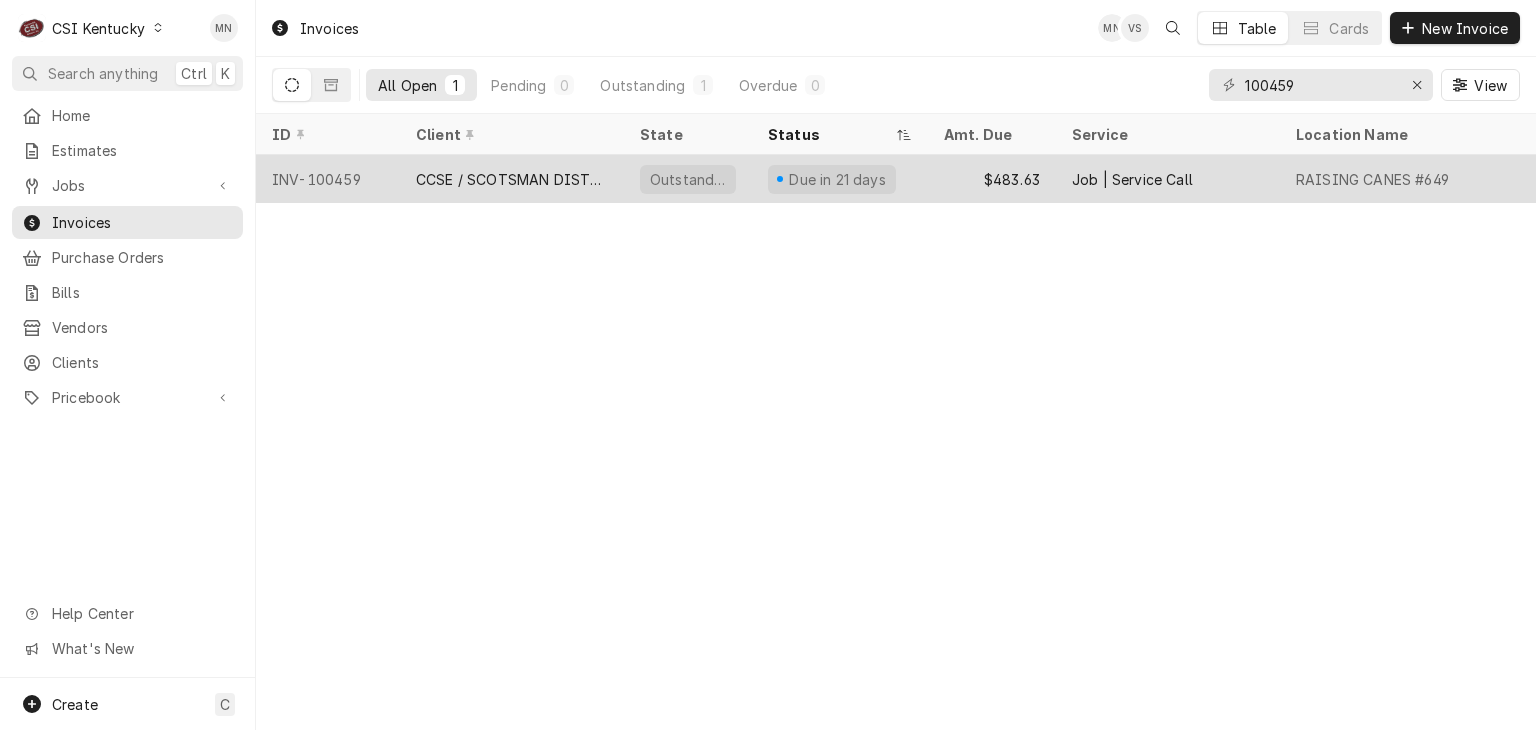 click on "CCSE / SCOTSMAN DISTRIBUTOR" at bounding box center (512, 179) 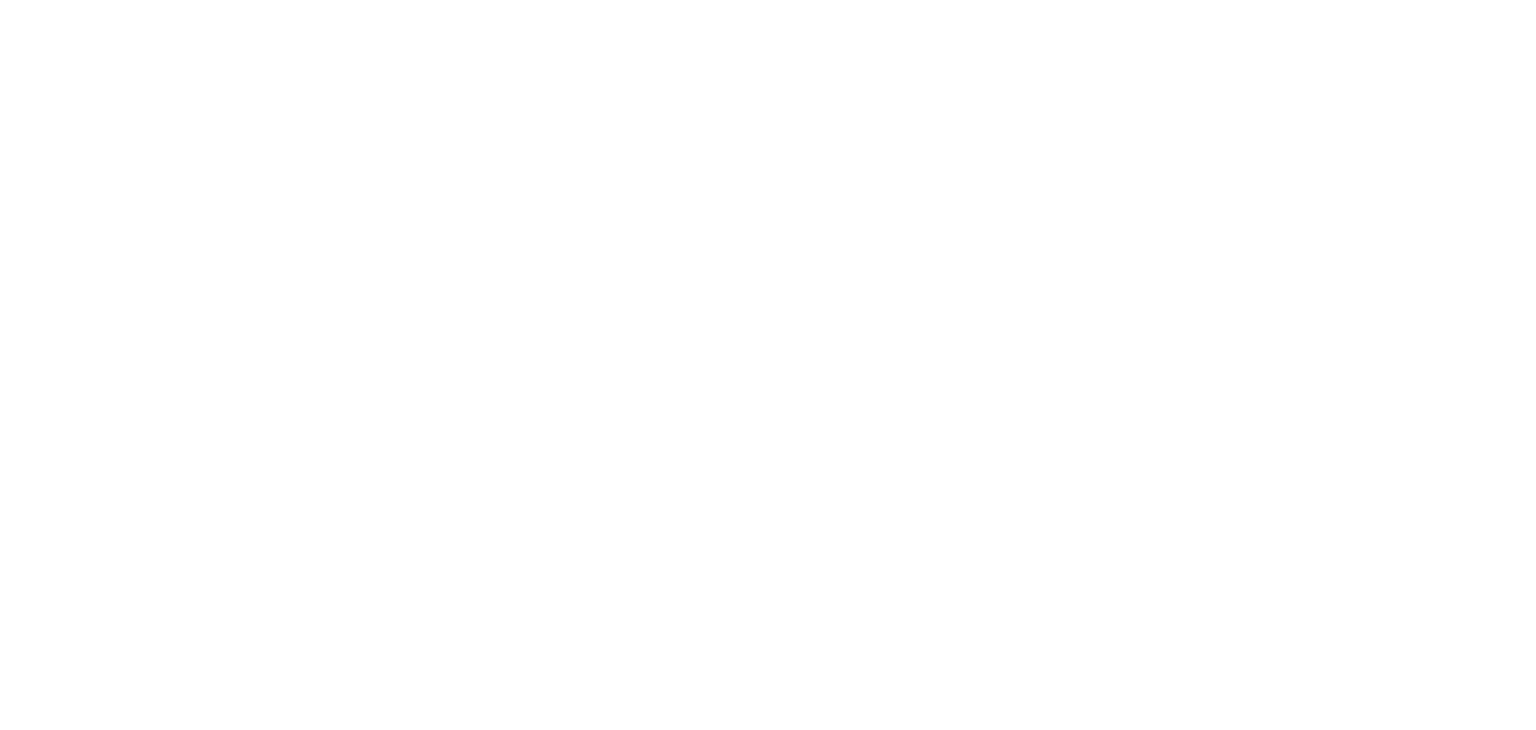 scroll, scrollTop: 0, scrollLeft: 0, axis: both 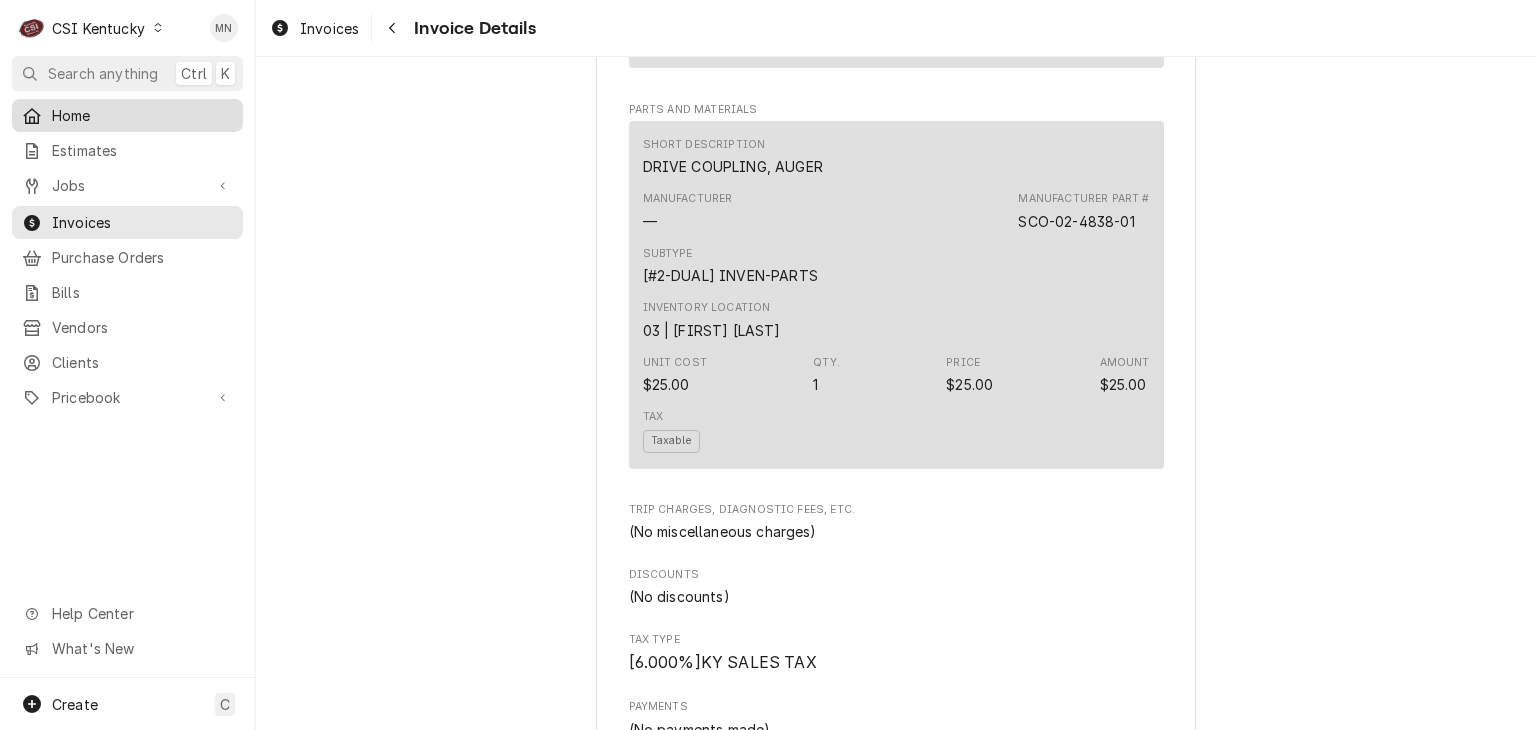 click on "Home" at bounding box center (142, 115) 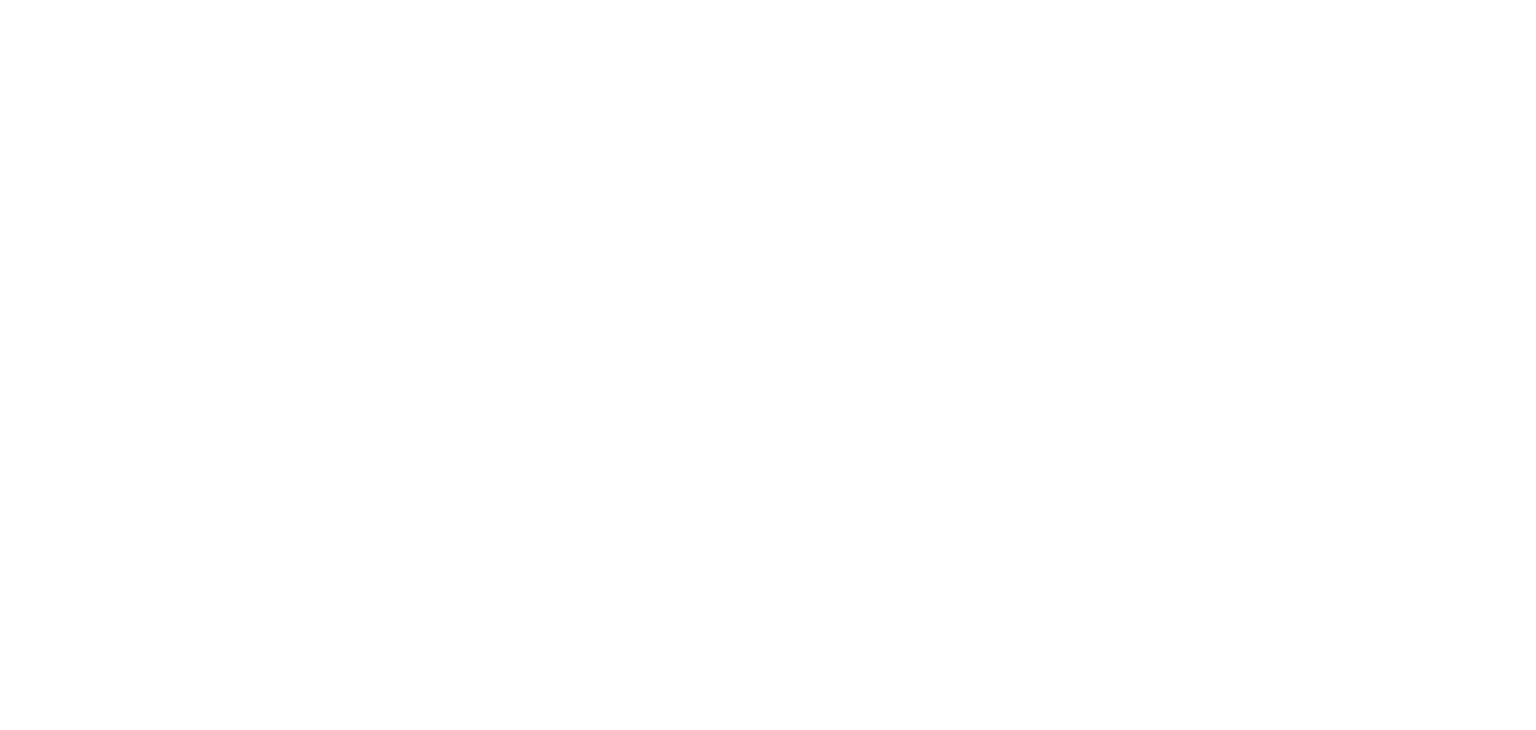 scroll, scrollTop: 0, scrollLeft: 0, axis: both 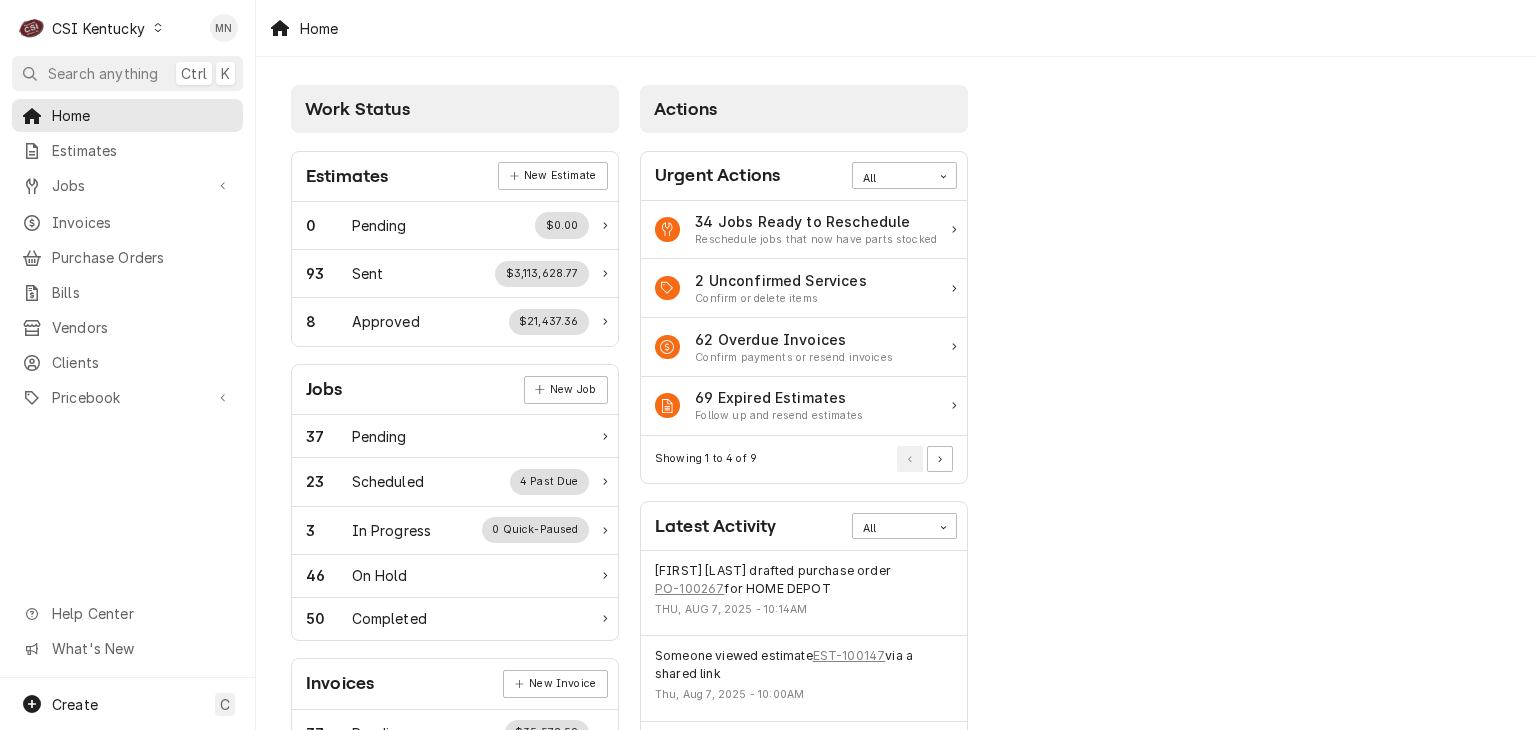 click on "C CSI Kentucky" at bounding box center [91, 28] 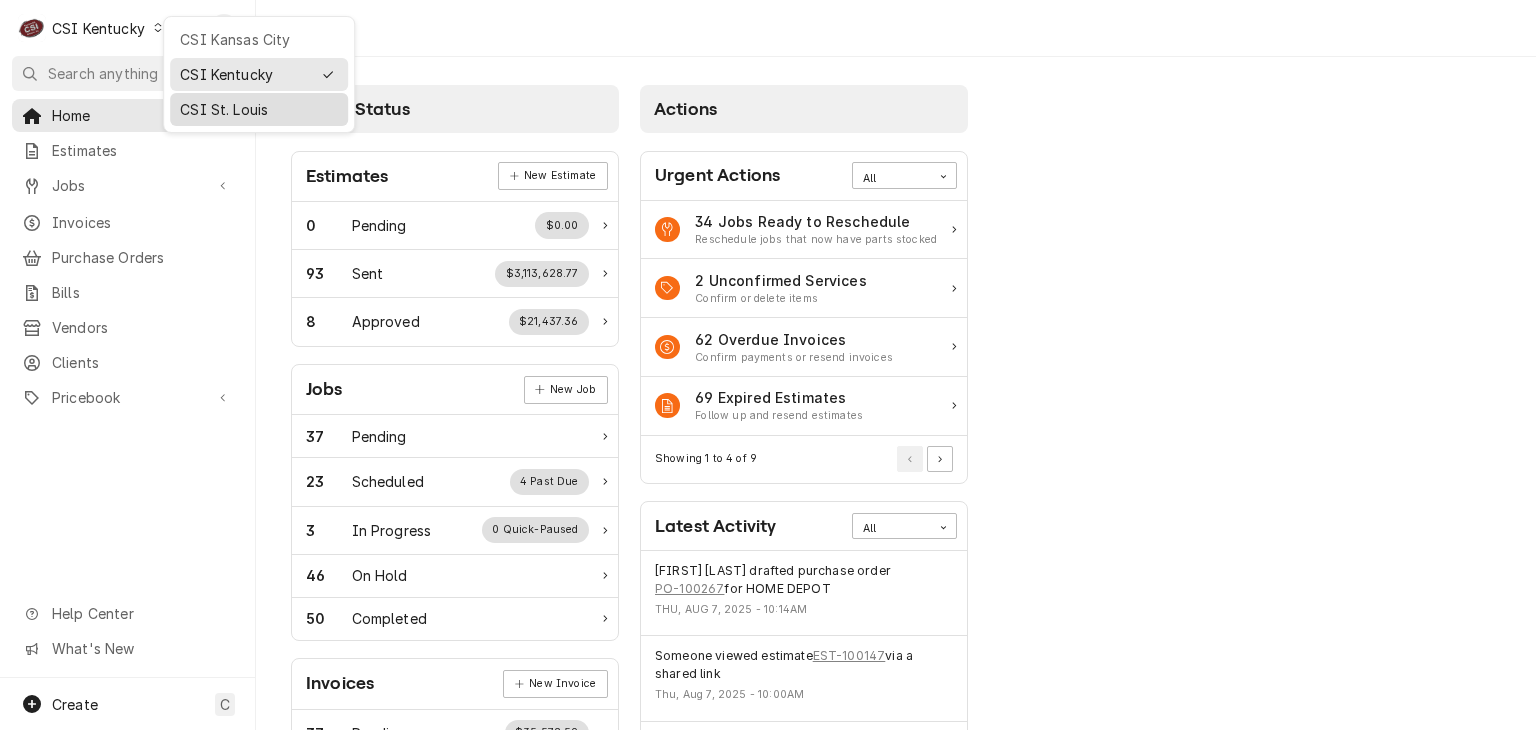 click on "CSI St. Louis" at bounding box center (259, 109) 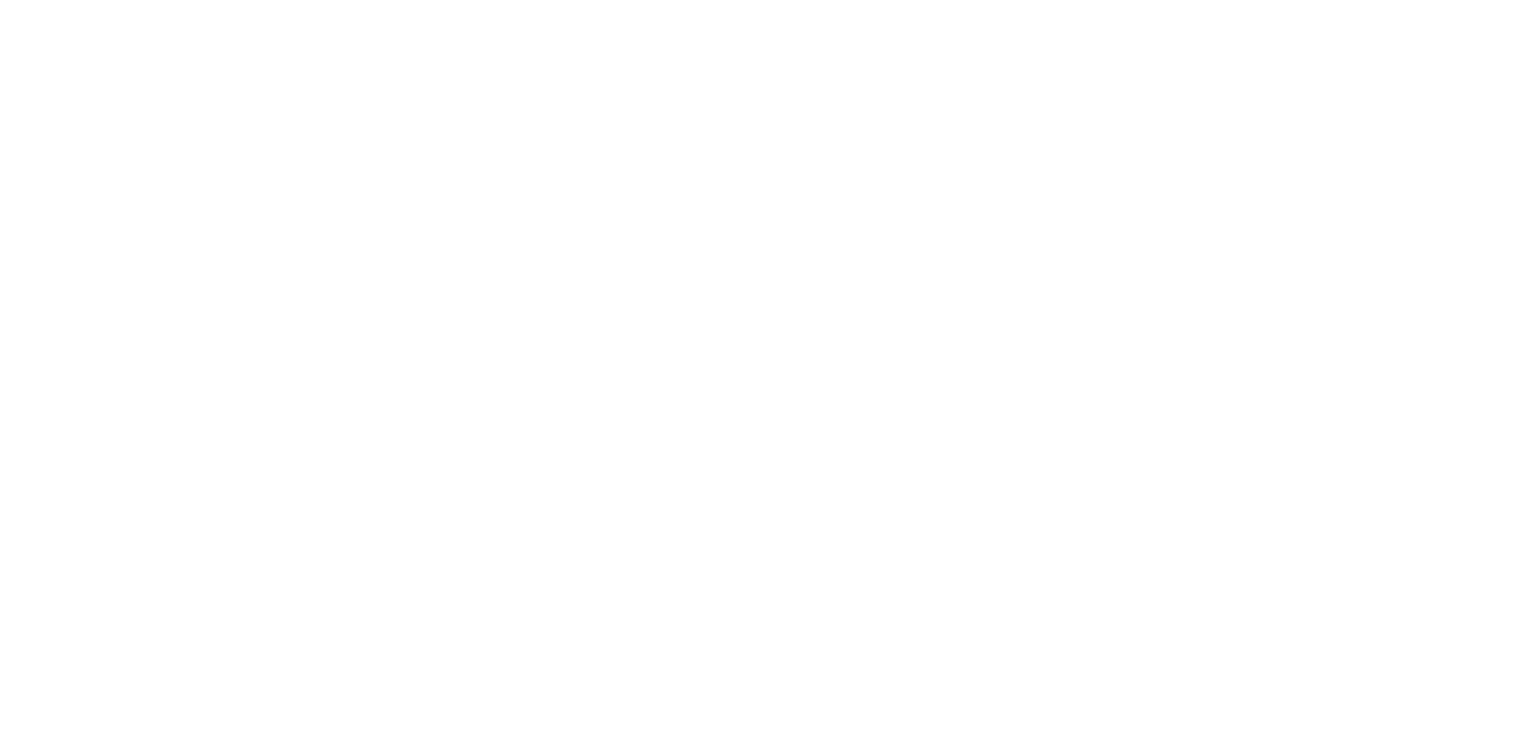 scroll, scrollTop: 0, scrollLeft: 0, axis: both 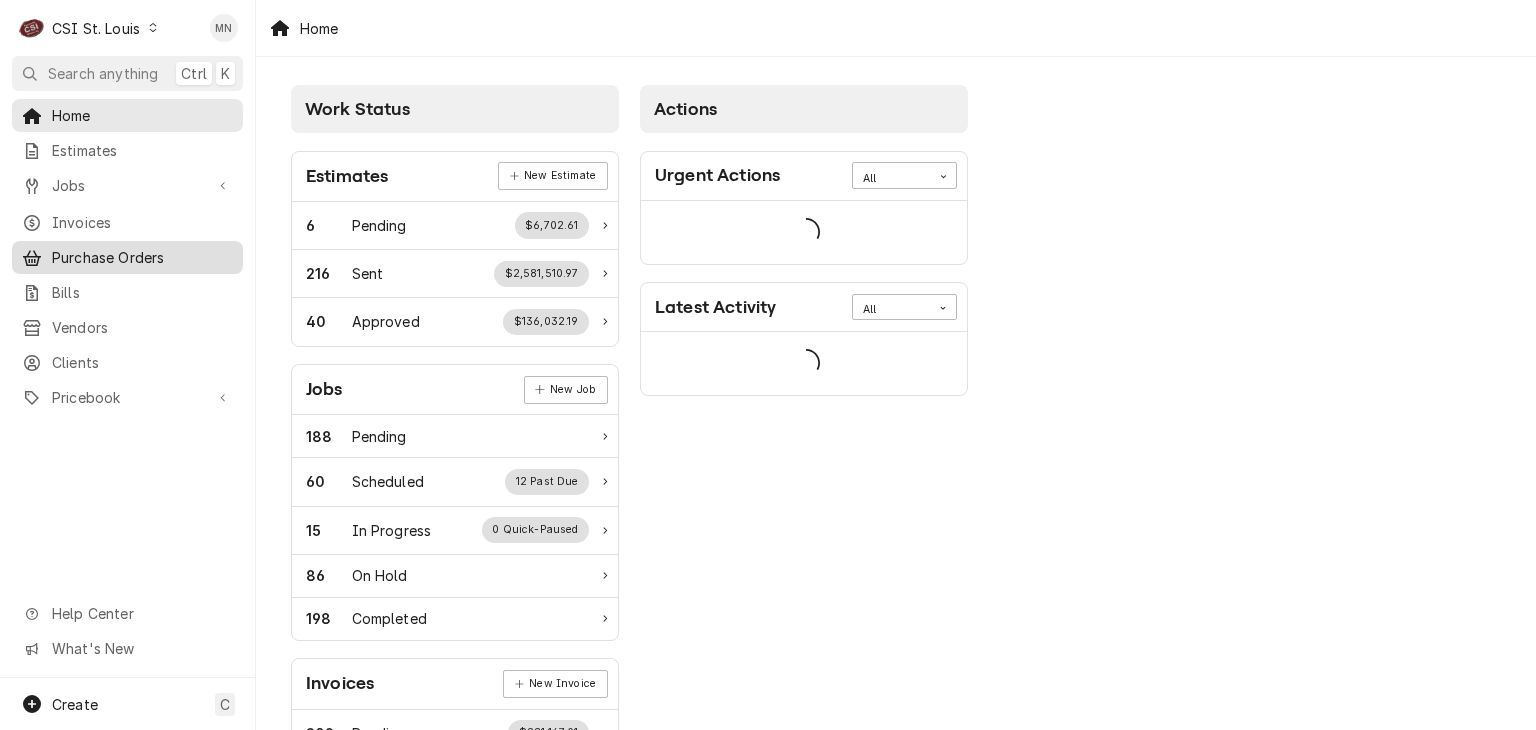 click on "Purchase Orders" at bounding box center [142, 257] 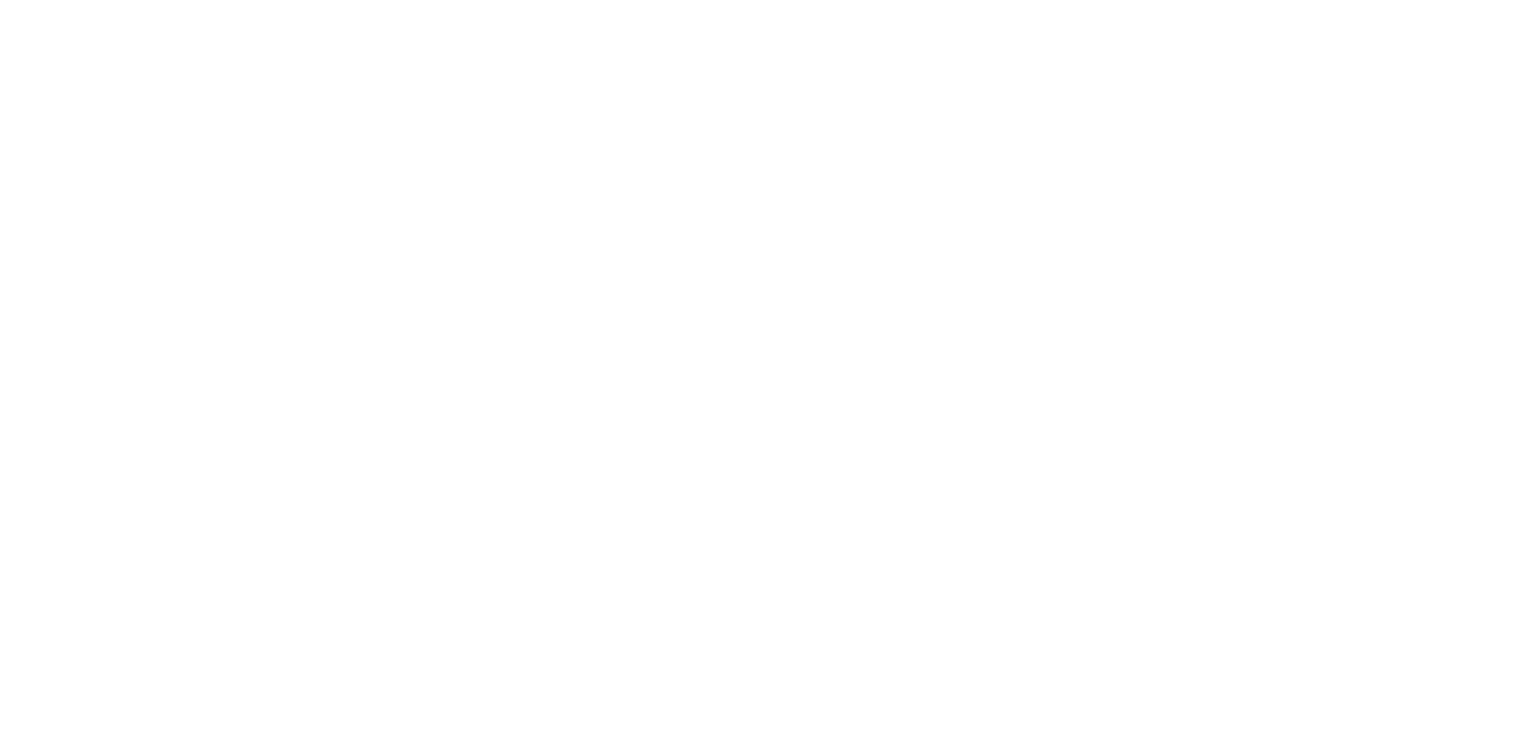 scroll, scrollTop: 0, scrollLeft: 0, axis: both 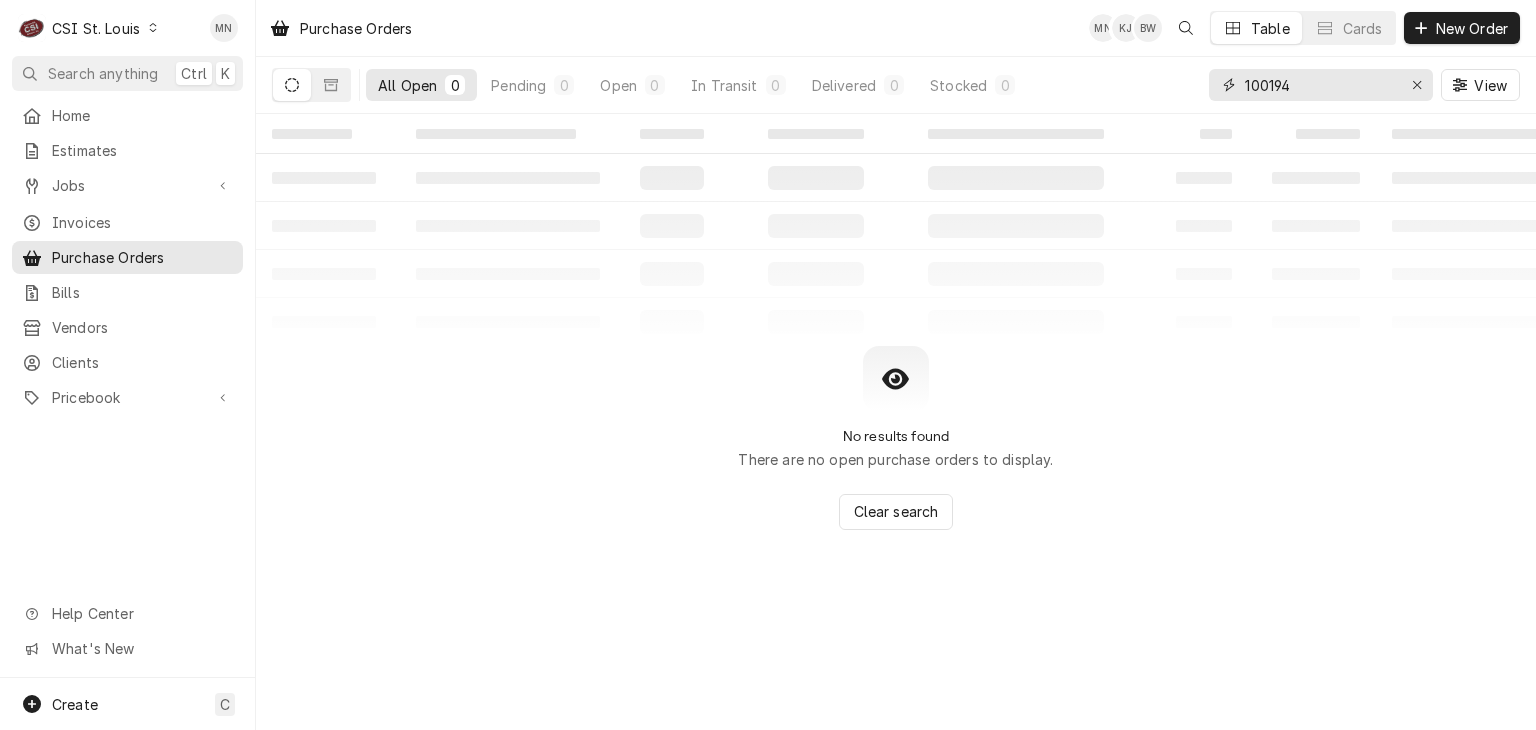 drag, startPoint x: 1329, startPoint y: 74, endPoint x: 1153, endPoint y: 67, distance: 176.13914 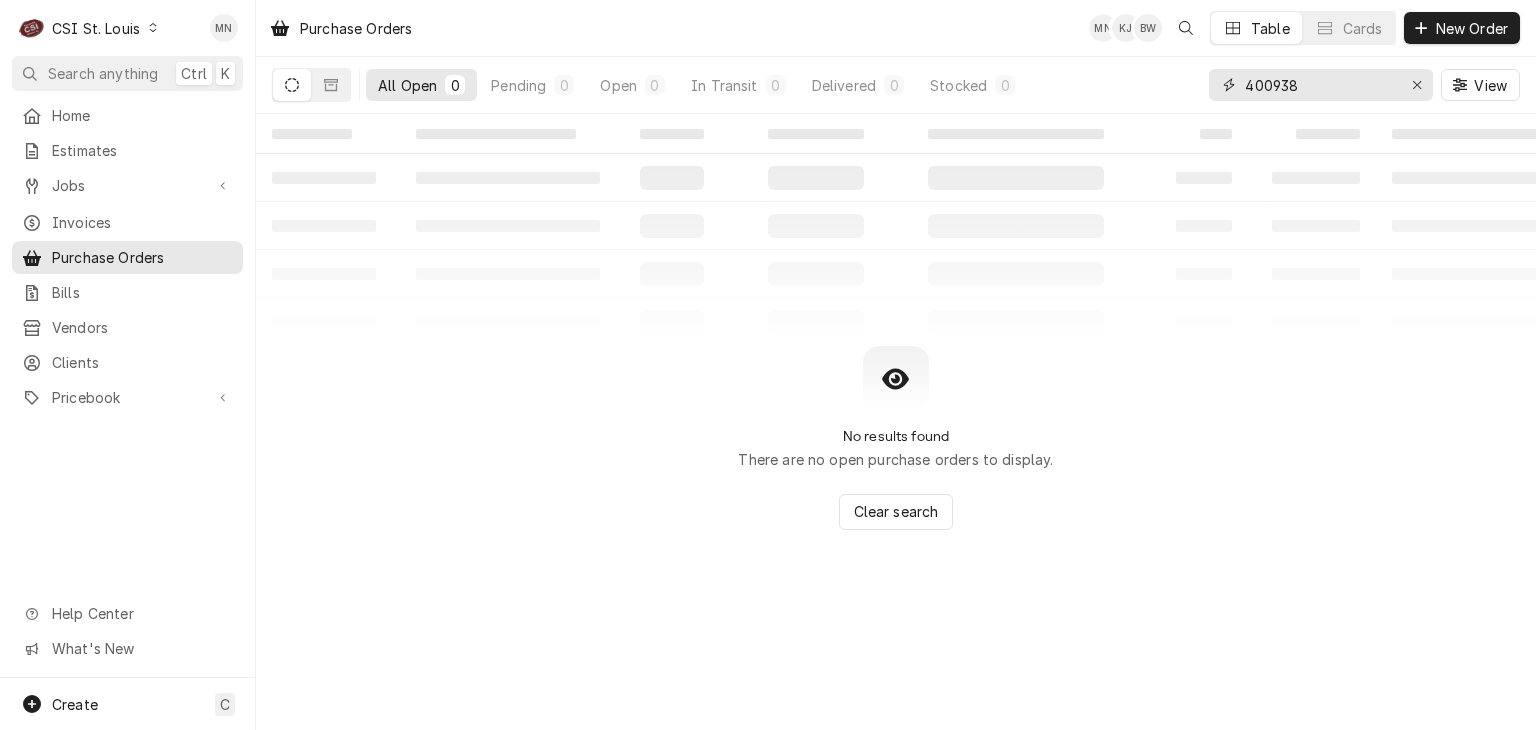 type on "400938" 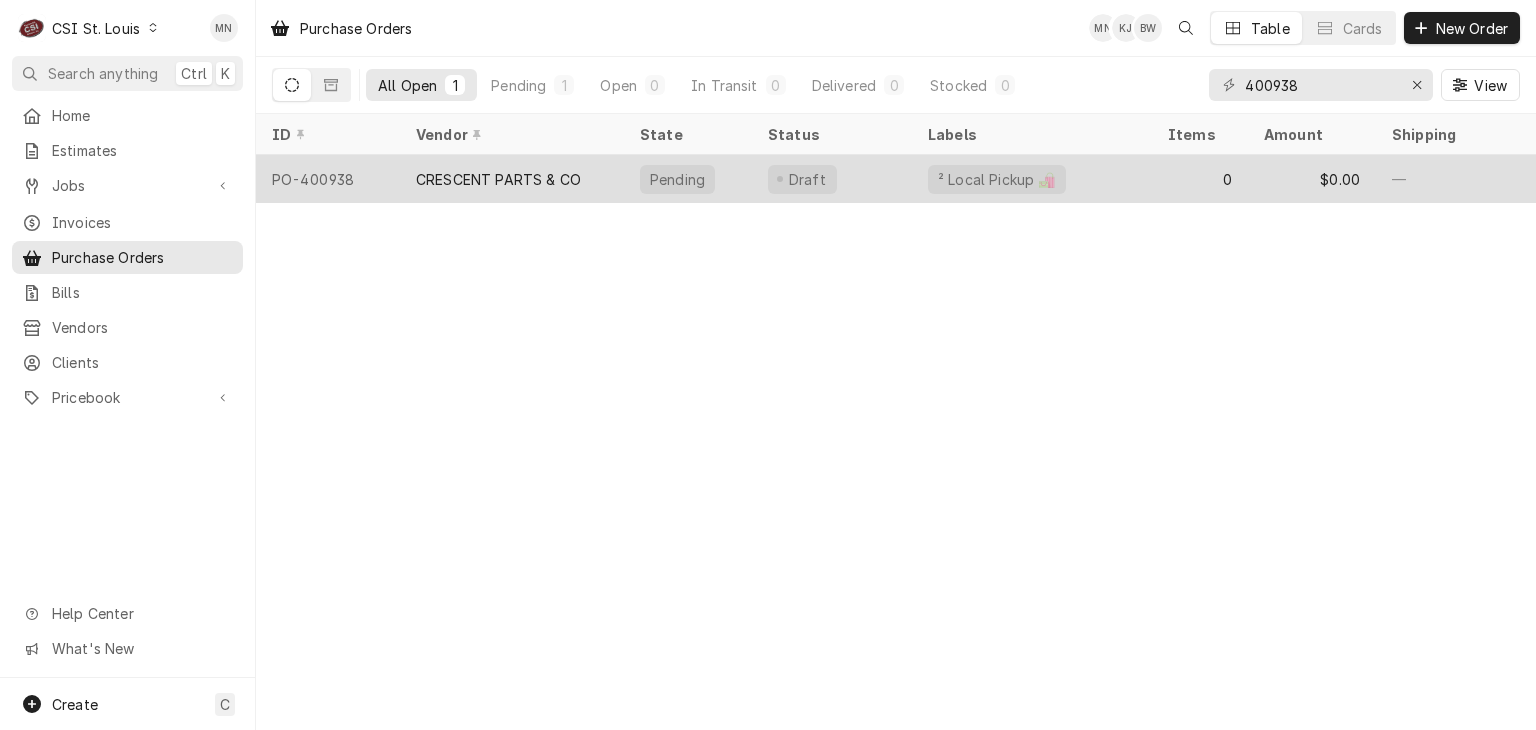 click on "CRESCENT PARTS & CO" at bounding box center (498, 179) 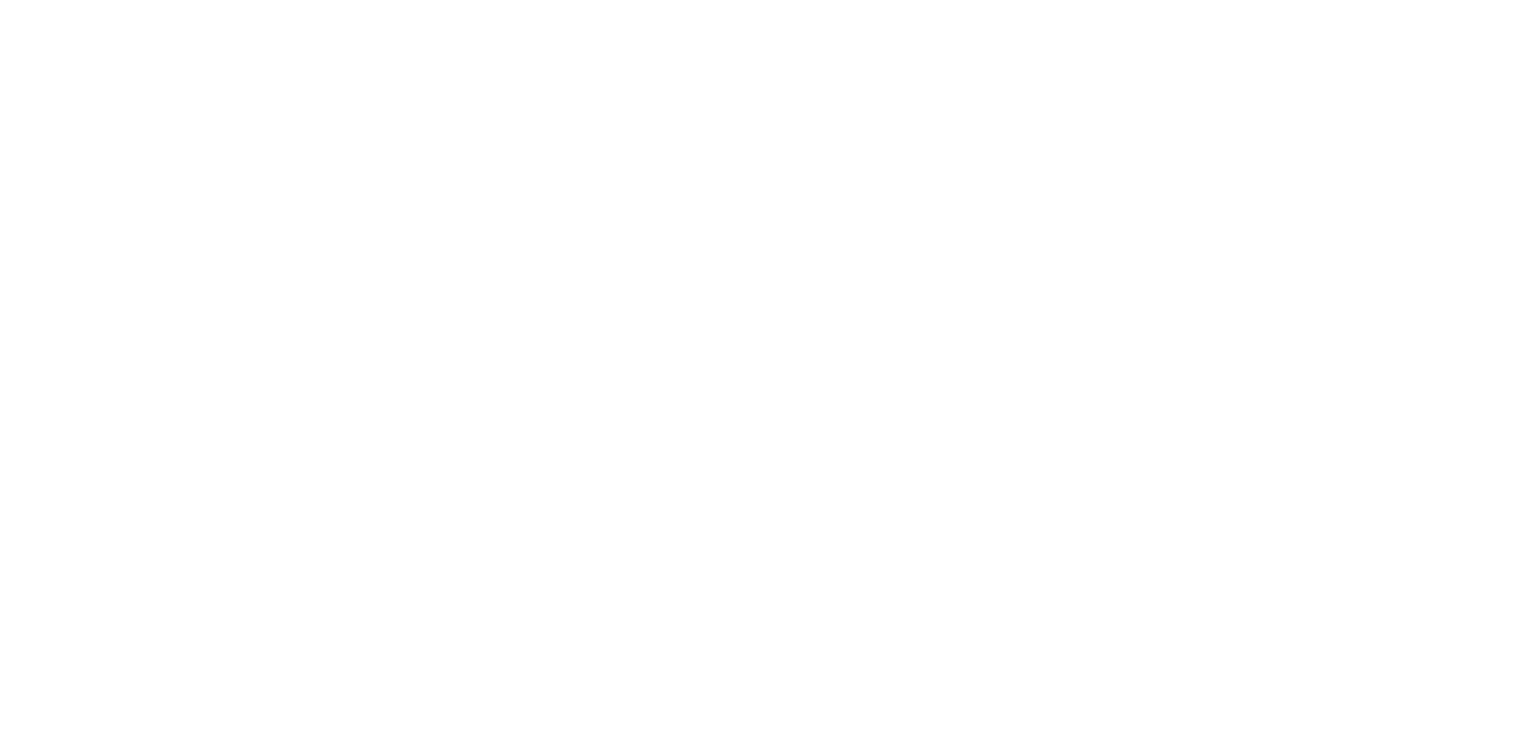 scroll, scrollTop: 0, scrollLeft: 0, axis: both 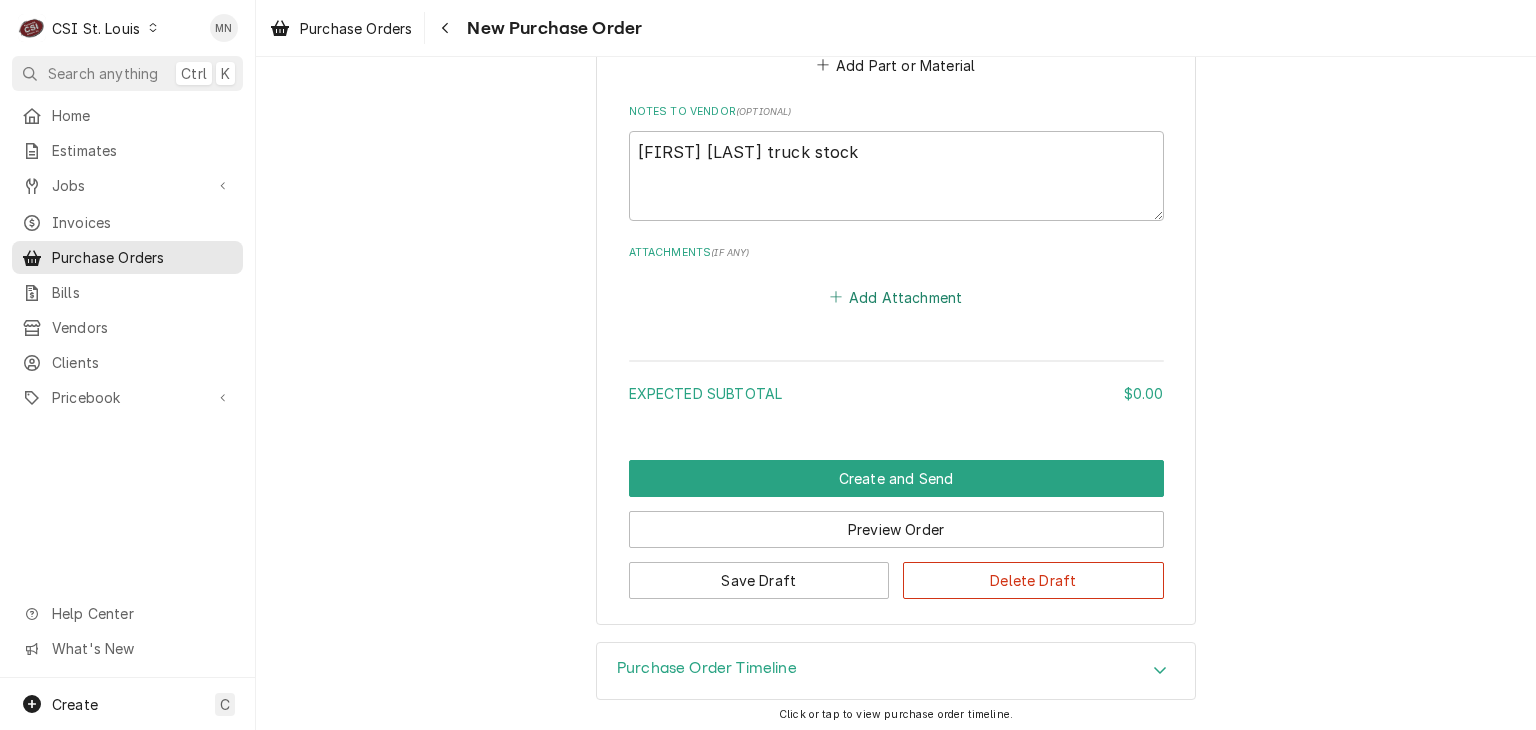 click on "Add Attachment" at bounding box center (896, 297) 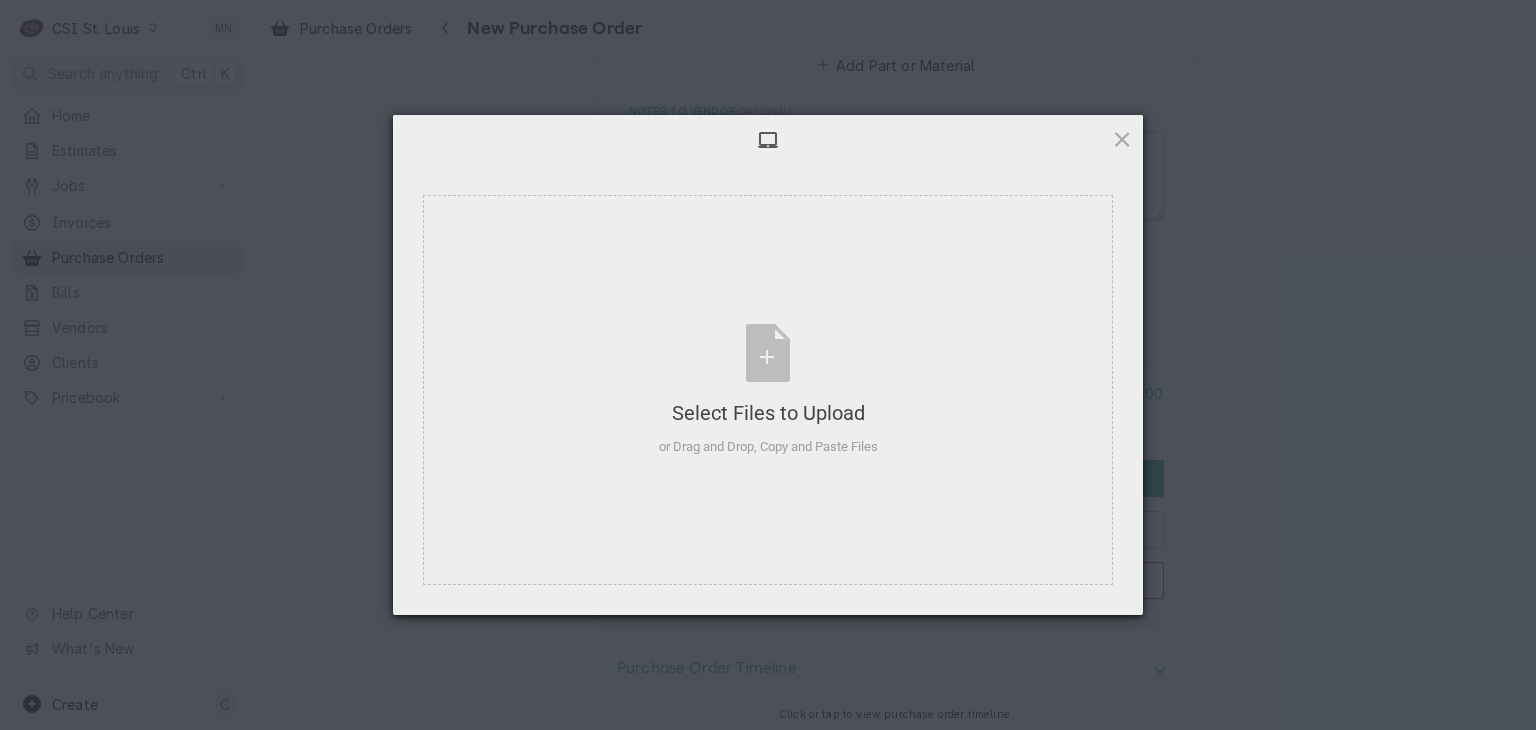 type on "x" 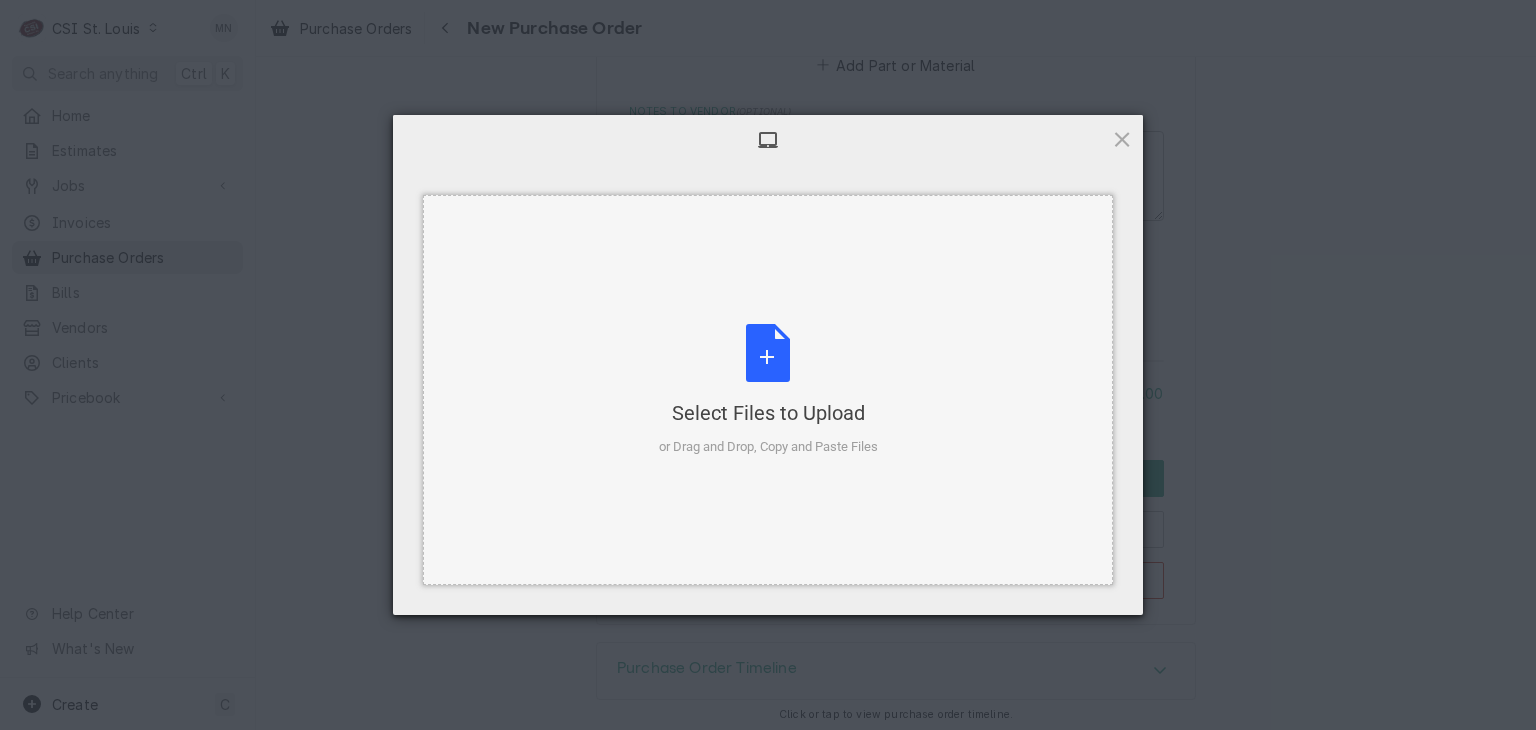 click on "Select Files to Upload" at bounding box center (768, 413) 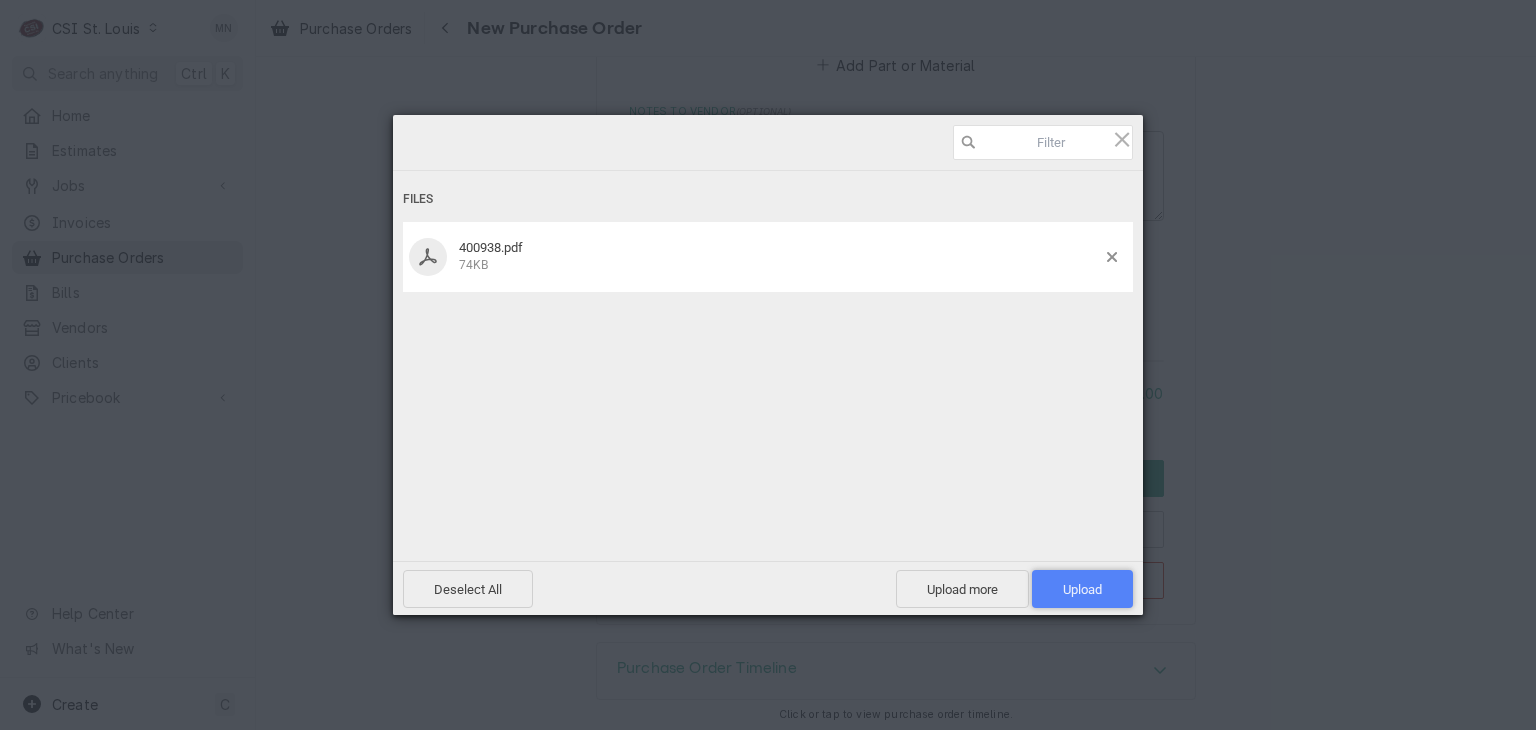 click on "Upload
1" at bounding box center (1082, 589) 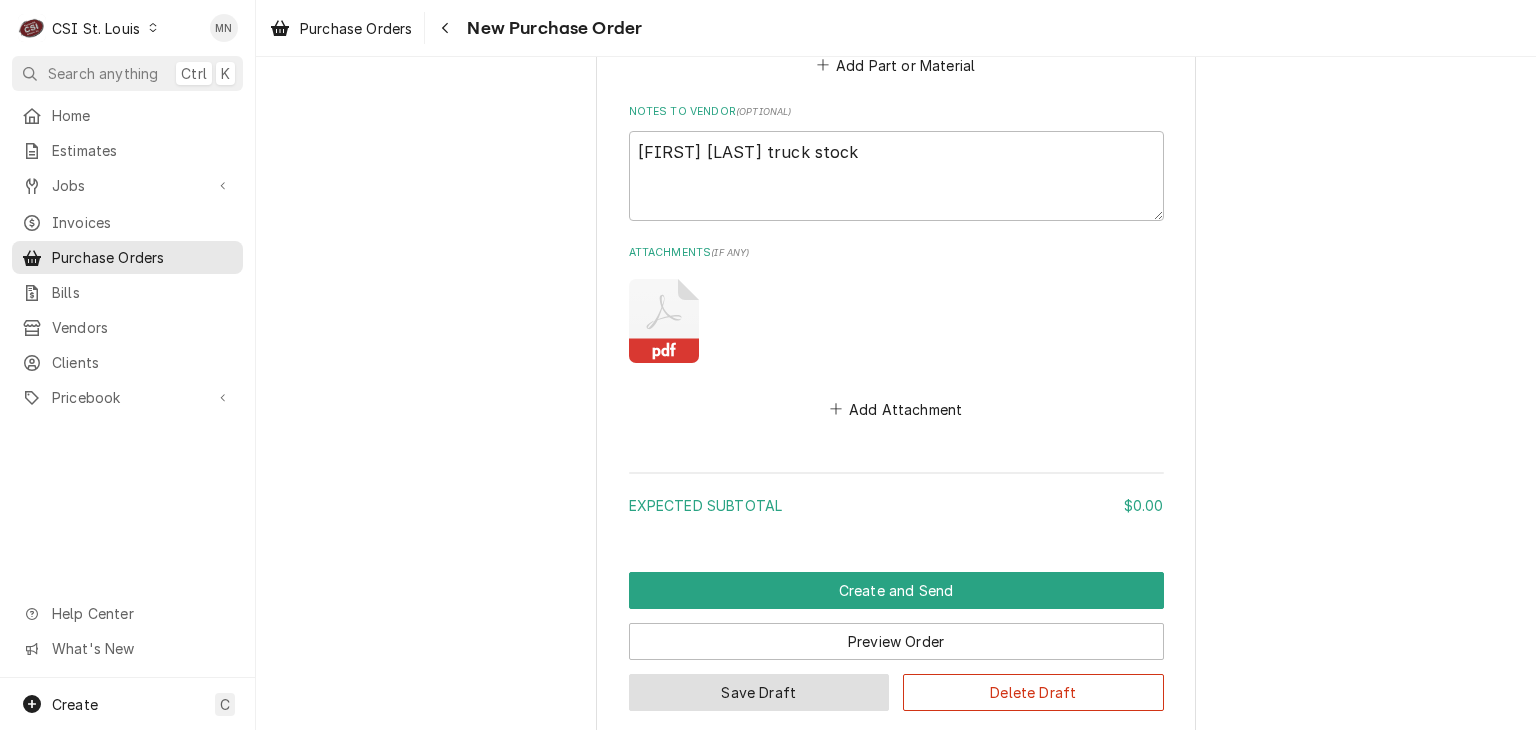 click on "Save Draft" at bounding box center (759, 692) 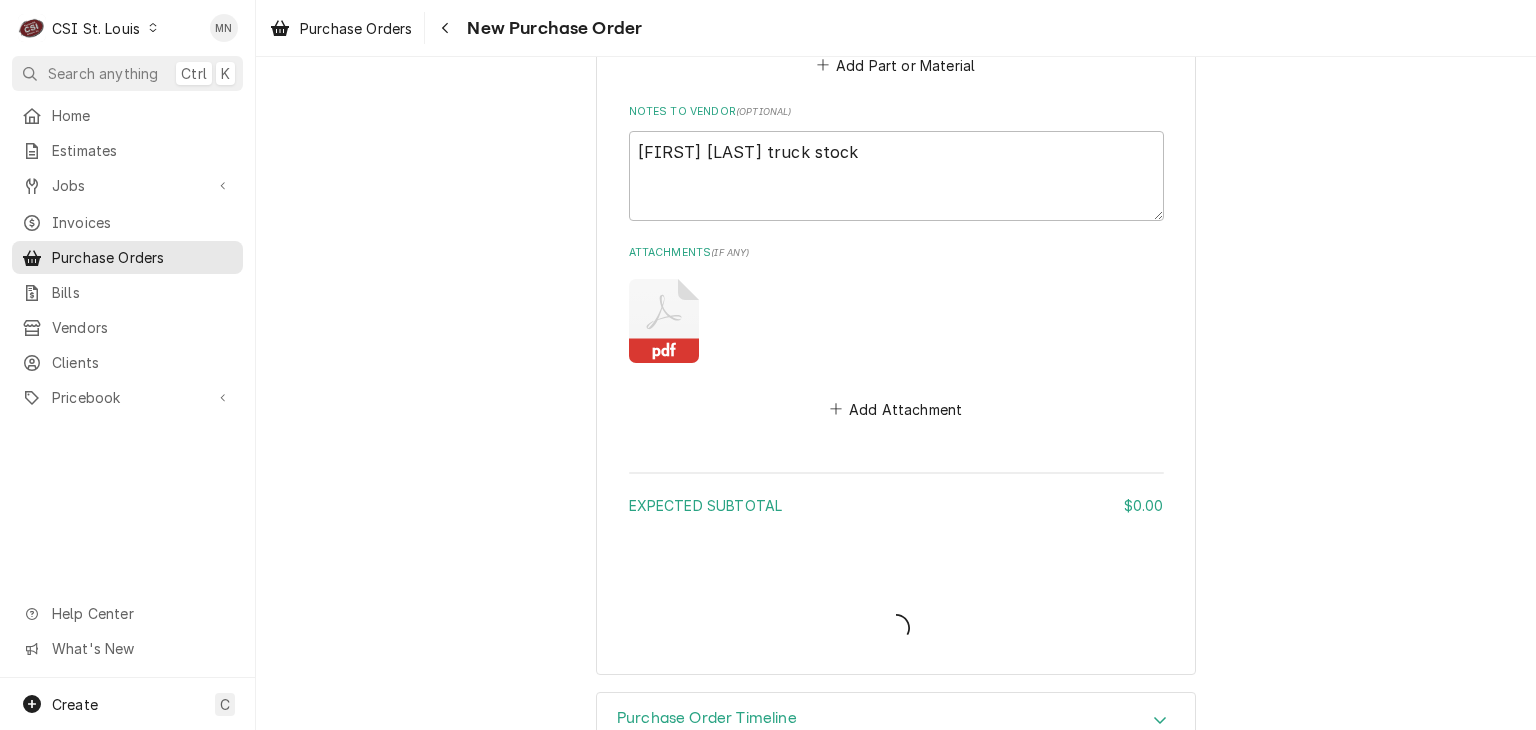 type on "x" 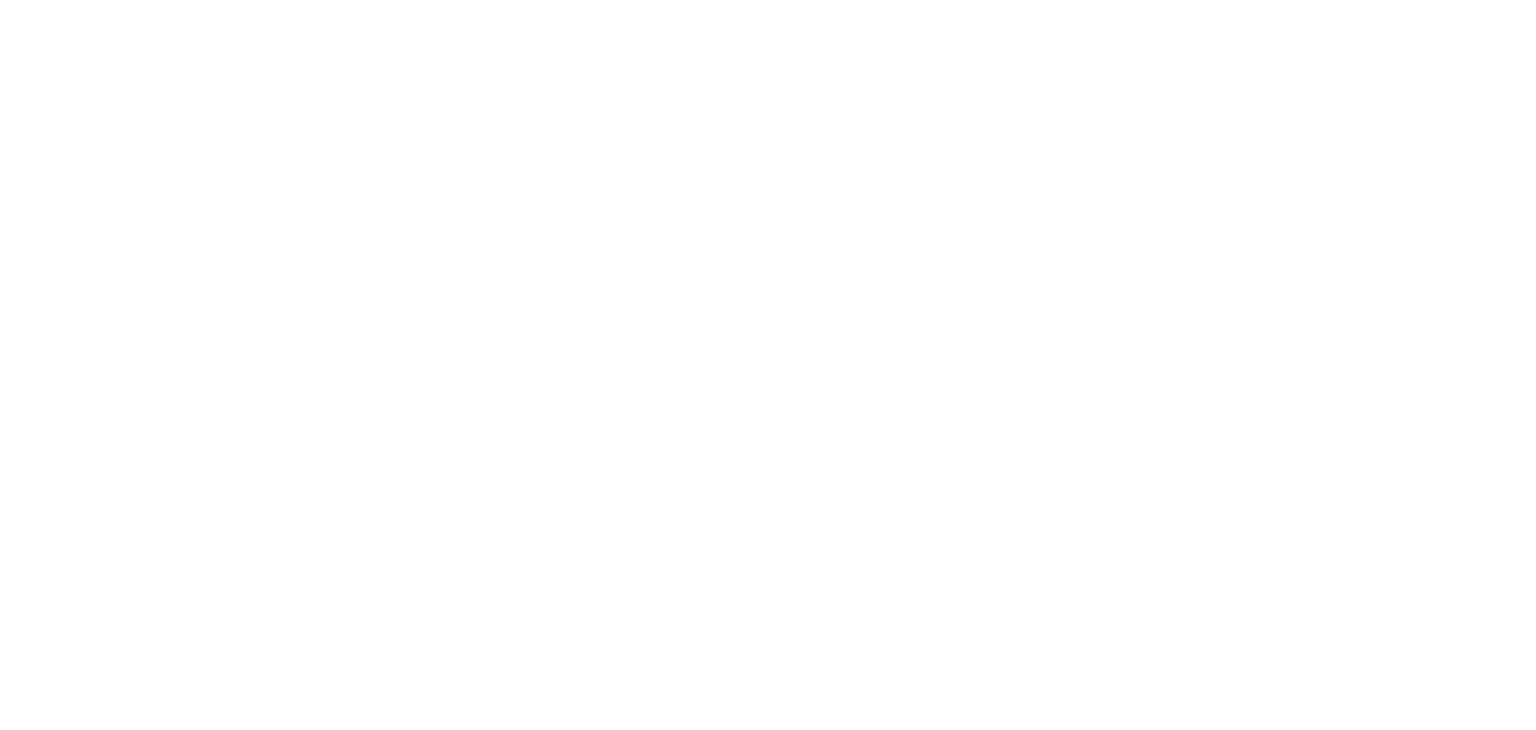 scroll, scrollTop: 0, scrollLeft: 0, axis: both 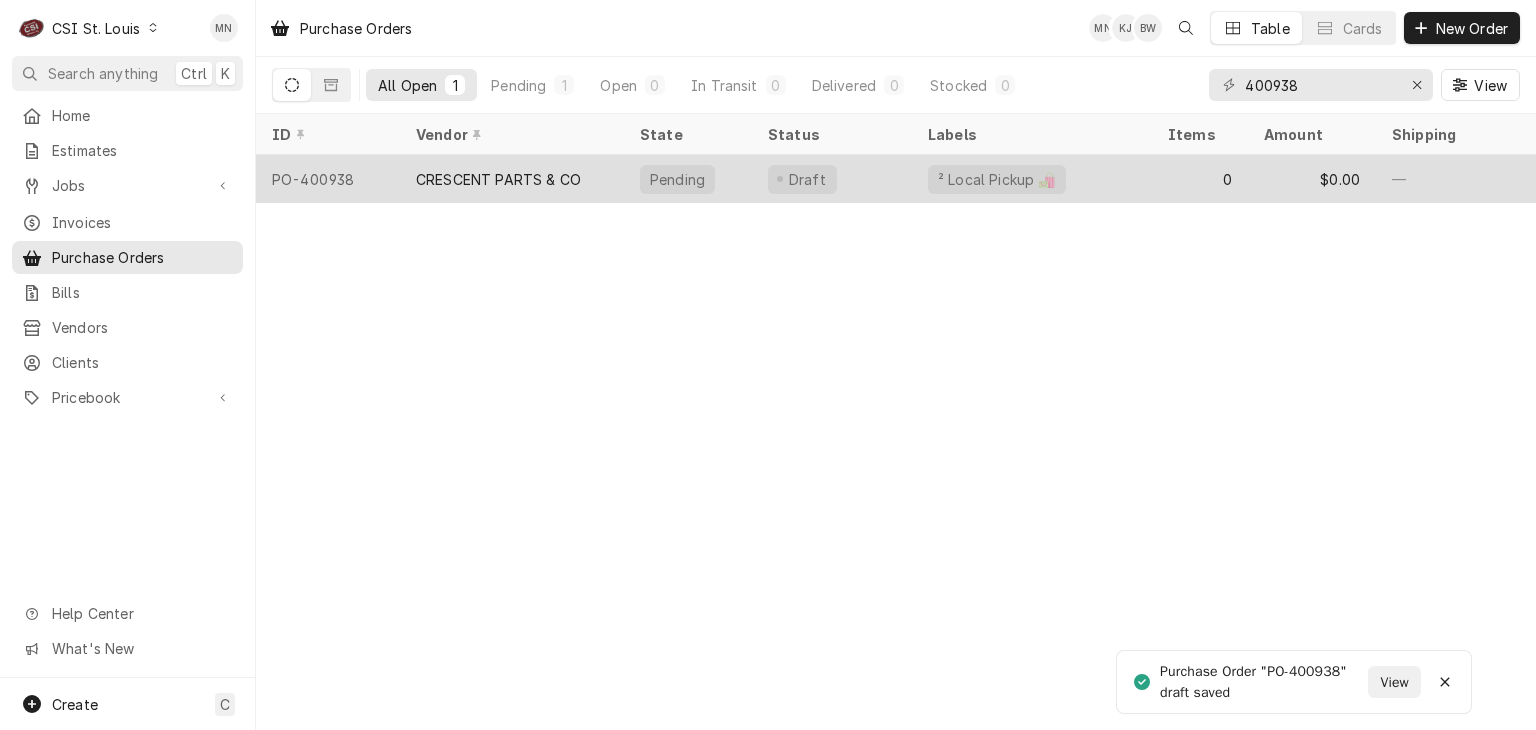drag, startPoint x: 1505, startPoint y: 0, endPoint x: 492, endPoint y: 173, distance: 1027.6663 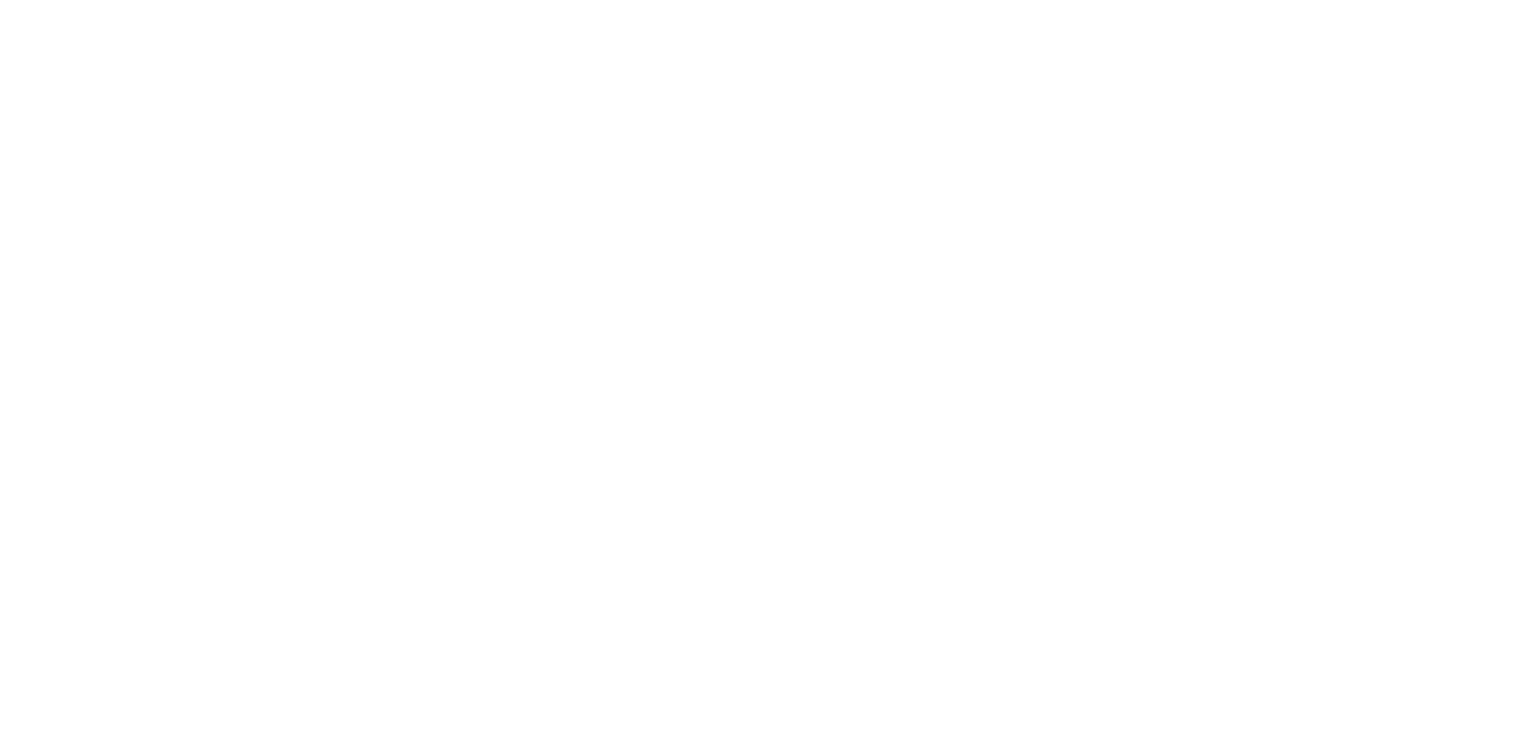 scroll, scrollTop: 0, scrollLeft: 0, axis: both 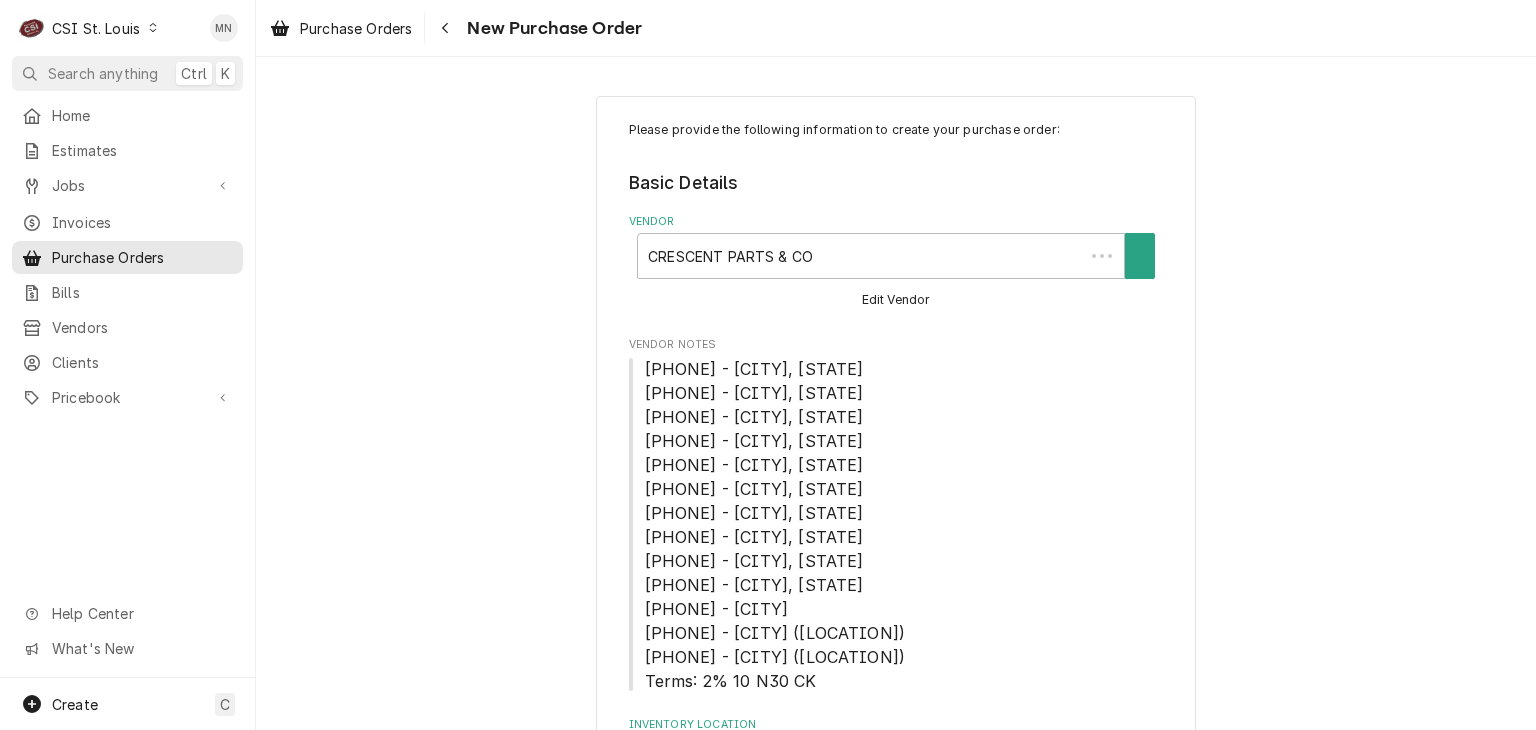 type on "x" 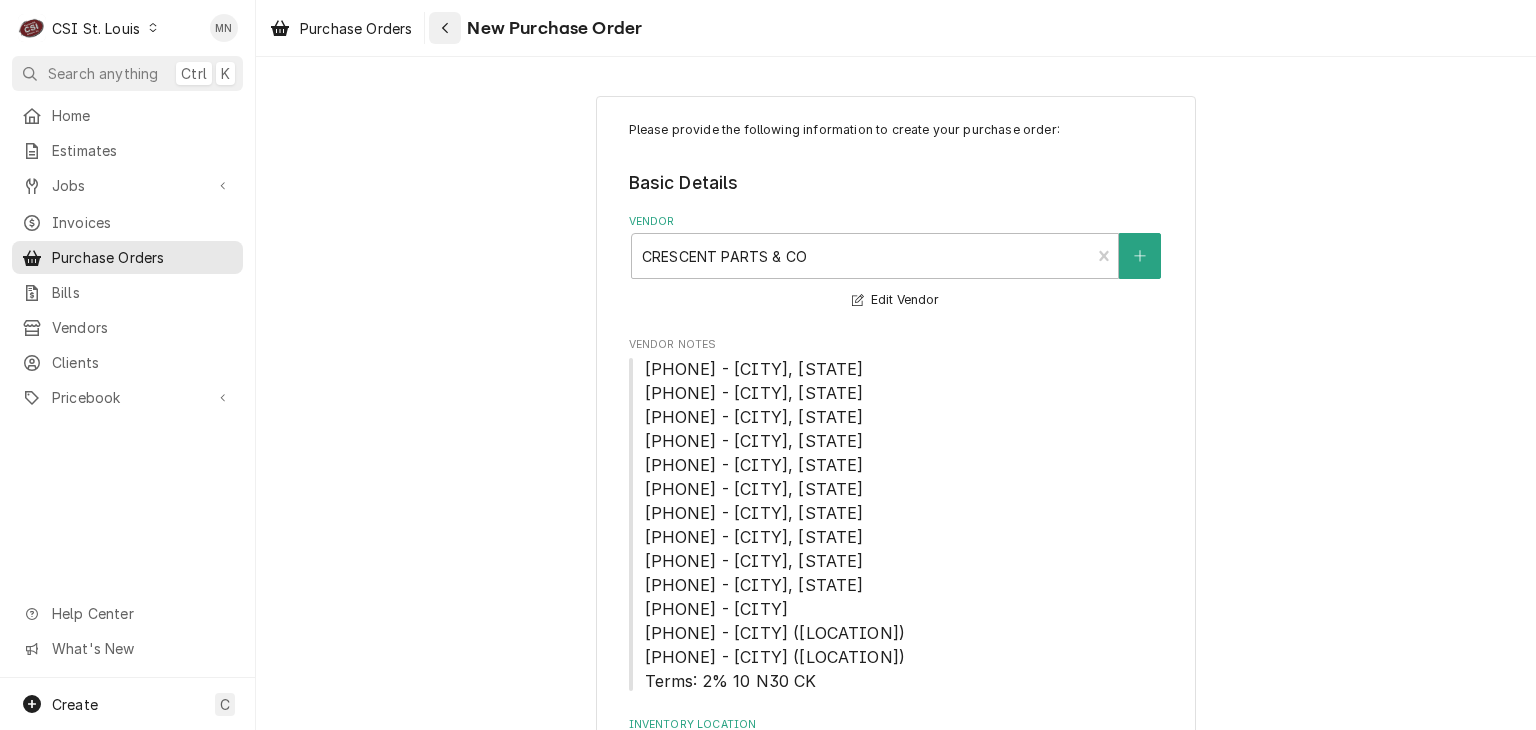 click at bounding box center [445, 28] 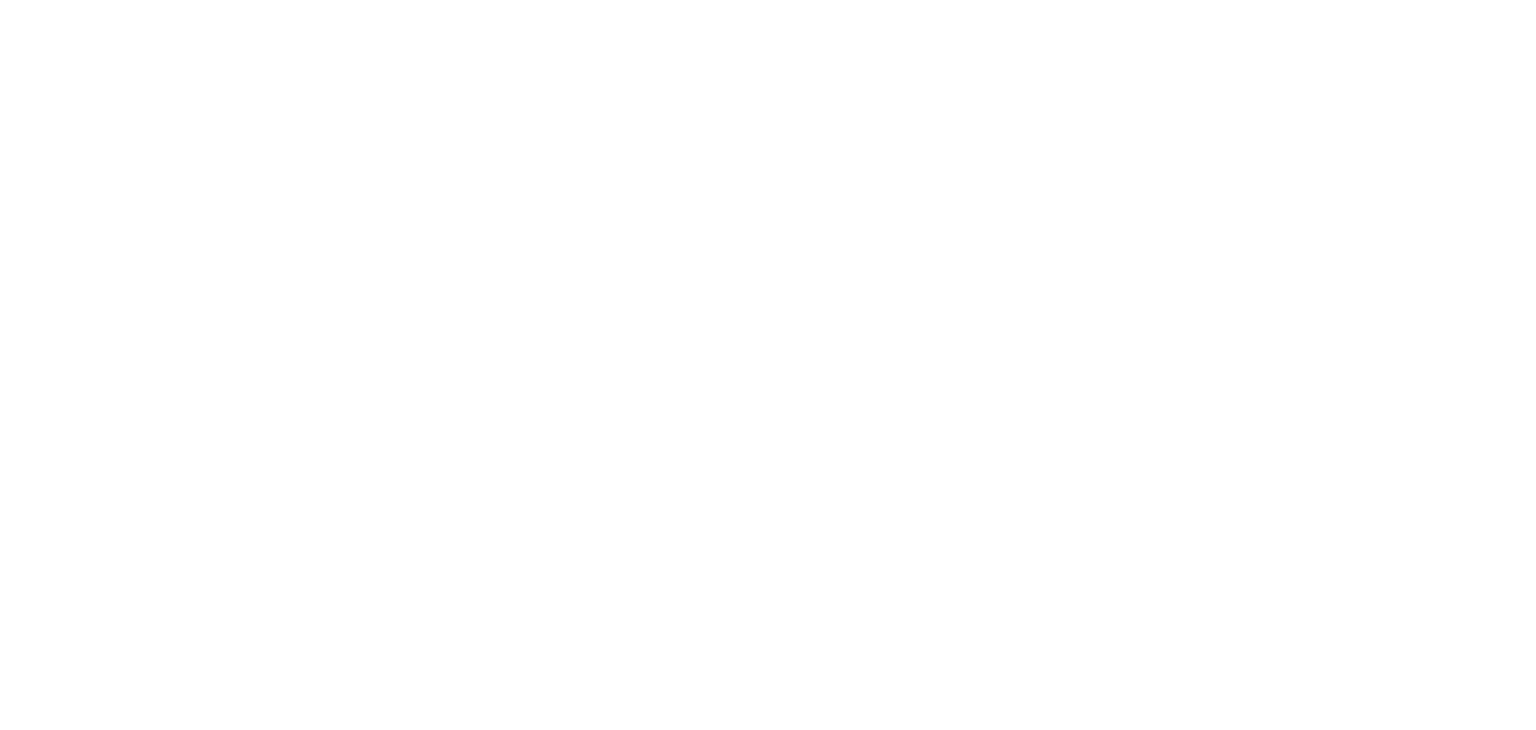 scroll, scrollTop: 0, scrollLeft: 0, axis: both 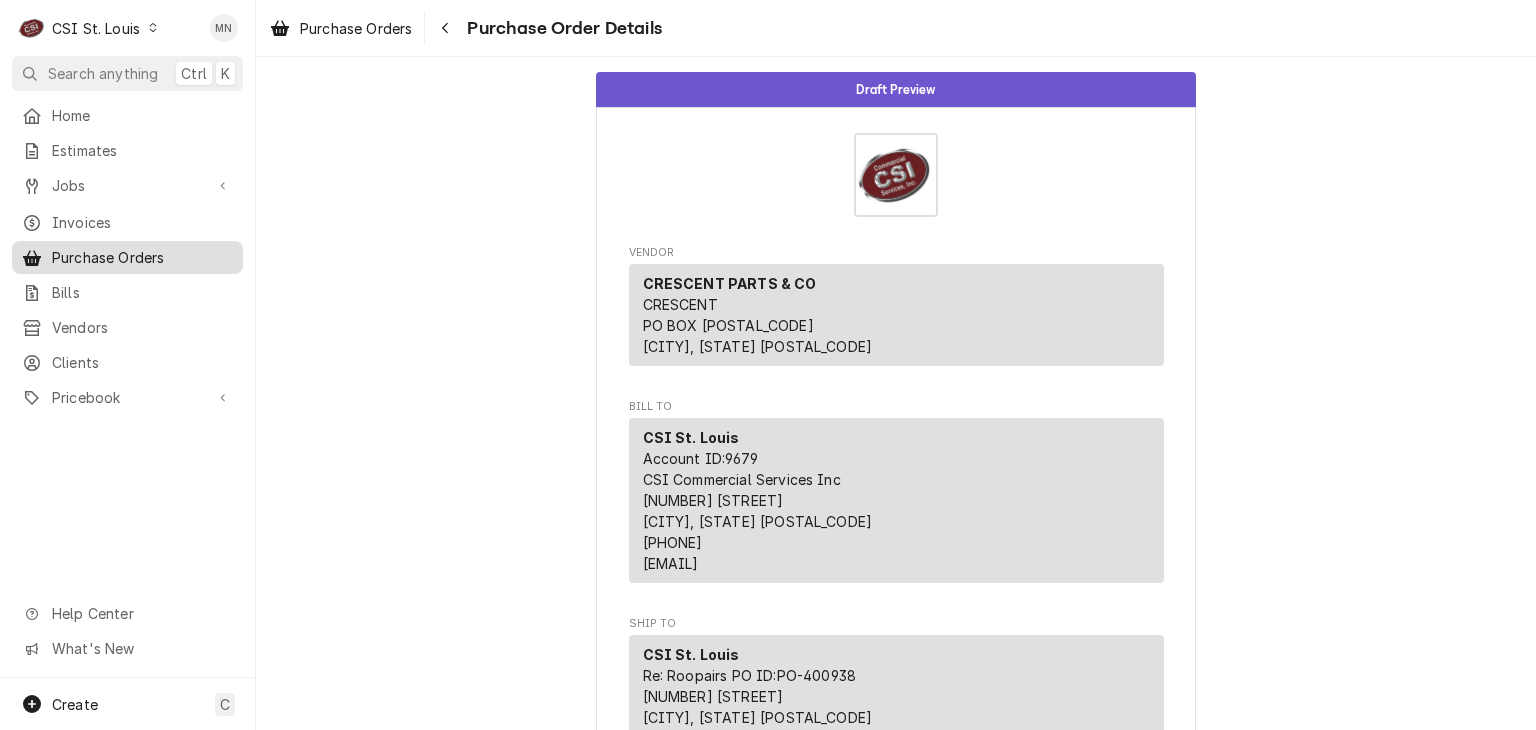 click on "Purchase Orders" at bounding box center [142, 257] 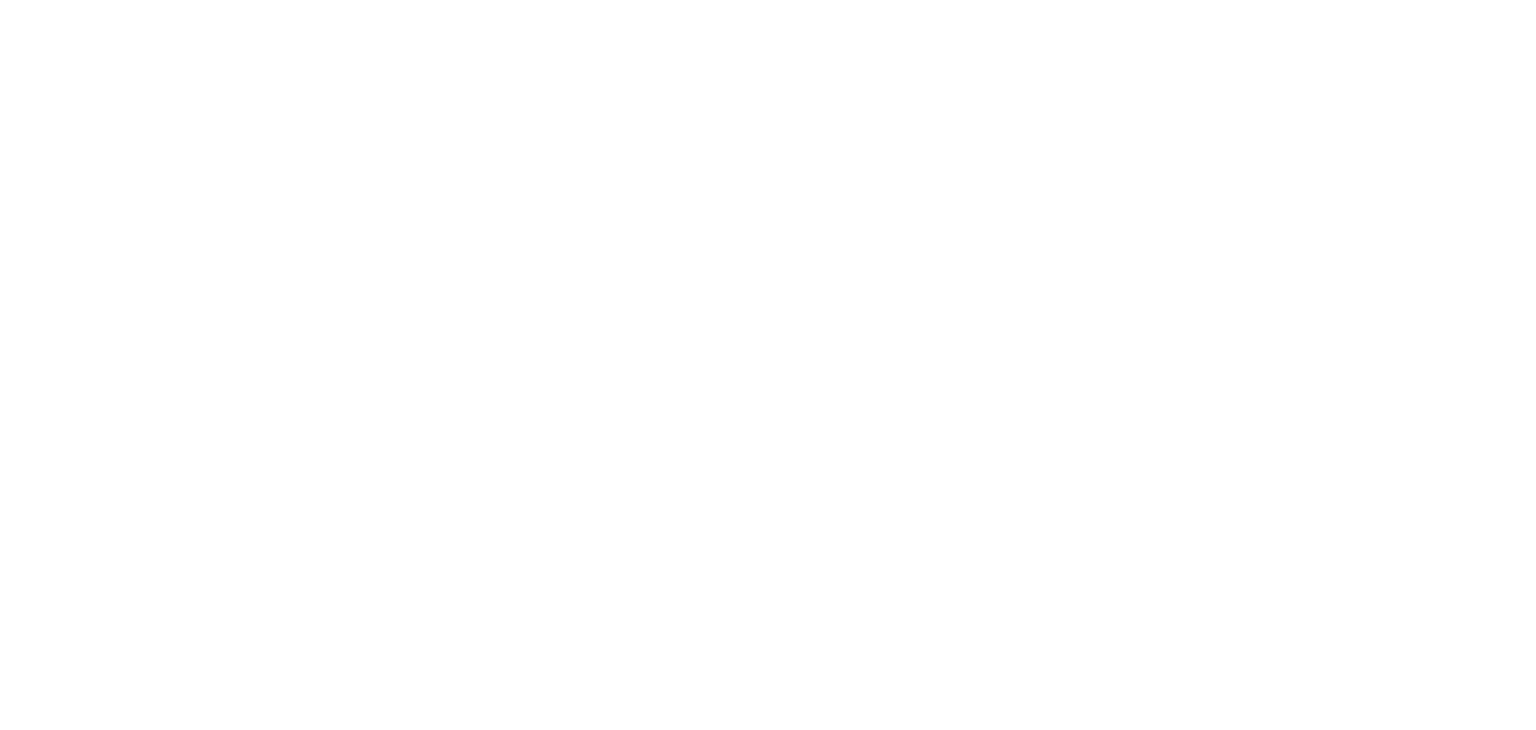 scroll, scrollTop: 0, scrollLeft: 0, axis: both 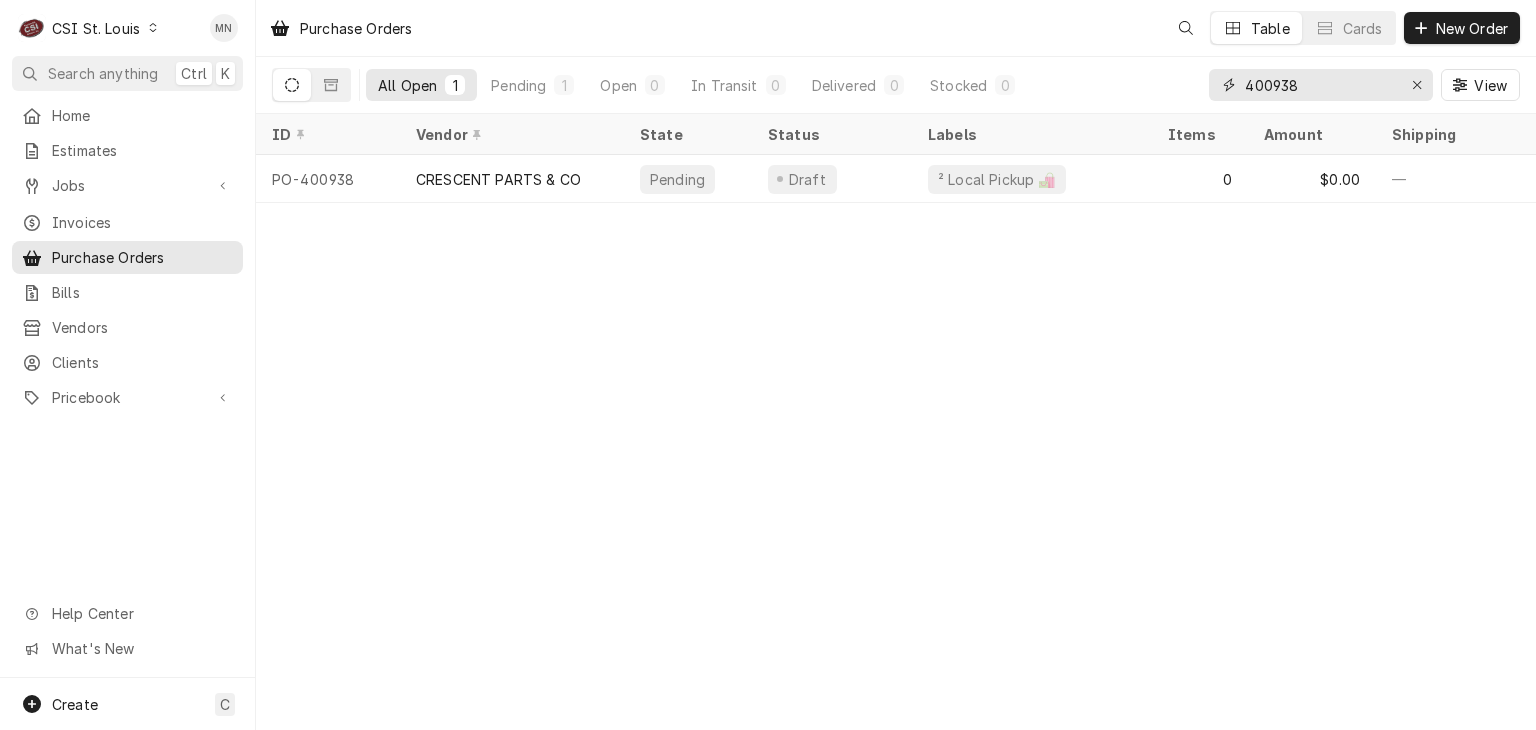 click on "400938" at bounding box center (1320, 85) 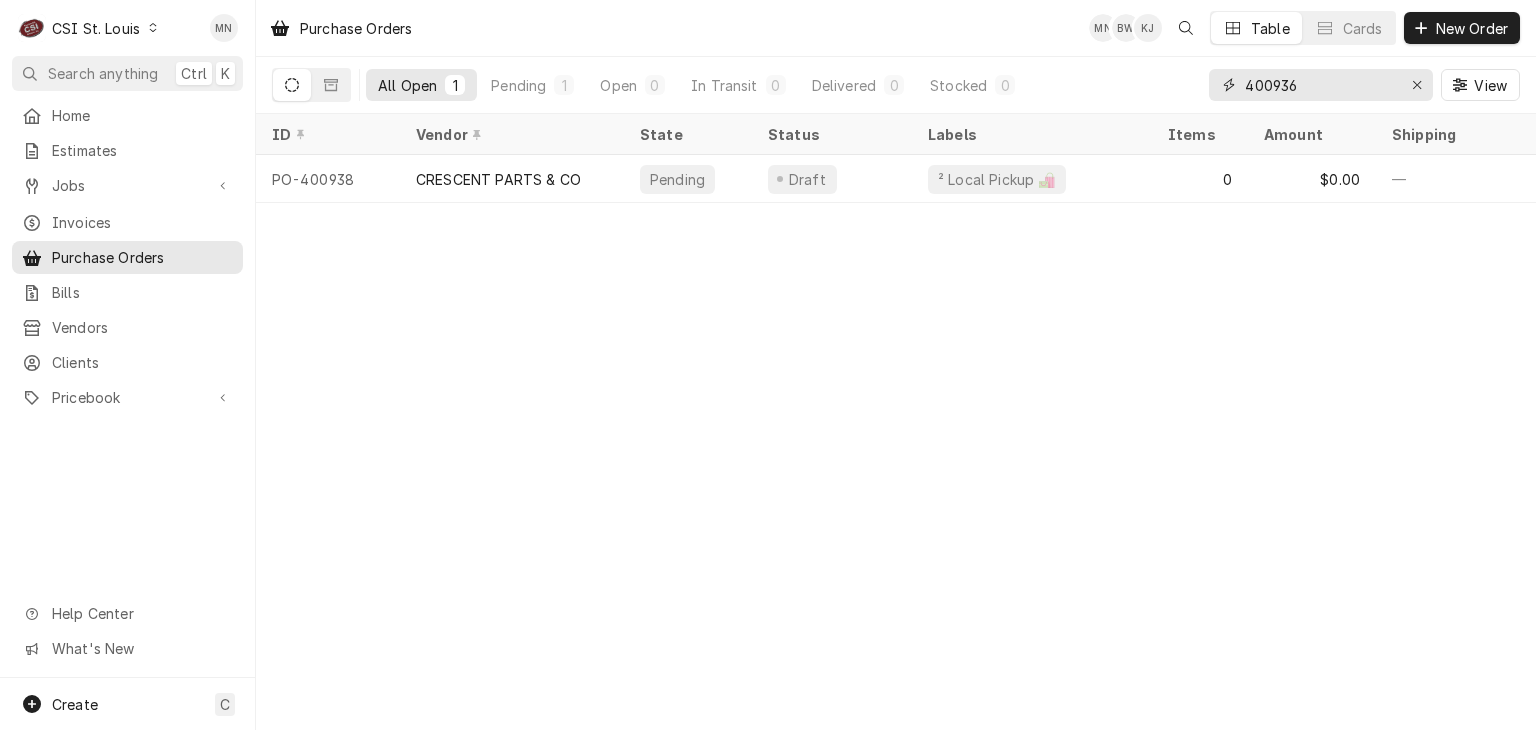 type on "400936" 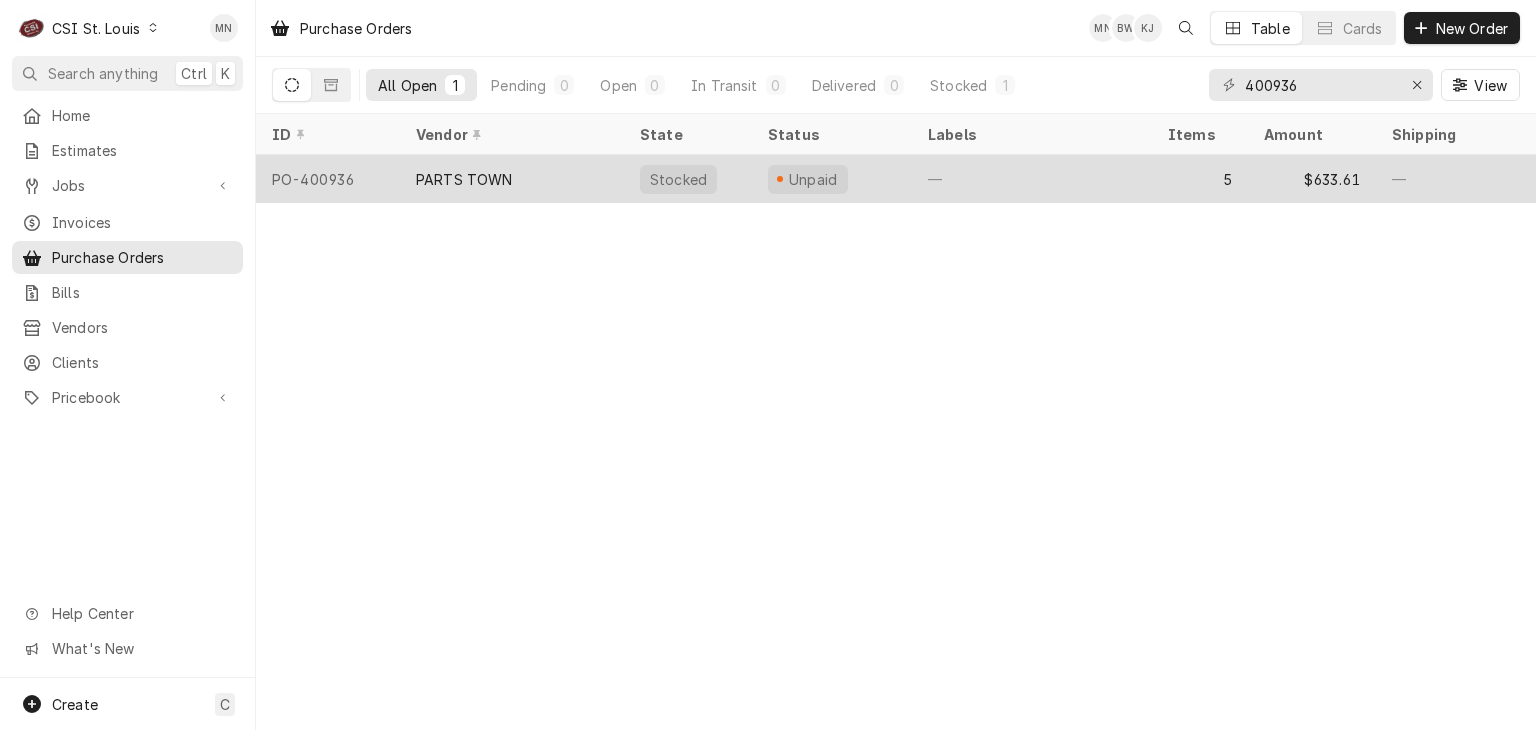 click on "PARTS TOWN" at bounding box center [464, 179] 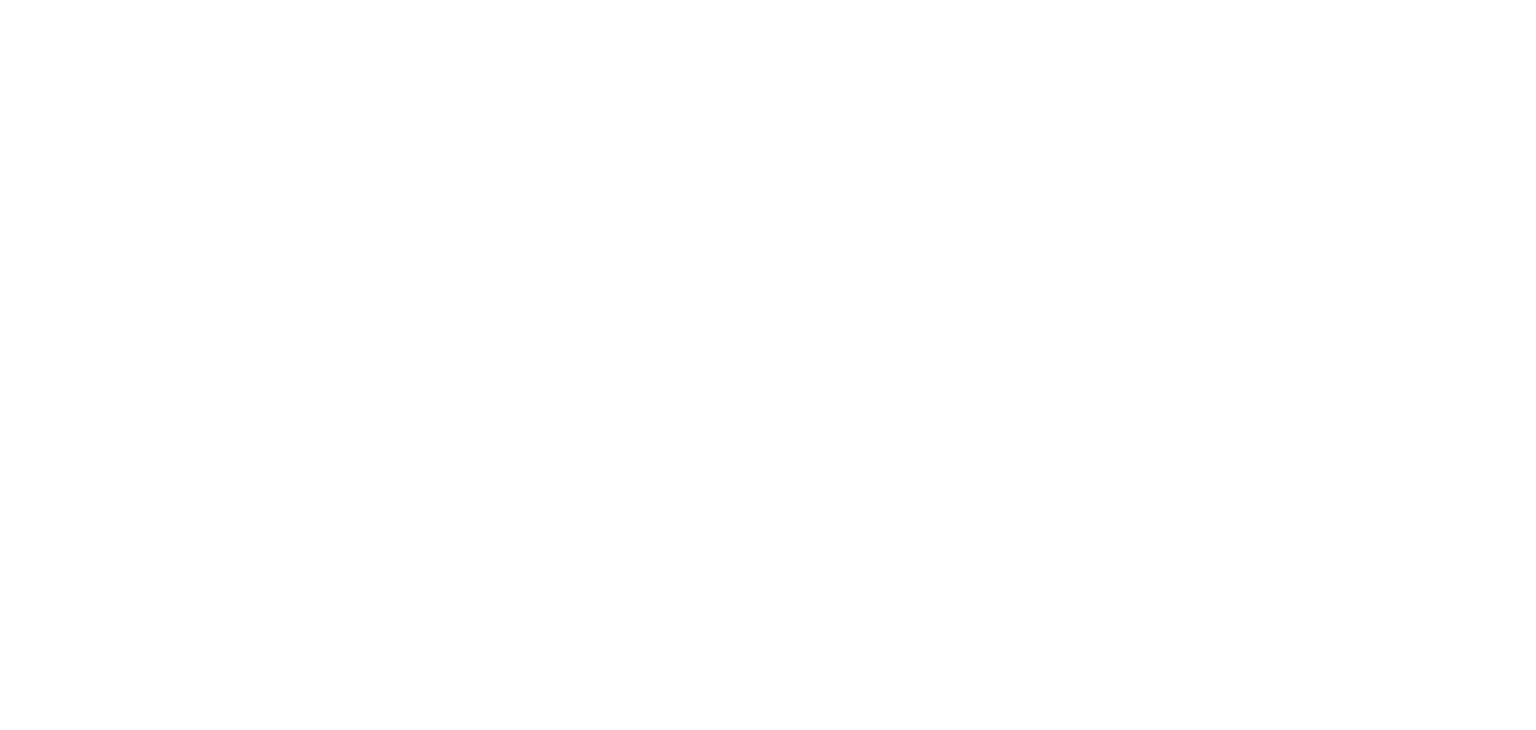 scroll, scrollTop: 0, scrollLeft: 0, axis: both 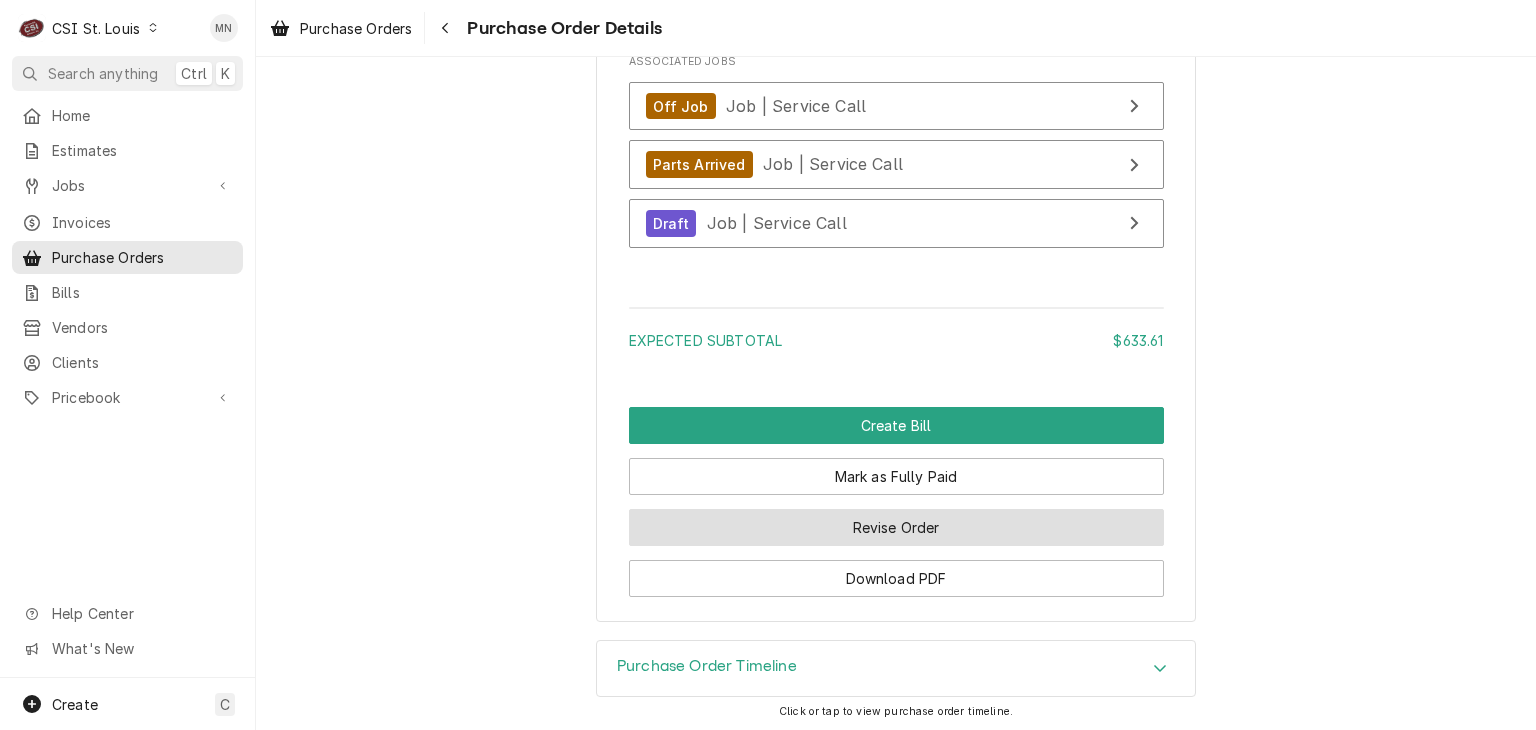 click on "Revise Order" at bounding box center [896, 527] 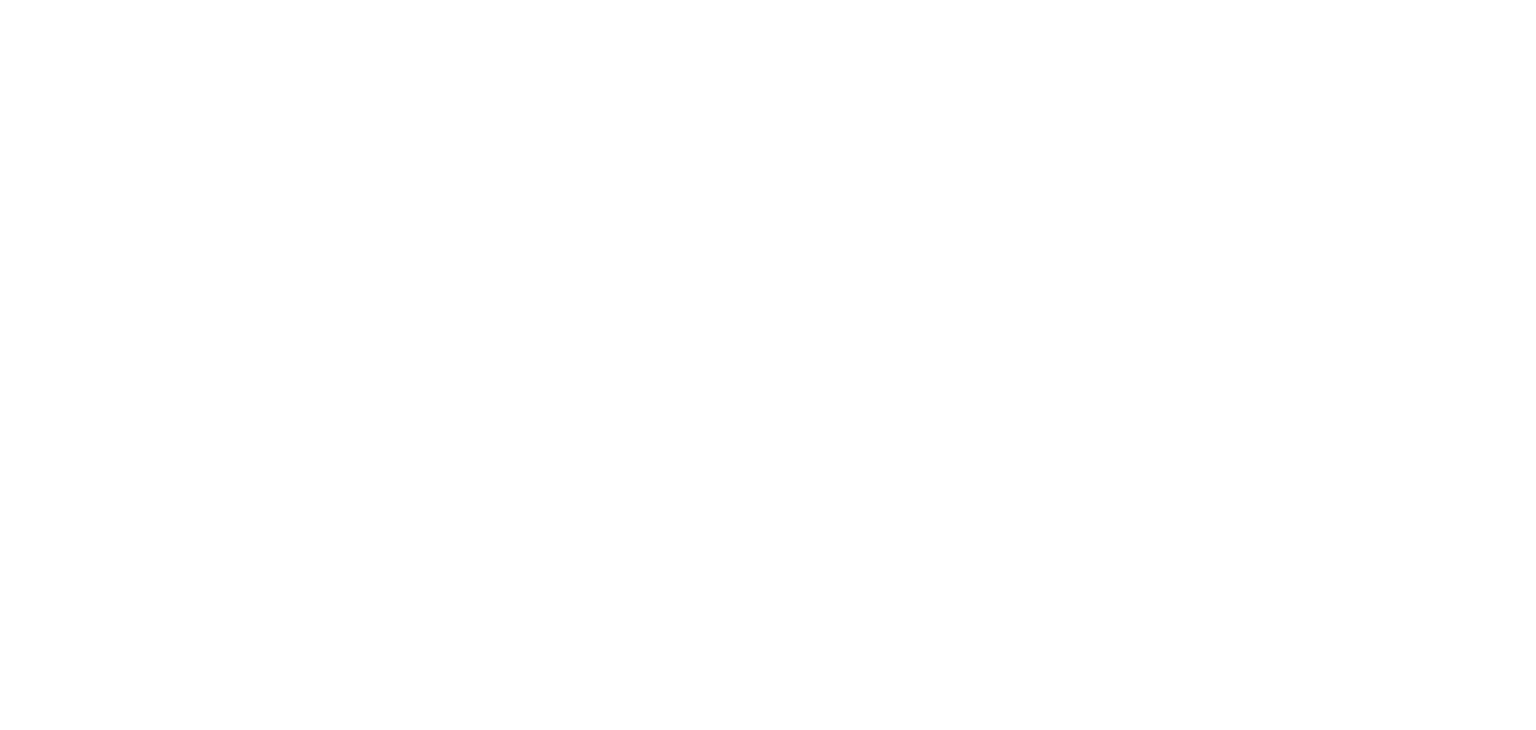 scroll, scrollTop: 0, scrollLeft: 0, axis: both 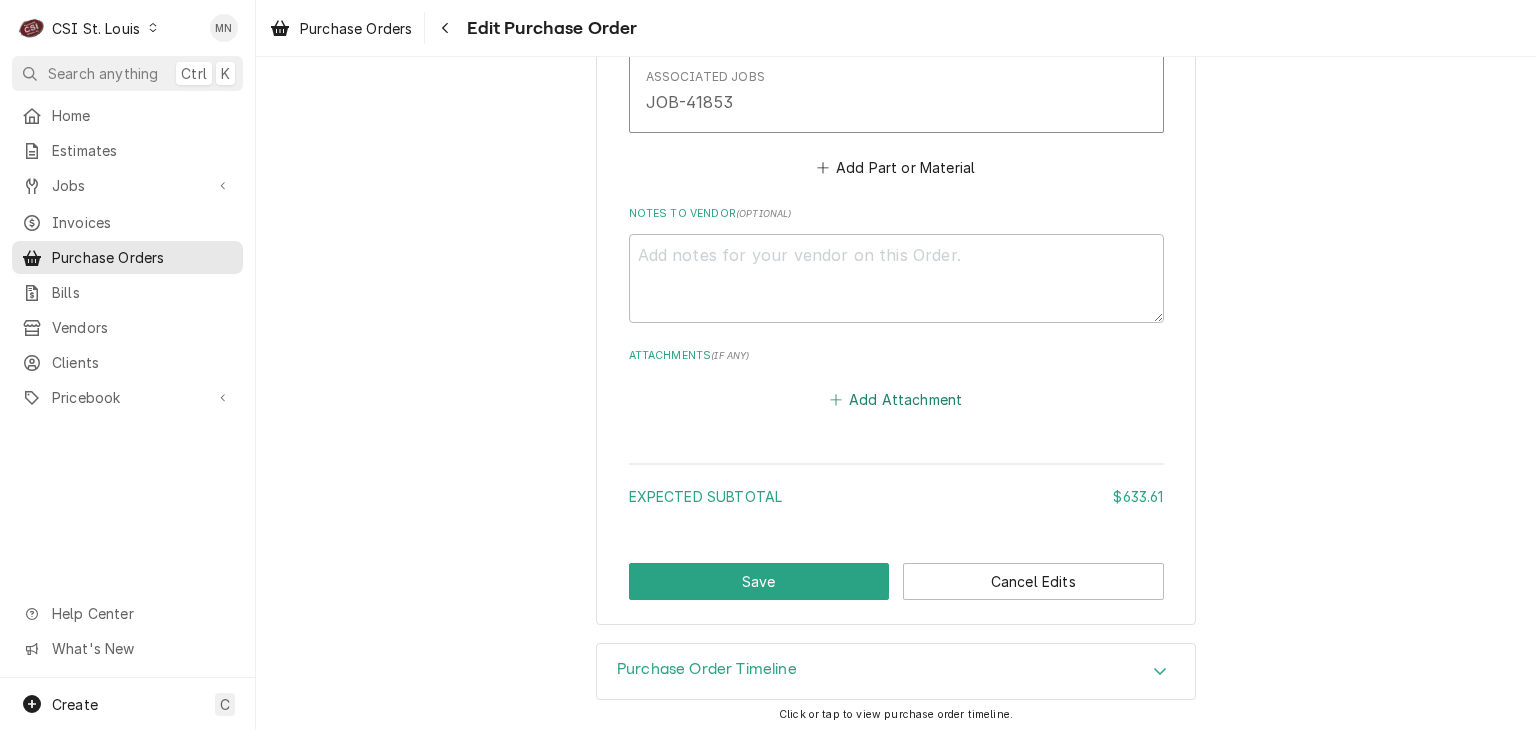 click on "Add Attachment" at bounding box center (896, 400) 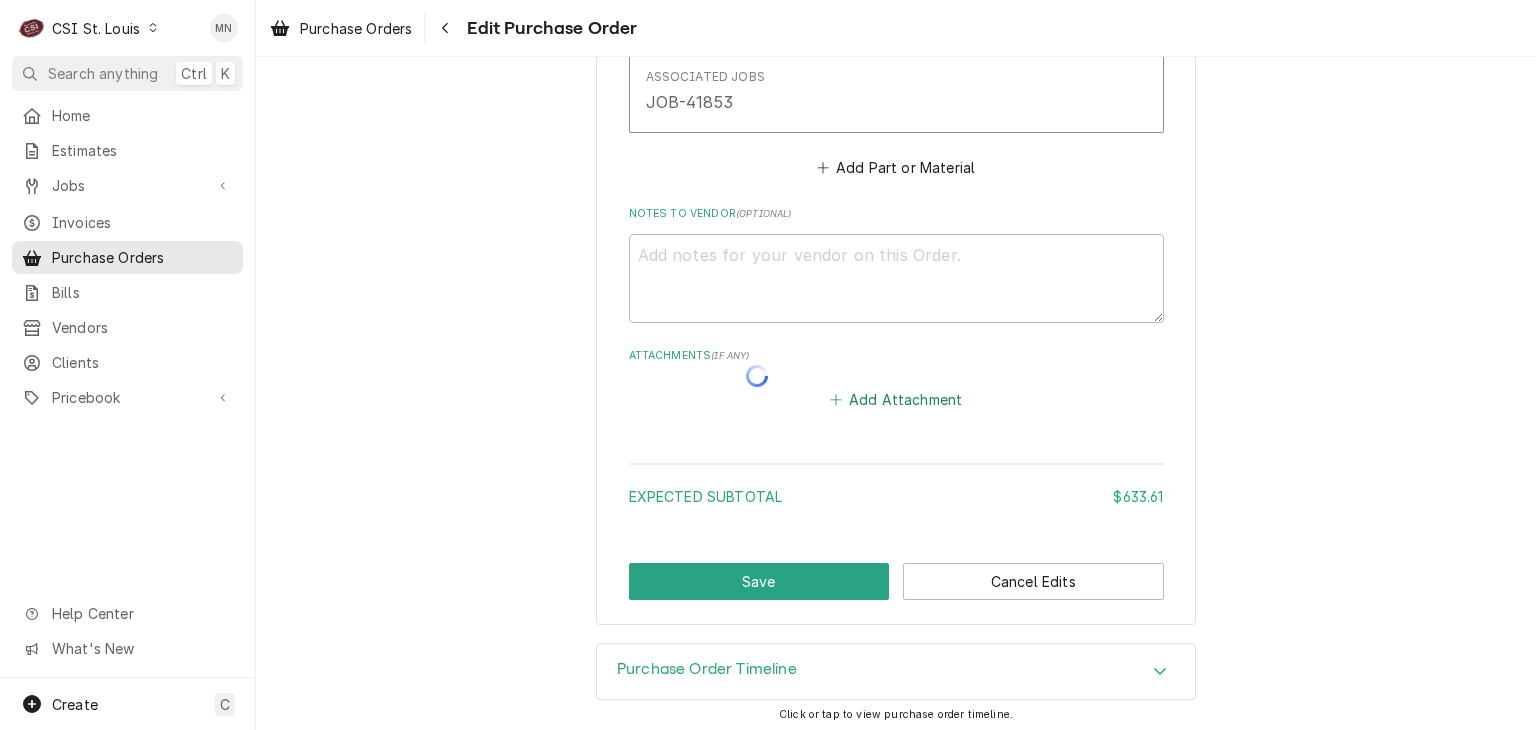 type on "x" 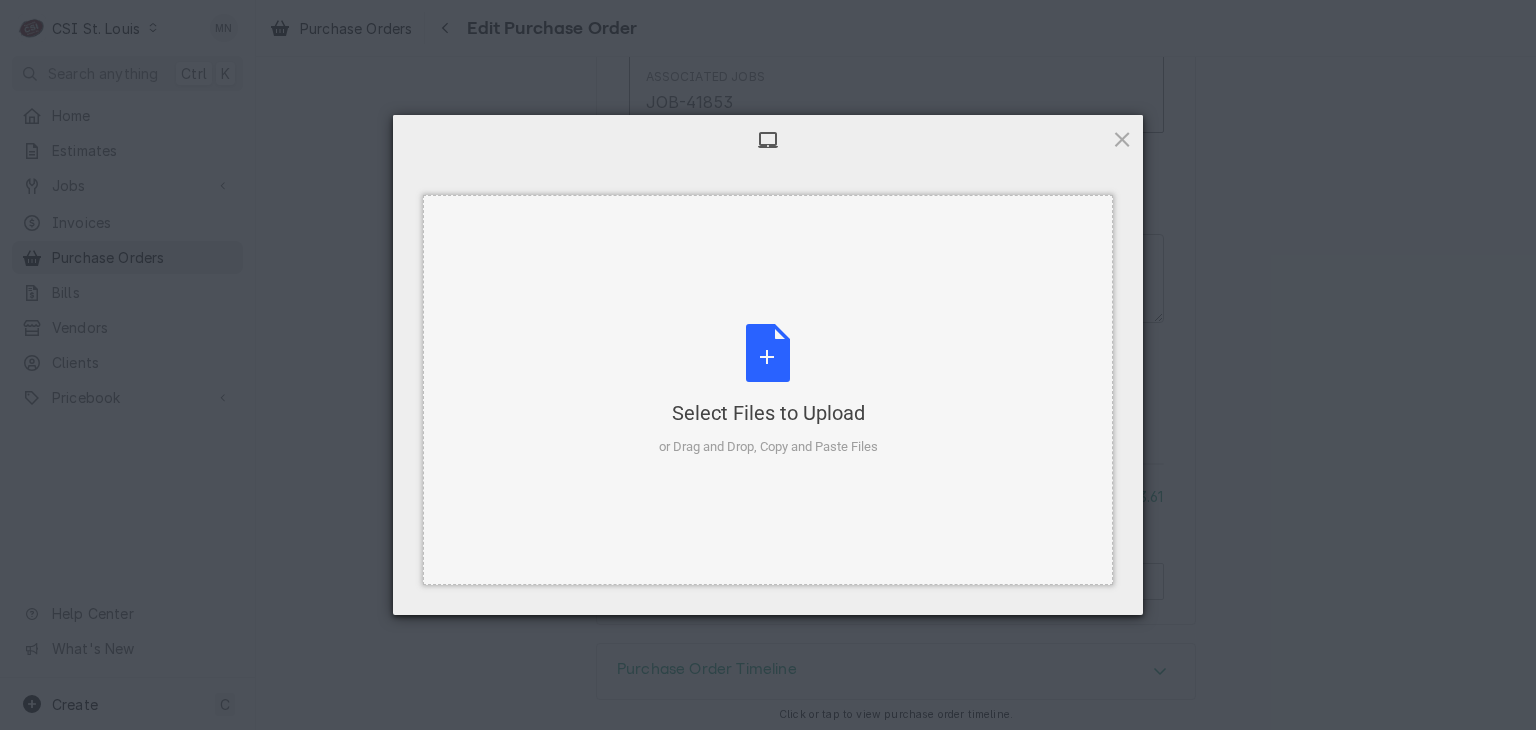 click on "Select Files to Upload
or Drag and Drop, Copy and Paste Files" at bounding box center (768, 390) 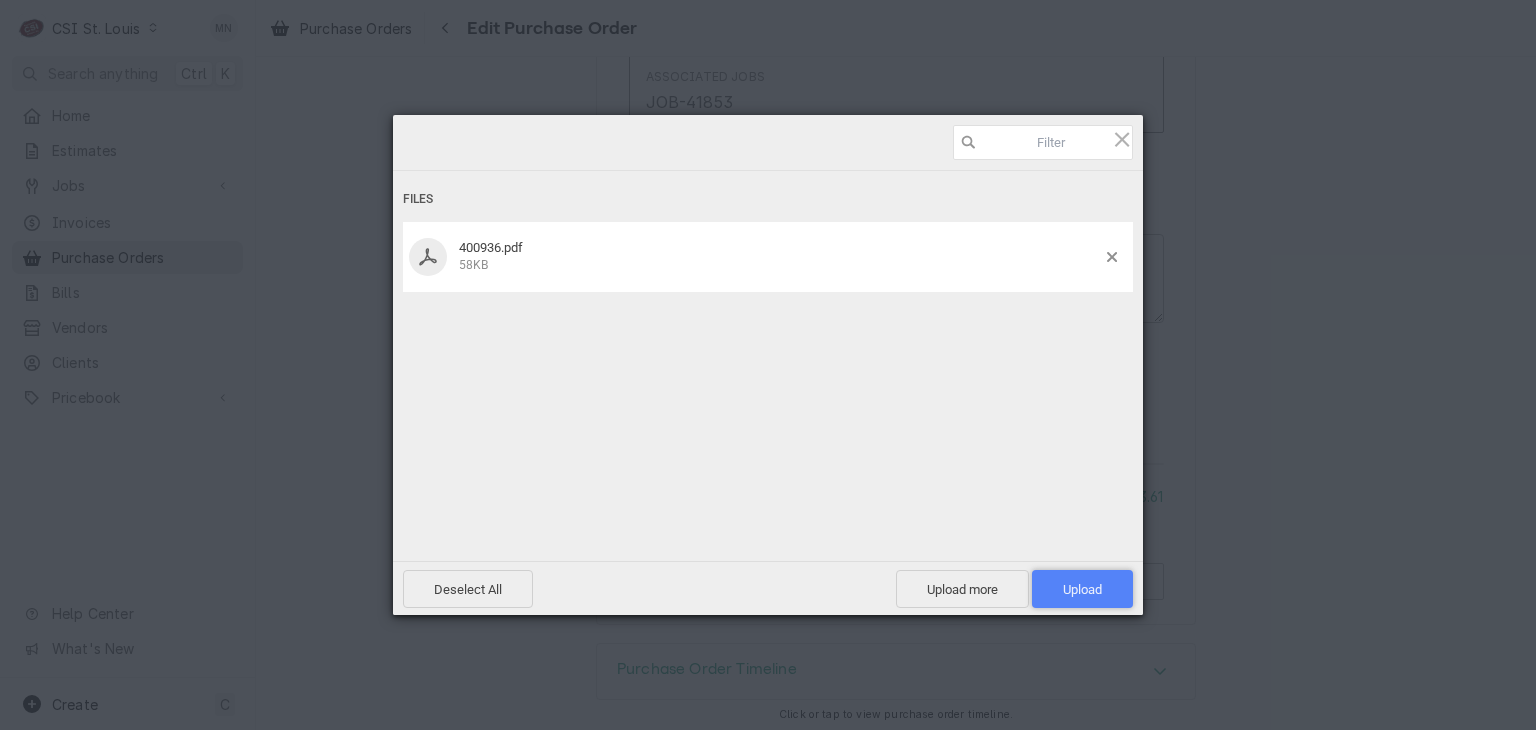 click on "Upload
1" at bounding box center (1082, 589) 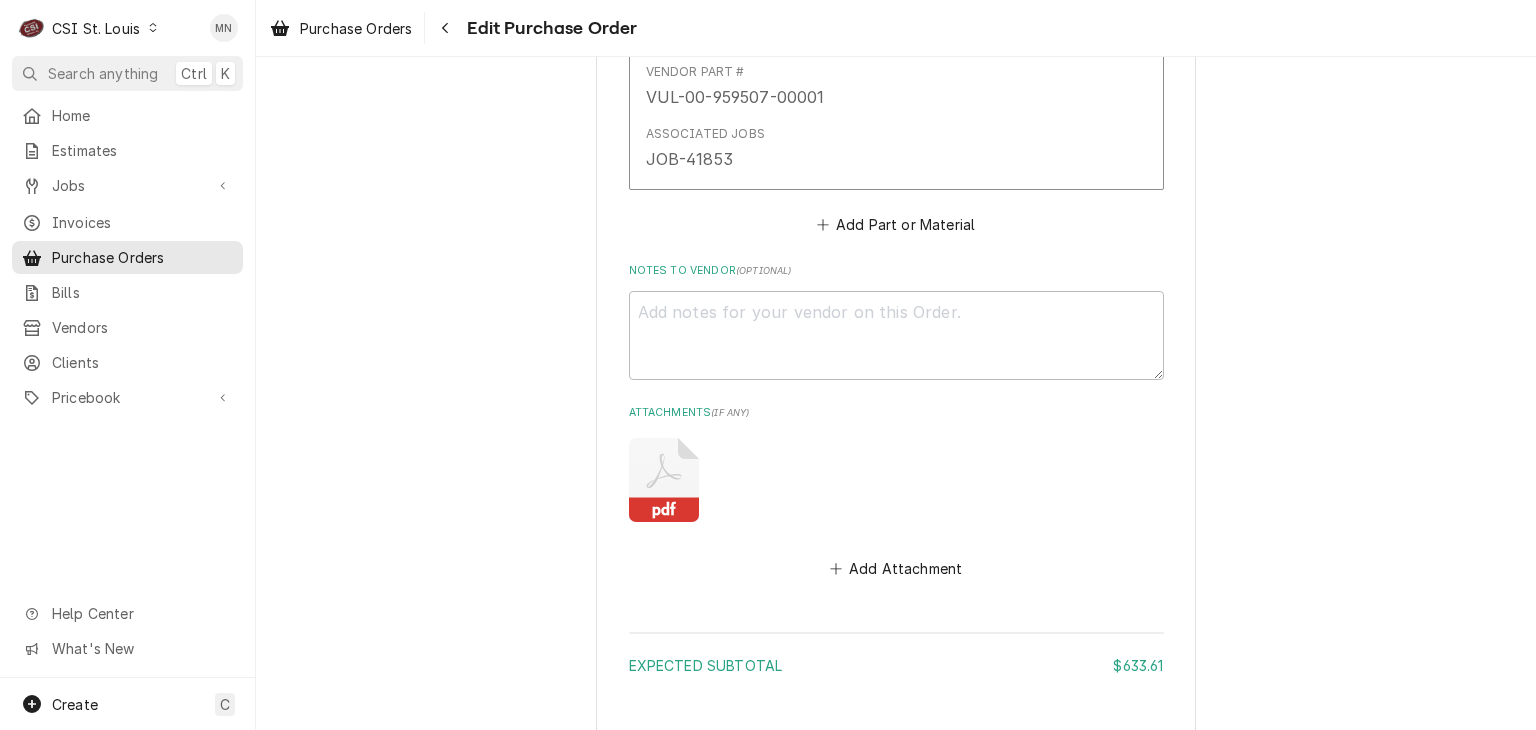 scroll, scrollTop: 3305, scrollLeft: 0, axis: vertical 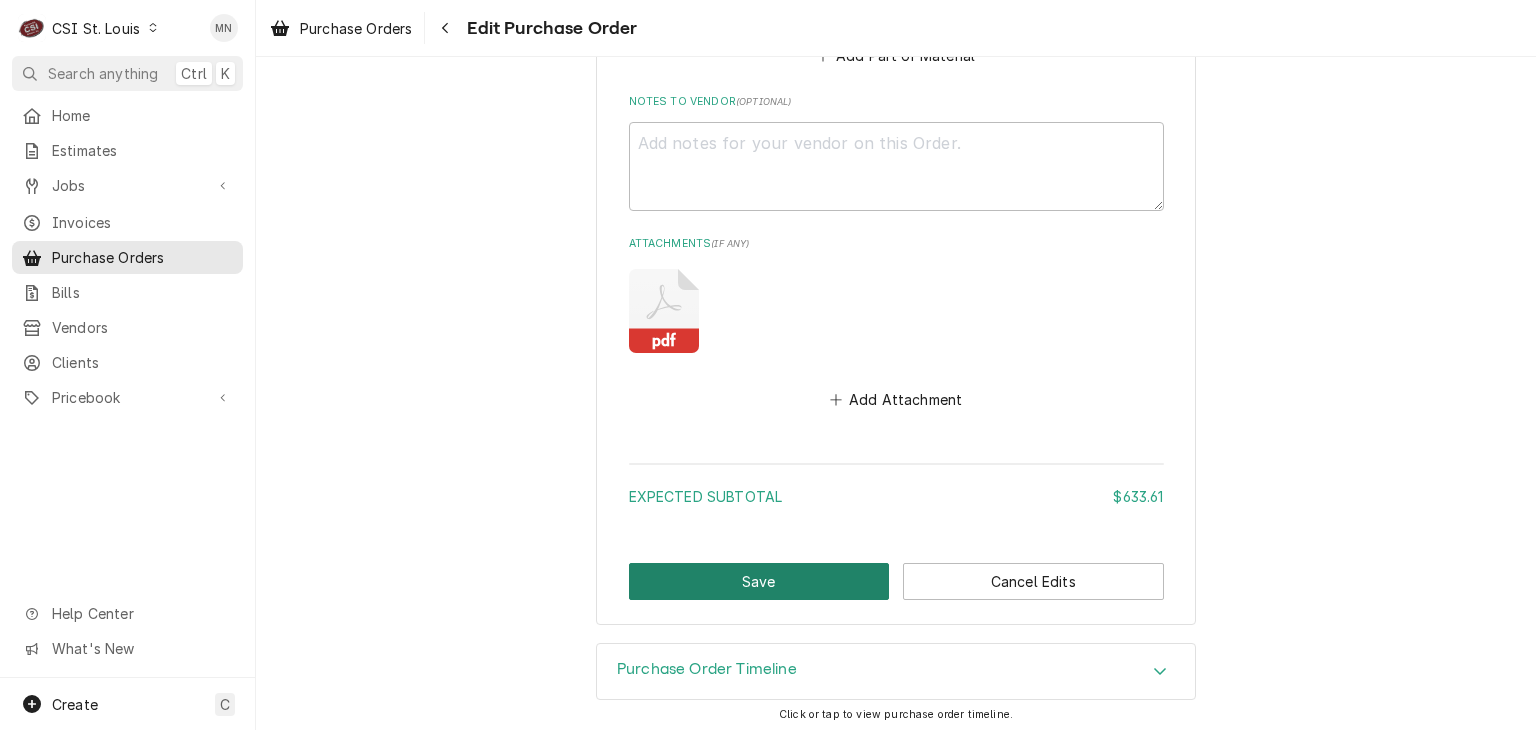 click on "Save" at bounding box center [759, 581] 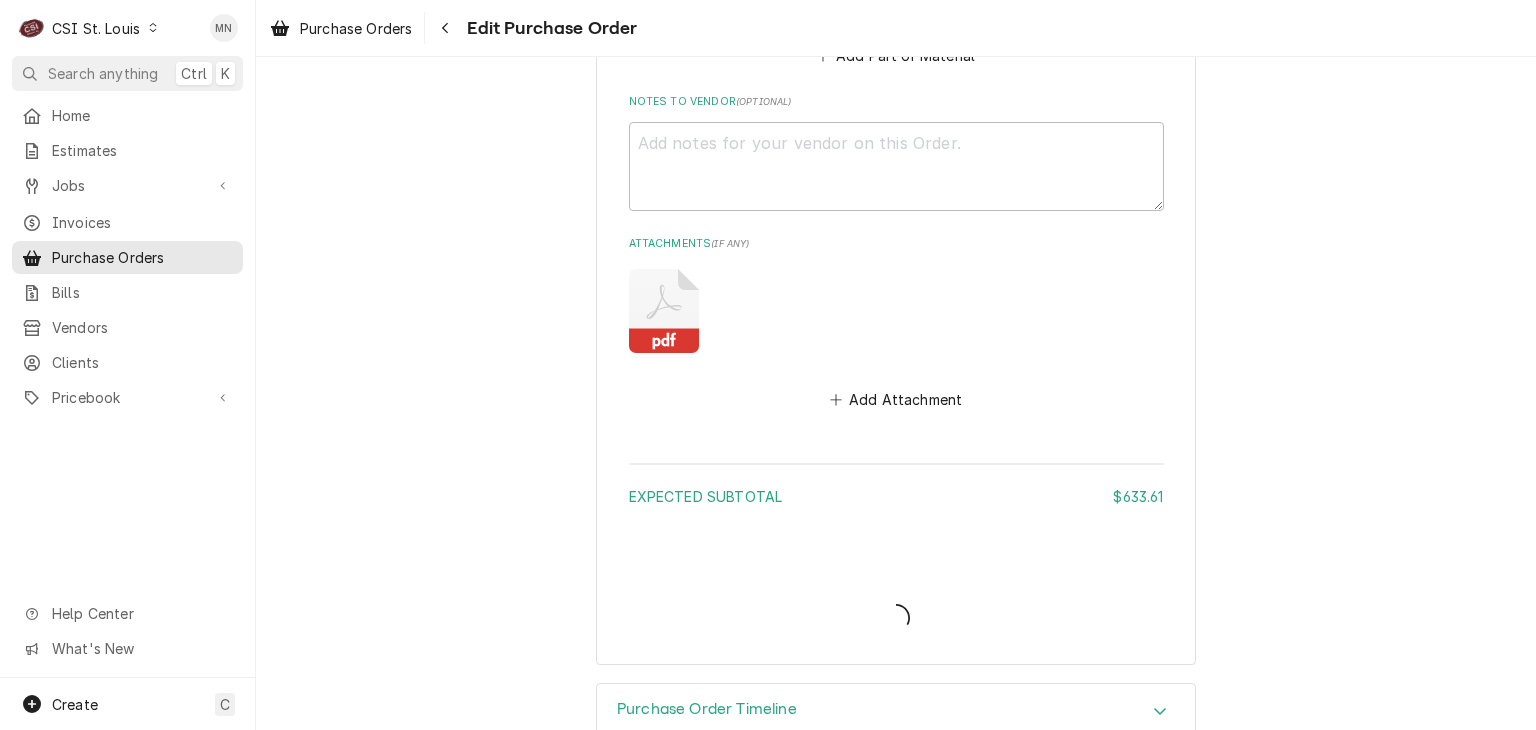 type on "x" 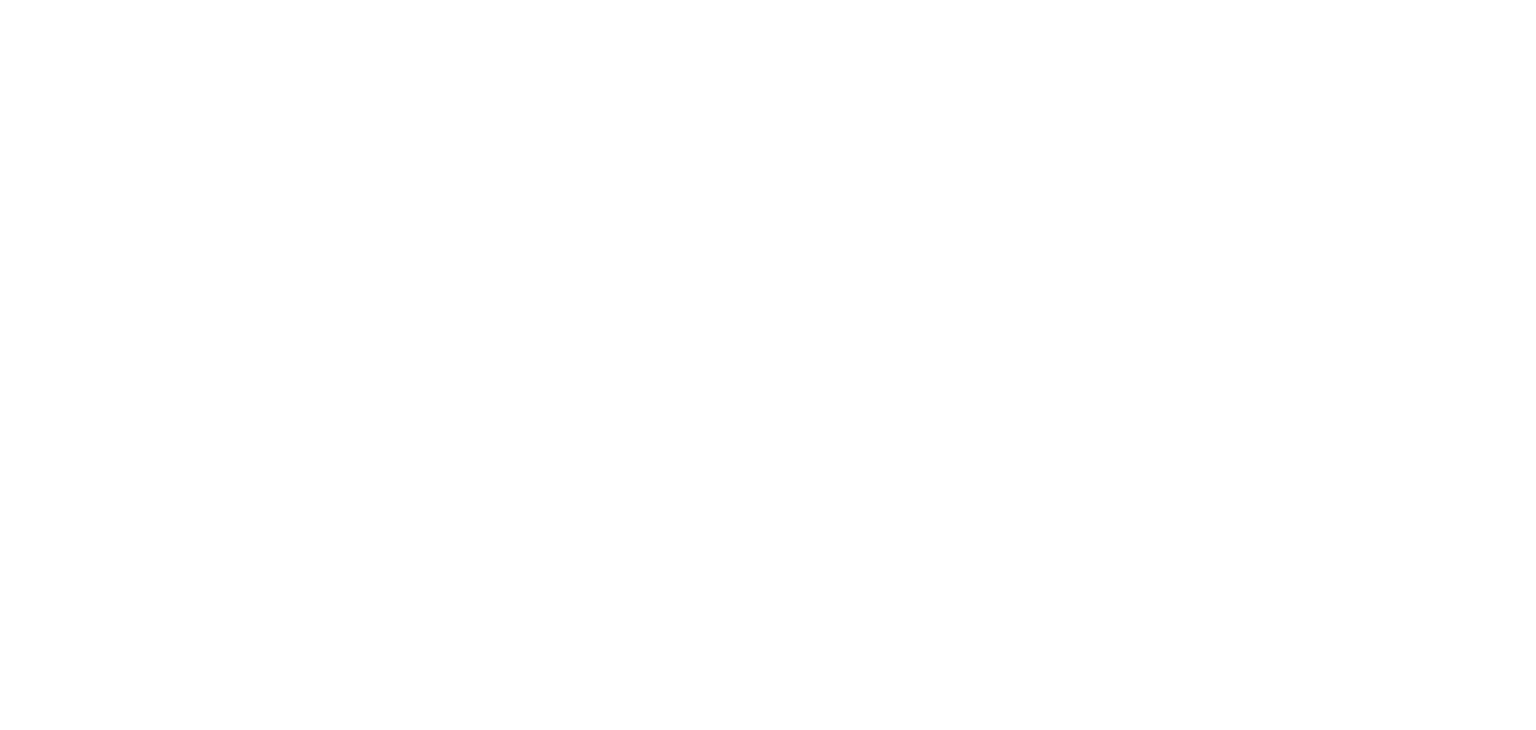 scroll, scrollTop: 0, scrollLeft: 0, axis: both 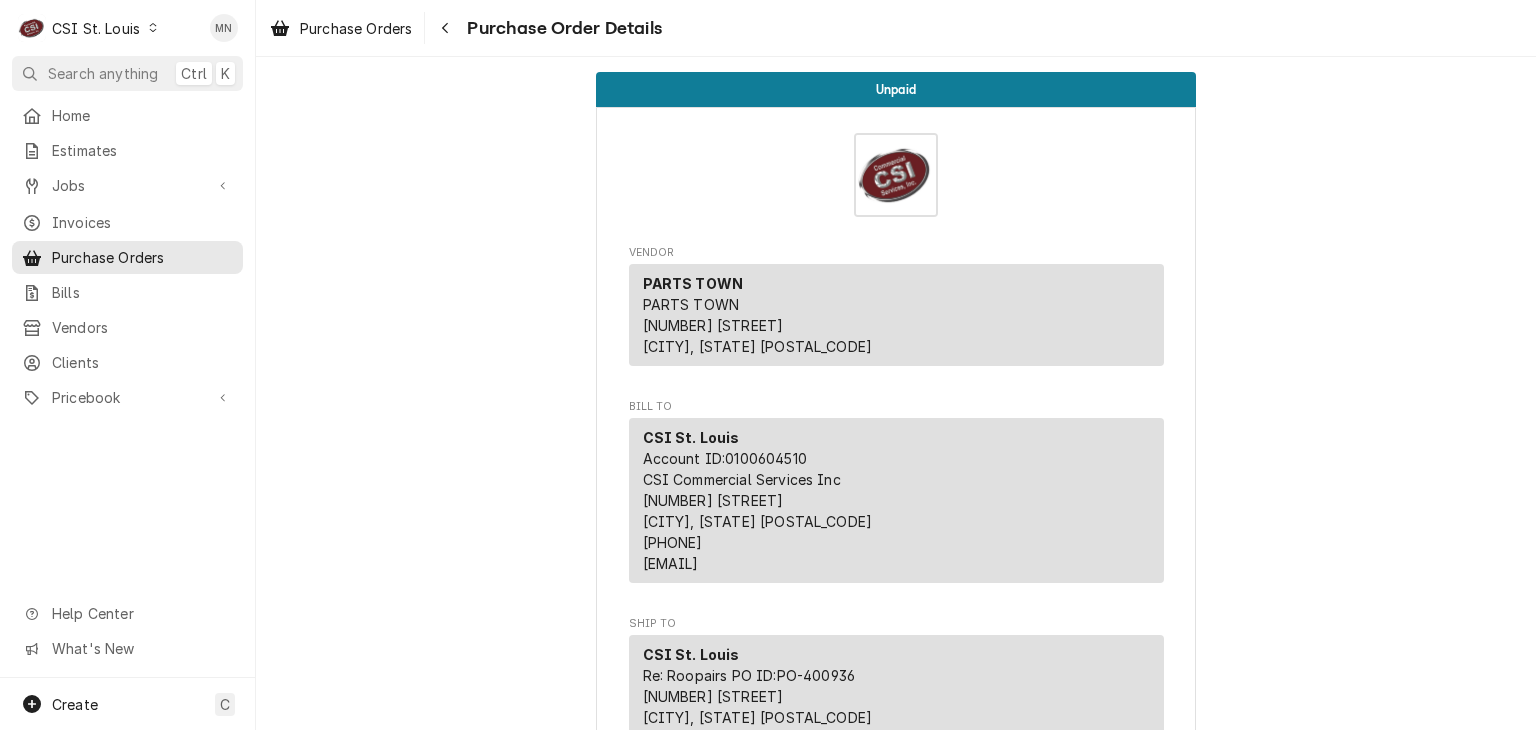 click on "CSI St. Louis" at bounding box center [96, 28] 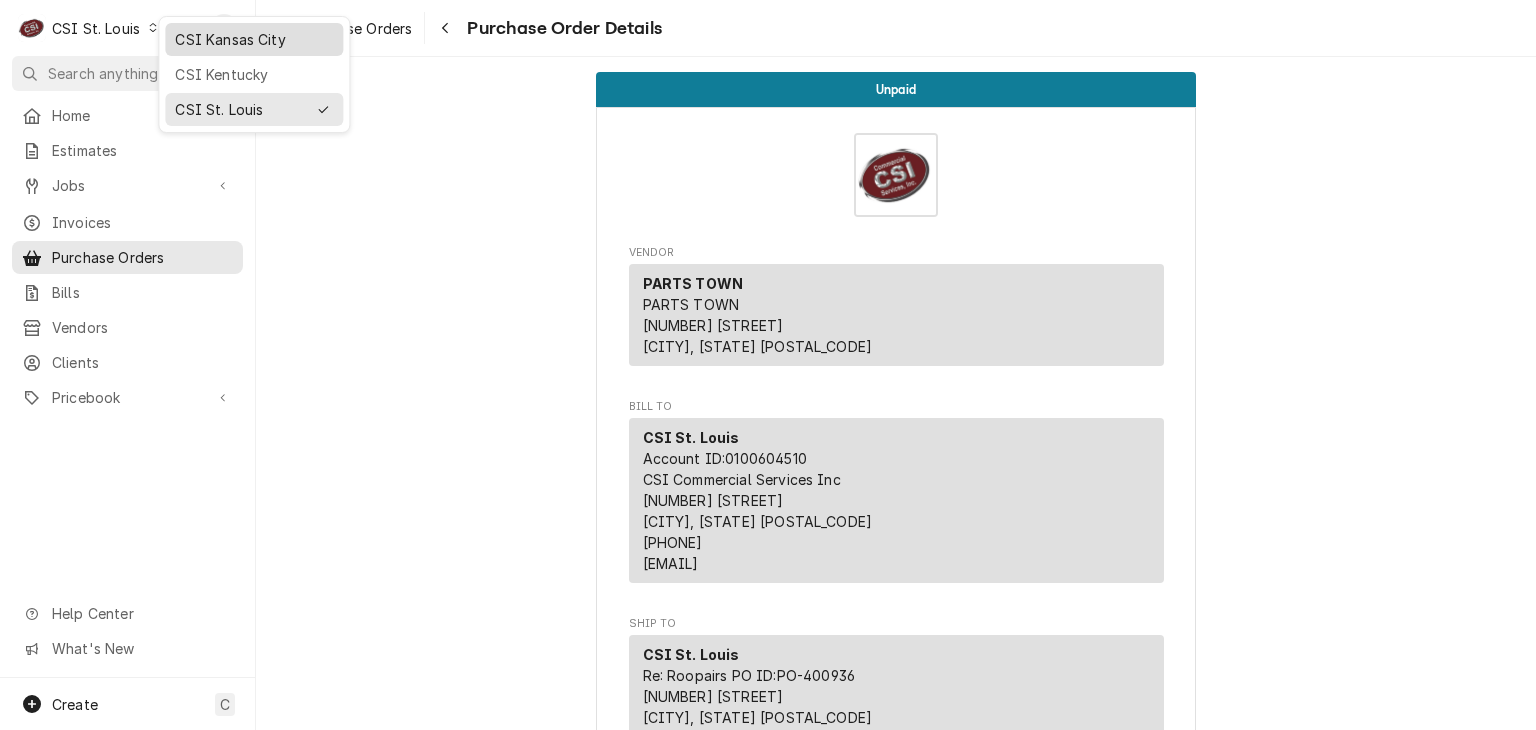 click on "CSI Kansas City" at bounding box center (254, 39) 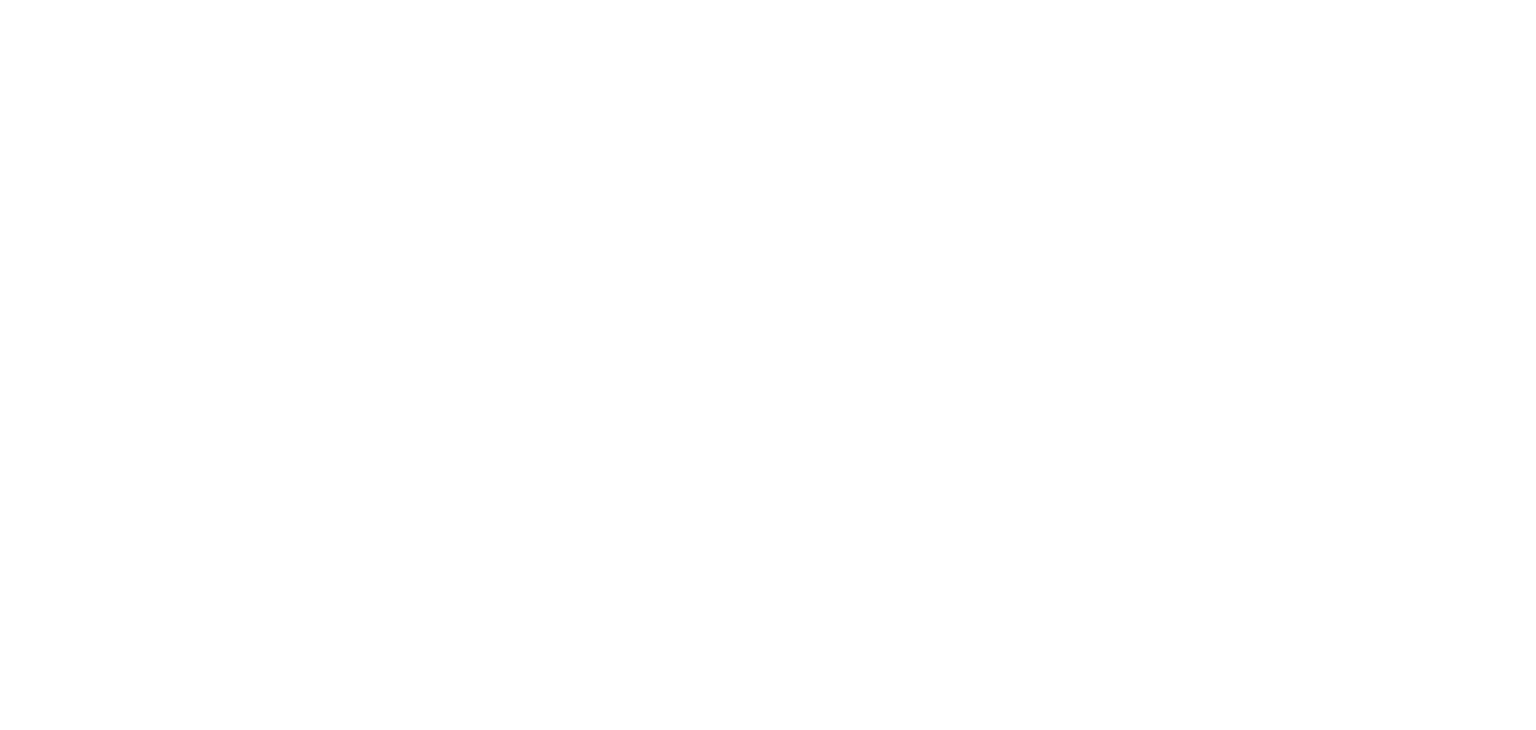 scroll, scrollTop: 0, scrollLeft: 0, axis: both 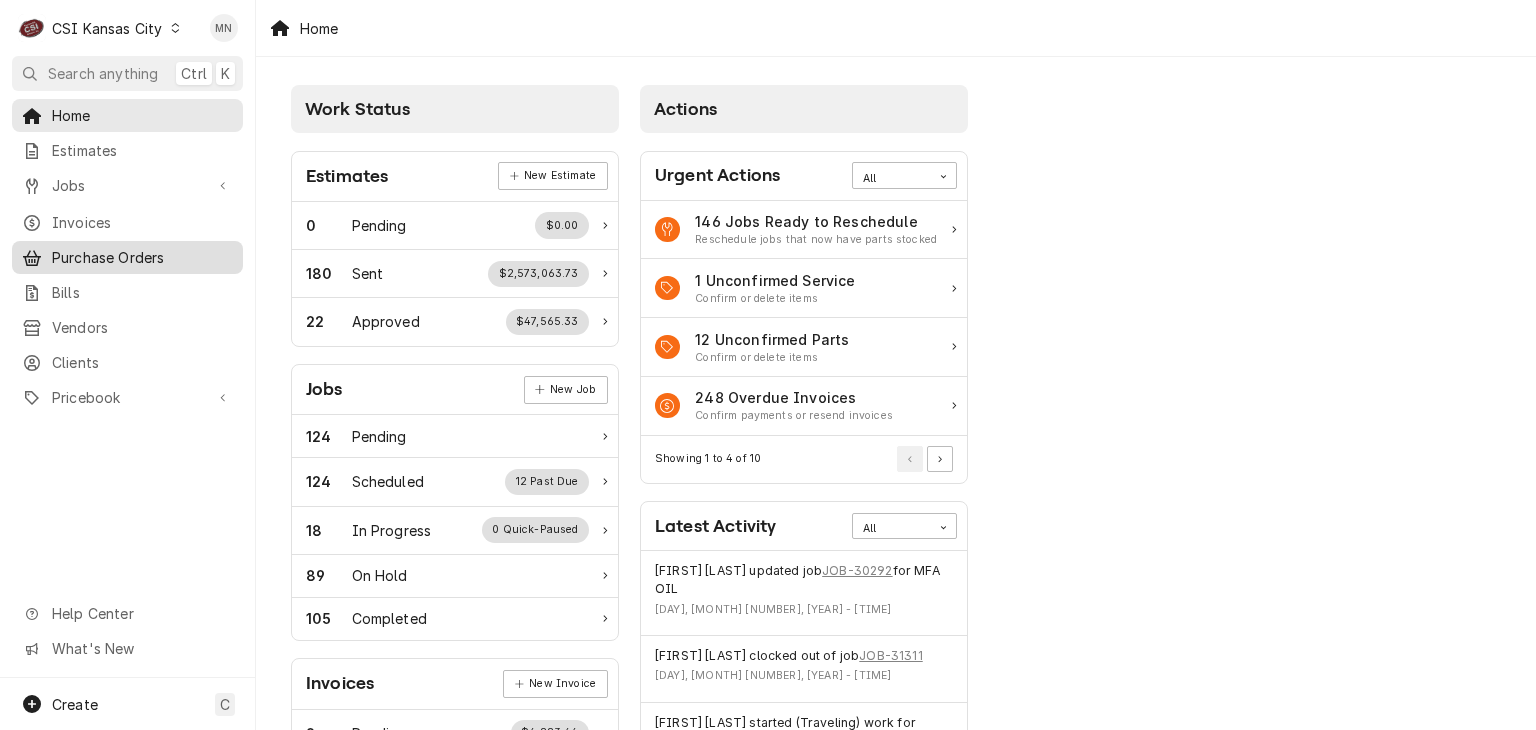 click on "Purchase Orders" at bounding box center (142, 257) 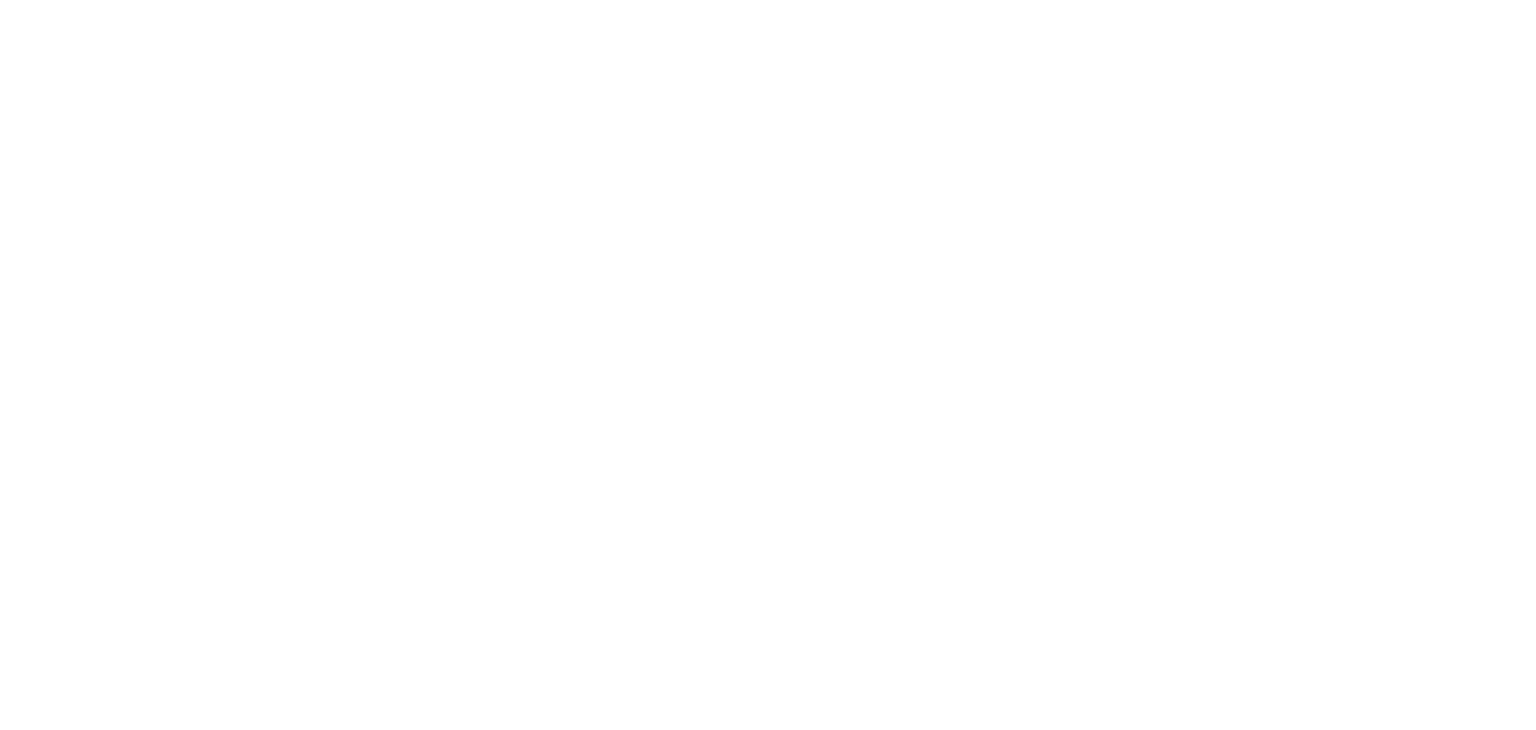 scroll, scrollTop: 0, scrollLeft: 0, axis: both 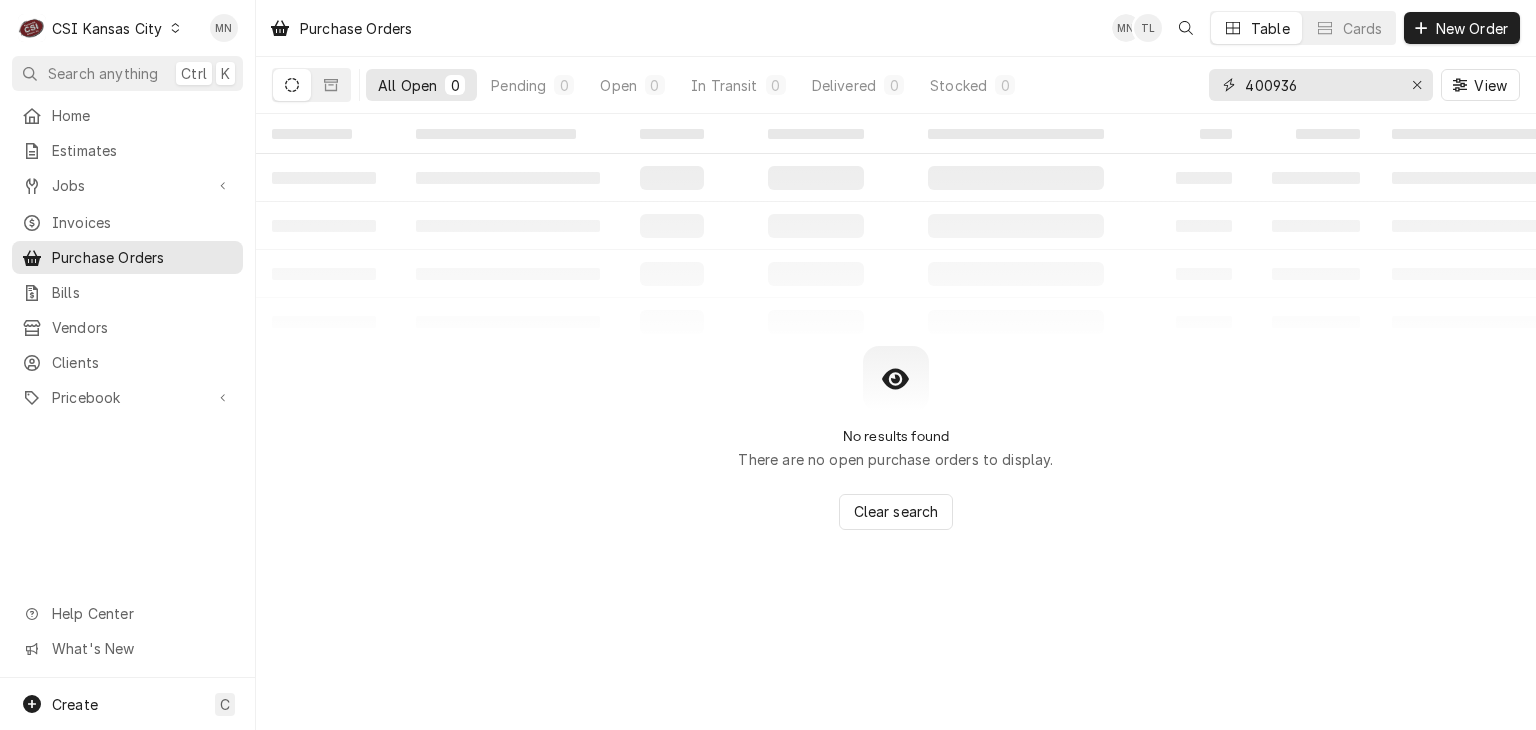 drag, startPoint x: 1311, startPoint y: 79, endPoint x: 1107, endPoint y: 64, distance: 204.55072 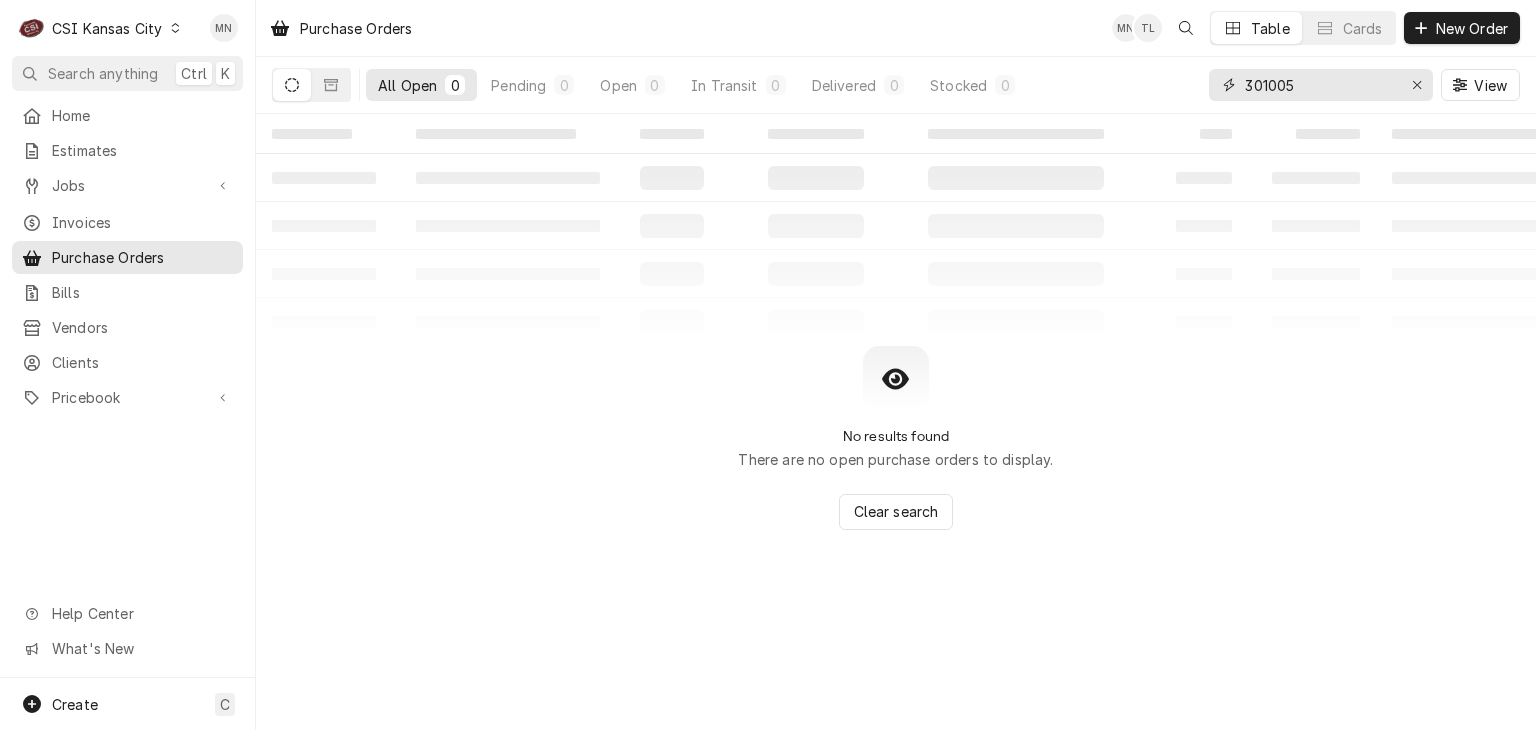type on "301005" 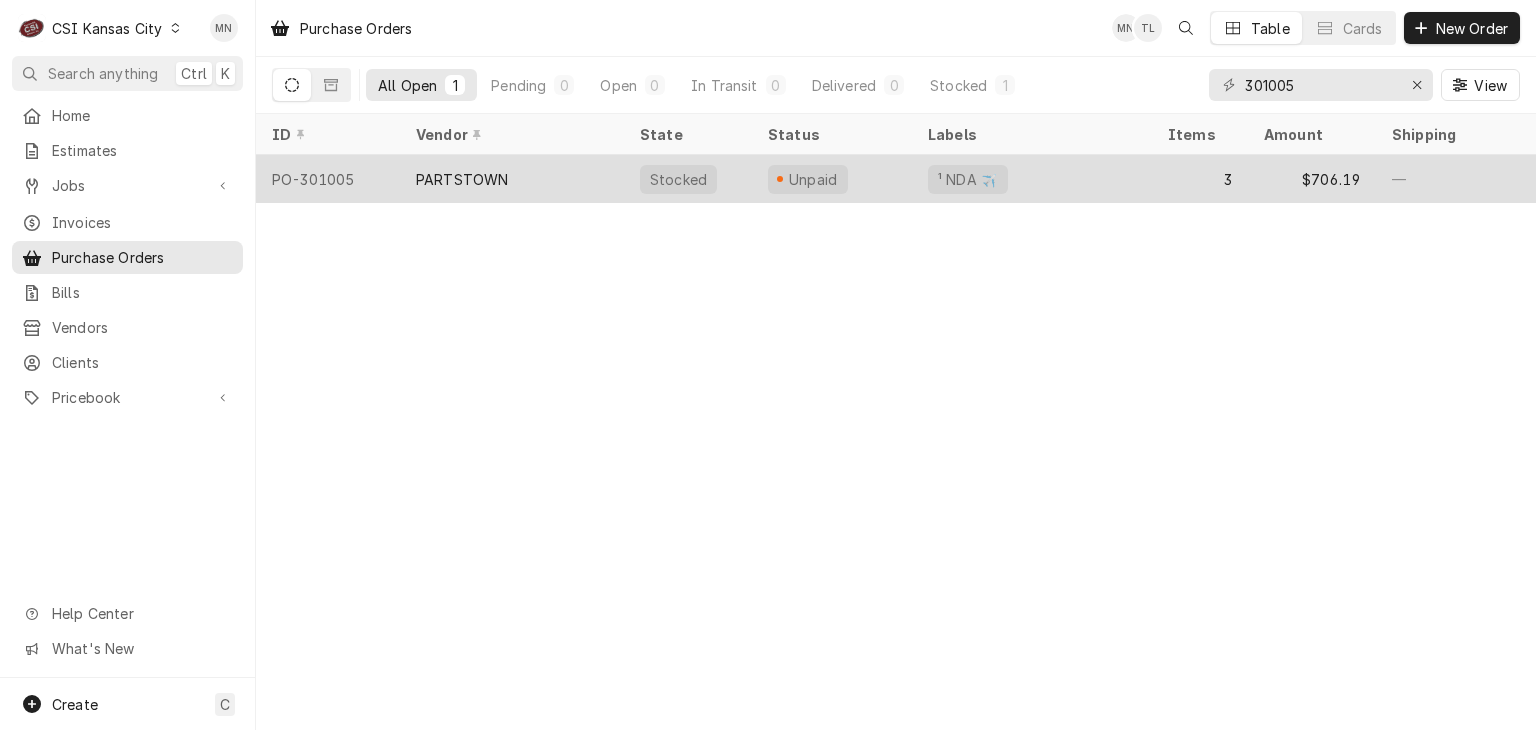 click on "PARTSTOWN" at bounding box center [462, 179] 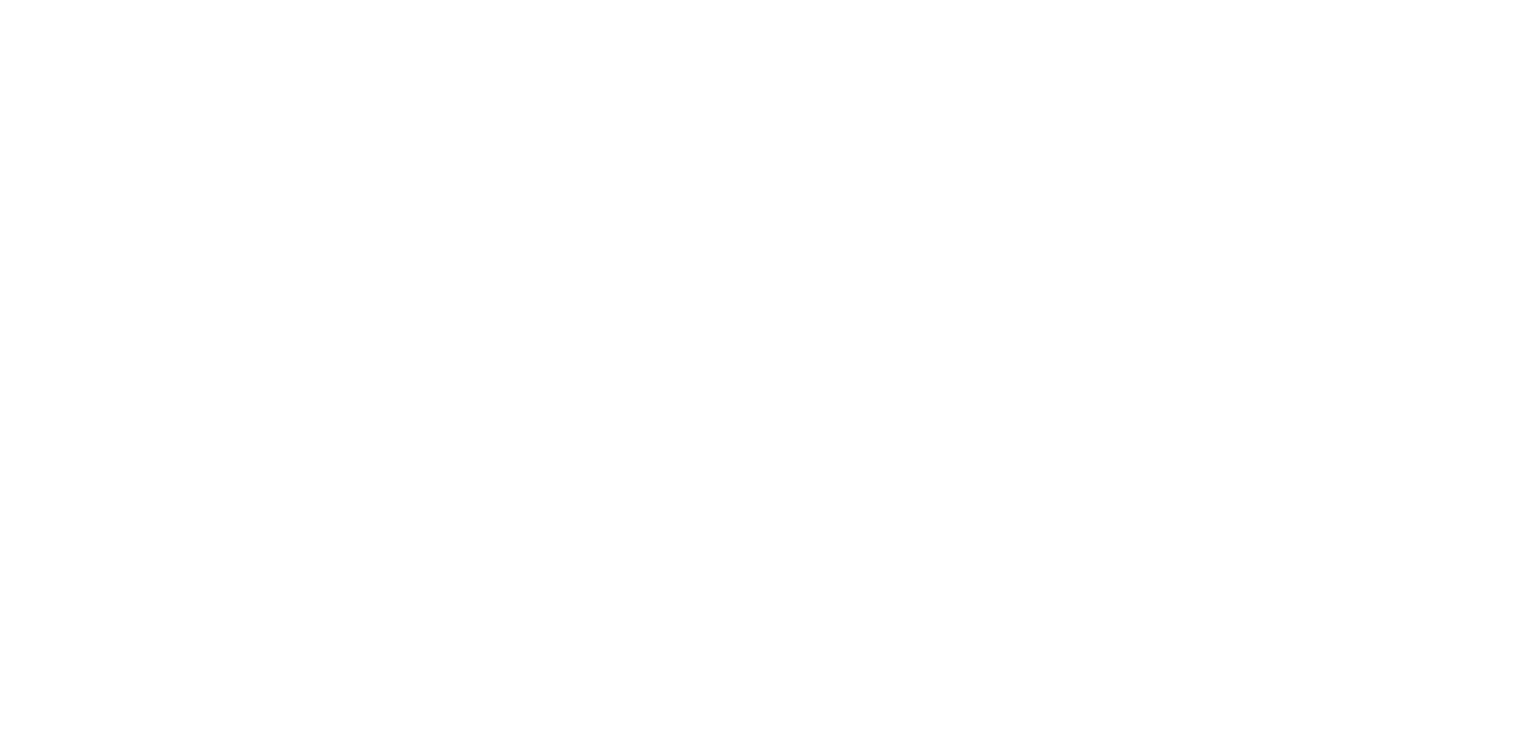 scroll, scrollTop: 0, scrollLeft: 0, axis: both 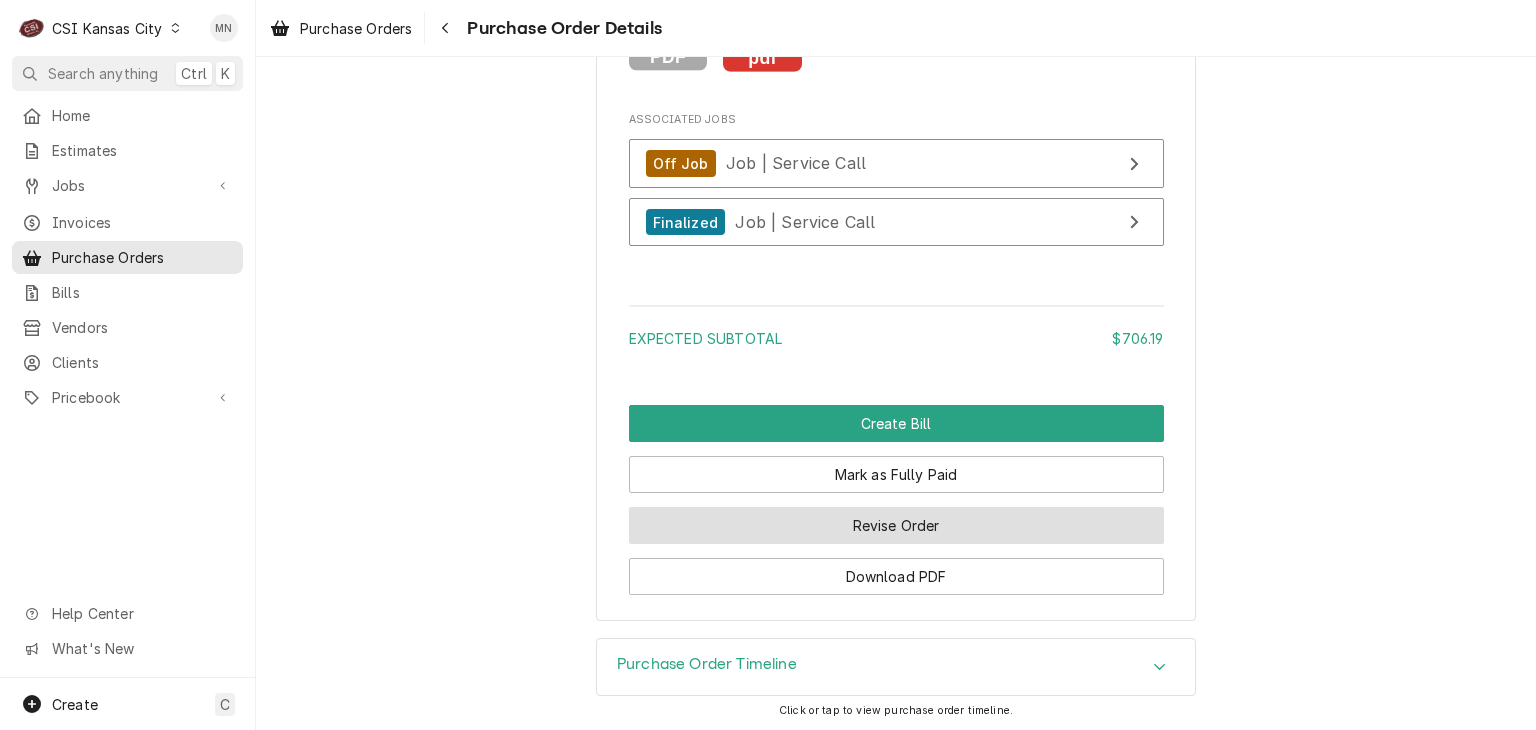 click on "Revise Order" at bounding box center [896, 525] 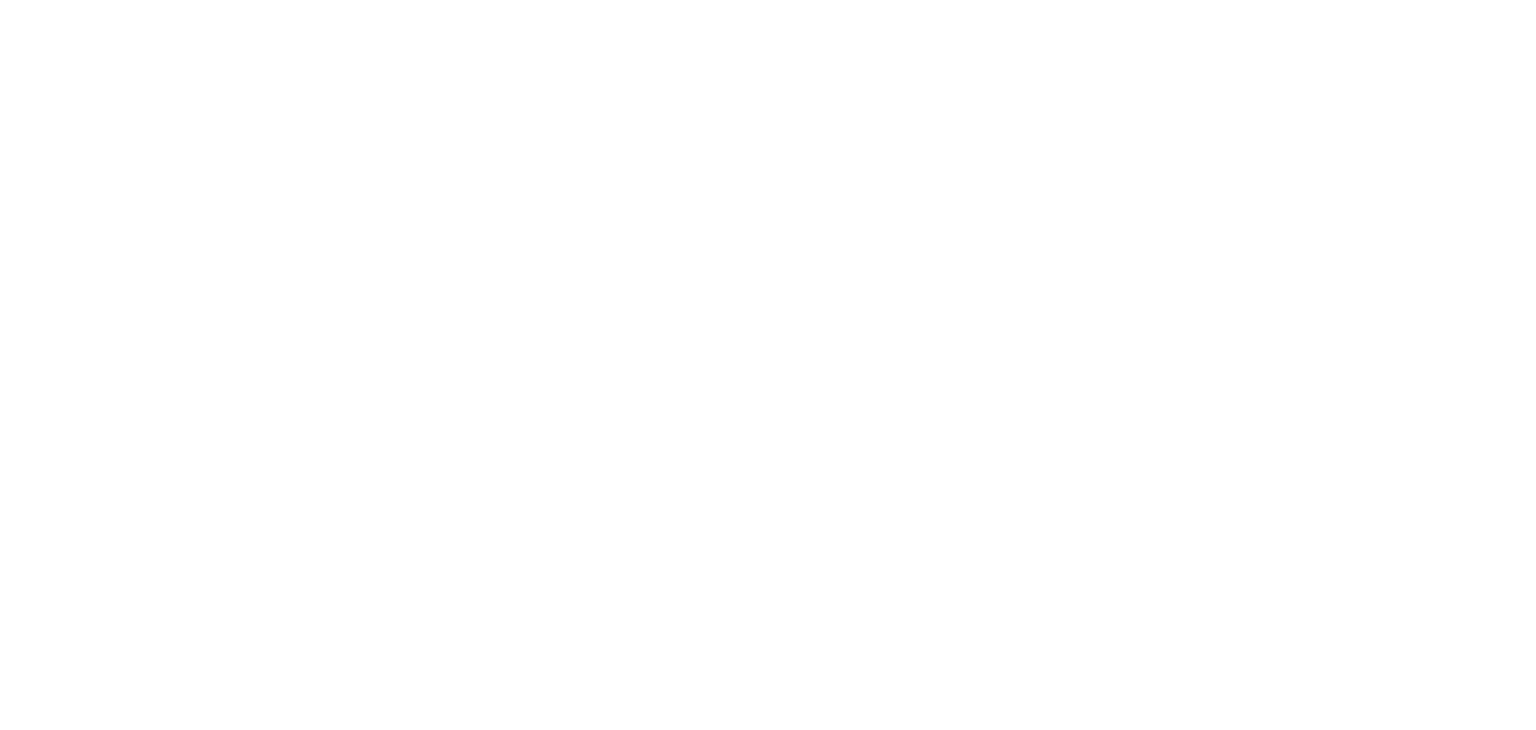 scroll, scrollTop: 0, scrollLeft: 0, axis: both 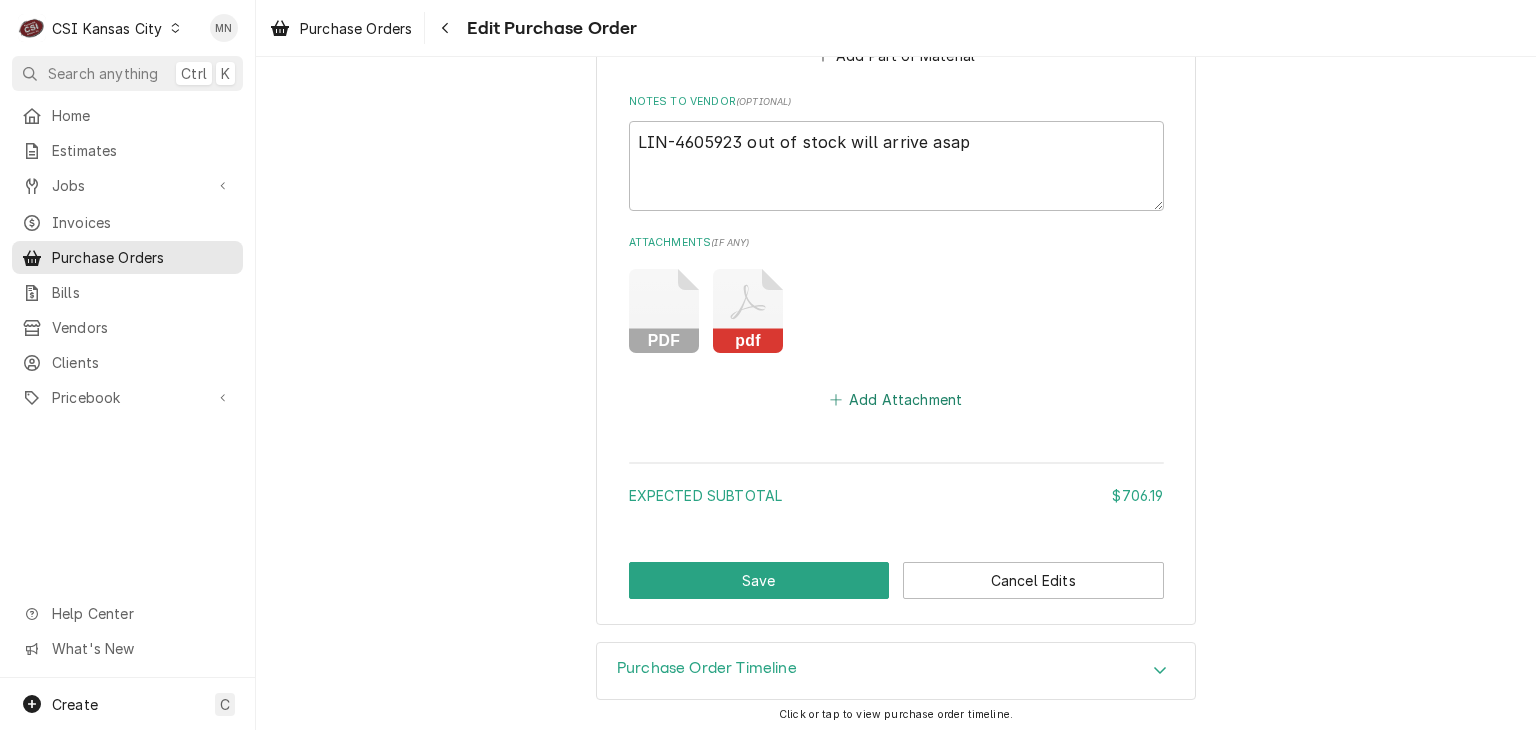 click on "Add Attachment" at bounding box center [896, 399] 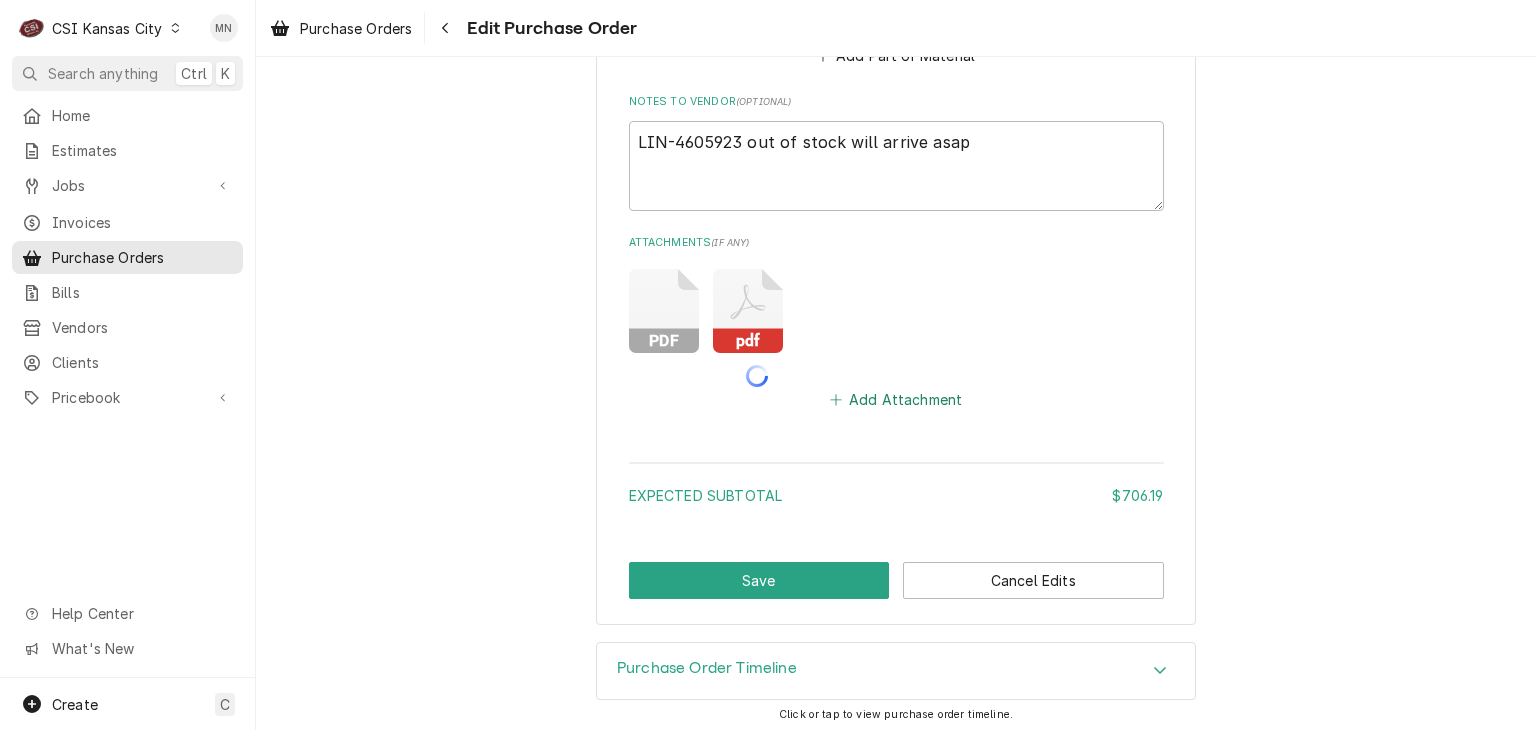 type on "x" 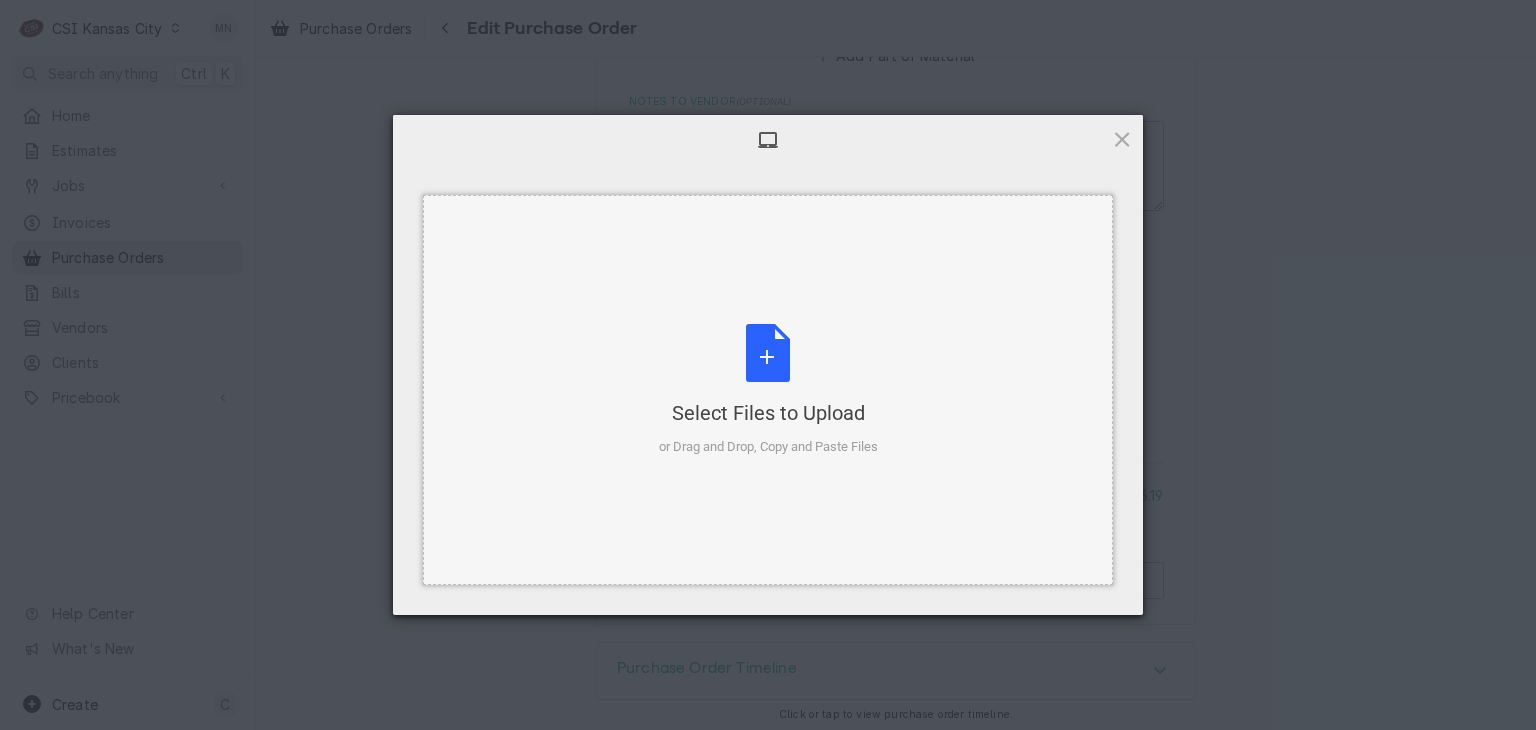 click on "Select Files to Upload
or Drag and Drop, Copy and Paste Files" at bounding box center [768, 390] 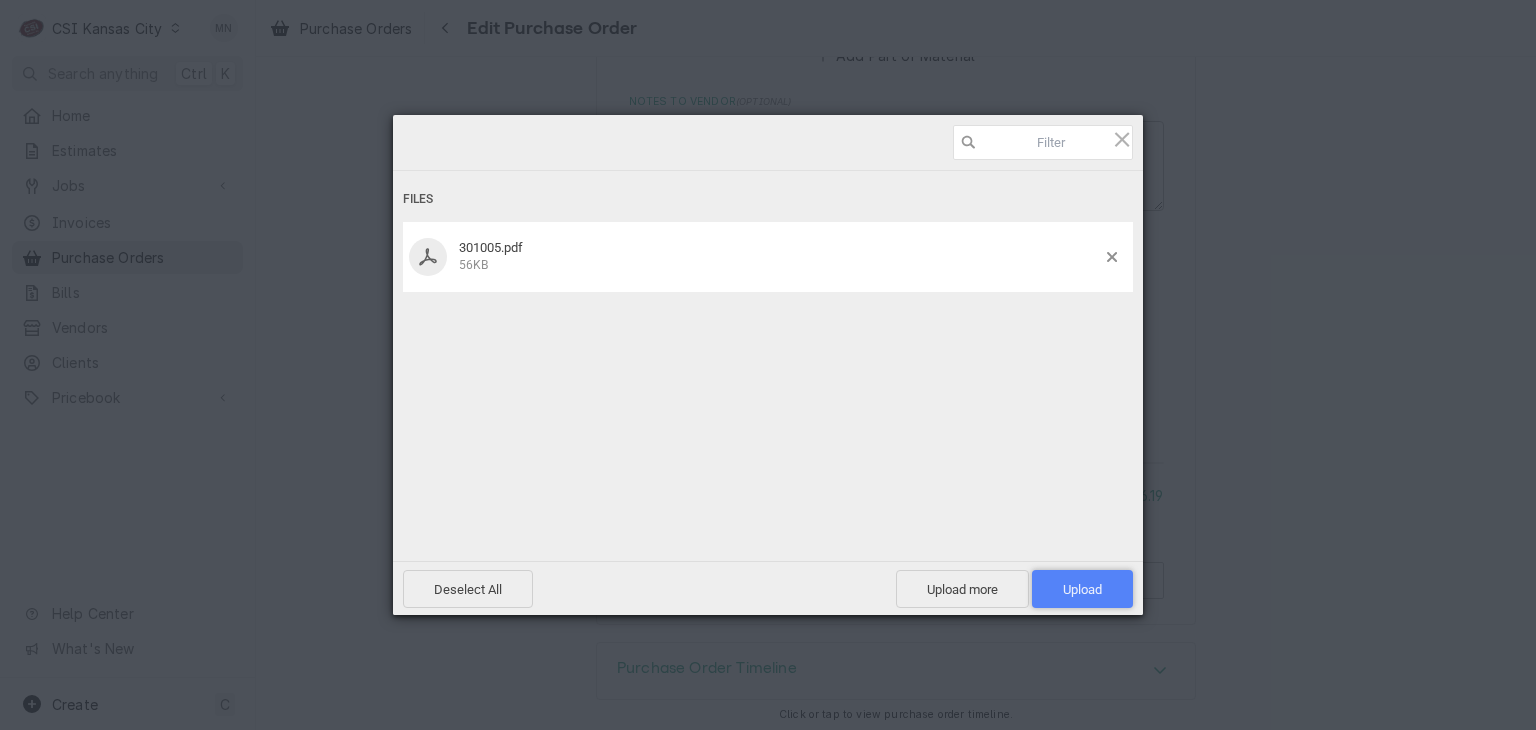 click on "Upload
1" at bounding box center (1082, 589) 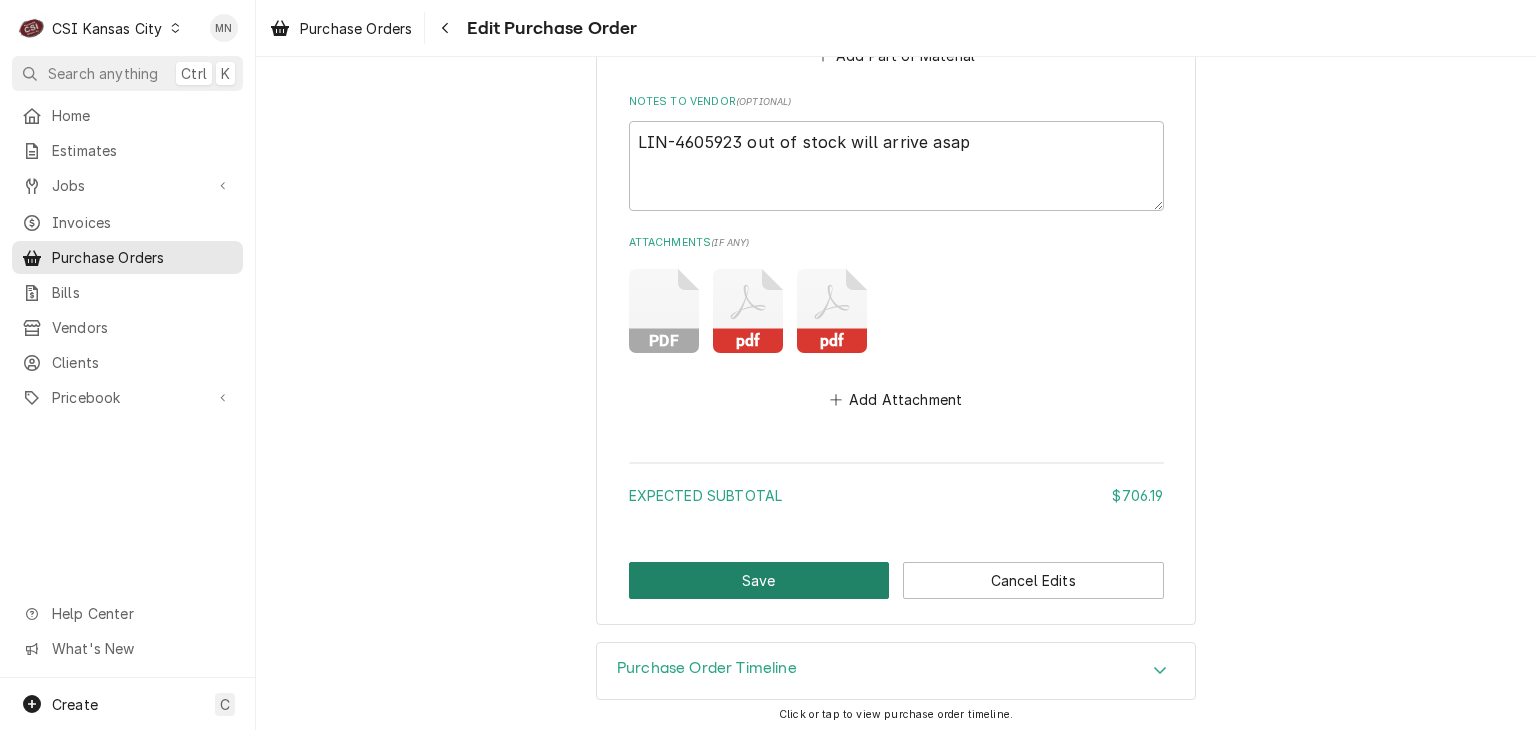 click on "Save" at bounding box center [759, 580] 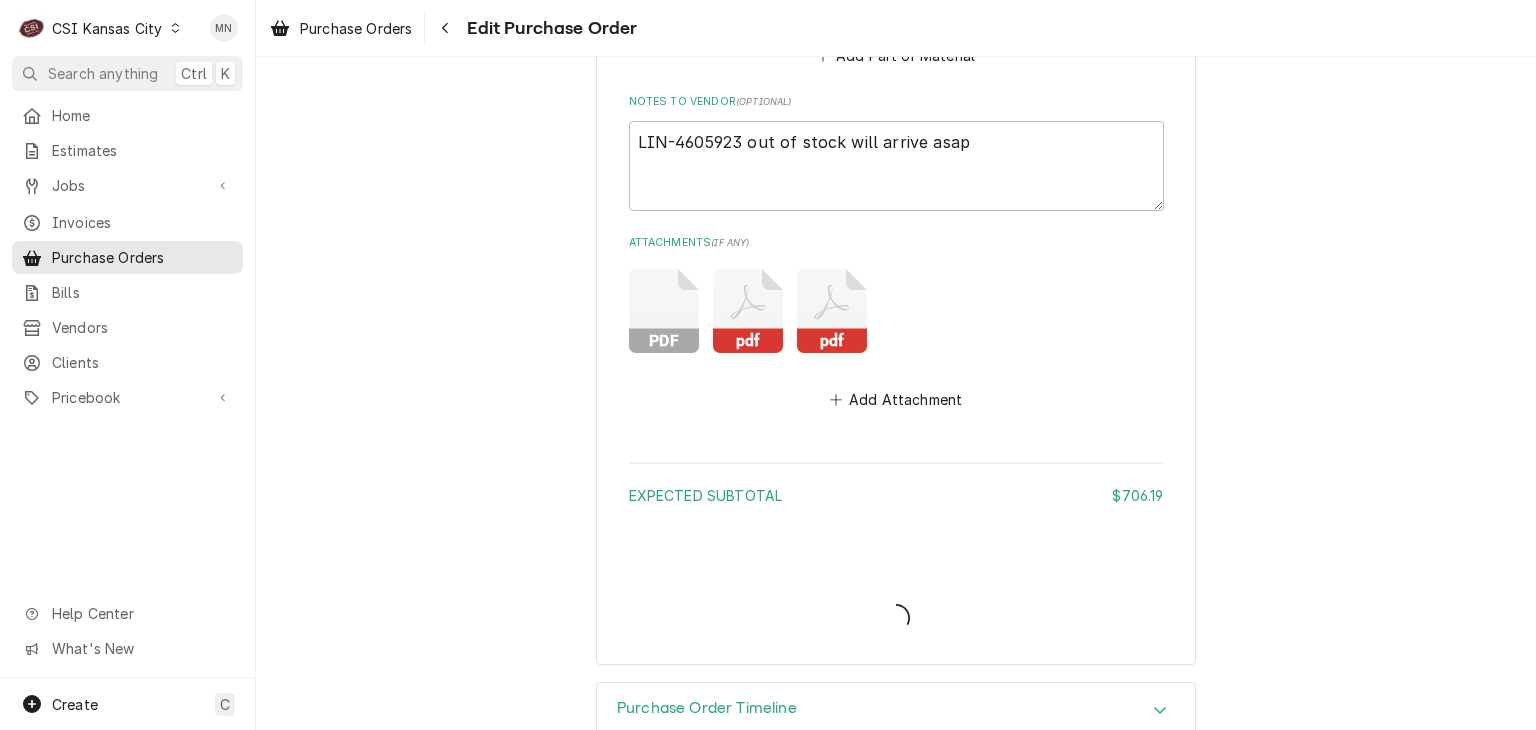 type on "x" 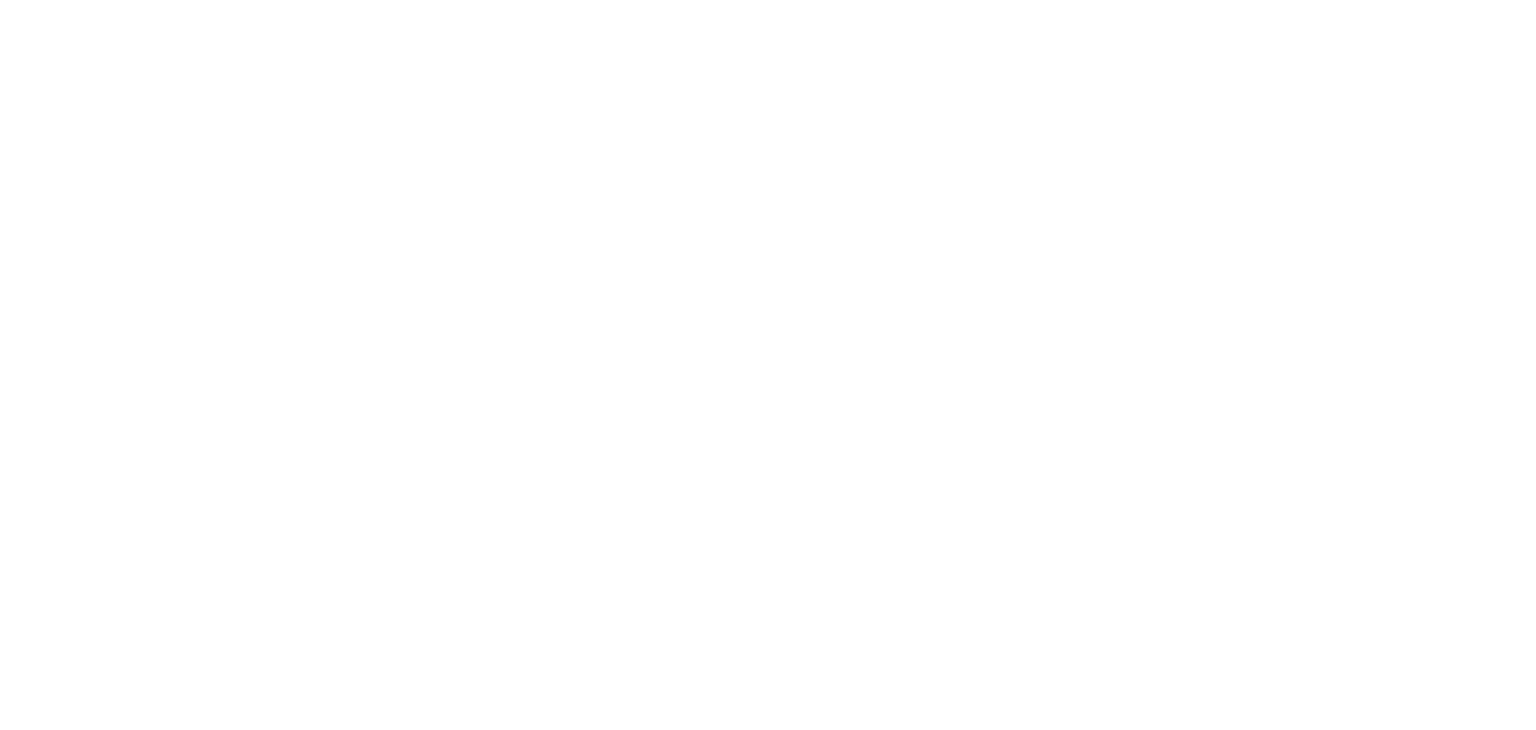 scroll, scrollTop: 0, scrollLeft: 0, axis: both 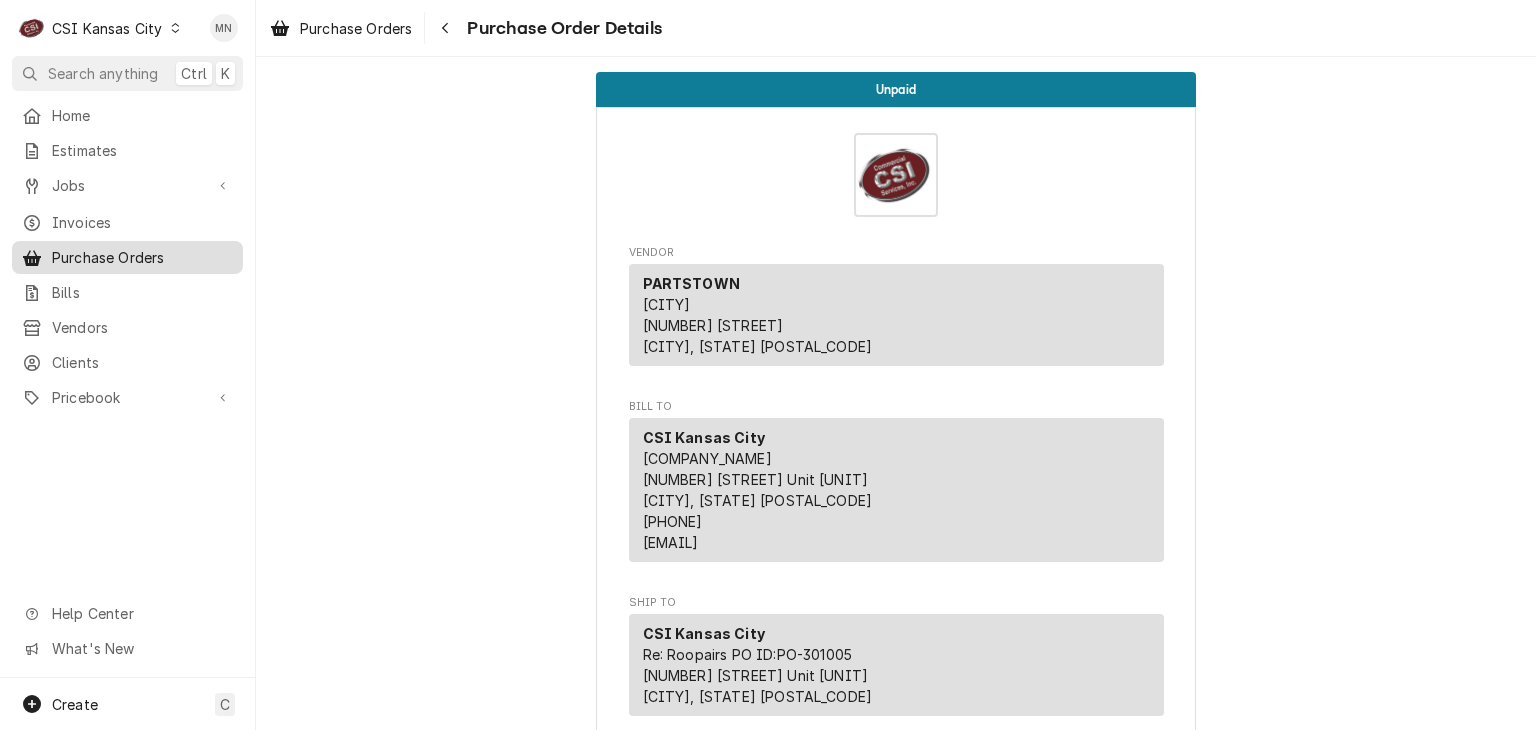 click on "Purchase Orders" at bounding box center (142, 257) 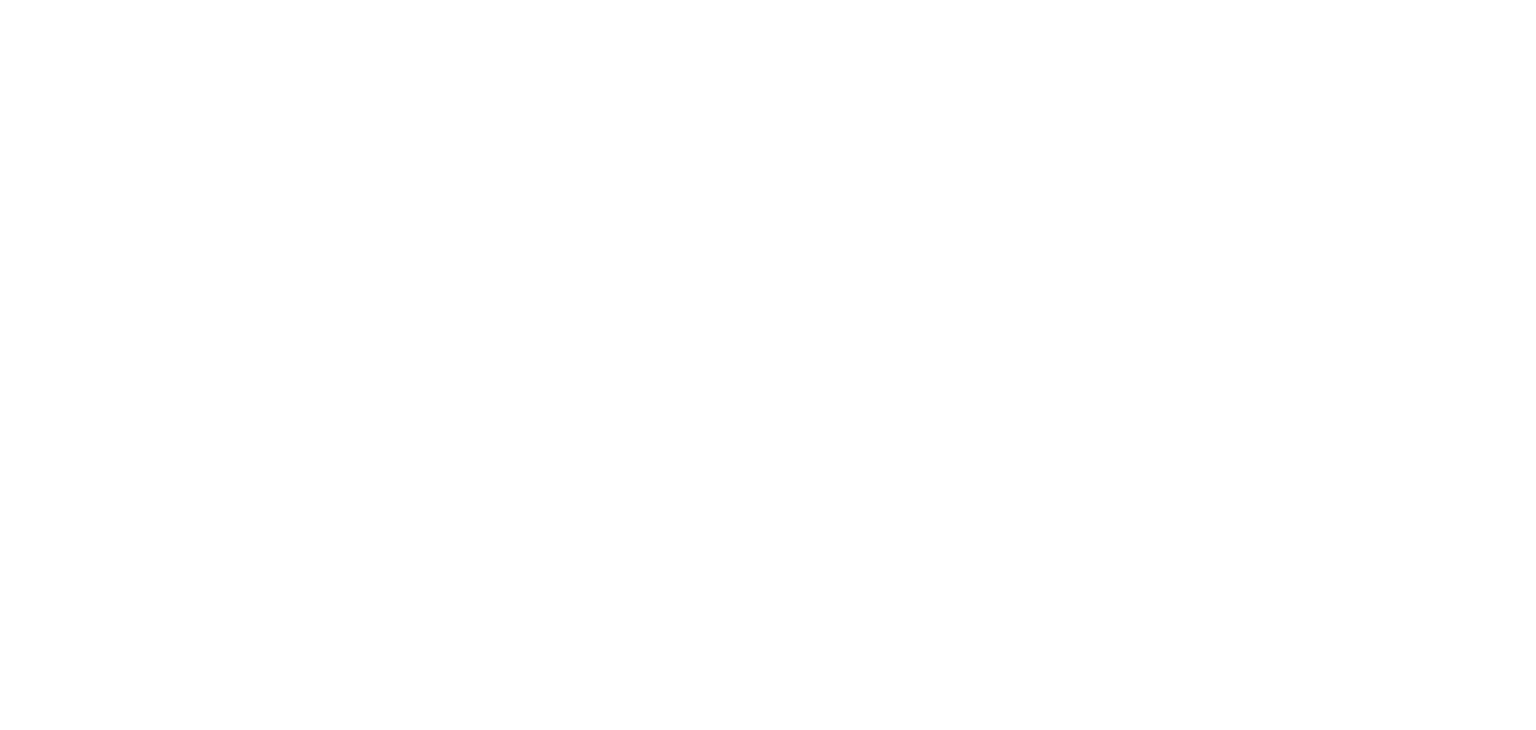 scroll, scrollTop: 0, scrollLeft: 0, axis: both 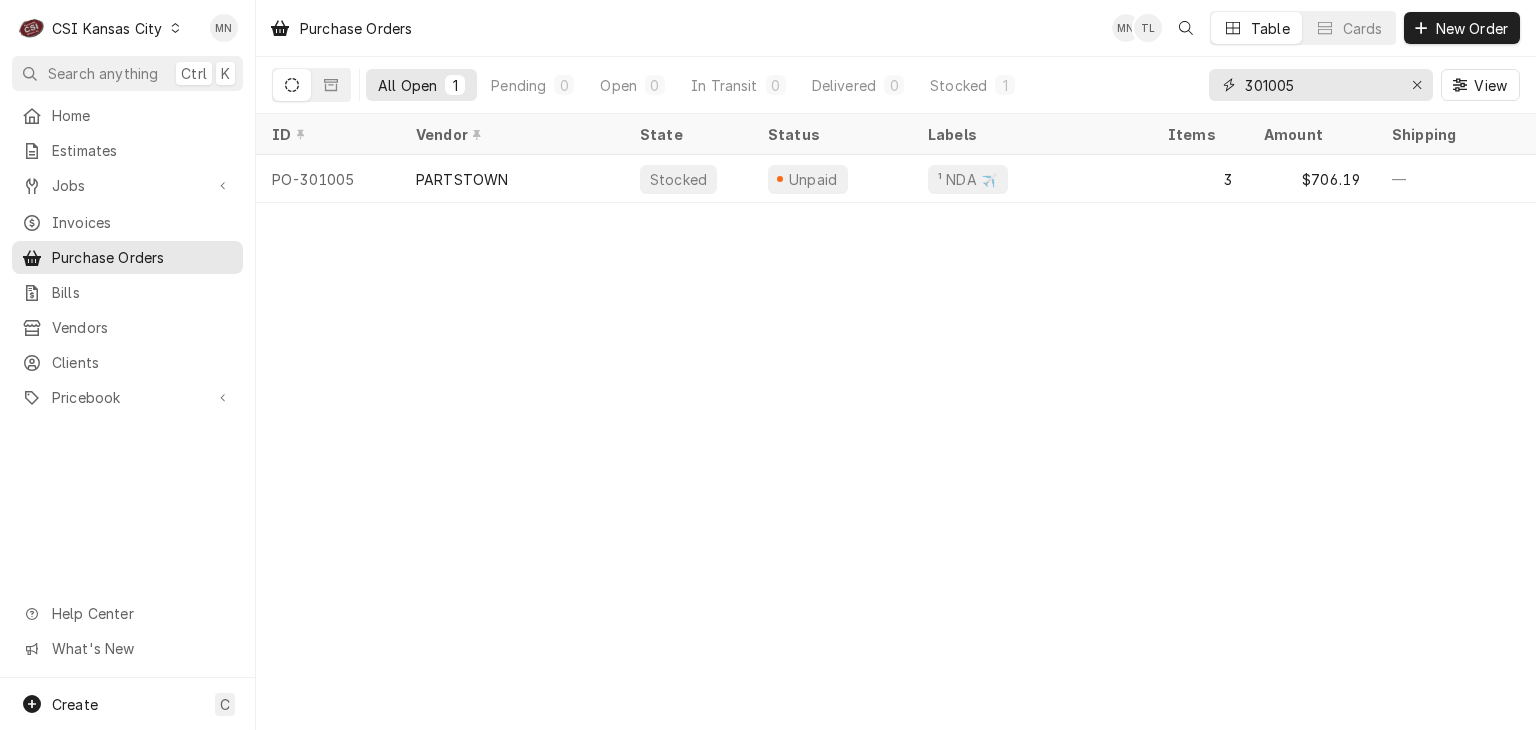 drag, startPoint x: 1326, startPoint y: 91, endPoint x: 1141, endPoint y: 73, distance: 185.87361 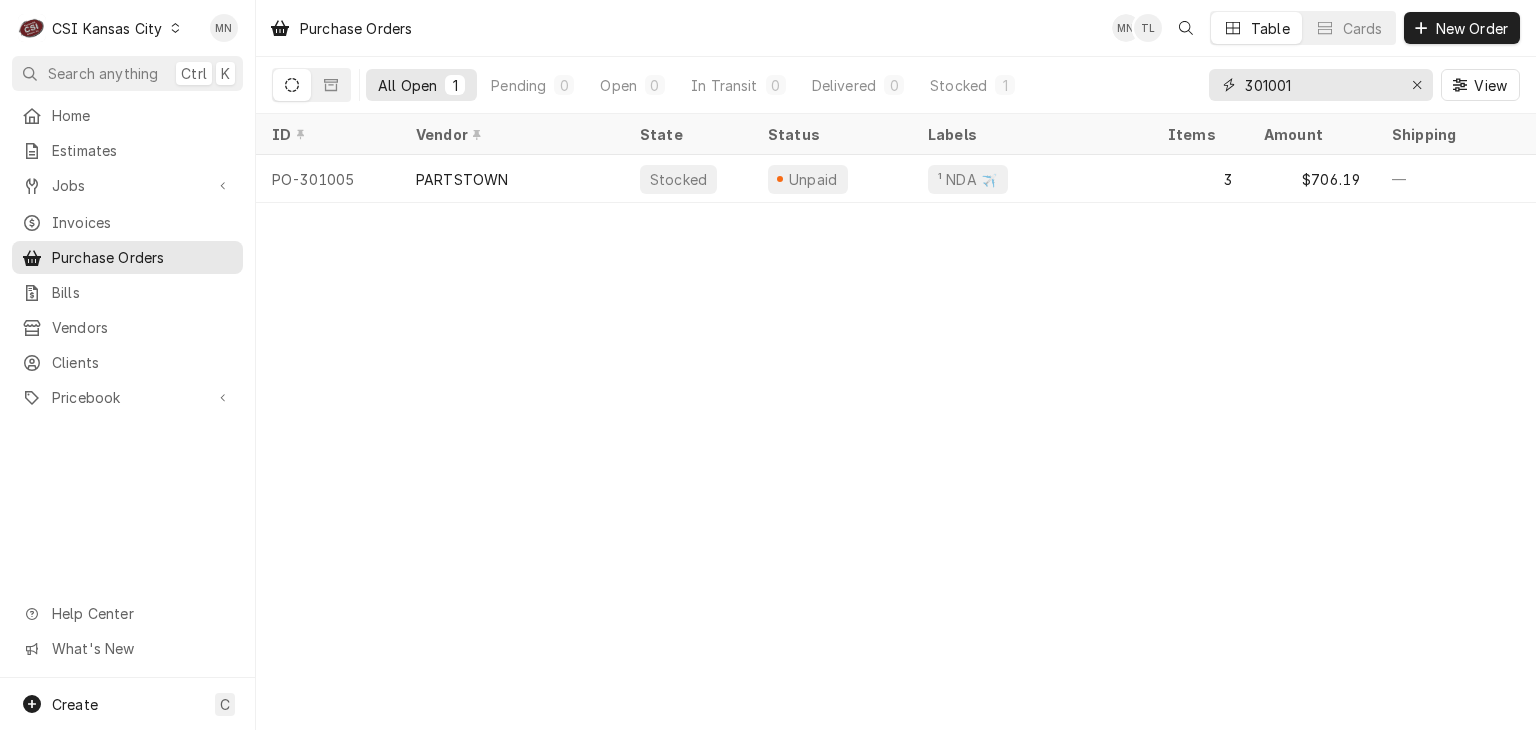 type on "301001" 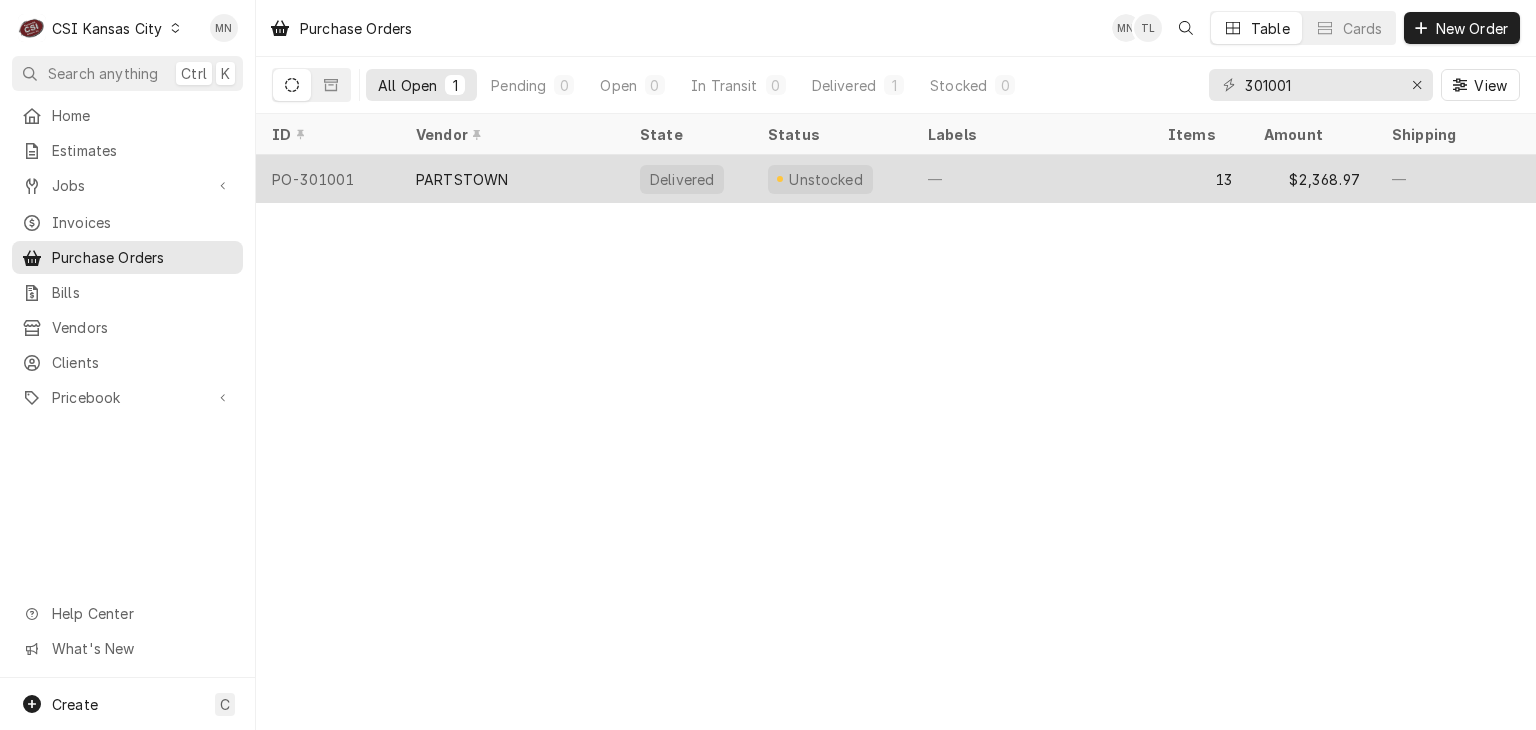 click on "PARTSTOWN" at bounding box center (512, 179) 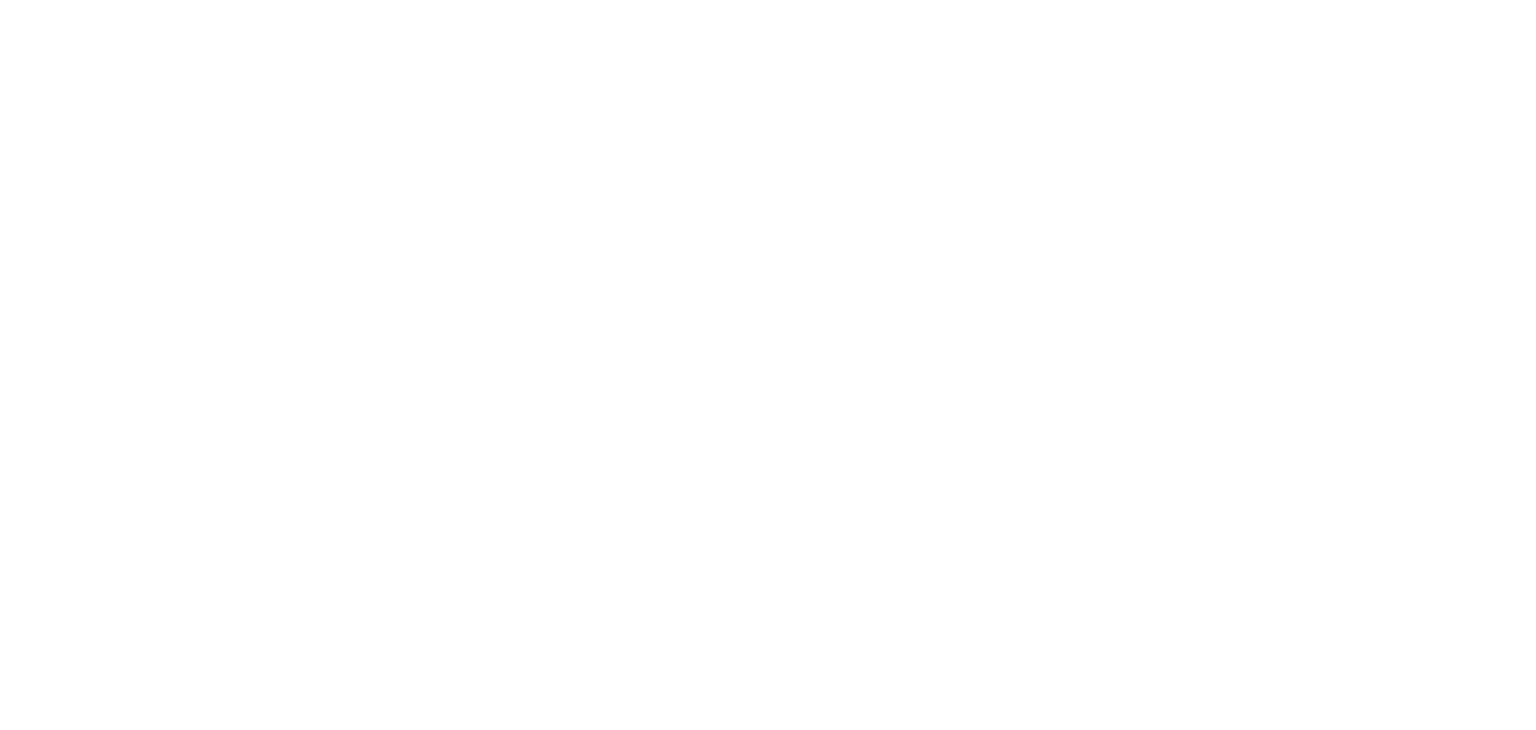 scroll, scrollTop: 0, scrollLeft: 0, axis: both 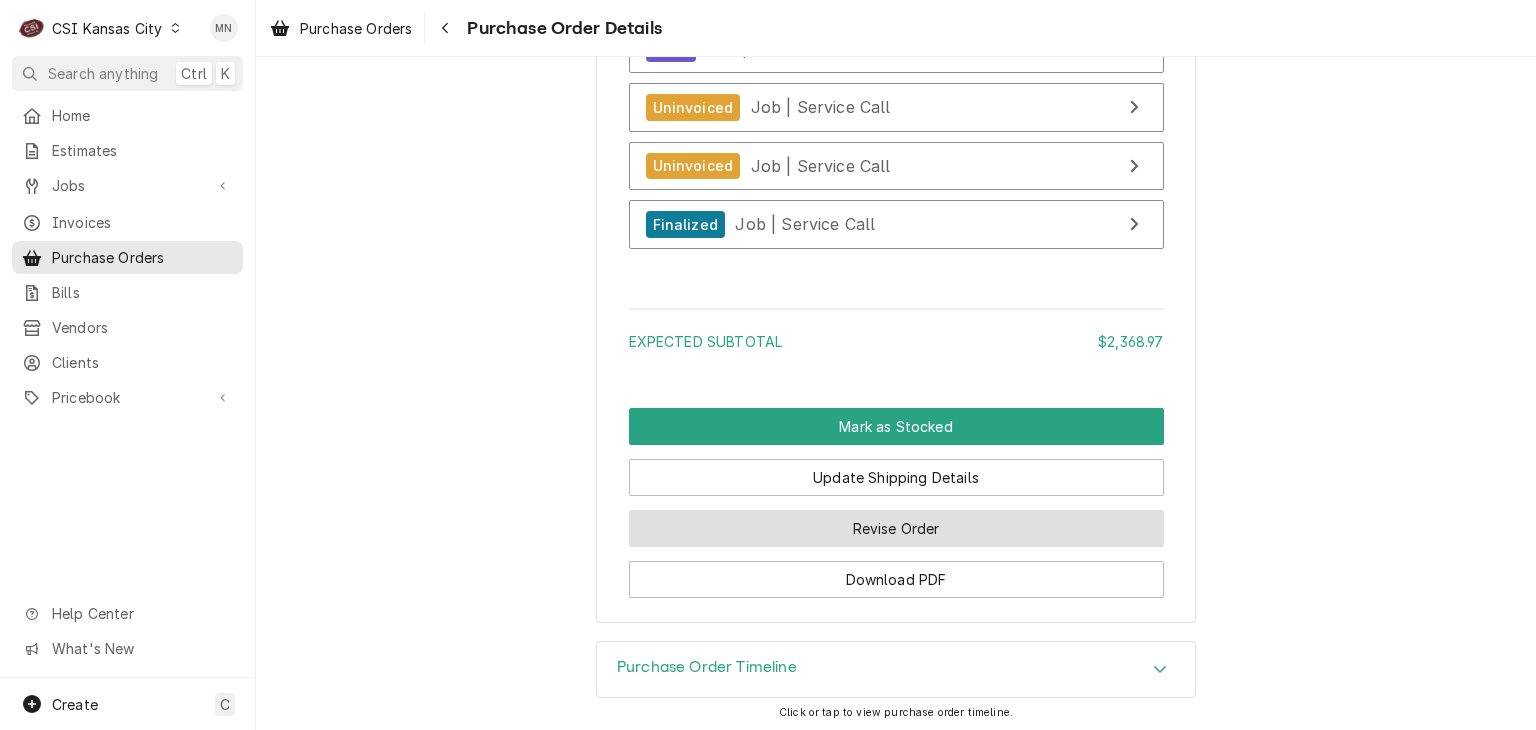 click on "Revise Order" at bounding box center (896, 528) 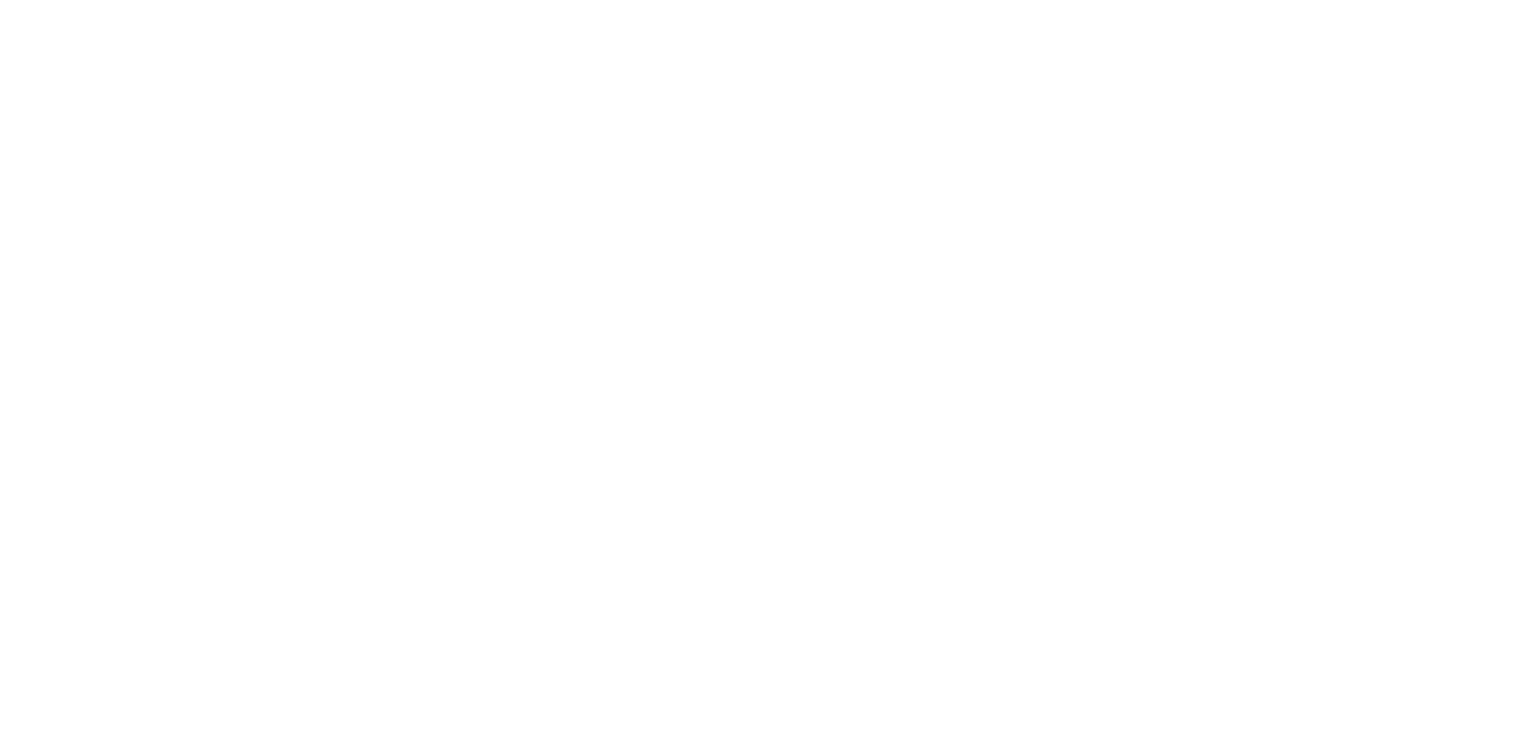 scroll, scrollTop: 0, scrollLeft: 0, axis: both 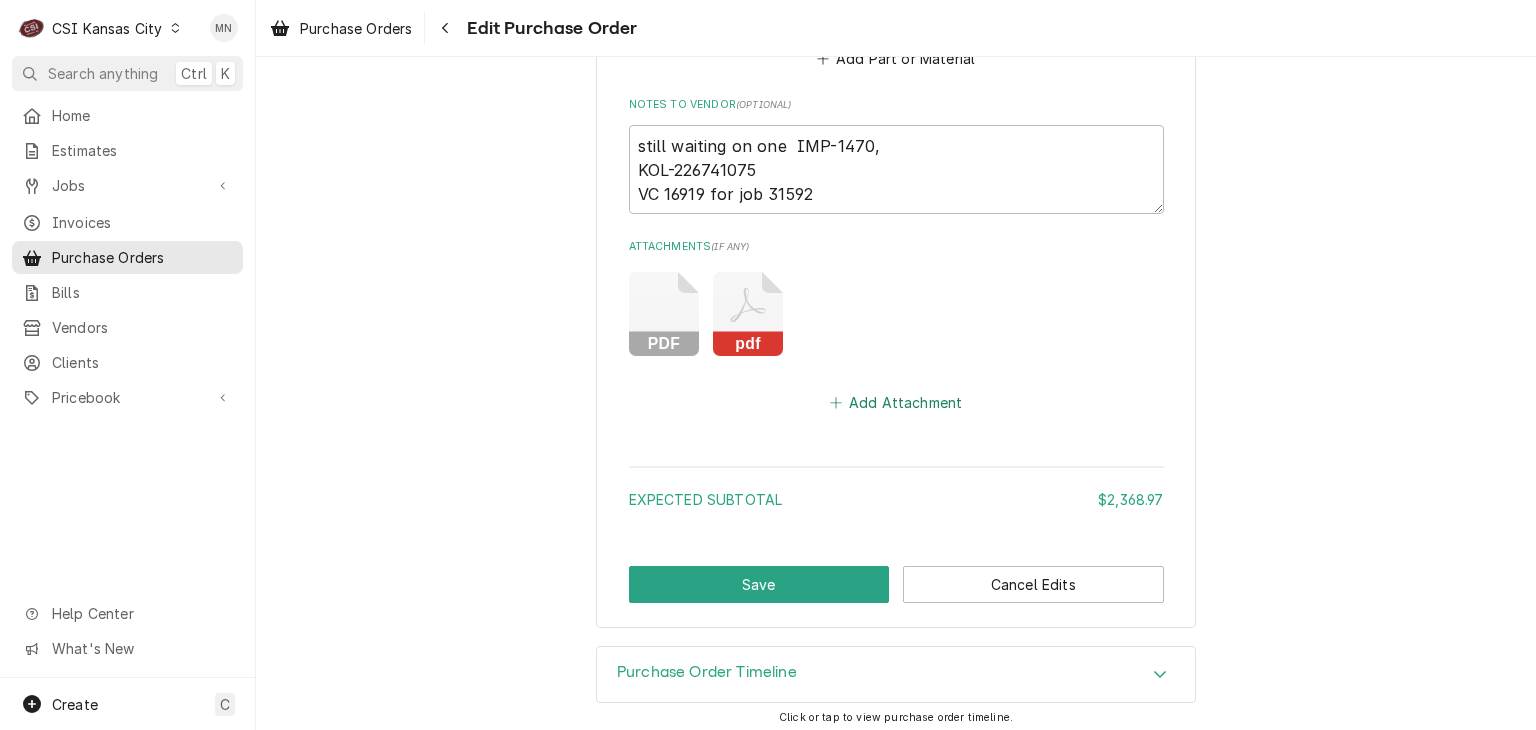 click on "Add Attachment" at bounding box center (896, 403) 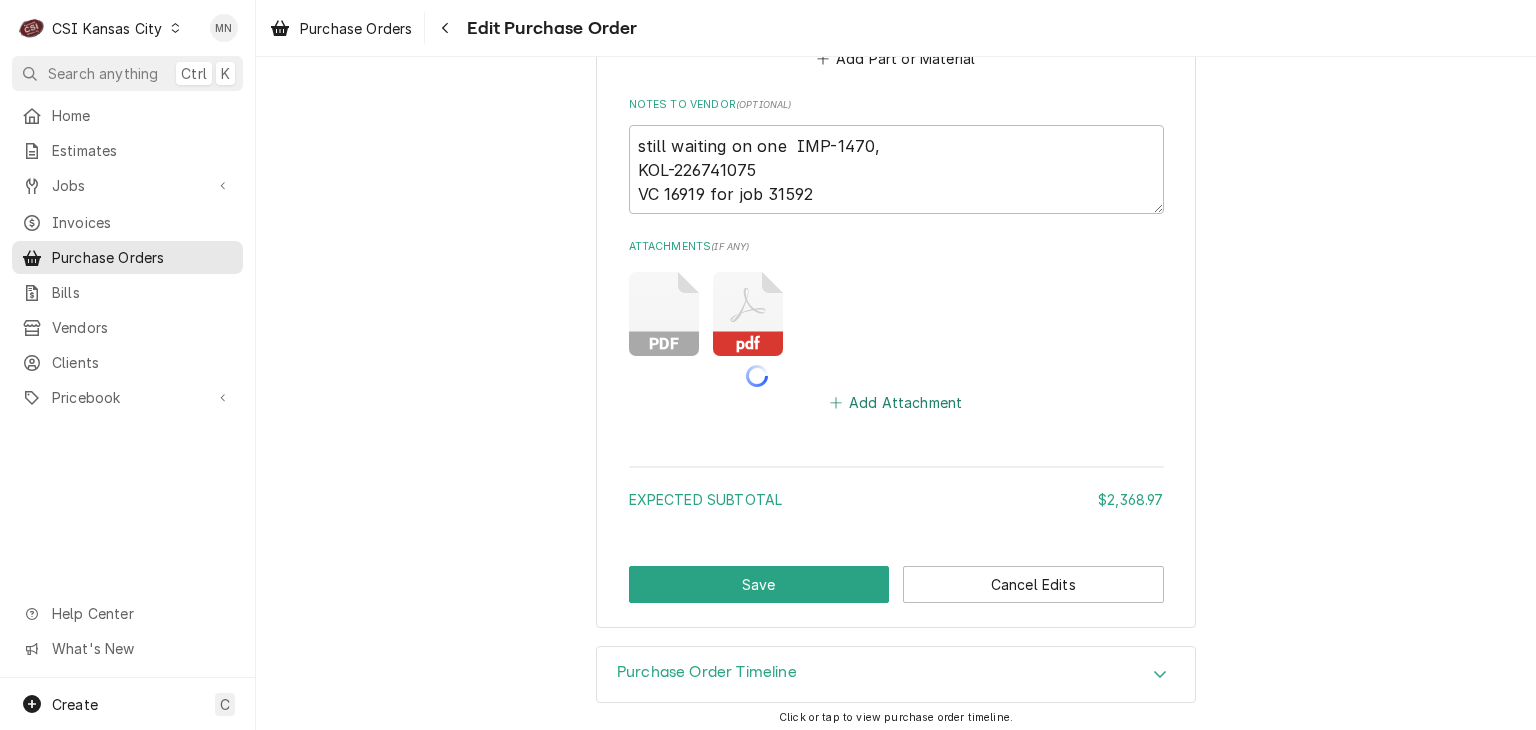 type on "x" 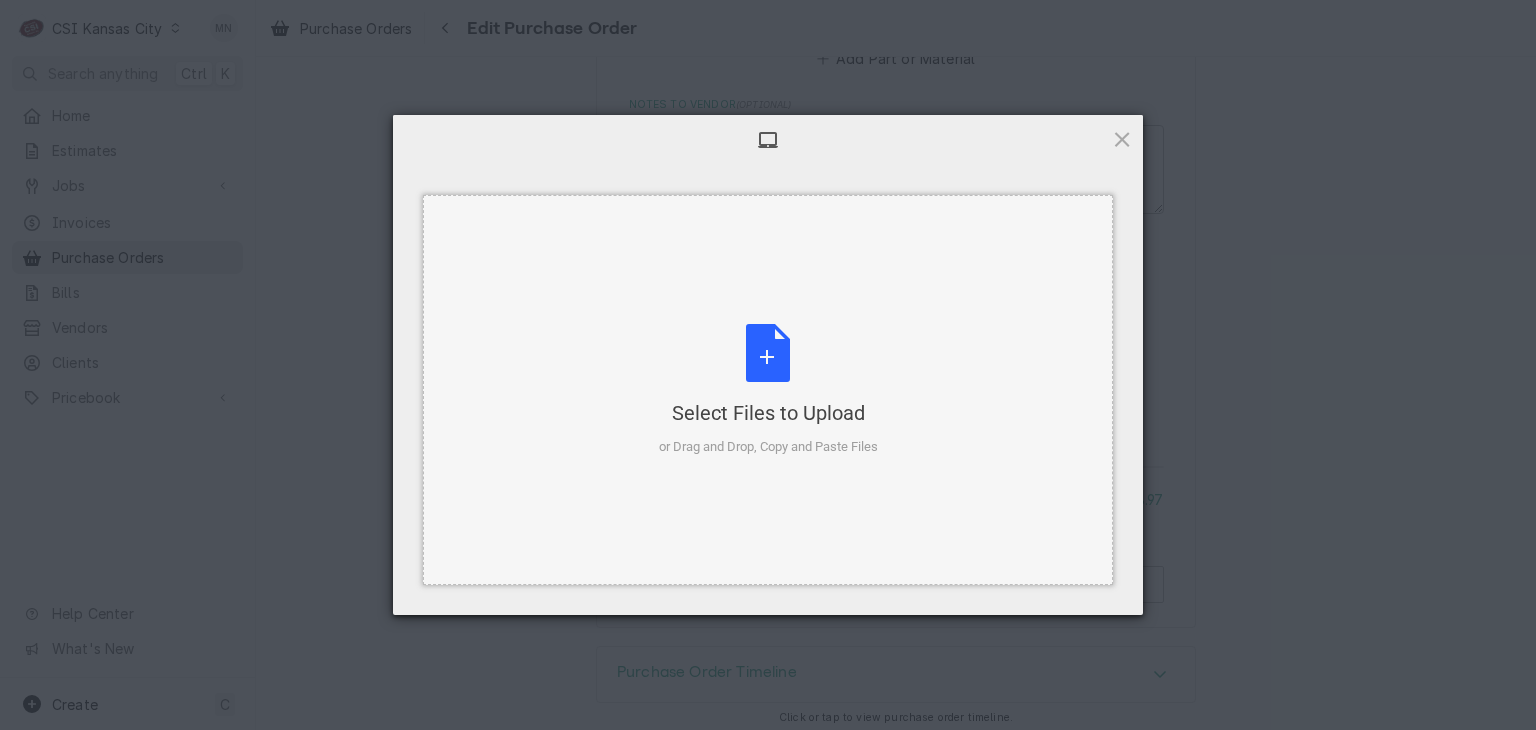 click on "Select Files to Upload
or Drag and Drop, Copy and Paste Files" at bounding box center [768, 390] 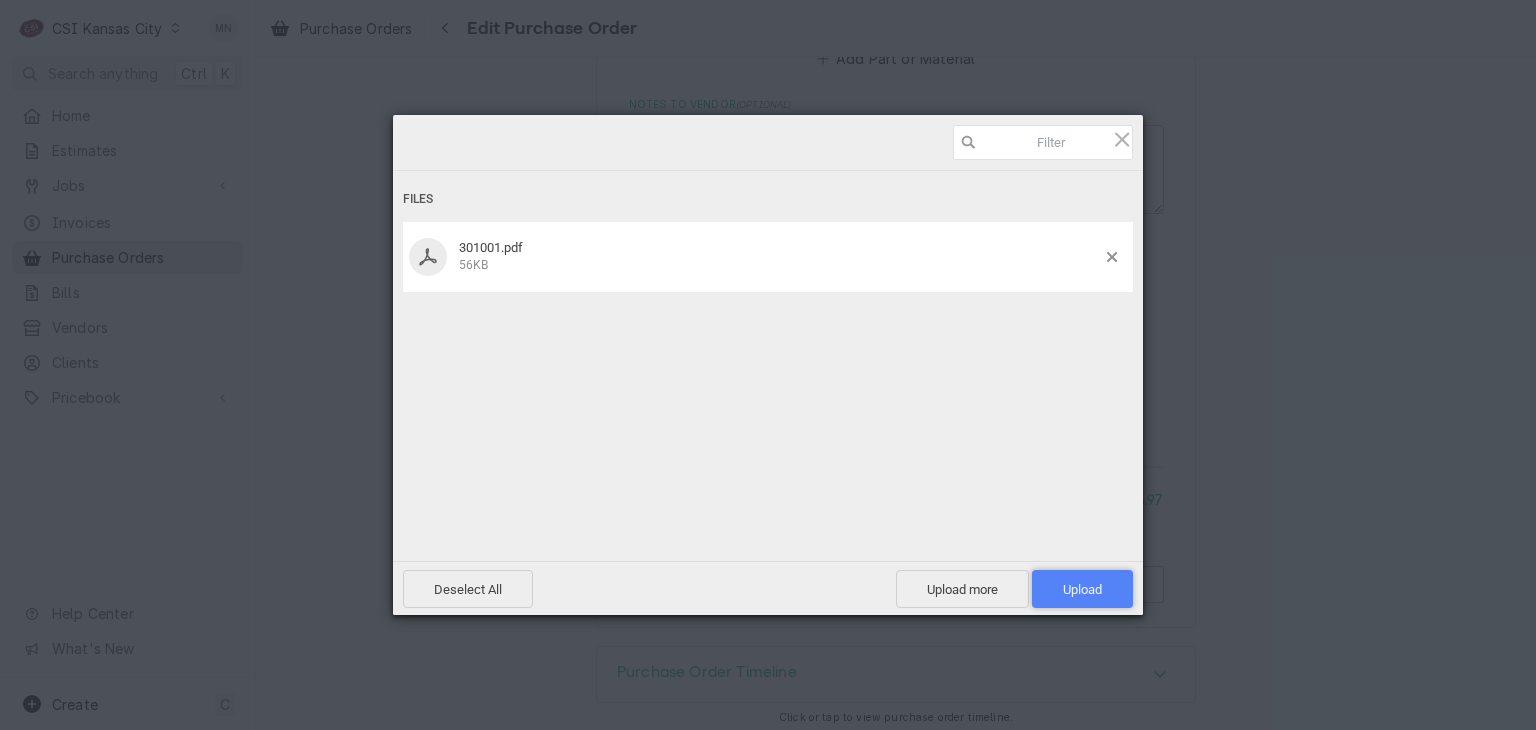 click on "Upload
1" at bounding box center (1082, 589) 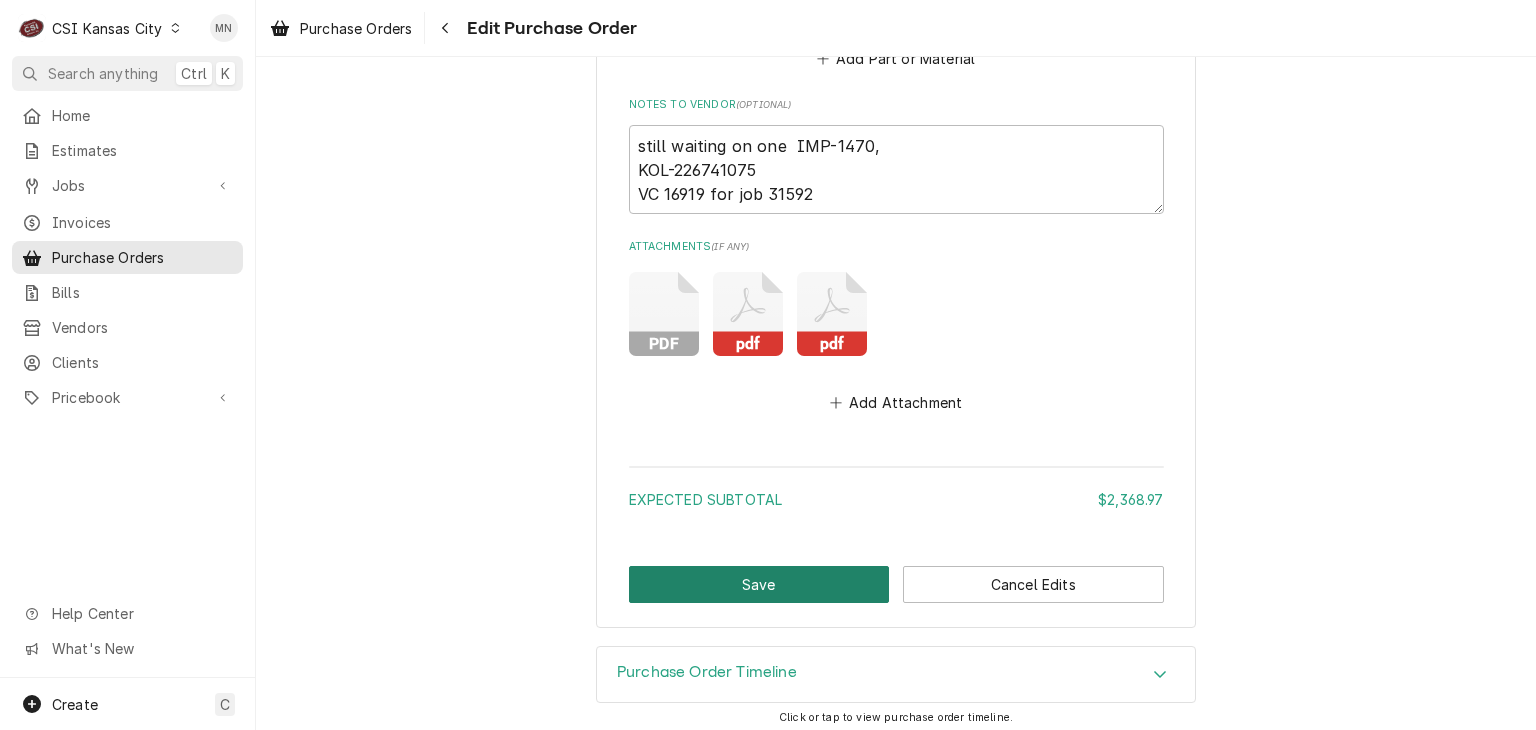 click on "Save" at bounding box center [759, 584] 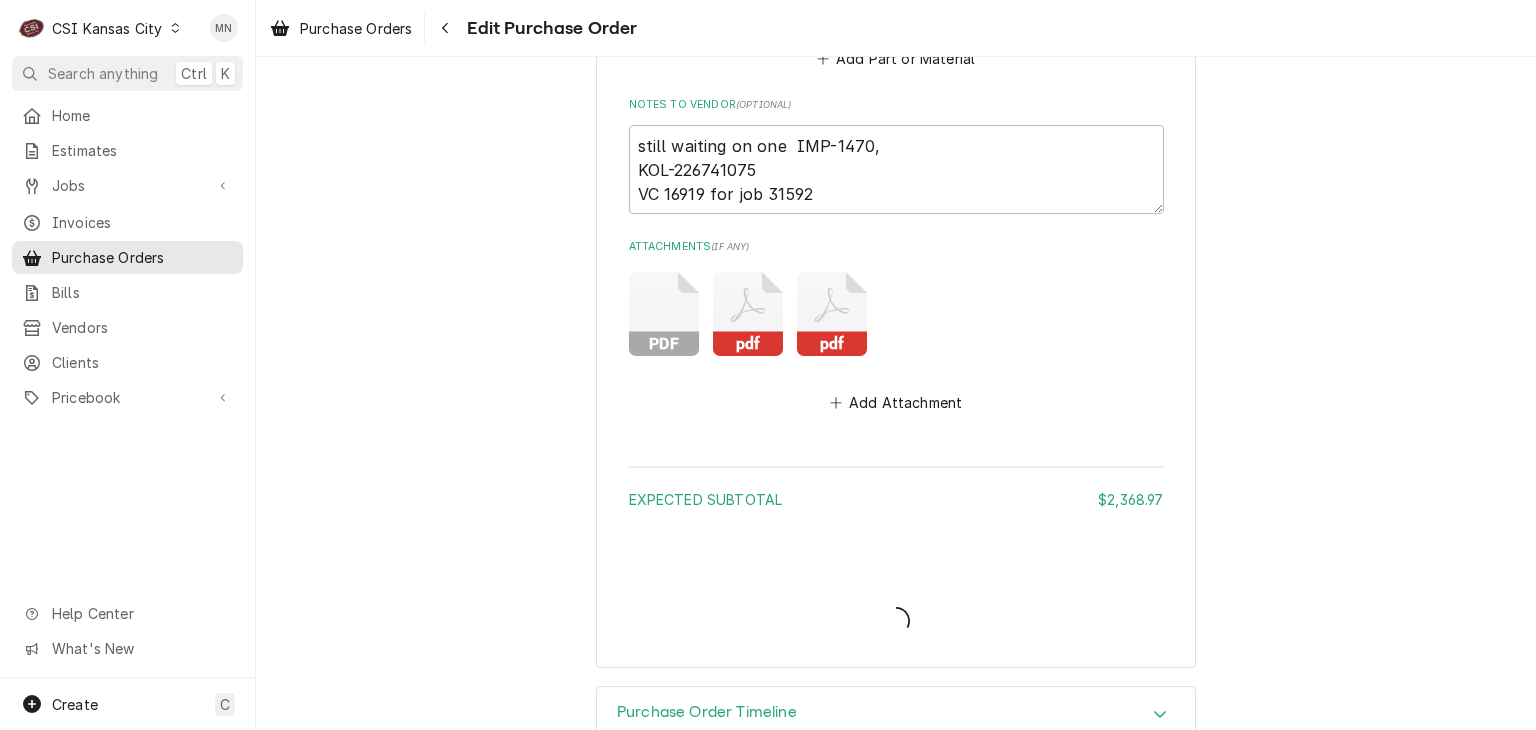 type on "x" 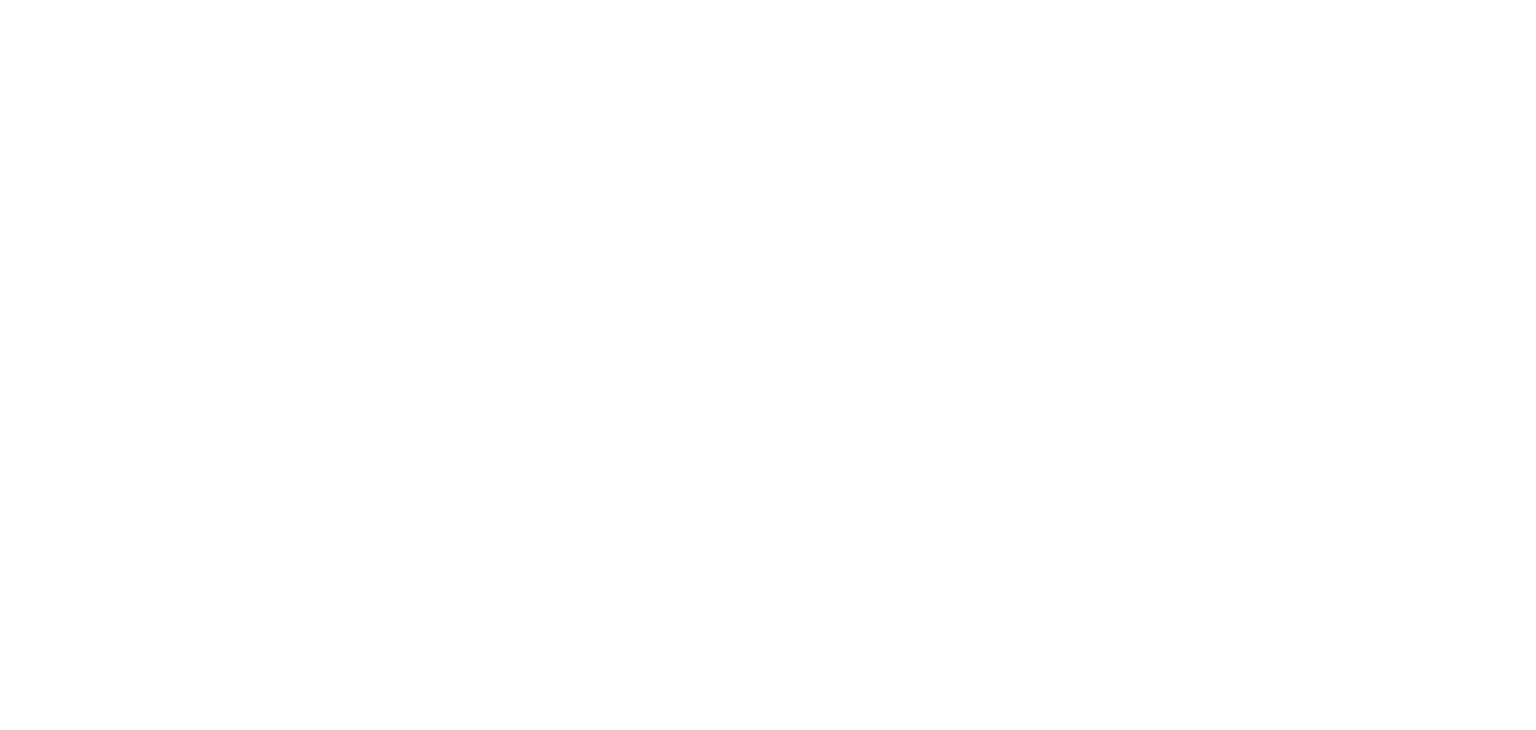 scroll, scrollTop: 0, scrollLeft: 0, axis: both 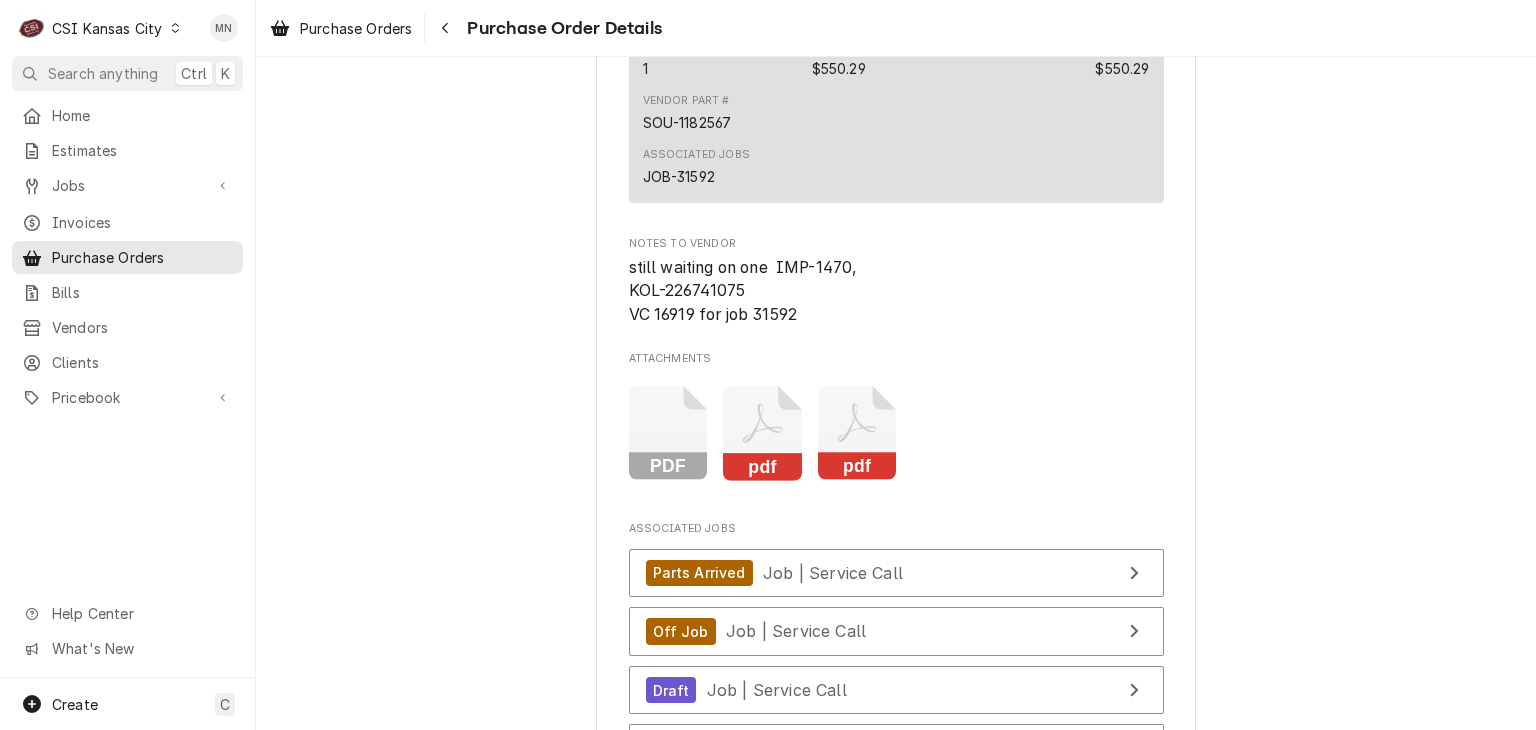 click 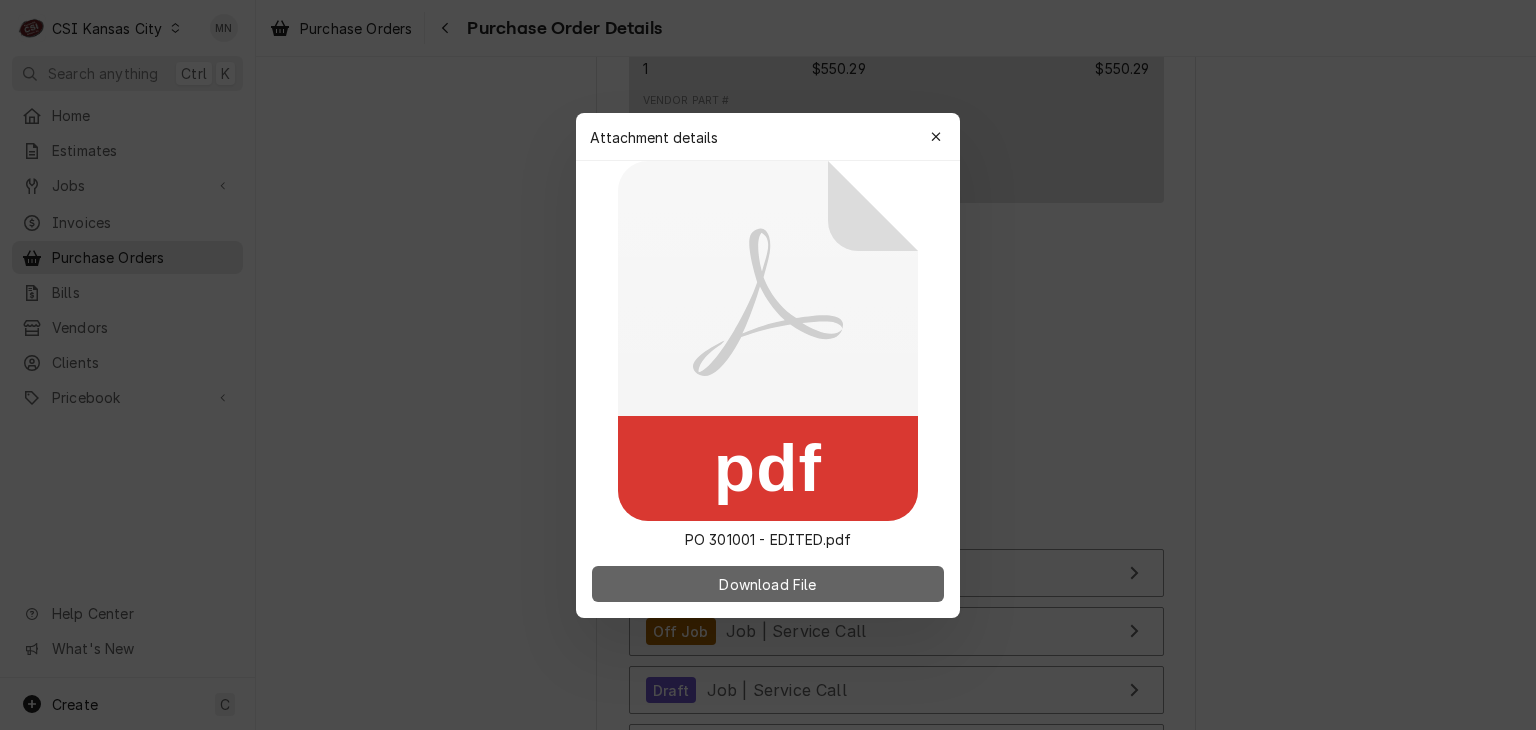 click on "Download File" at bounding box center [767, 583] 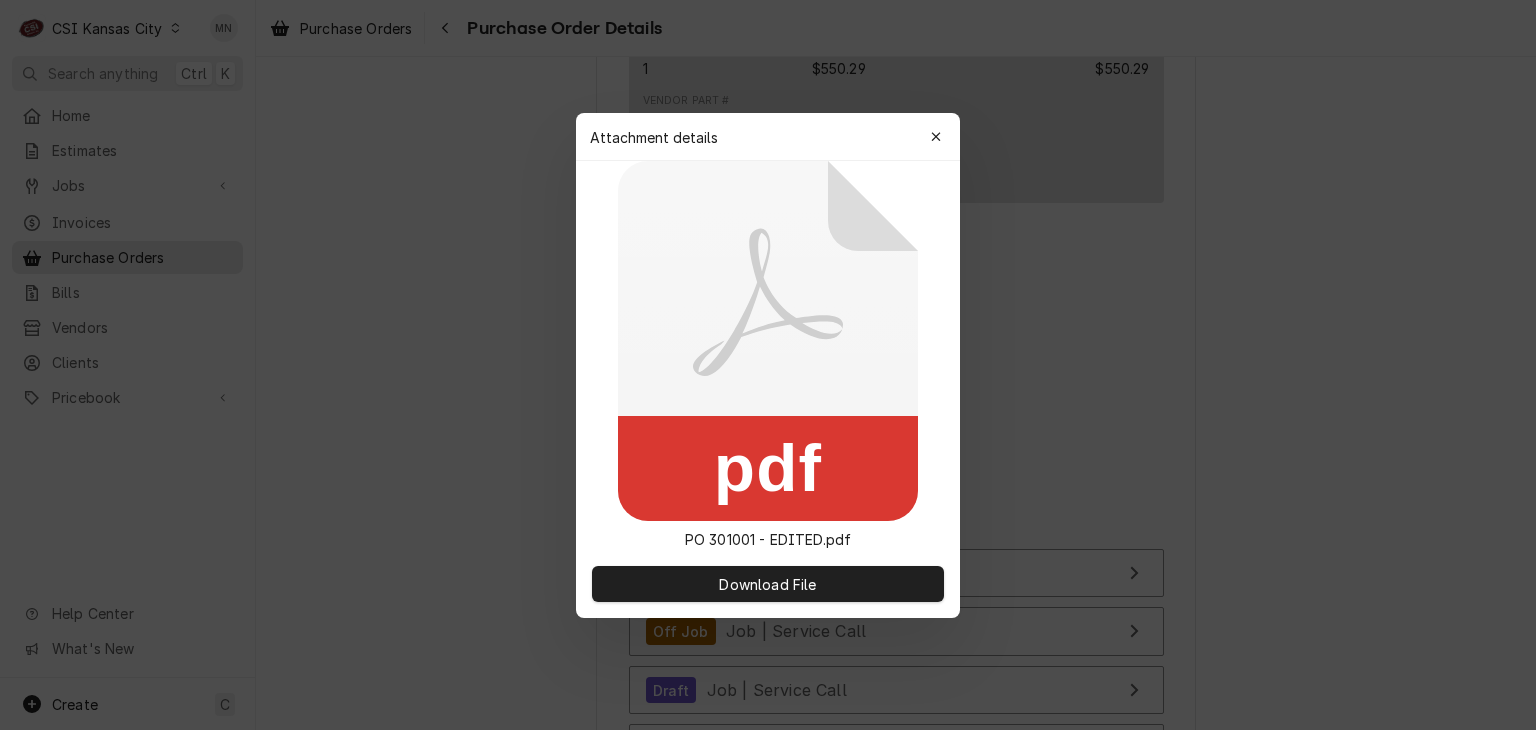 drag, startPoint x: 941, startPoint y: 141, endPoint x: 932, endPoint y: 133, distance: 12.0415945 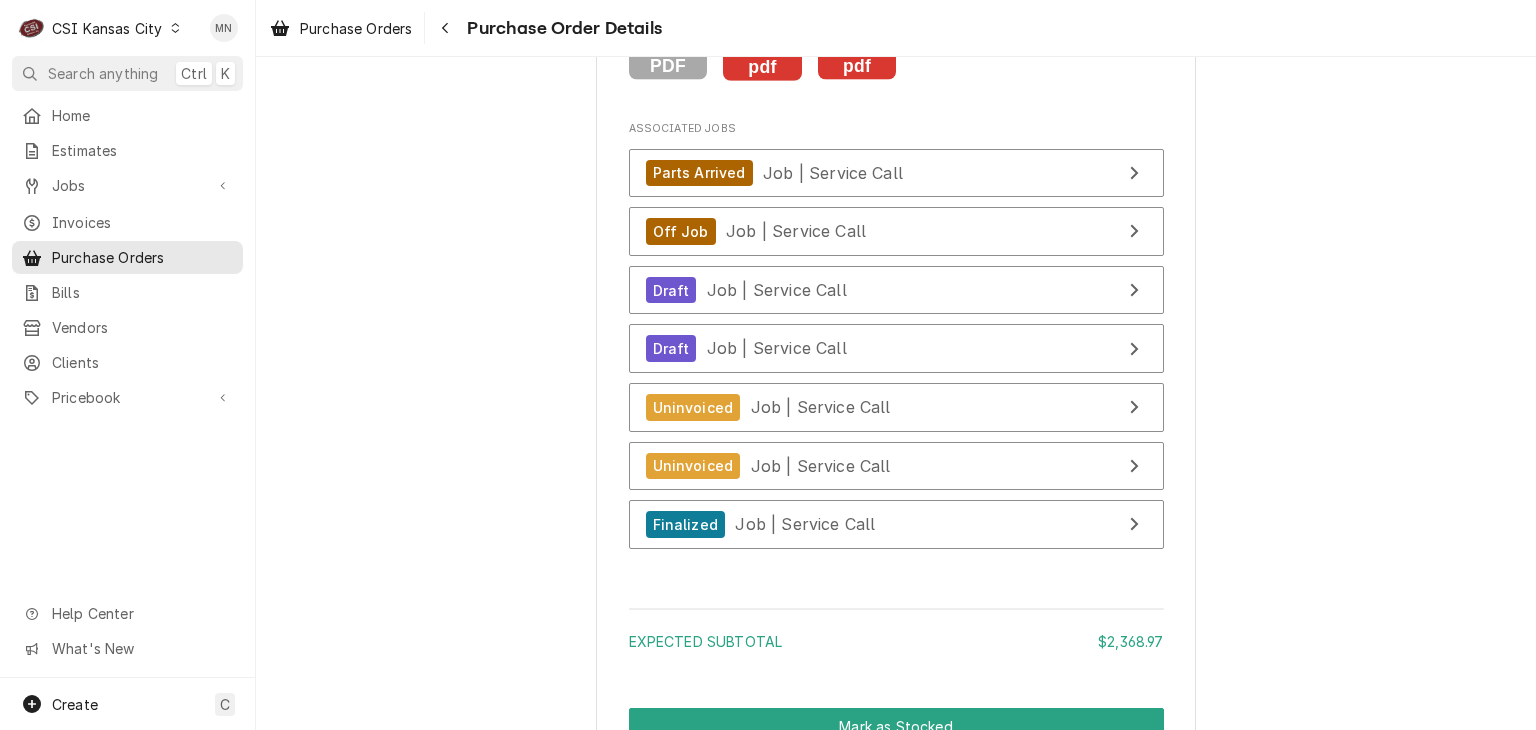 scroll, scrollTop: 7331, scrollLeft: 0, axis: vertical 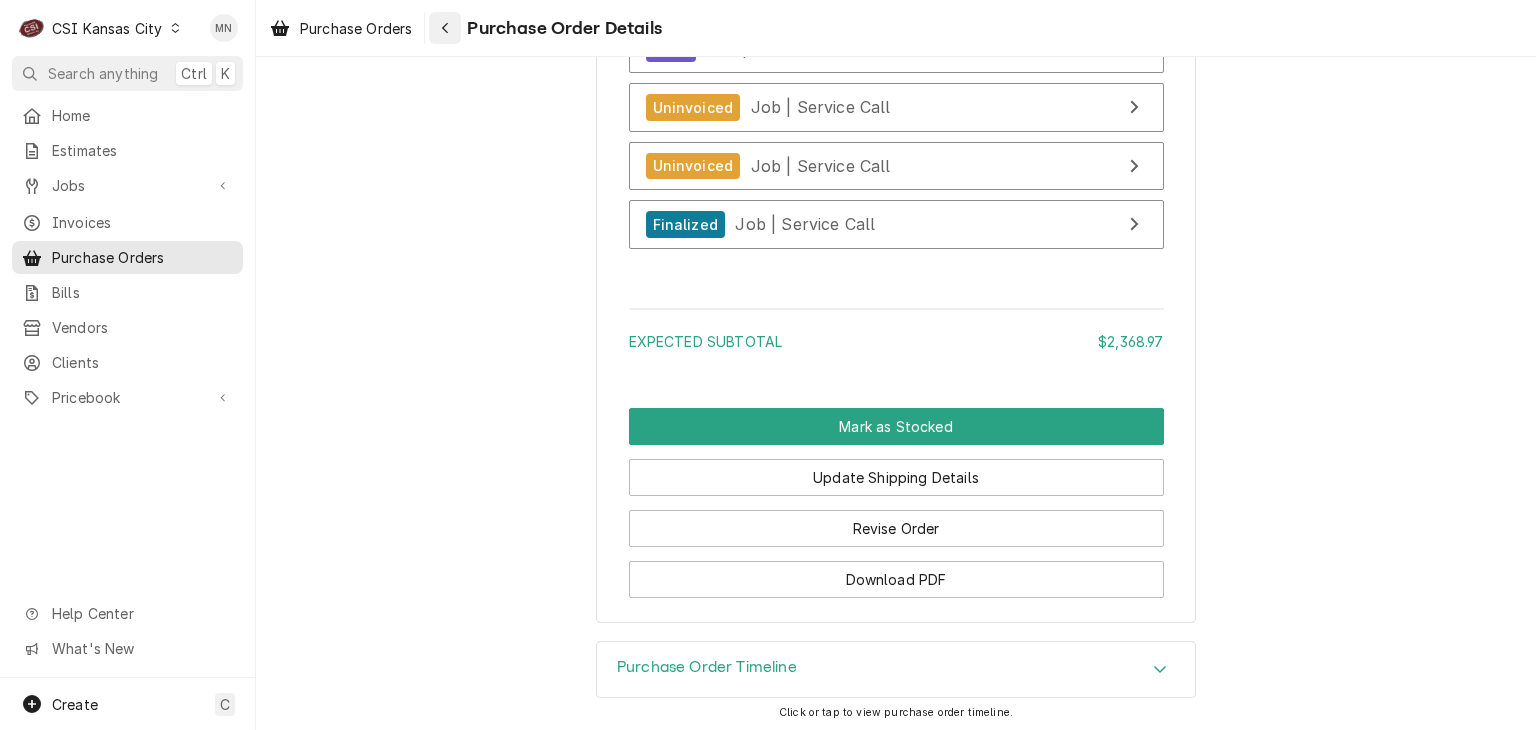 click at bounding box center [445, 28] 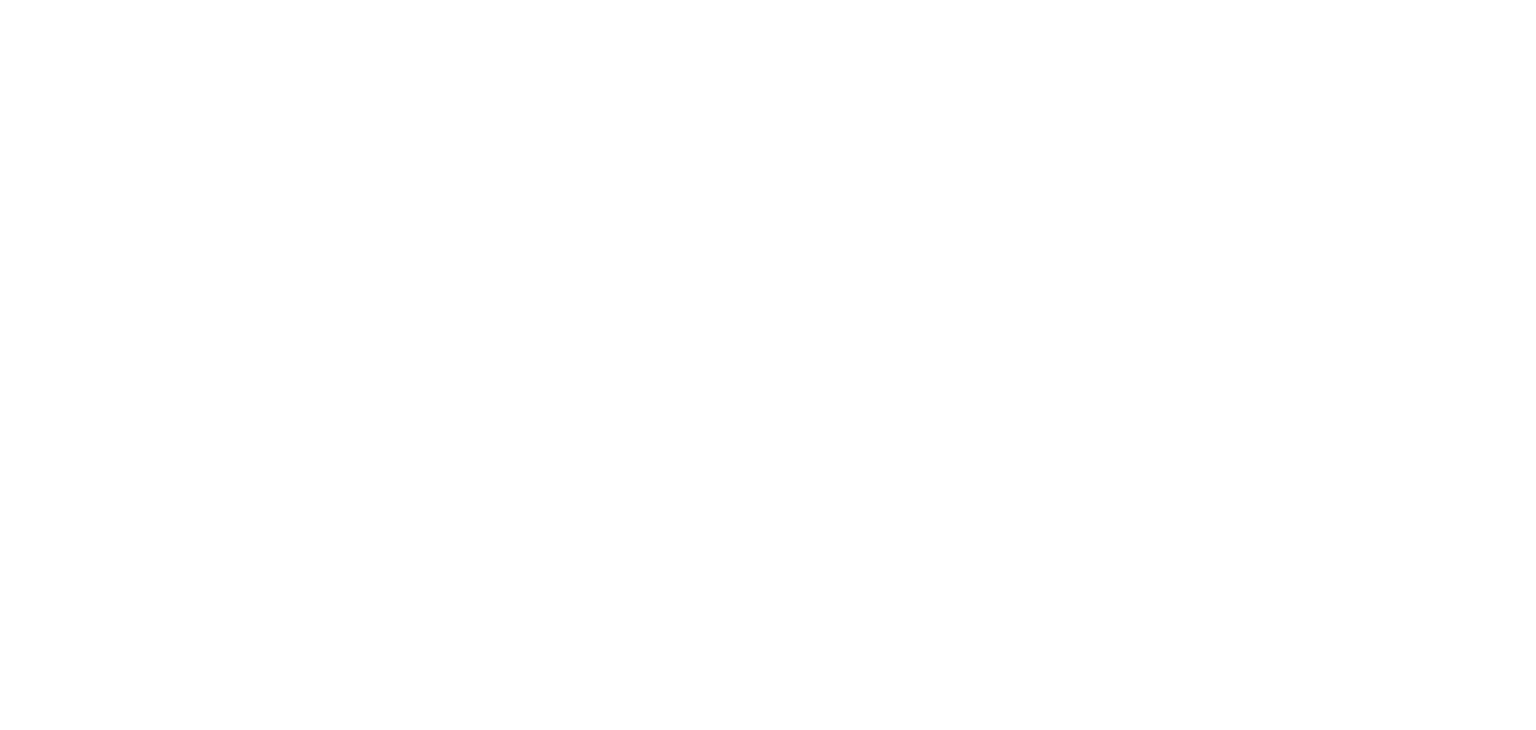scroll, scrollTop: 0, scrollLeft: 0, axis: both 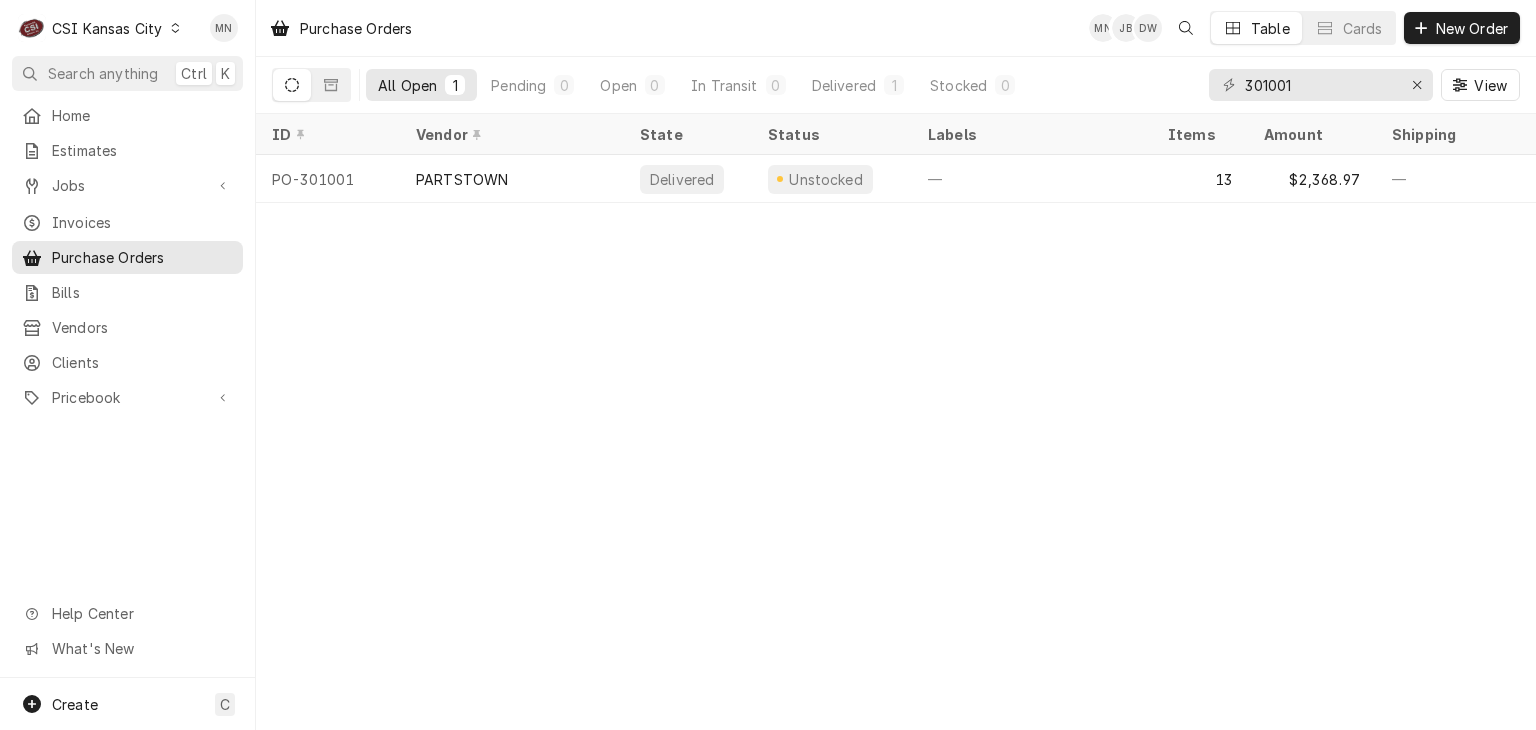 click on "CSI Kansas City" at bounding box center (107, 28) 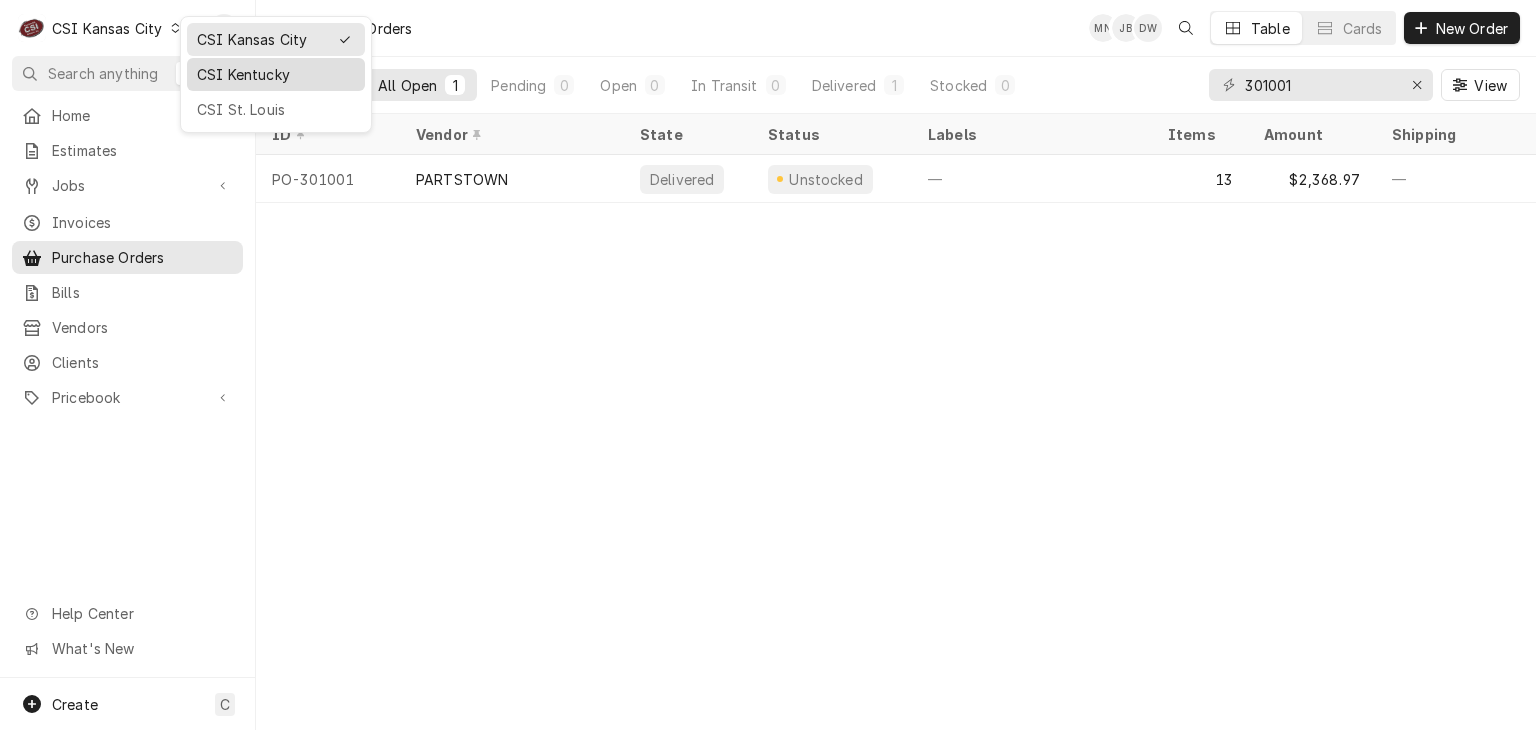 click on "CSI Kentucky" at bounding box center (276, 74) 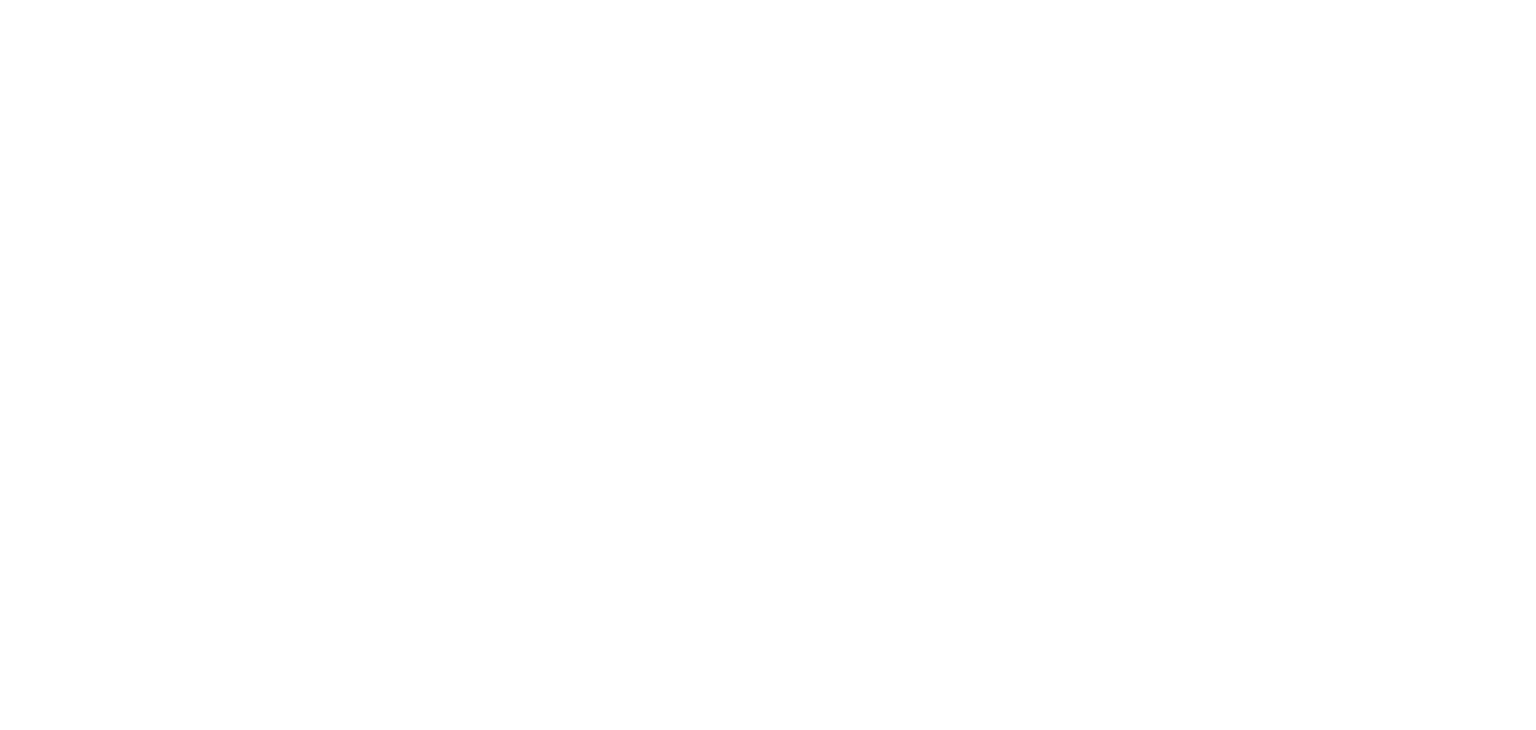 scroll, scrollTop: 0, scrollLeft: 0, axis: both 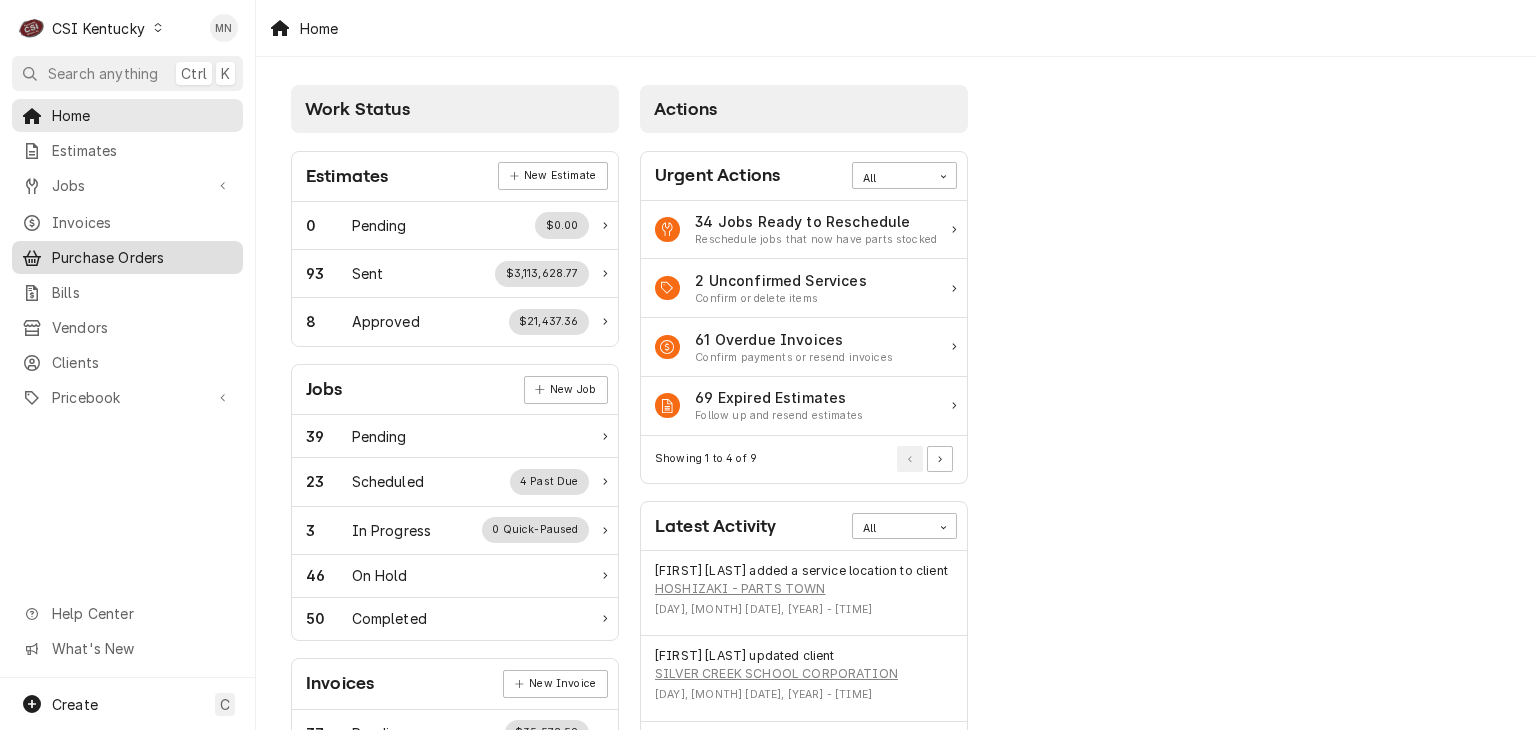 click on "Purchase Orders" at bounding box center [142, 257] 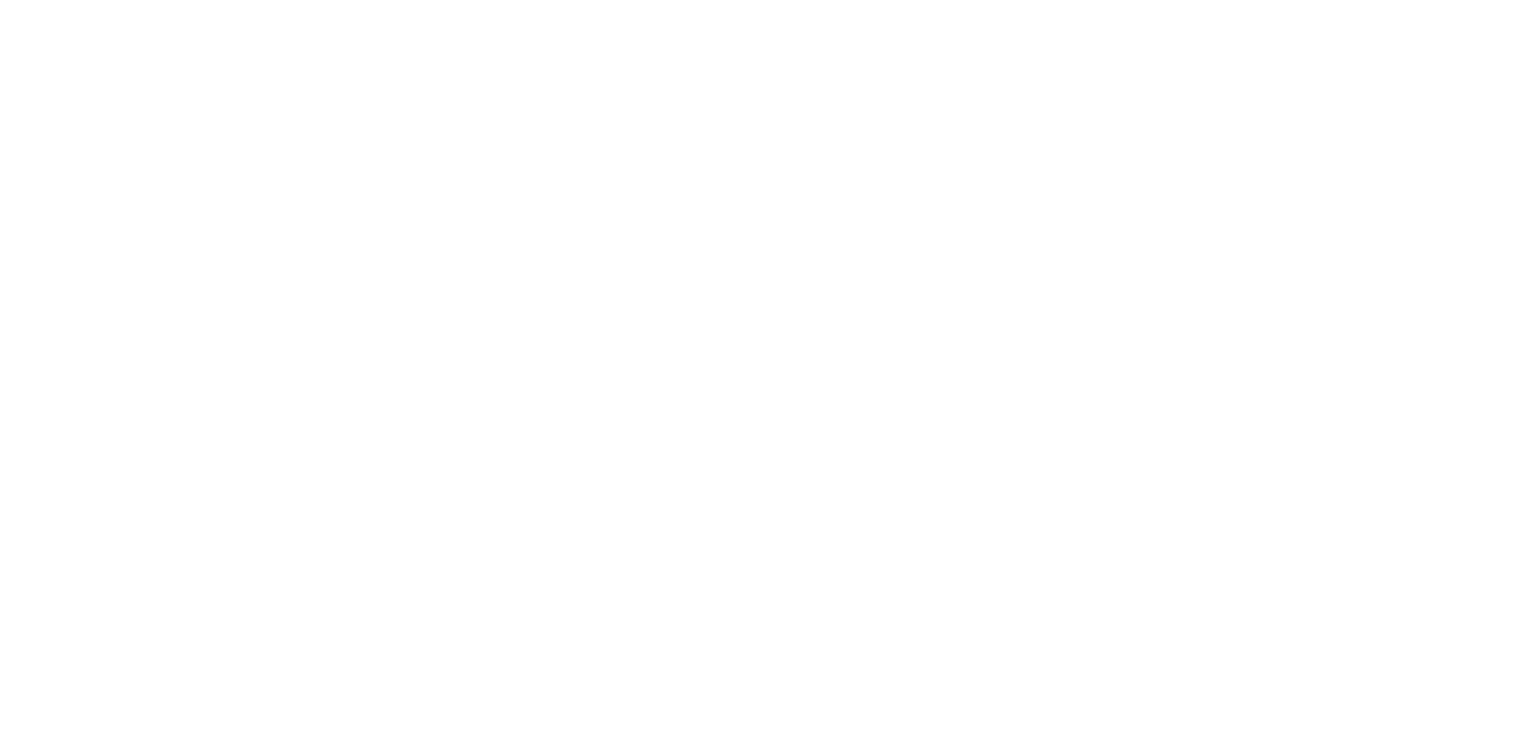 scroll, scrollTop: 0, scrollLeft: 0, axis: both 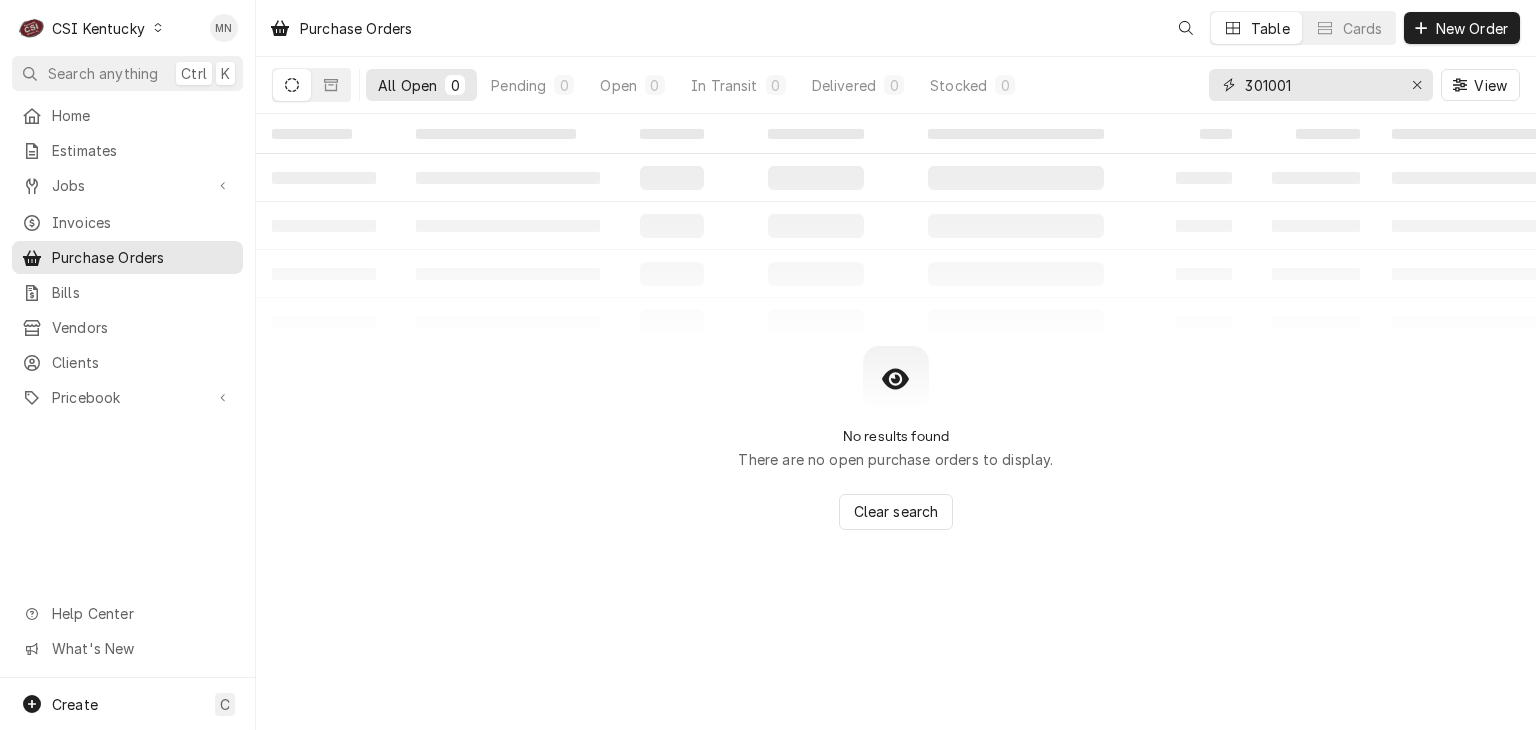 drag, startPoint x: 1328, startPoint y: 77, endPoint x: 1076, endPoint y: 88, distance: 252.23996 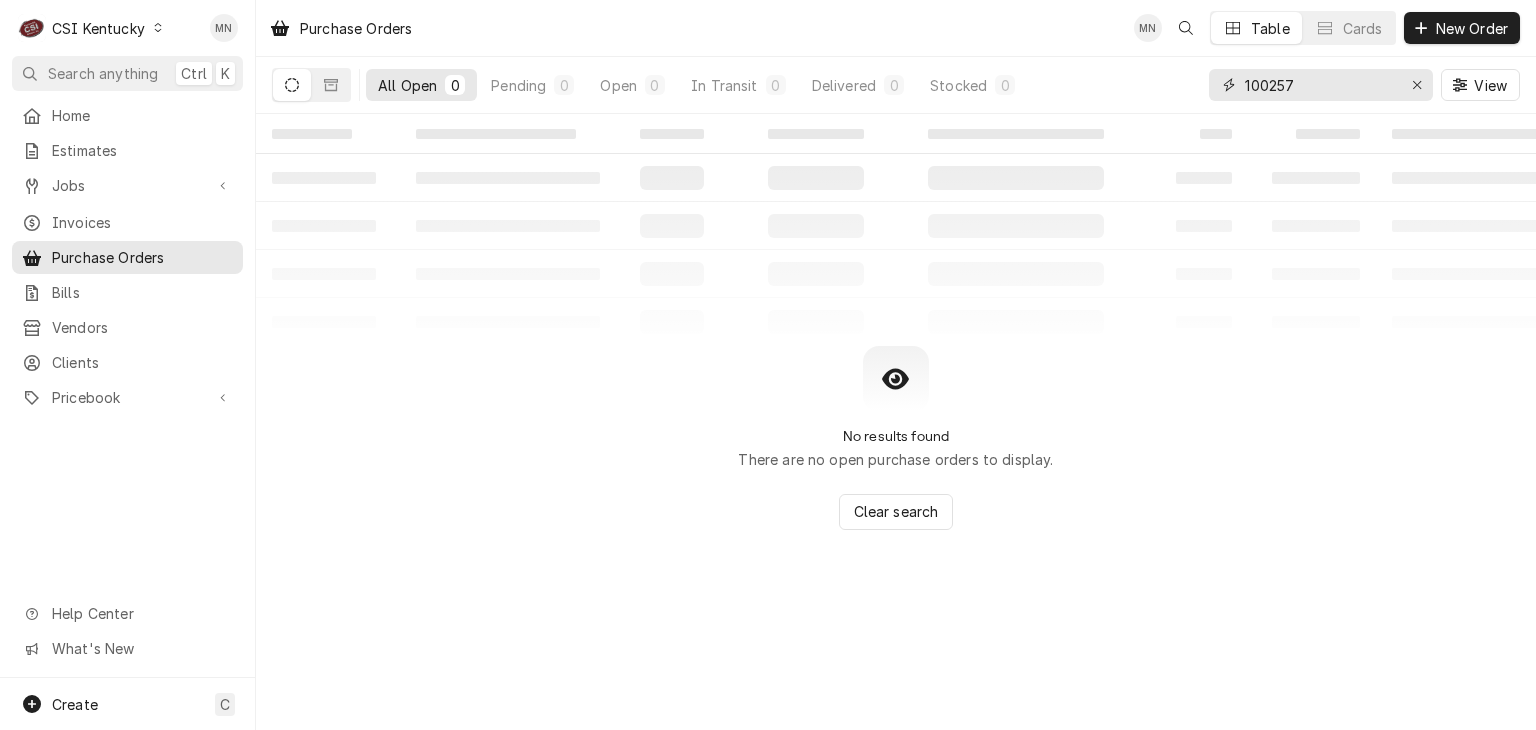 type on "100257" 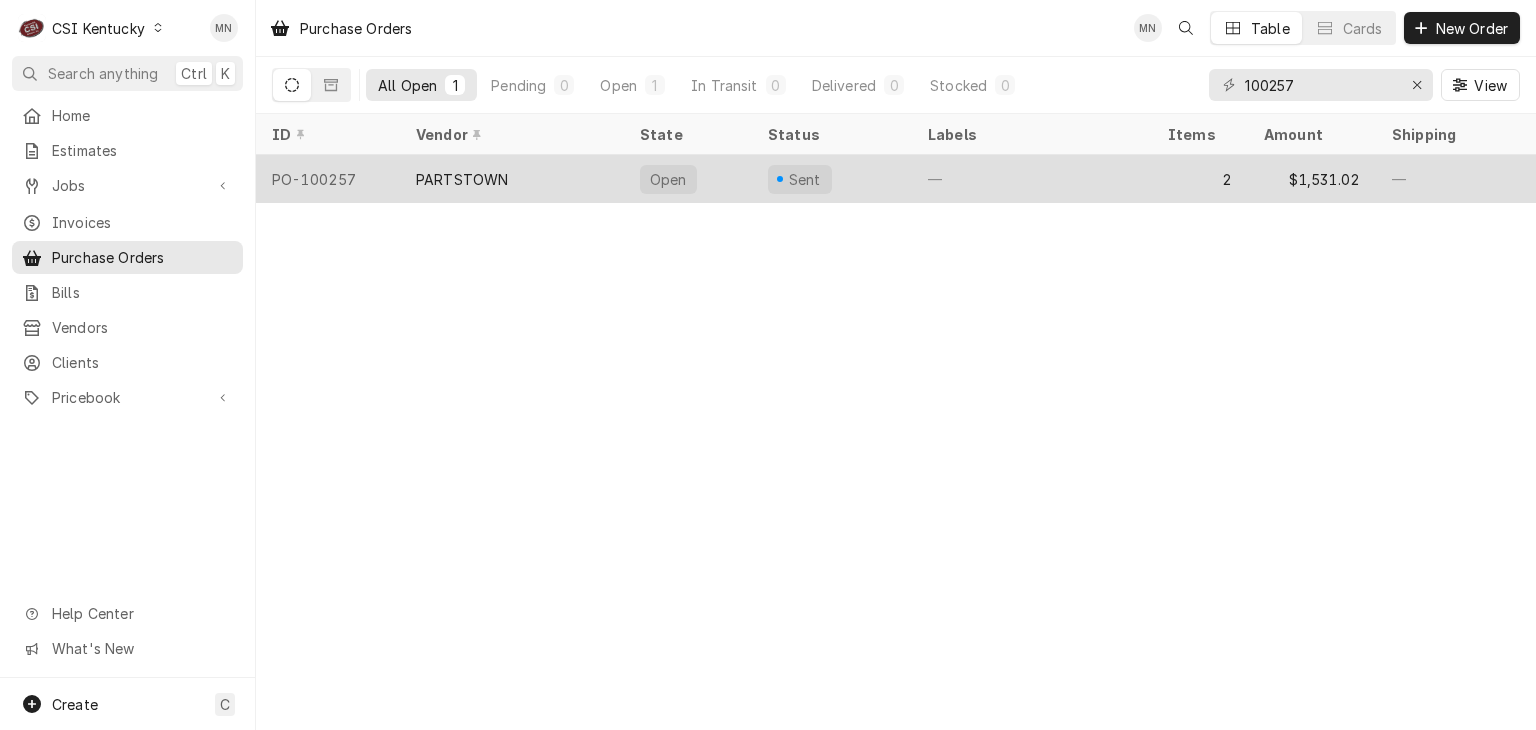 click on "PO-100257" at bounding box center (328, 179) 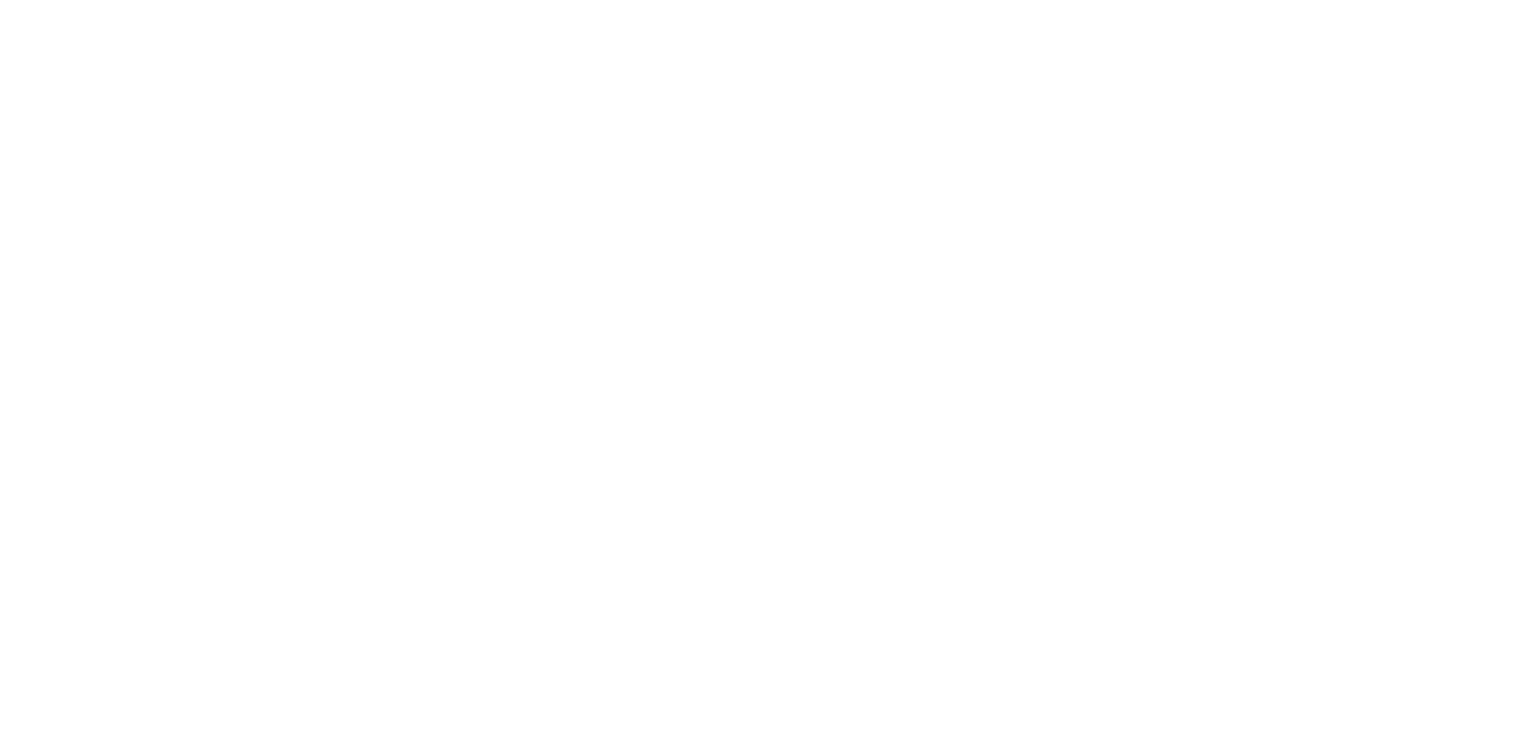 scroll, scrollTop: 0, scrollLeft: 0, axis: both 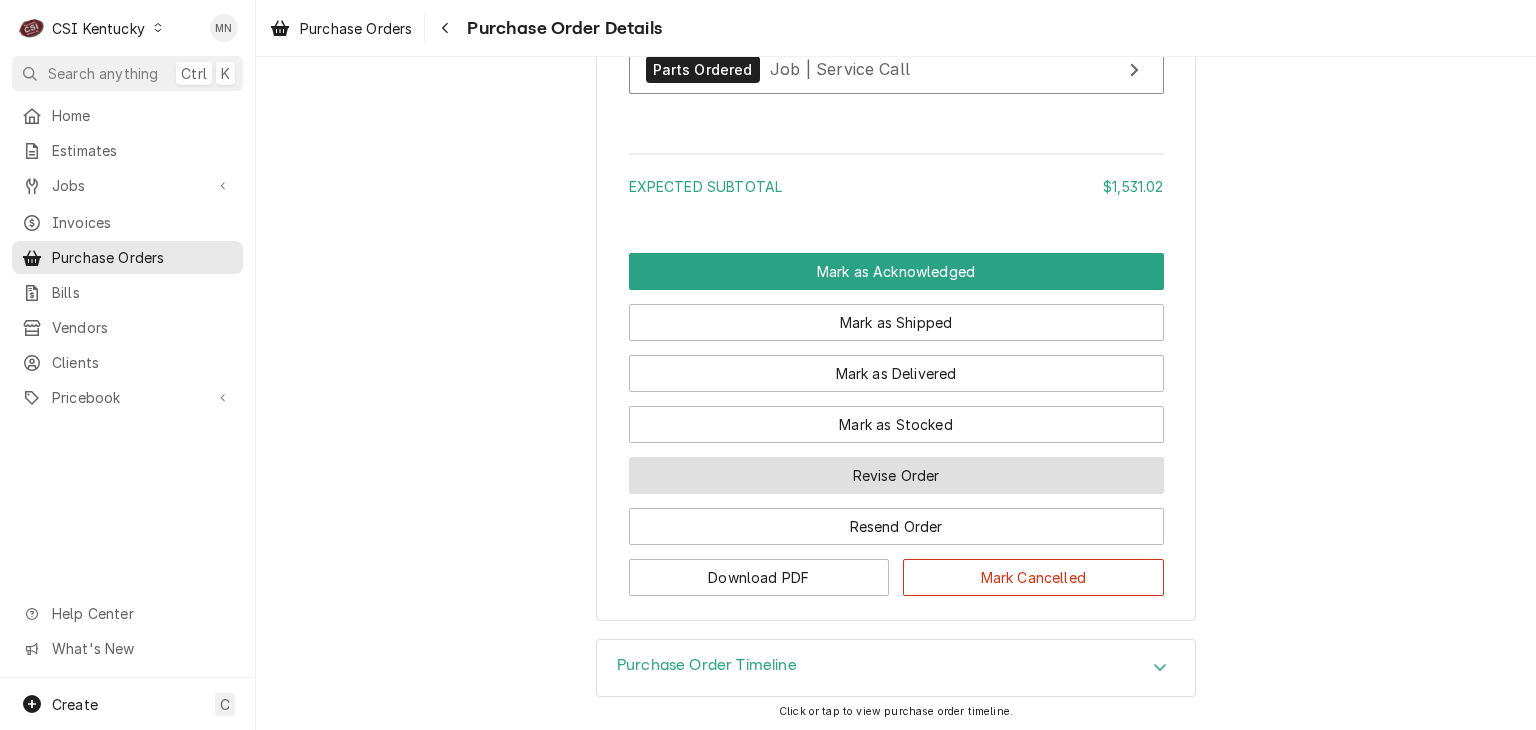 click on "Revise Order" at bounding box center (896, 475) 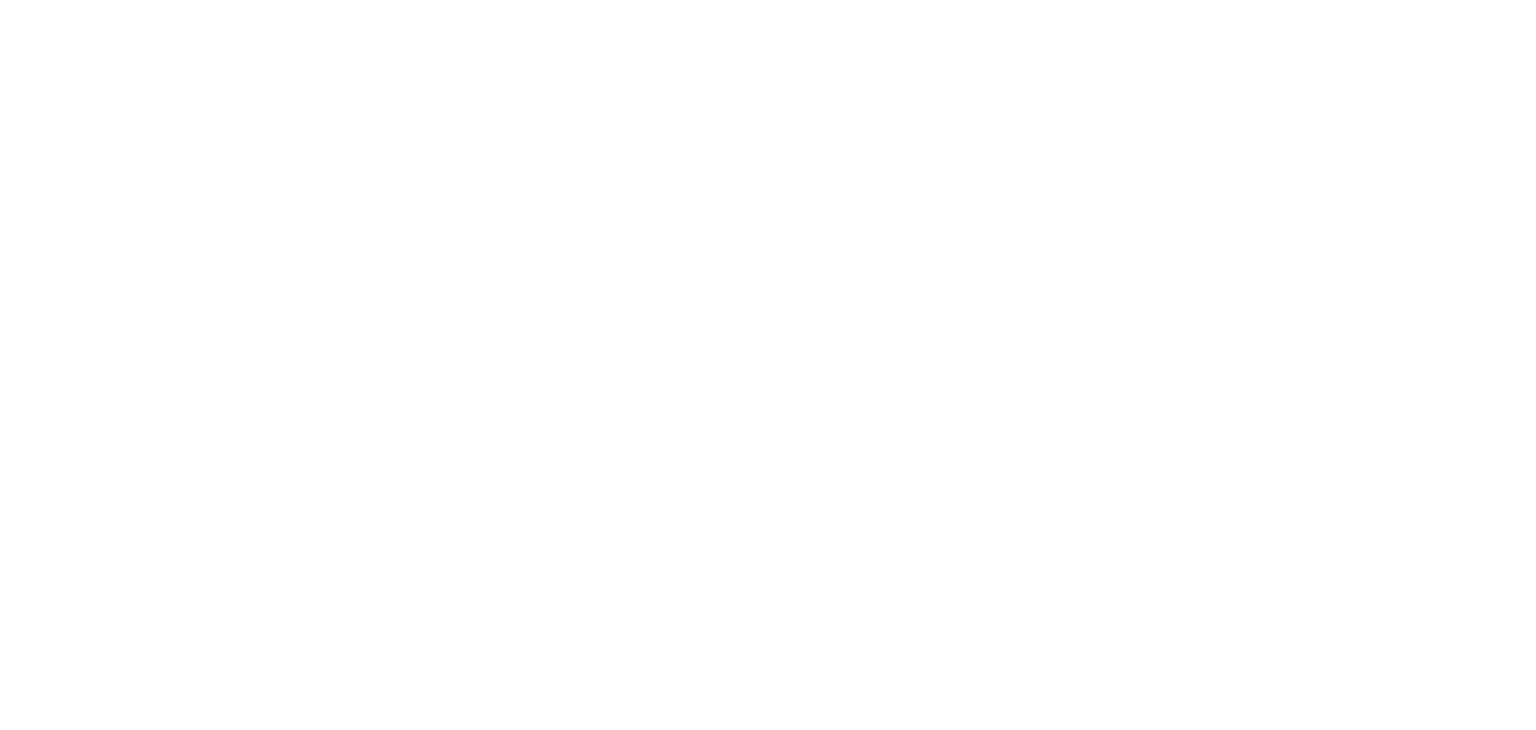 scroll, scrollTop: 0, scrollLeft: 0, axis: both 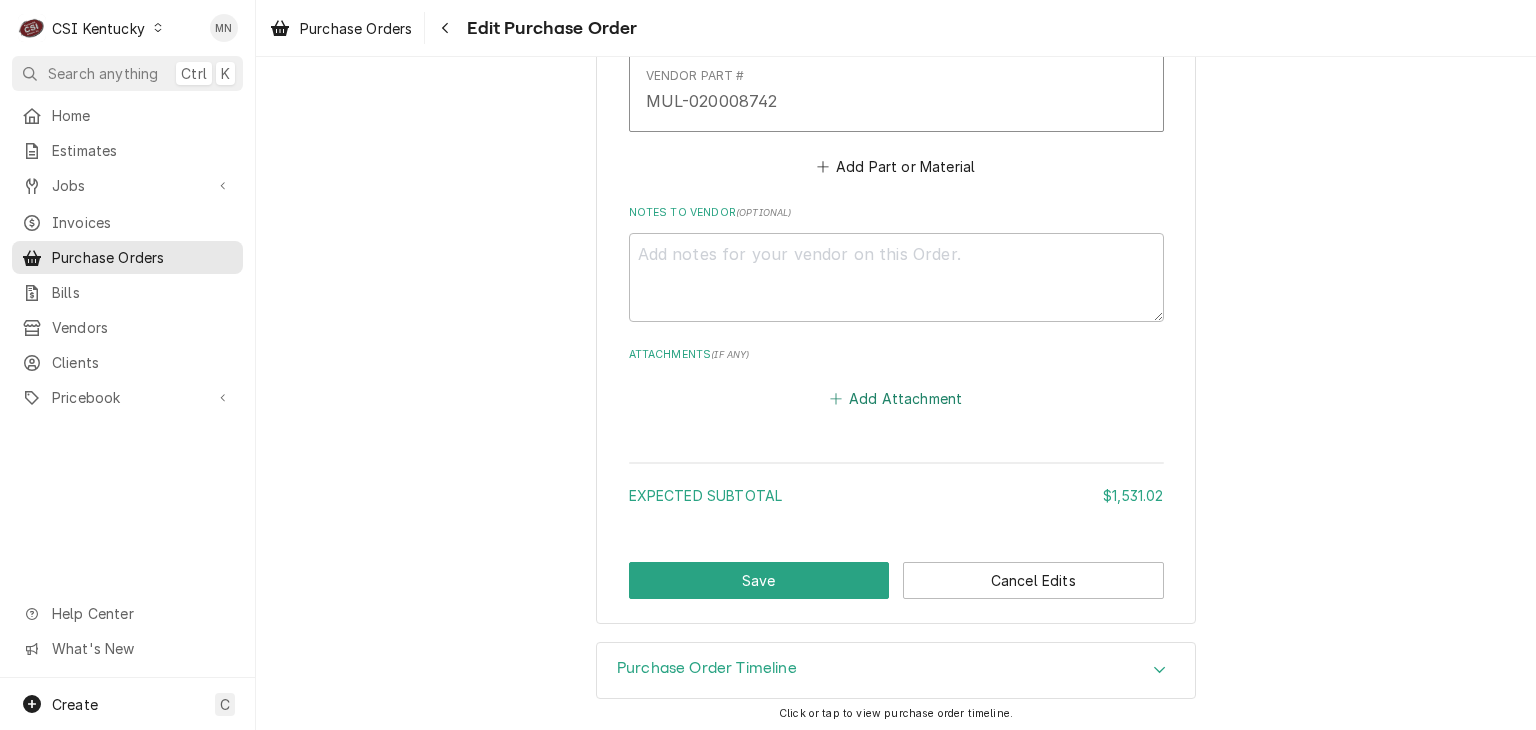 click on "Add Attachment" at bounding box center [896, 399] 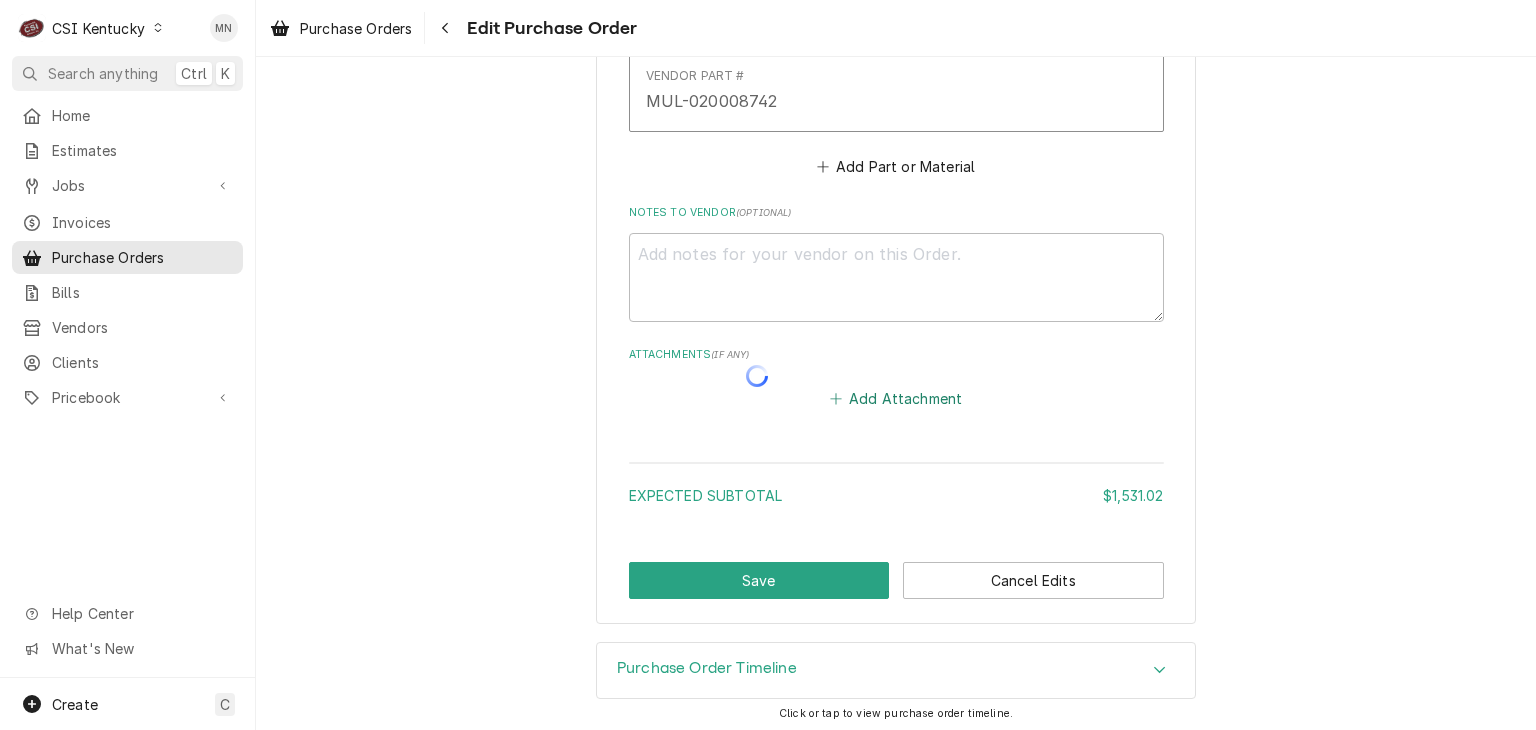 type on "x" 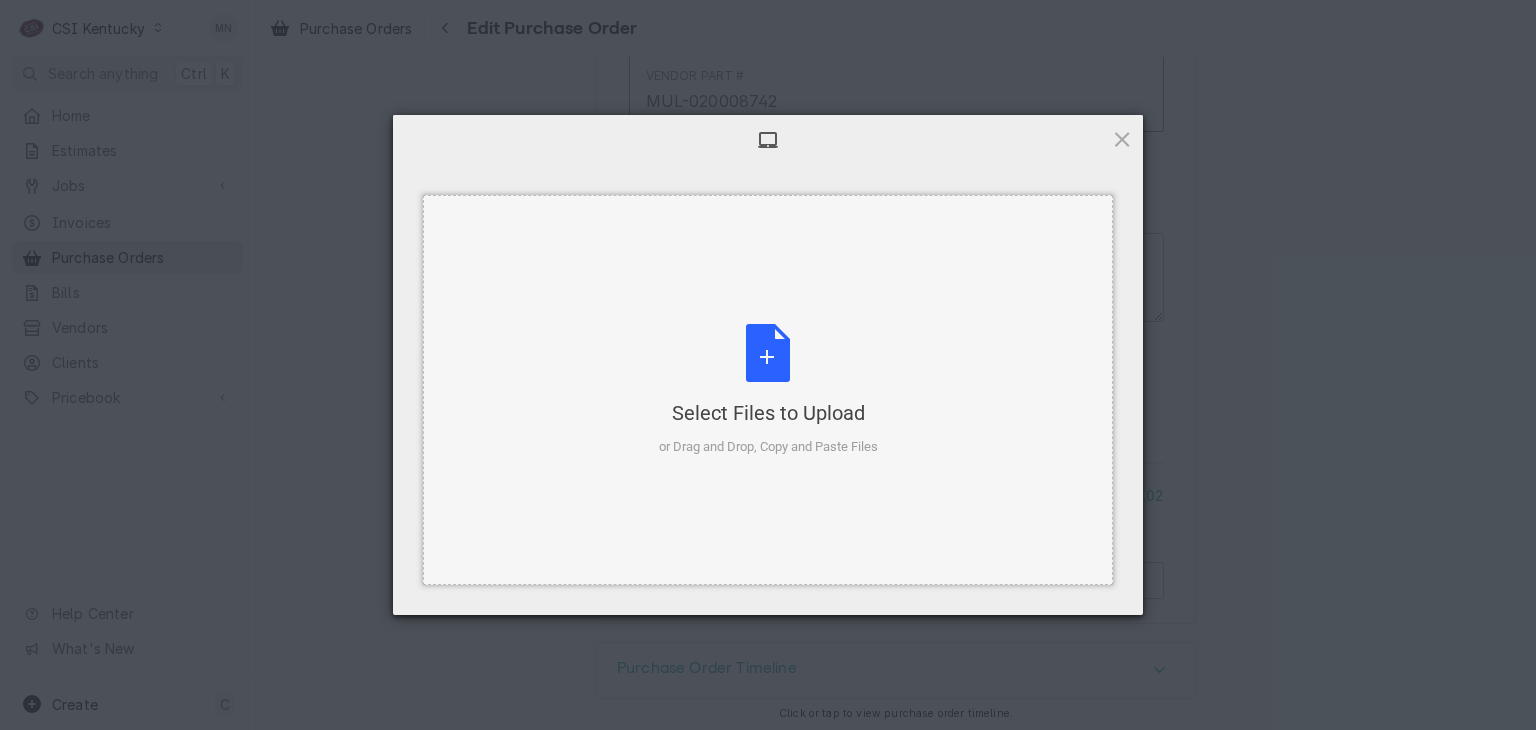 click on "Select Files to Upload
or Drag and Drop, Copy and Paste Files" at bounding box center [768, 390] 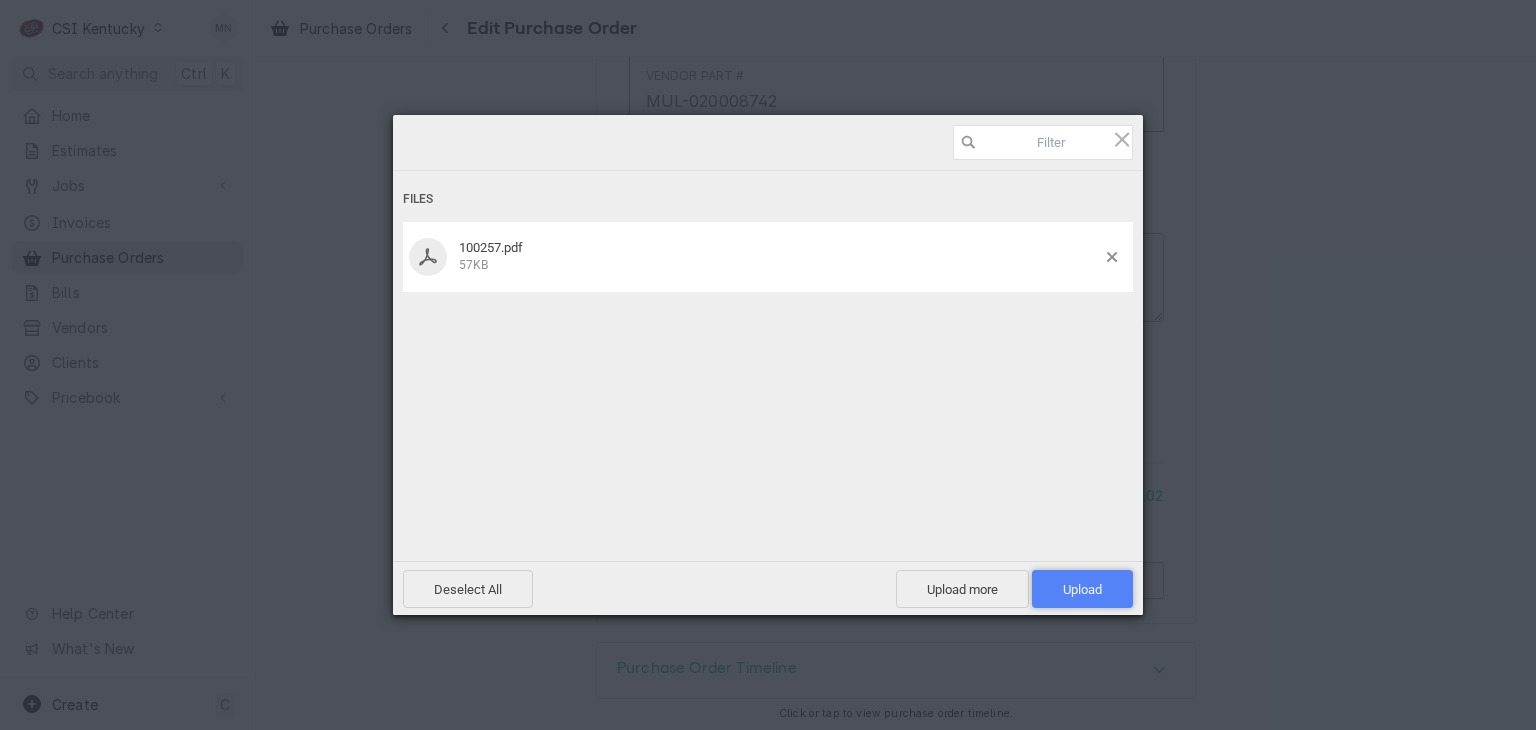 click on "Upload
1" at bounding box center [1082, 589] 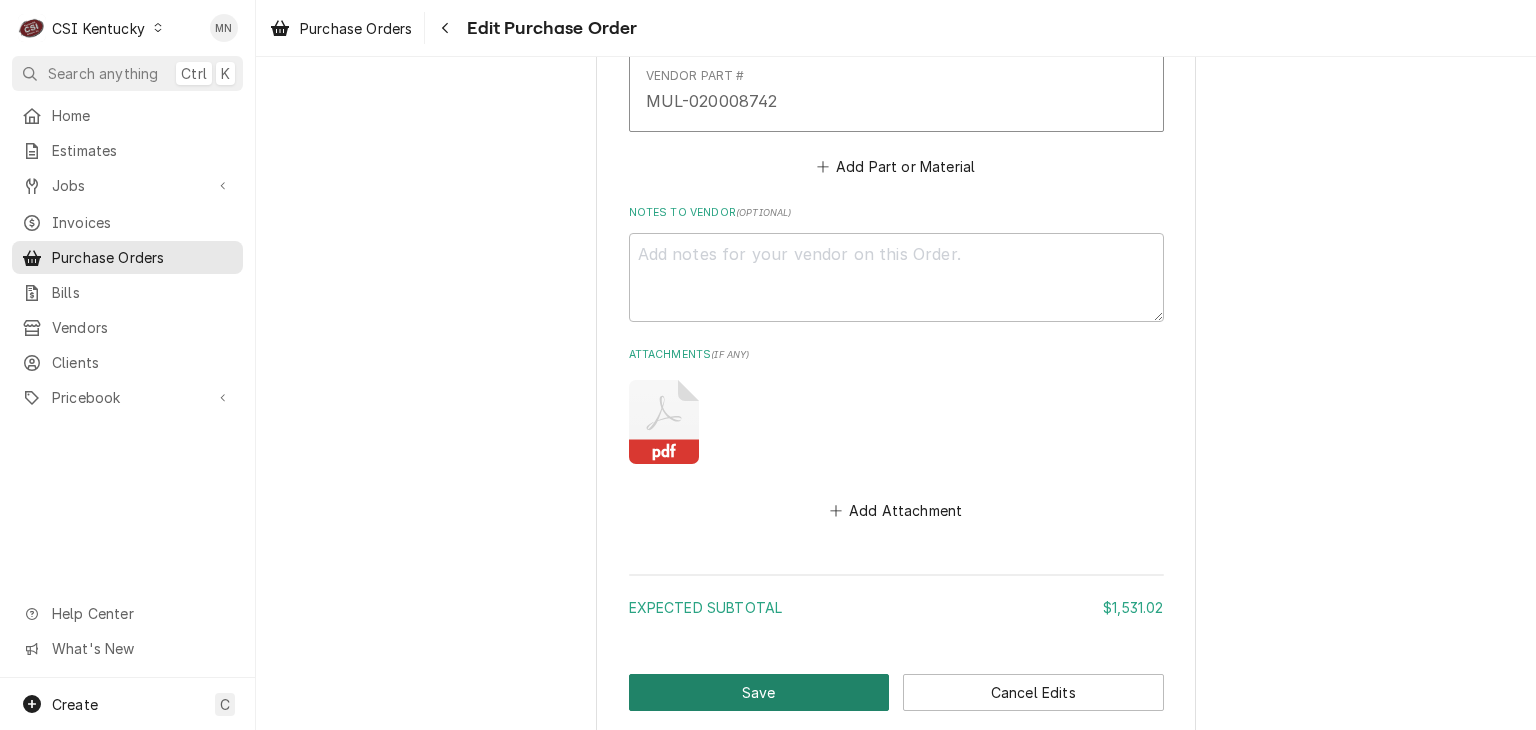 click on "Save" at bounding box center [759, 692] 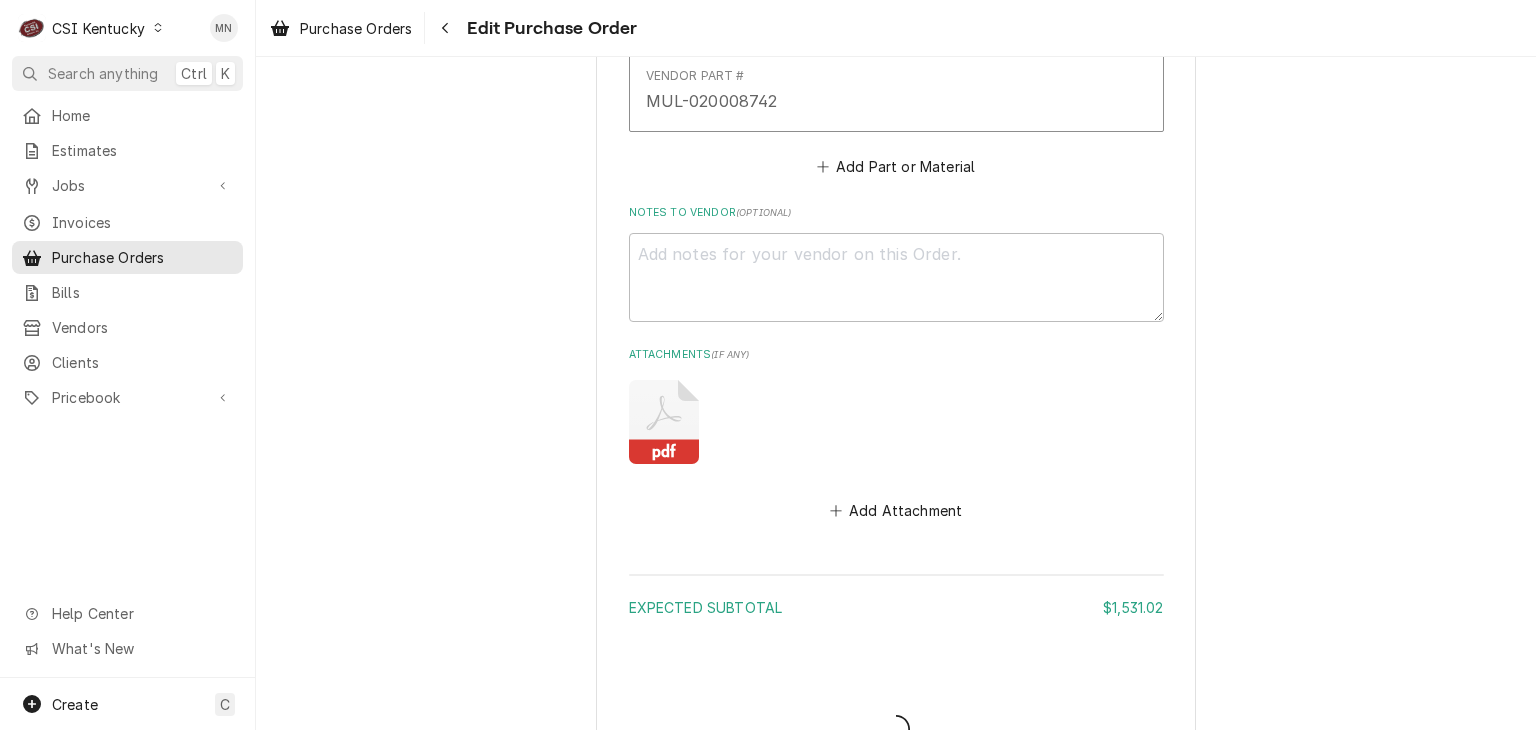 type on "x" 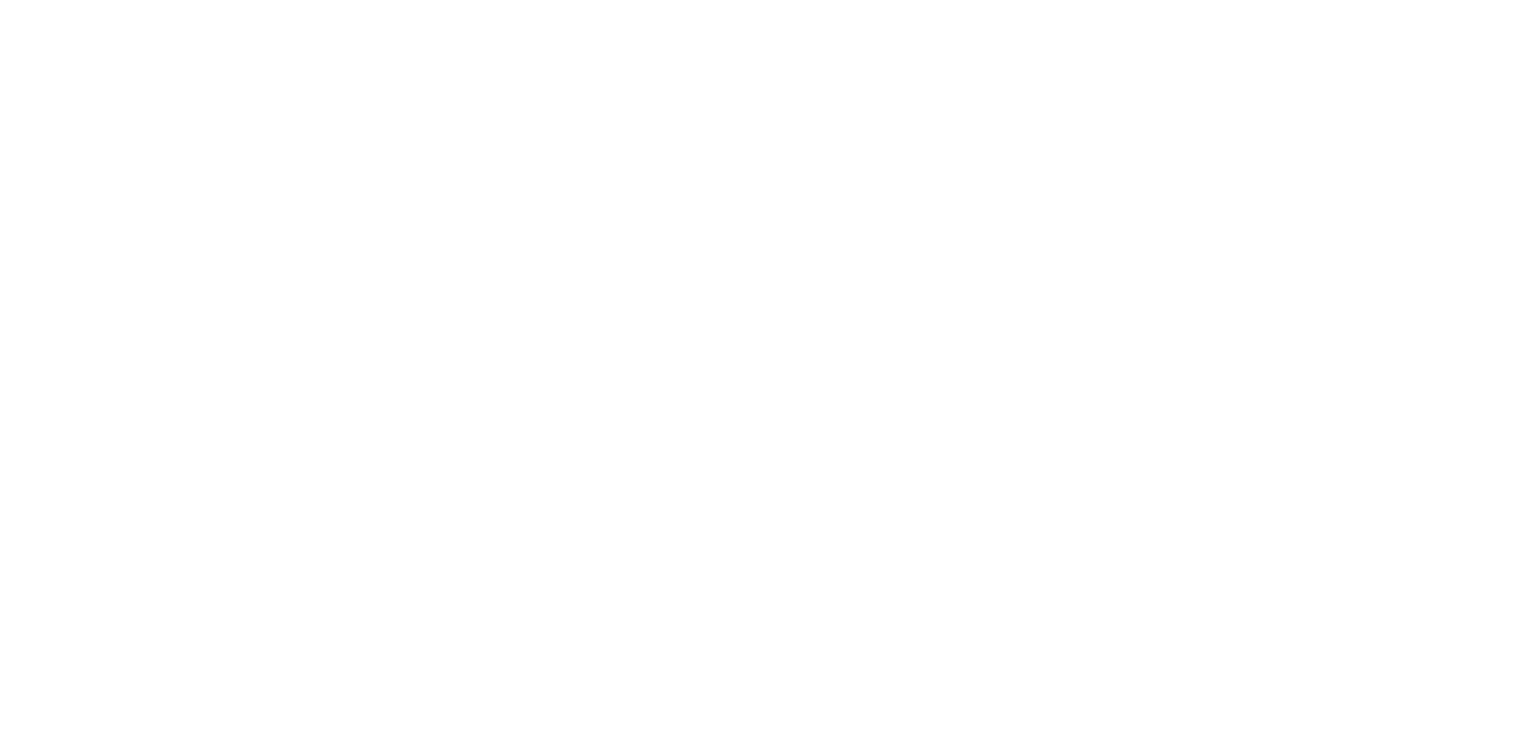 scroll, scrollTop: 0, scrollLeft: 0, axis: both 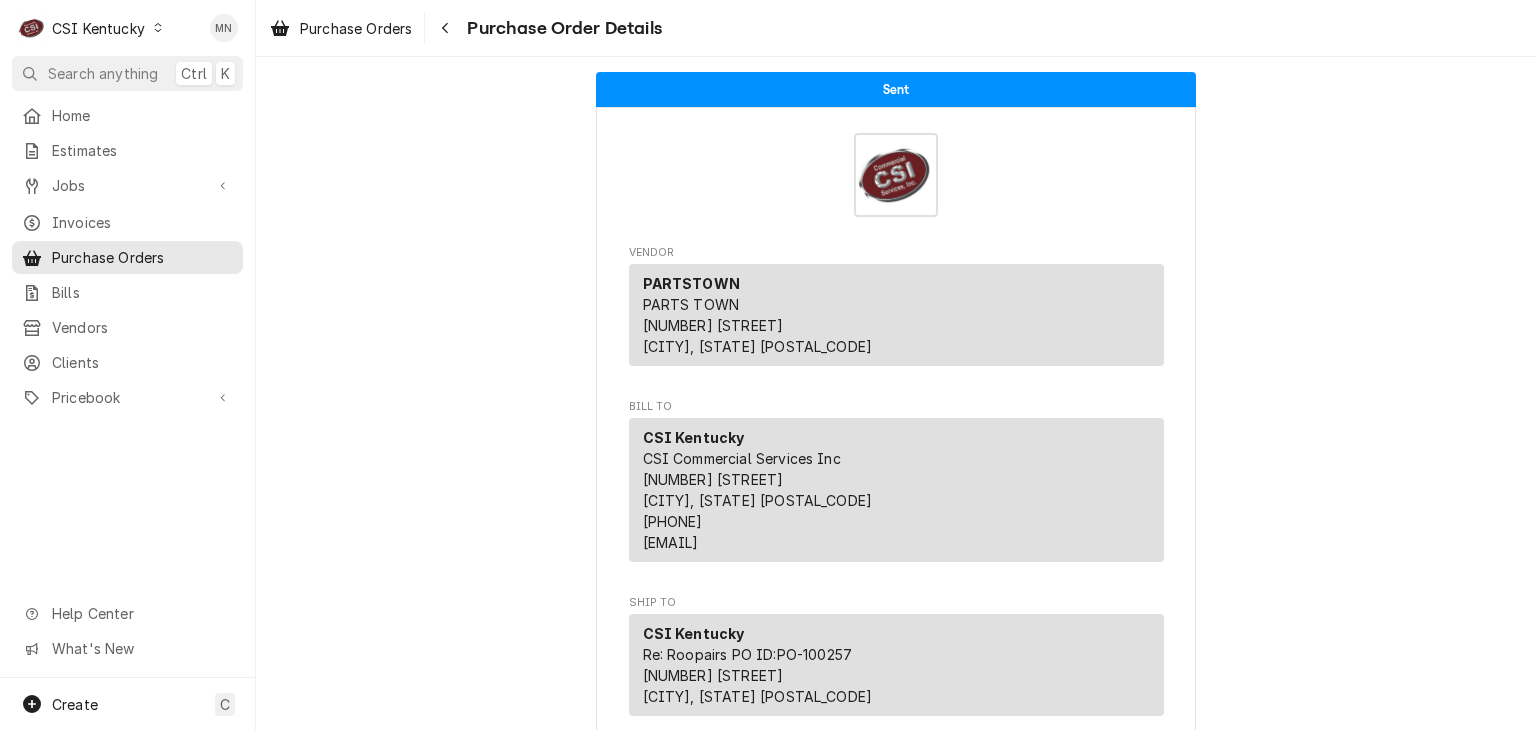 click on "CSI Kentucky" at bounding box center (98, 28) 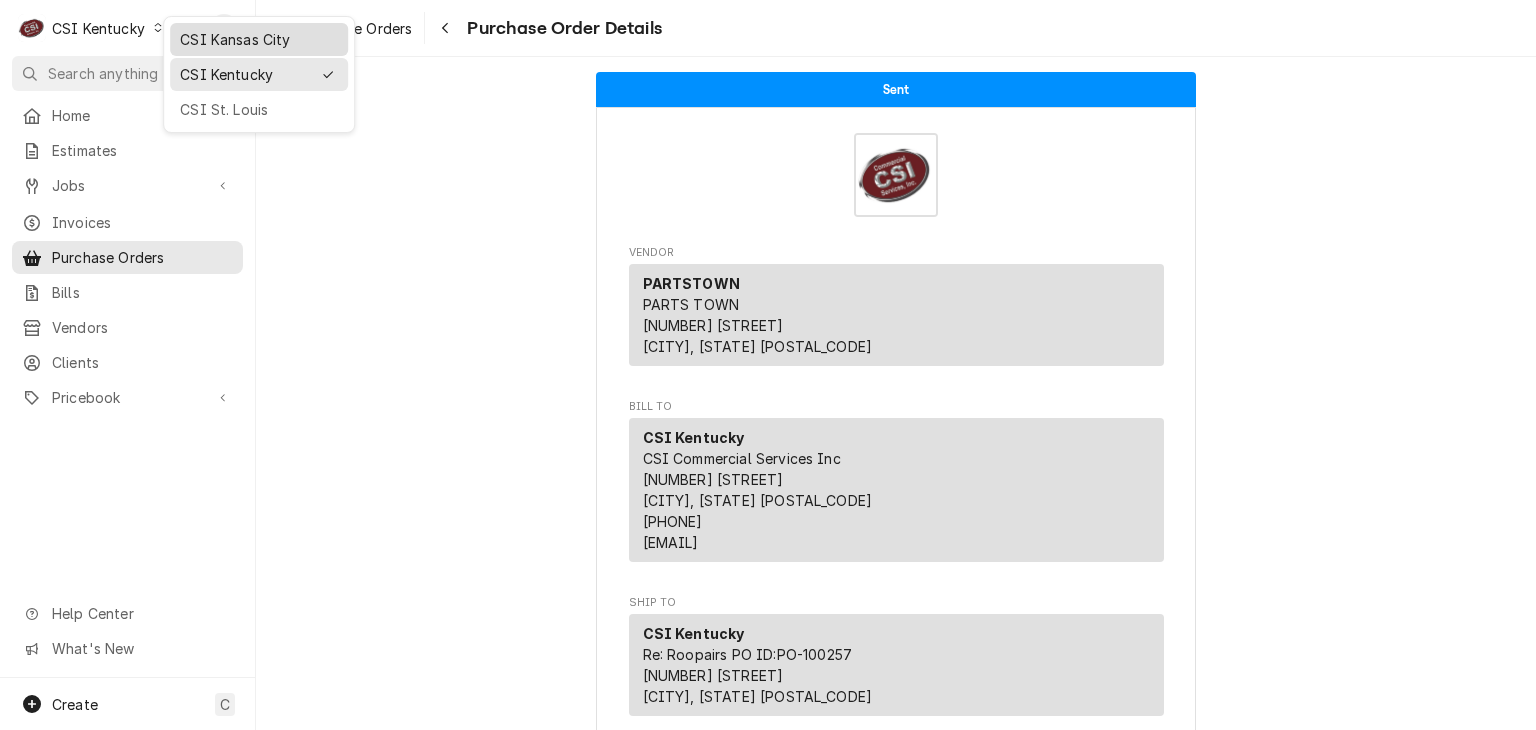 click on "CSI Kansas City" at bounding box center [259, 39] 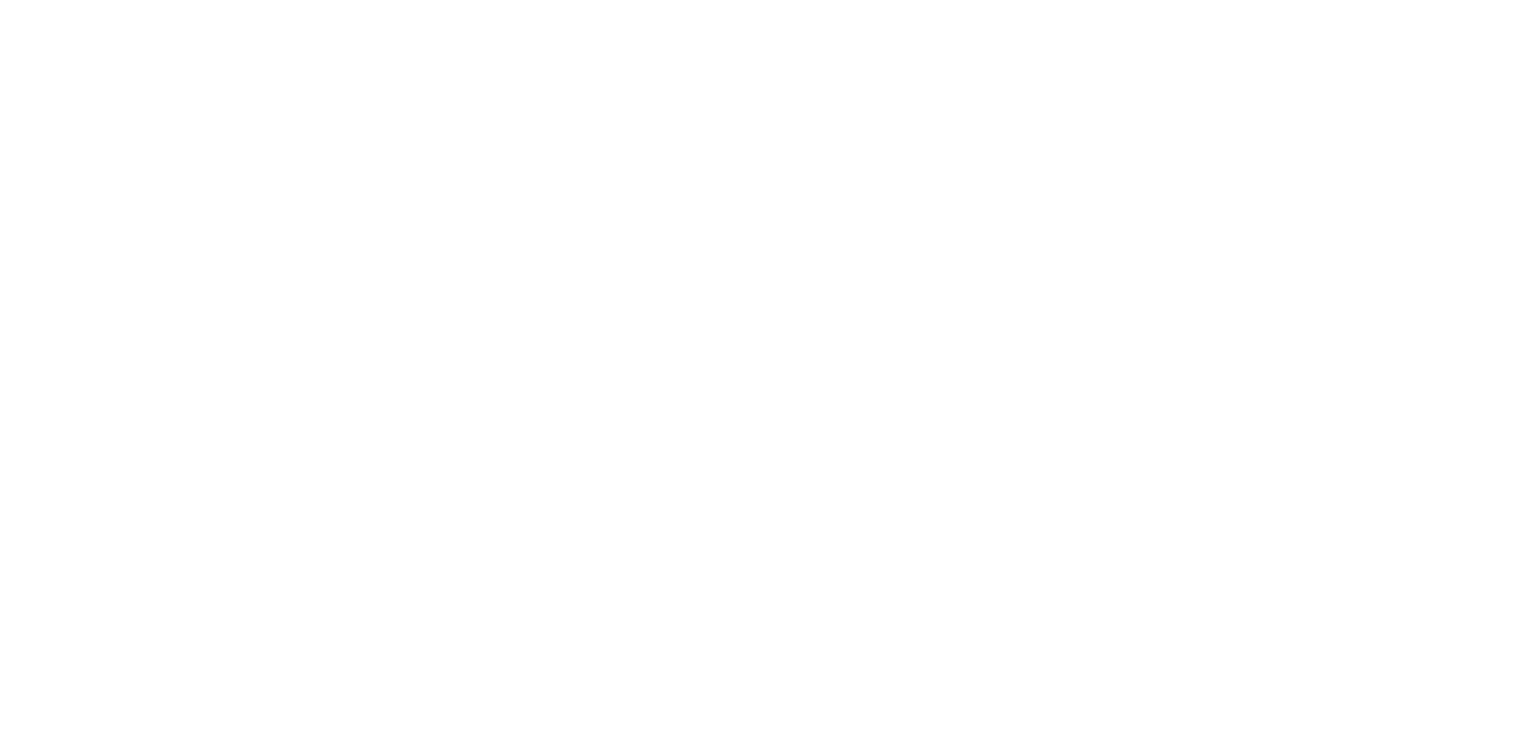 scroll, scrollTop: 0, scrollLeft: 0, axis: both 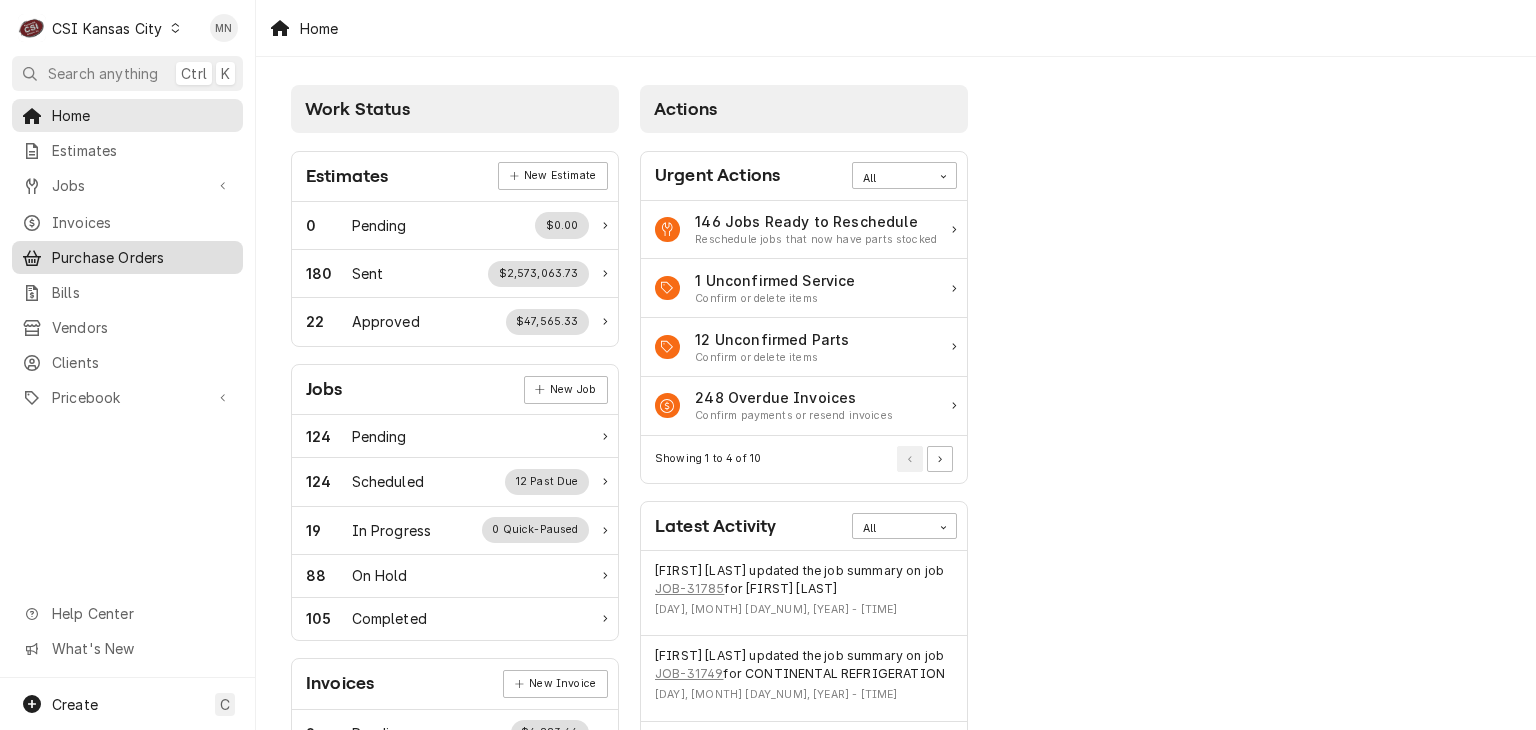 click on "Purchase Orders" at bounding box center [142, 257] 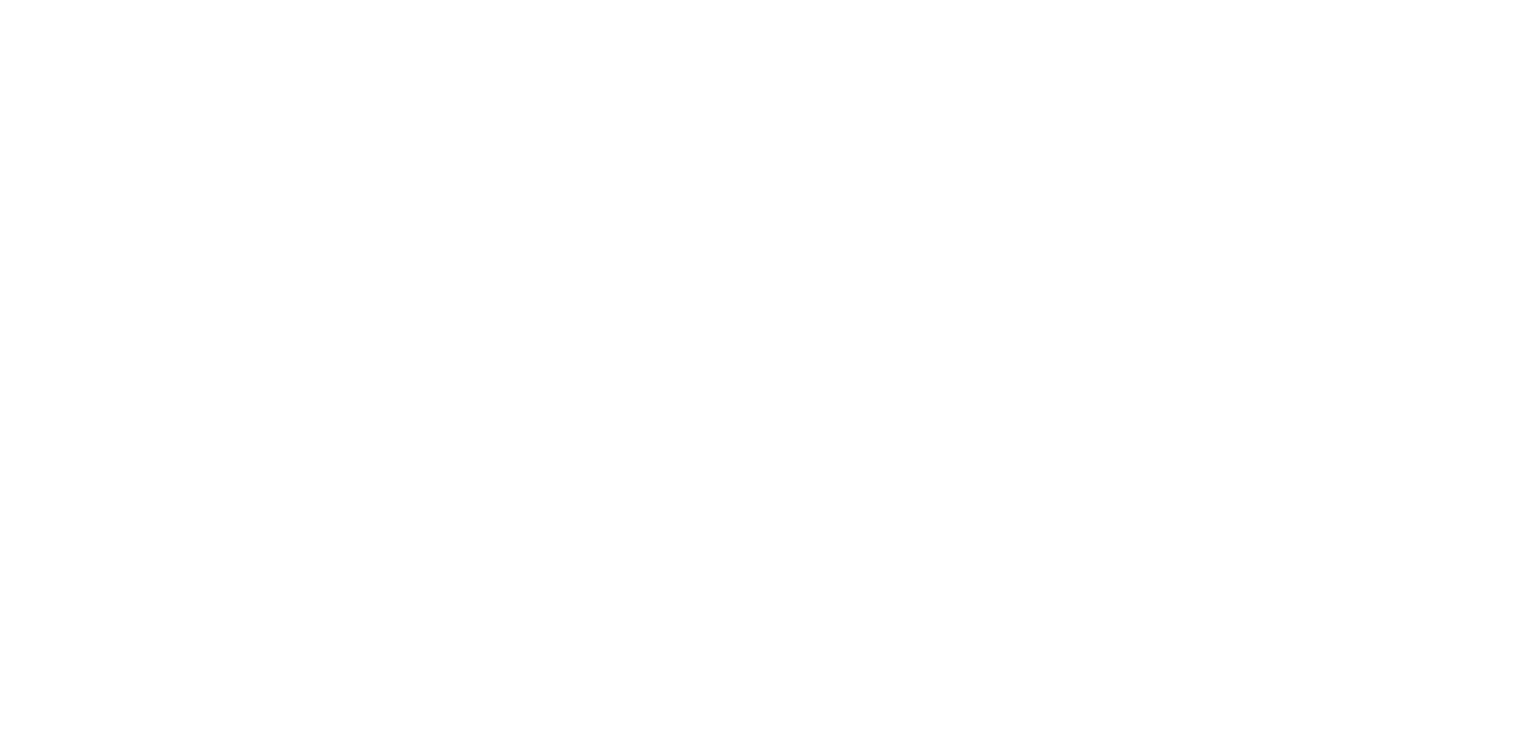 scroll, scrollTop: 0, scrollLeft: 0, axis: both 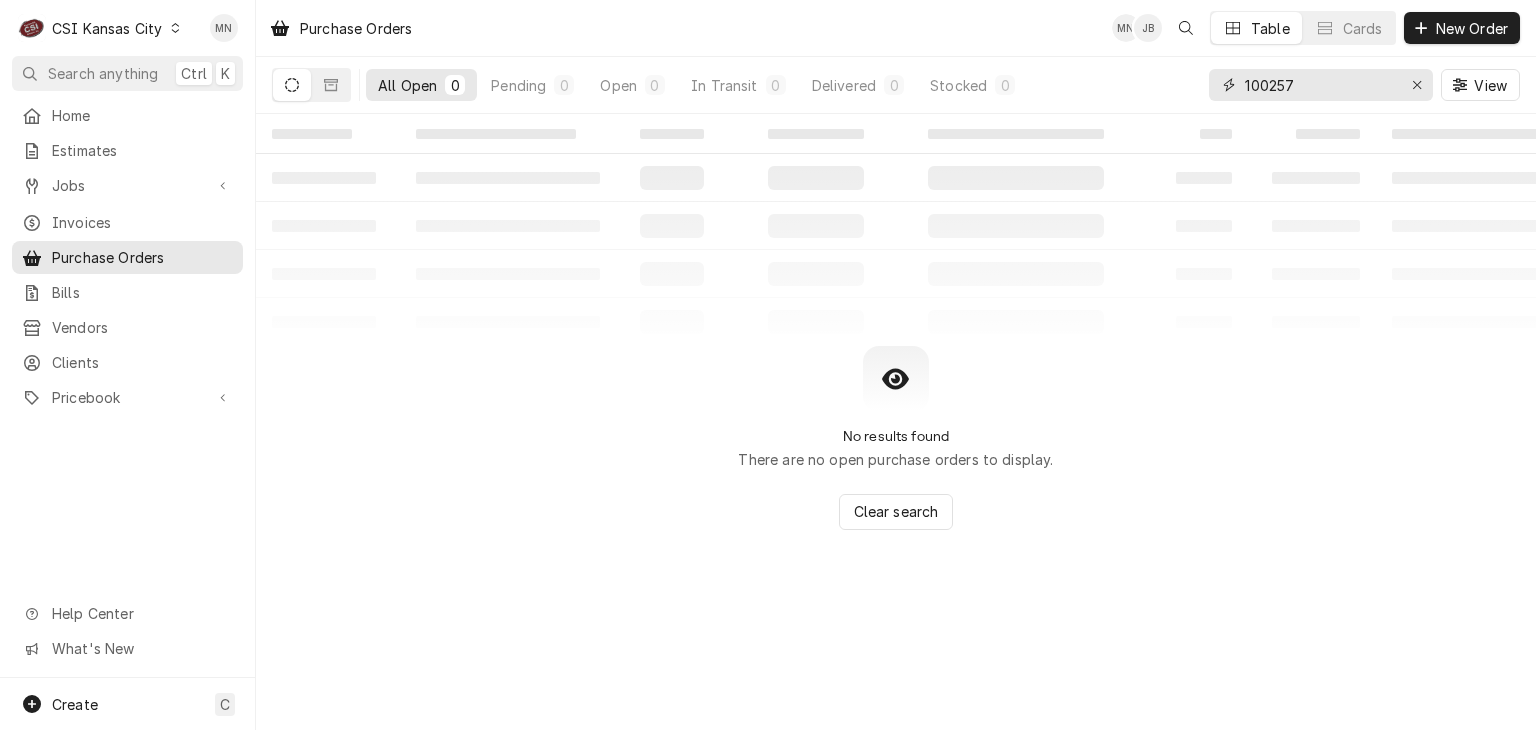 drag, startPoint x: 1327, startPoint y: 73, endPoint x: 1144, endPoint y: 78, distance: 183.0683 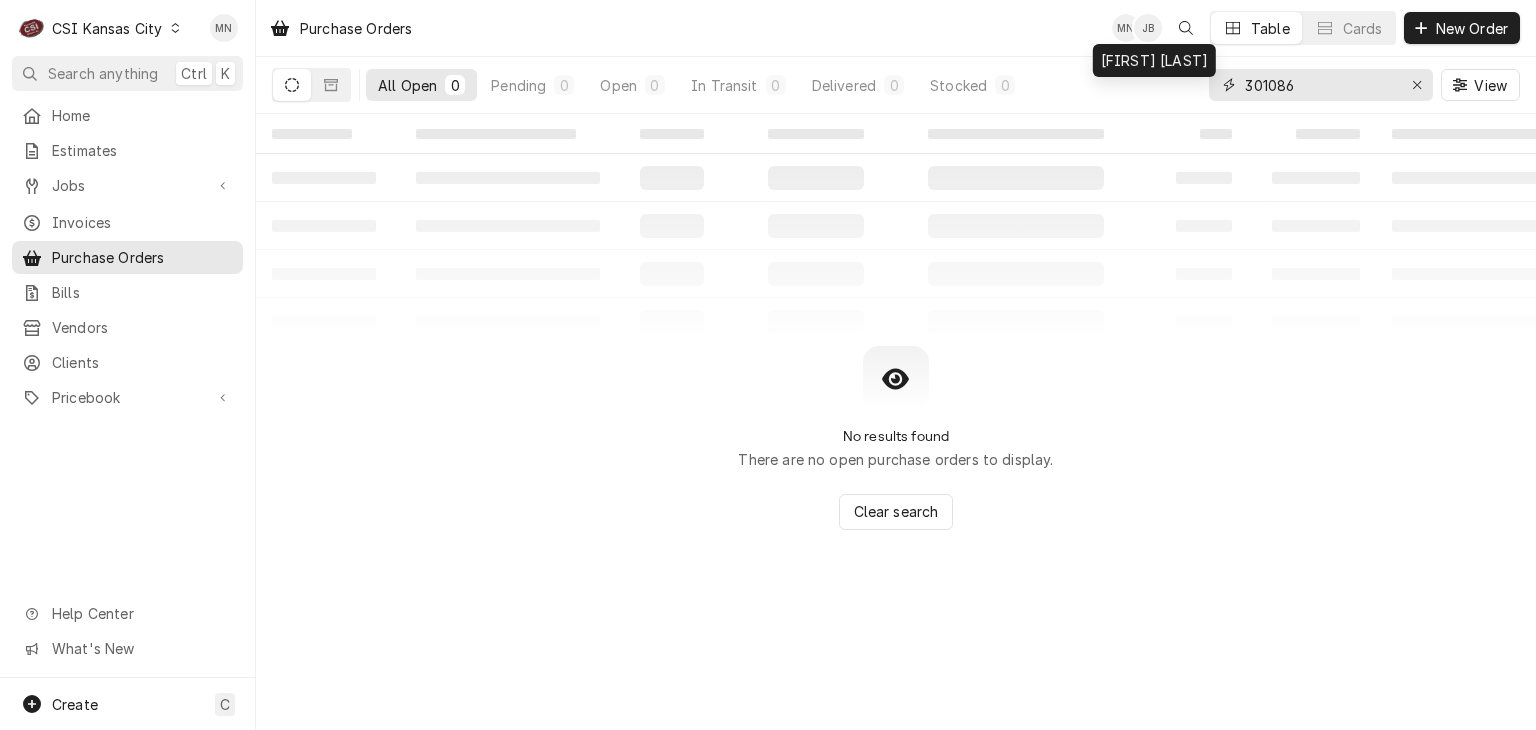 type on "301086" 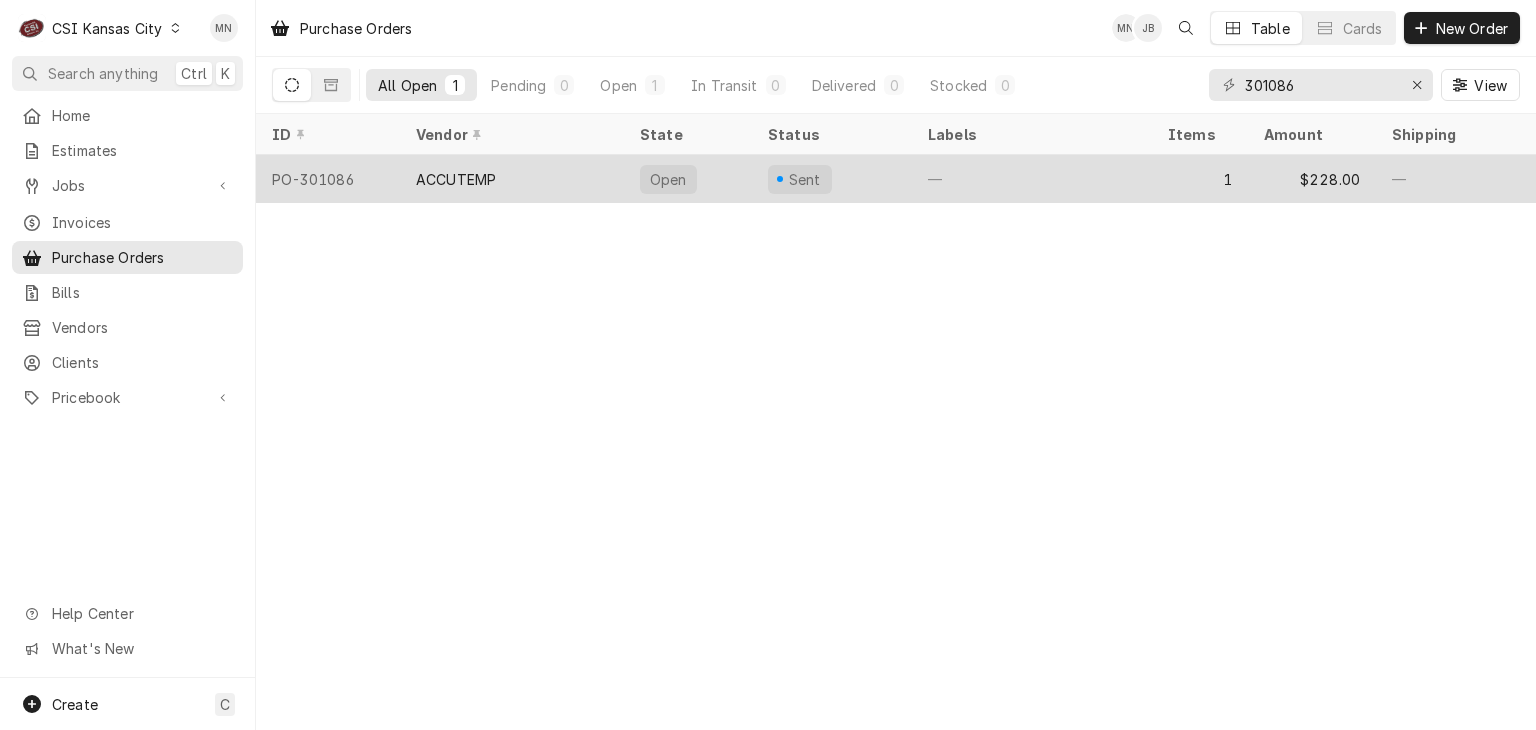 click on "ACCUTEMP" at bounding box center (456, 179) 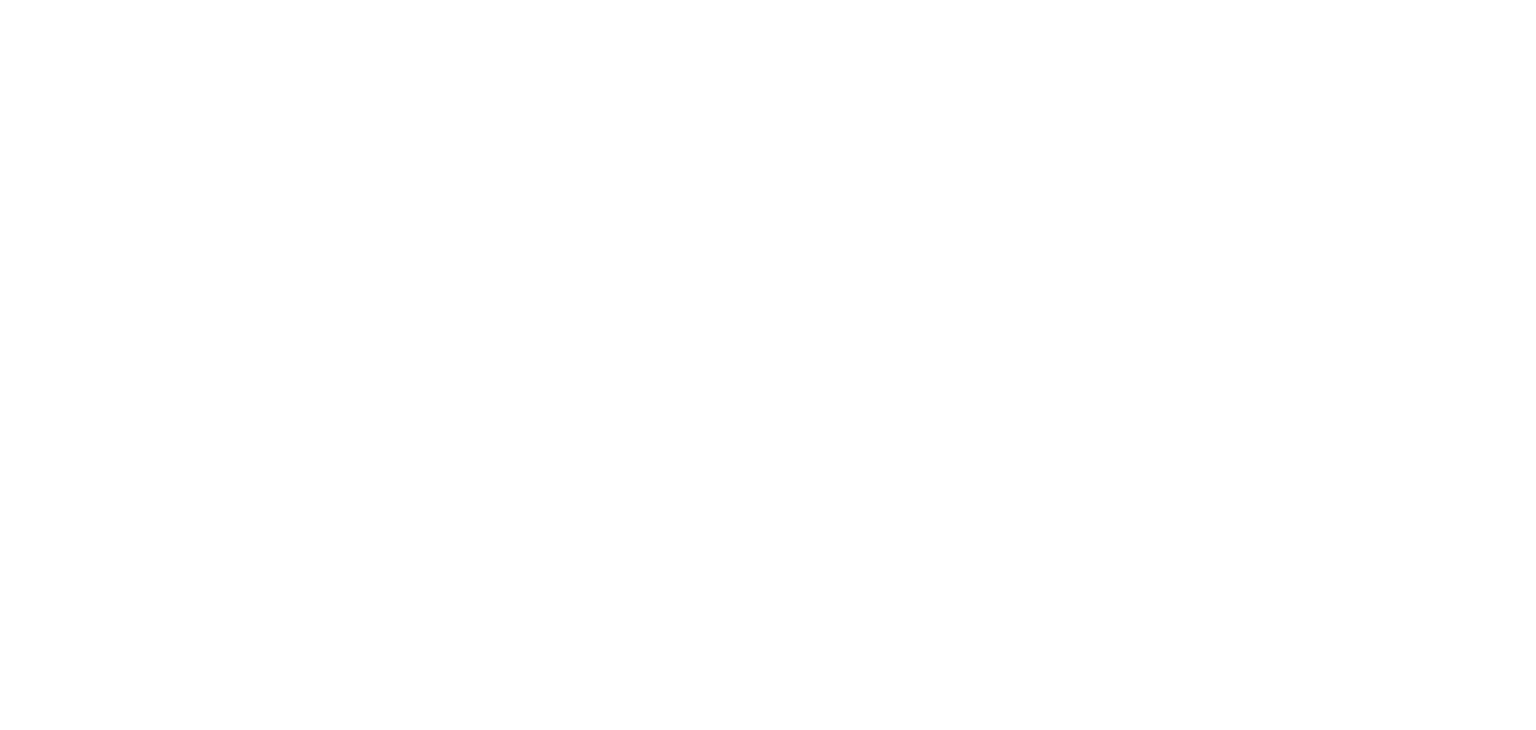scroll, scrollTop: 0, scrollLeft: 0, axis: both 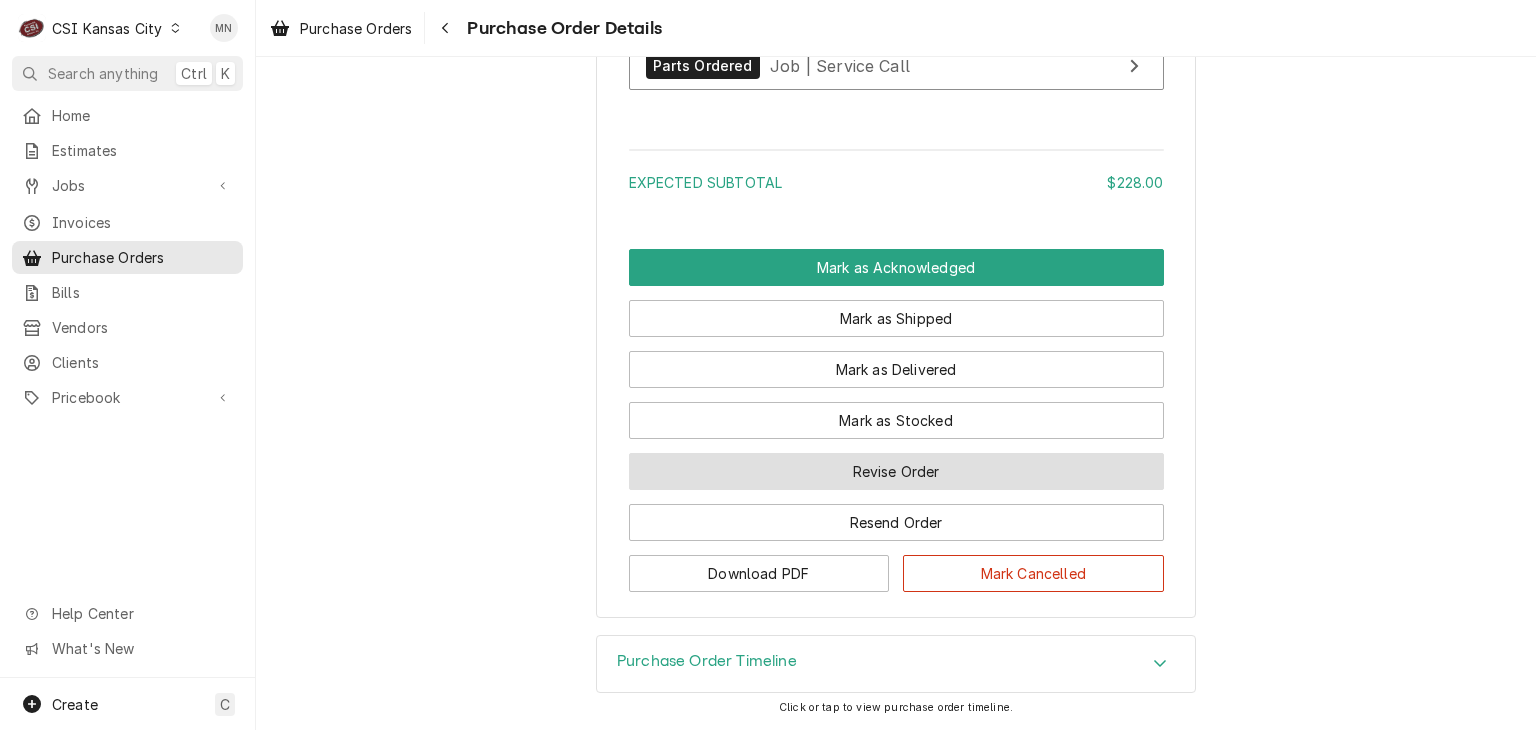click on "Revise Order" at bounding box center [896, 471] 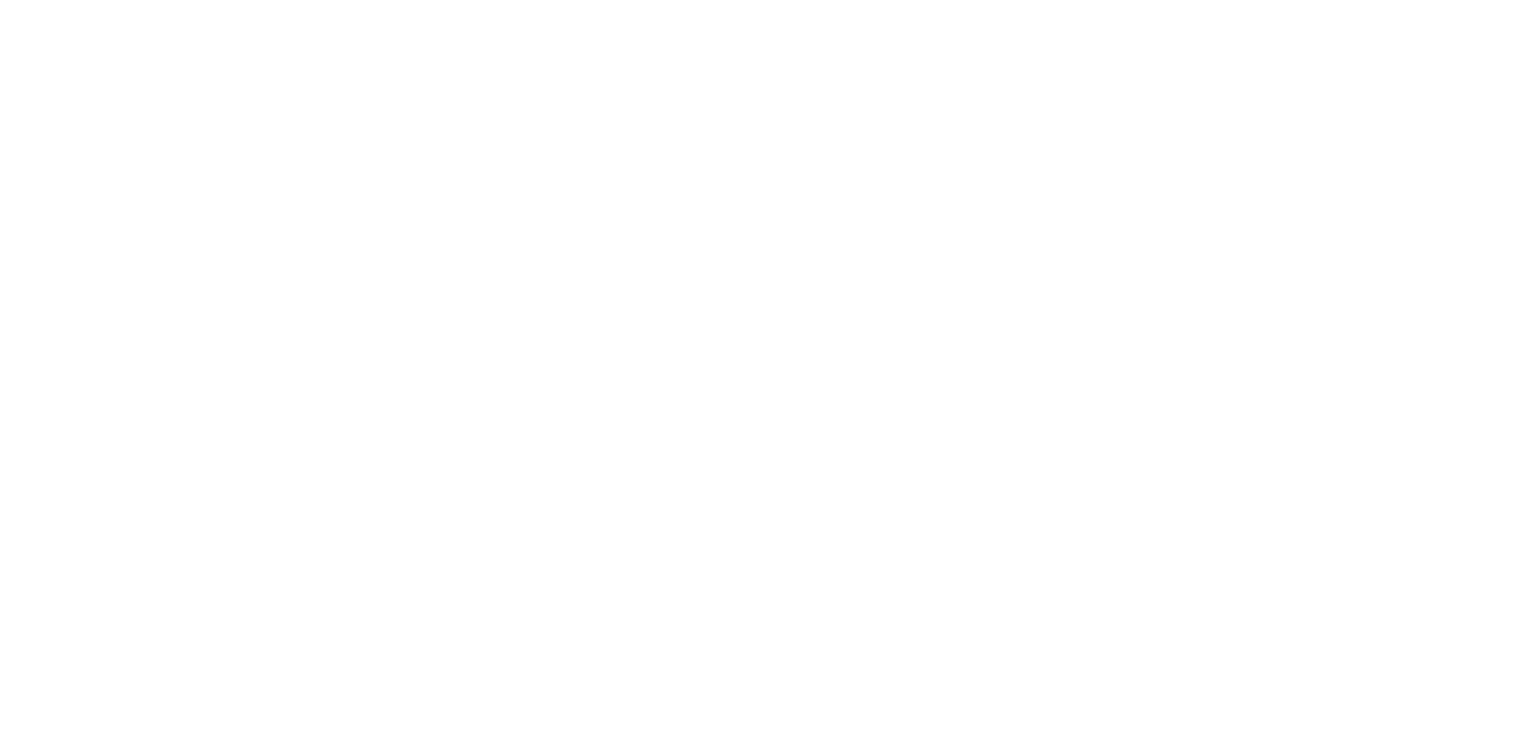 scroll, scrollTop: 0, scrollLeft: 0, axis: both 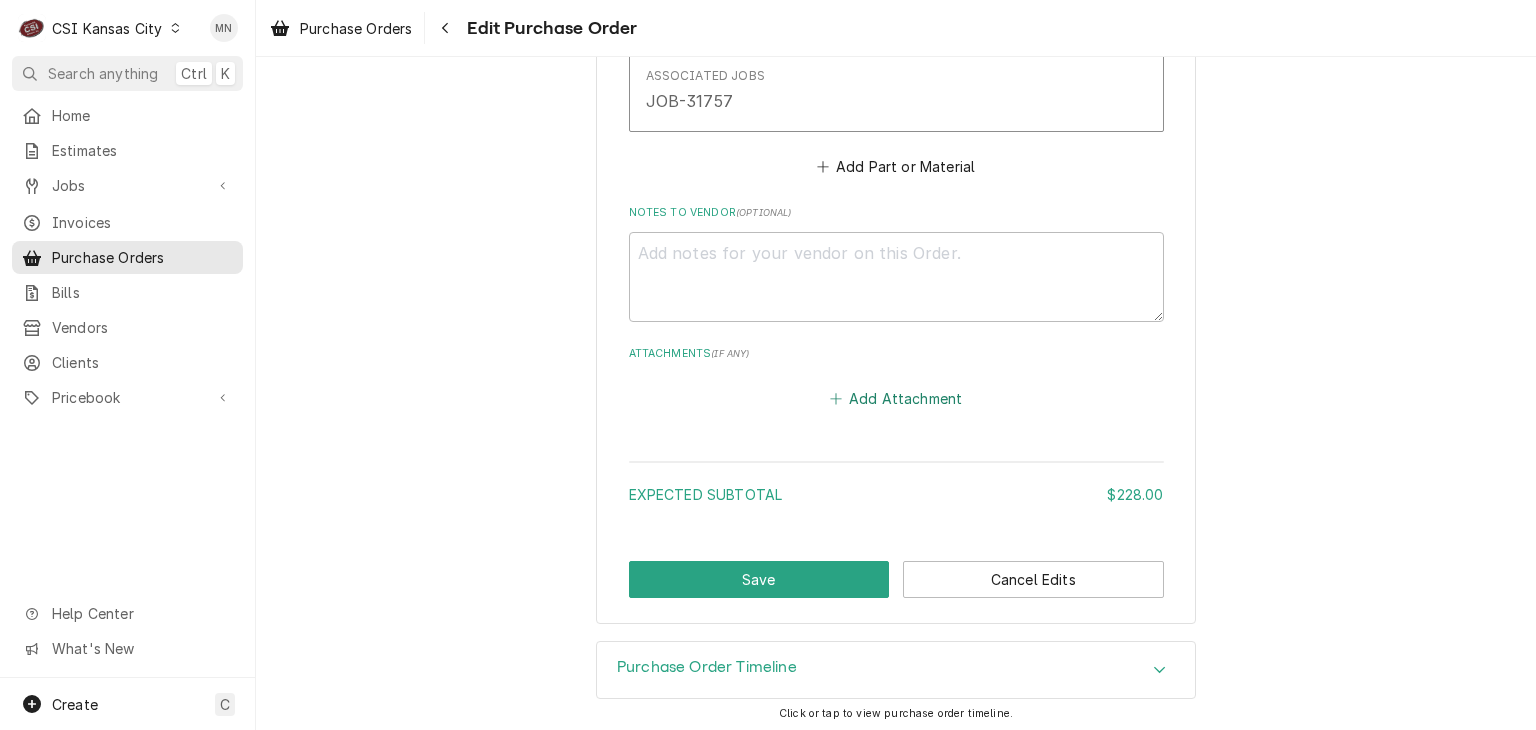 click on "Add Attachment" at bounding box center (896, 398) 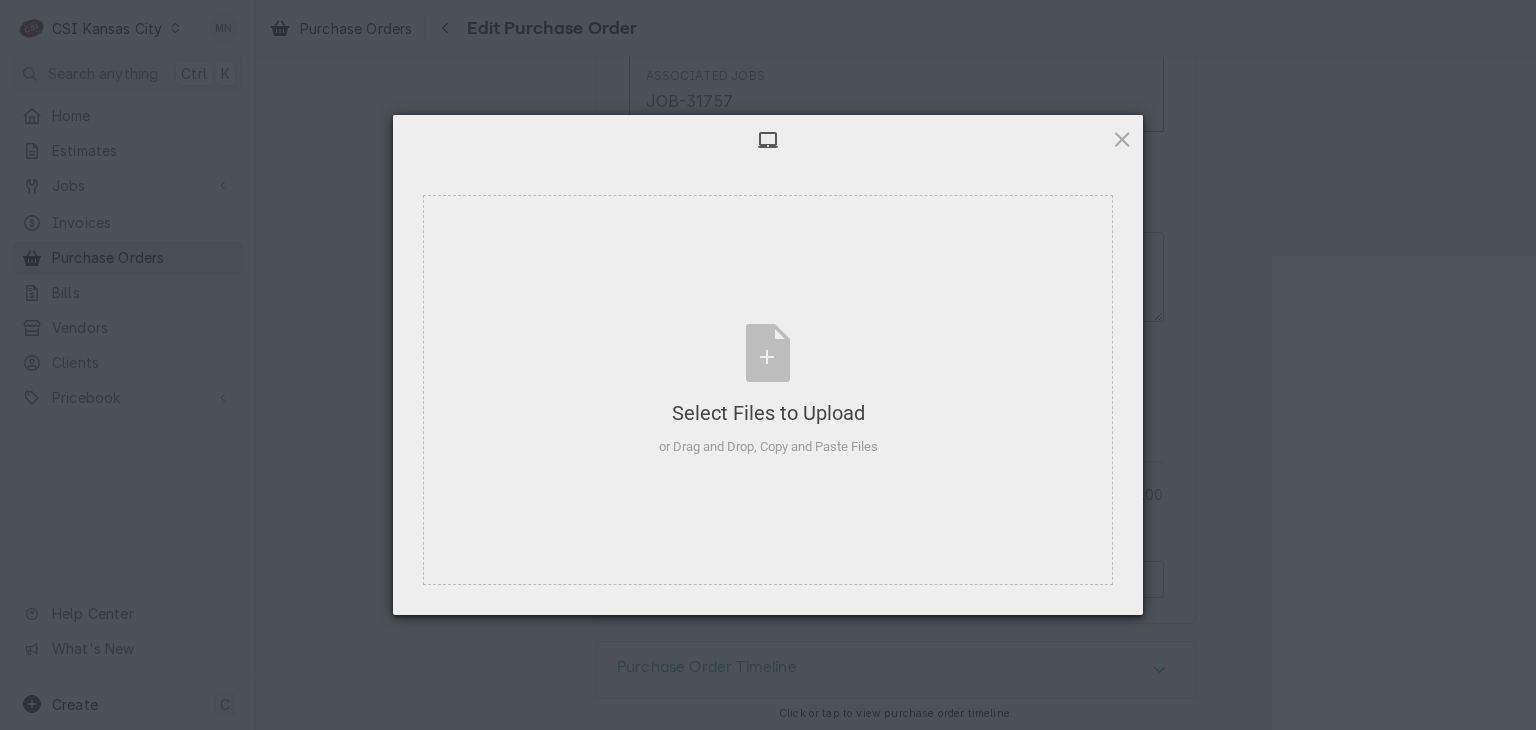 type on "x" 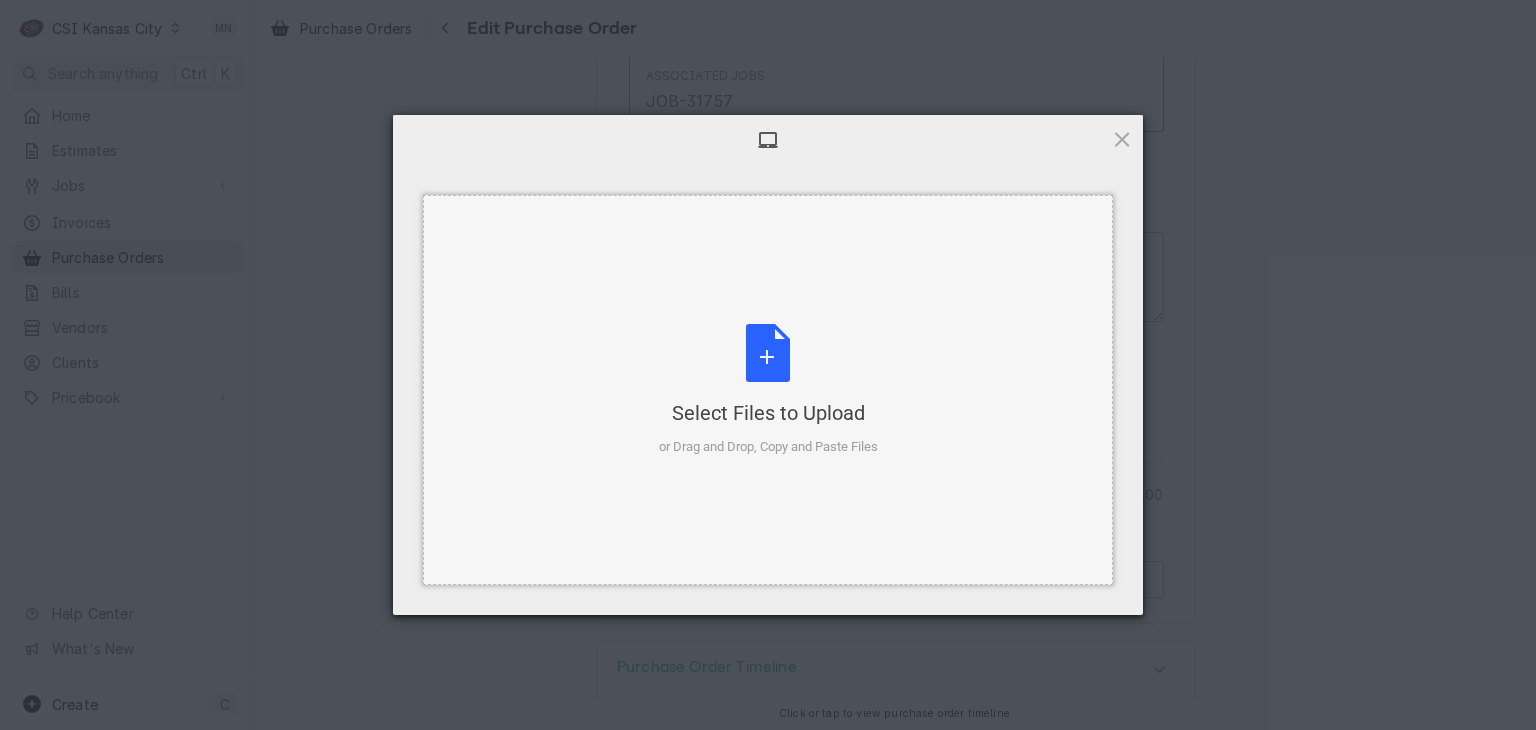 click on "Select Files to Upload
or Drag and Drop, Copy and Paste Files" at bounding box center (768, 390) 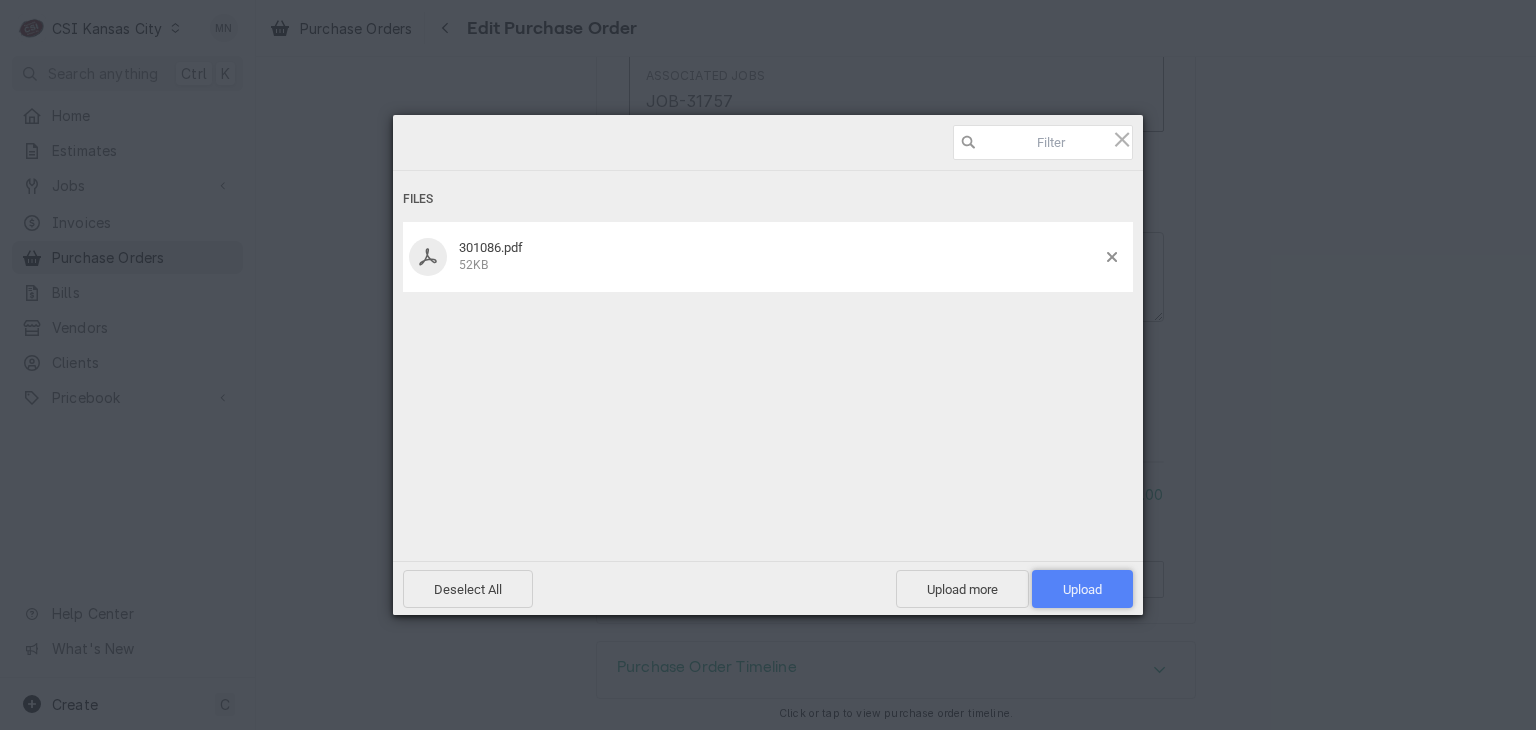 click on "Upload
1" at bounding box center [1082, 589] 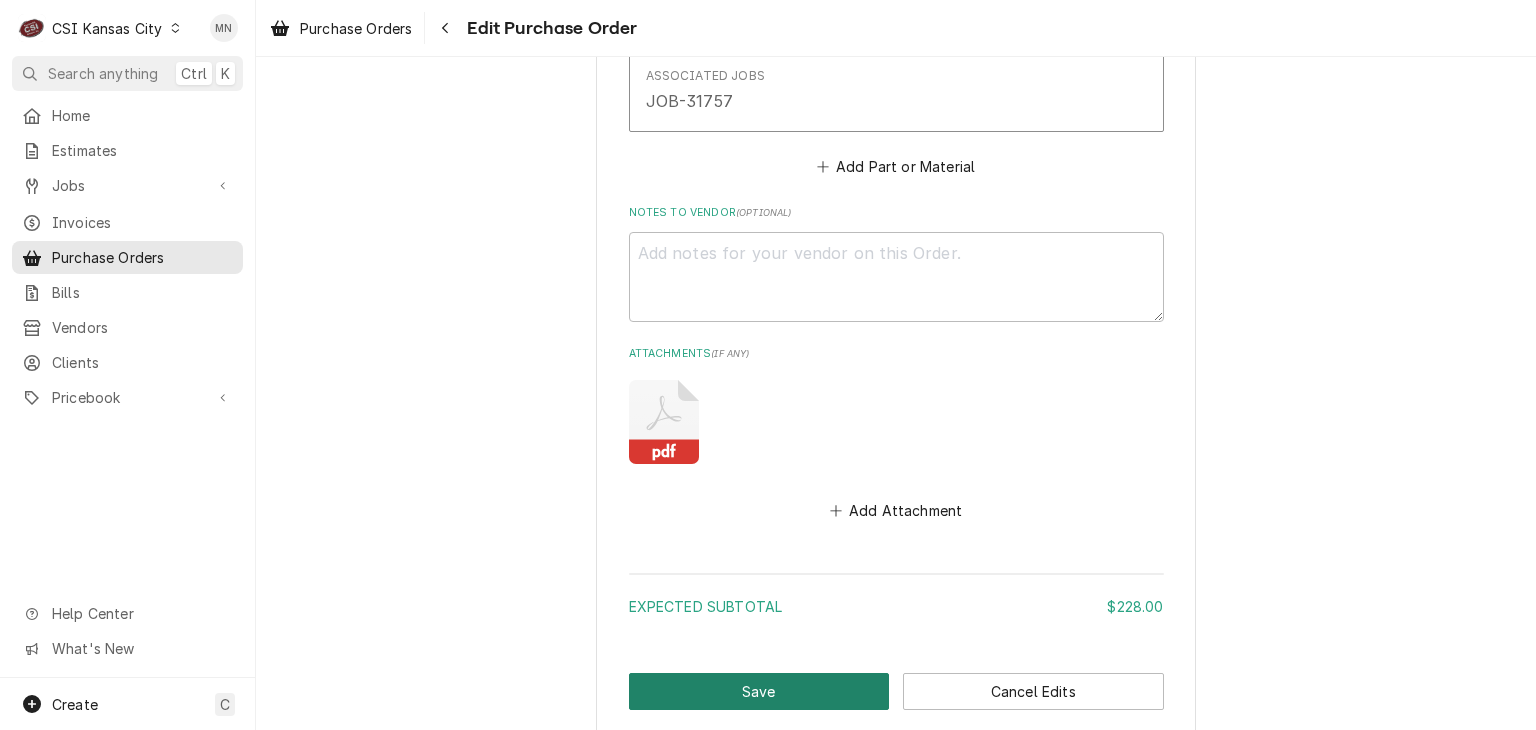 click on "Save" at bounding box center [759, 691] 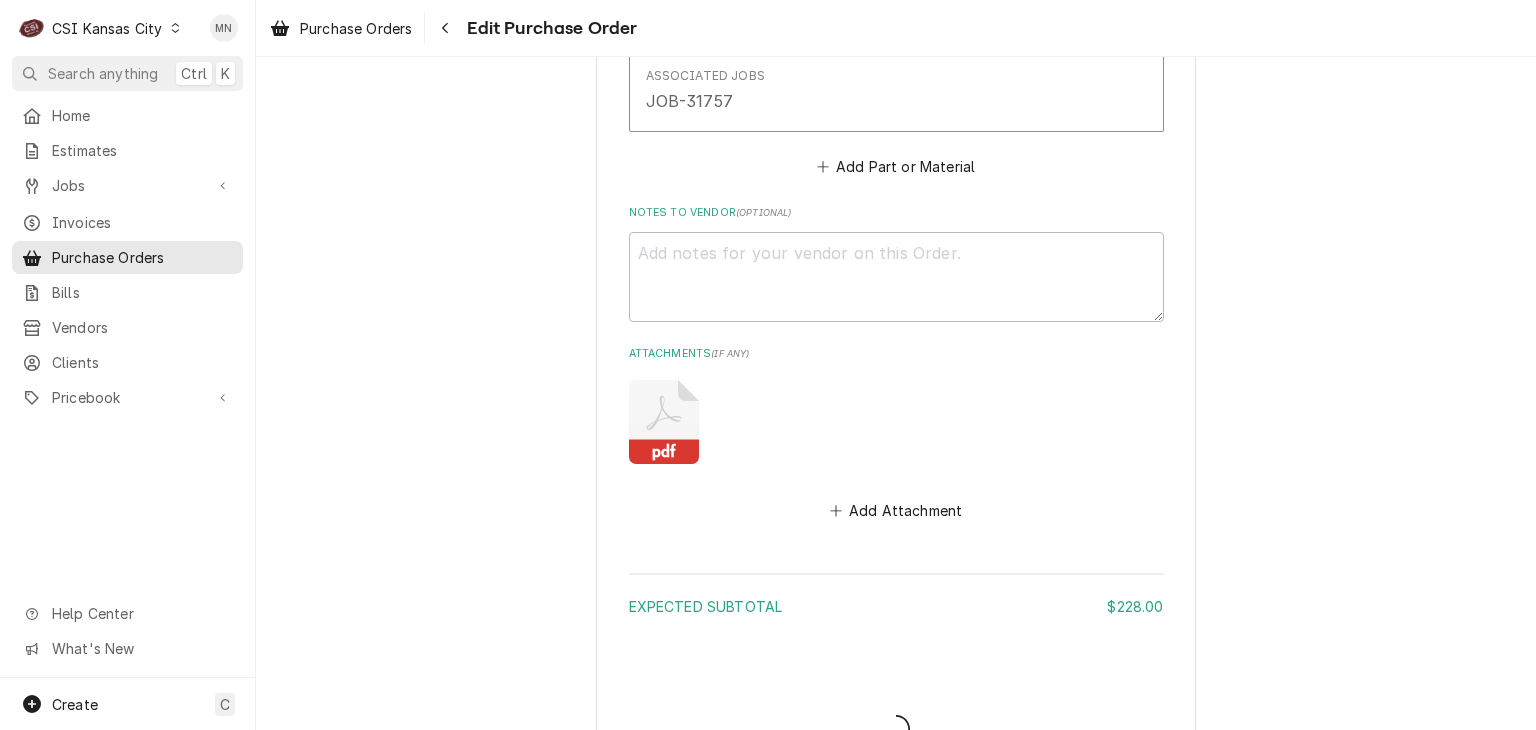 type on "x" 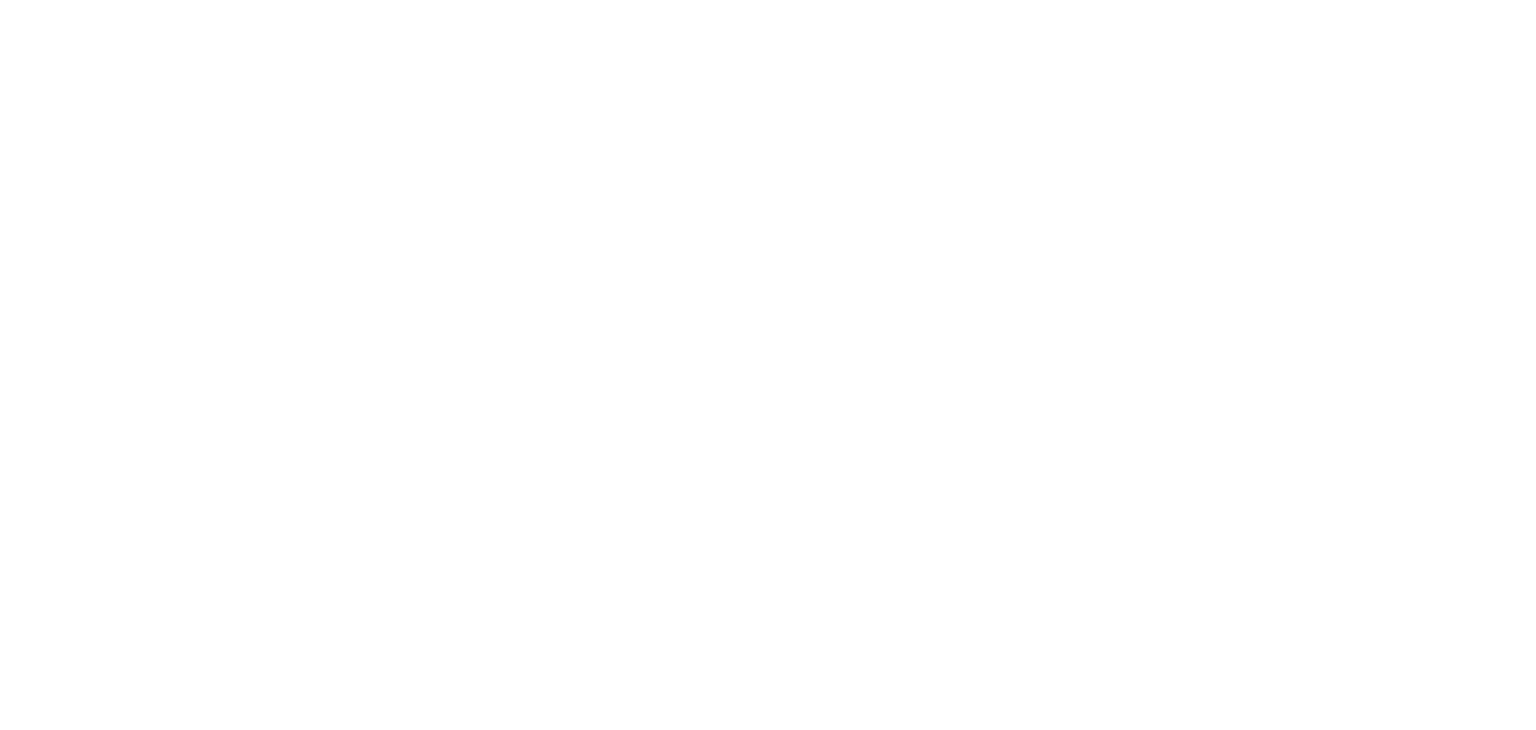 scroll, scrollTop: 0, scrollLeft: 0, axis: both 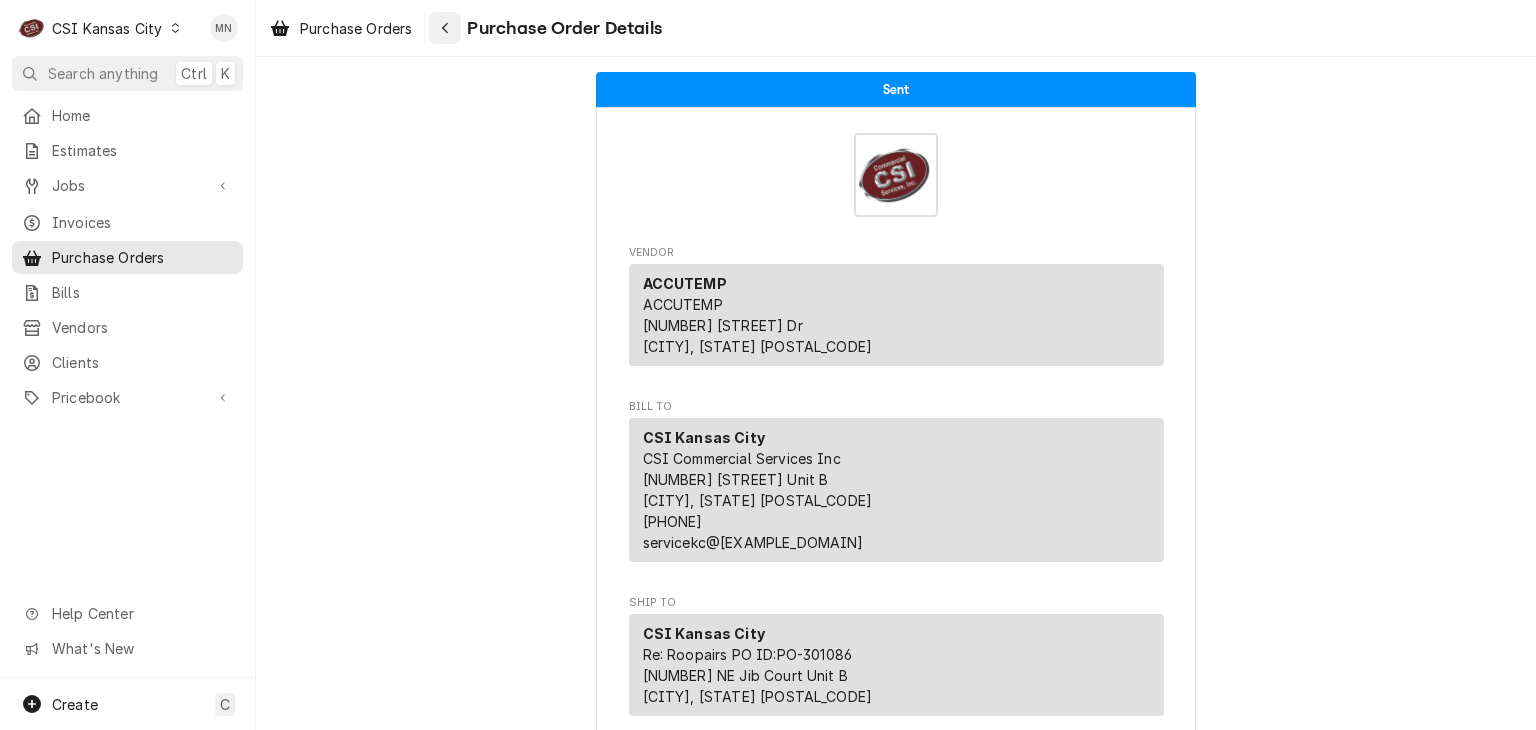 click at bounding box center [445, 28] 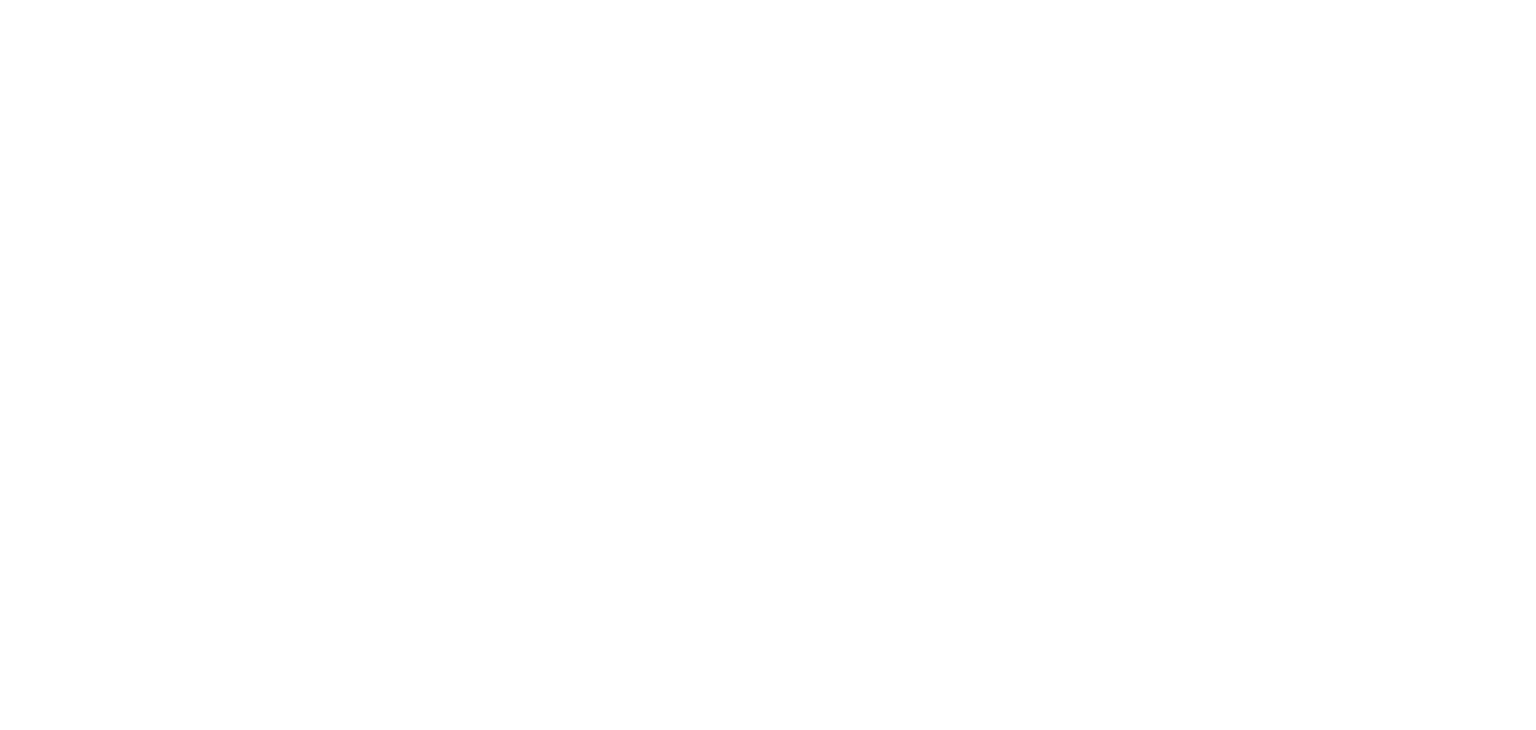 scroll, scrollTop: 0, scrollLeft: 0, axis: both 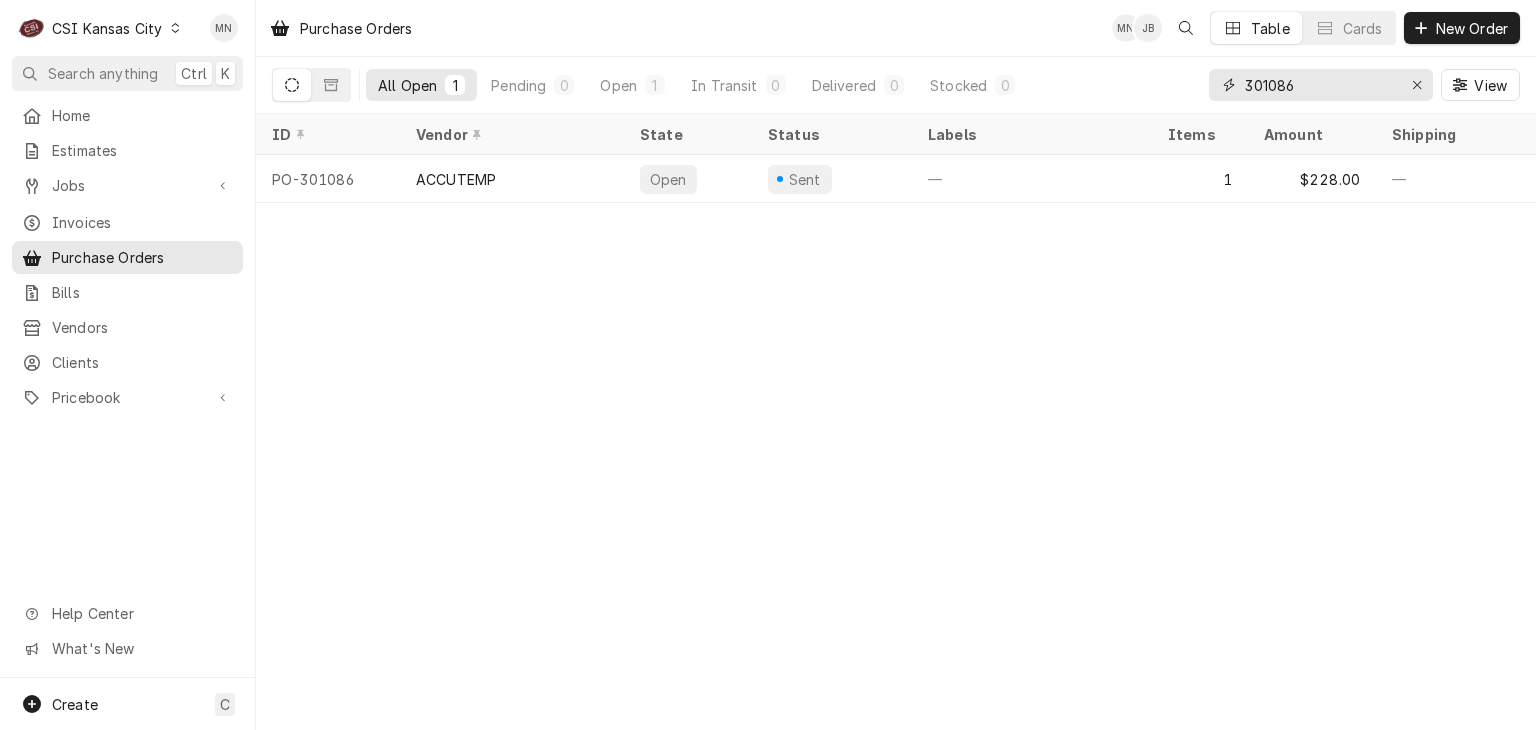 drag, startPoint x: 1339, startPoint y: 87, endPoint x: 1165, endPoint y: 90, distance: 174.02586 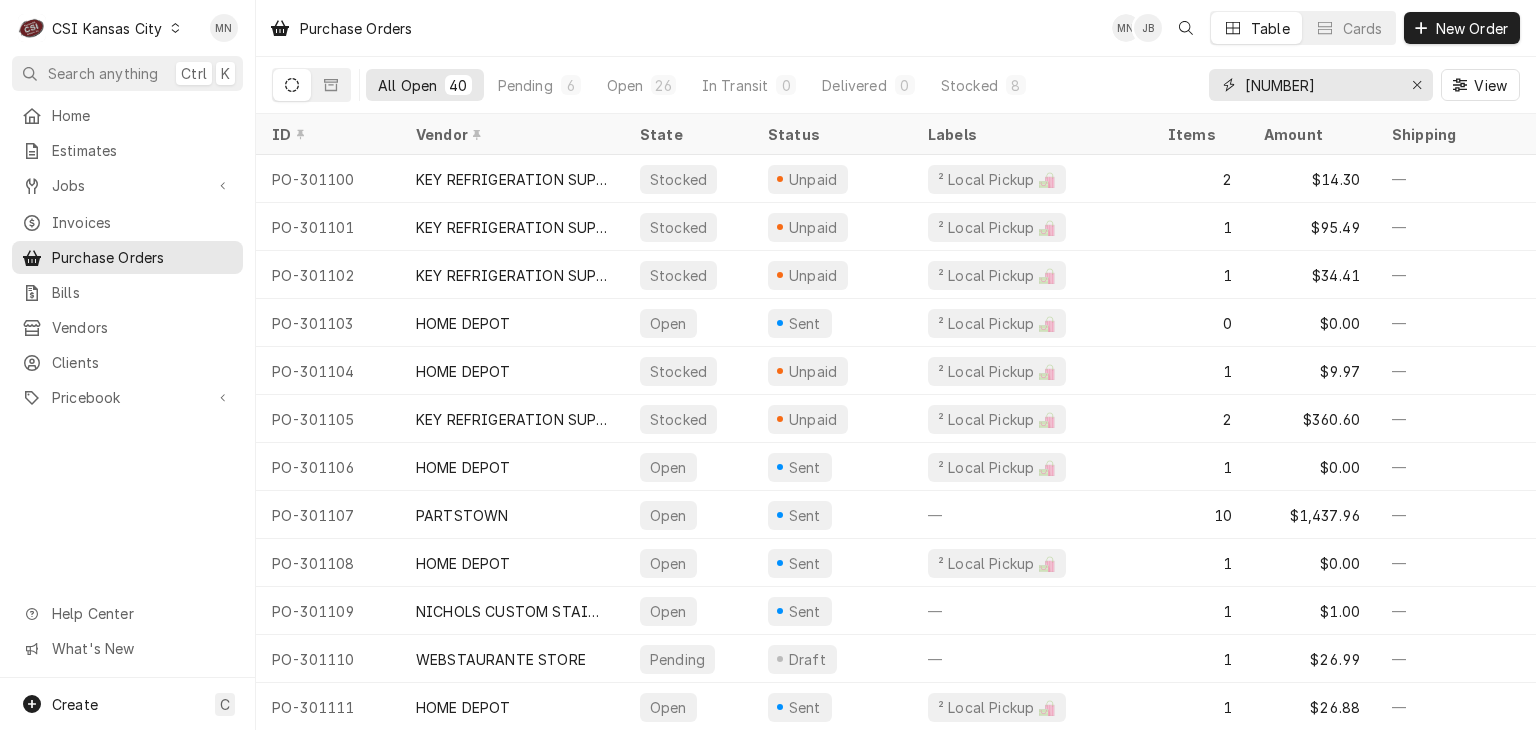 type on "[NUMBER]" 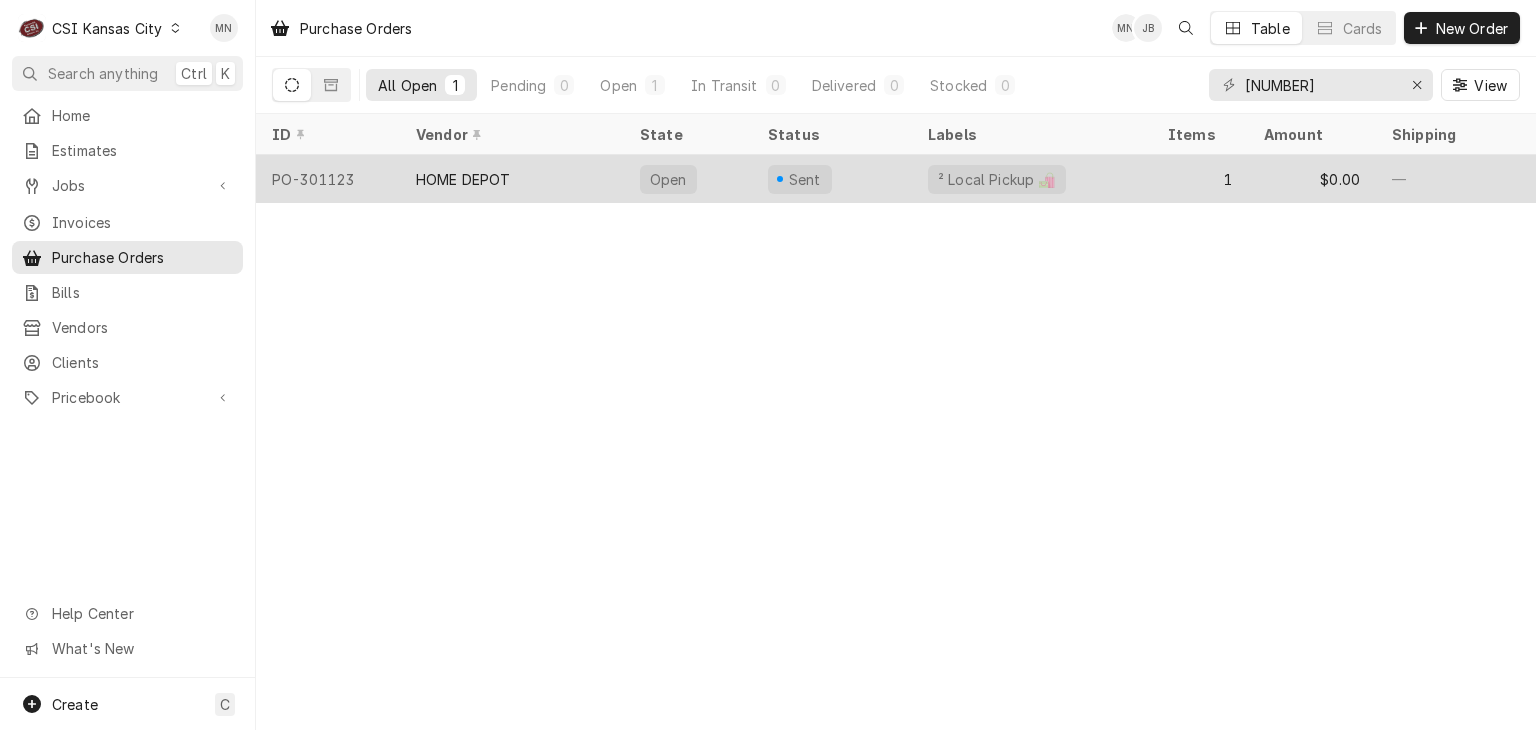 click on "HOME DEPOT" at bounding box center (512, 179) 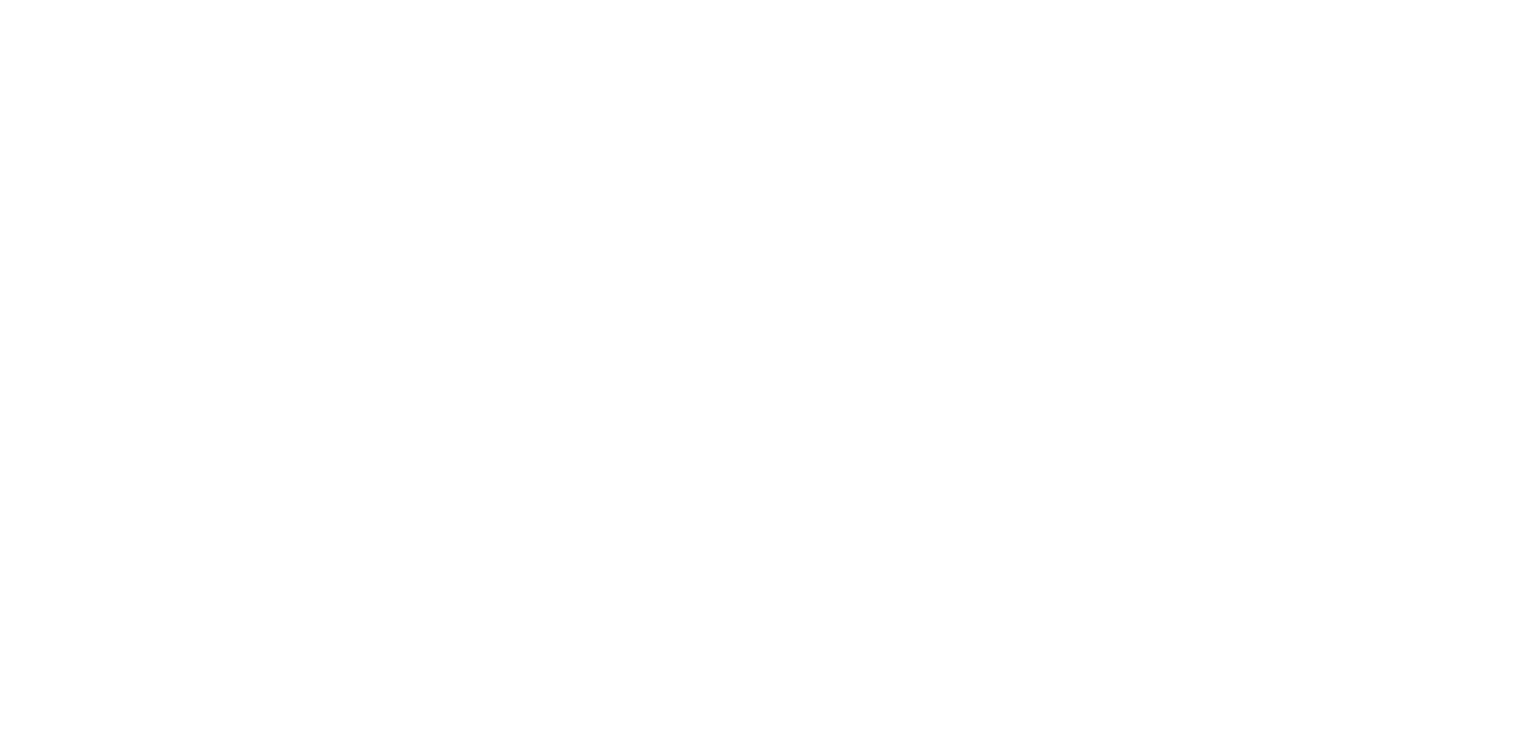 scroll, scrollTop: 0, scrollLeft: 0, axis: both 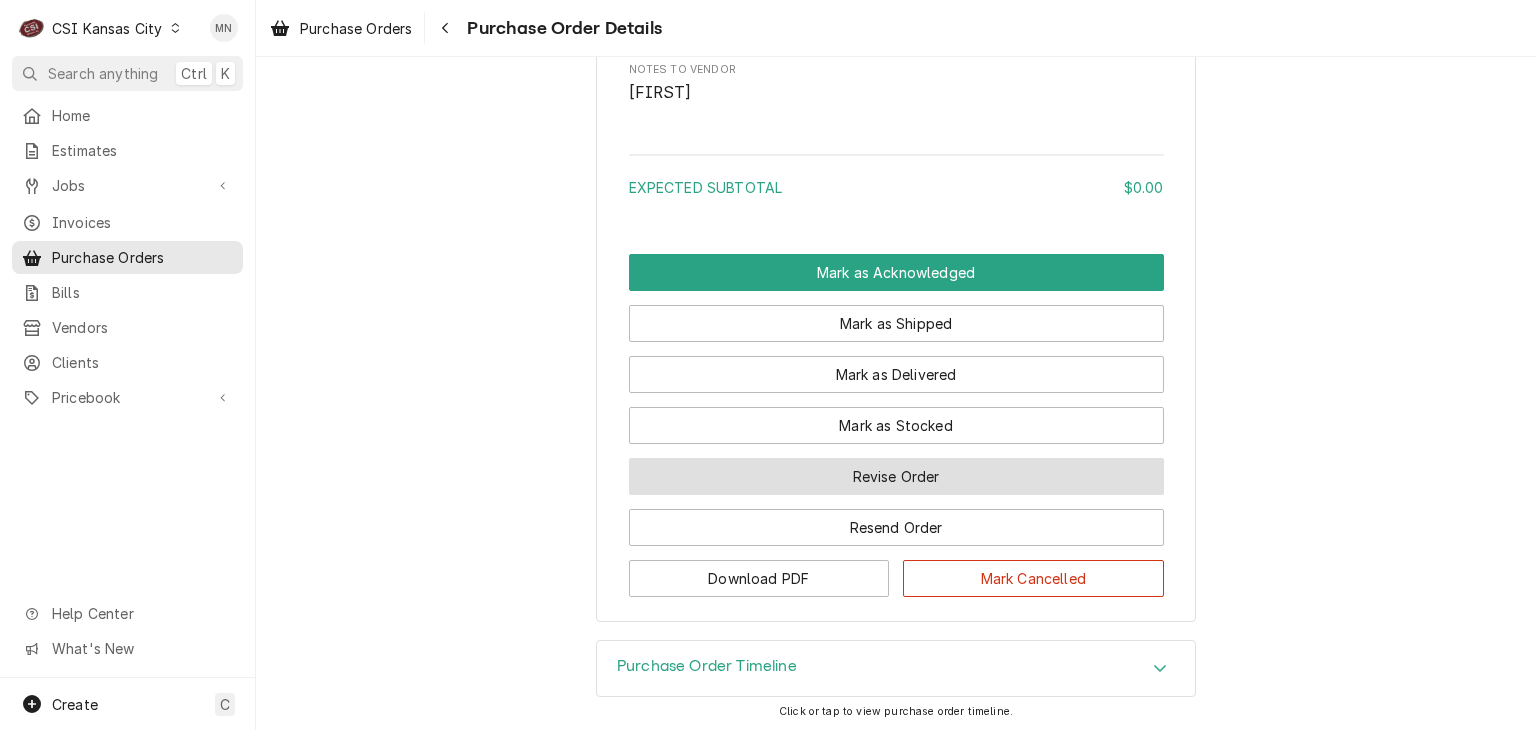 click on "Revise Order" at bounding box center [896, 476] 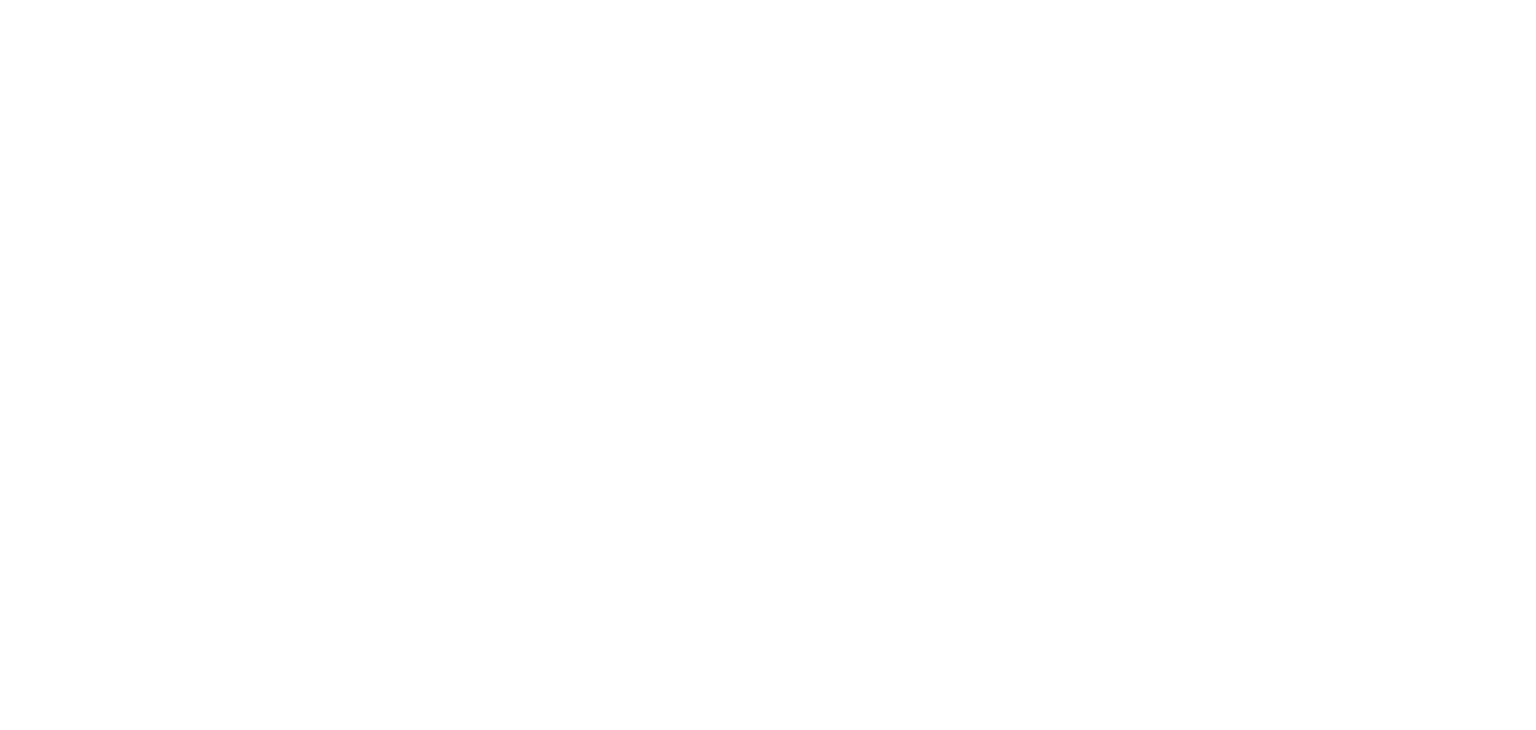 scroll, scrollTop: 0, scrollLeft: 0, axis: both 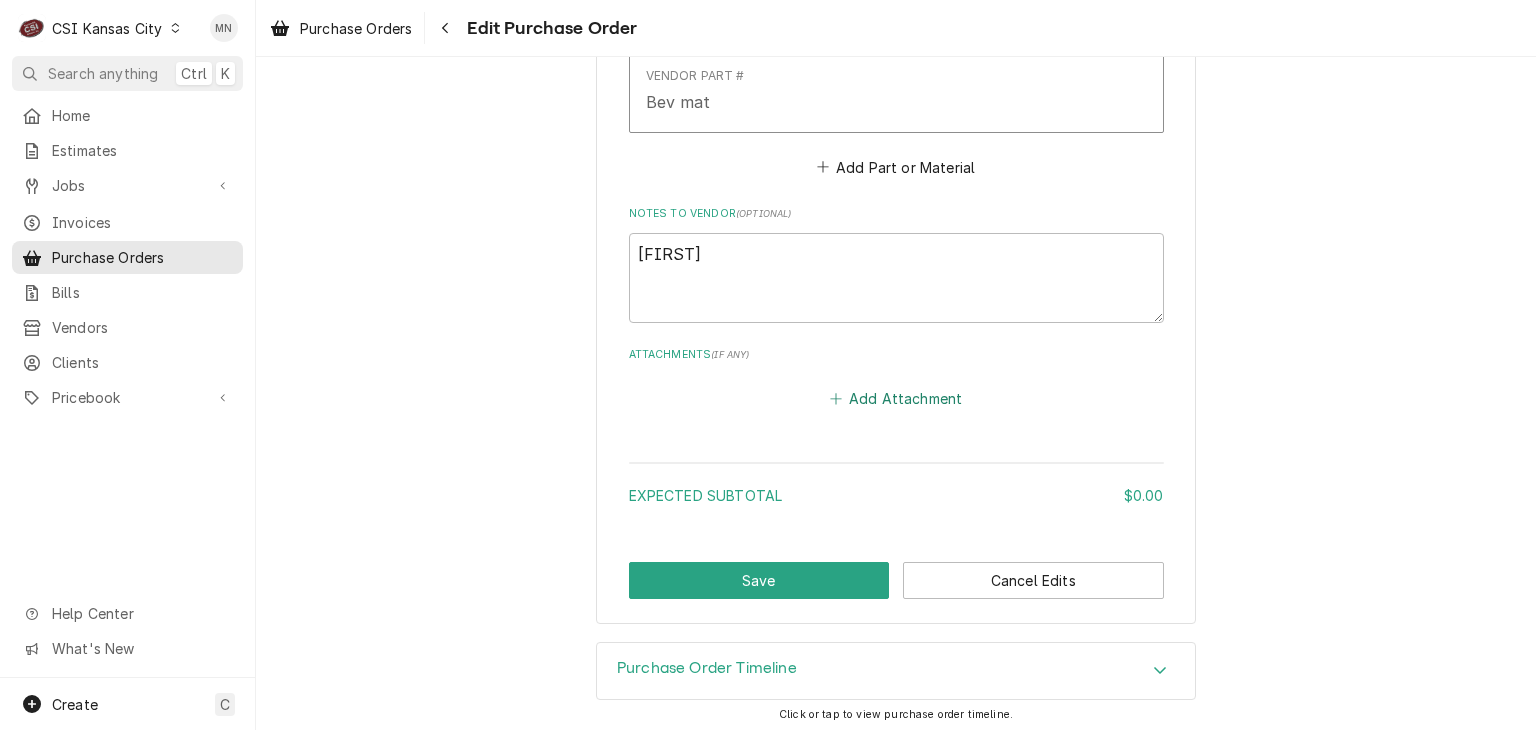 click on "Add Attachment" at bounding box center (896, 399) 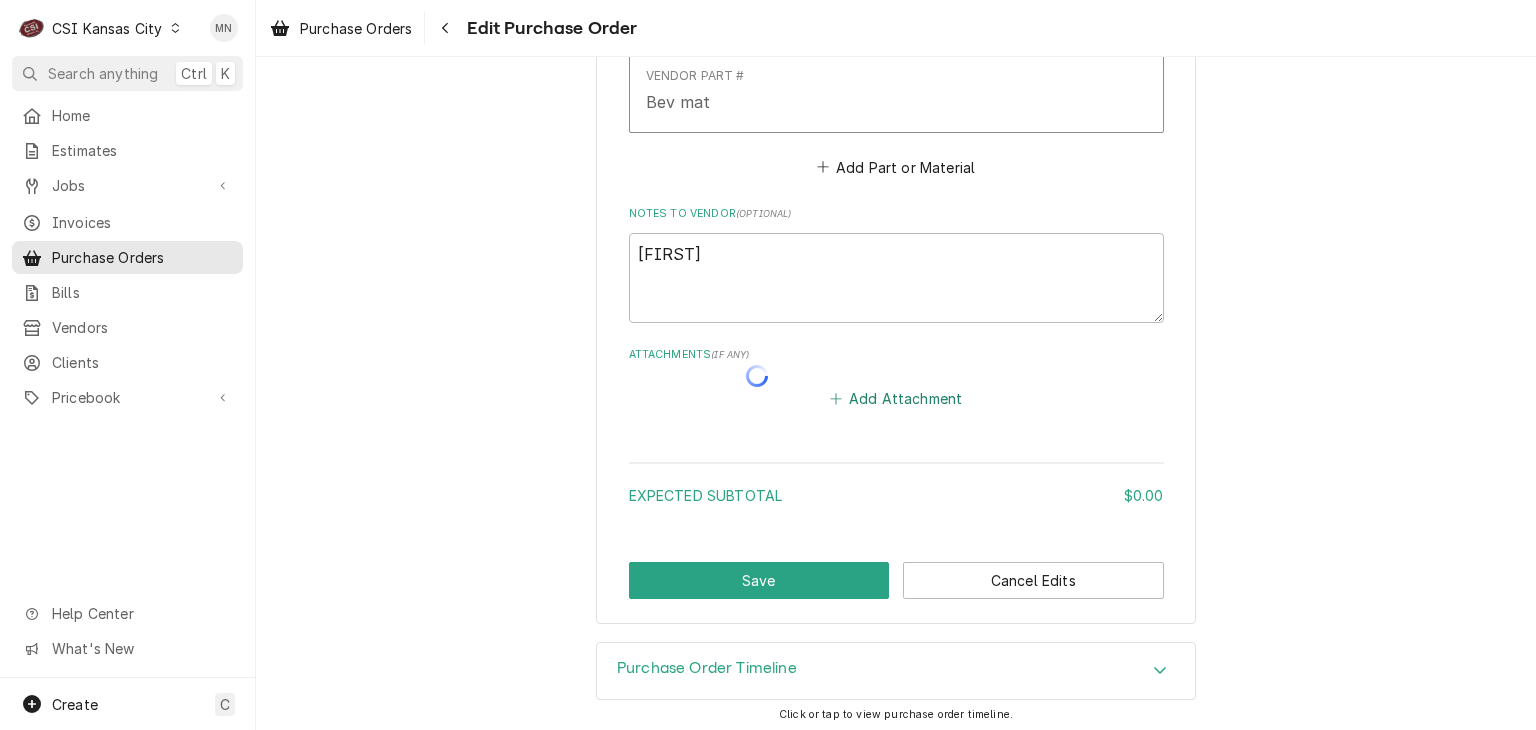 type on "x" 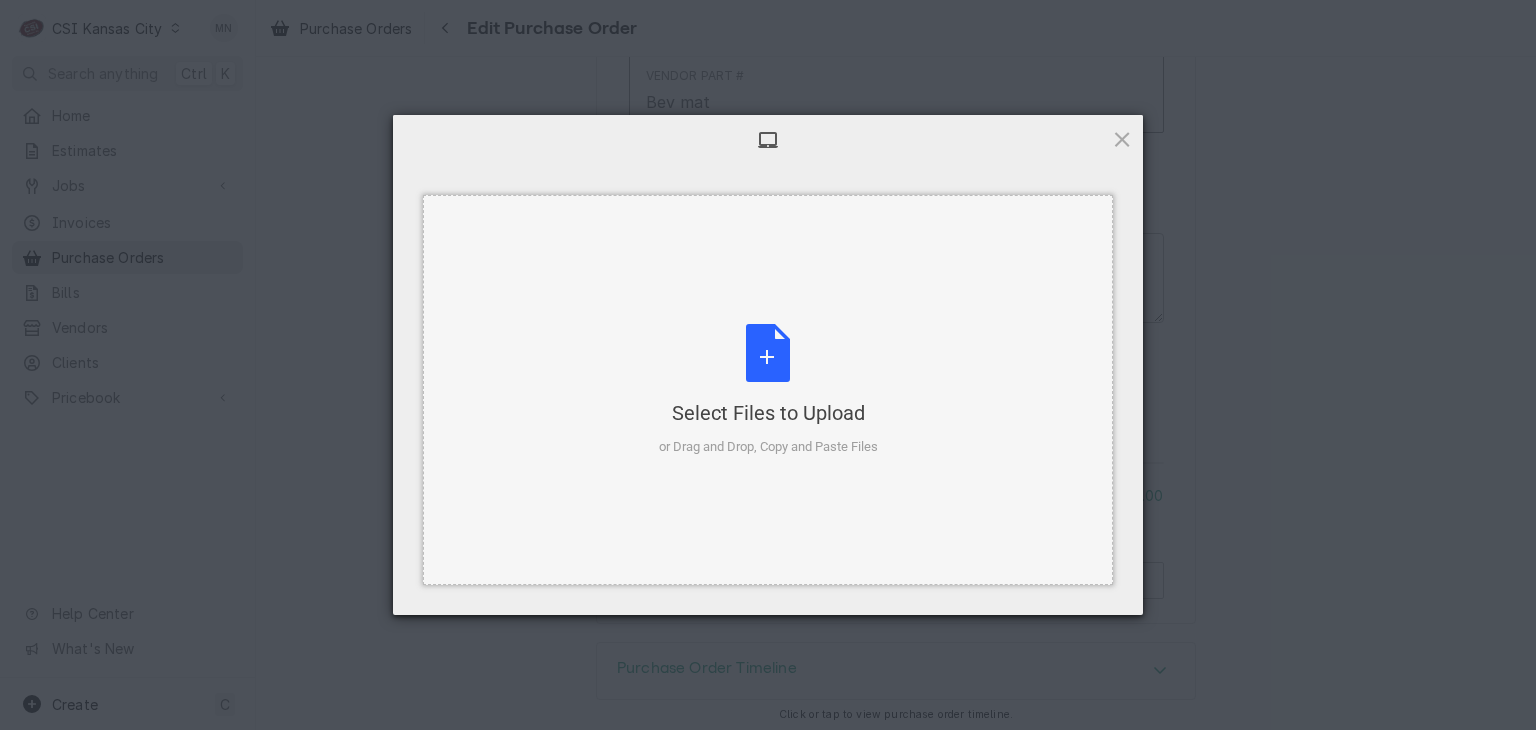 click on "Select Files to Upload
or Drag and Drop, Copy and Paste Files" at bounding box center [768, 390] 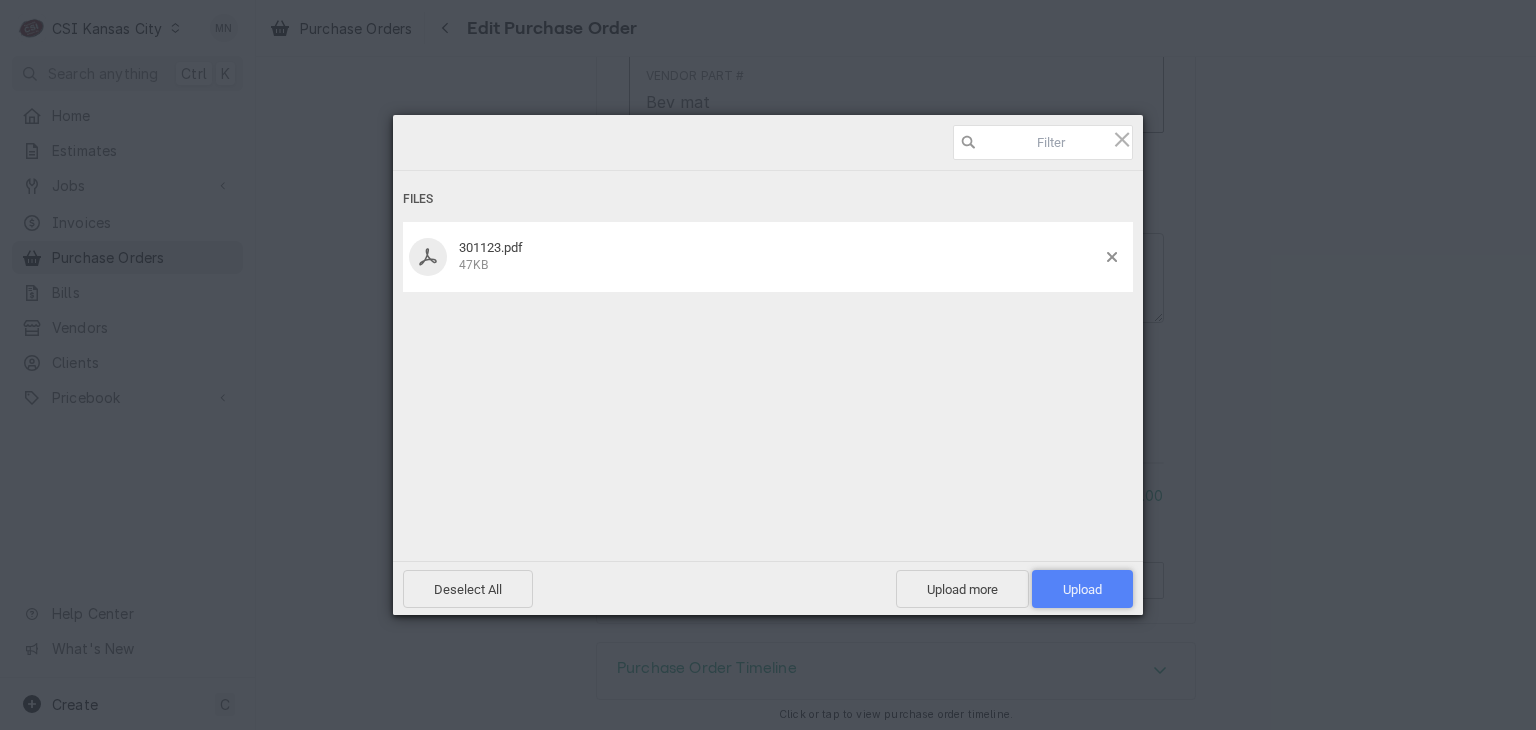 click on "Upload
1" at bounding box center (1082, 589) 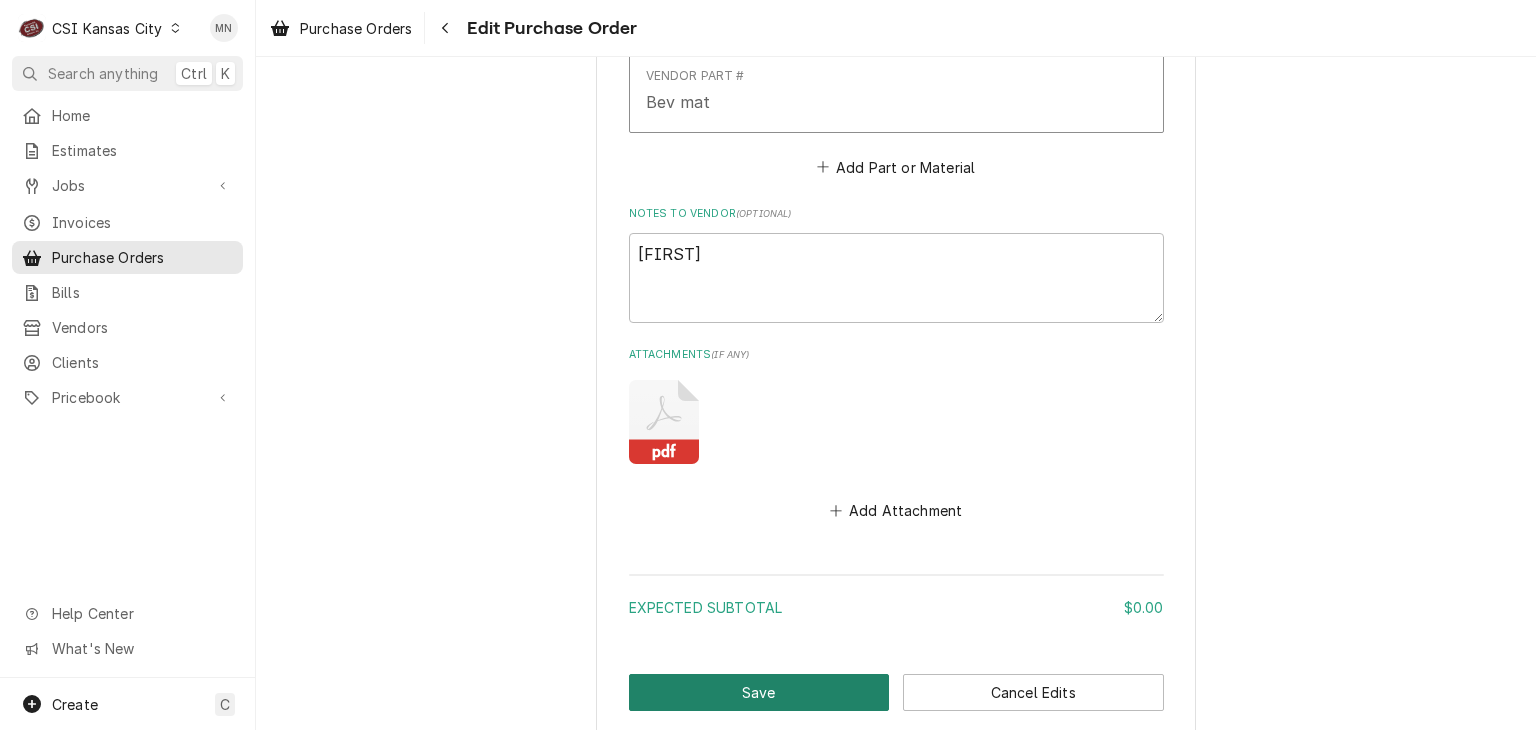 click on "Save" at bounding box center [759, 692] 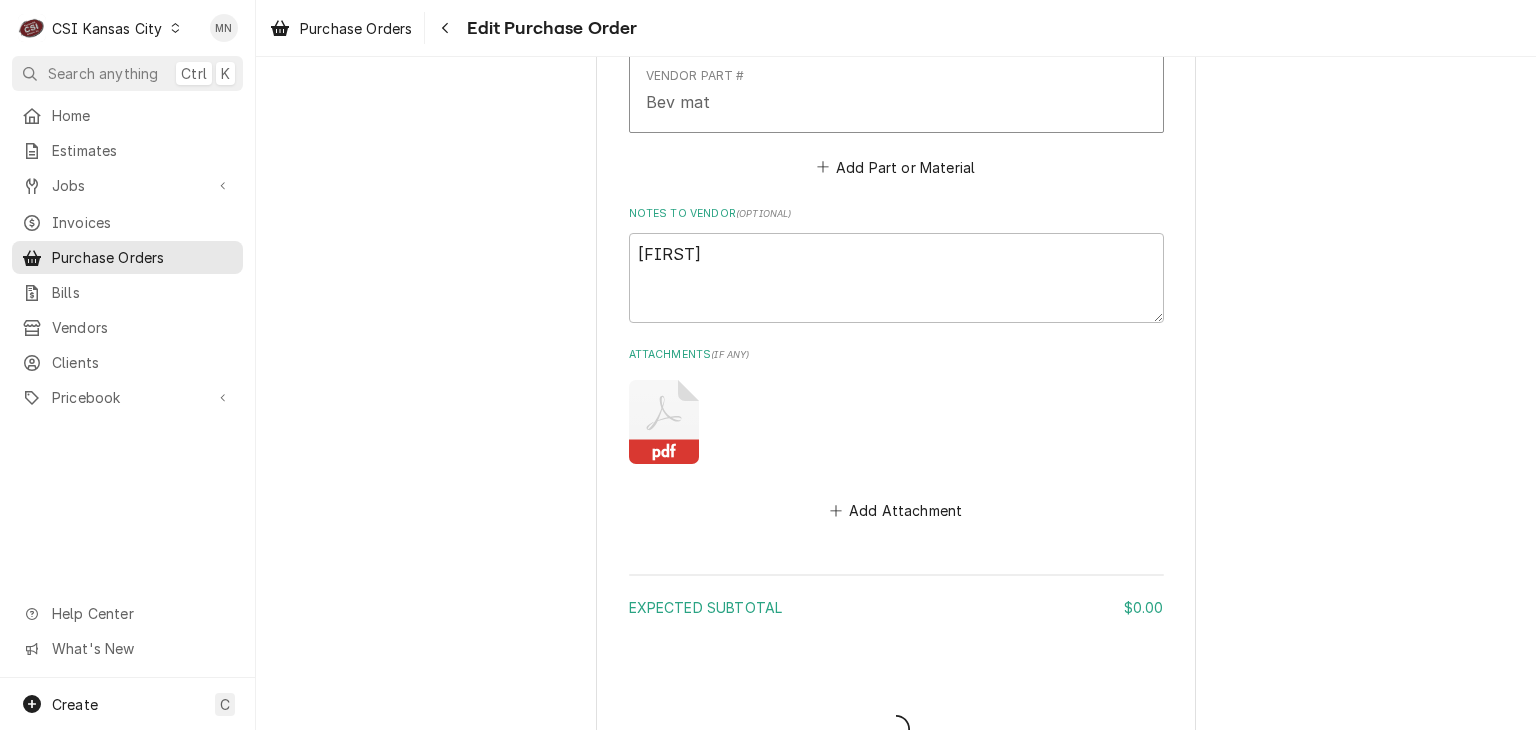 type on "x" 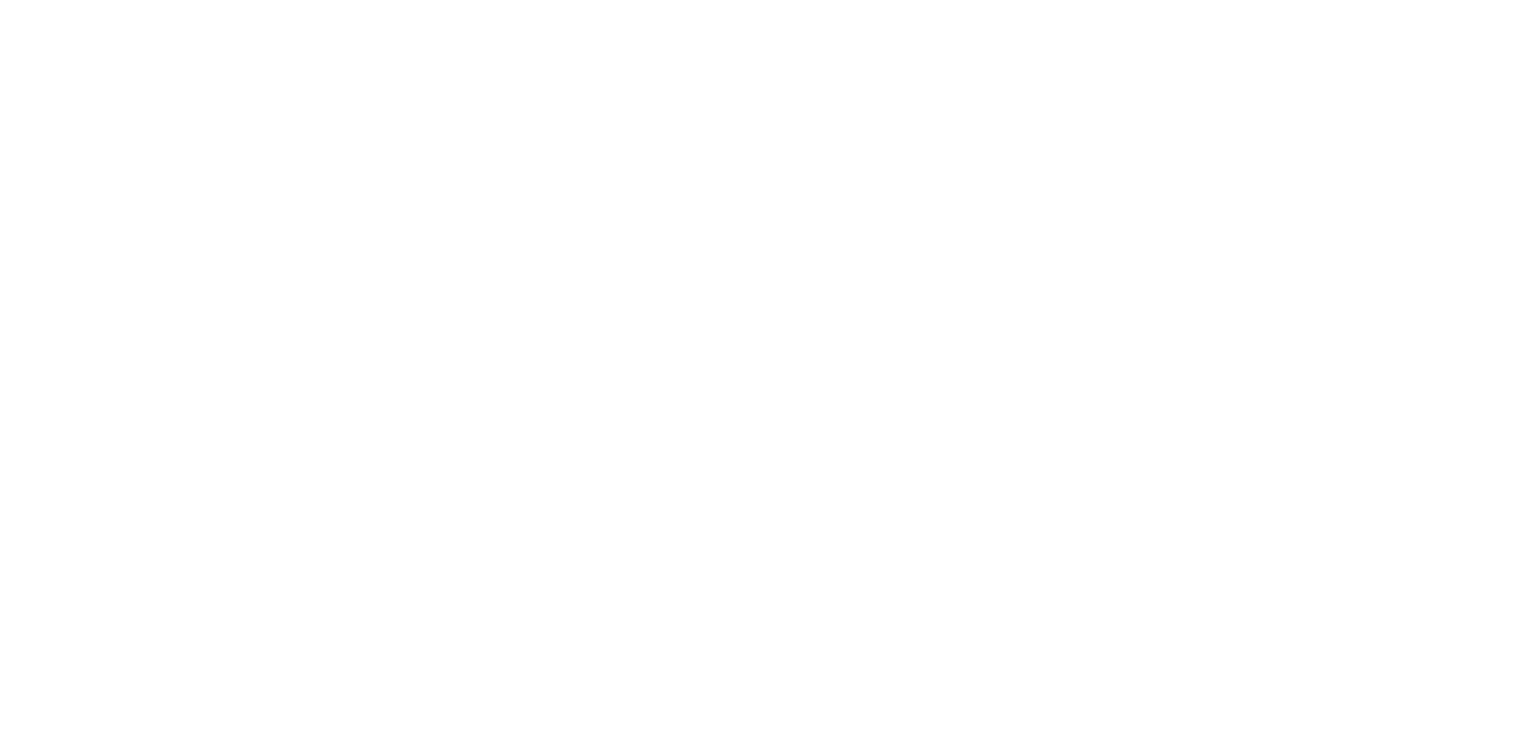 scroll, scrollTop: 0, scrollLeft: 0, axis: both 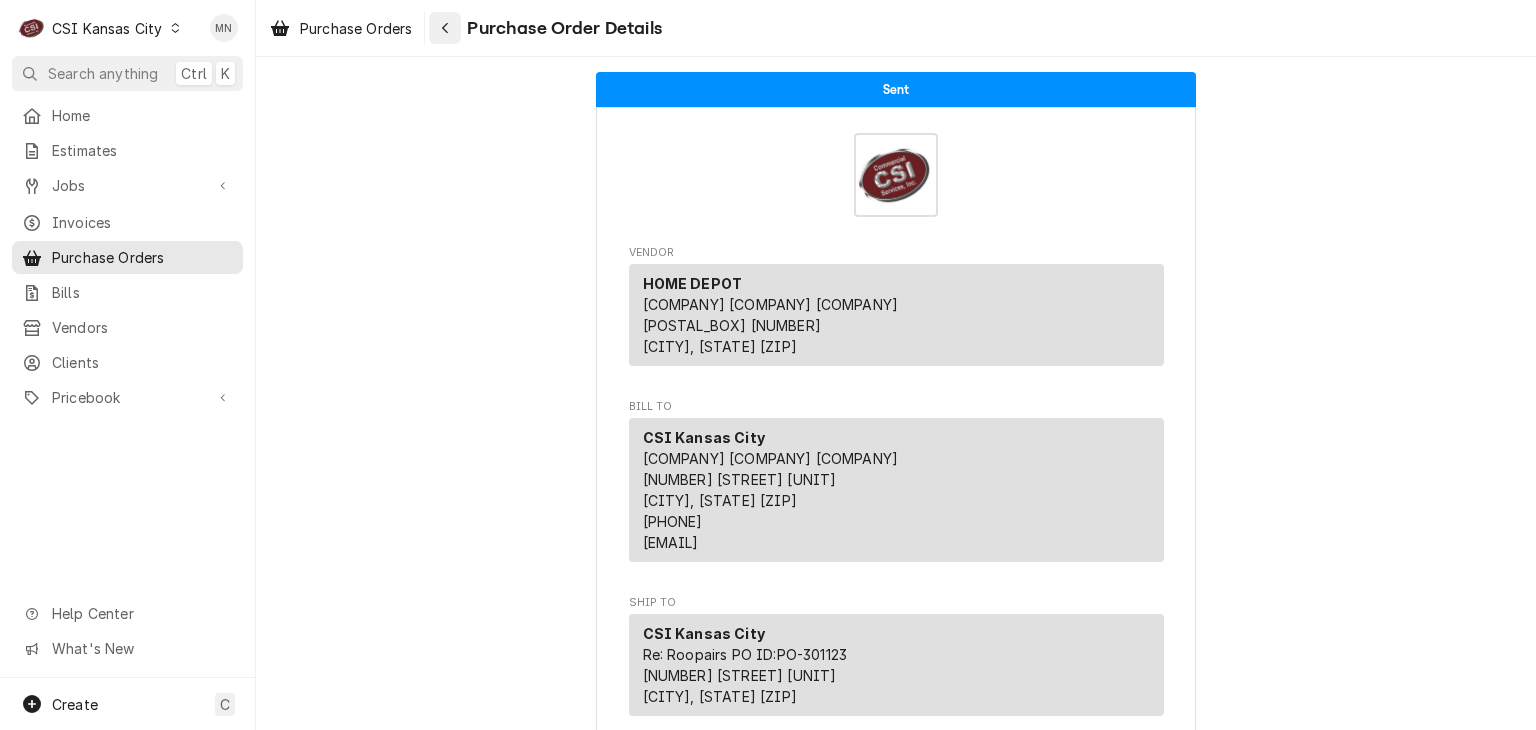 click at bounding box center (445, 28) 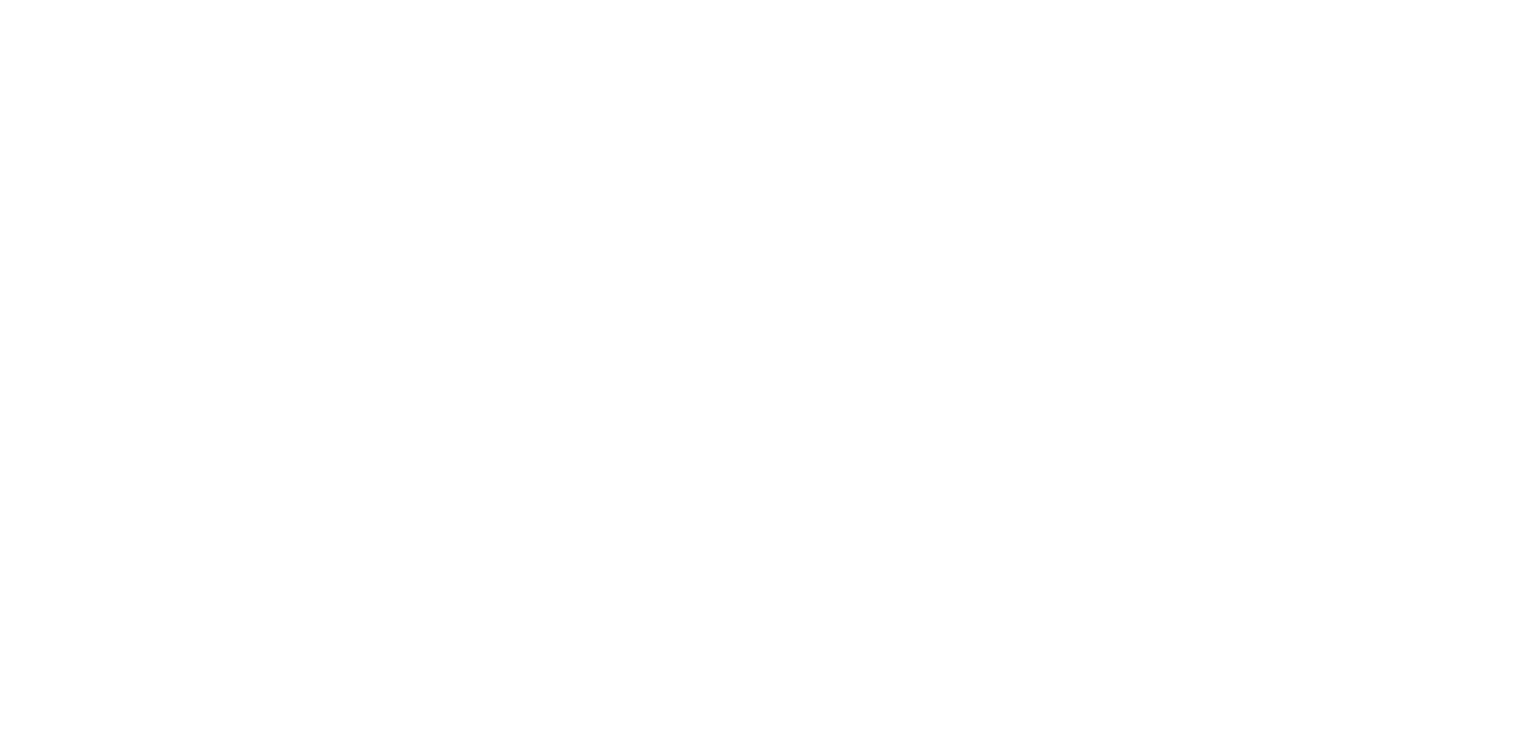 scroll, scrollTop: 0, scrollLeft: 0, axis: both 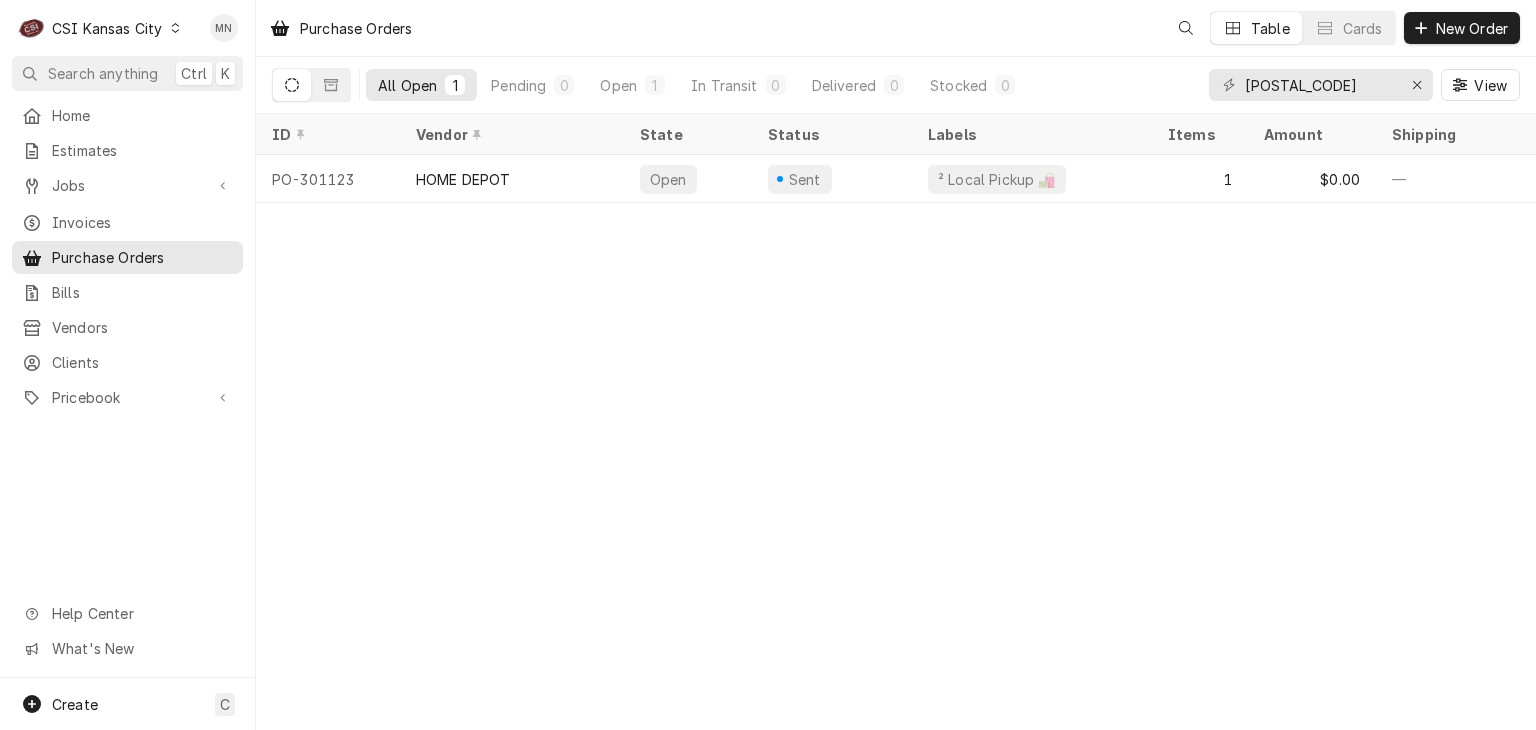 click on "CSI Kansas City" at bounding box center (107, 28) 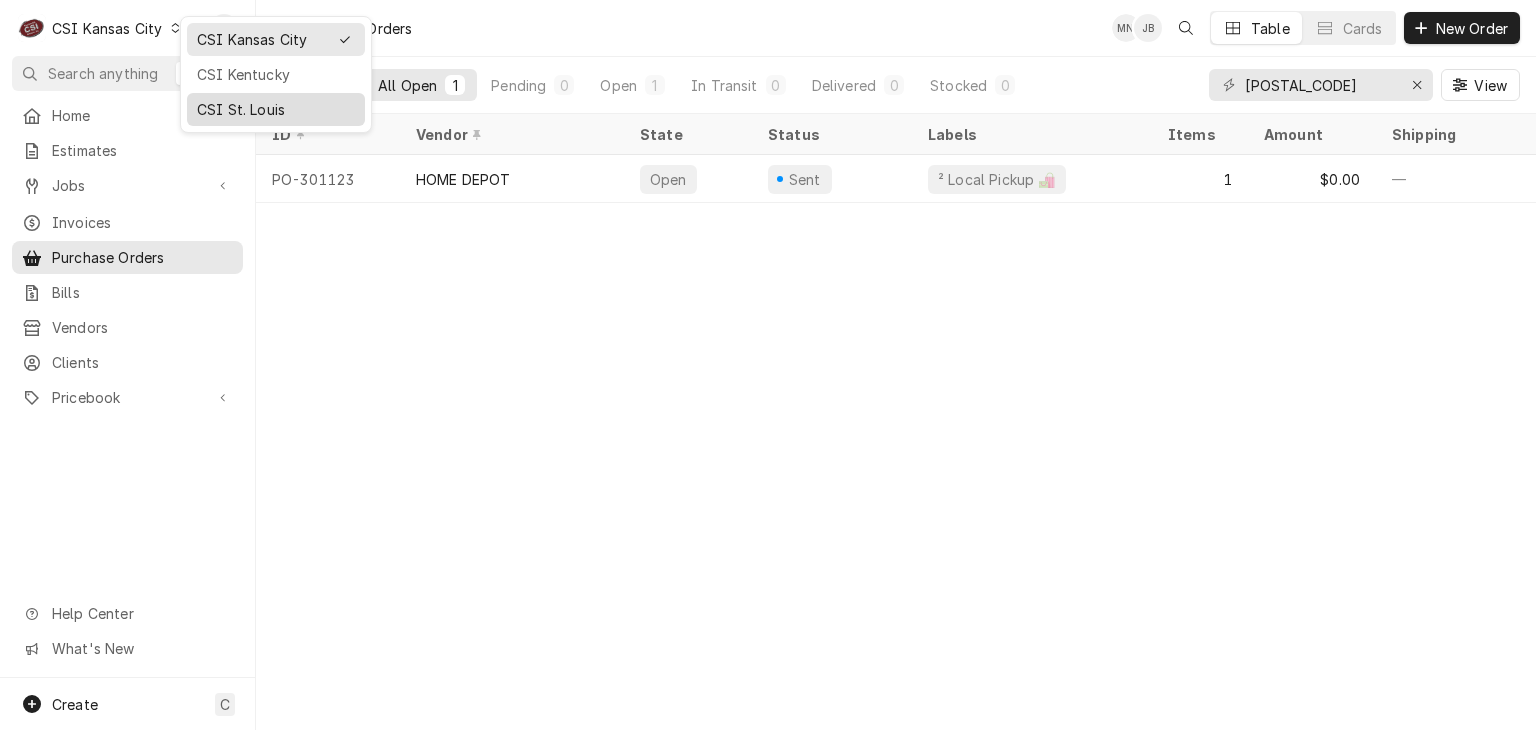click on "CSI St. Louis" at bounding box center (276, 109) 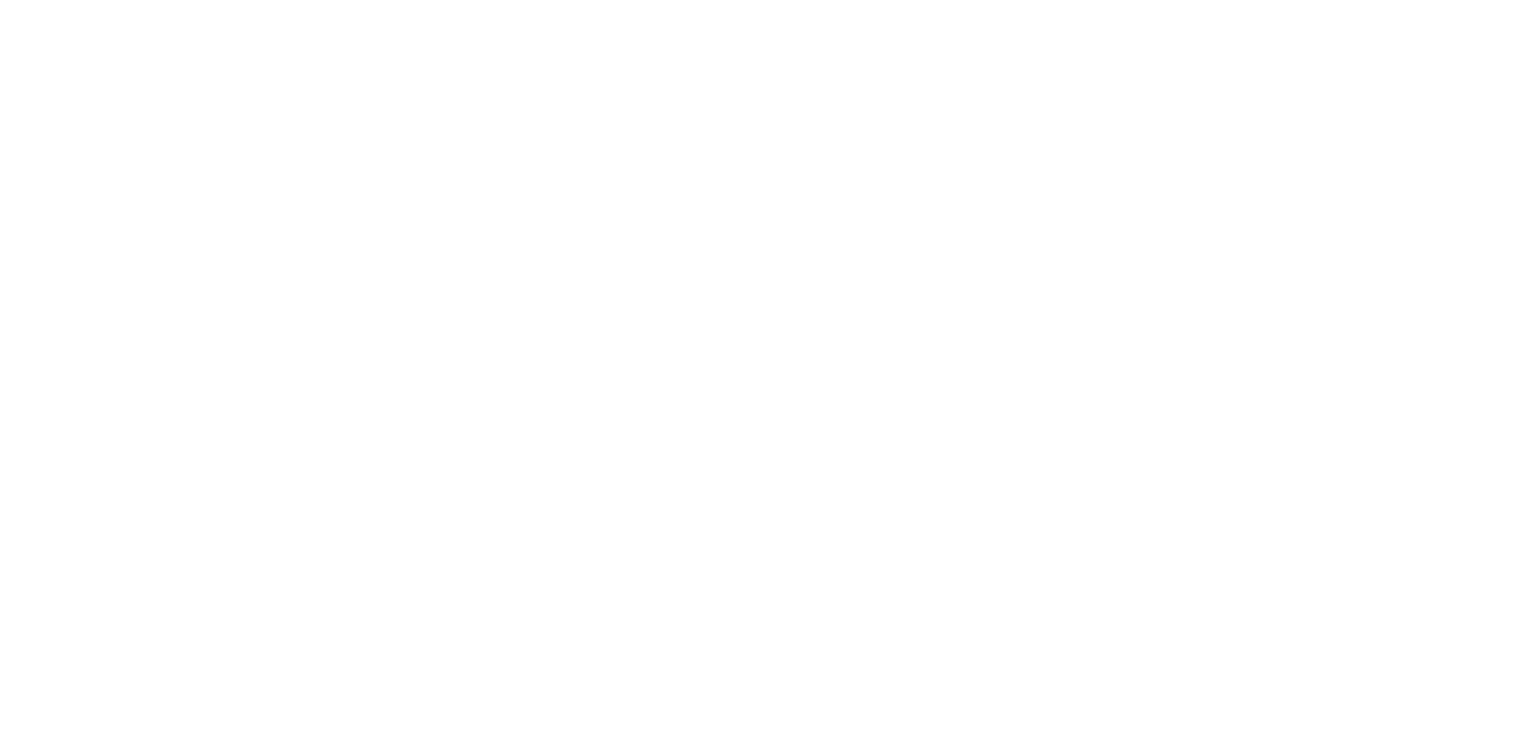 scroll, scrollTop: 0, scrollLeft: 0, axis: both 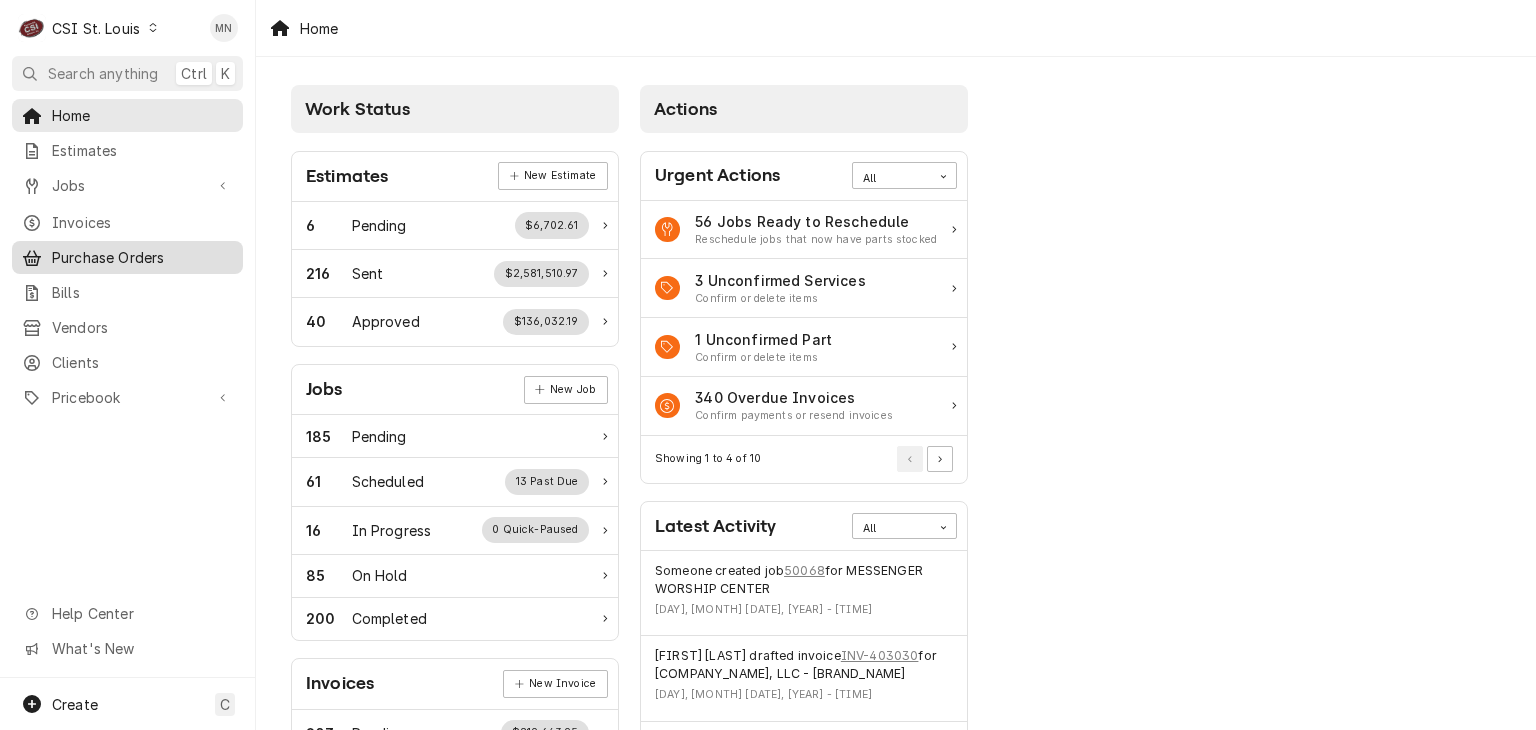 click on "Purchase Orders" at bounding box center [142, 257] 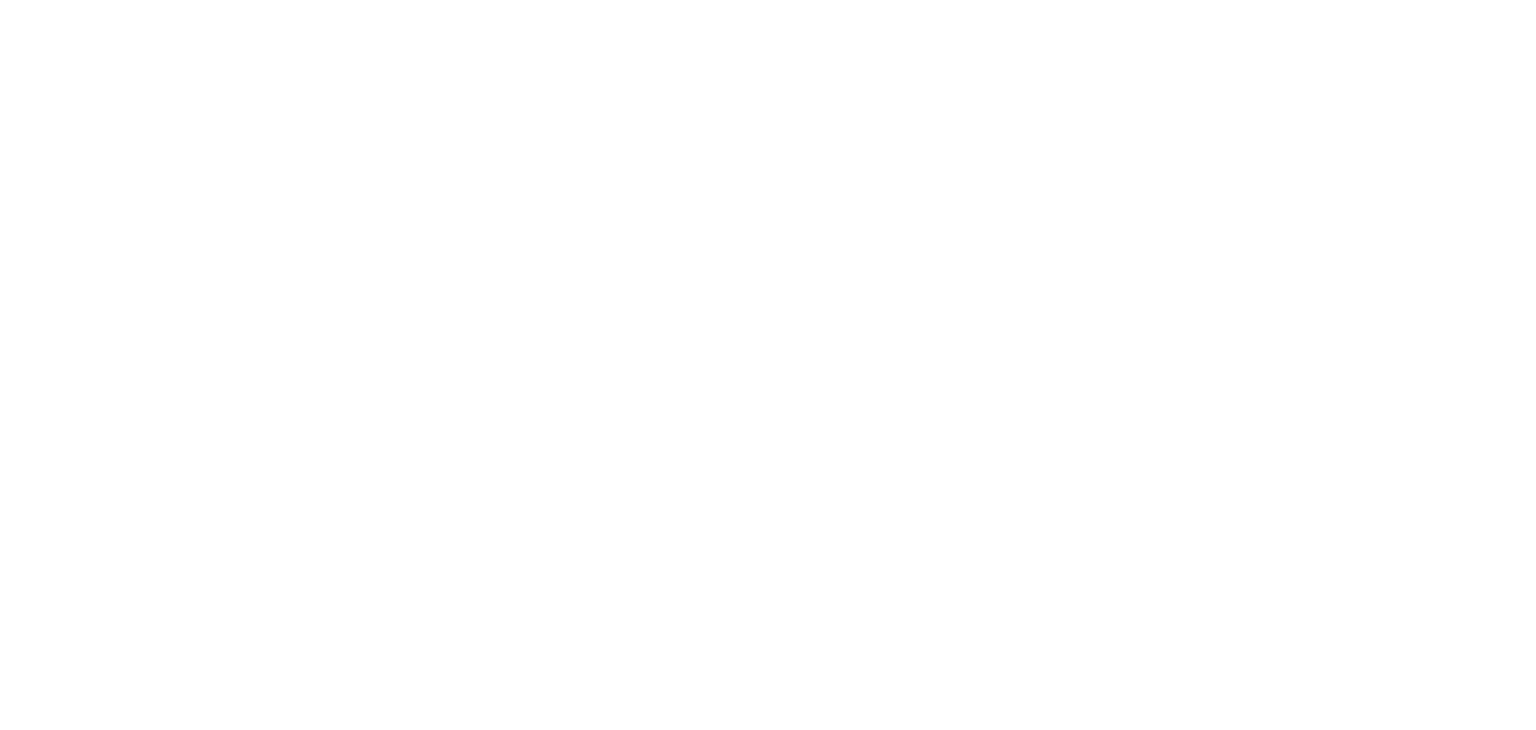 scroll, scrollTop: 0, scrollLeft: 0, axis: both 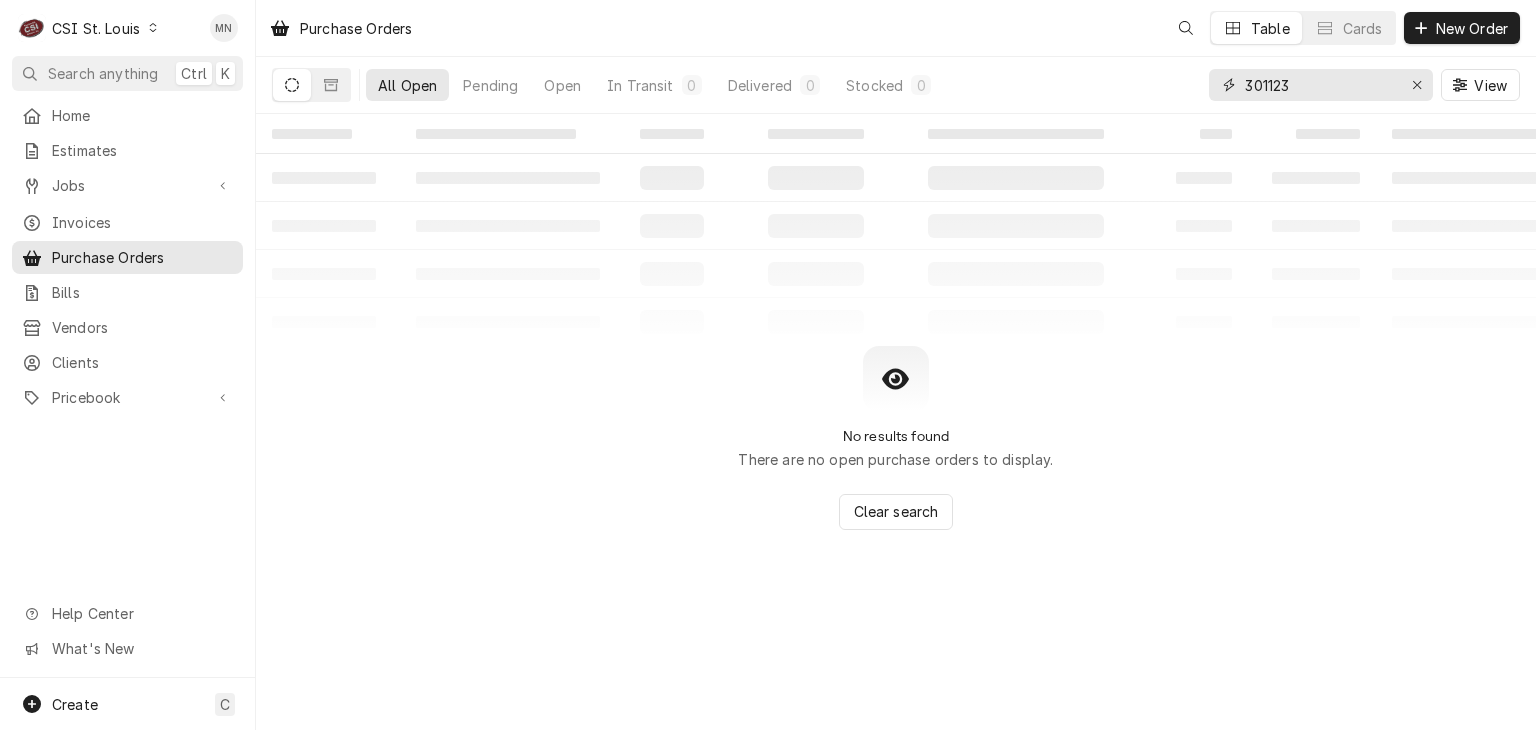 drag, startPoint x: 1304, startPoint y: 93, endPoint x: 1093, endPoint y: 88, distance: 211.05923 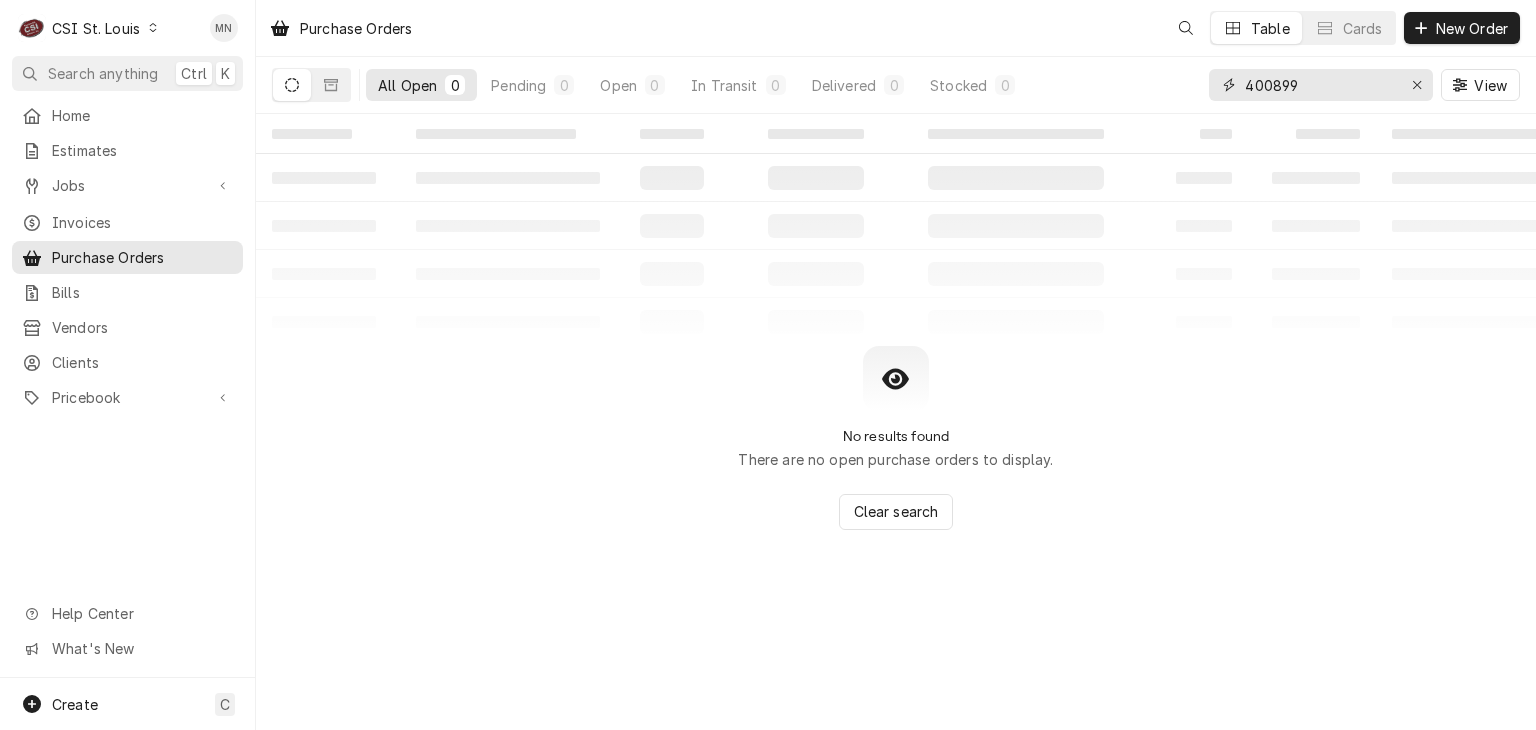 type on "400899" 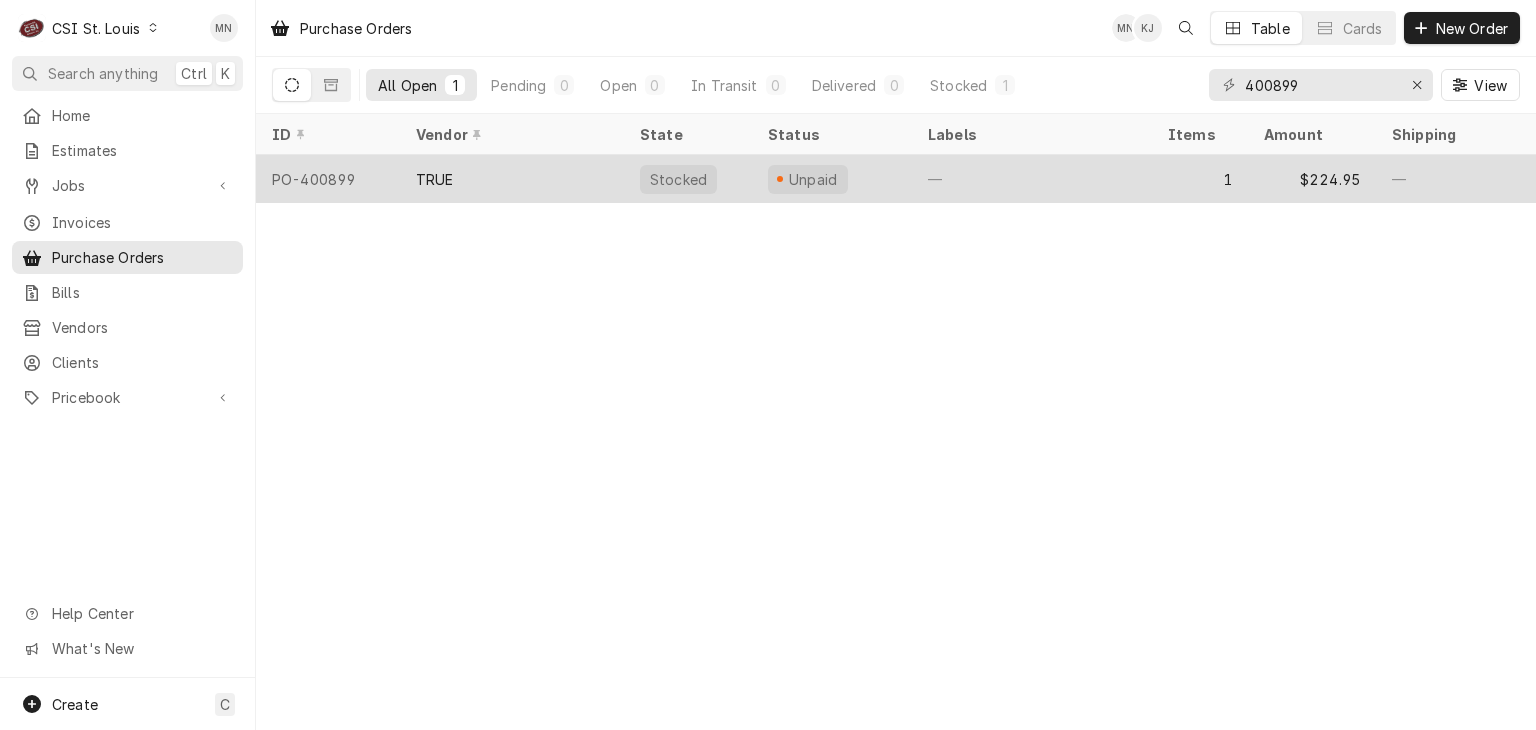 click on "PO-400899" at bounding box center (328, 179) 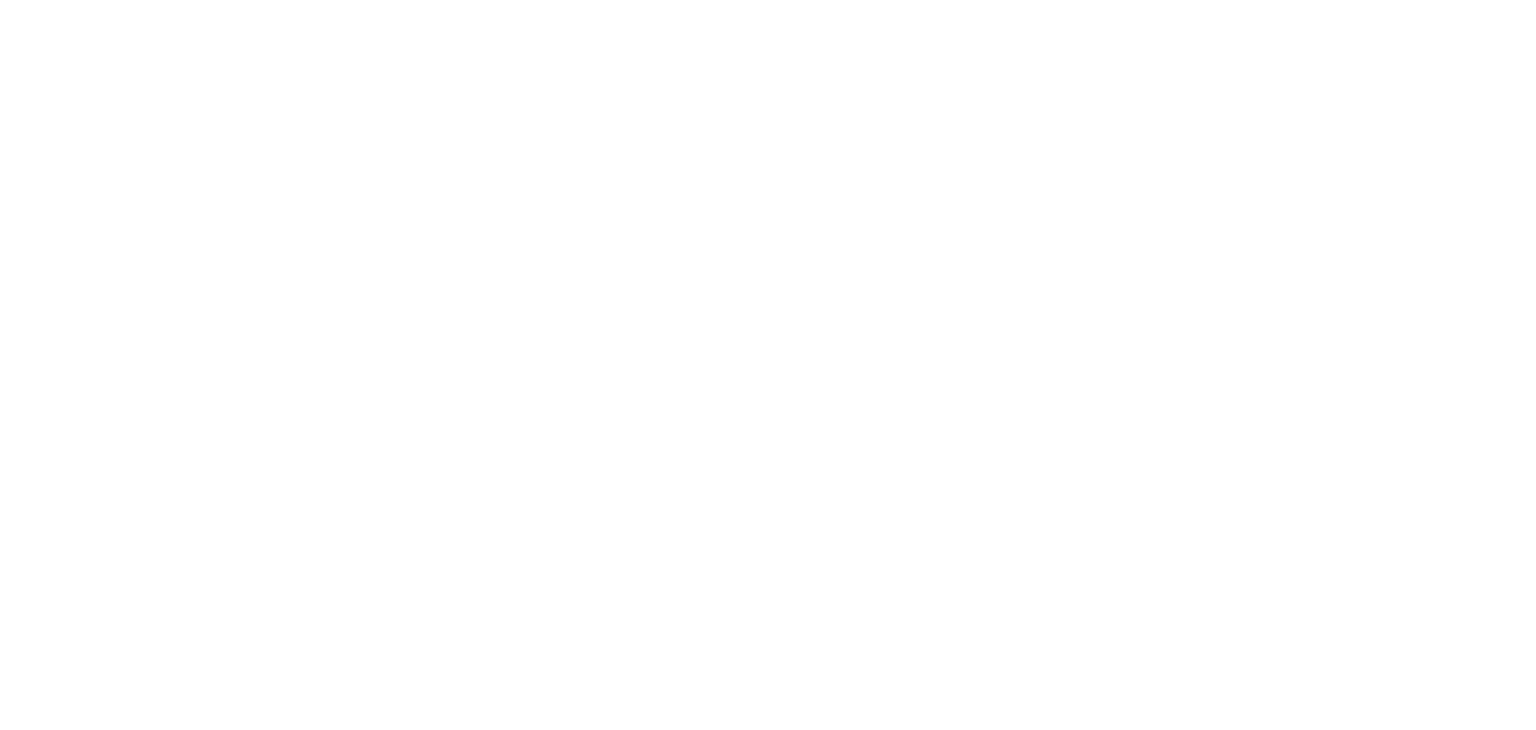 scroll, scrollTop: 0, scrollLeft: 0, axis: both 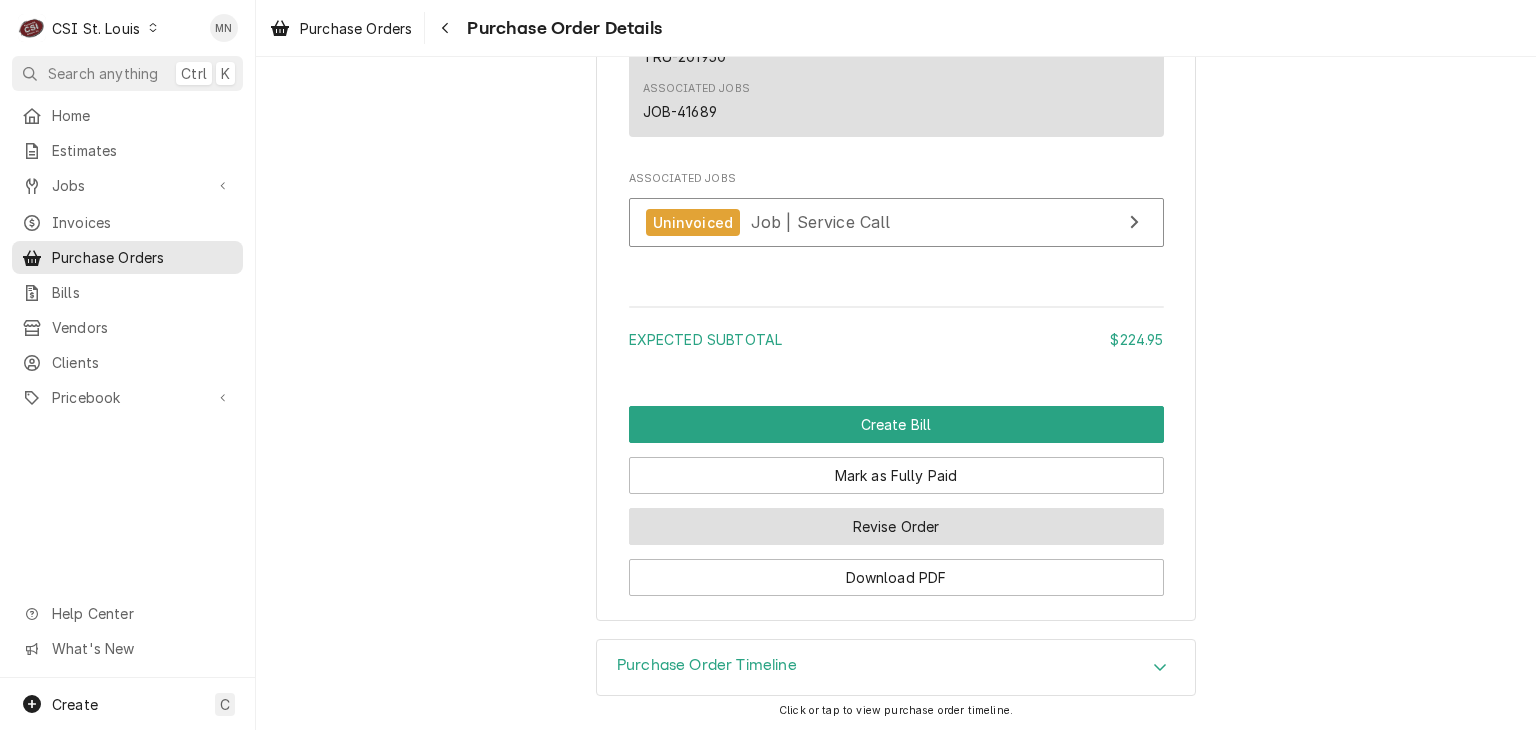 click on "Revise Order" at bounding box center (896, 526) 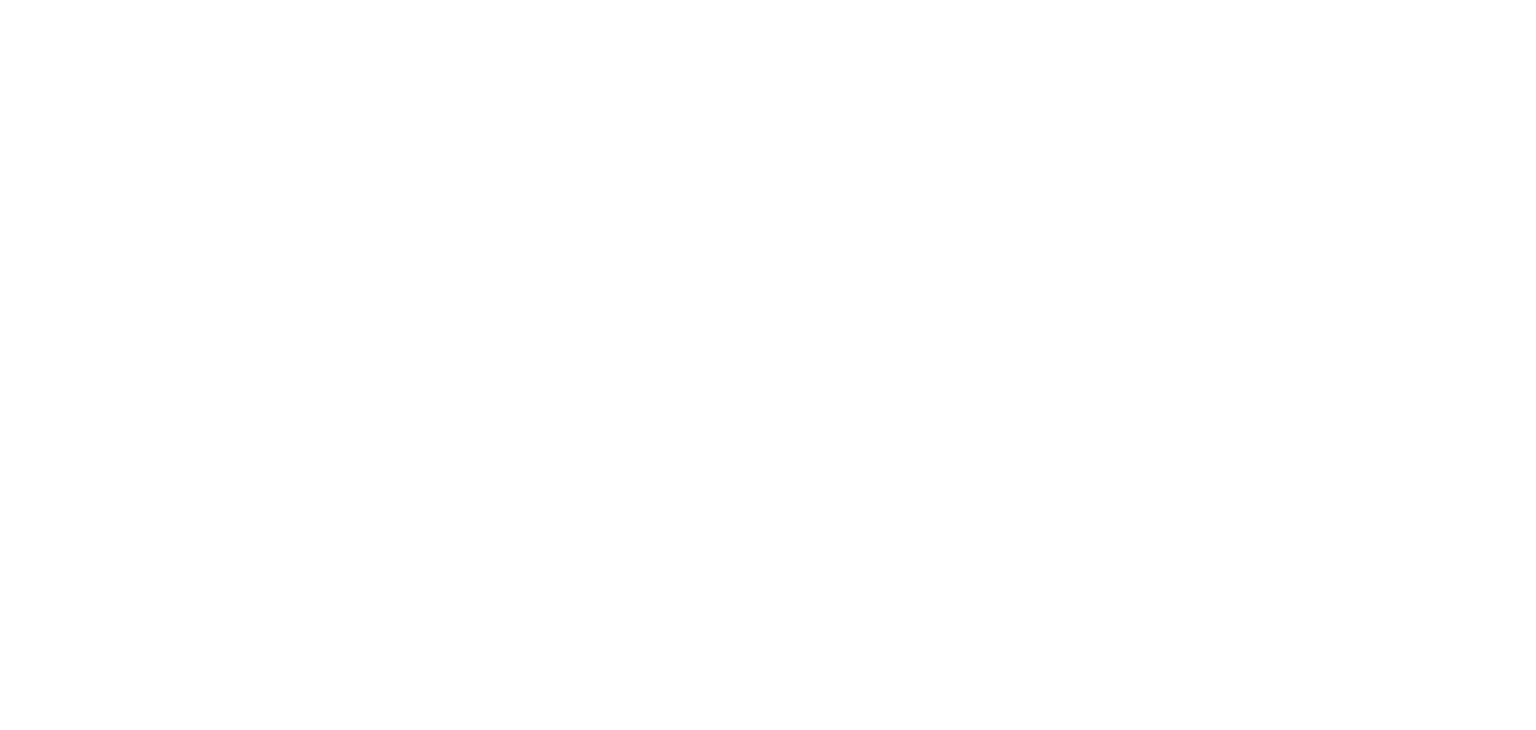 scroll, scrollTop: 0, scrollLeft: 0, axis: both 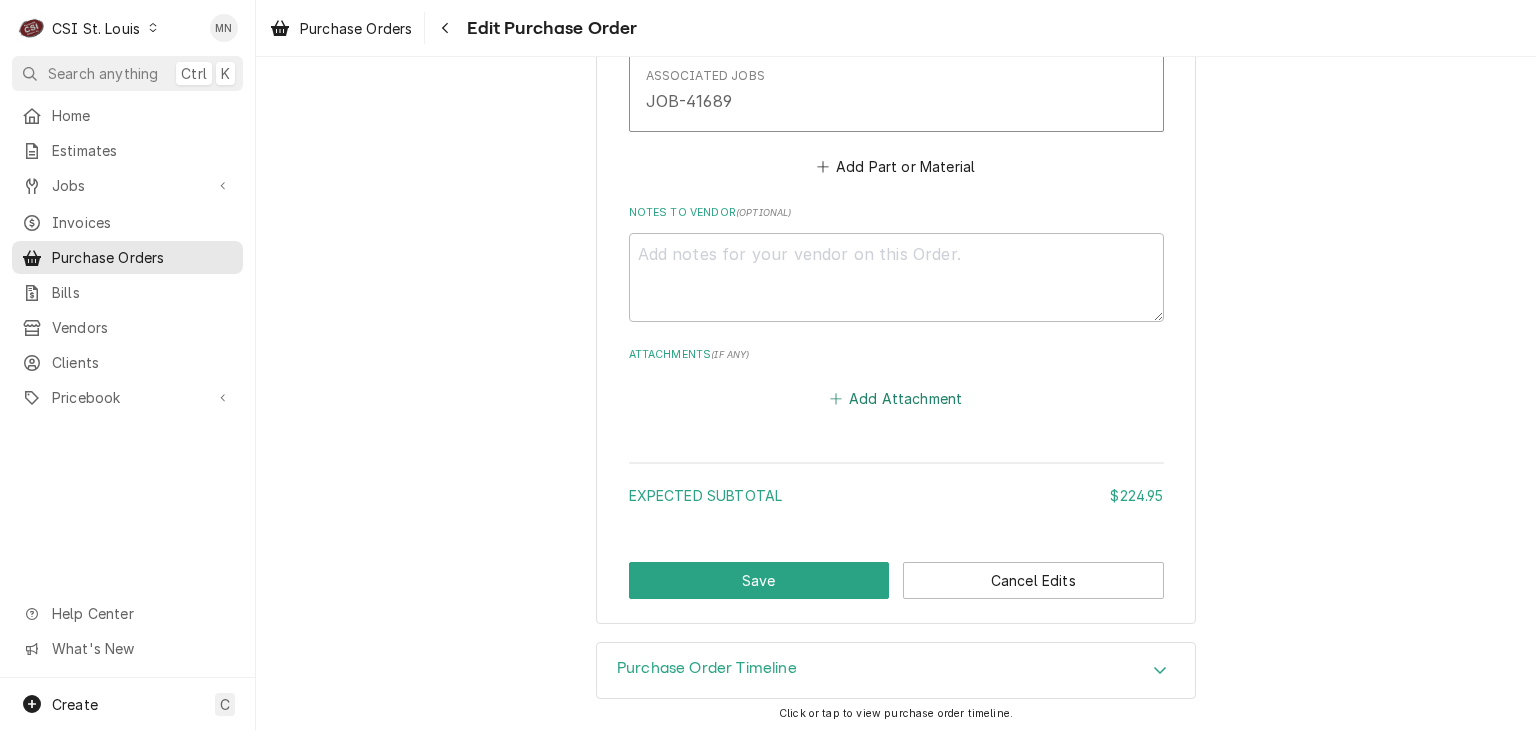 click on "Add Attachment" at bounding box center [896, 399] 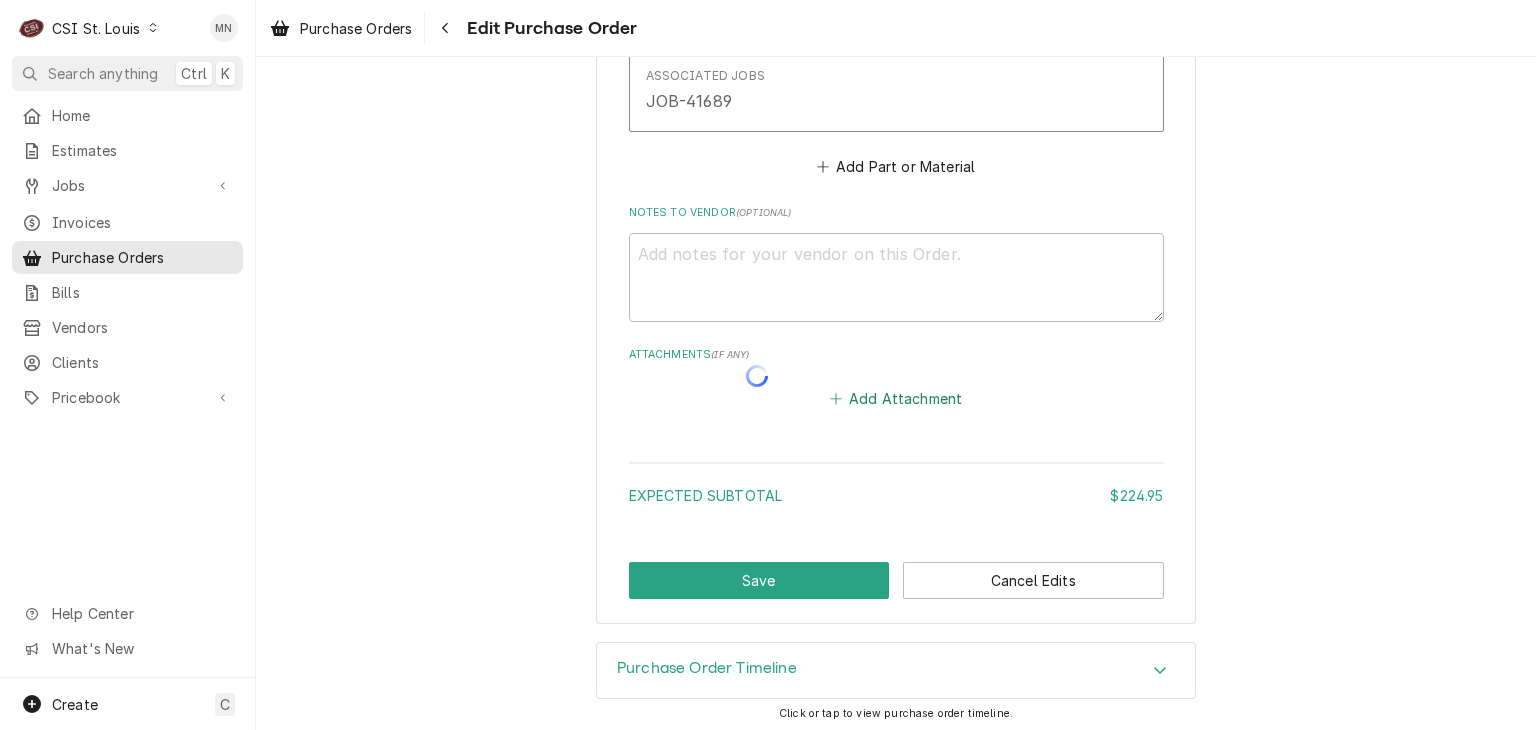 type on "x" 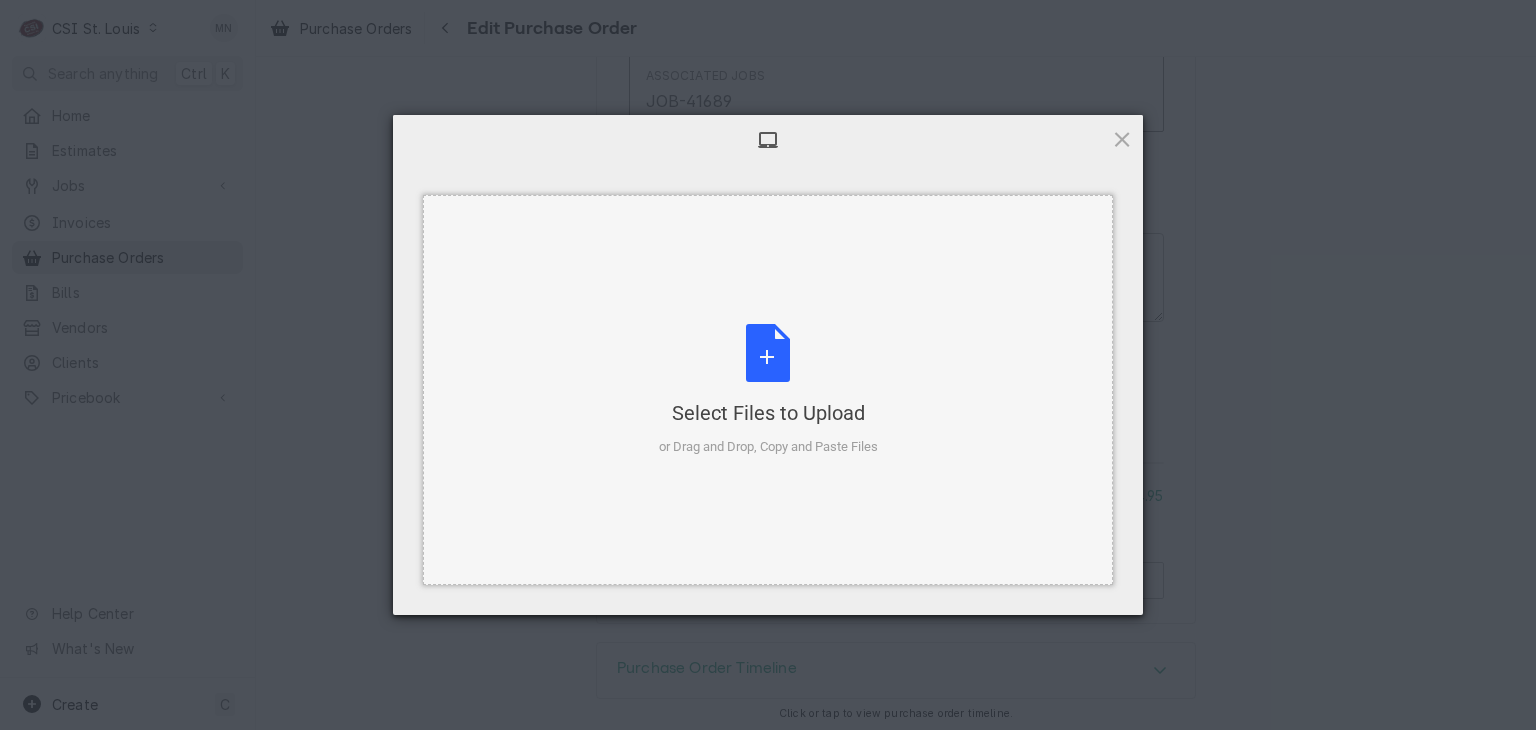 click on "Select Files to Upload
or Drag and Drop, Copy and Paste Files" at bounding box center (768, 390) 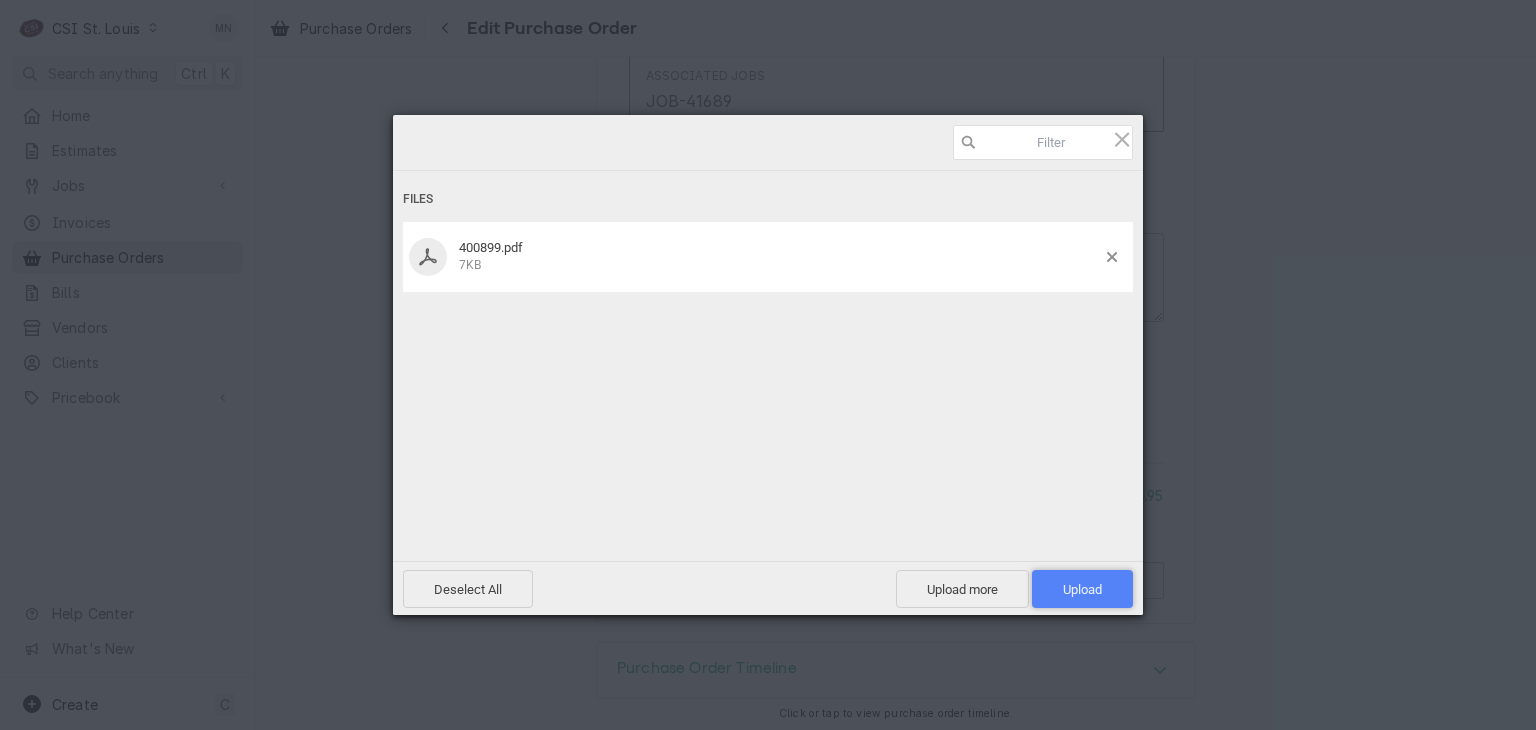 click on "Upload
1" at bounding box center (1082, 589) 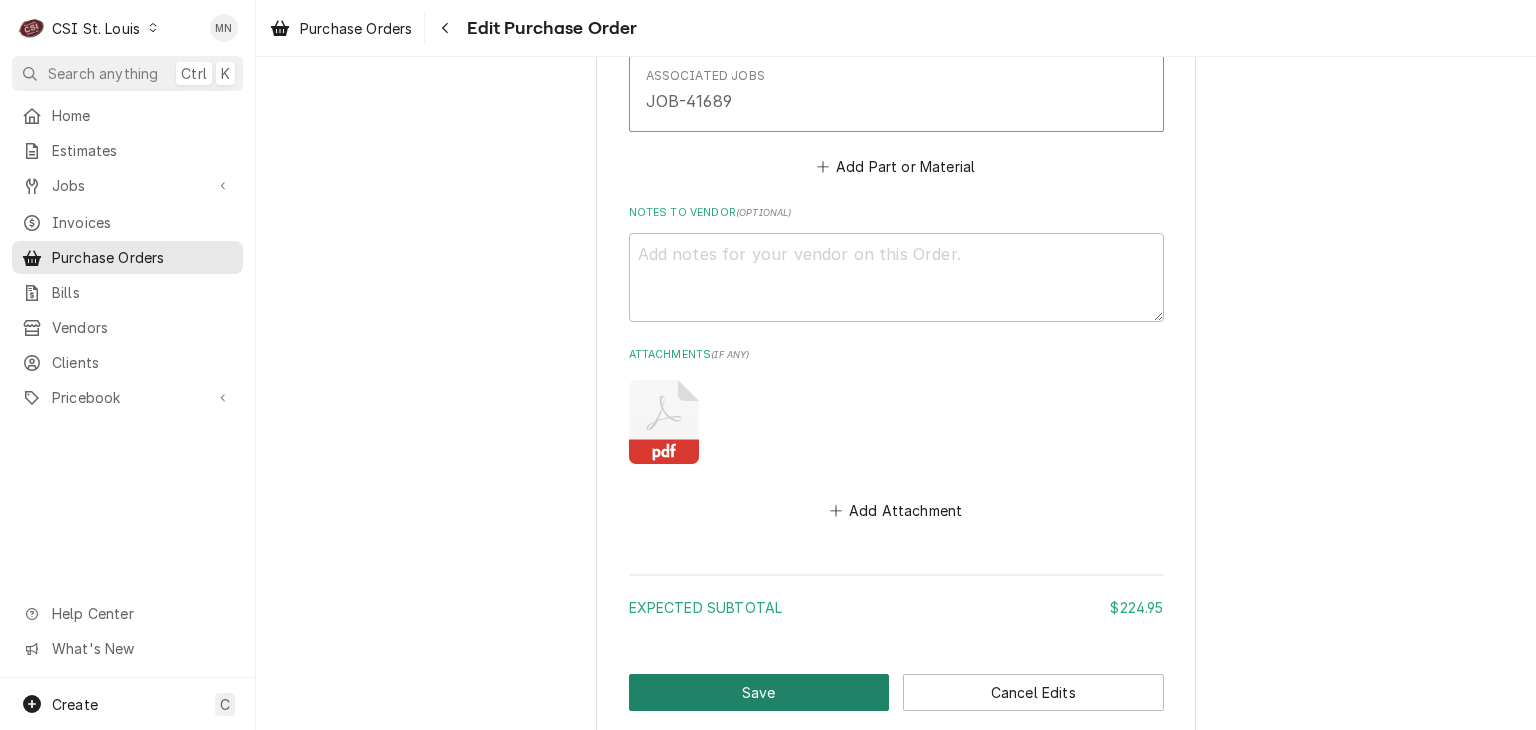 click on "Save" at bounding box center [759, 692] 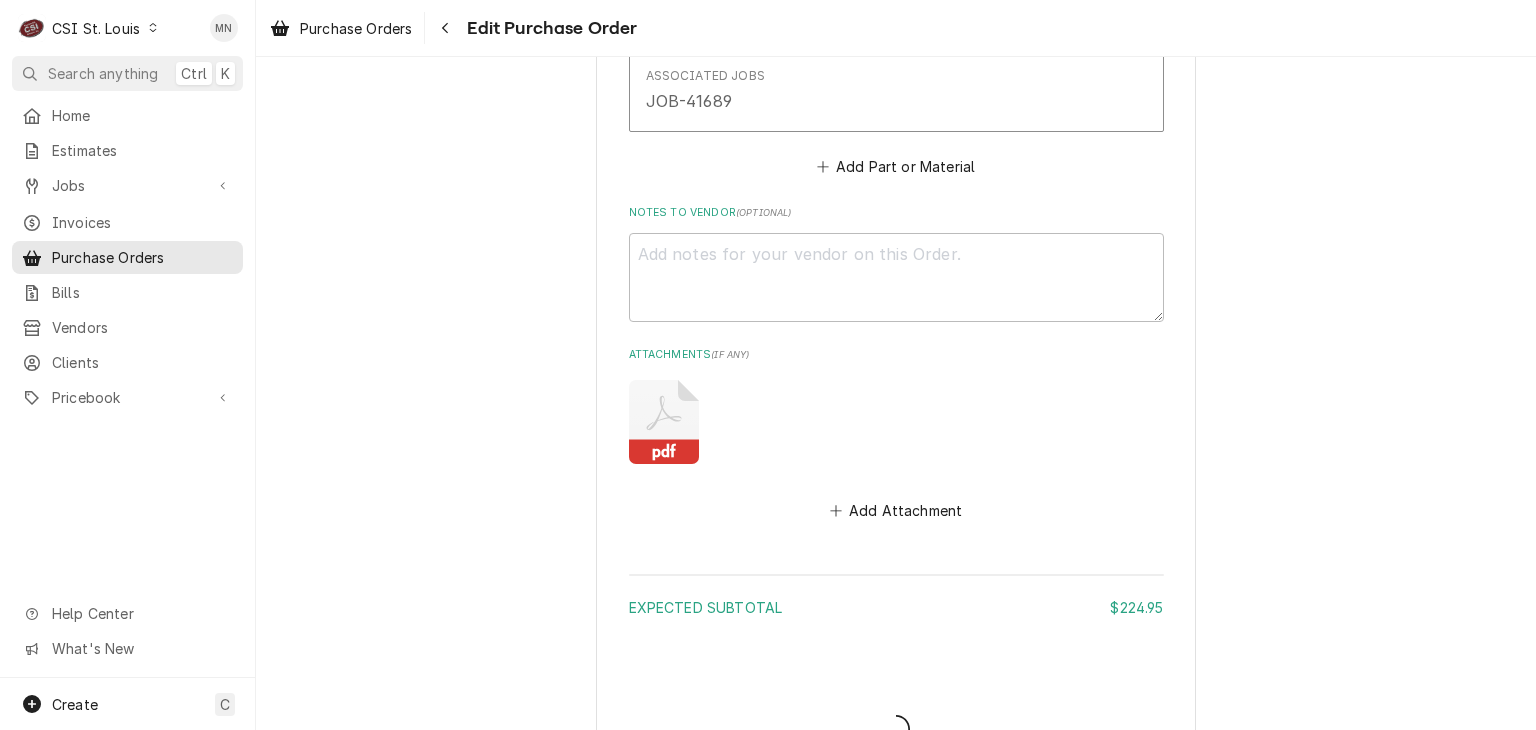 type on "x" 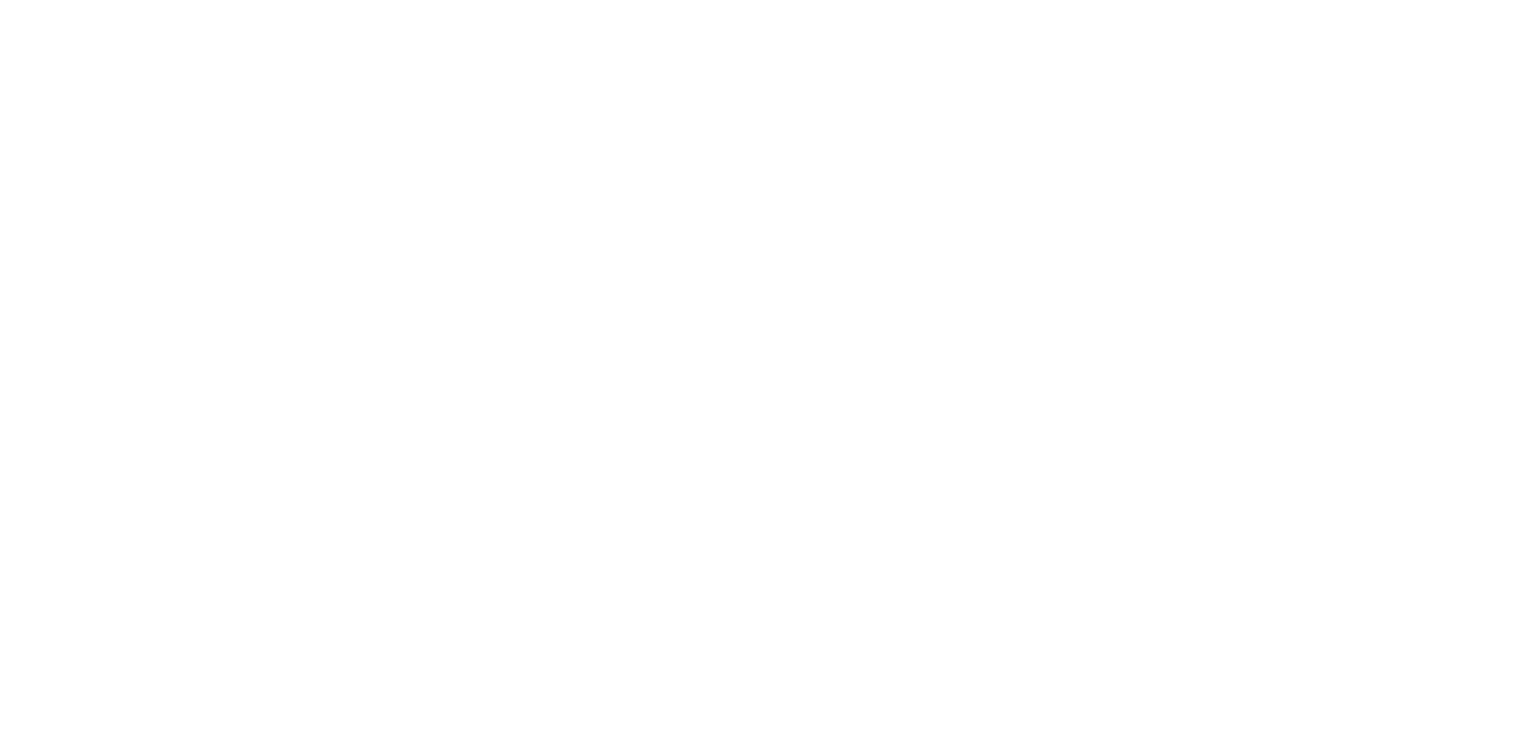 scroll, scrollTop: 0, scrollLeft: 0, axis: both 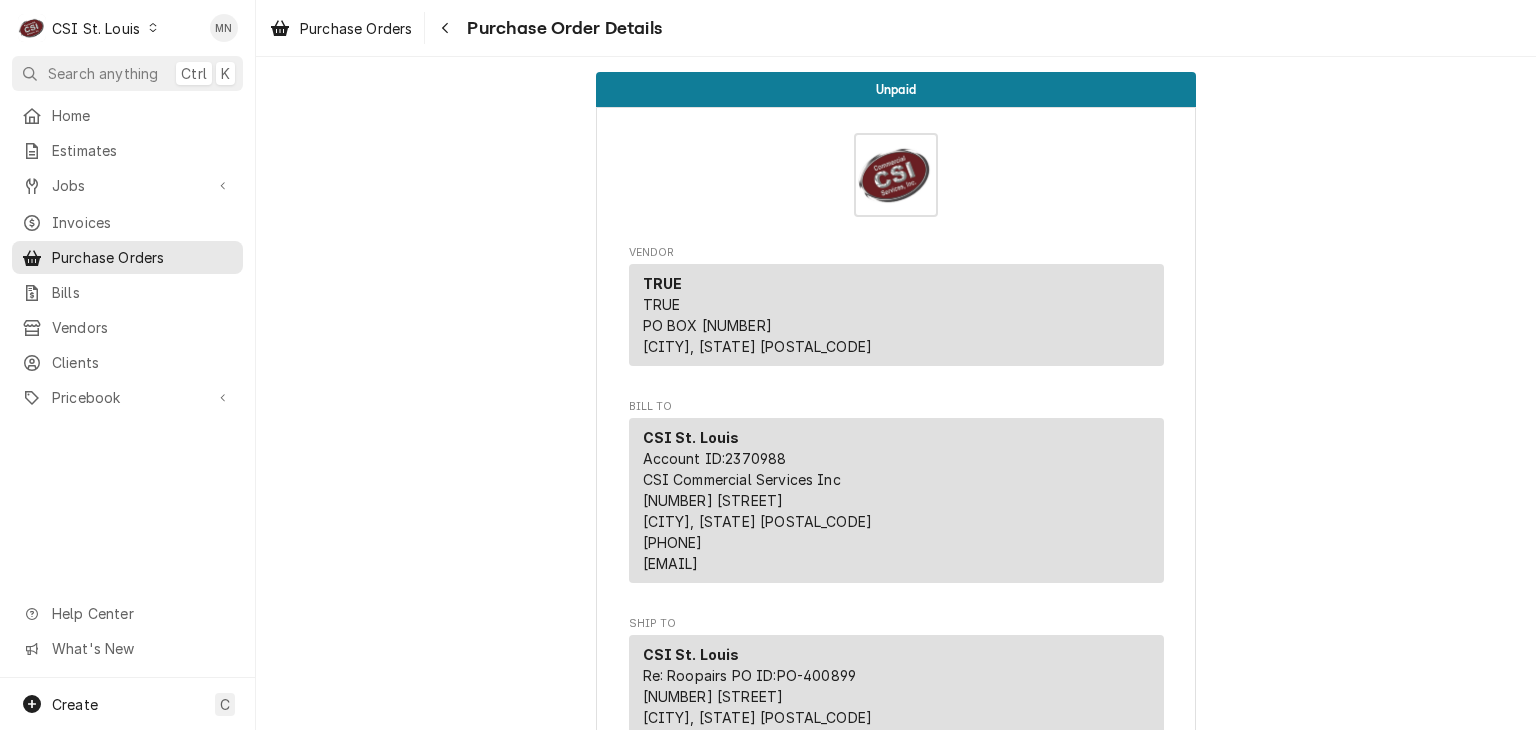 click on "CSI St. Louis" at bounding box center (96, 28) 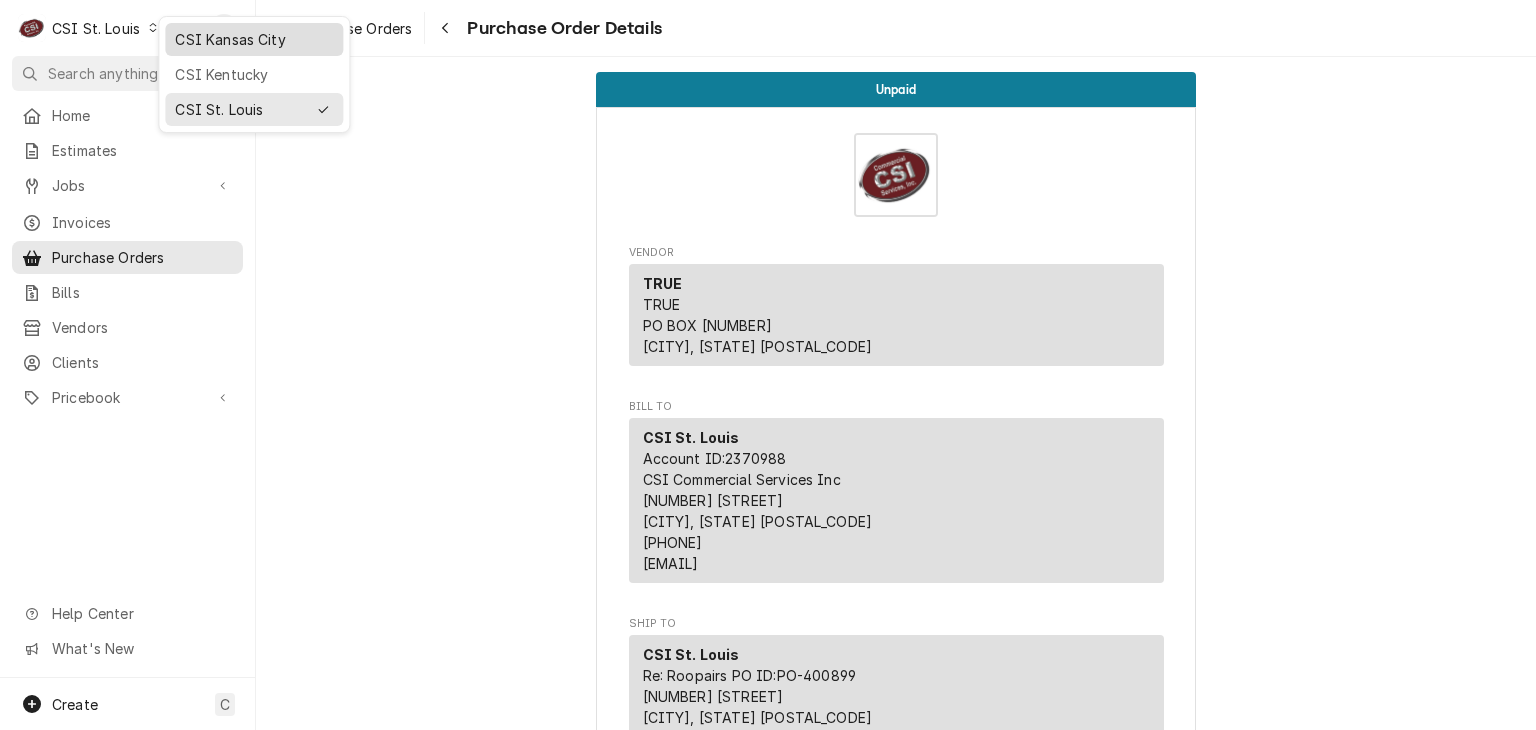 click on "CSI Kansas City" at bounding box center [254, 39] 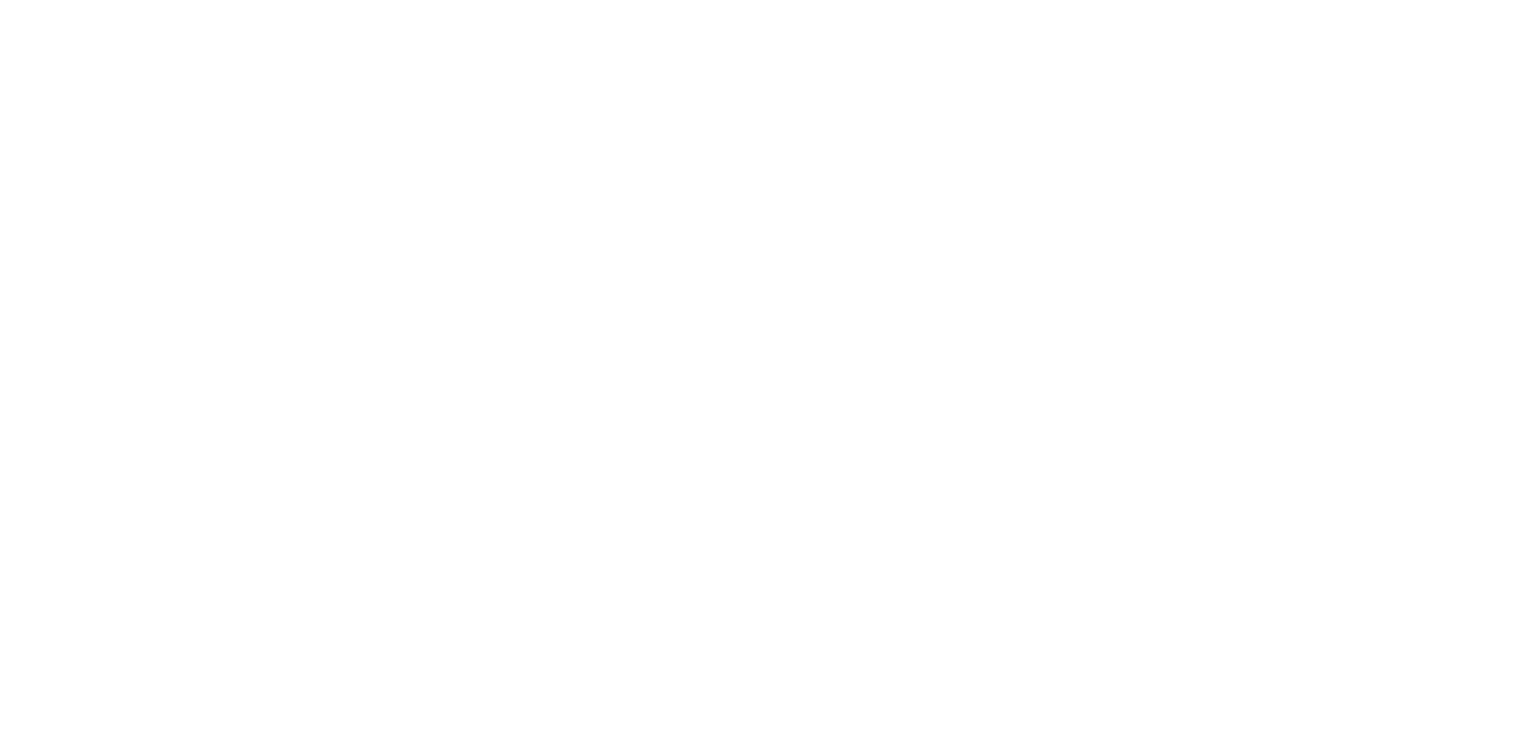 scroll, scrollTop: 0, scrollLeft: 0, axis: both 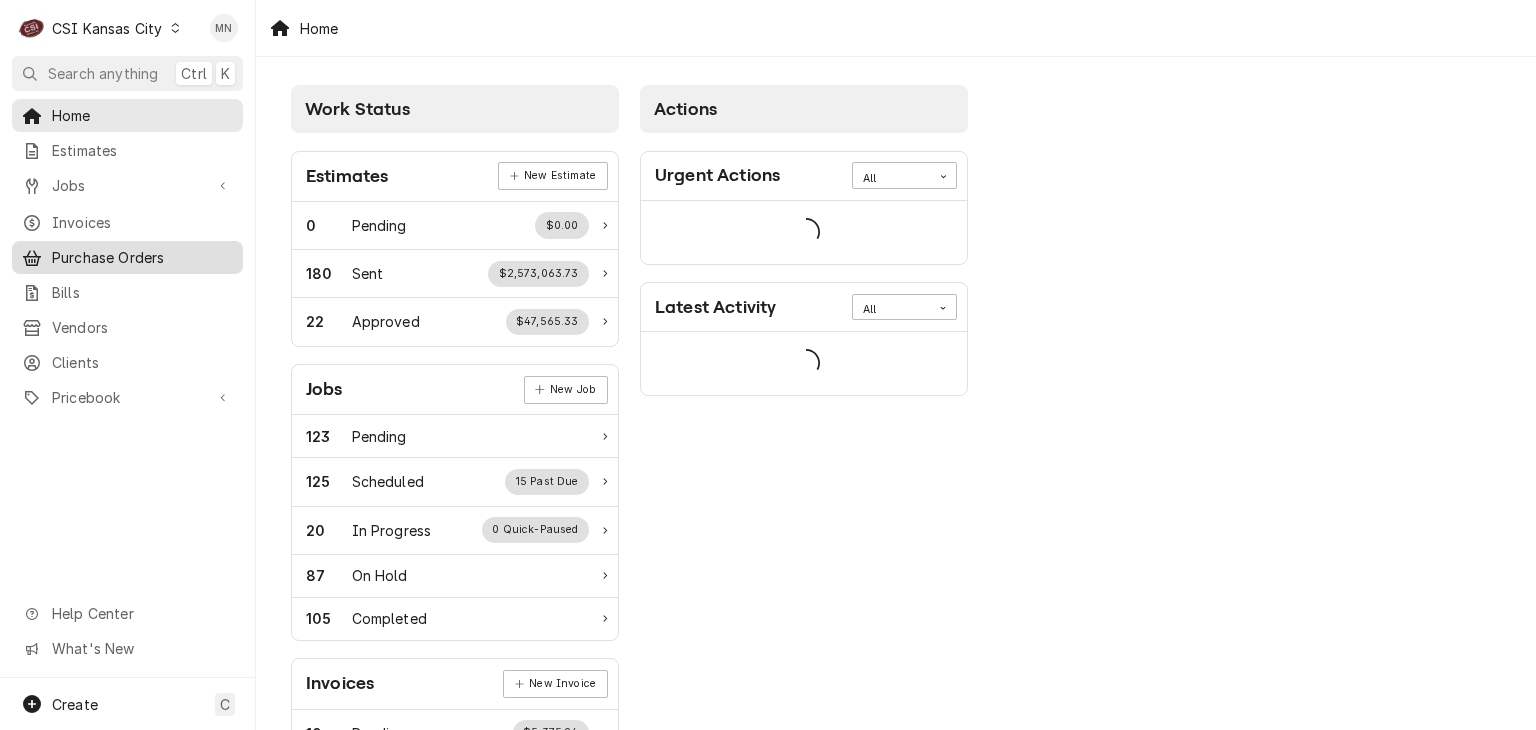 click on "Purchase Orders" at bounding box center [142, 257] 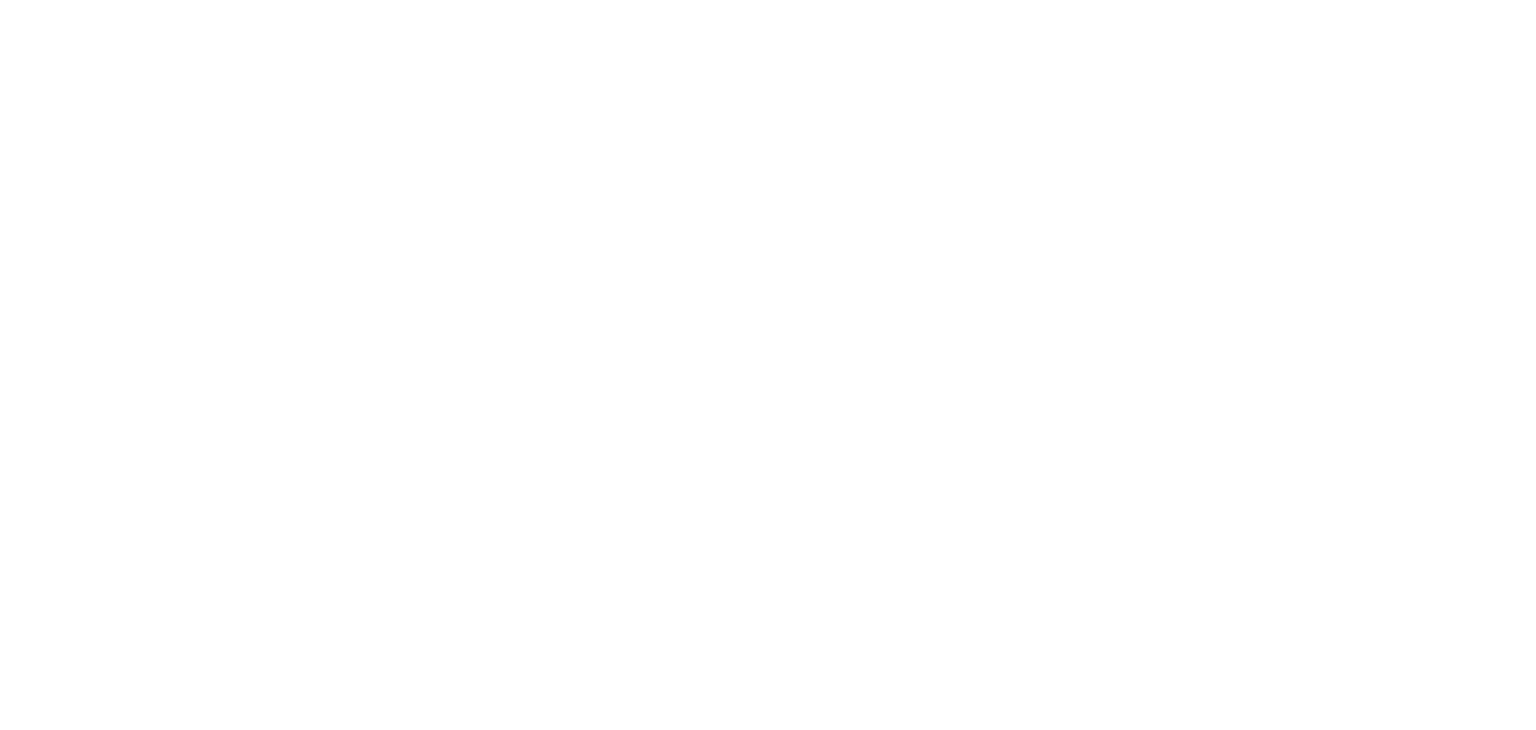 scroll, scrollTop: 0, scrollLeft: 0, axis: both 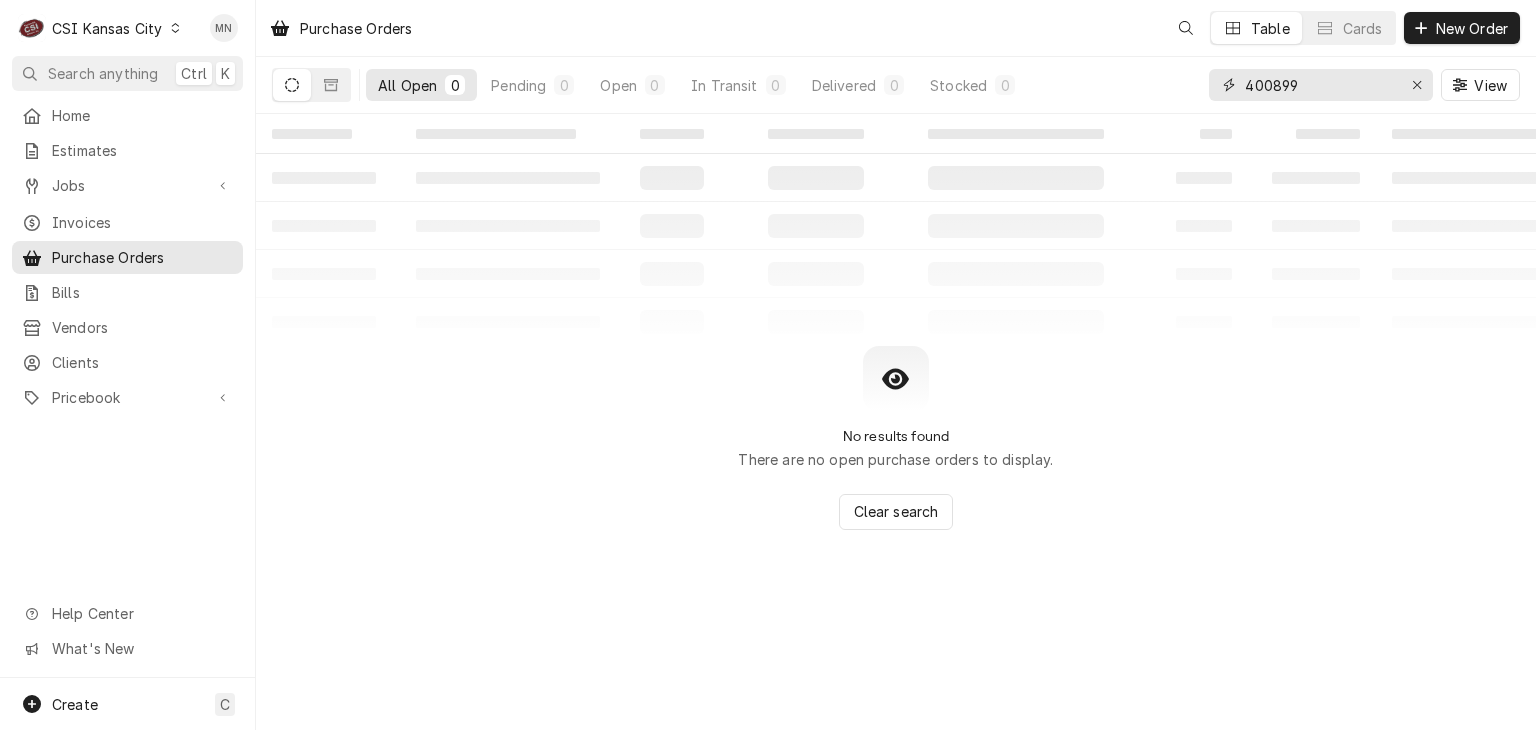 drag, startPoint x: 1307, startPoint y: 92, endPoint x: 1096, endPoint y: 91, distance: 211.00237 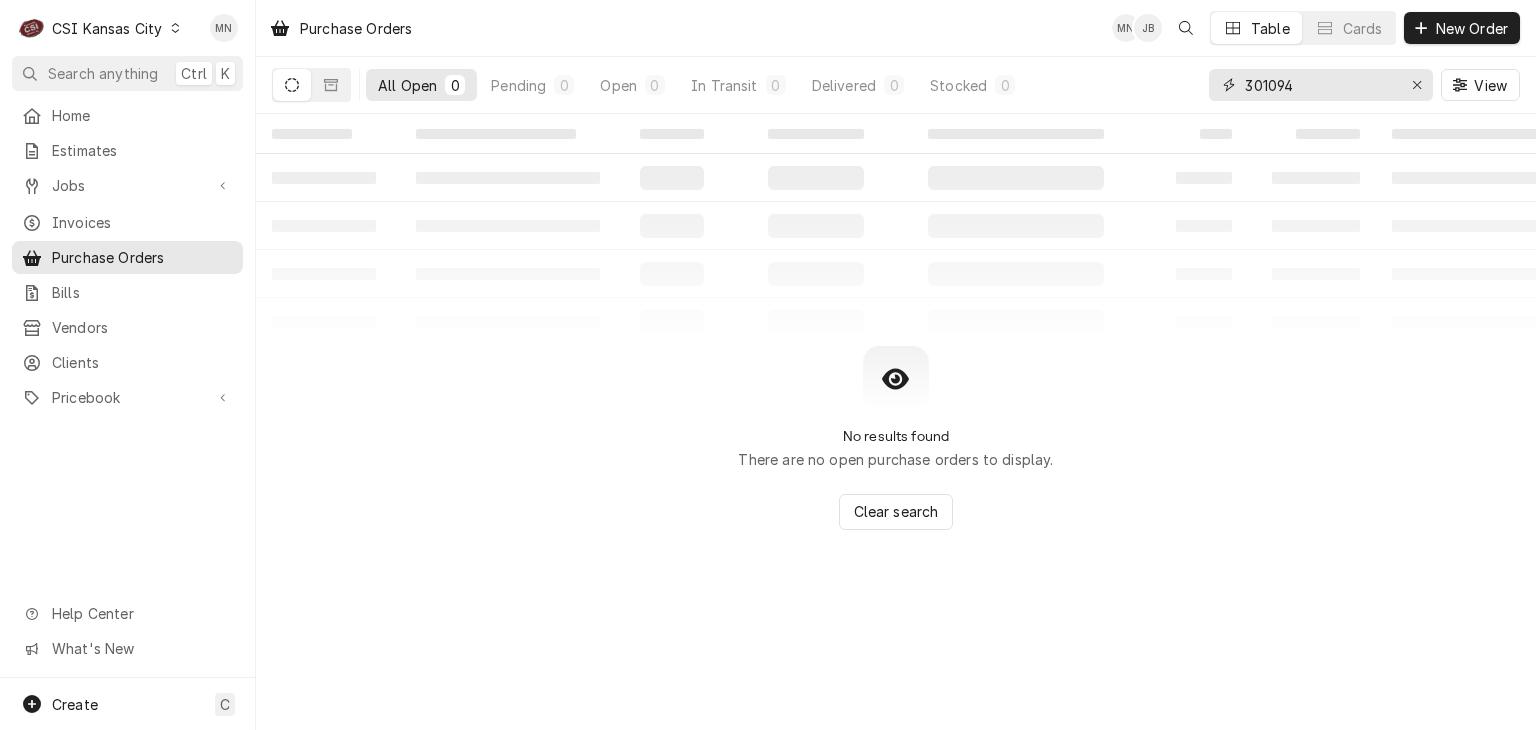 type on "301094" 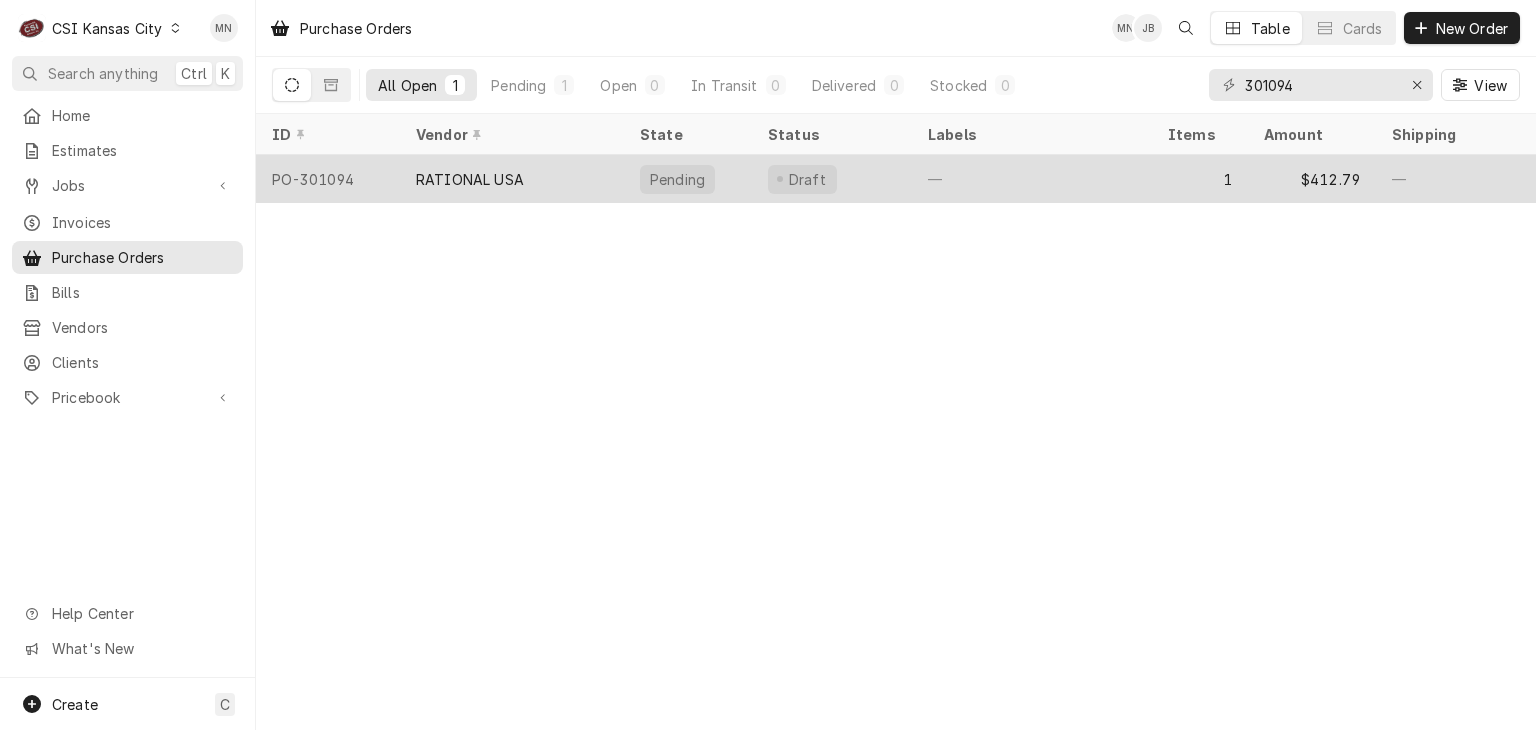 click on "RATIONAL USA" at bounding box center [512, 179] 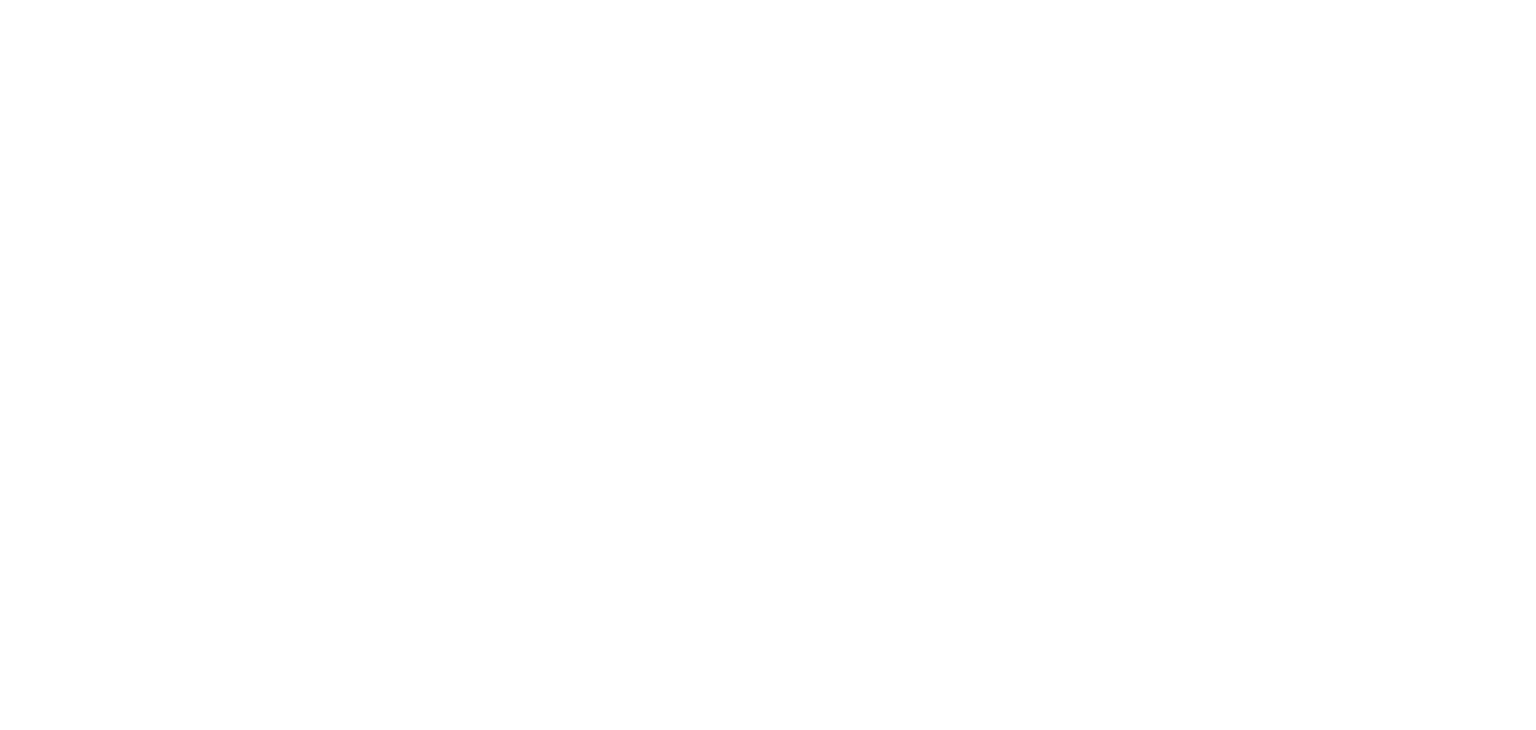scroll, scrollTop: 0, scrollLeft: 0, axis: both 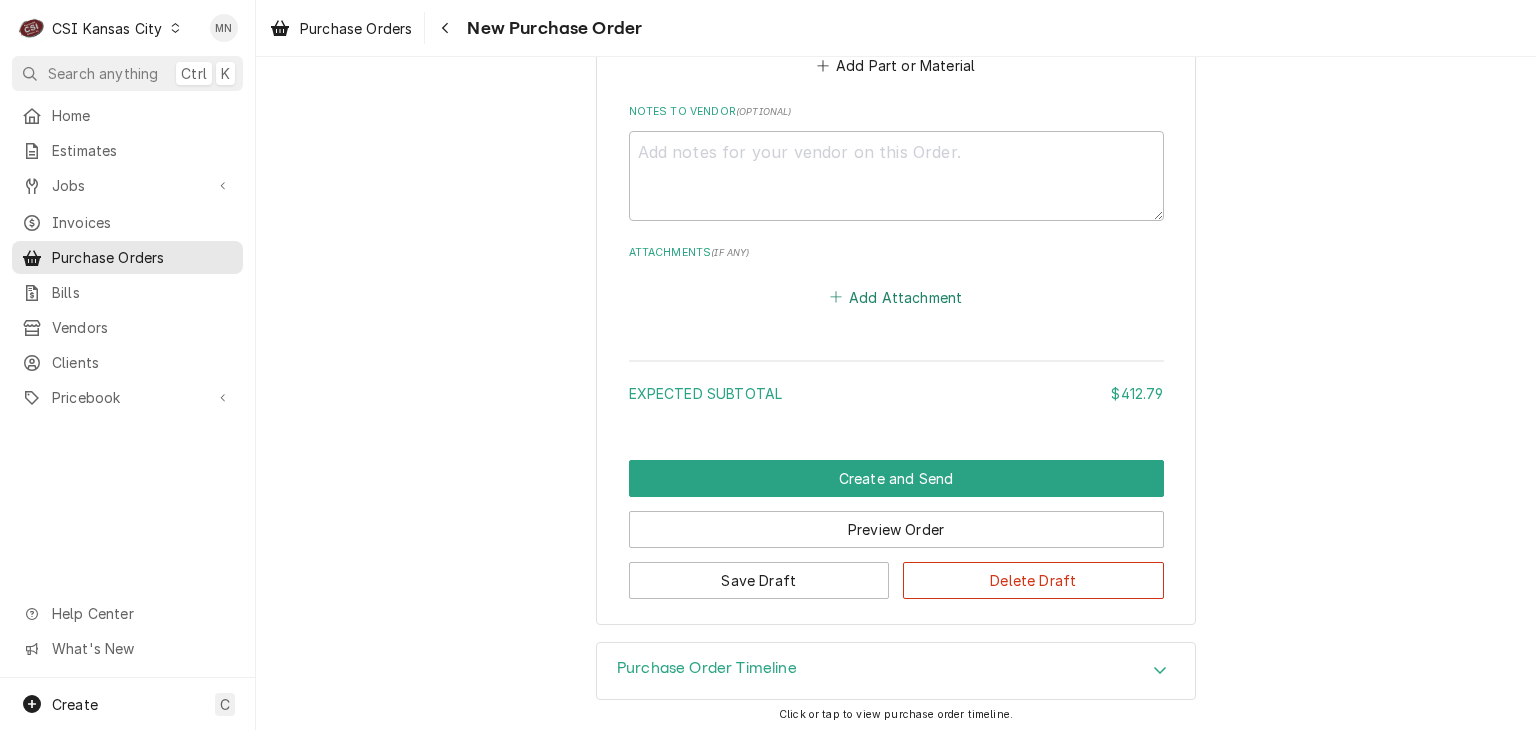 click on "Add Attachment" at bounding box center (896, 297) 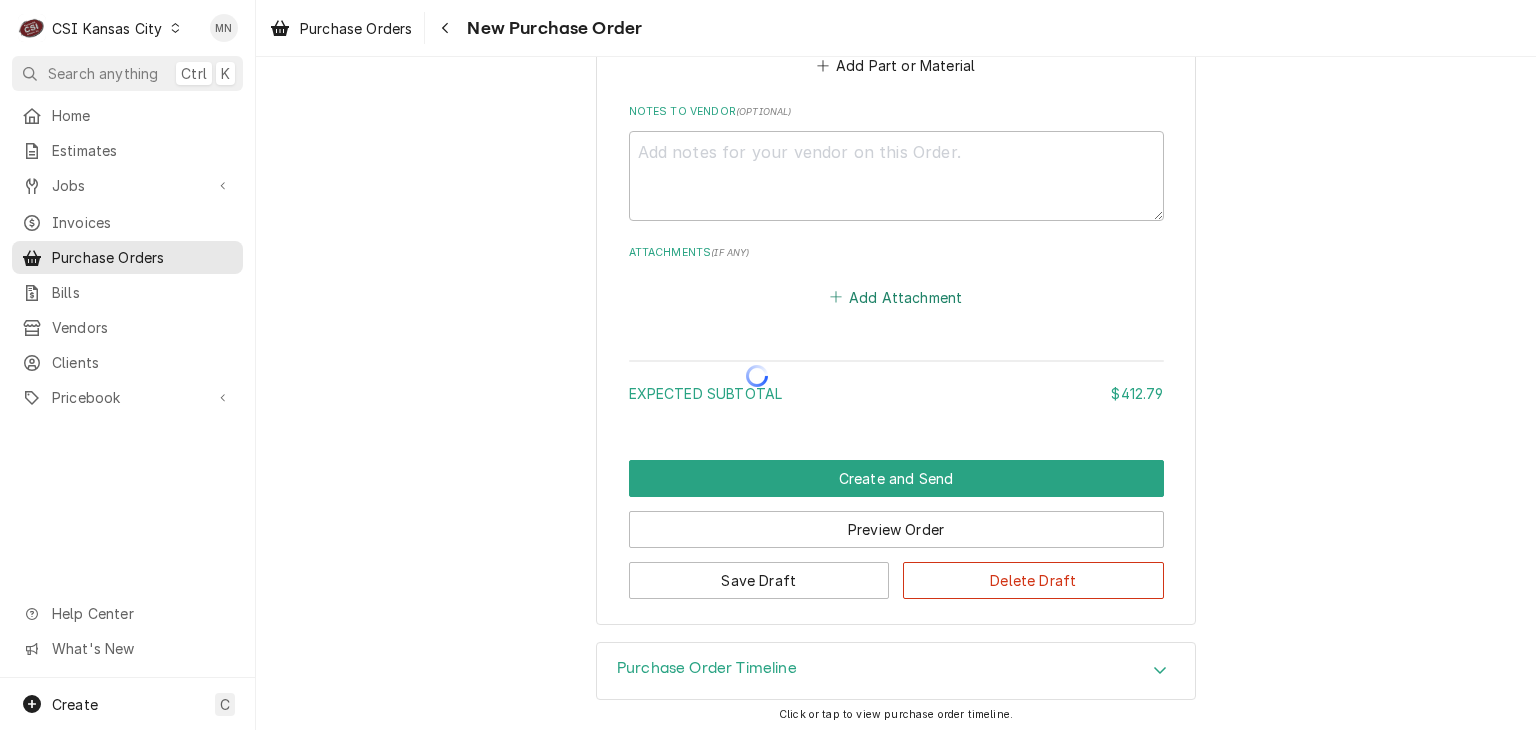 type on "x" 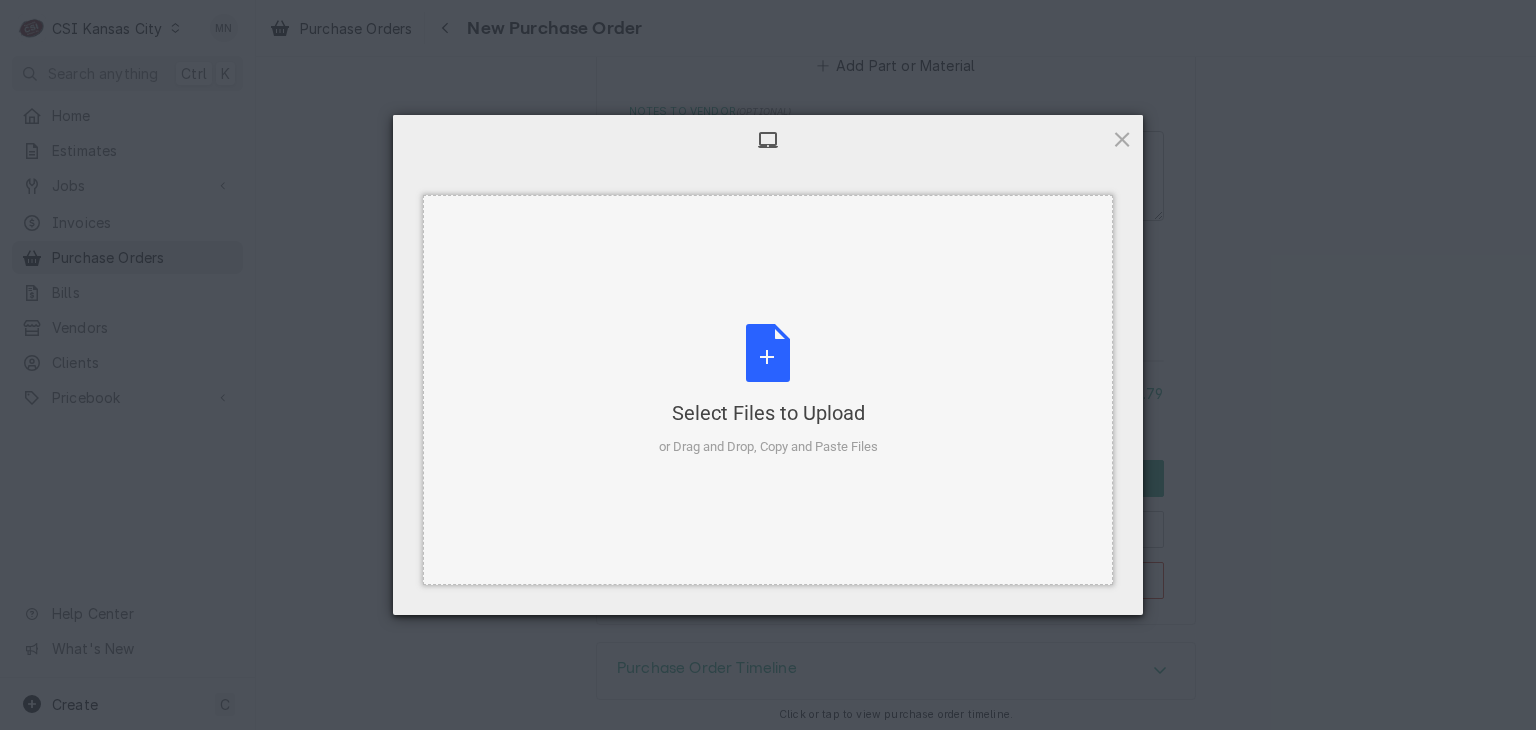 click on "Select Files to Upload
or Drag and Drop, Copy and Paste Files" at bounding box center [768, 390] 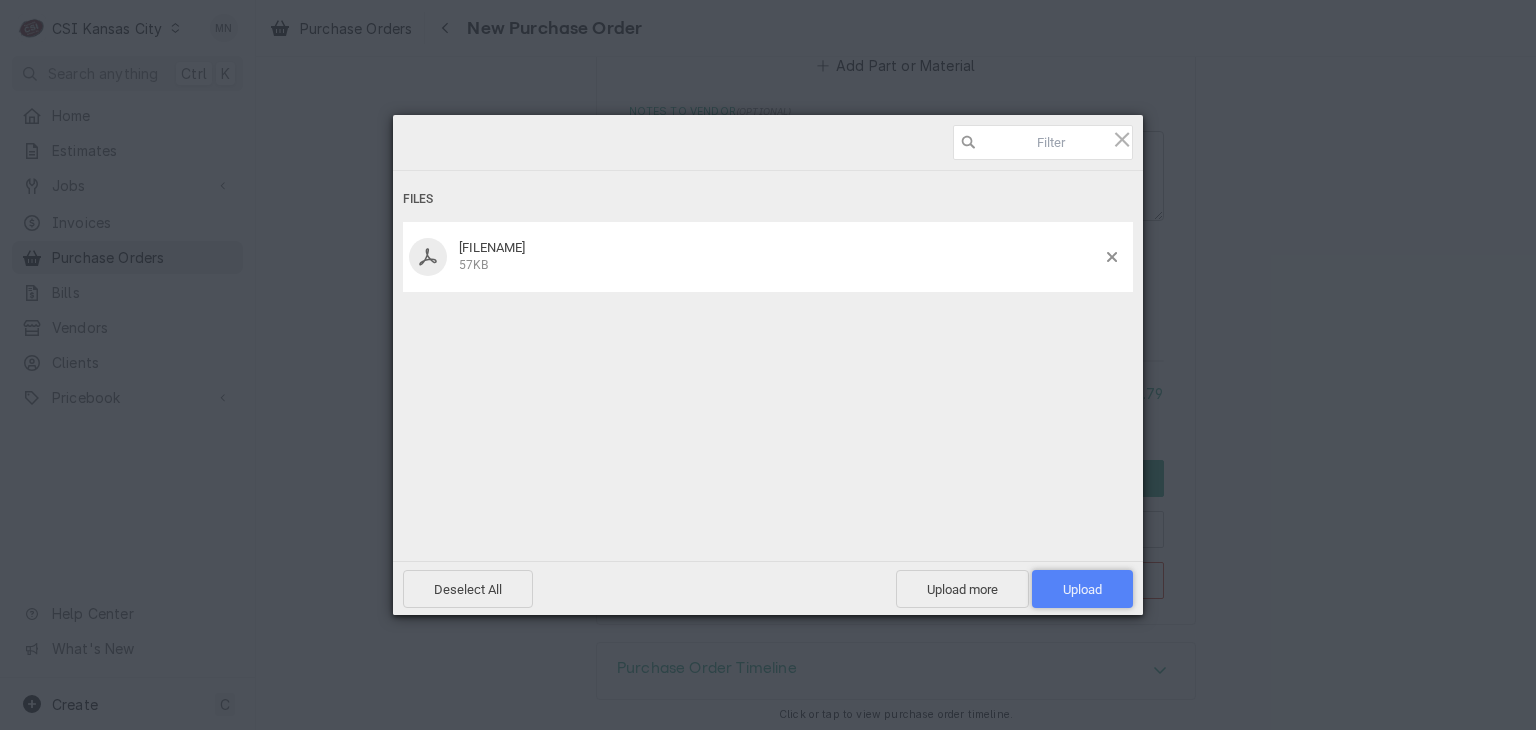 click on "Upload
1" at bounding box center (1082, 589) 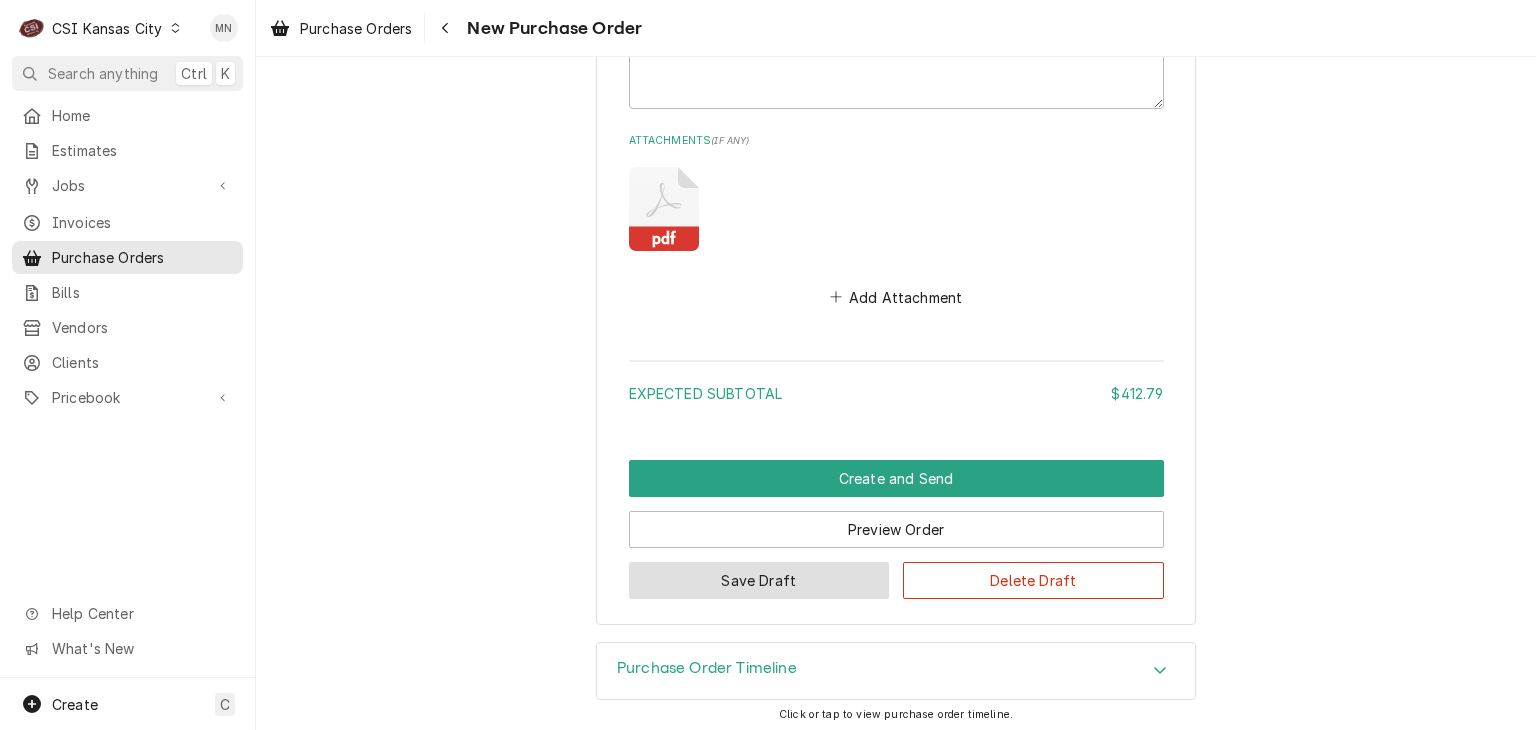 click on "Save Draft" at bounding box center (759, 580) 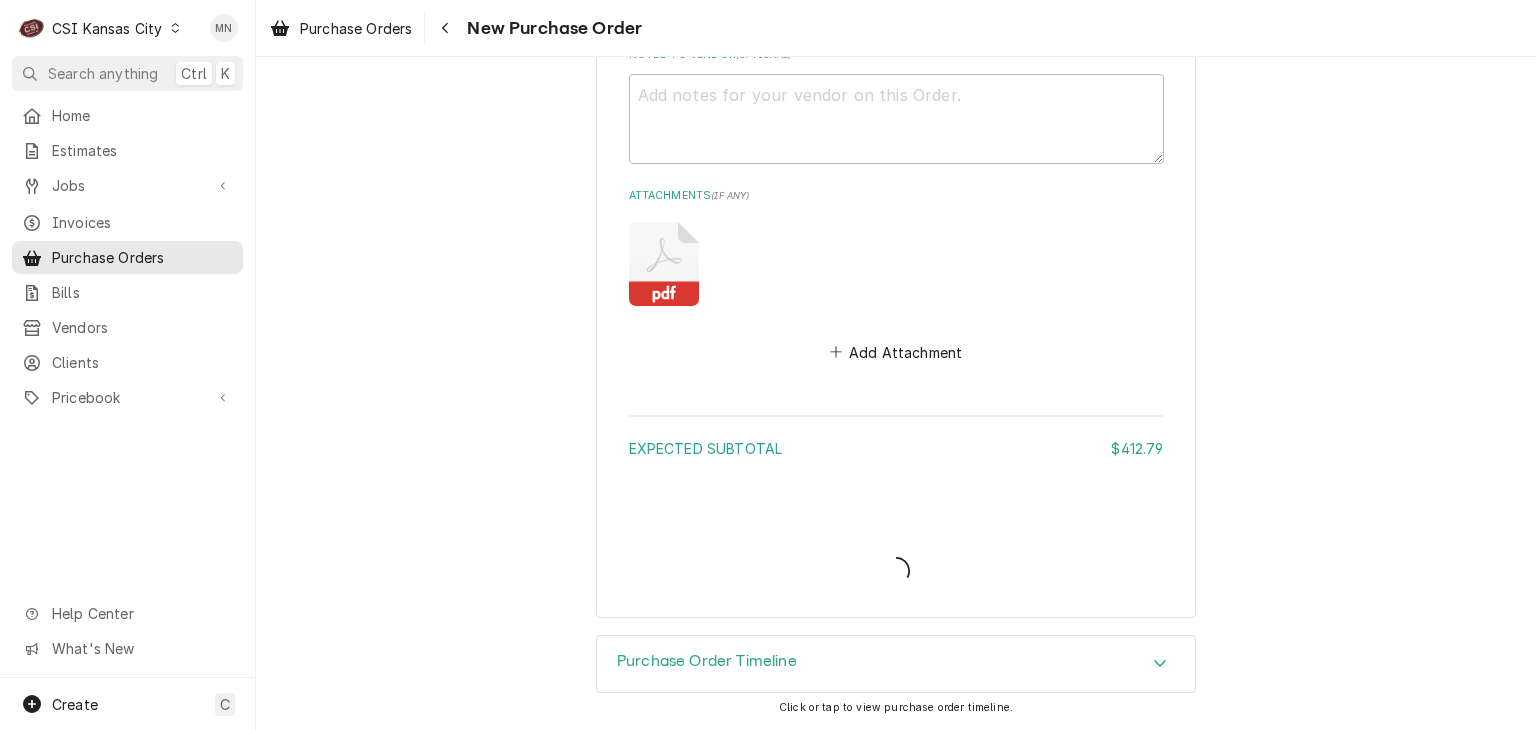 scroll, scrollTop: 1301, scrollLeft: 0, axis: vertical 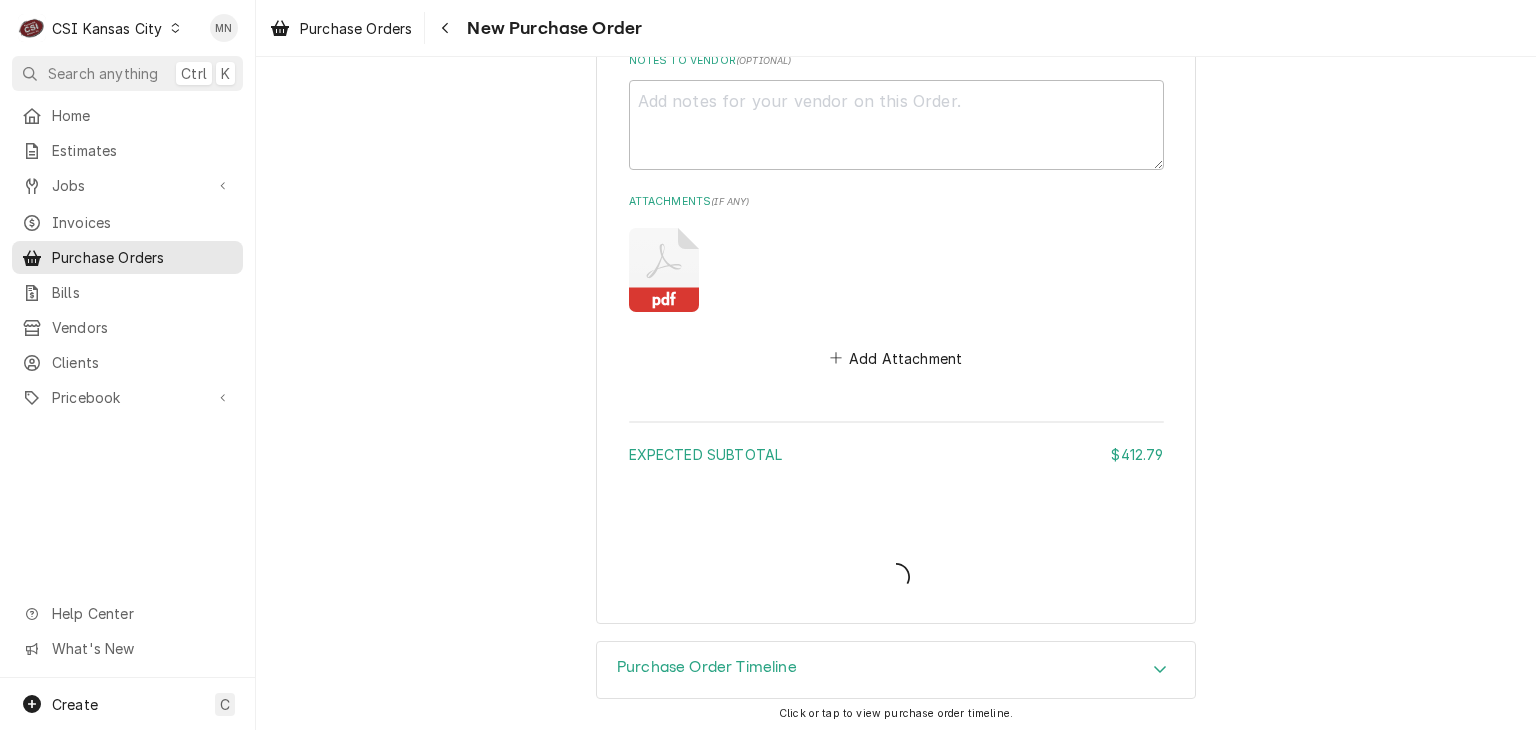 type on "x" 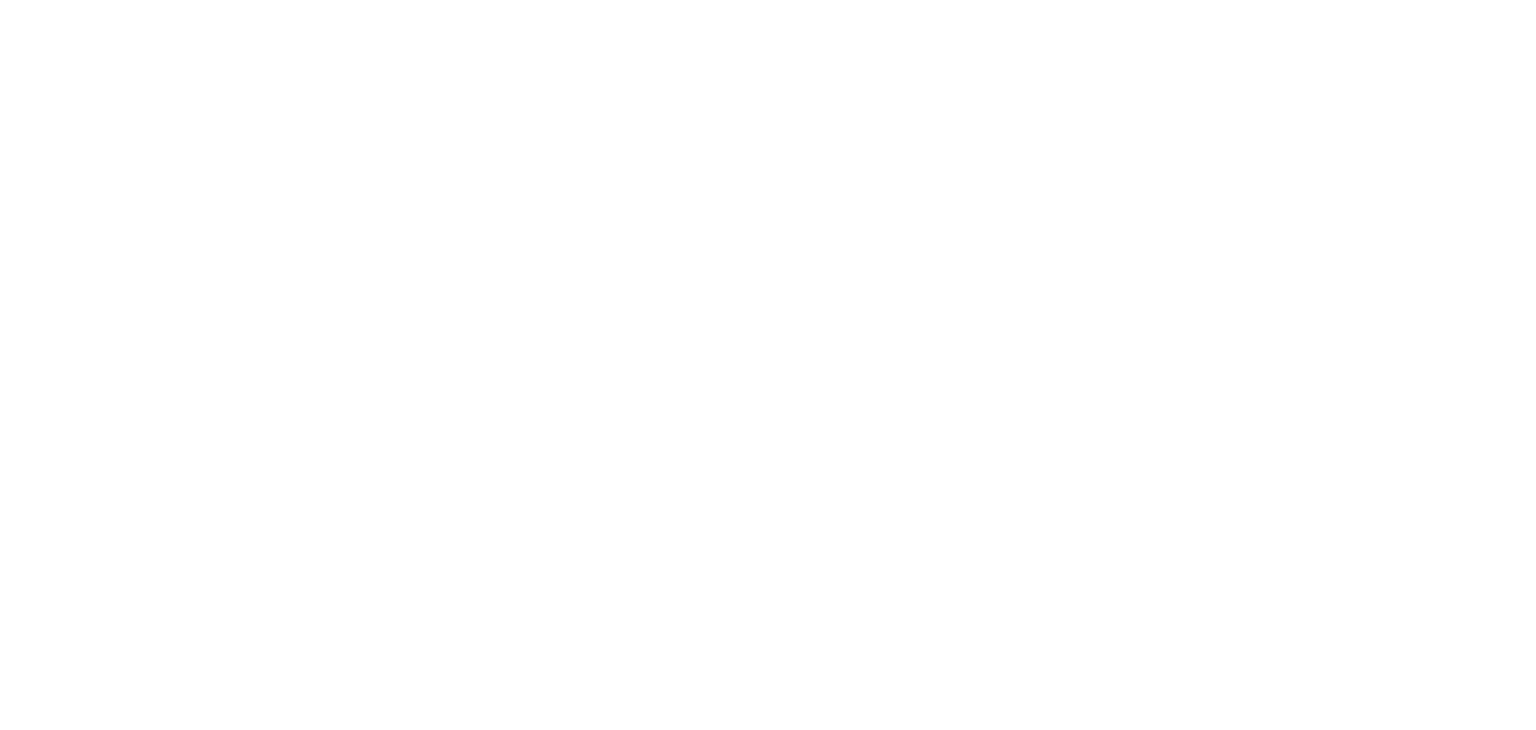 scroll, scrollTop: 0, scrollLeft: 0, axis: both 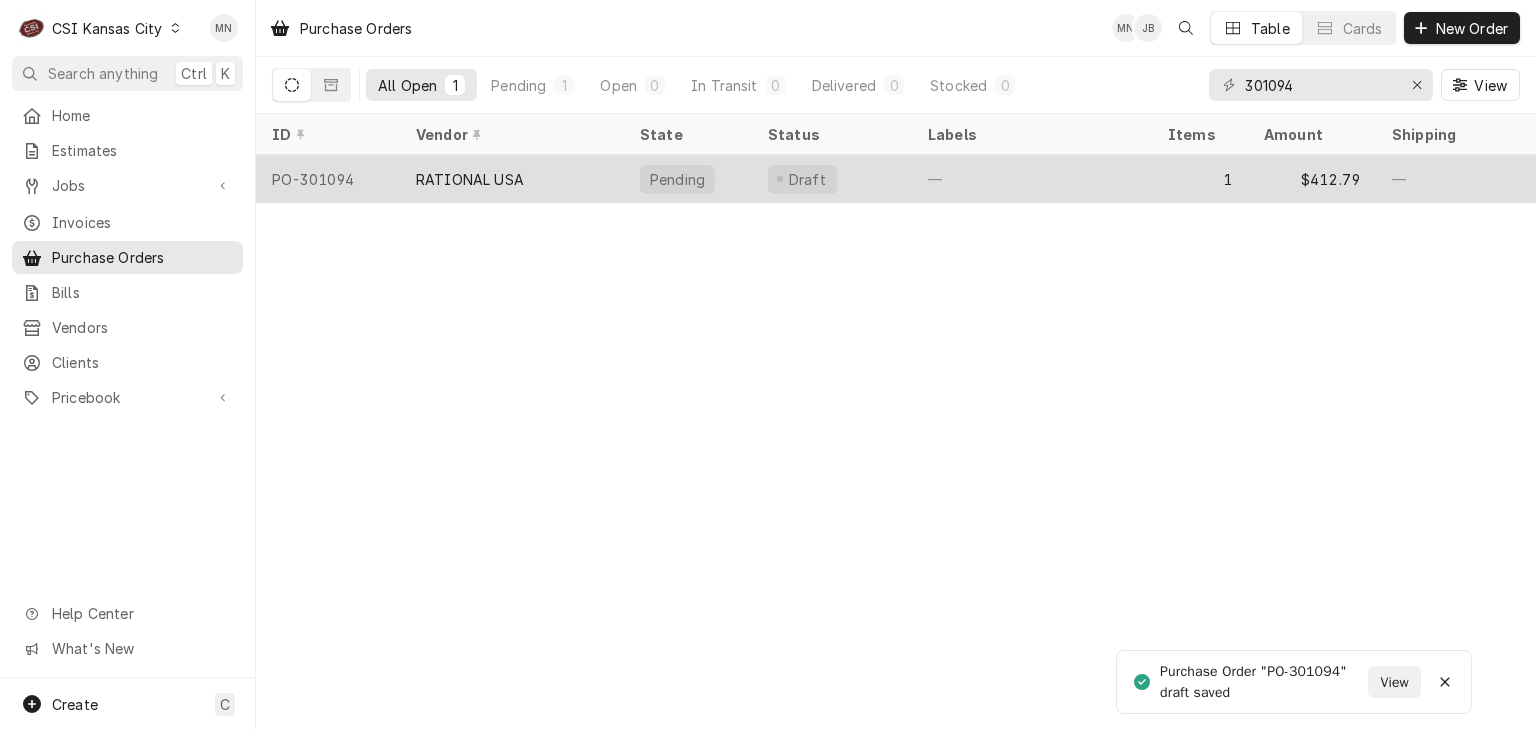 click on "RATIONAL USA" at bounding box center (512, 179) 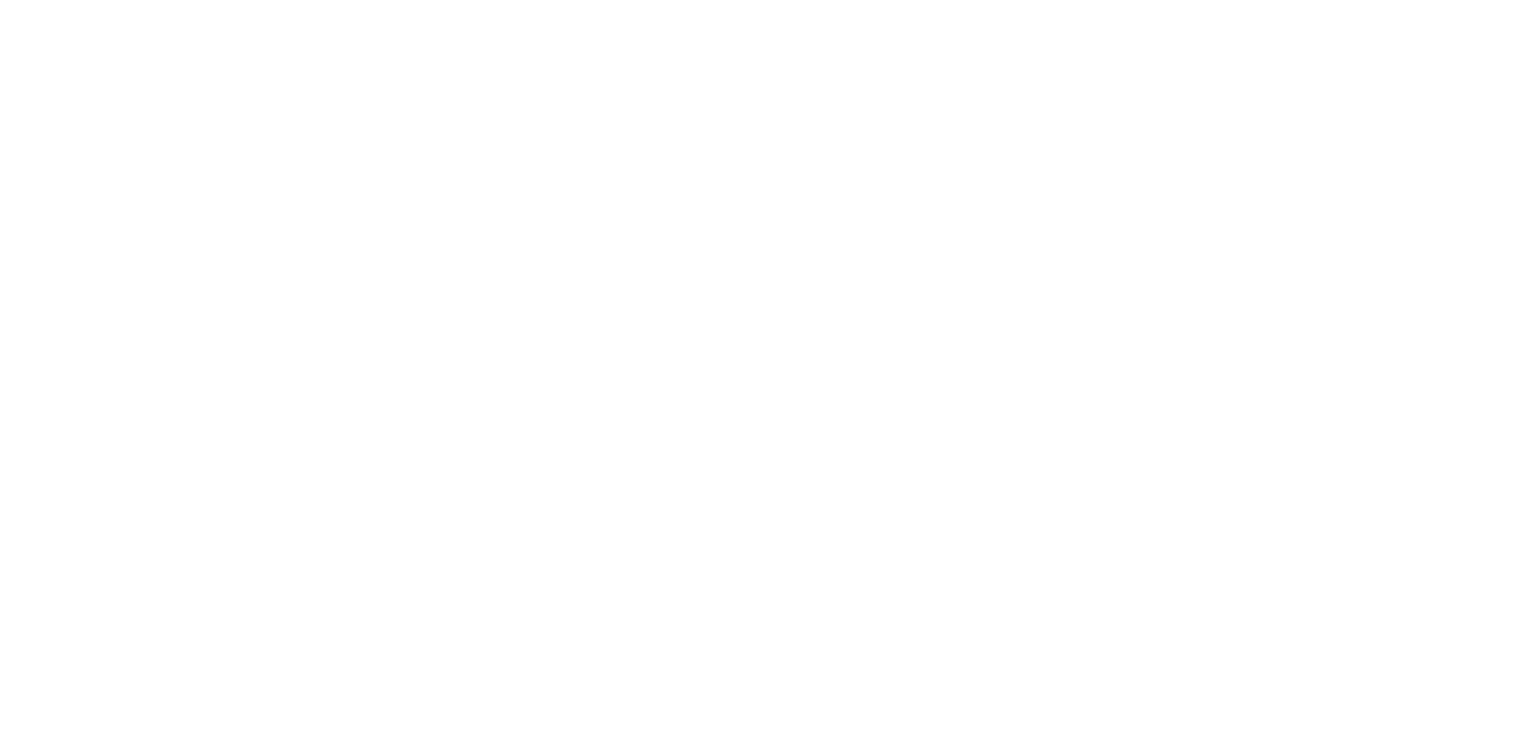 scroll, scrollTop: 0, scrollLeft: 0, axis: both 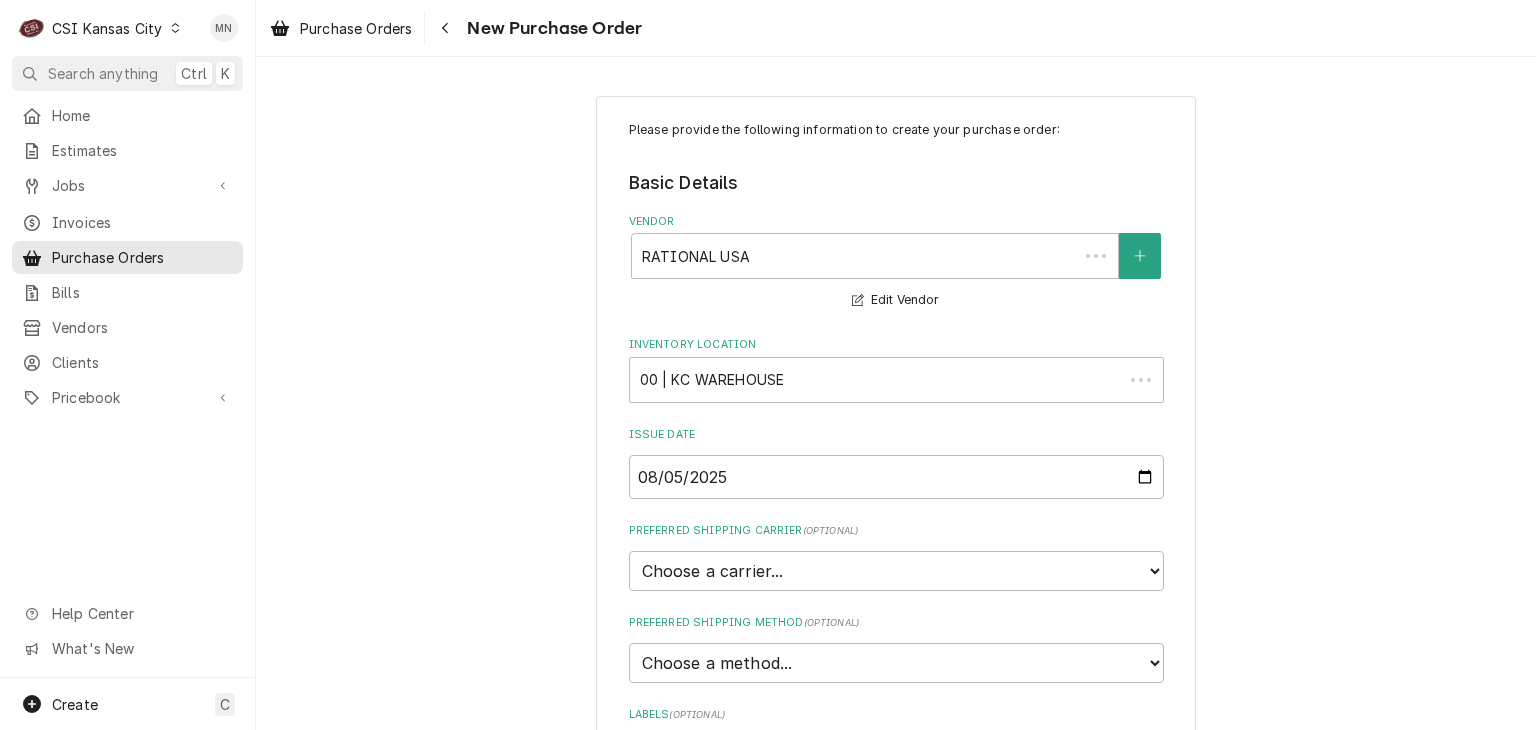 type on "x" 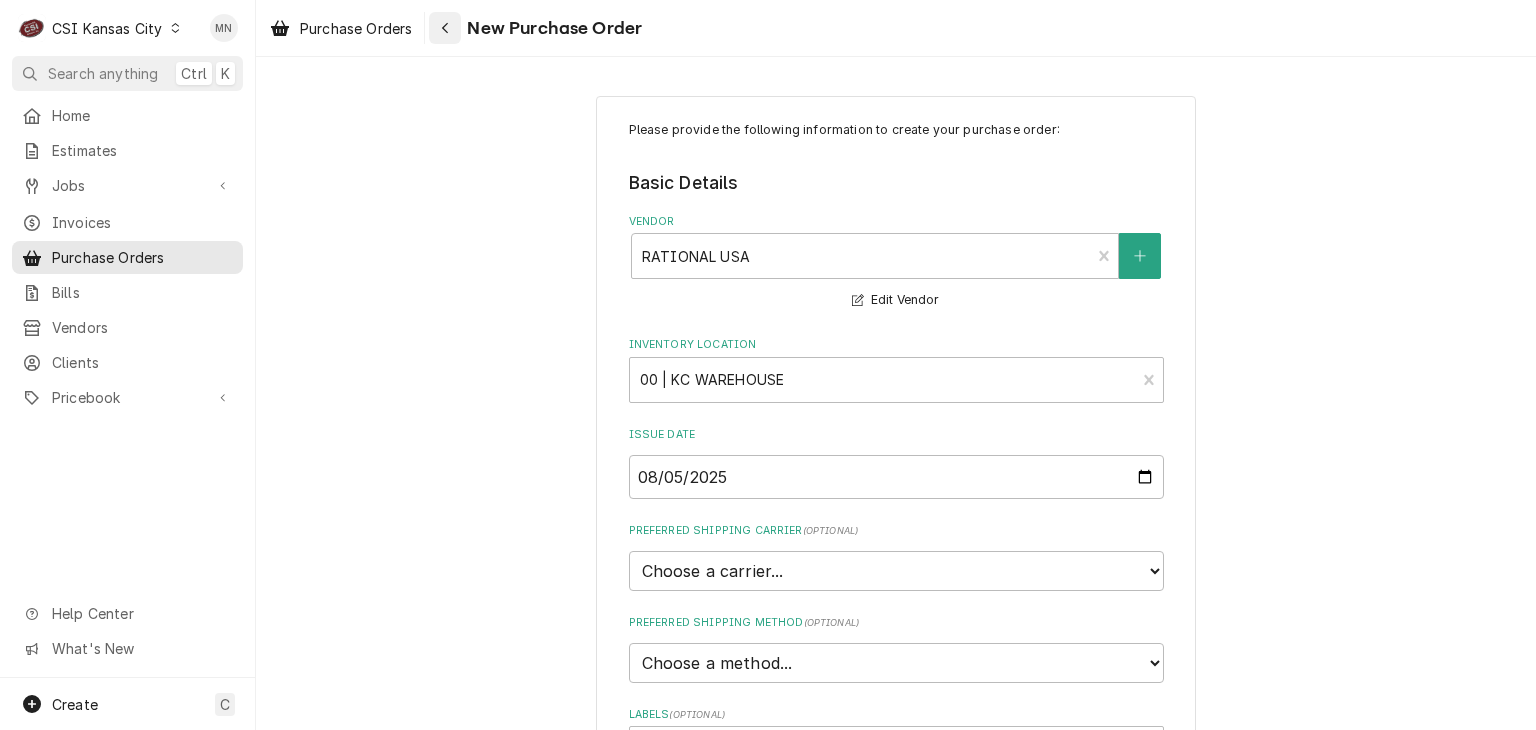 click at bounding box center (445, 28) 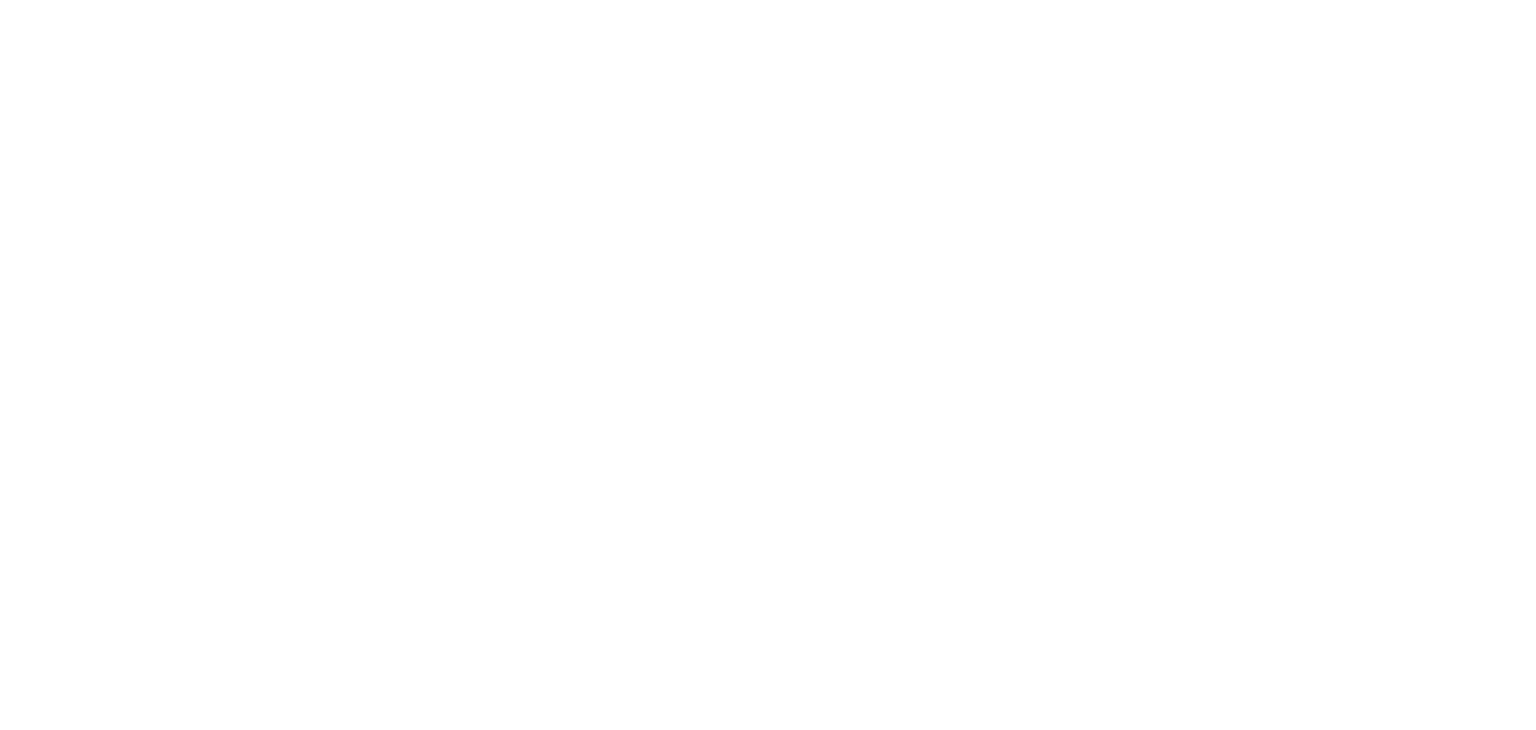 scroll, scrollTop: 0, scrollLeft: 0, axis: both 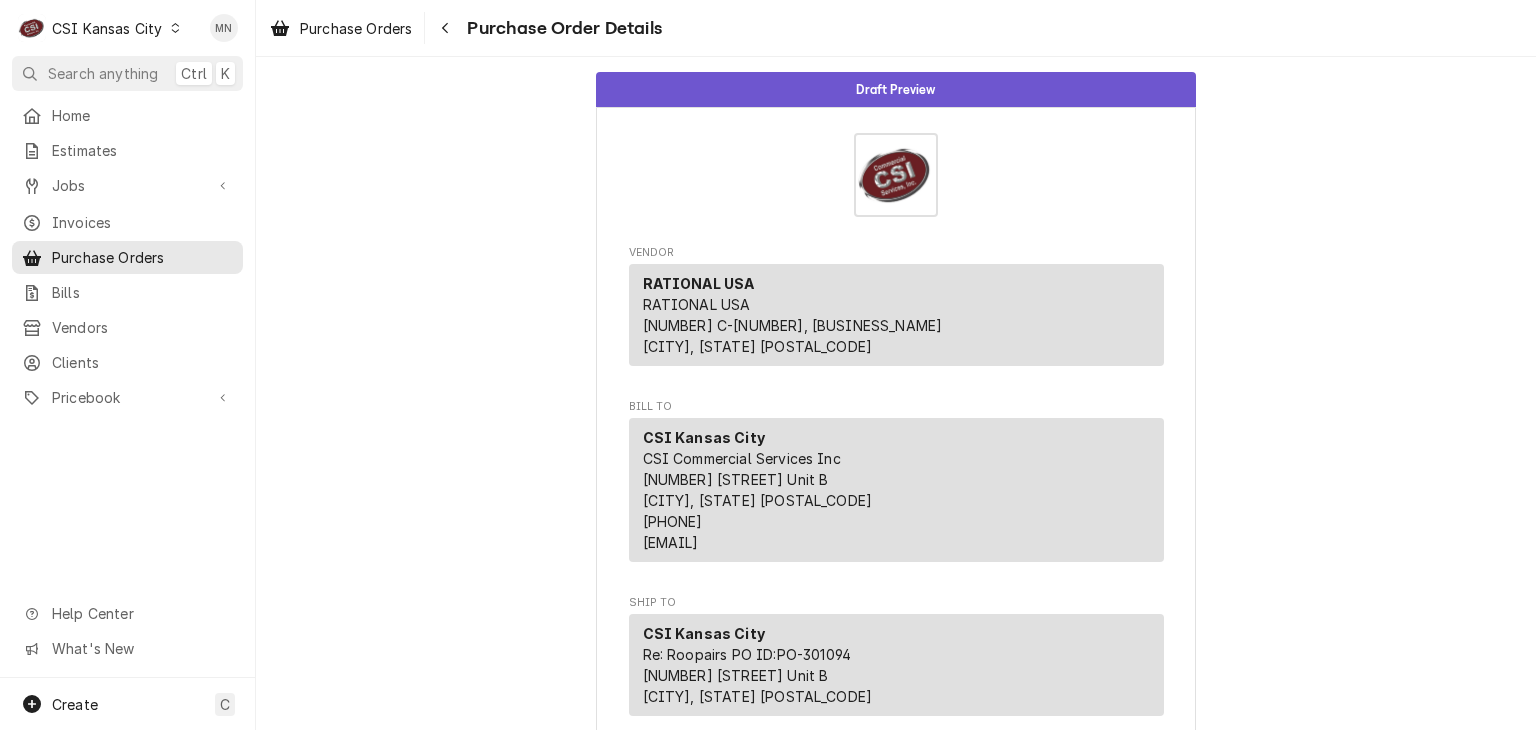 click on "CSI Kansas City" at bounding box center (107, 28) 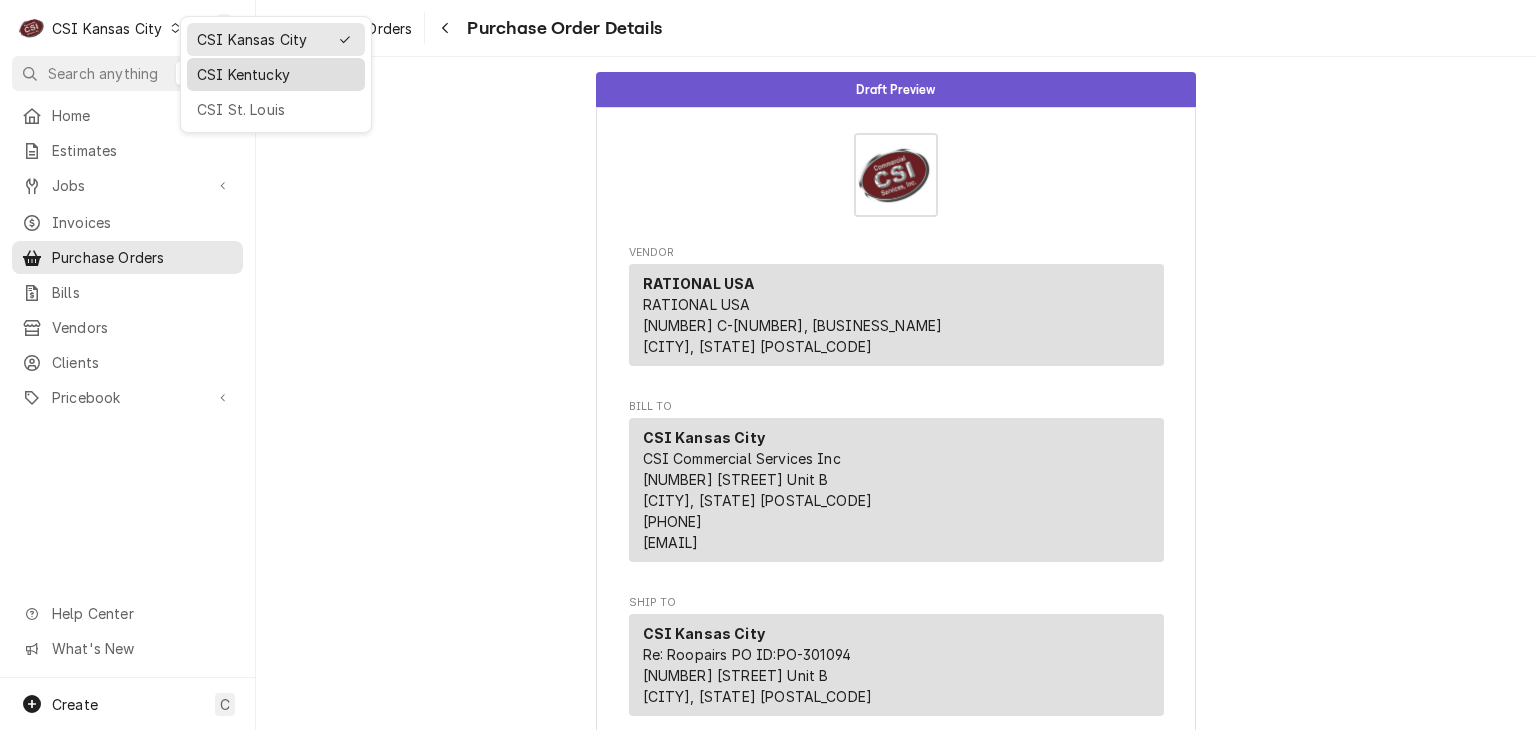 click on "CSI Kentucky" at bounding box center (276, 74) 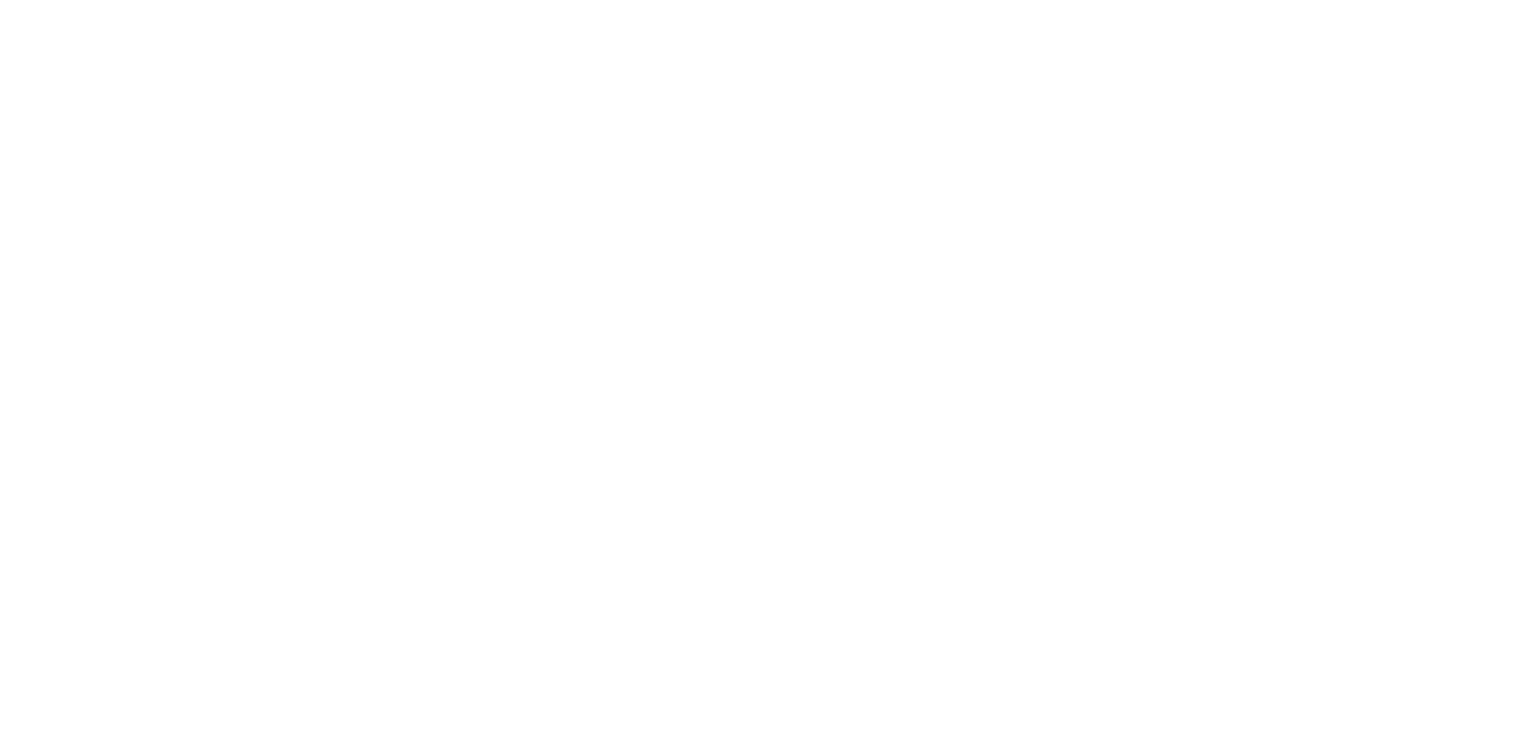 scroll, scrollTop: 0, scrollLeft: 0, axis: both 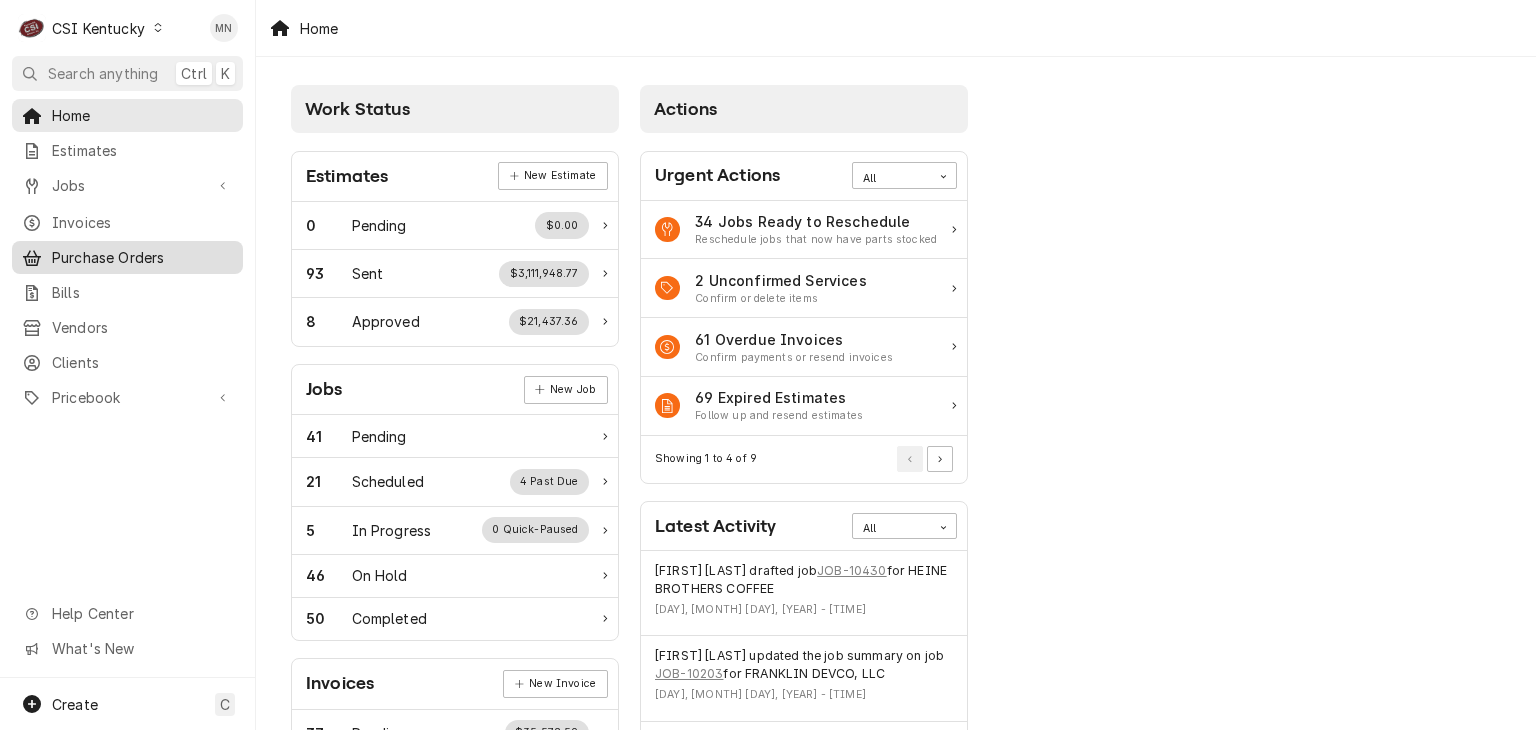 click on "Purchase Orders" at bounding box center (142, 257) 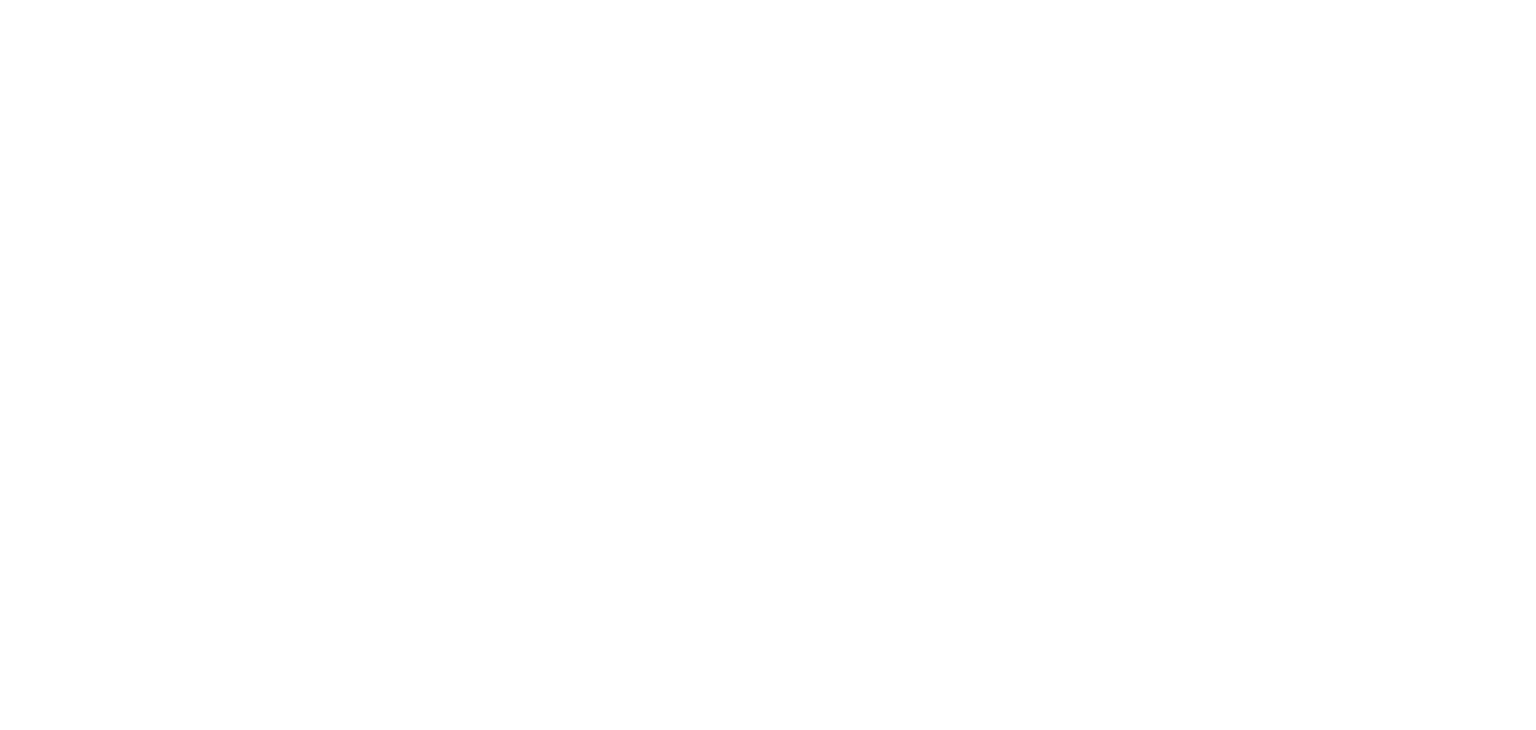 scroll, scrollTop: 0, scrollLeft: 0, axis: both 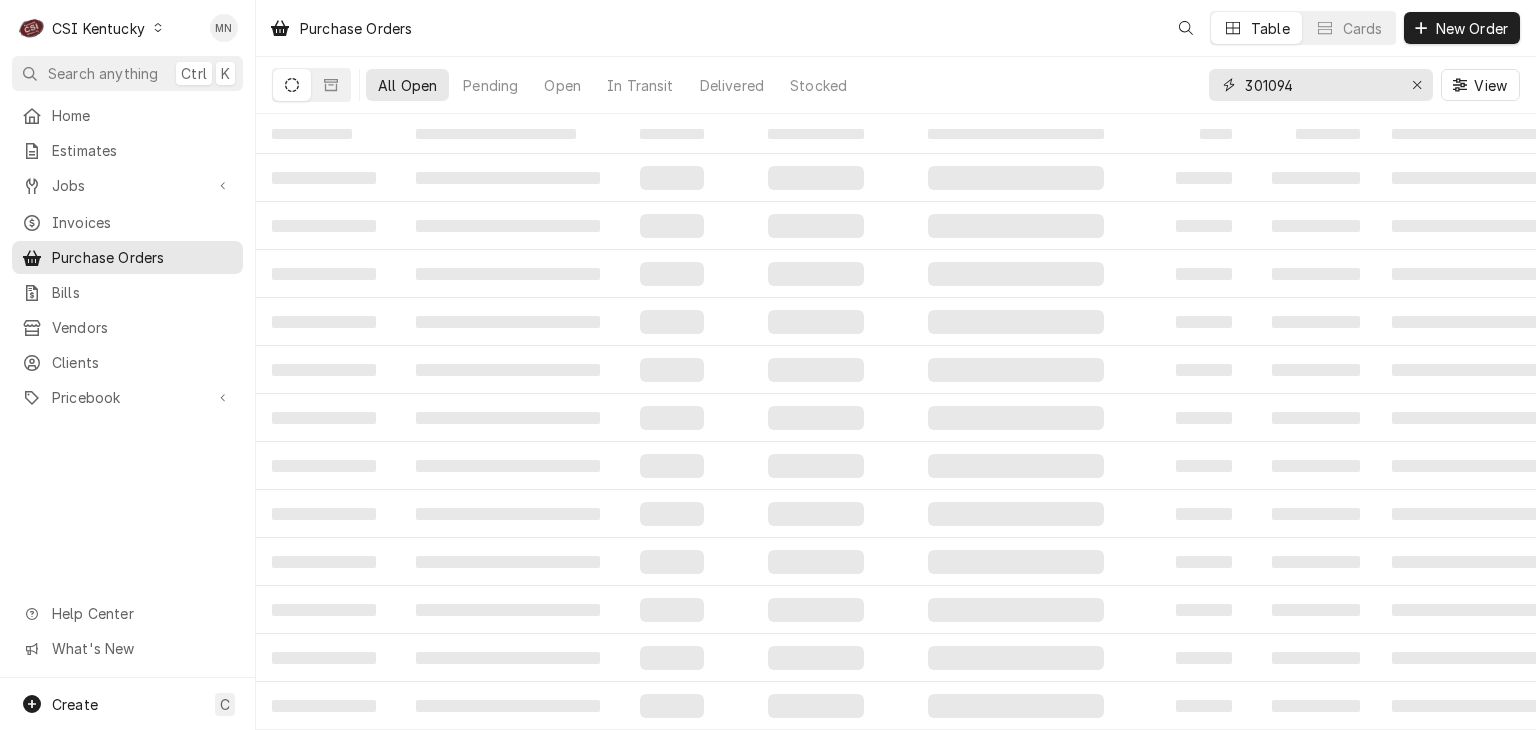 click on "301094" at bounding box center (1320, 85) 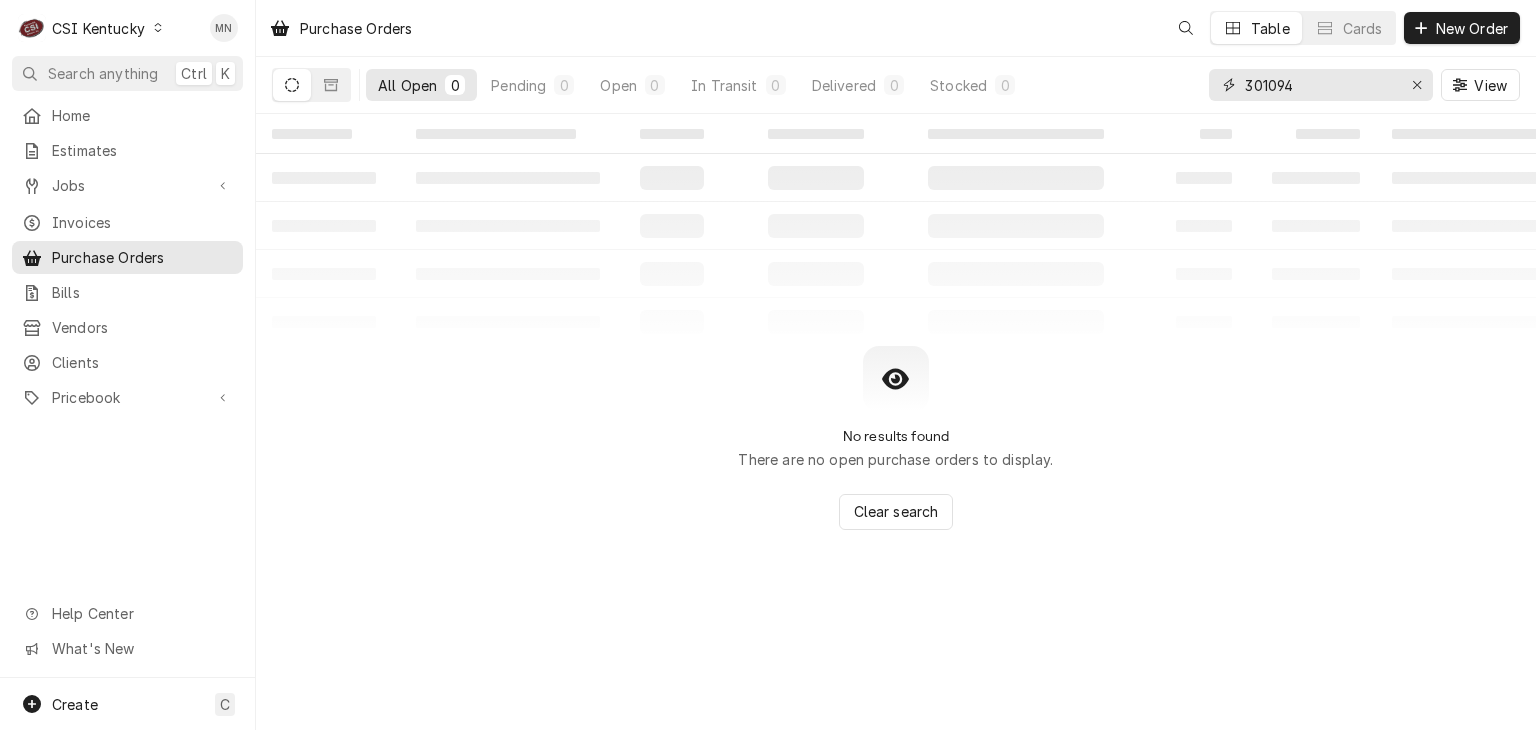 drag, startPoint x: 1300, startPoint y: 74, endPoint x: 1131, endPoint y: 89, distance: 169.66437 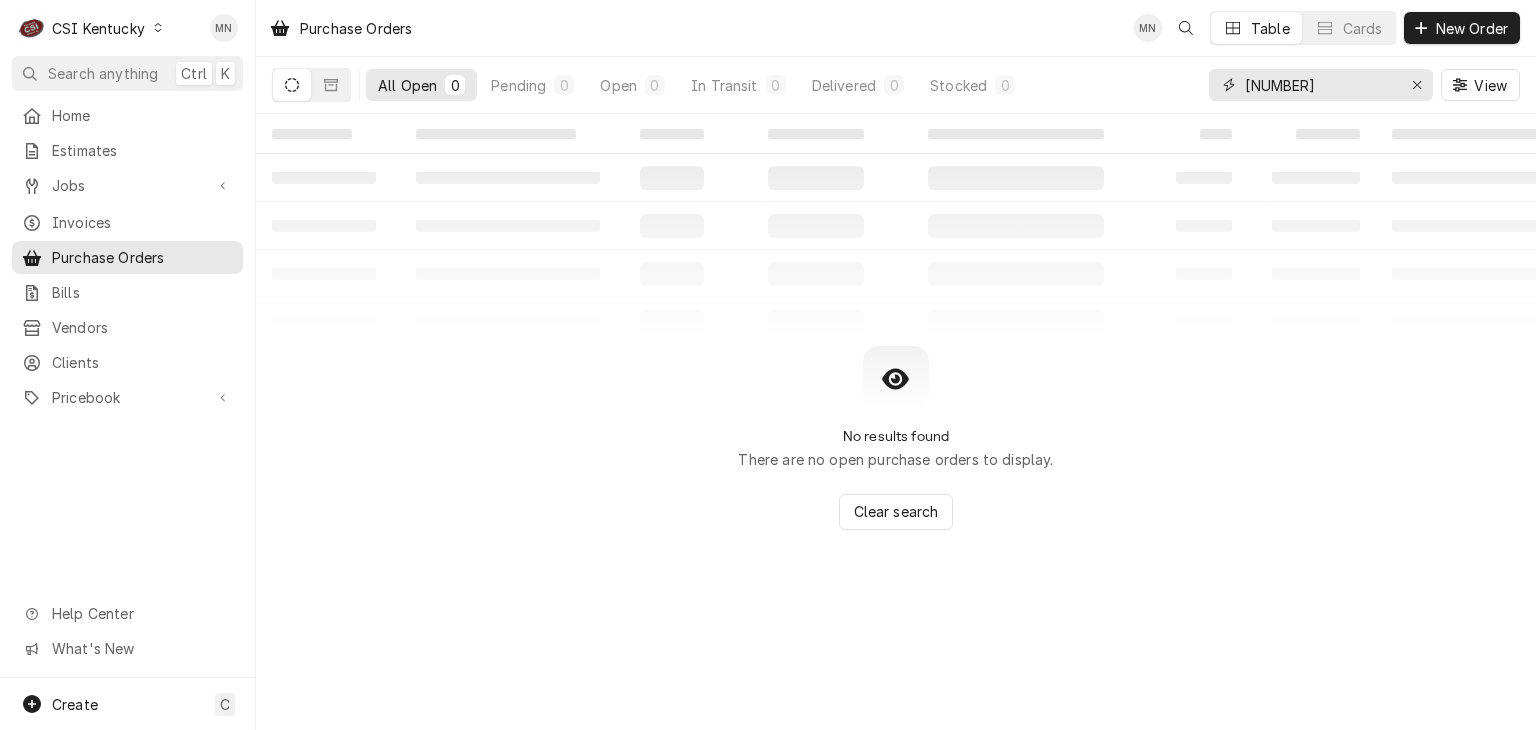 type on "[NUMBER]" 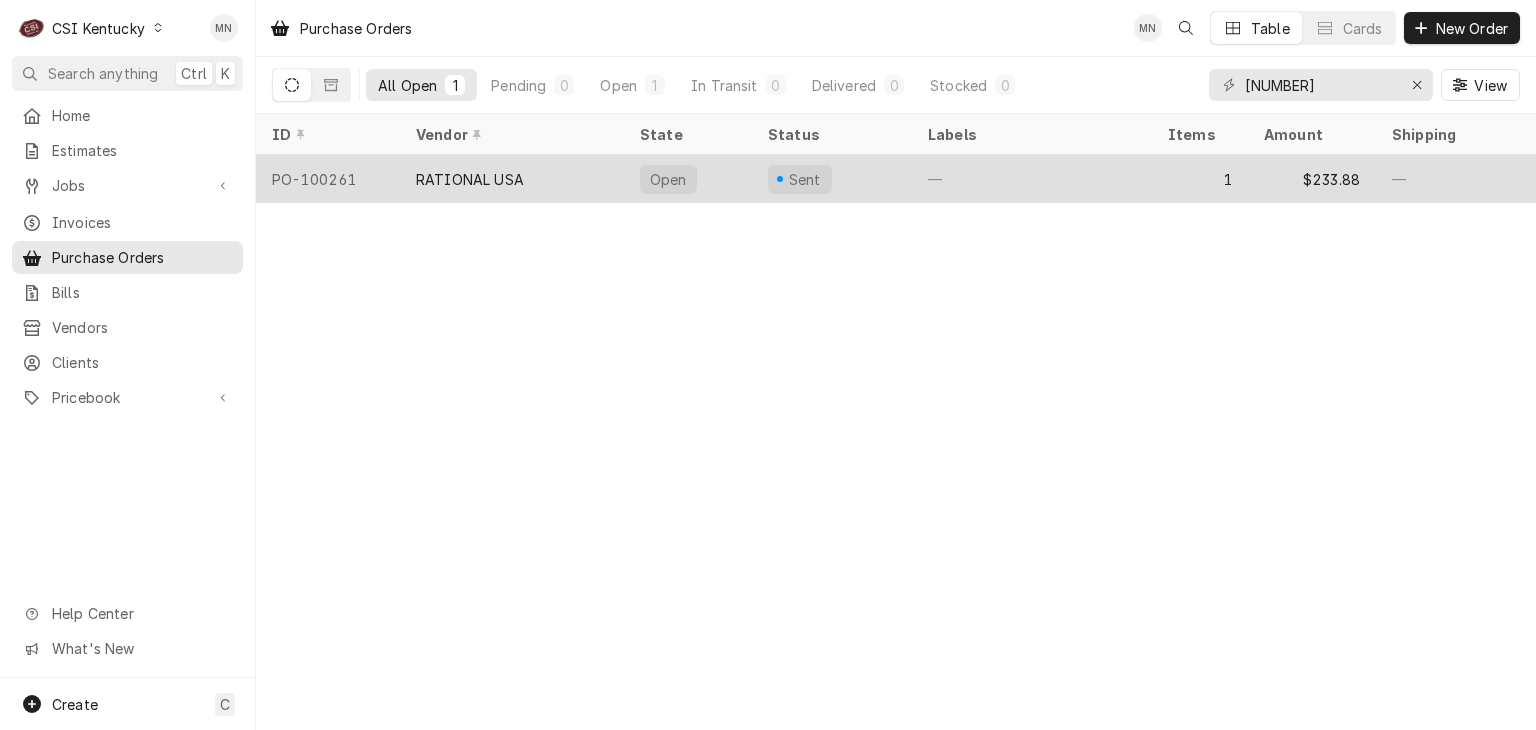 click on "RATIONAL USA" at bounding box center [470, 179] 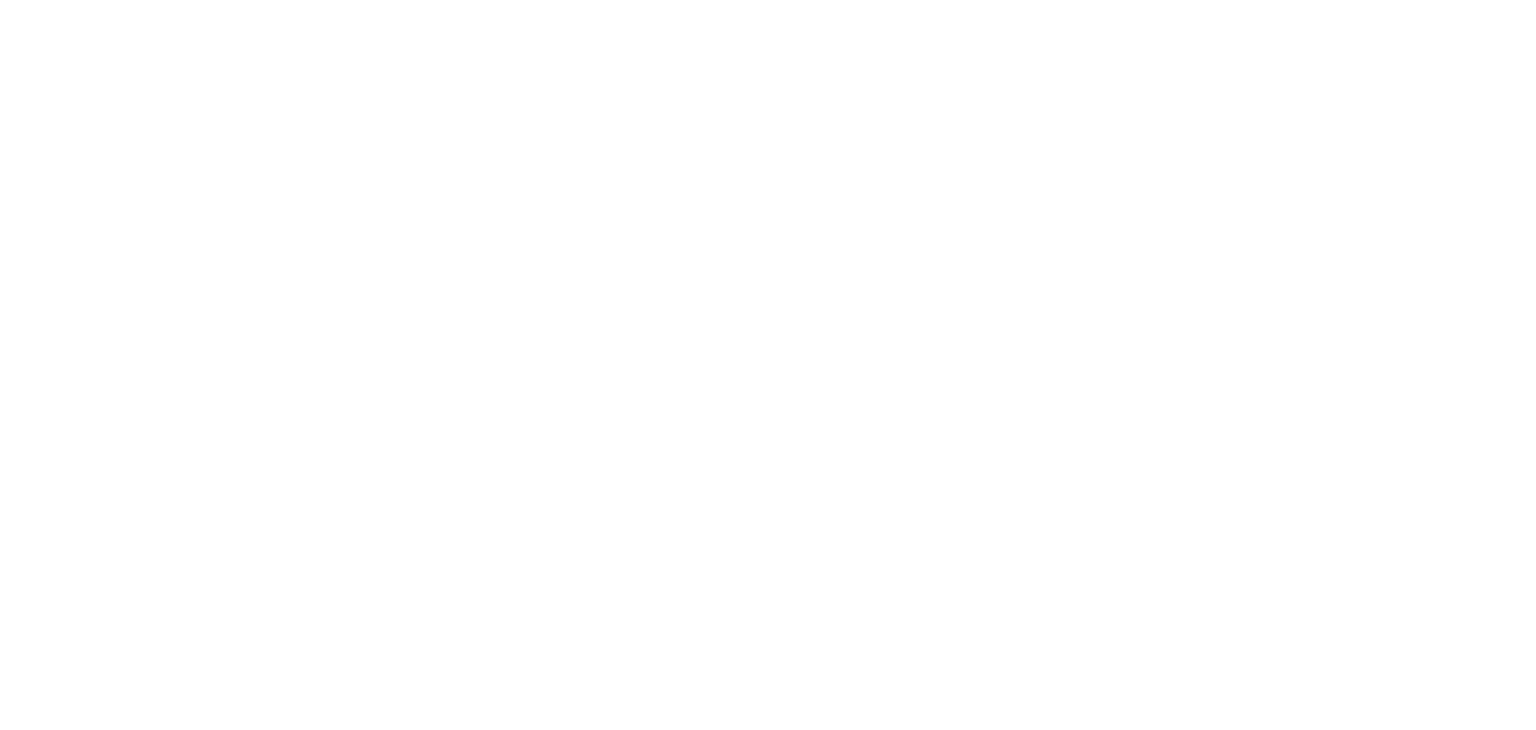 scroll, scrollTop: 0, scrollLeft: 0, axis: both 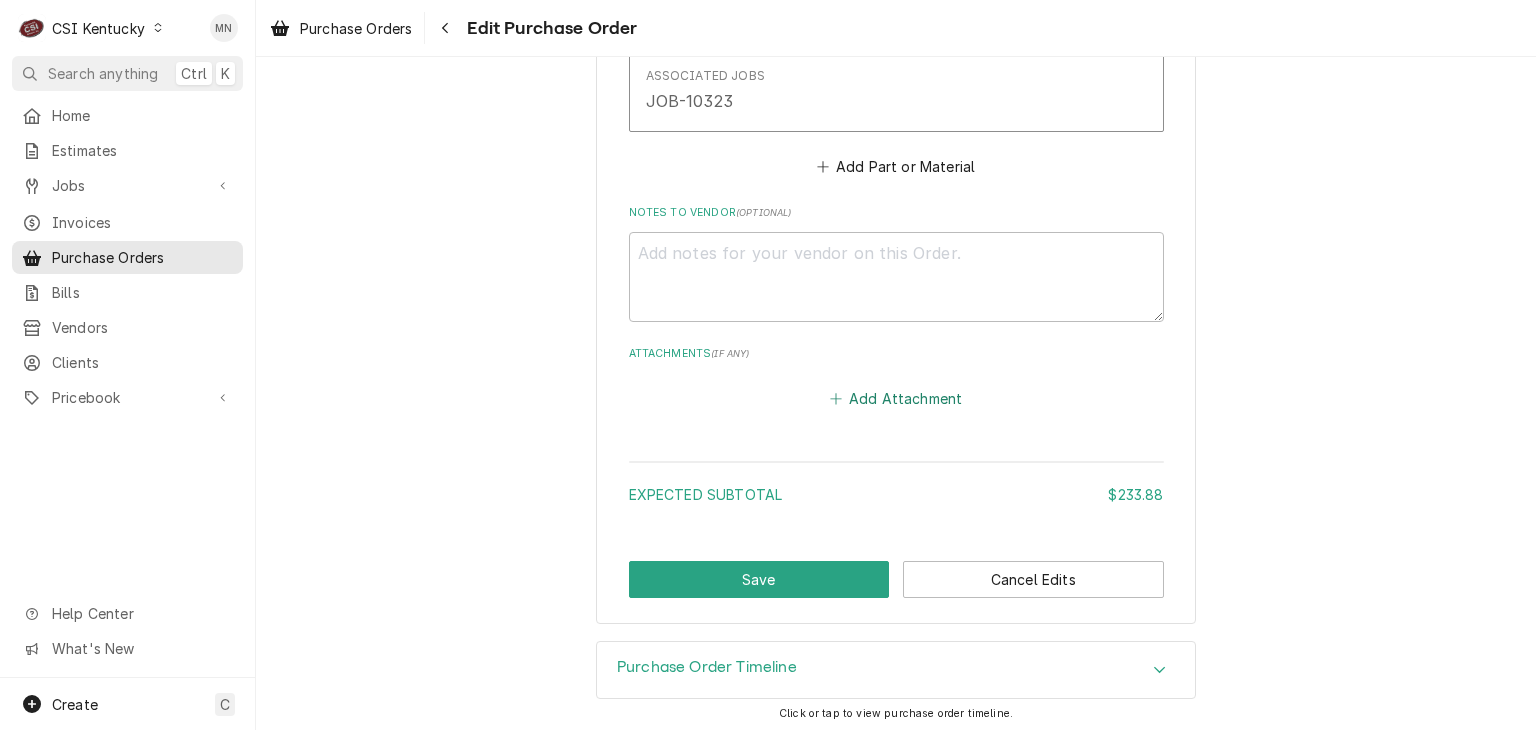click on "Add Attachment" at bounding box center [896, 398] 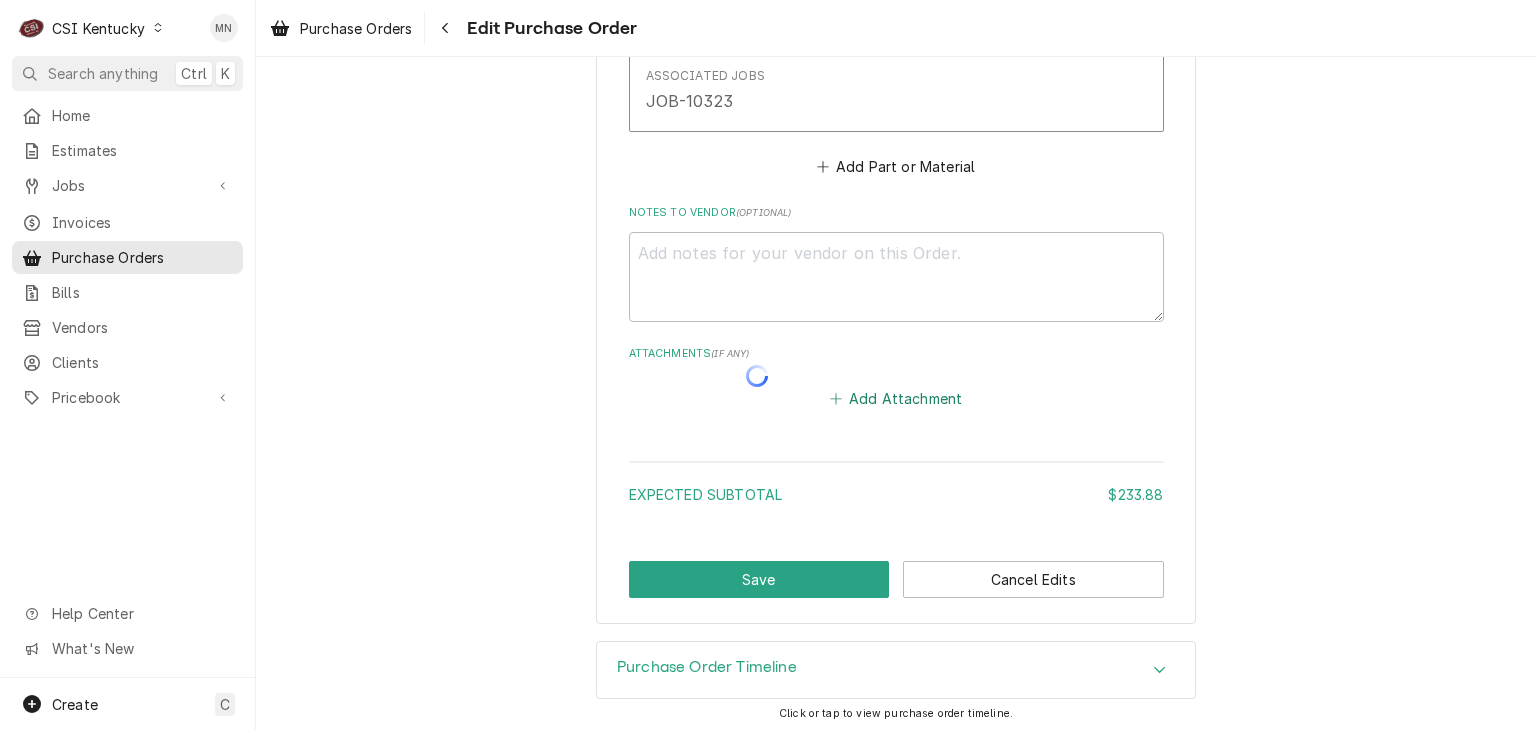 type on "x" 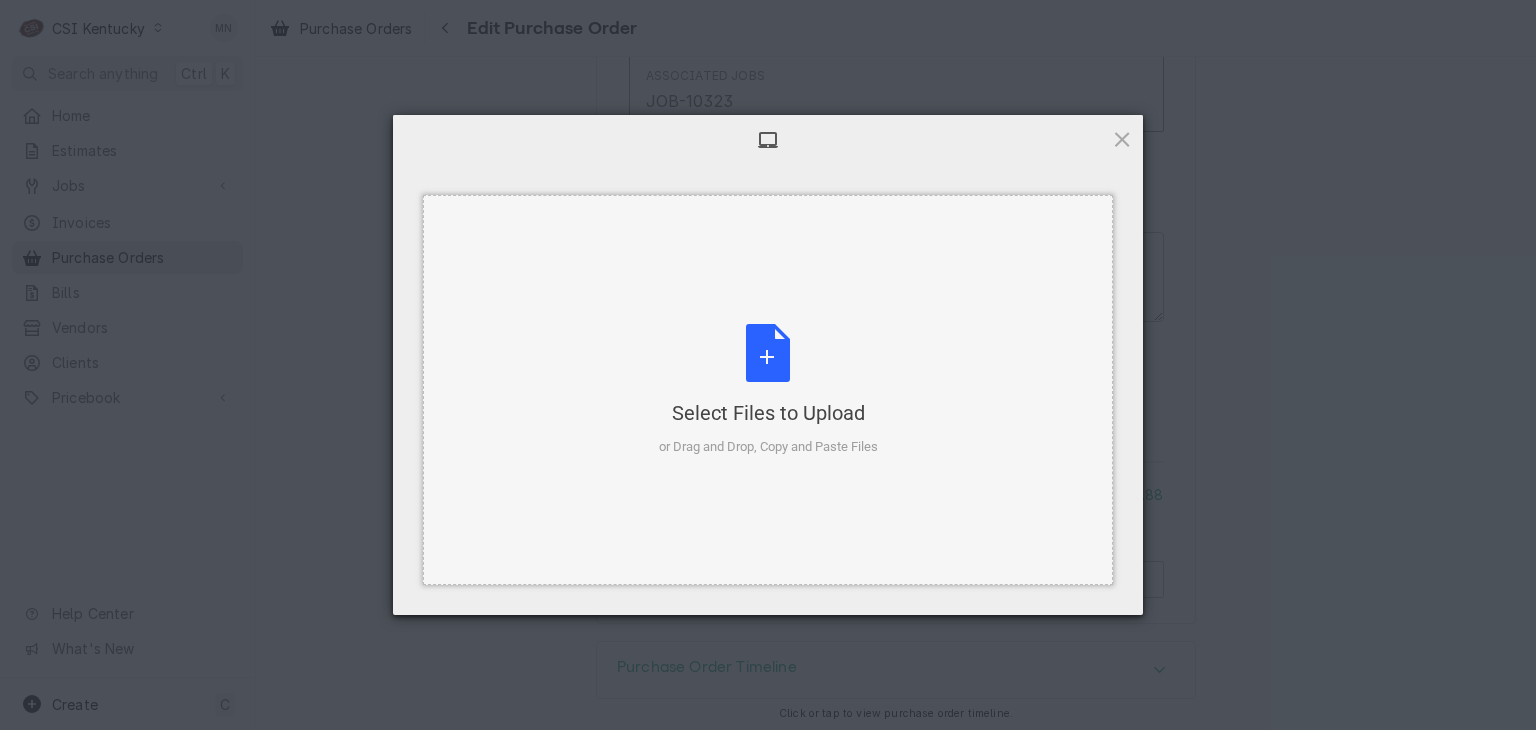 click on "Select Files to Upload
or Drag and Drop, Copy and Paste Files" at bounding box center [768, 390] 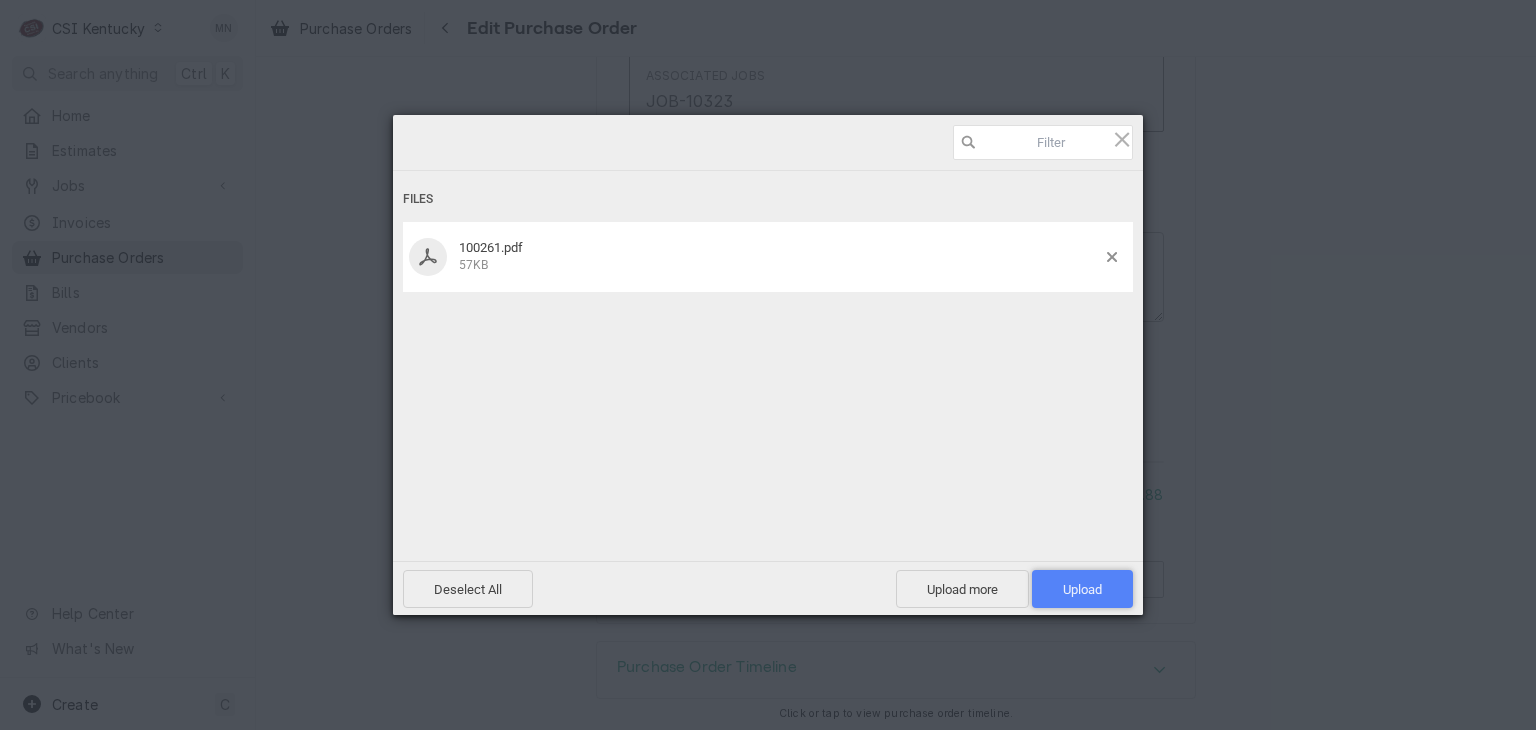 click on "Upload
1" at bounding box center (1082, 589) 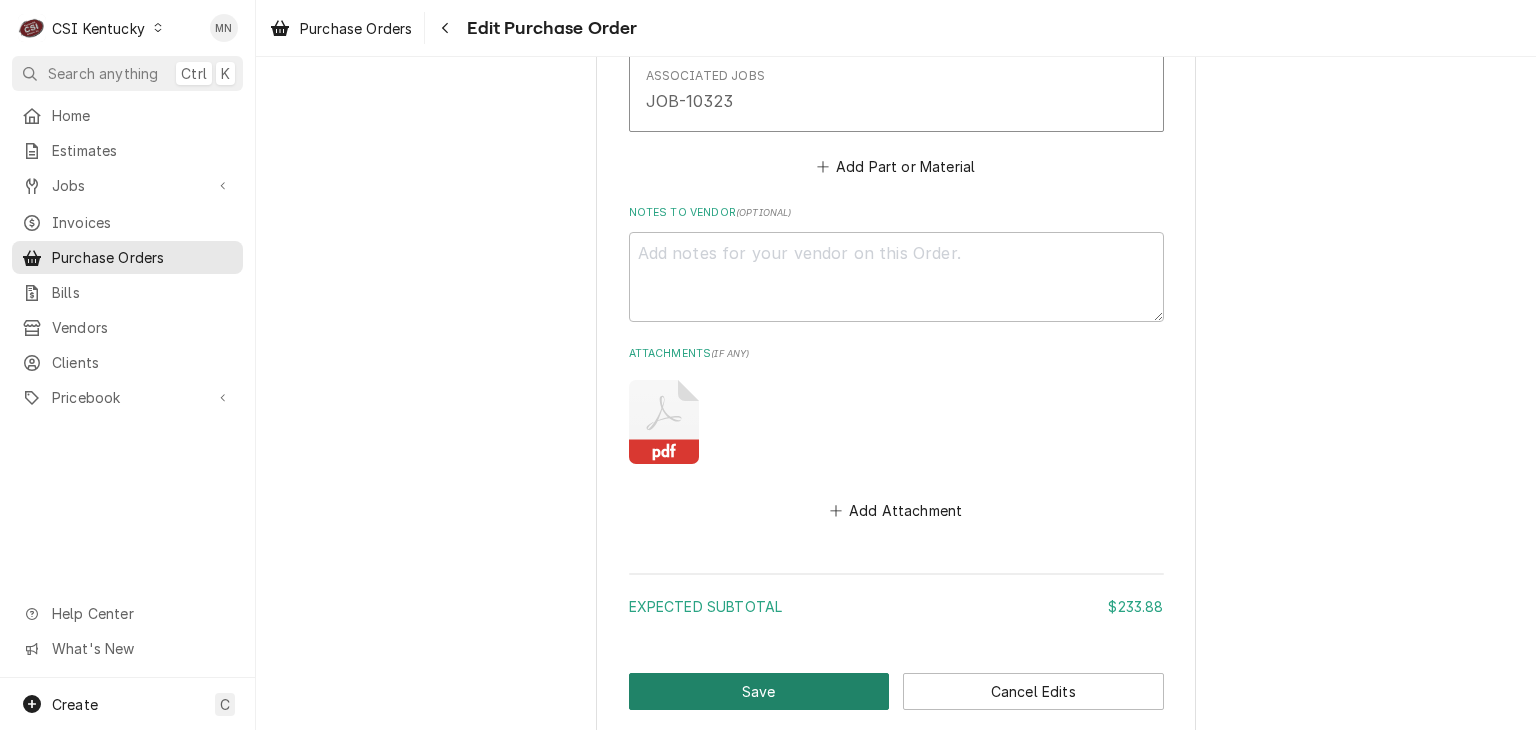 click on "Save" at bounding box center [759, 691] 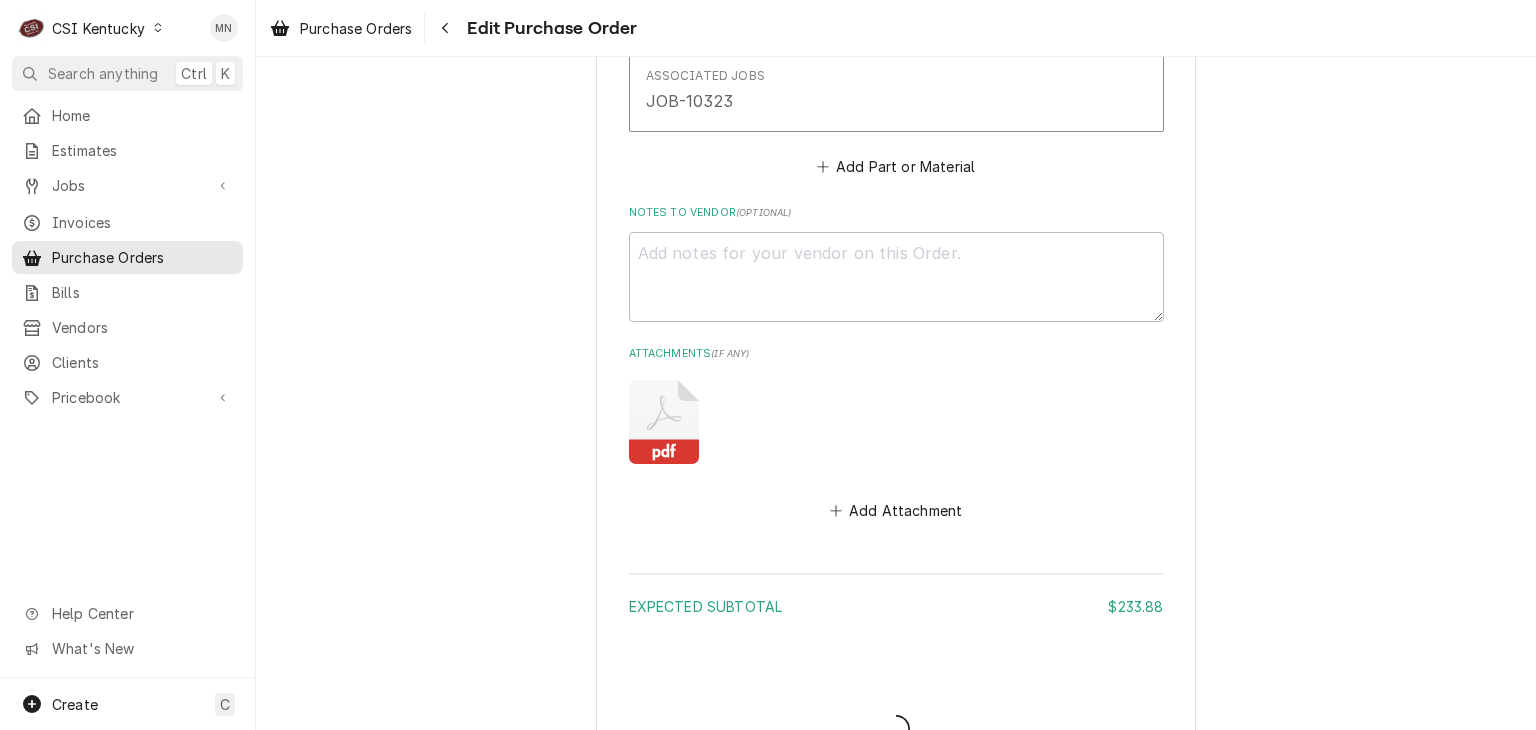 type on "x" 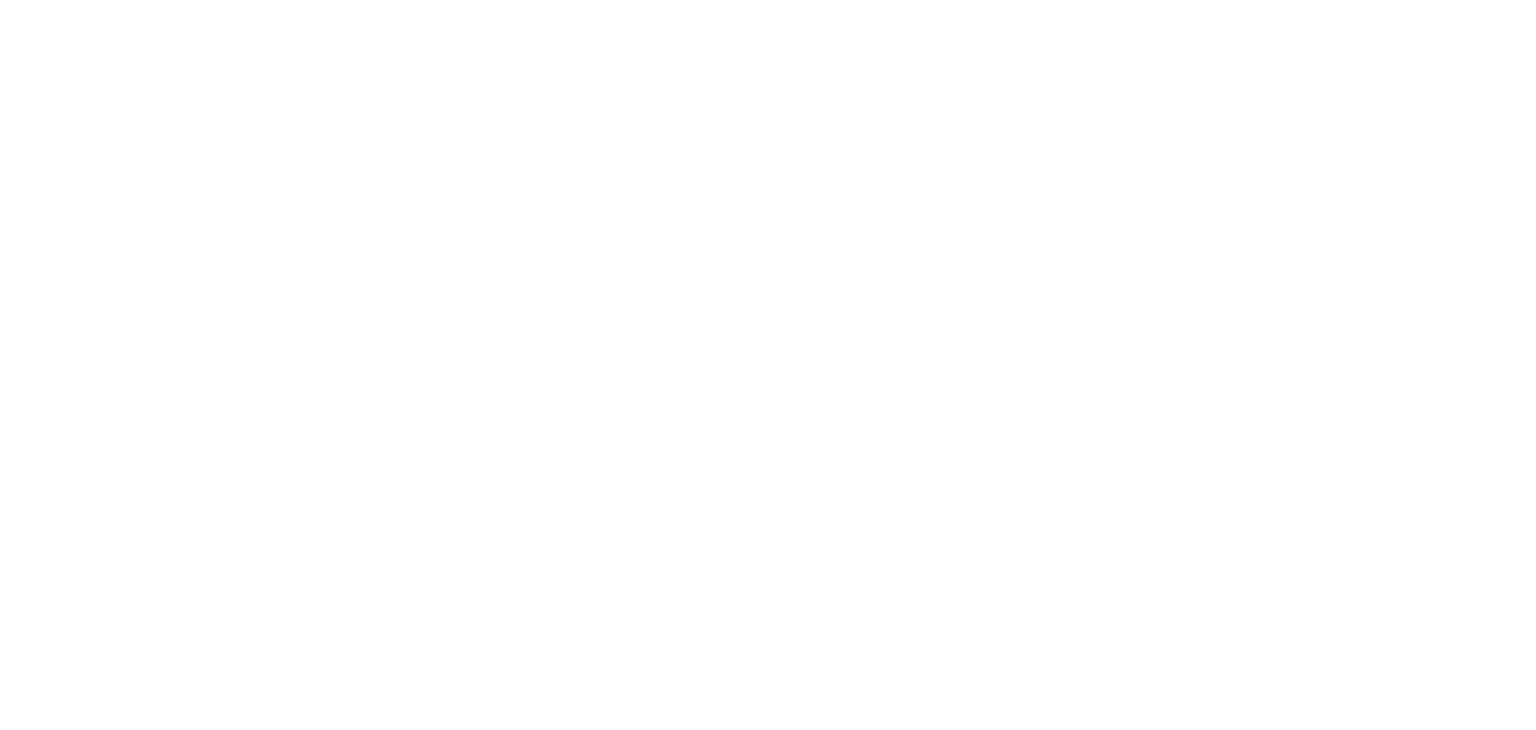 scroll, scrollTop: 0, scrollLeft: 0, axis: both 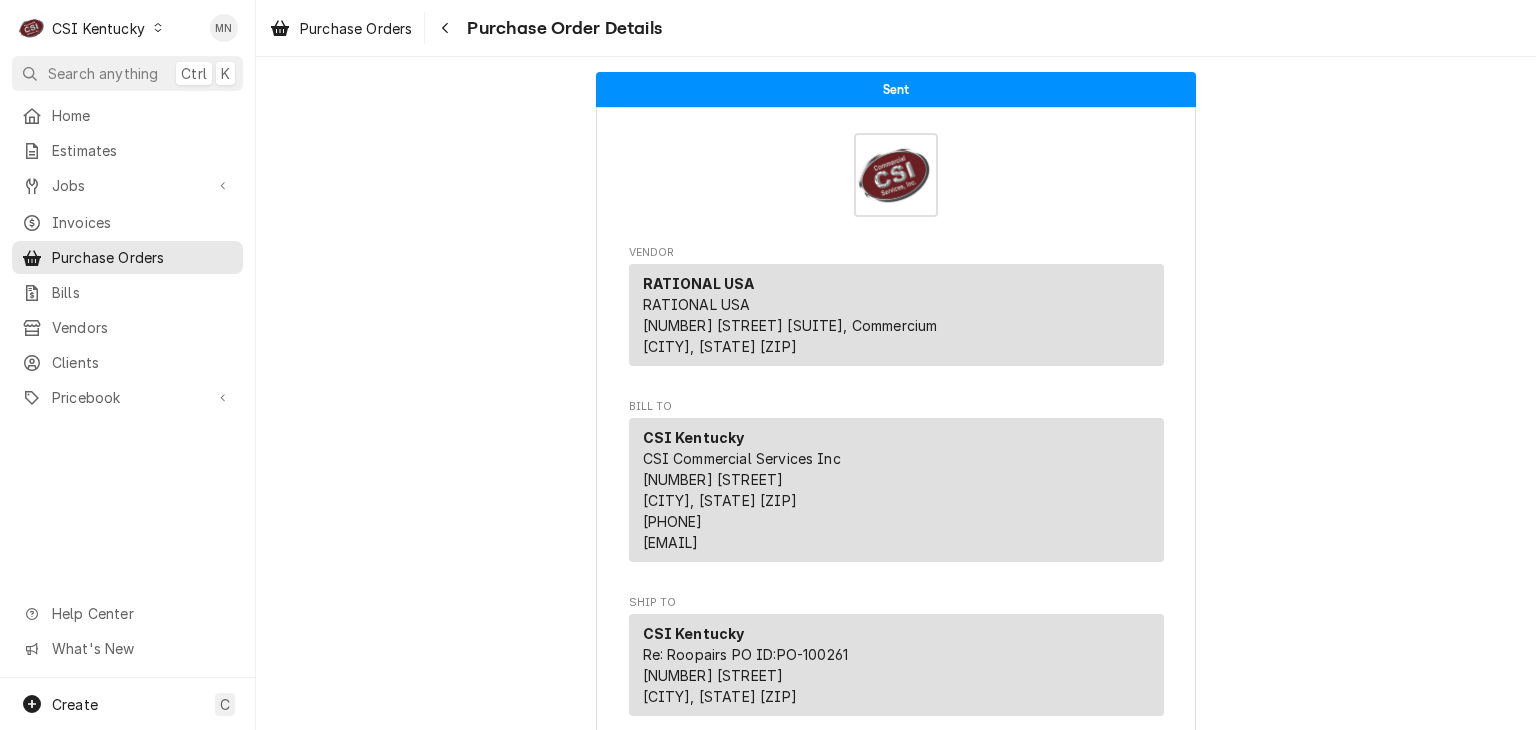 click on "CSI Kentucky" at bounding box center (98, 28) 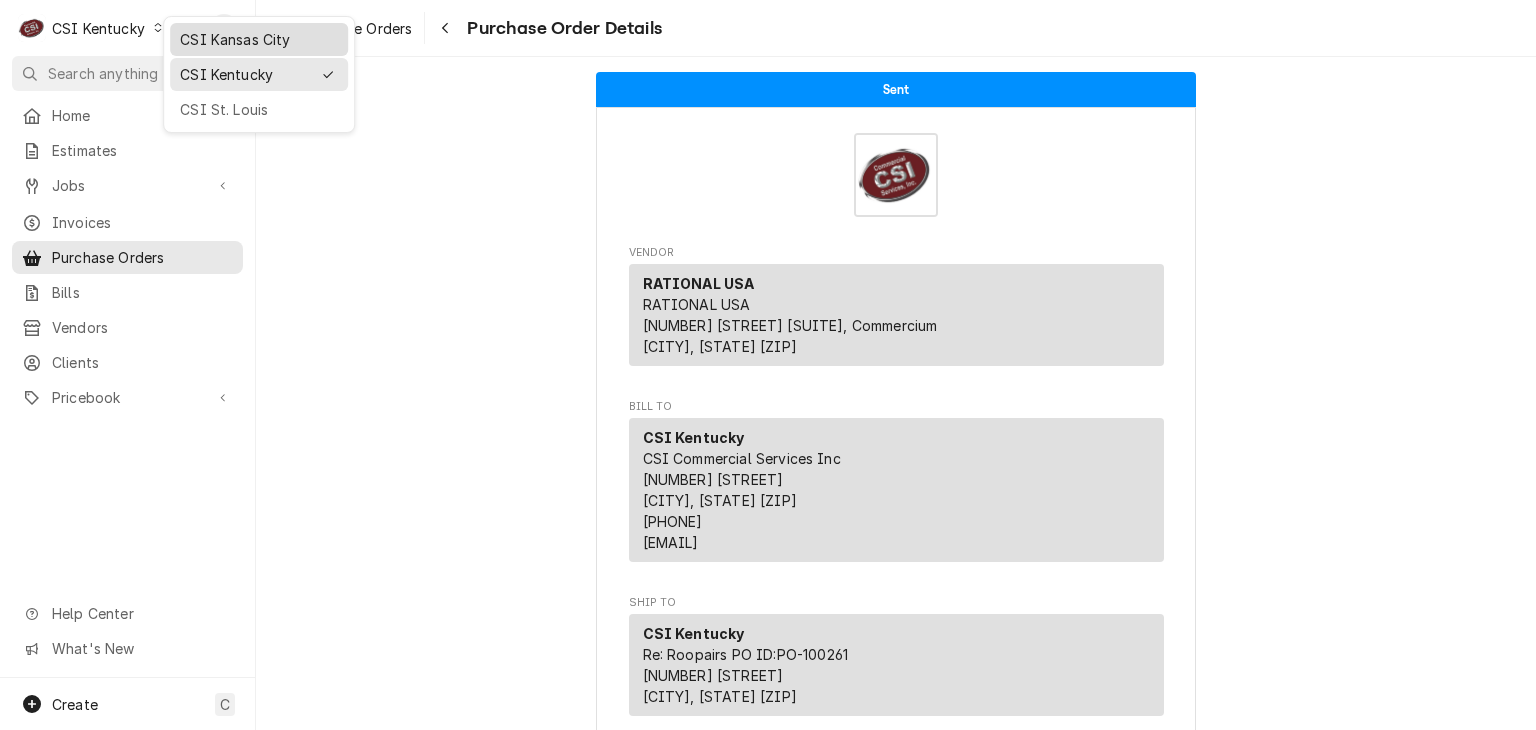 click on "CSI Kansas City" at bounding box center (259, 39) 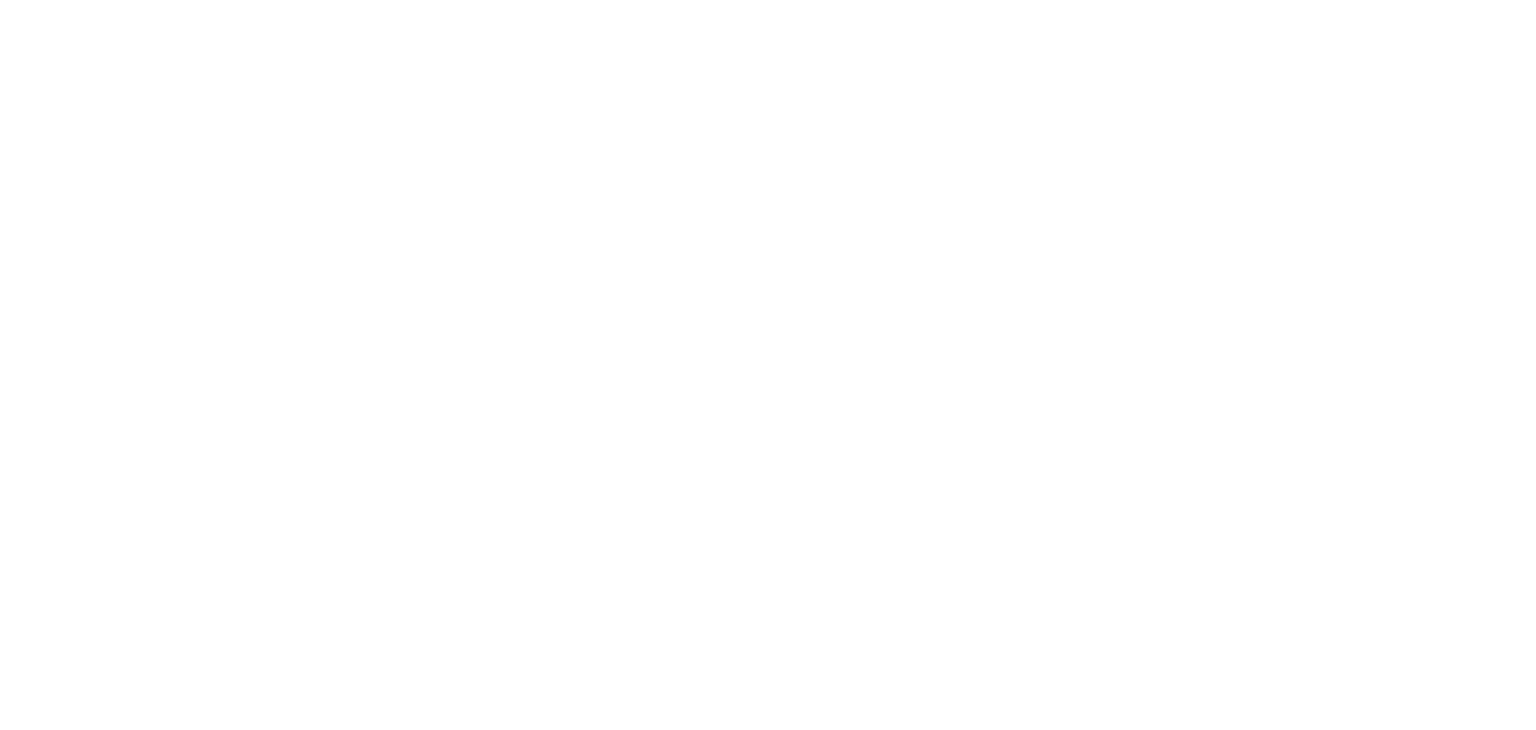 scroll, scrollTop: 0, scrollLeft: 0, axis: both 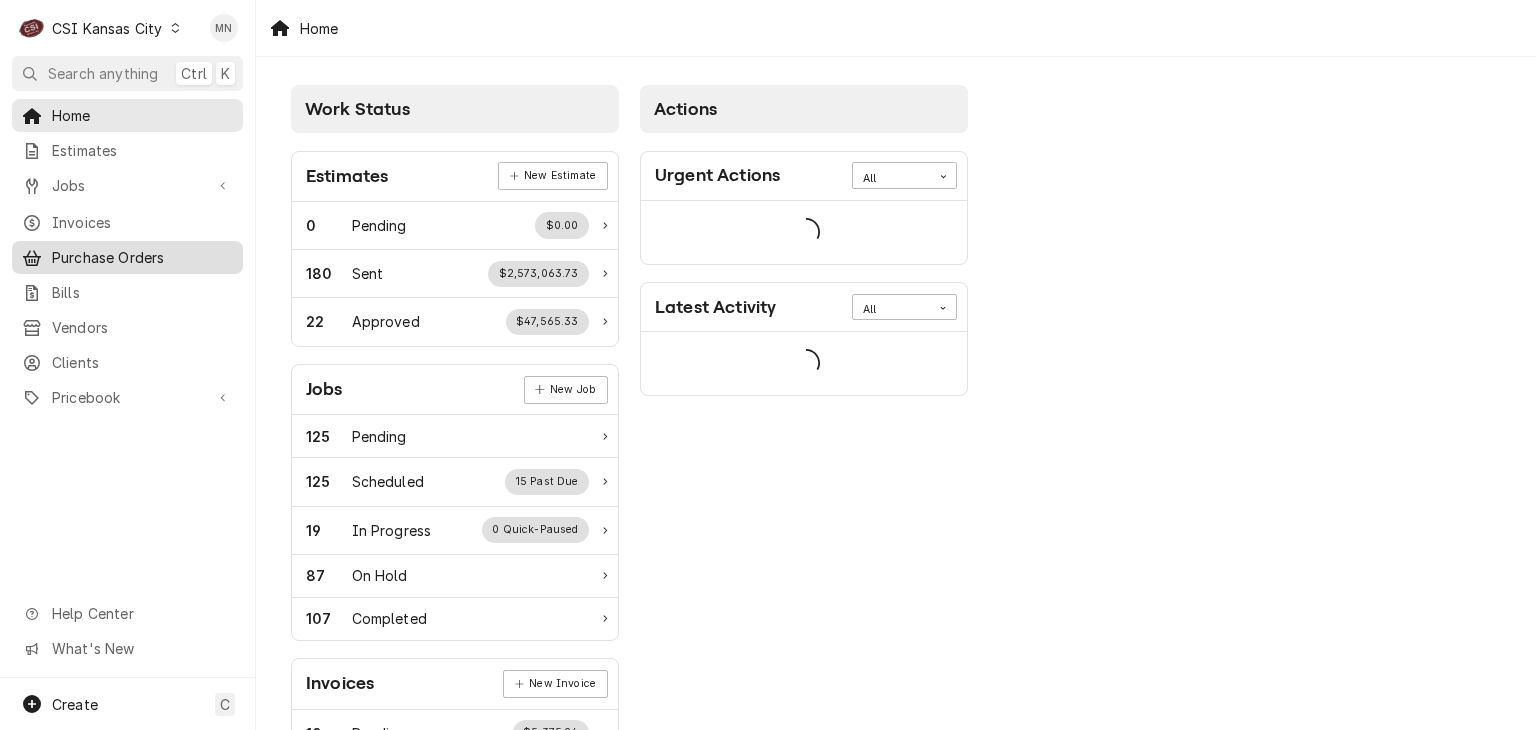 click on "Purchase Orders" at bounding box center [142, 257] 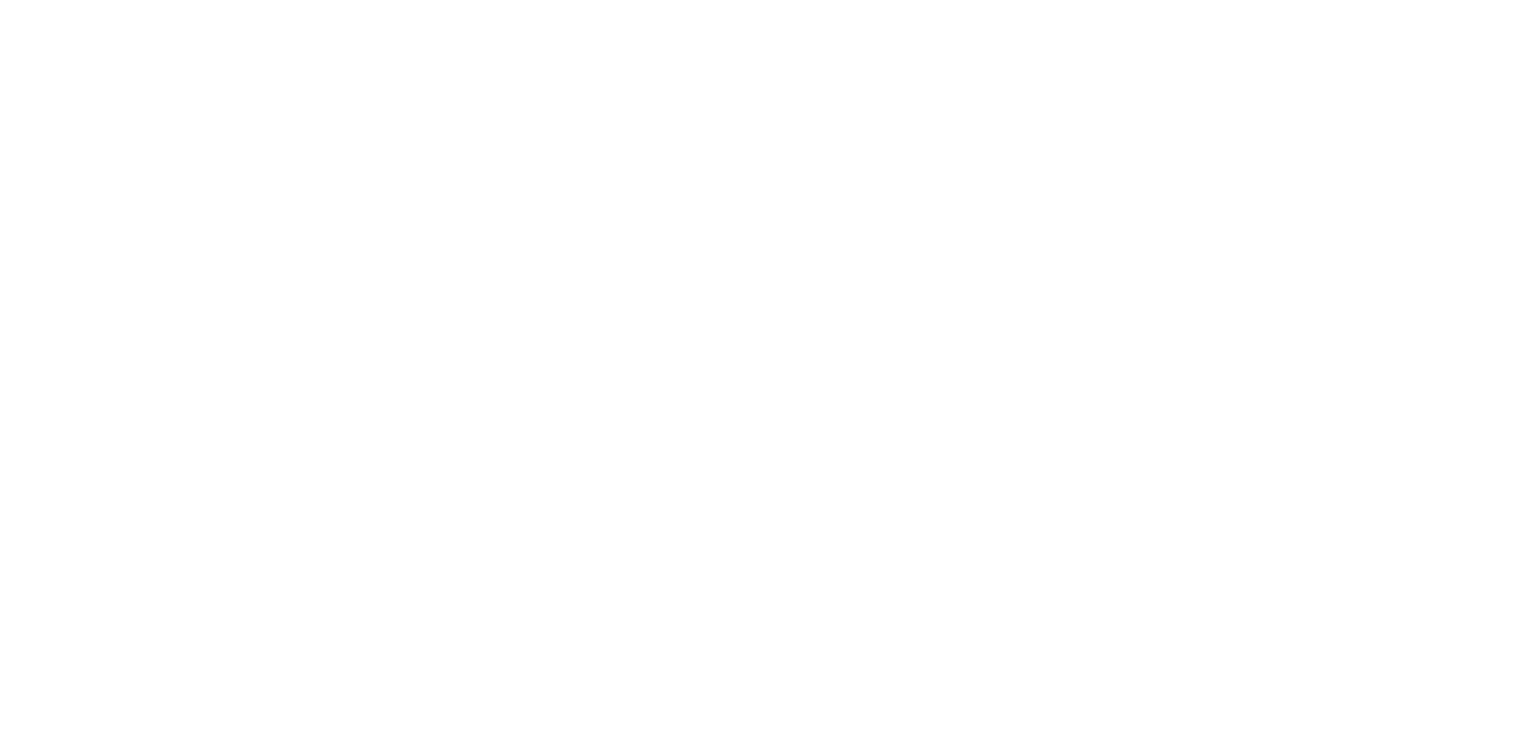scroll, scrollTop: 0, scrollLeft: 0, axis: both 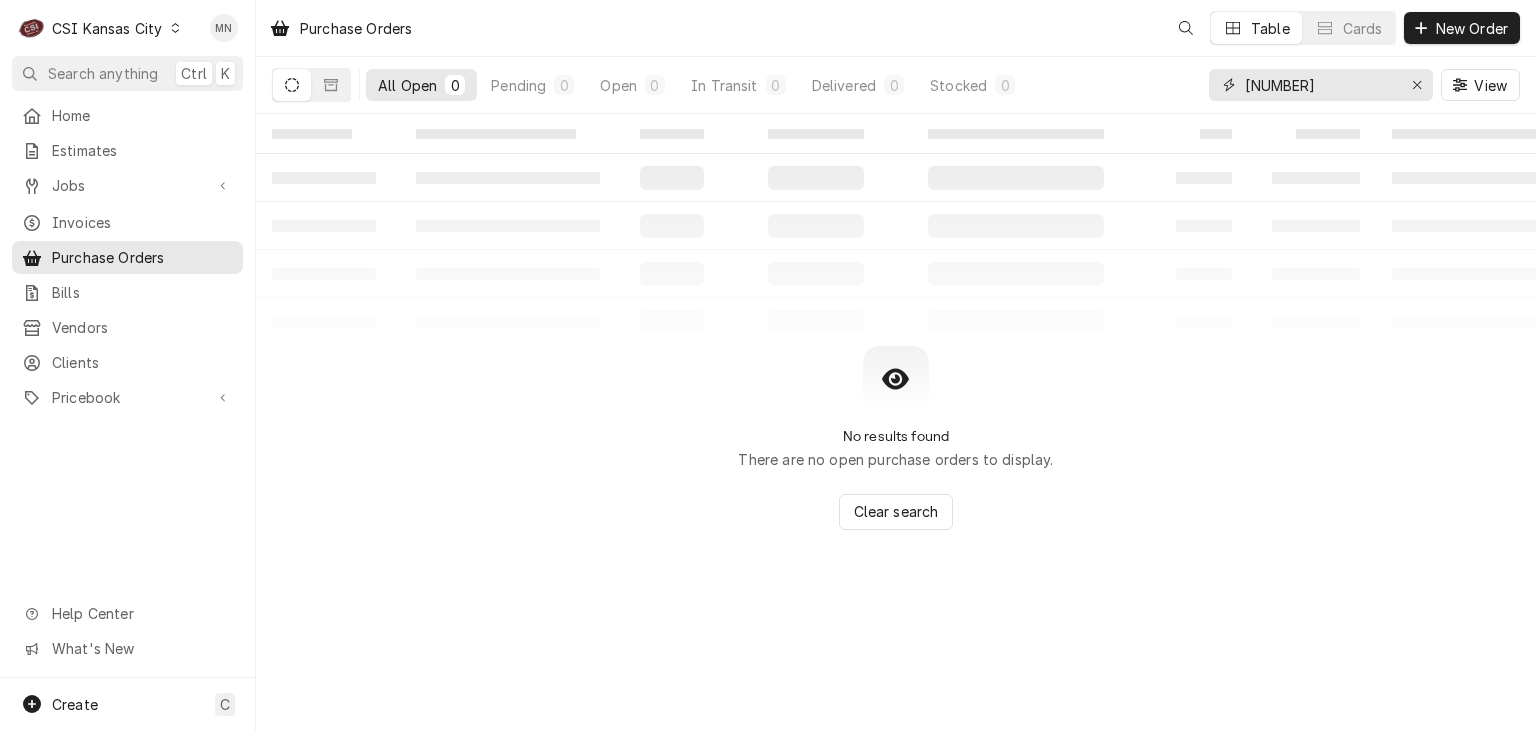 drag, startPoint x: 1196, startPoint y: 100, endPoint x: 1132, endPoint y: 118, distance: 66.48308 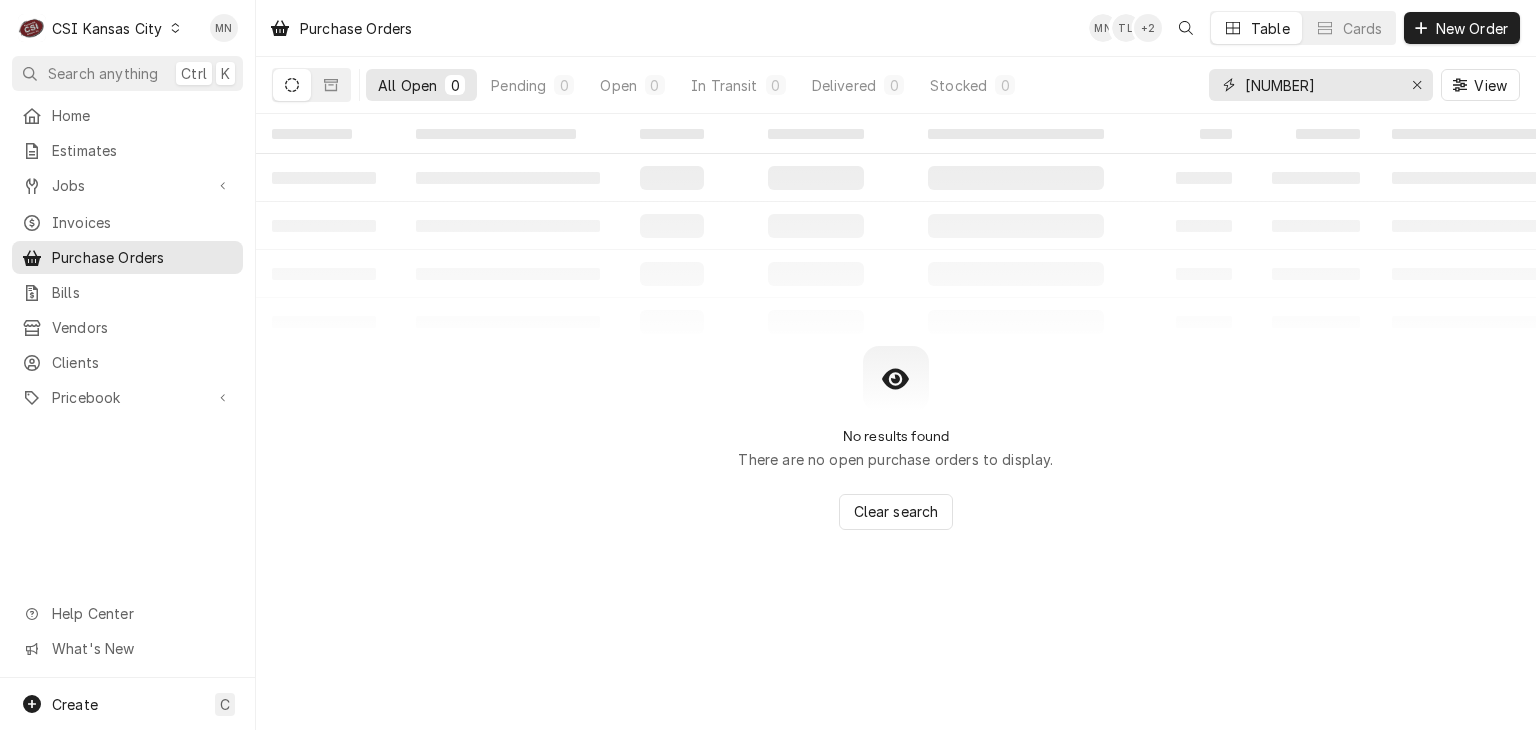 type on "[NUMBER]" 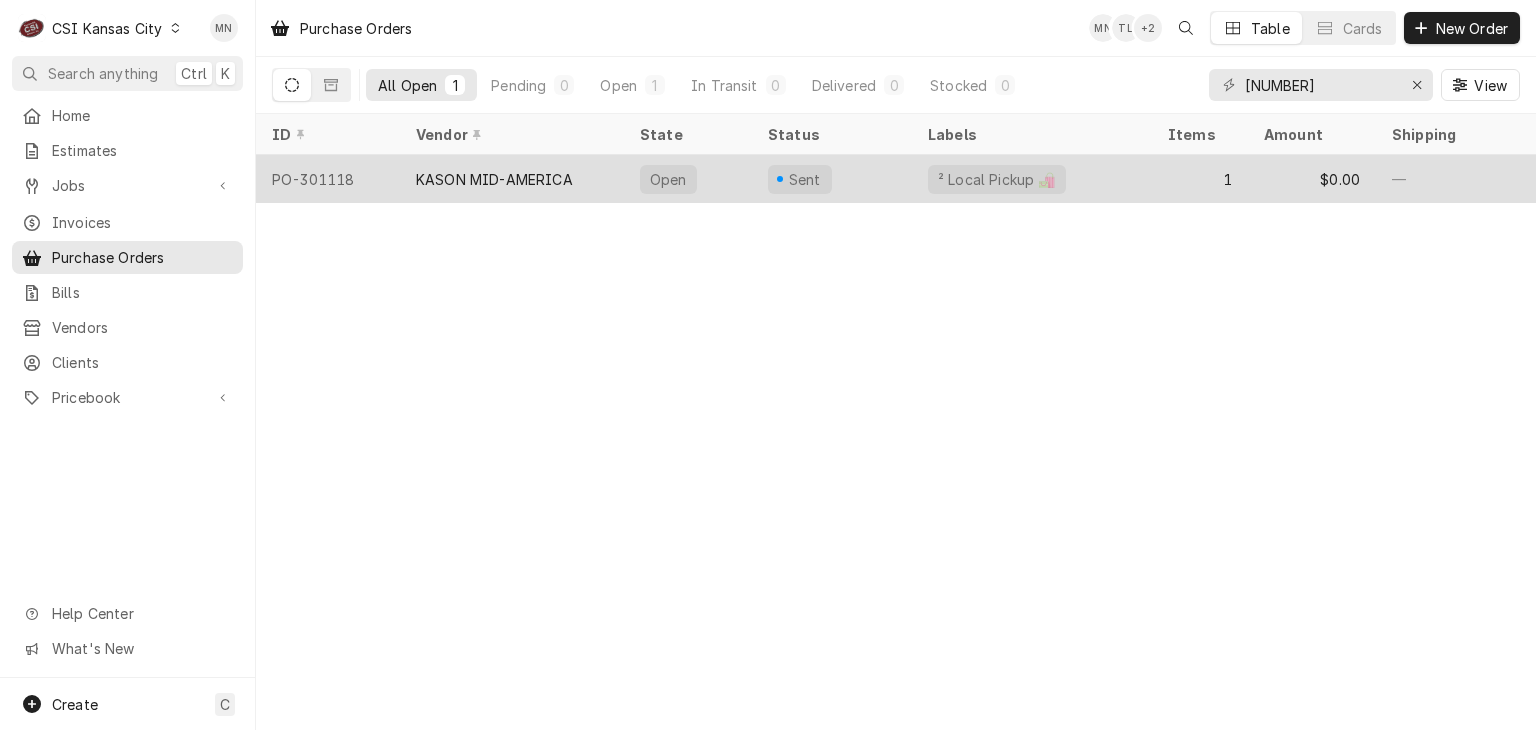 click on "PO-301118" at bounding box center (328, 179) 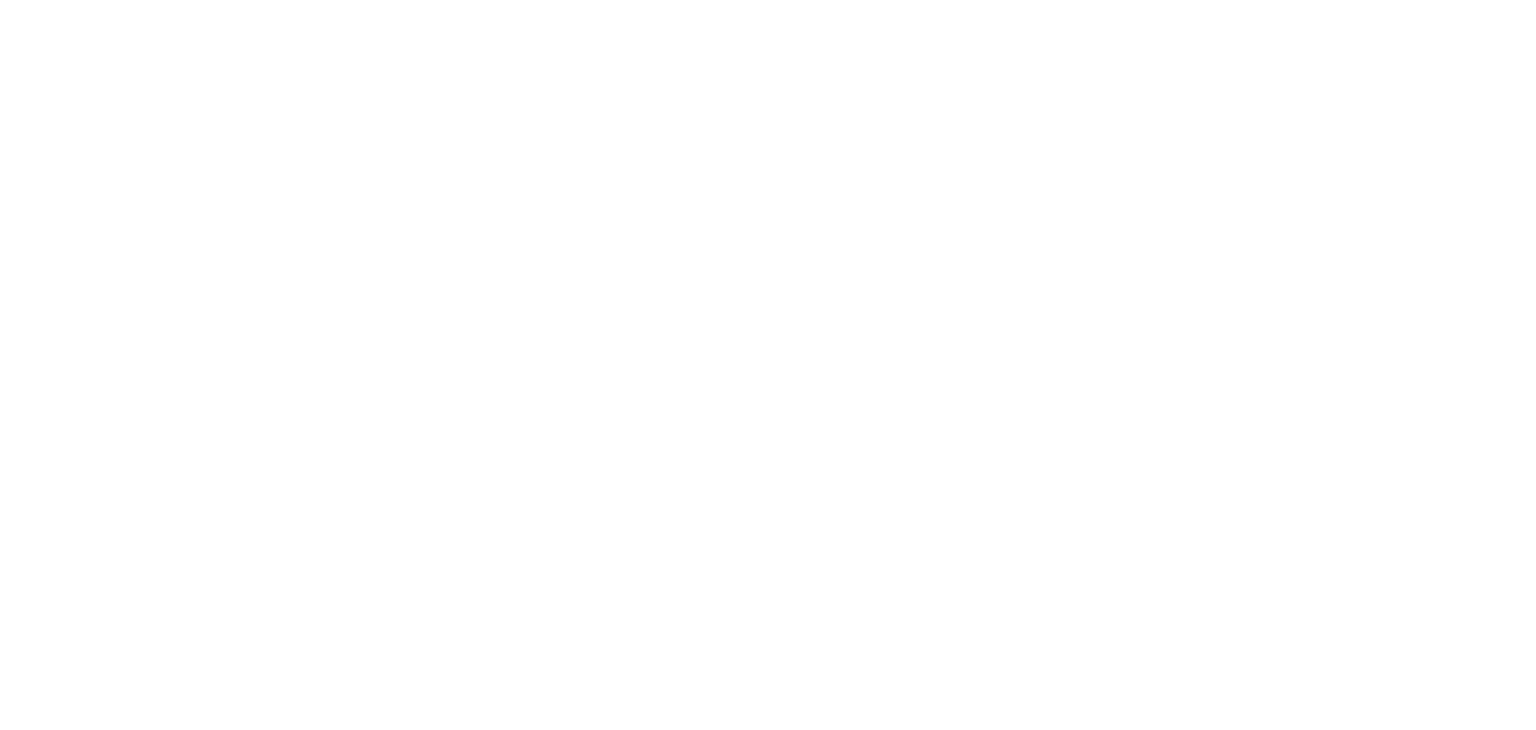 scroll, scrollTop: 0, scrollLeft: 0, axis: both 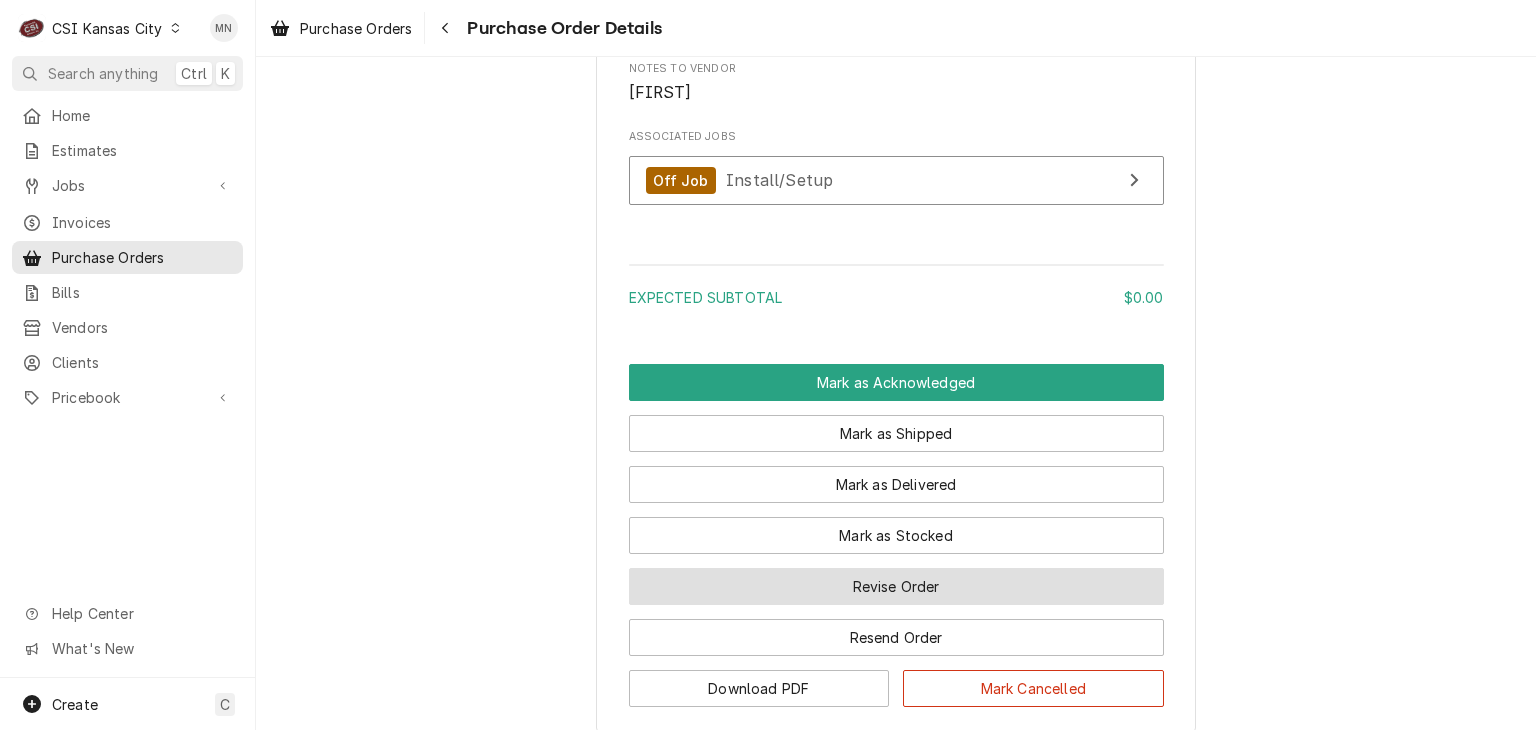 click on "Revise Order" at bounding box center (896, 586) 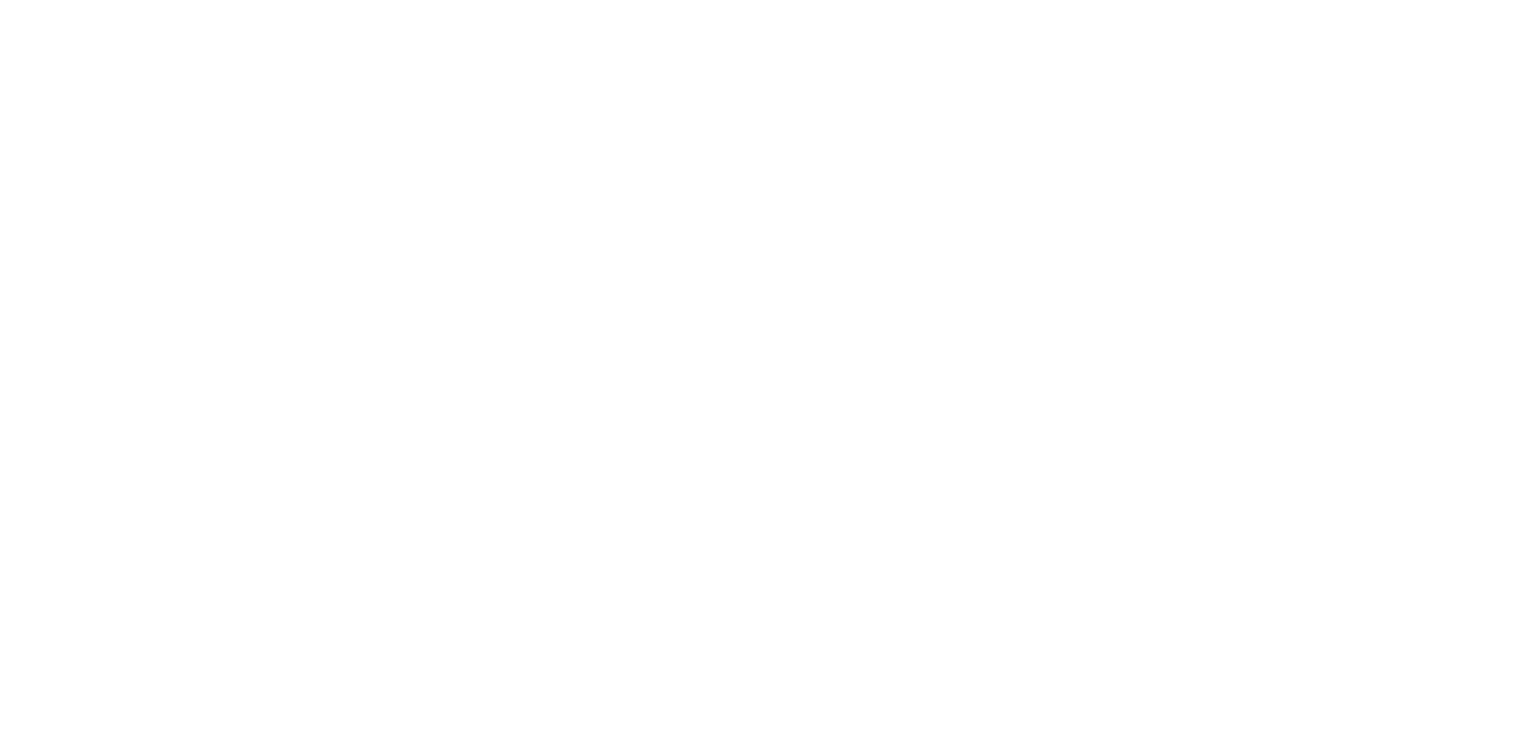 scroll, scrollTop: 0, scrollLeft: 0, axis: both 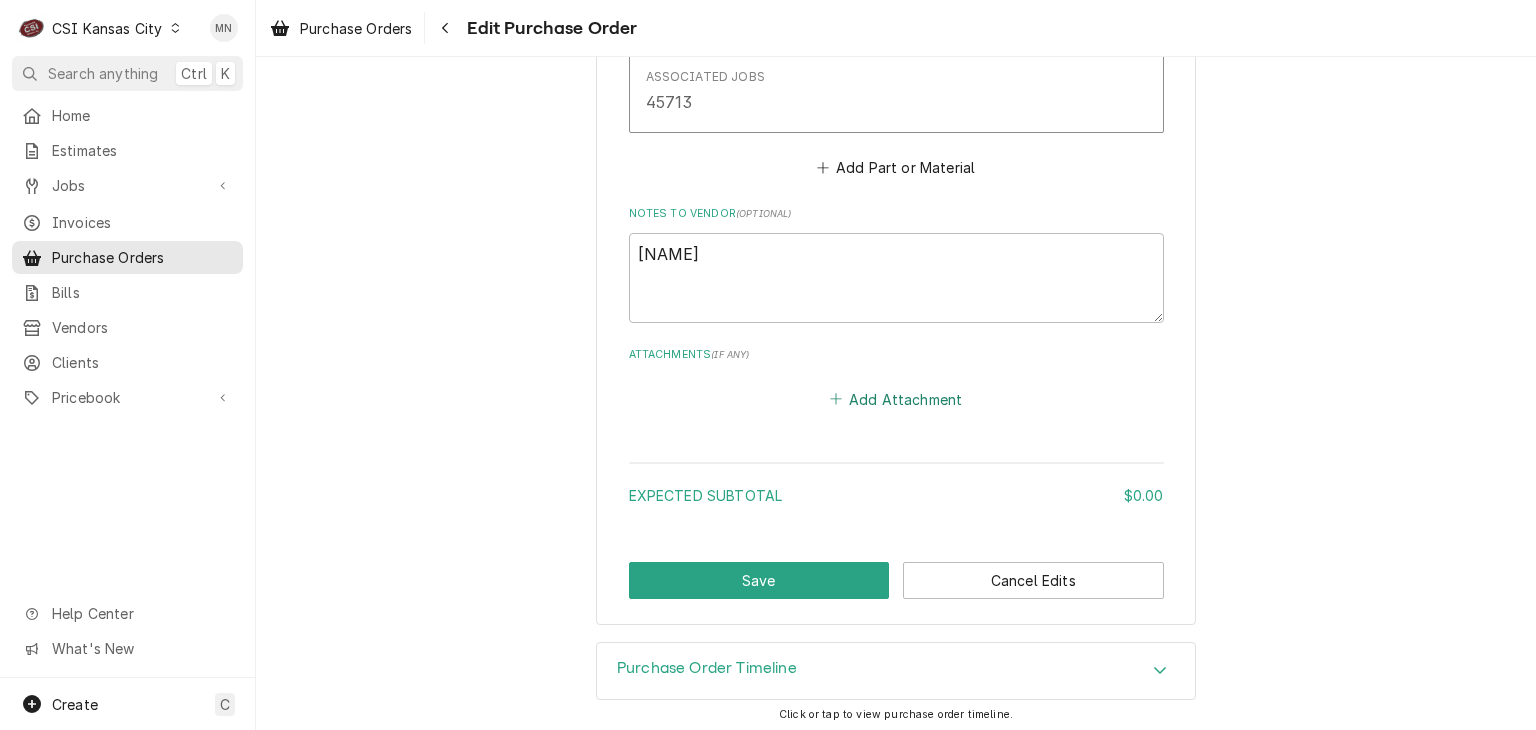 click on "Add Attachment" at bounding box center [896, 399] 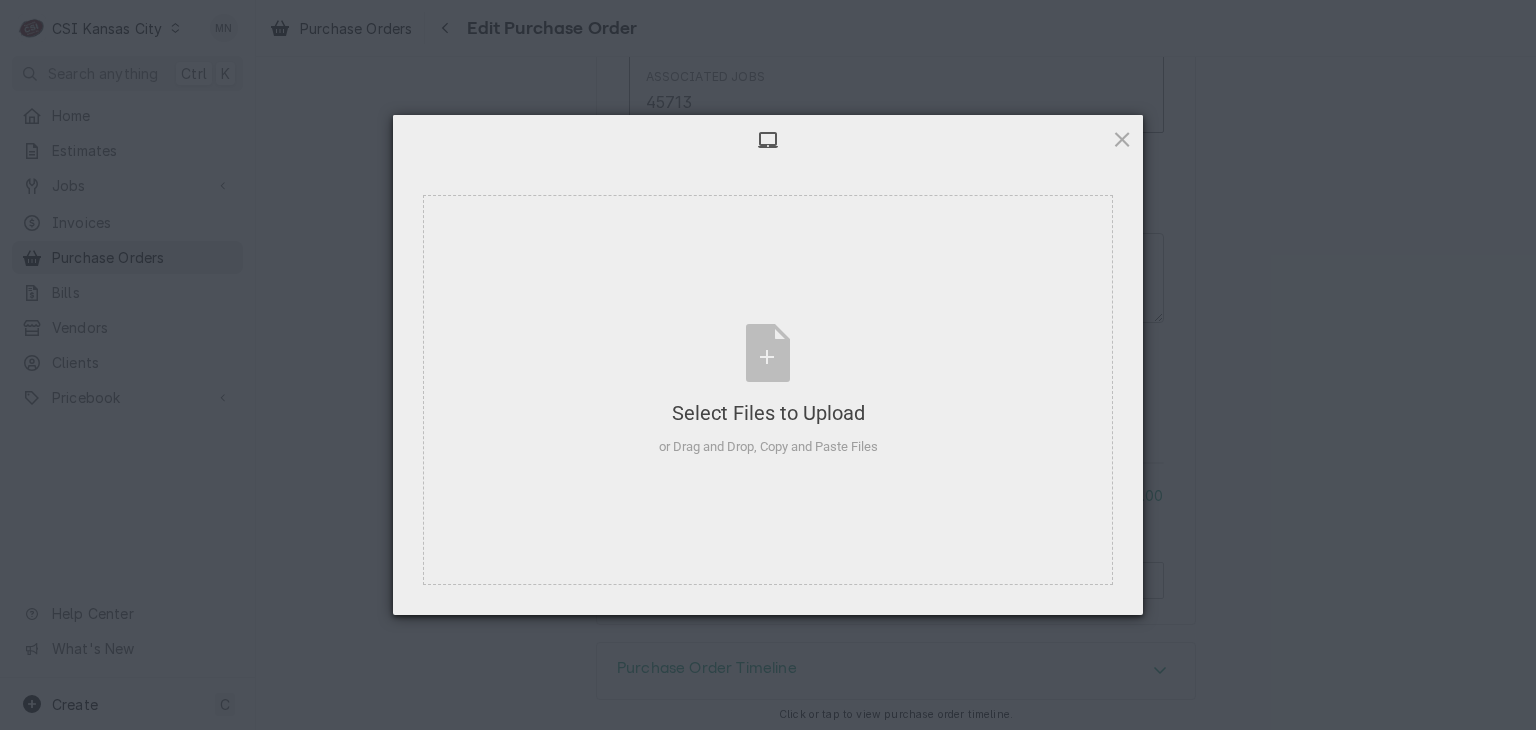 type on "x" 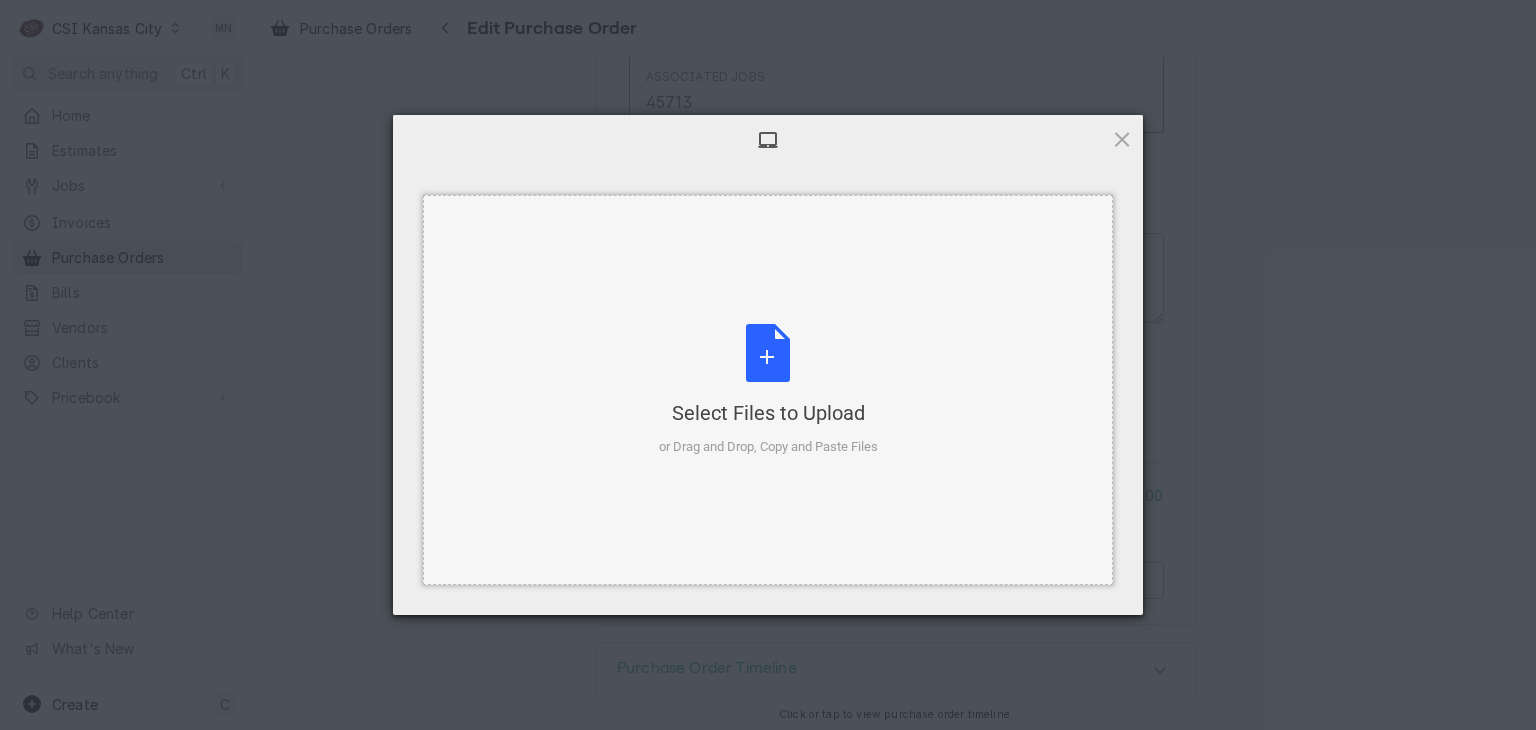 click on "Select Files to Upload
or Drag and Drop, Copy and Paste Files" at bounding box center [768, 390] 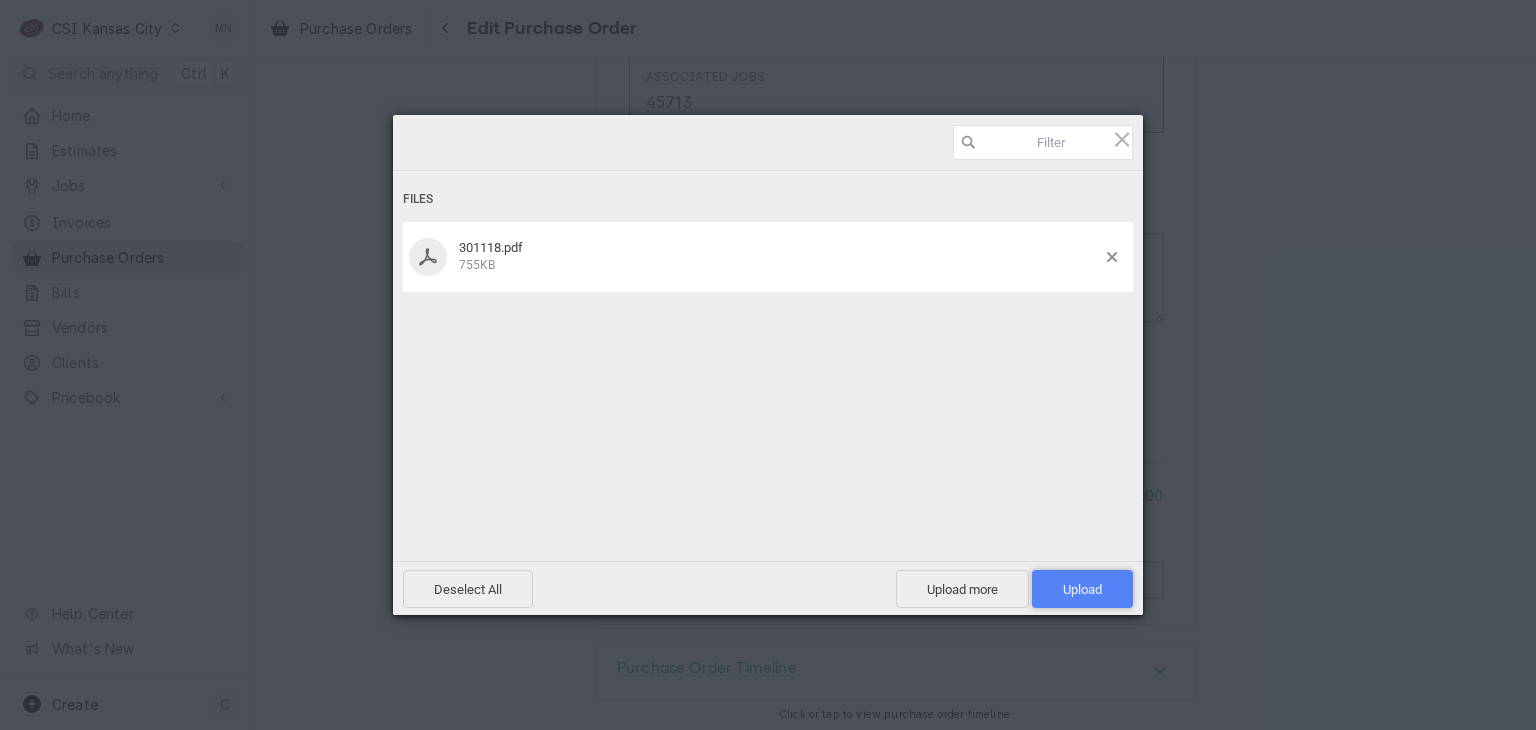 click on "Upload
1" at bounding box center [1082, 589] 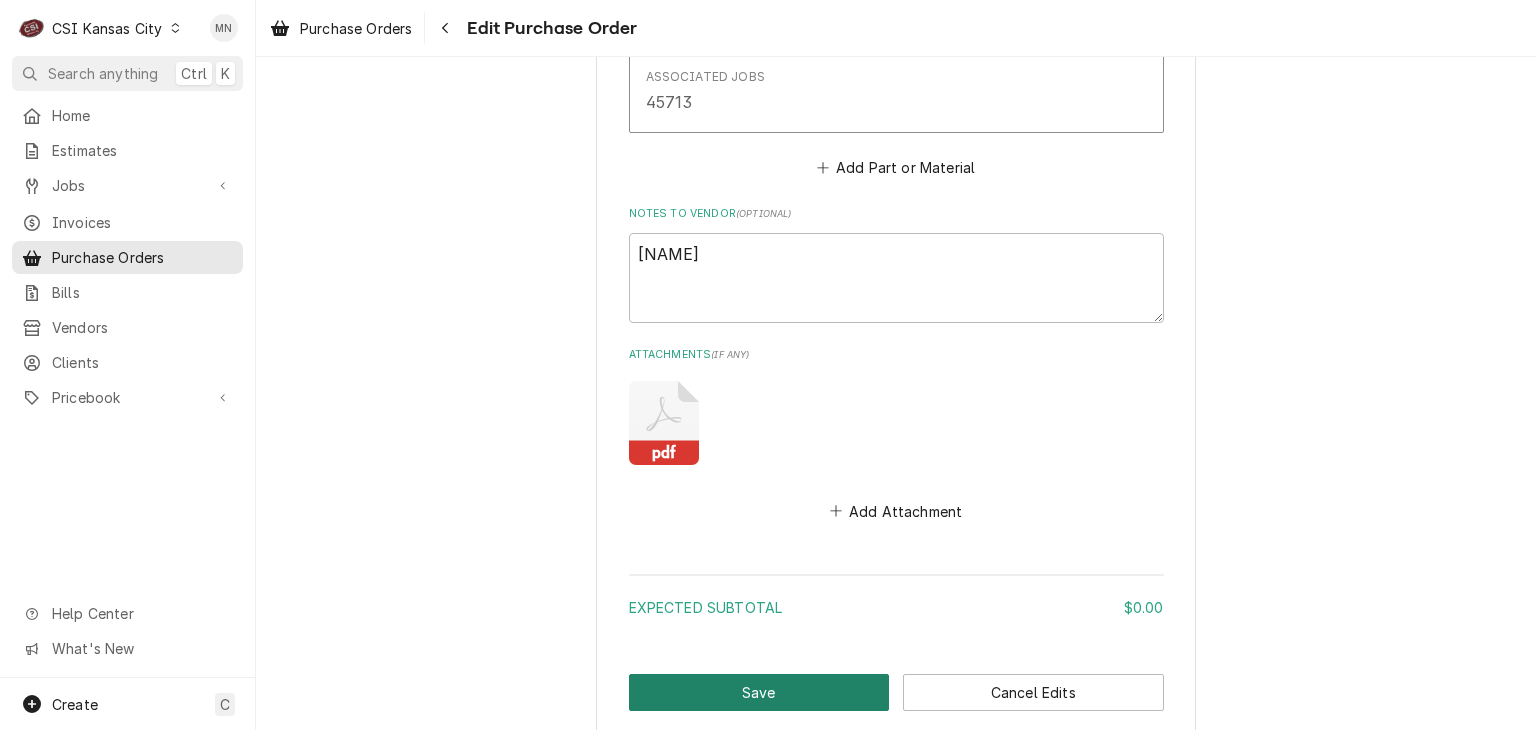 click on "Save" at bounding box center (759, 692) 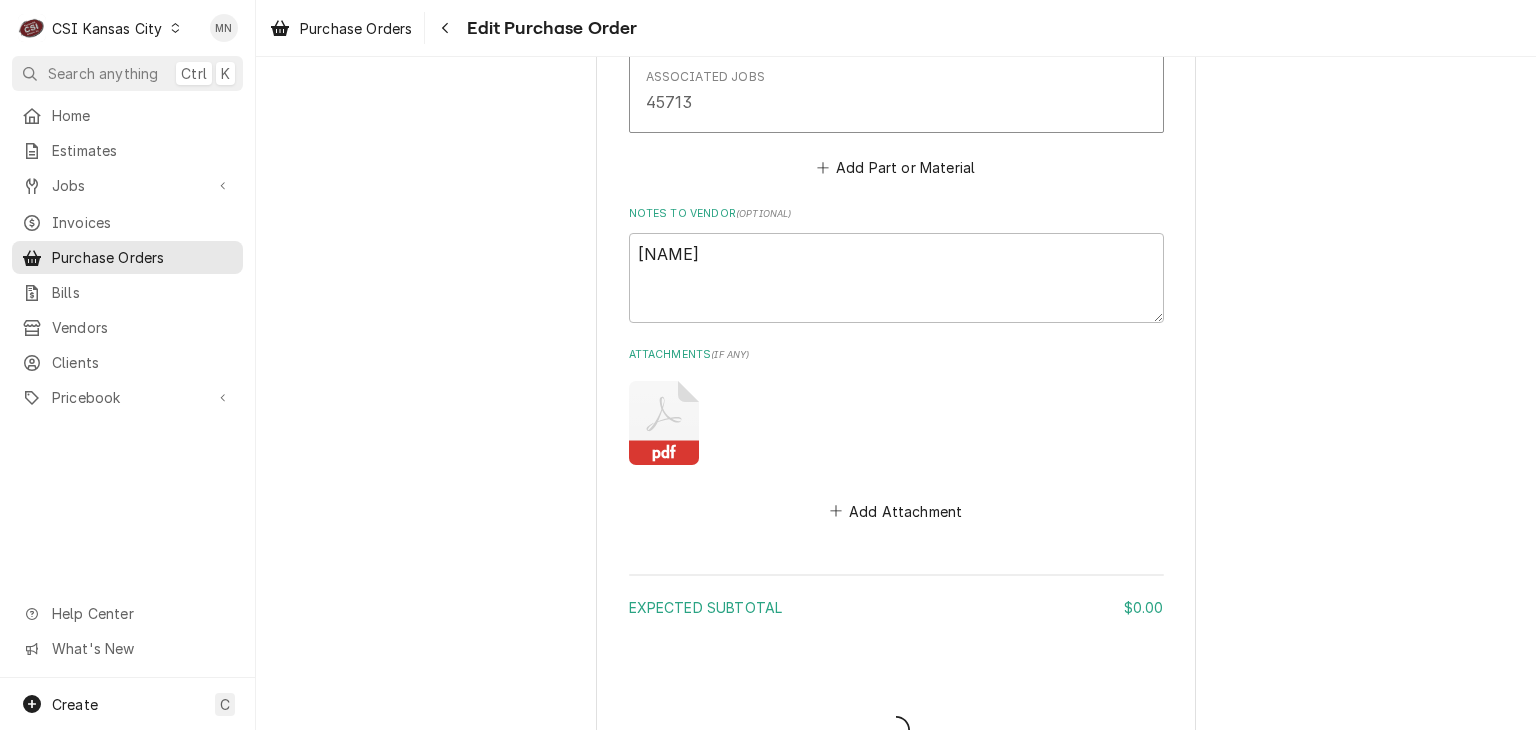 type on "x" 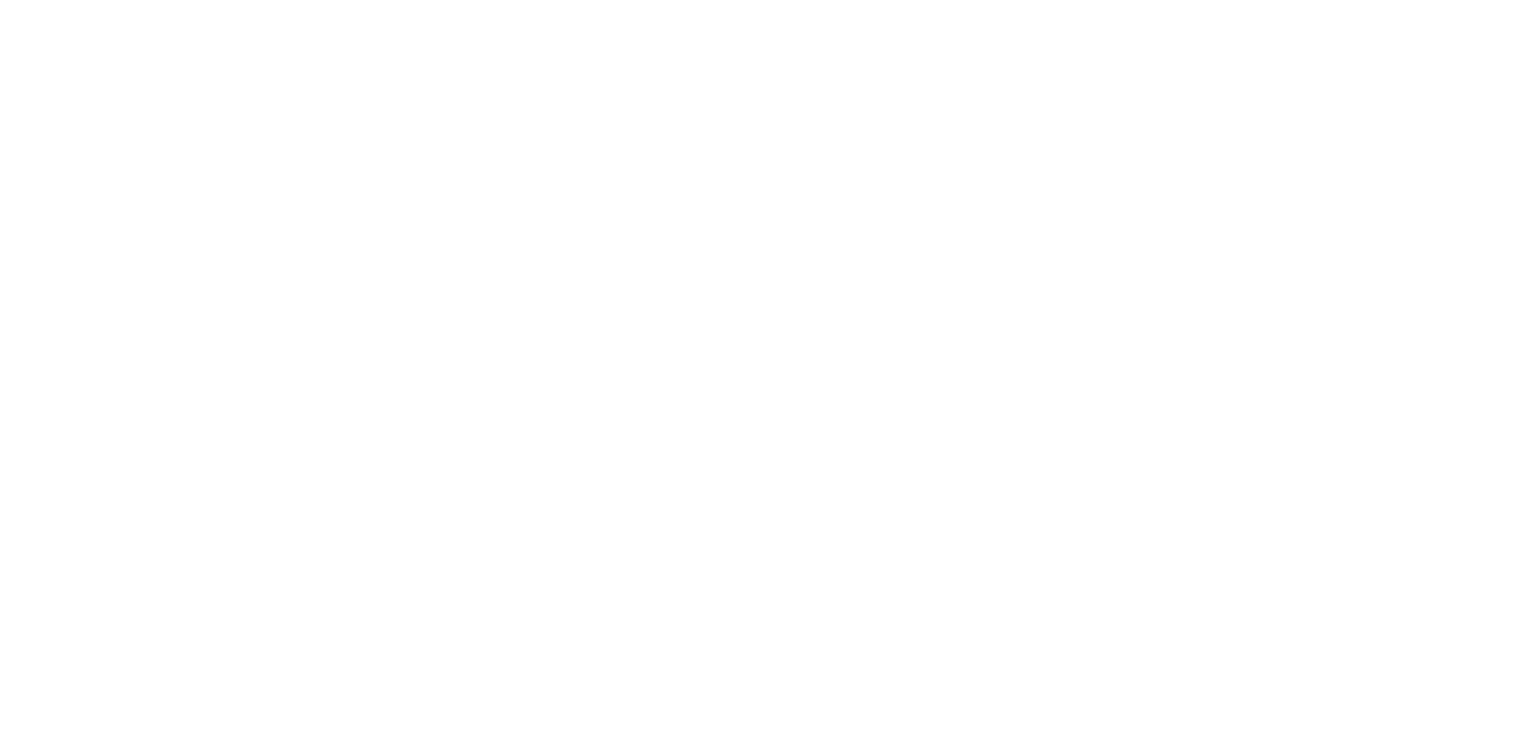 scroll, scrollTop: 0, scrollLeft: 0, axis: both 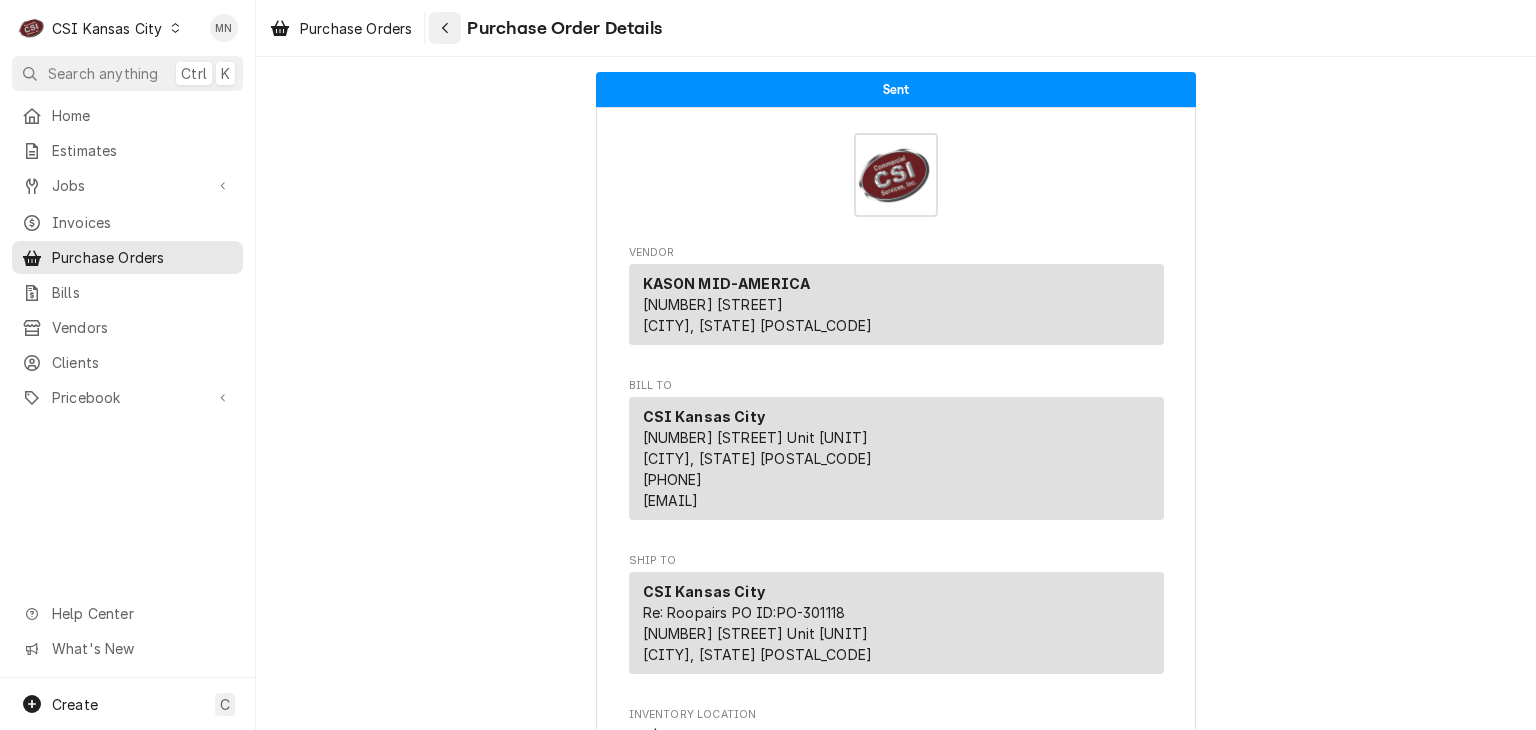click at bounding box center (445, 28) 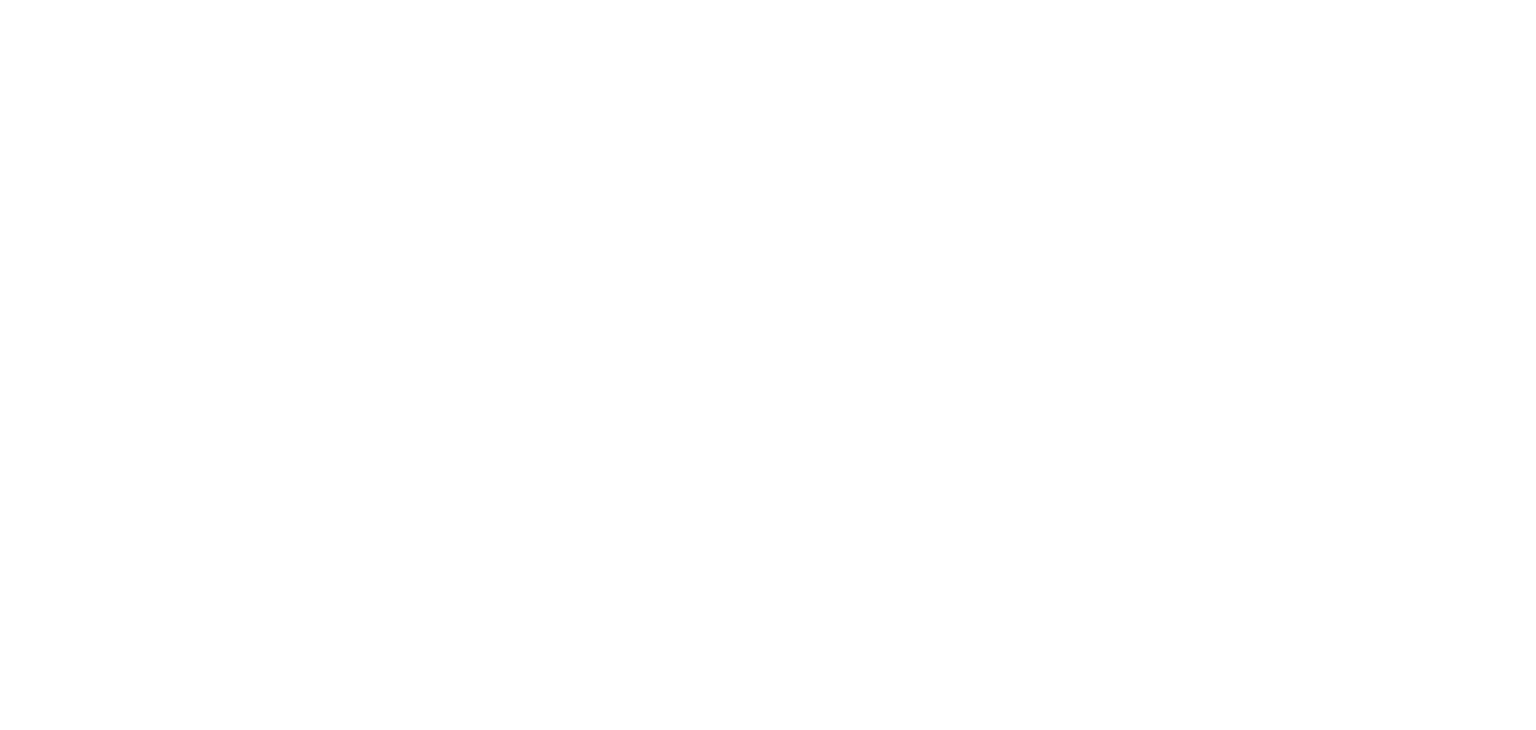 scroll, scrollTop: 0, scrollLeft: 0, axis: both 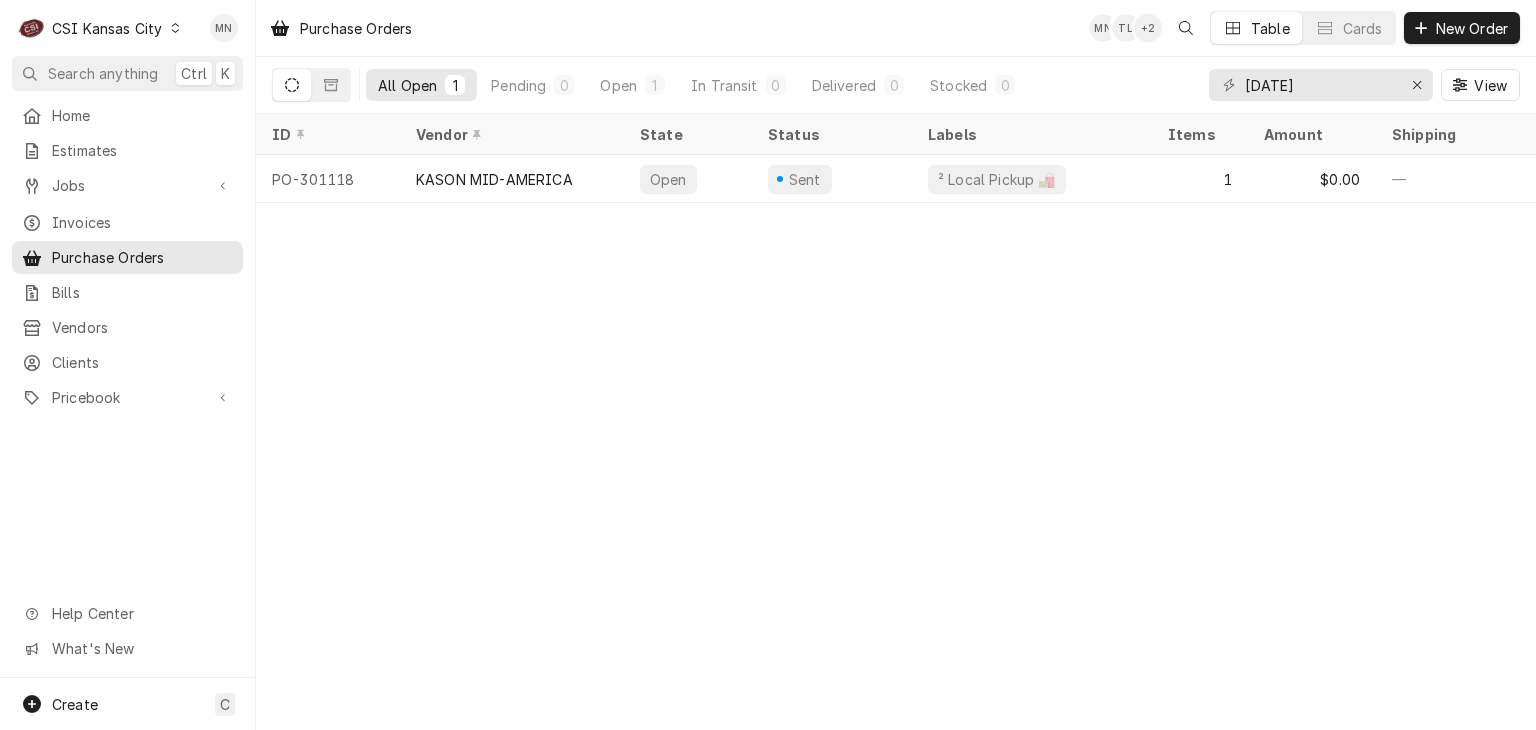 drag, startPoint x: 1311, startPoint y: 67, endPoint x: 1218, endPoint y: 86, distance: 94.92102 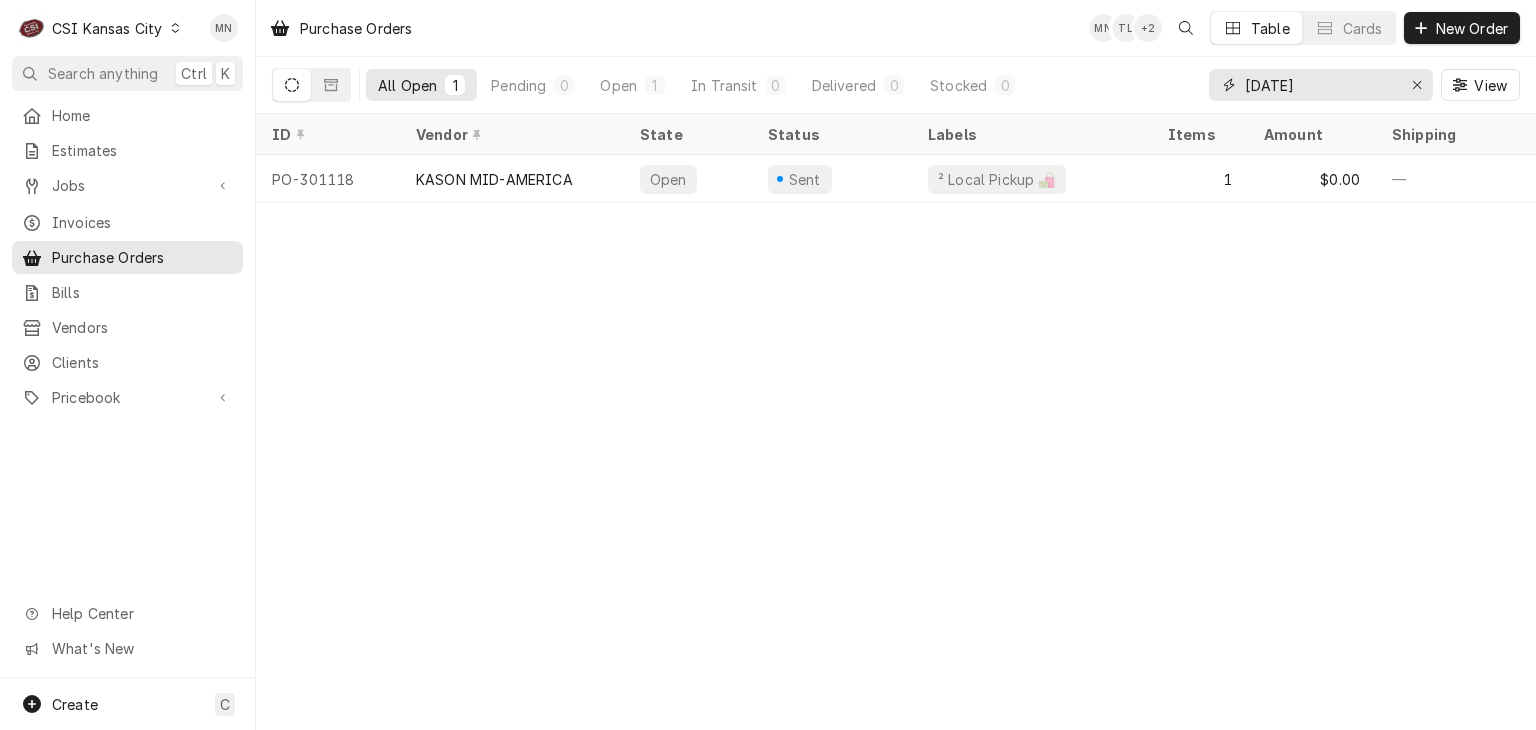drag, startPoint x: 1288, startPoint y: 82, endPoint x: 1168, endPoint y: 86, distance: 120.06665 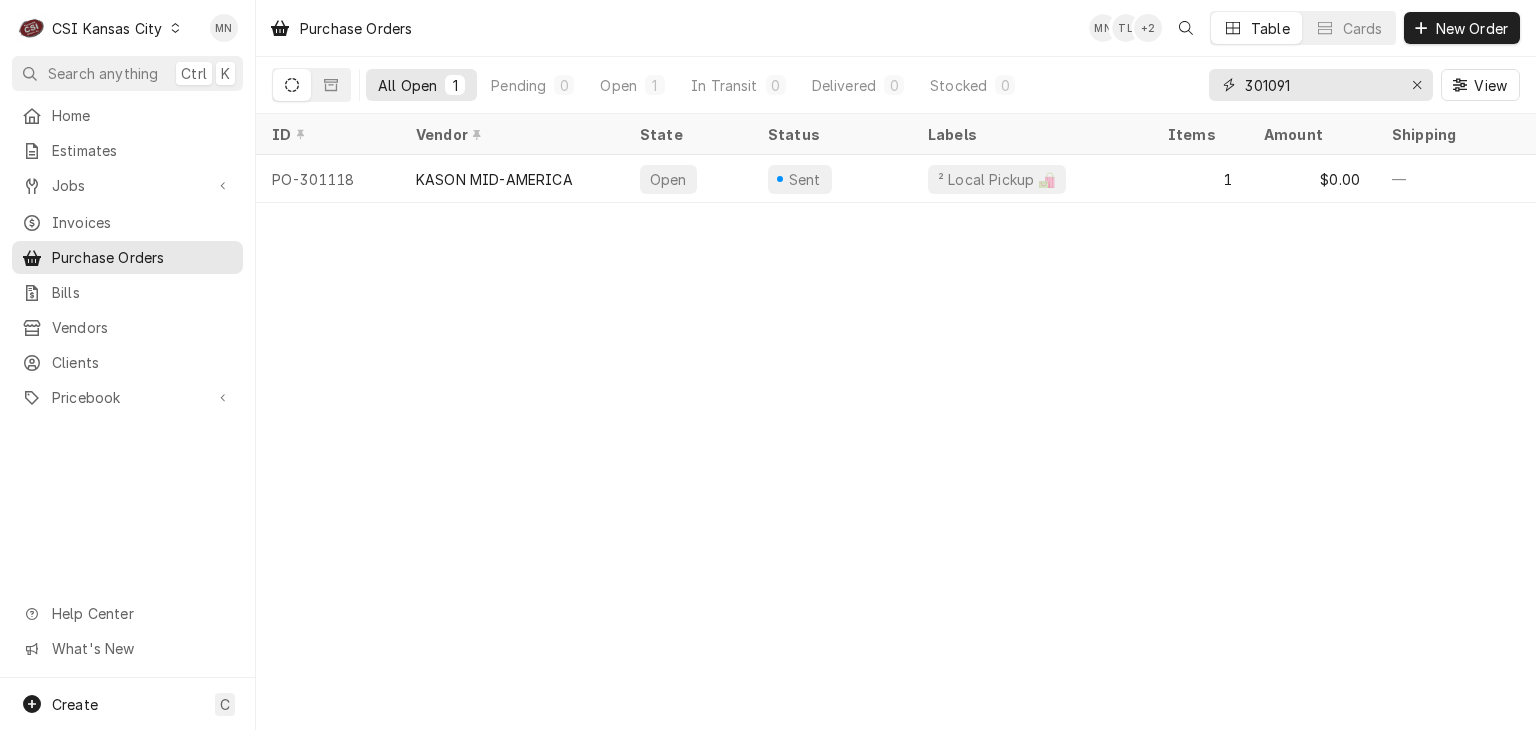 type on "301091" 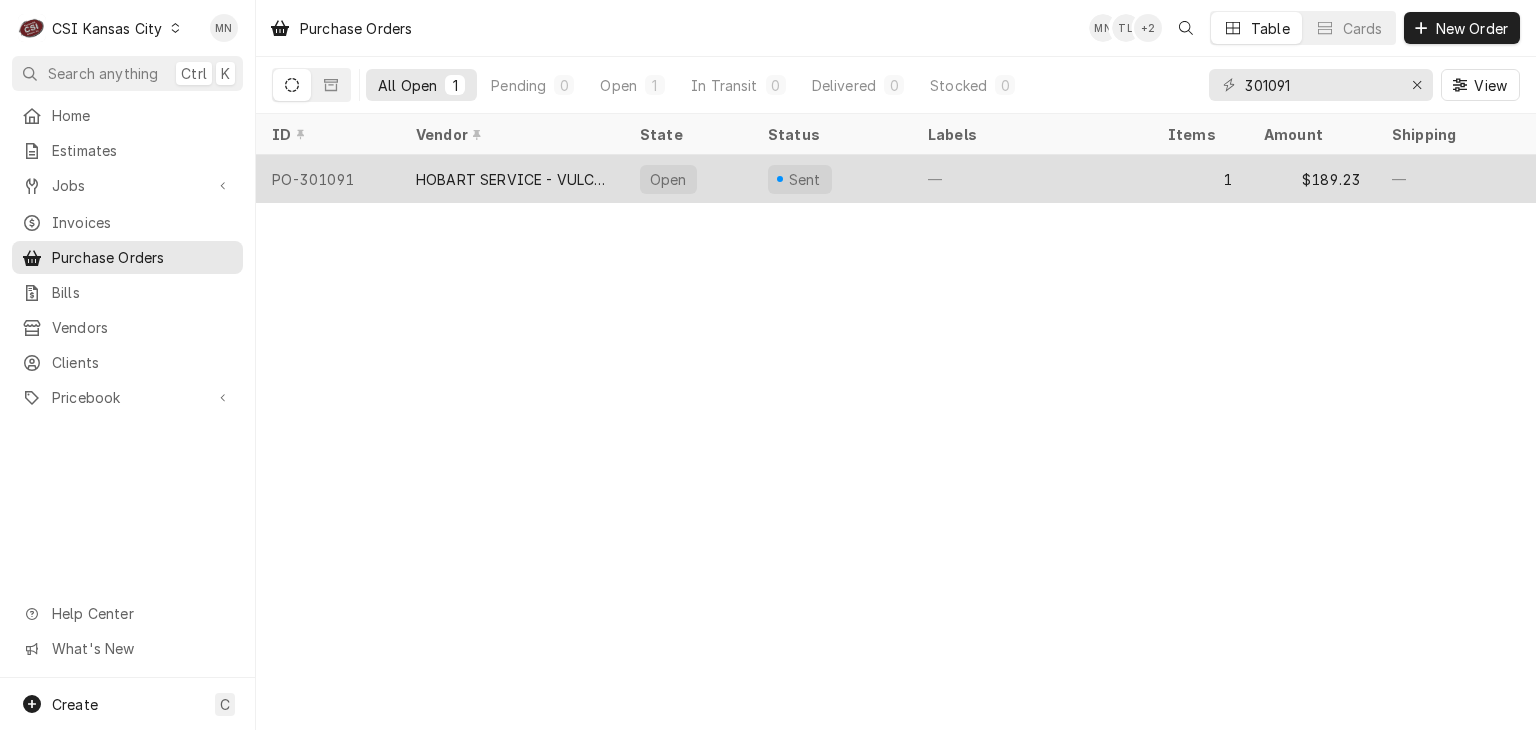 click on "HOBART SERVICE - VULCAN" at bounding box center [512, 179] 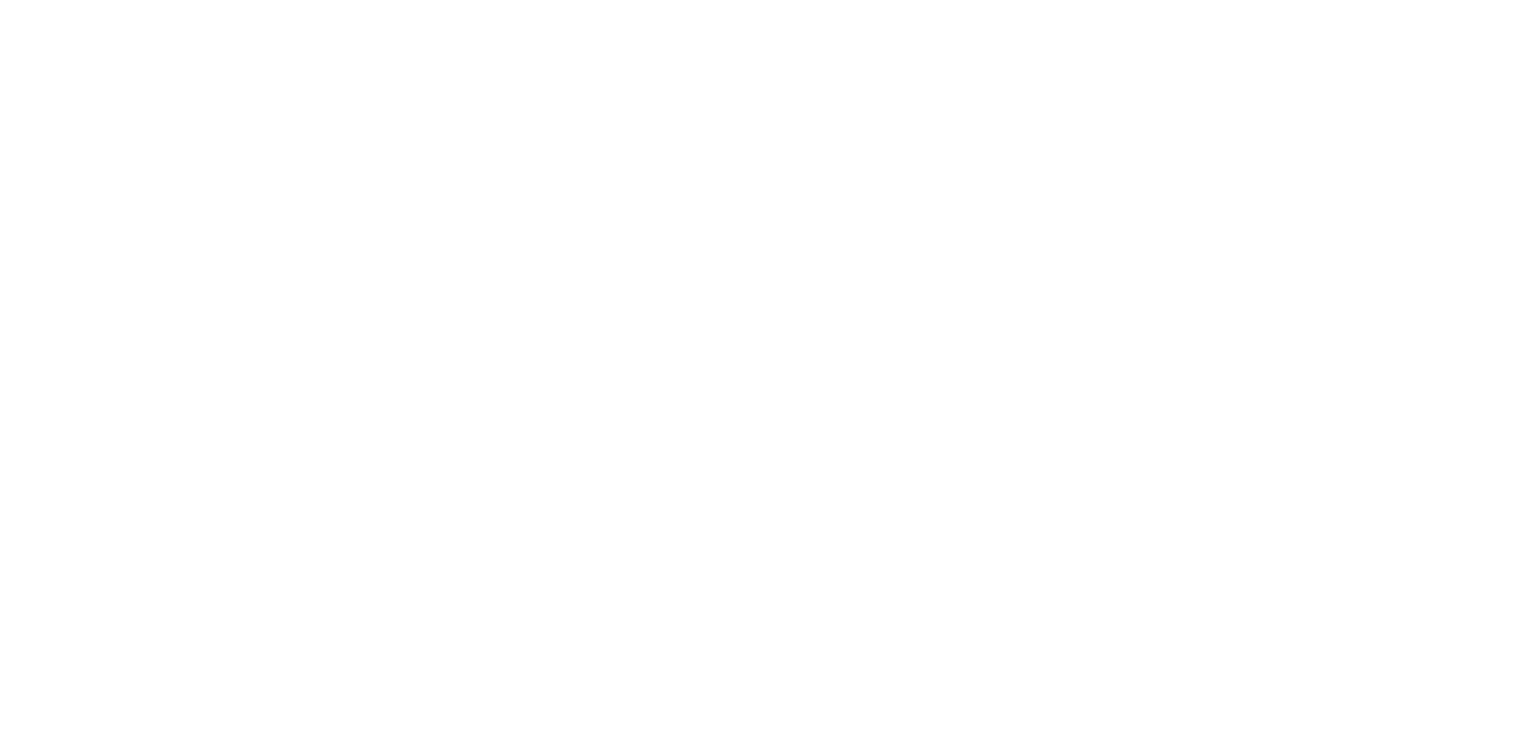 scroll, scrollTop: 0, scrollLeft: 0, axis: both 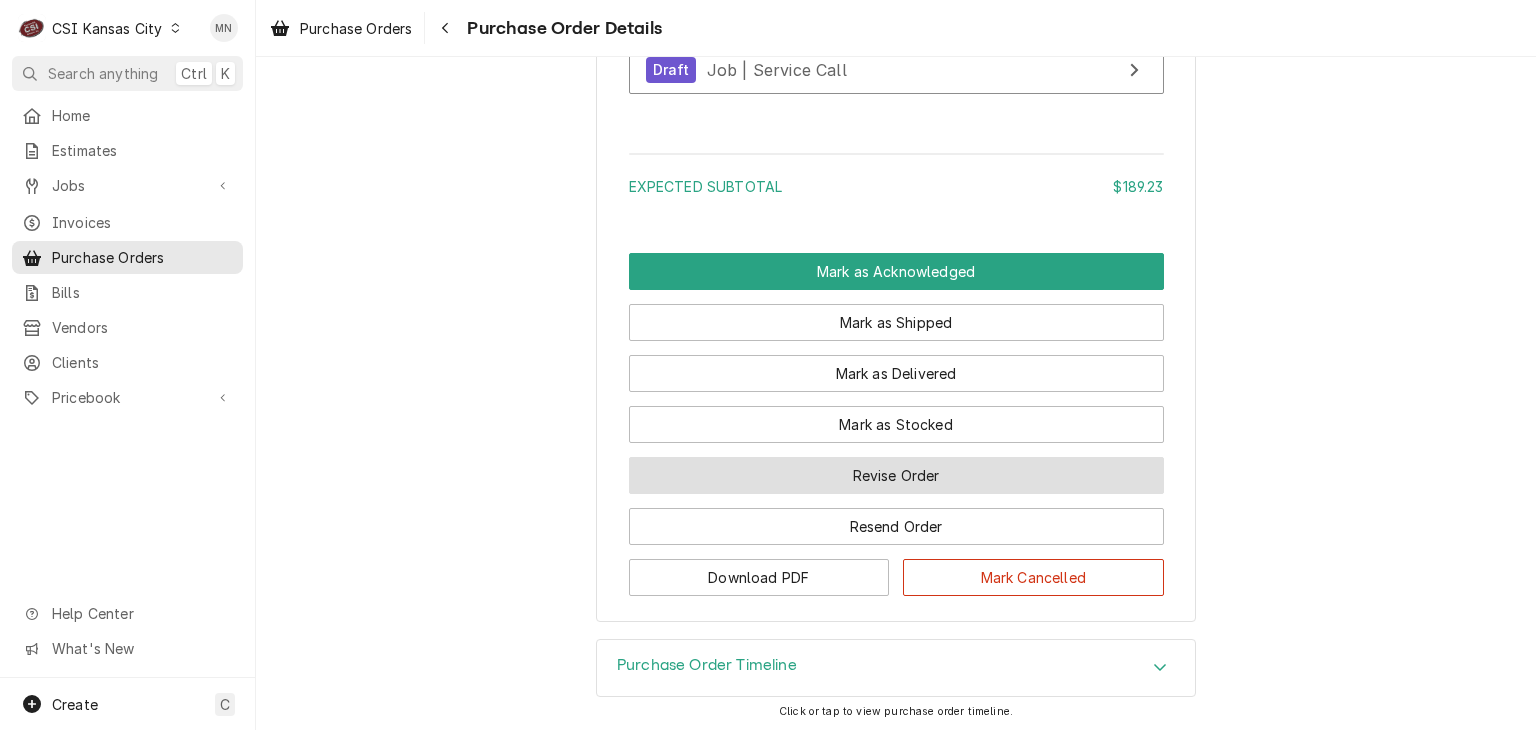 click on "Revise Order" at bounding box center (896, 475) 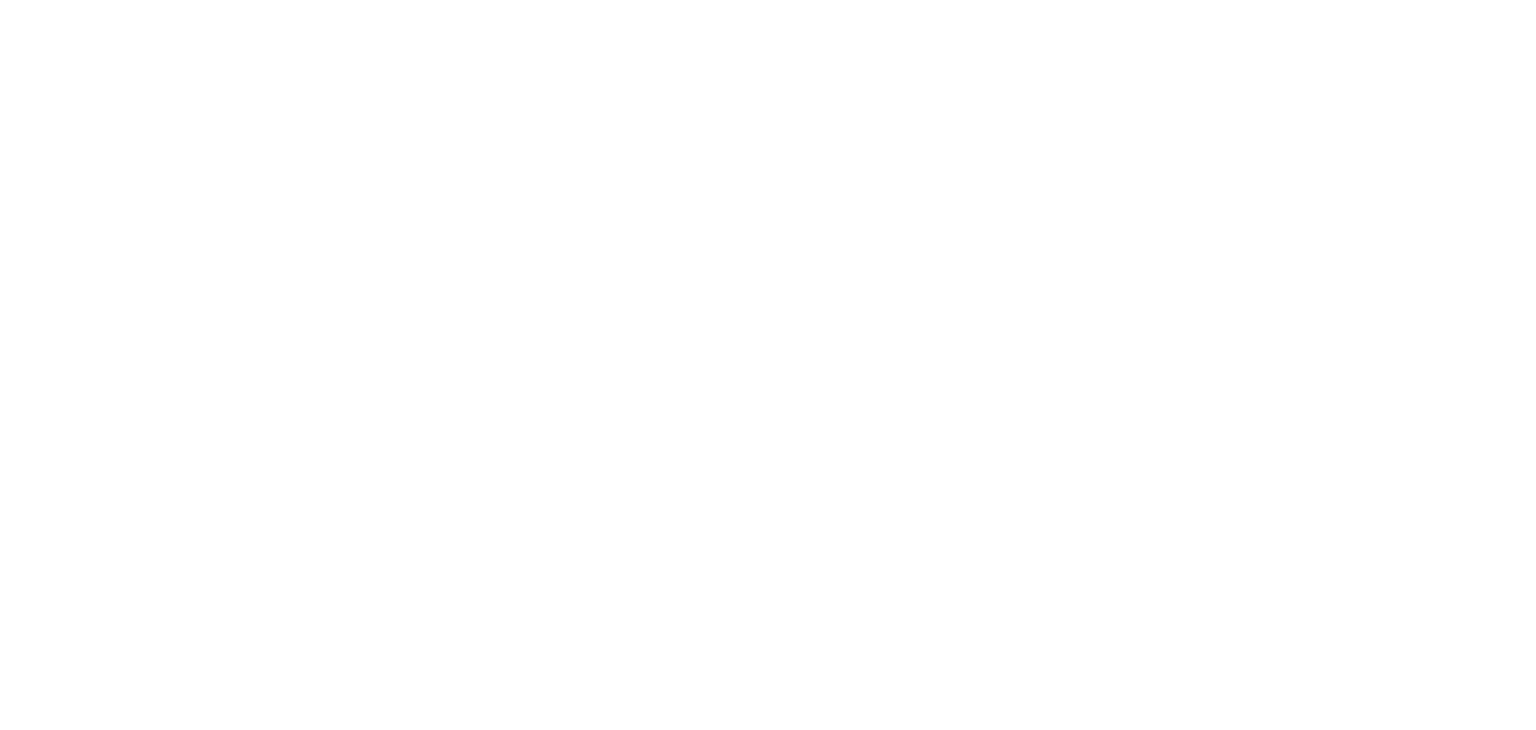 scroll, scrollTop: 0, scrollLeft: 0, axis: both 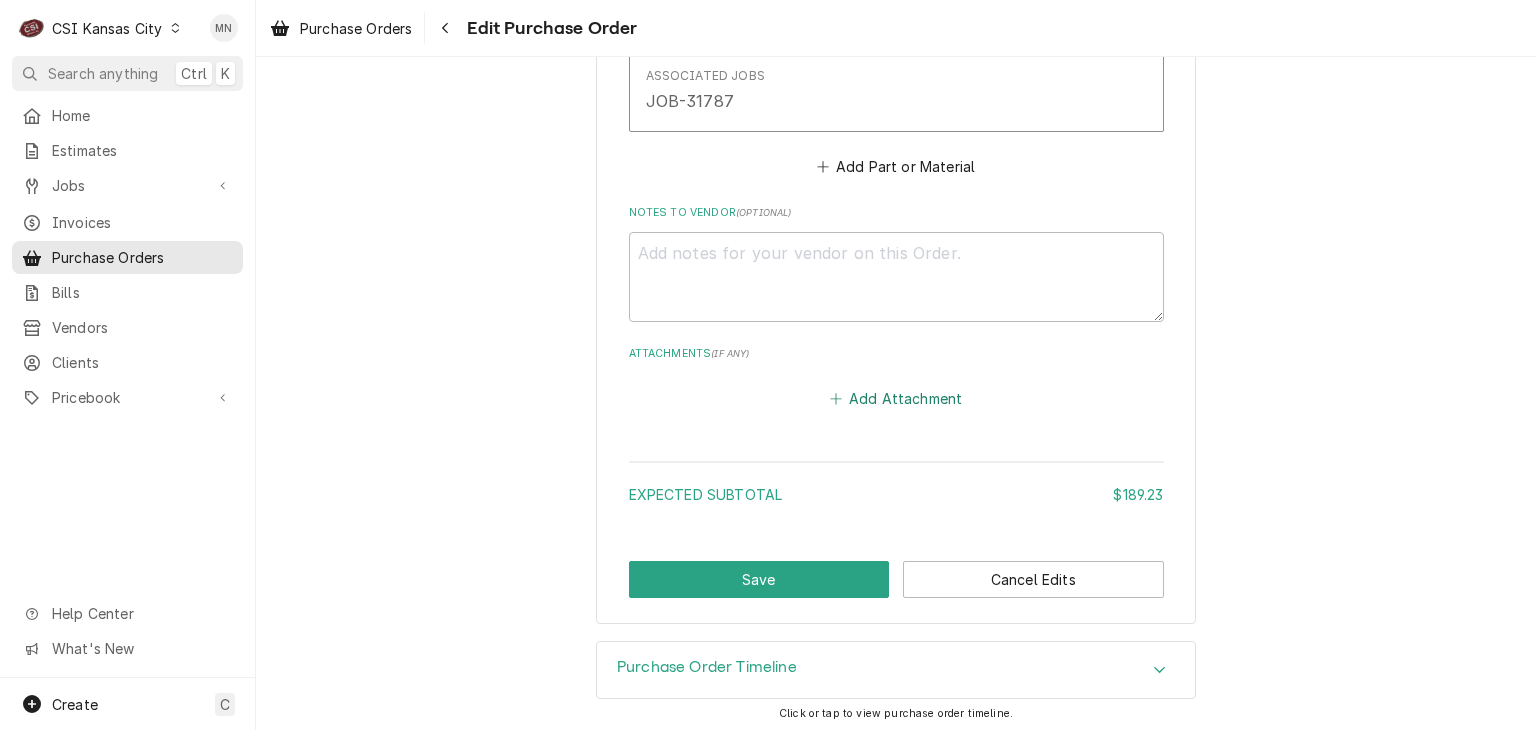 click on "Add Attachment" at bounding box center [896, 398] 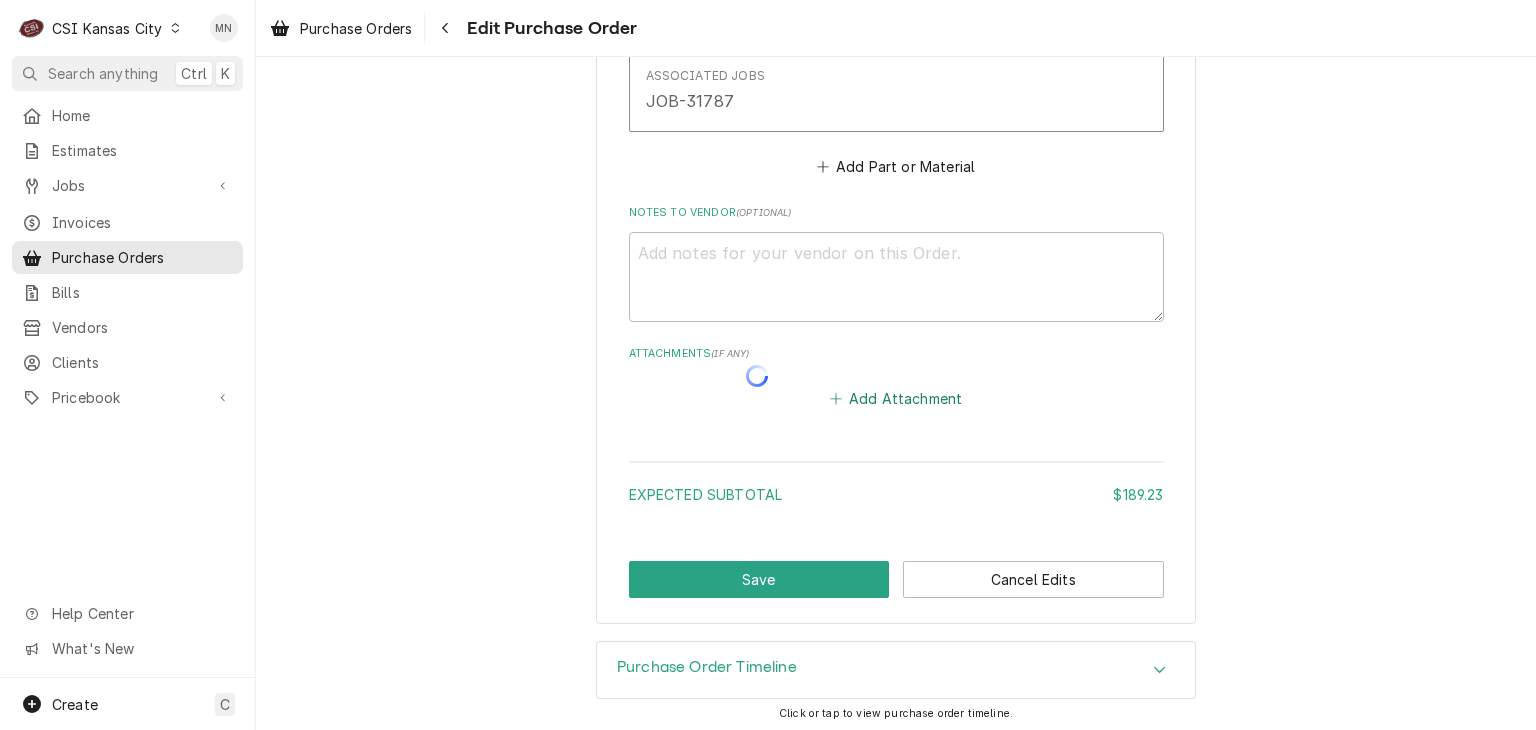 type on "x" 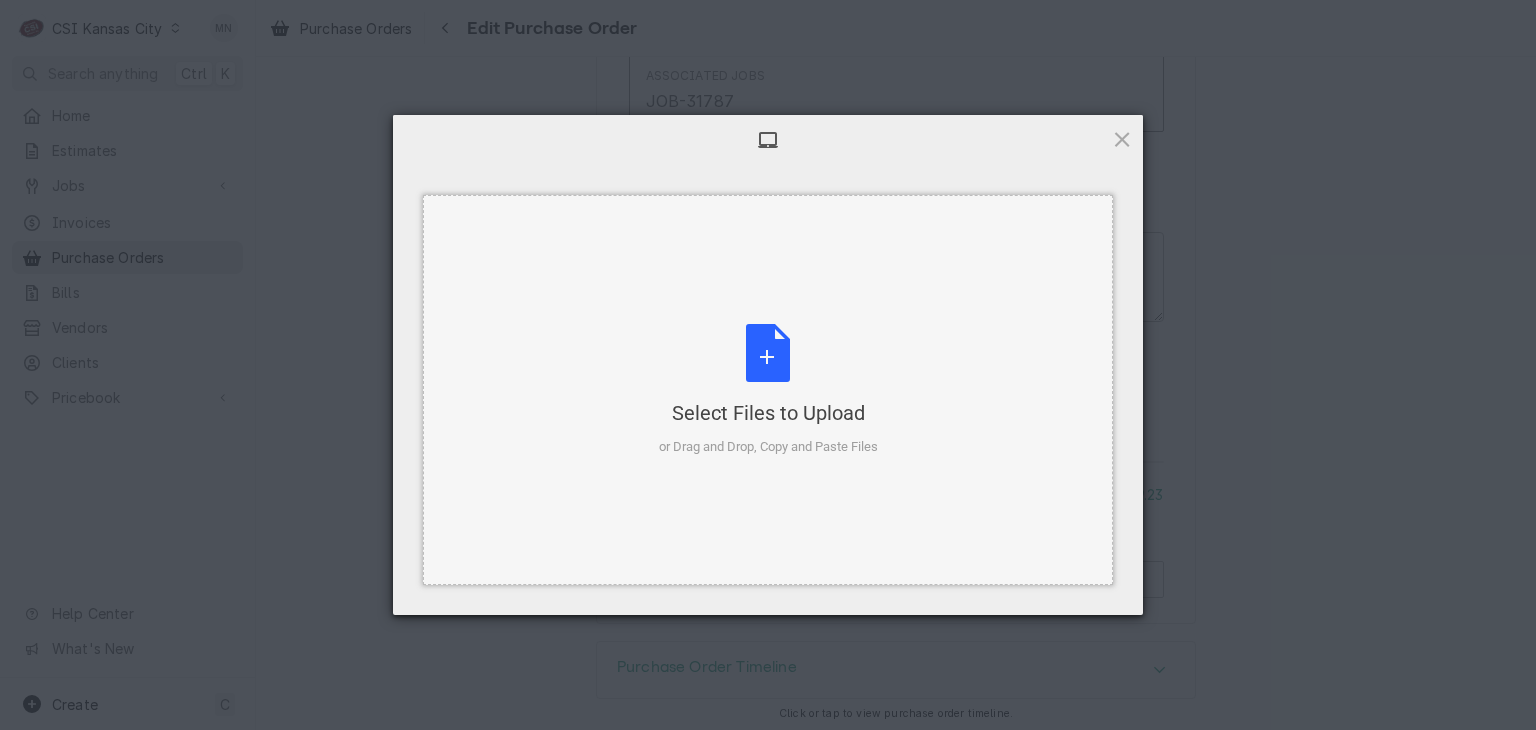 click on "Select Files to Upload
or Drag and Drop, Copy and Paste Files" at bounding box center [768, 390] 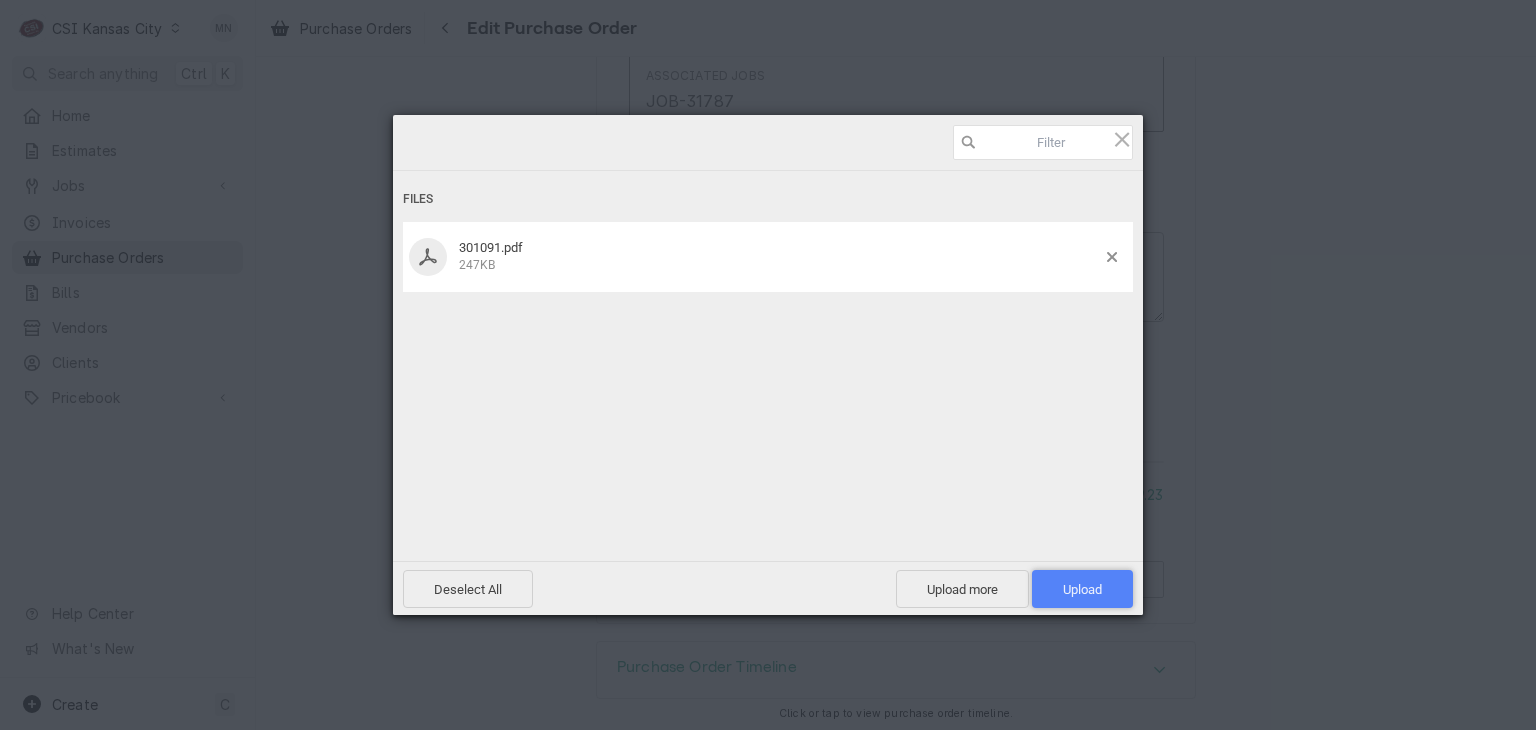 click on "Upload
1" at bounding box center (1082, 589) 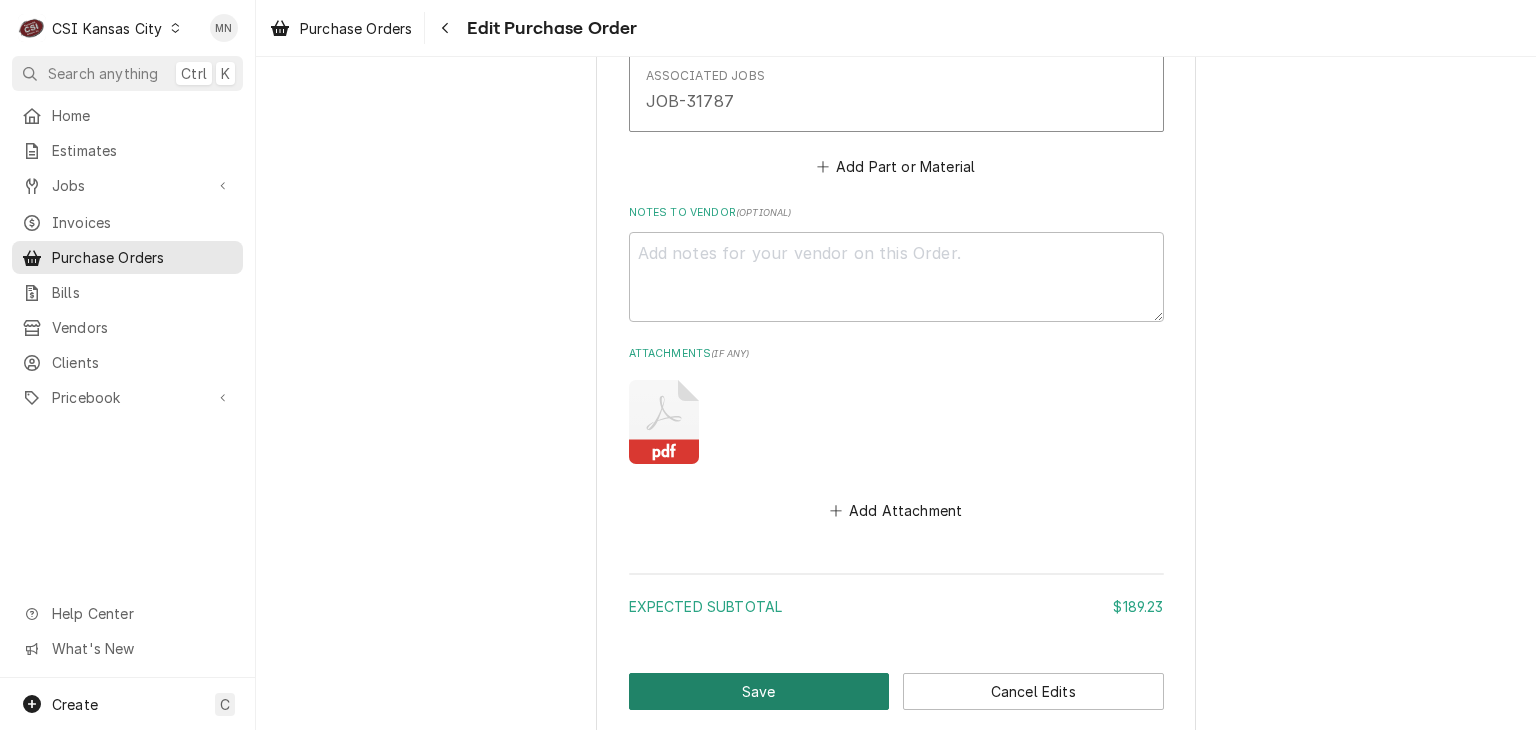 click on "Save" at bounding box center (759, 691) 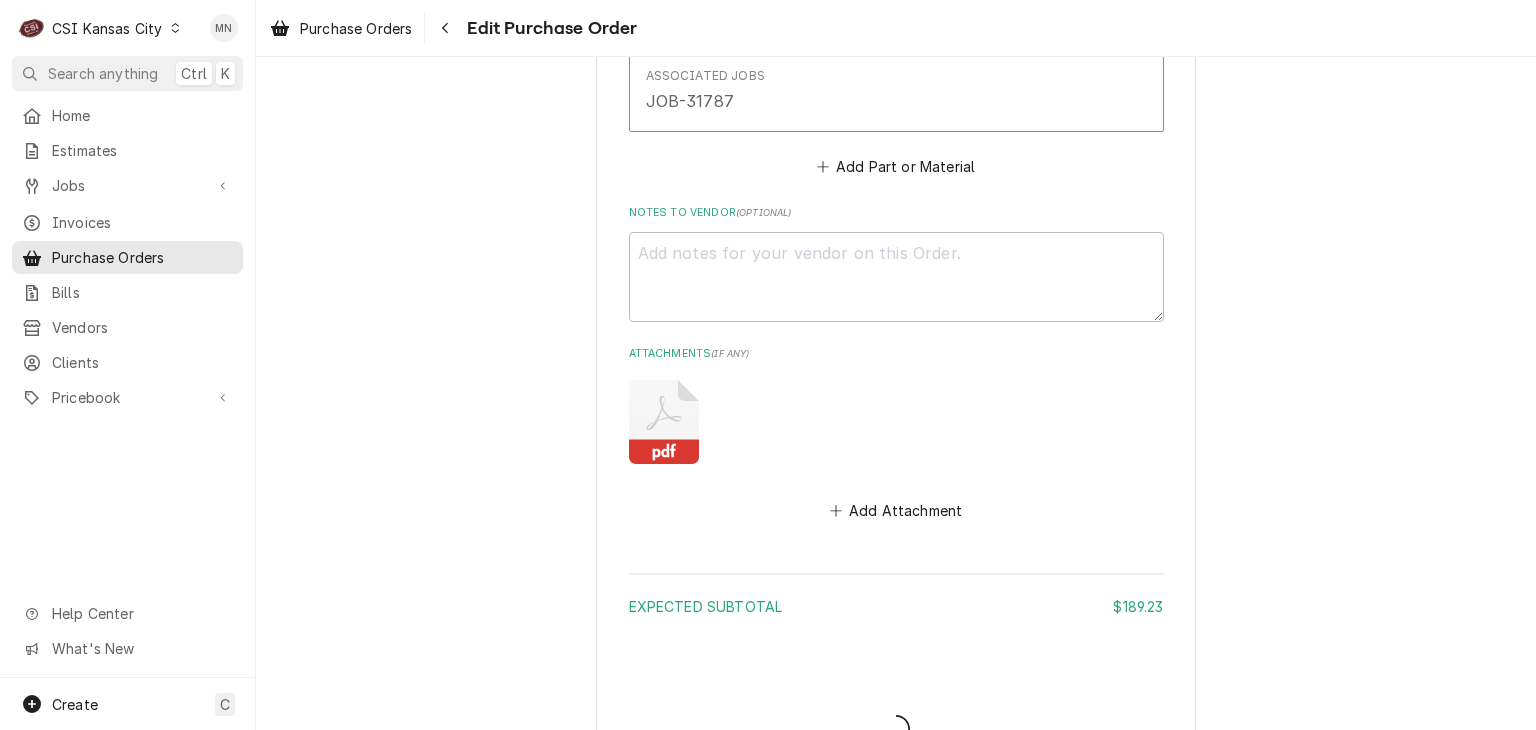 type on "x" 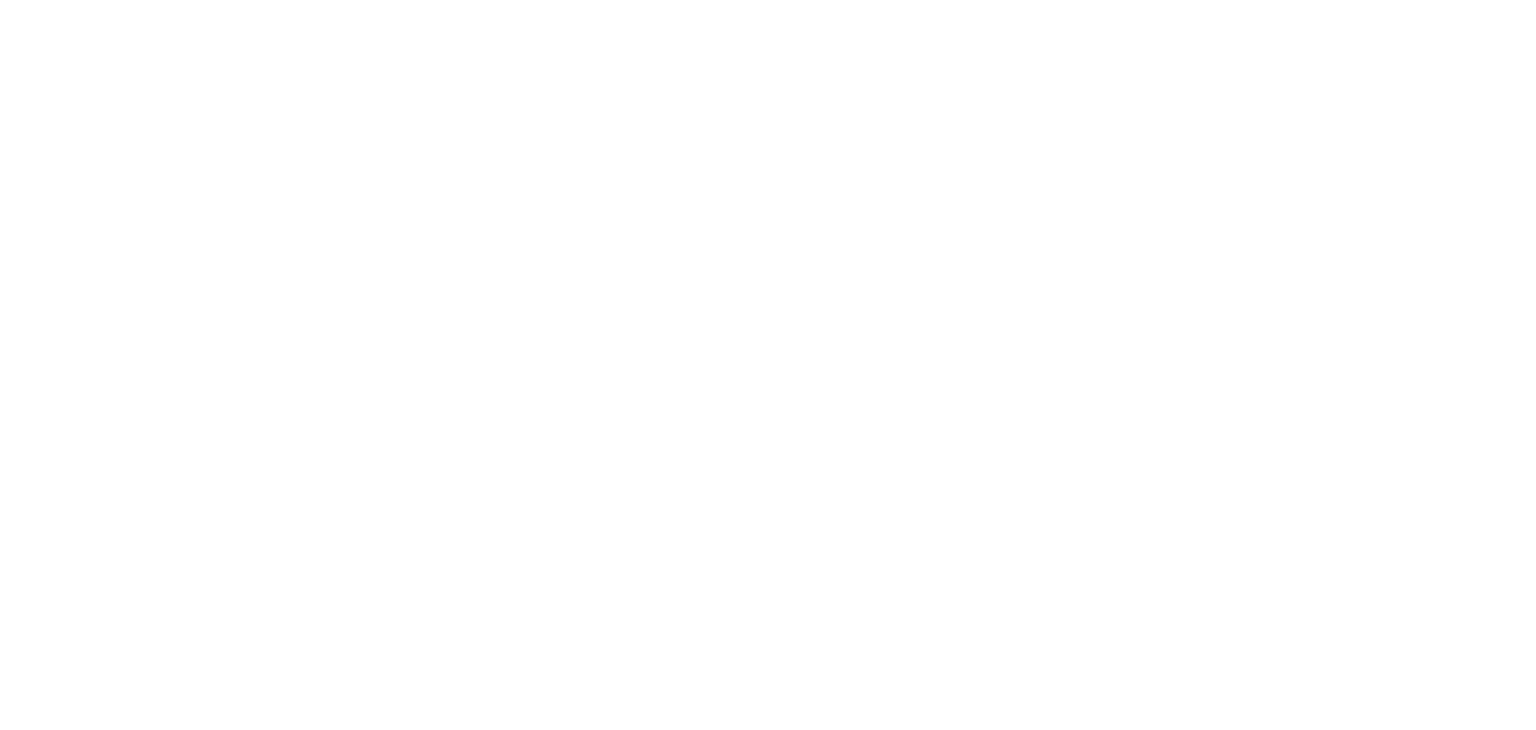 scroll, scrollTop: 0, scrollLeft: 0, axis: both 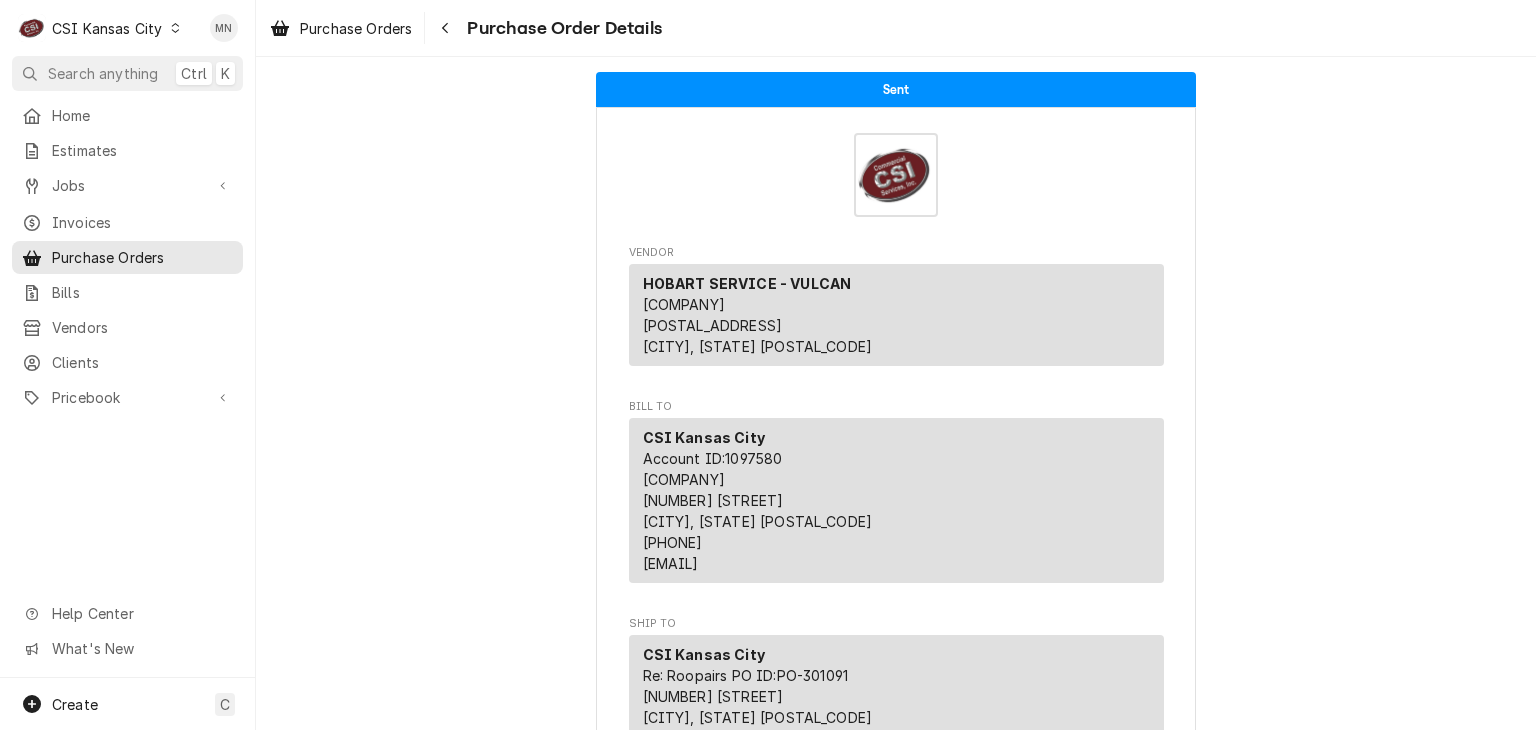 click on "CSI Kansas City" at bounding box center [107, 28] 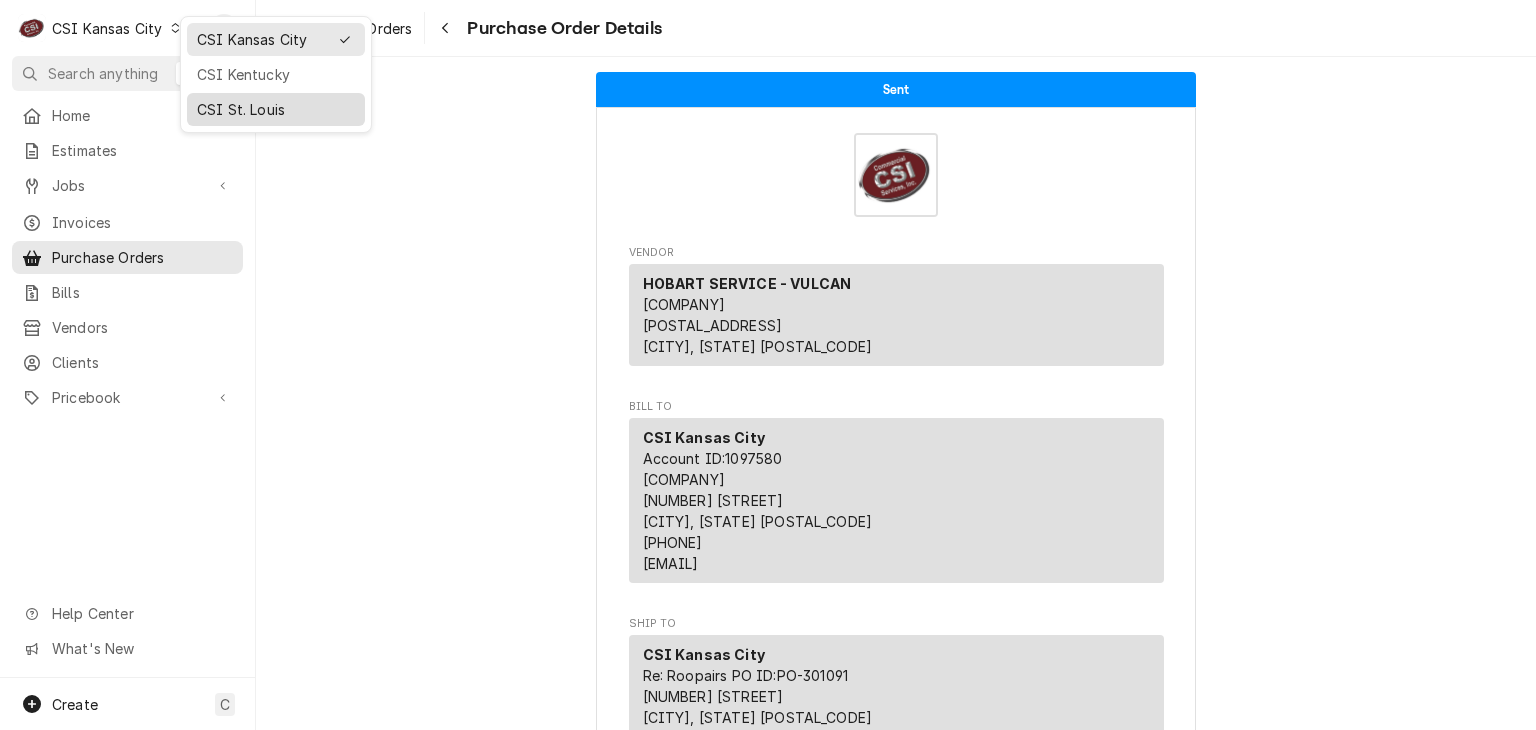 click on "CSI St. Louis" at bounding box center (276, 109) 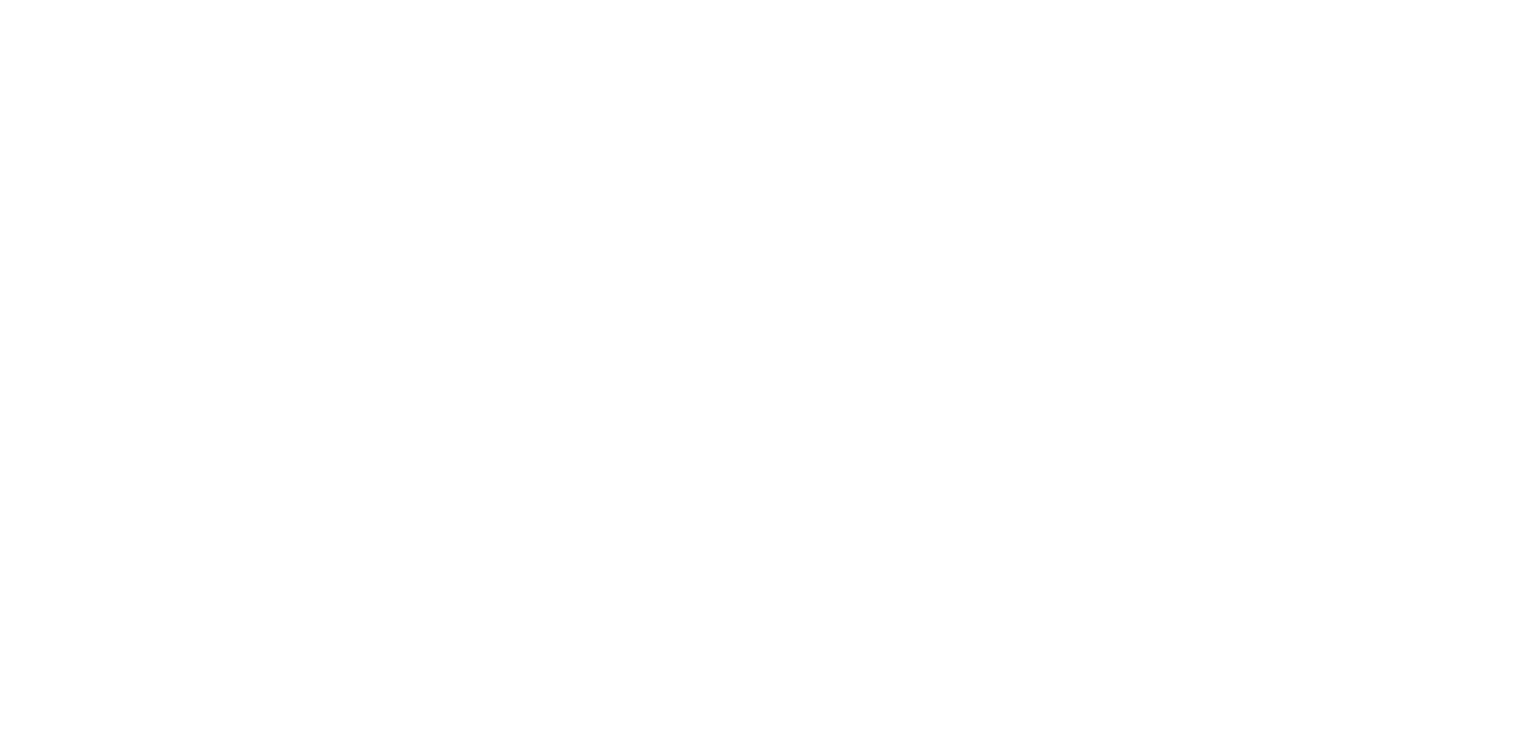 scroll, scrollTop: 0, scrollLeft: 0, axis: both 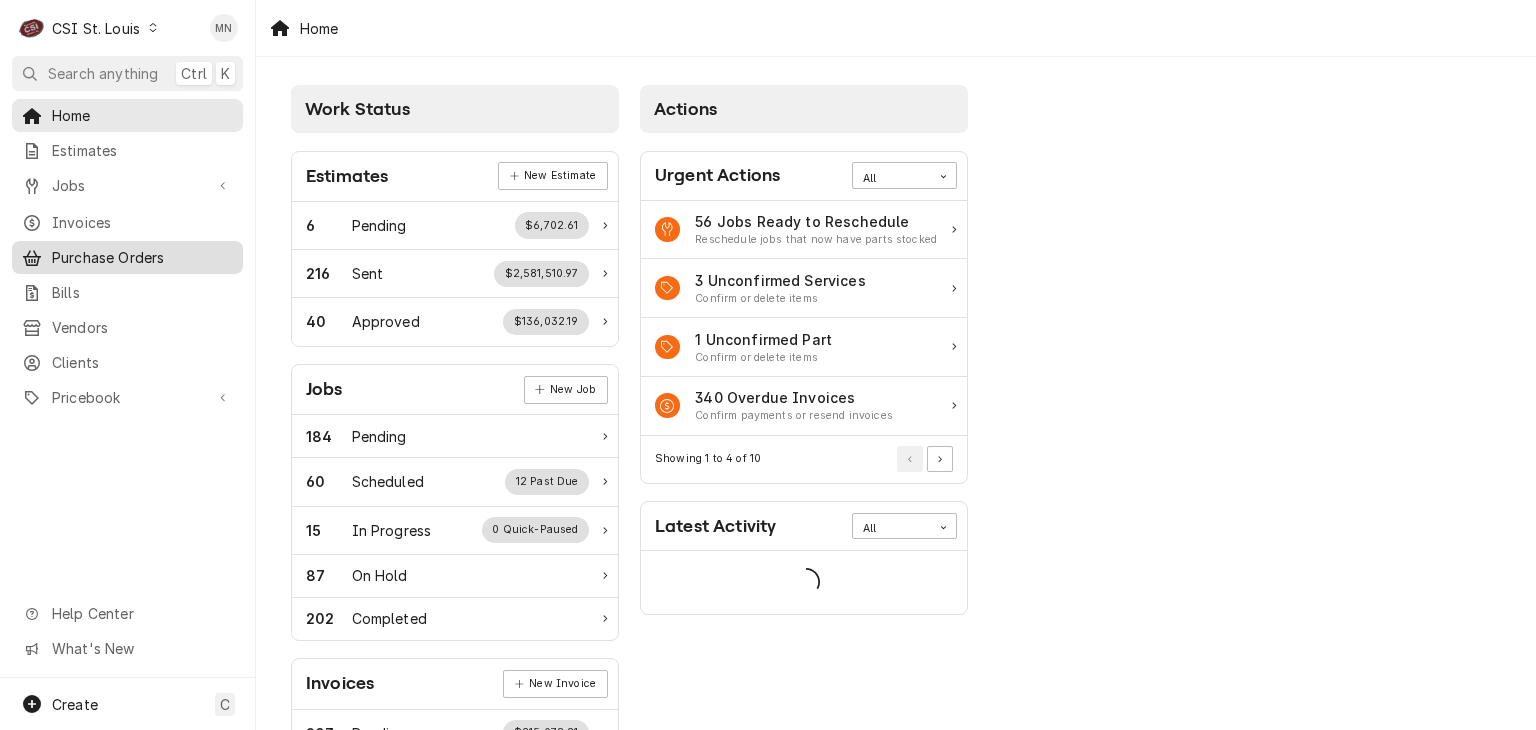 click on "Purchase Orders" at bounding box center (142, 257) 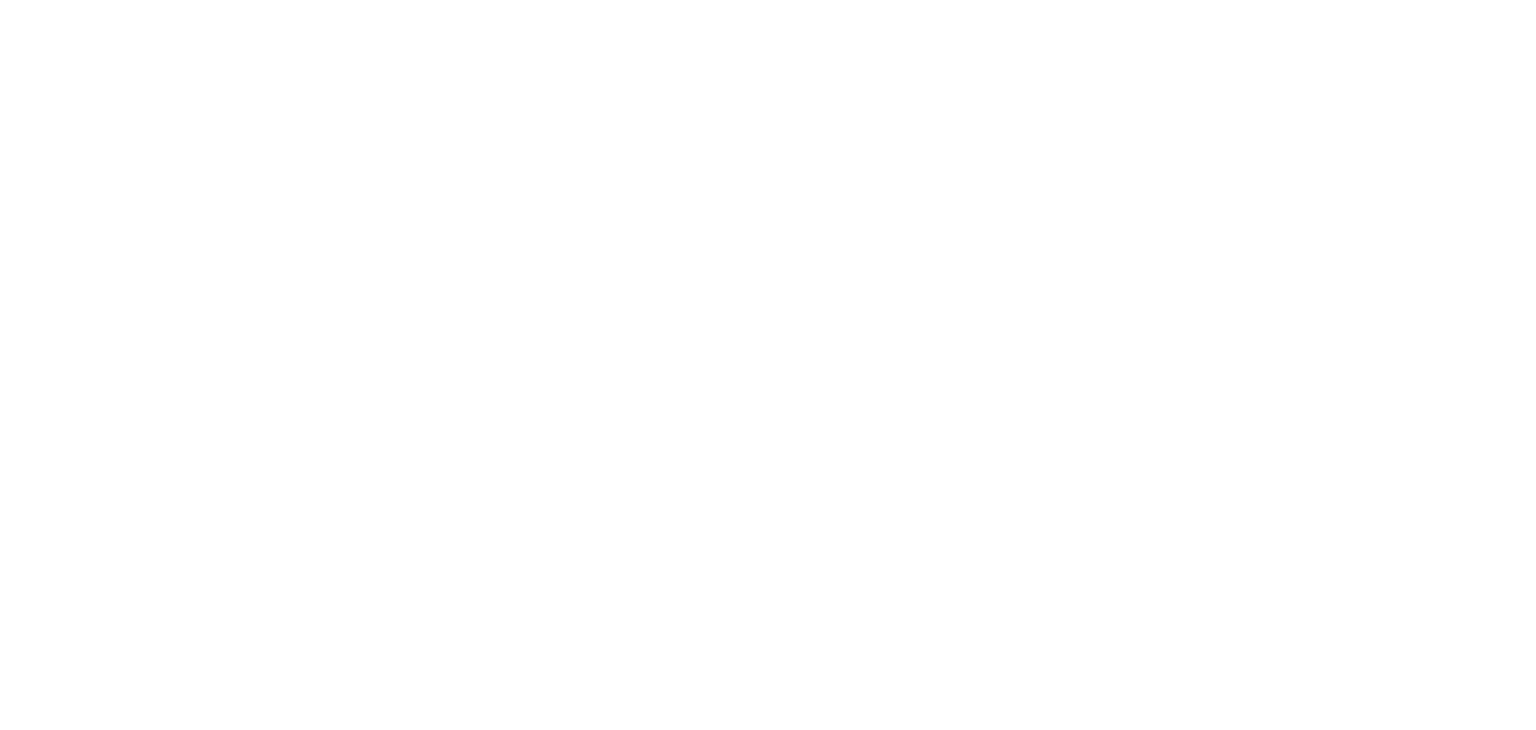 scroll, scrollTop: 0, scrollLeft: 0, axis: both 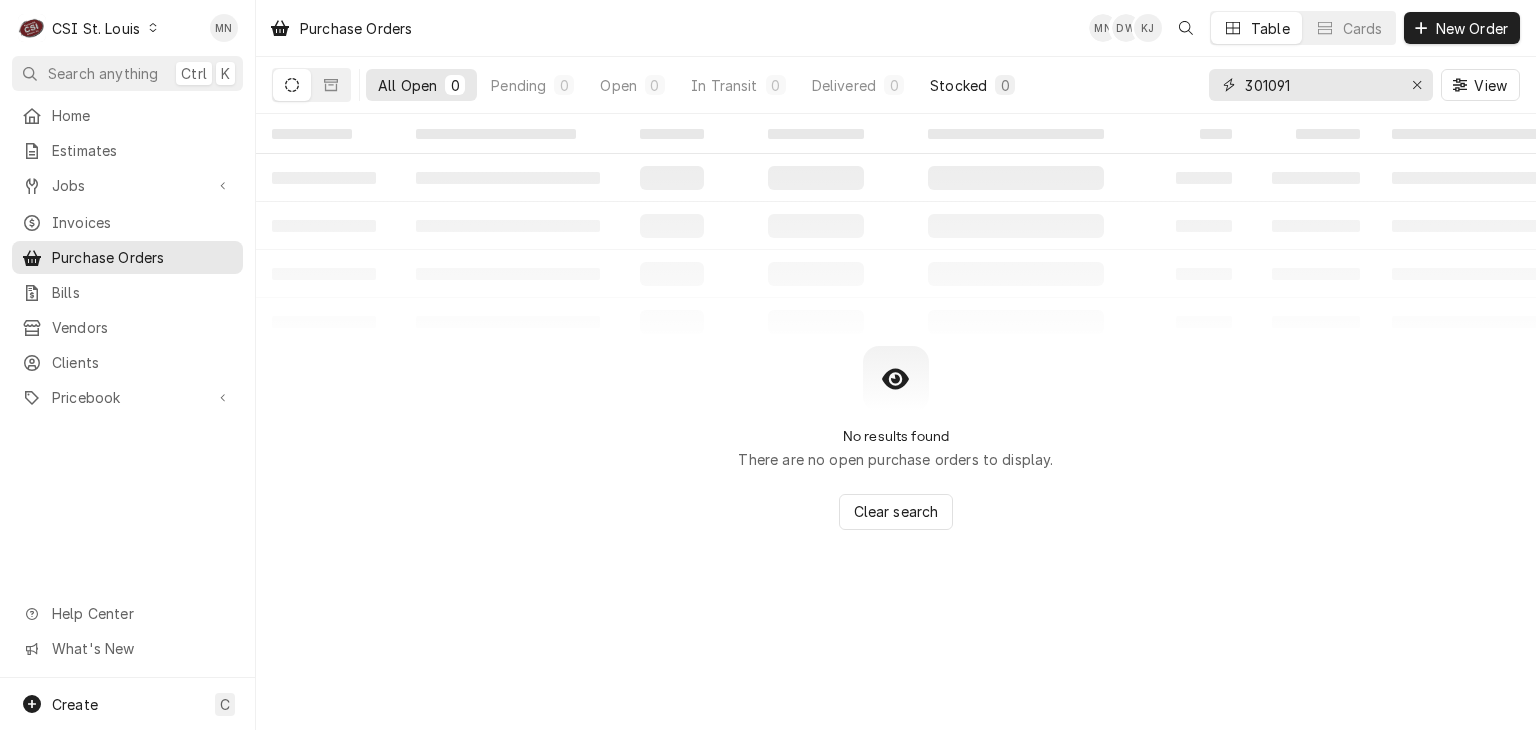 drag, startPoint x: 1307, startPoint y: 86, endPoint x: 1020, endPoint y: 87, distance: 287.00174 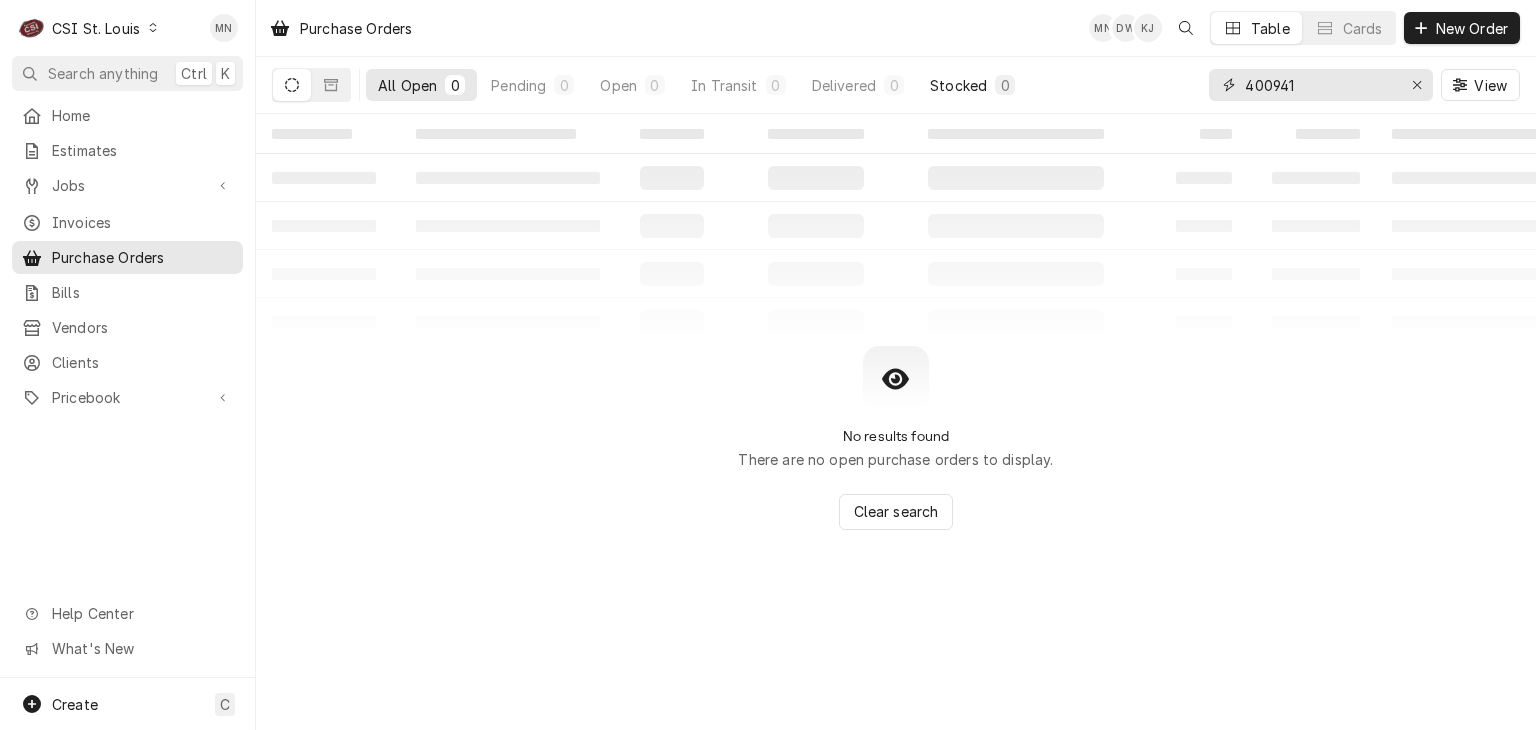 type on "400941" 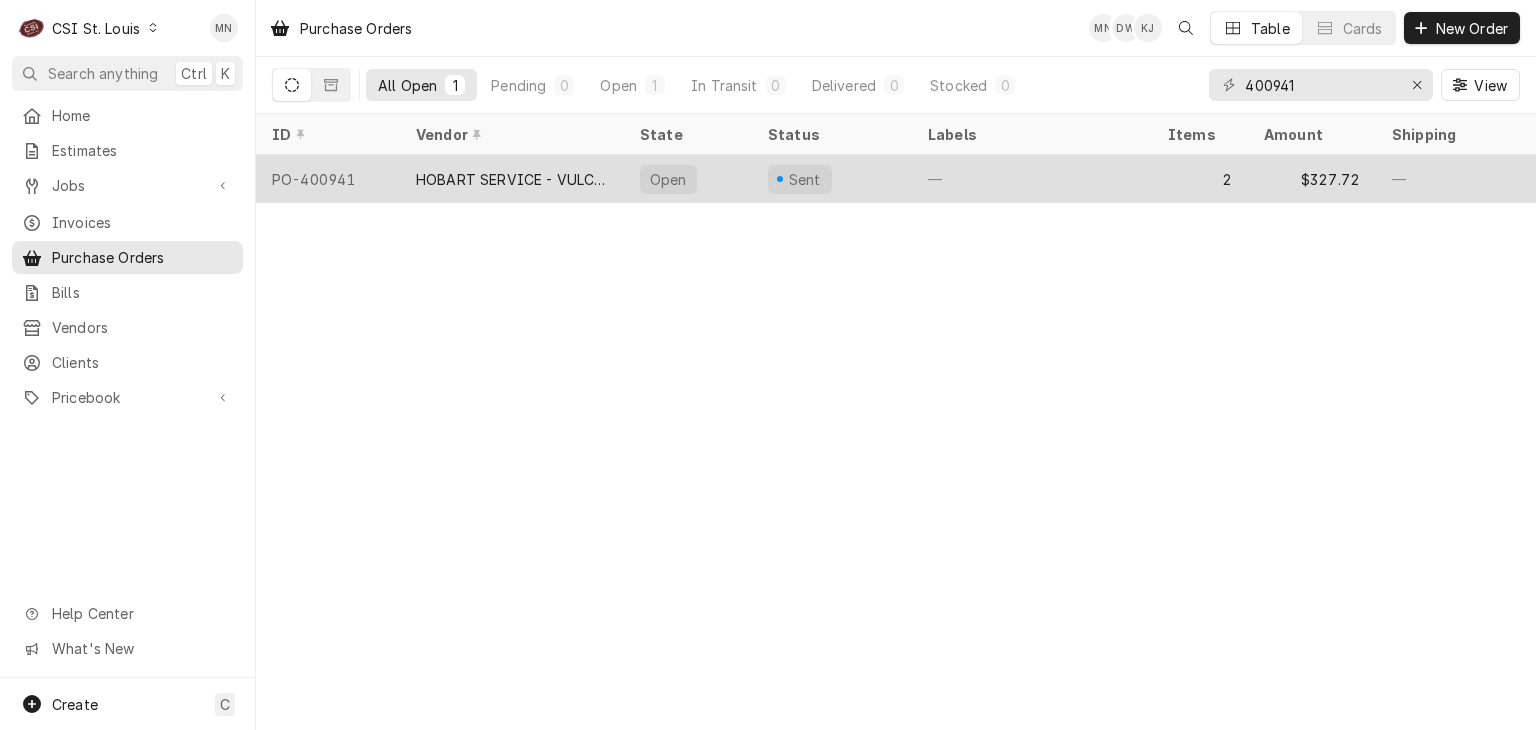 click on "HOBART SERVICE - VULCAN" at bounding box center [512, 179] 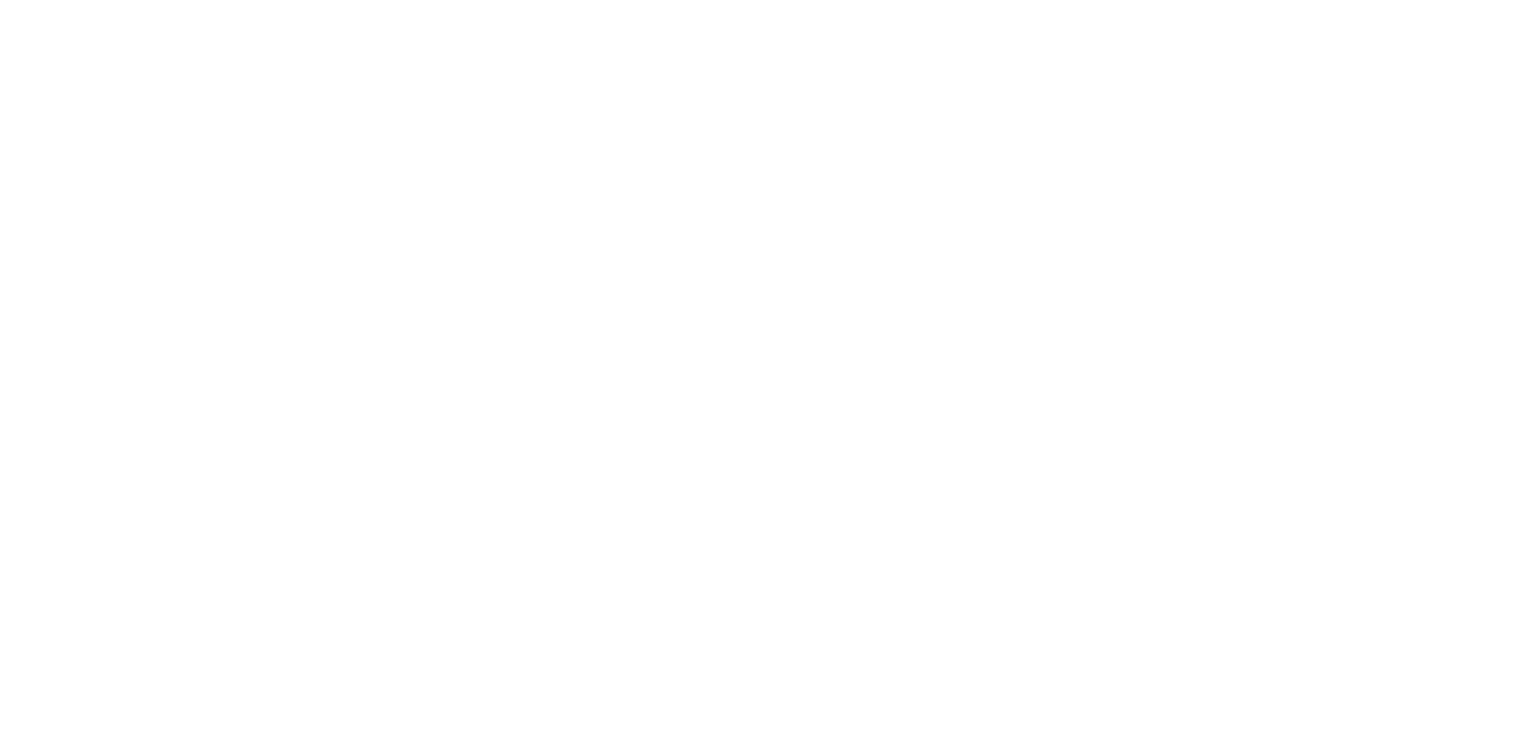 scroll, scrollTop: 0, scrollLeft: 0, axis: both 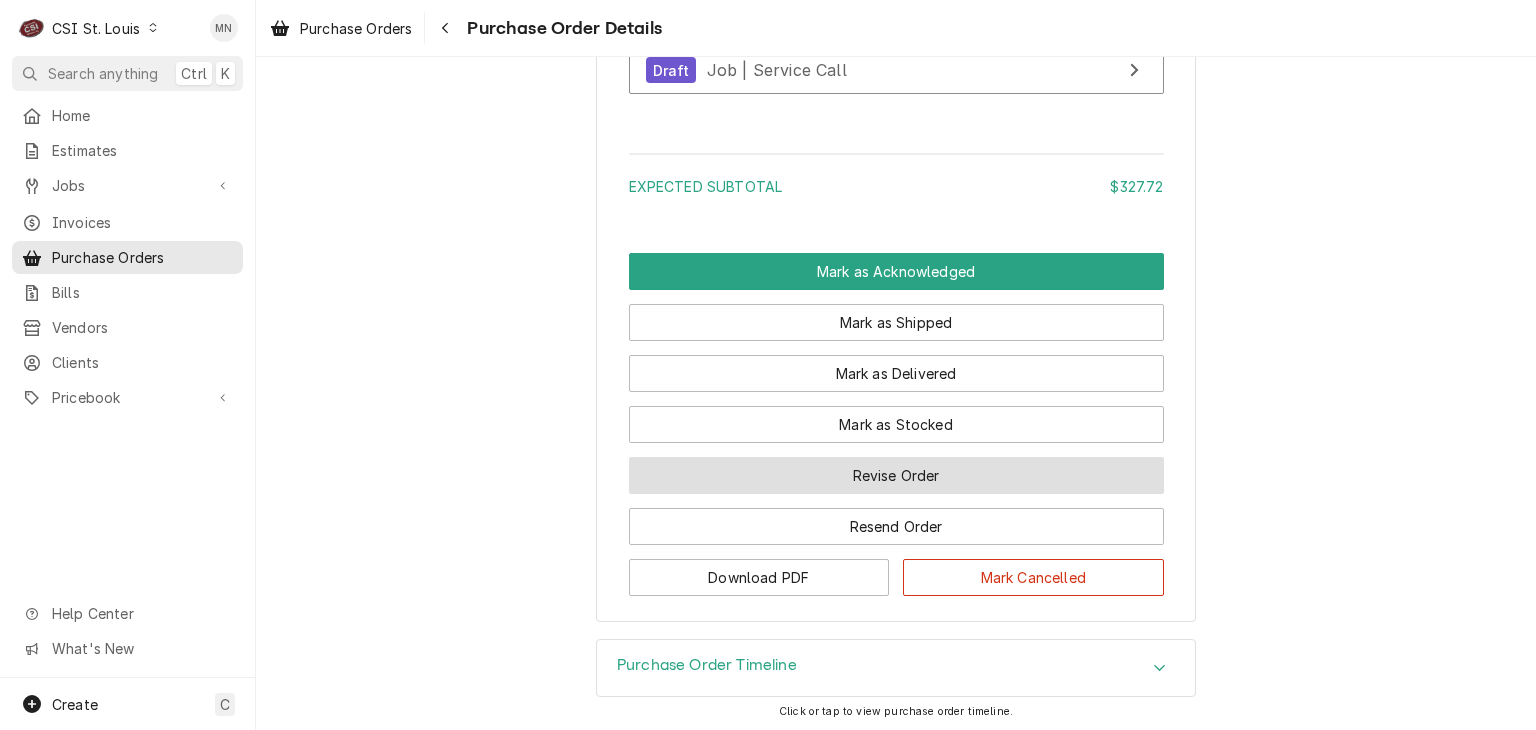 click on "Revise Order" at bounding box center (896, 475) 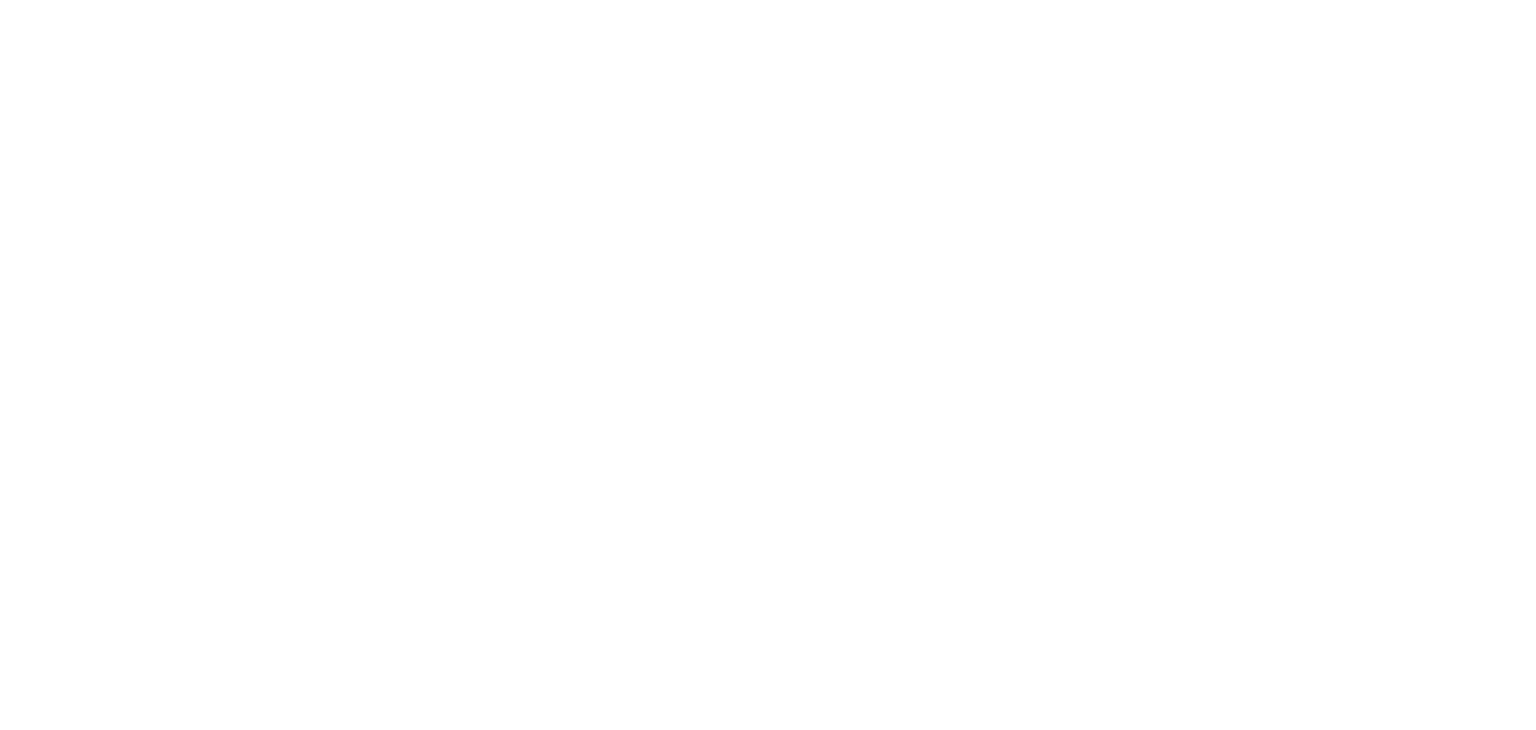 scroll, scrollTop: 0, scrollLeft: 0, axis: both 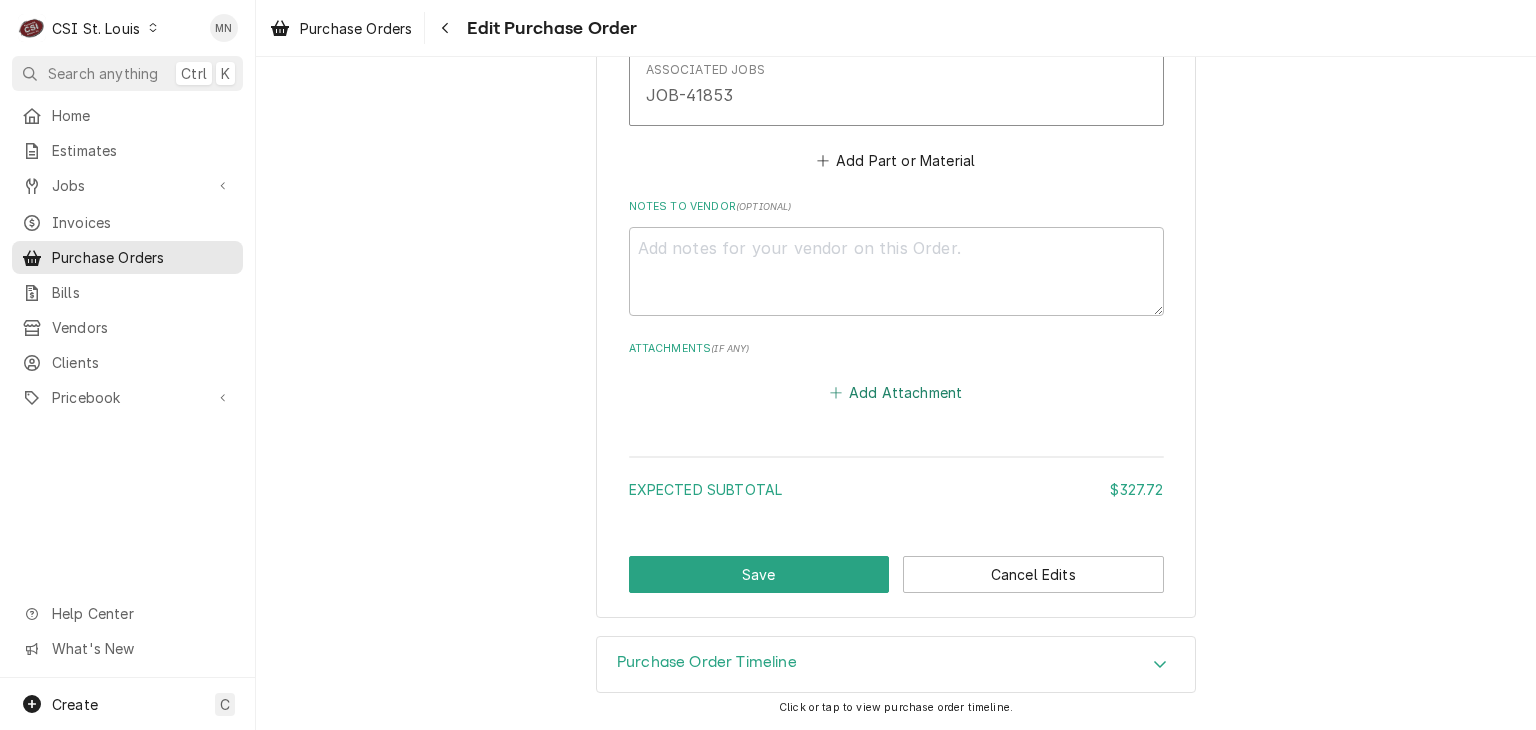 click on "Add Attachment" at bounding box center [896, 393] 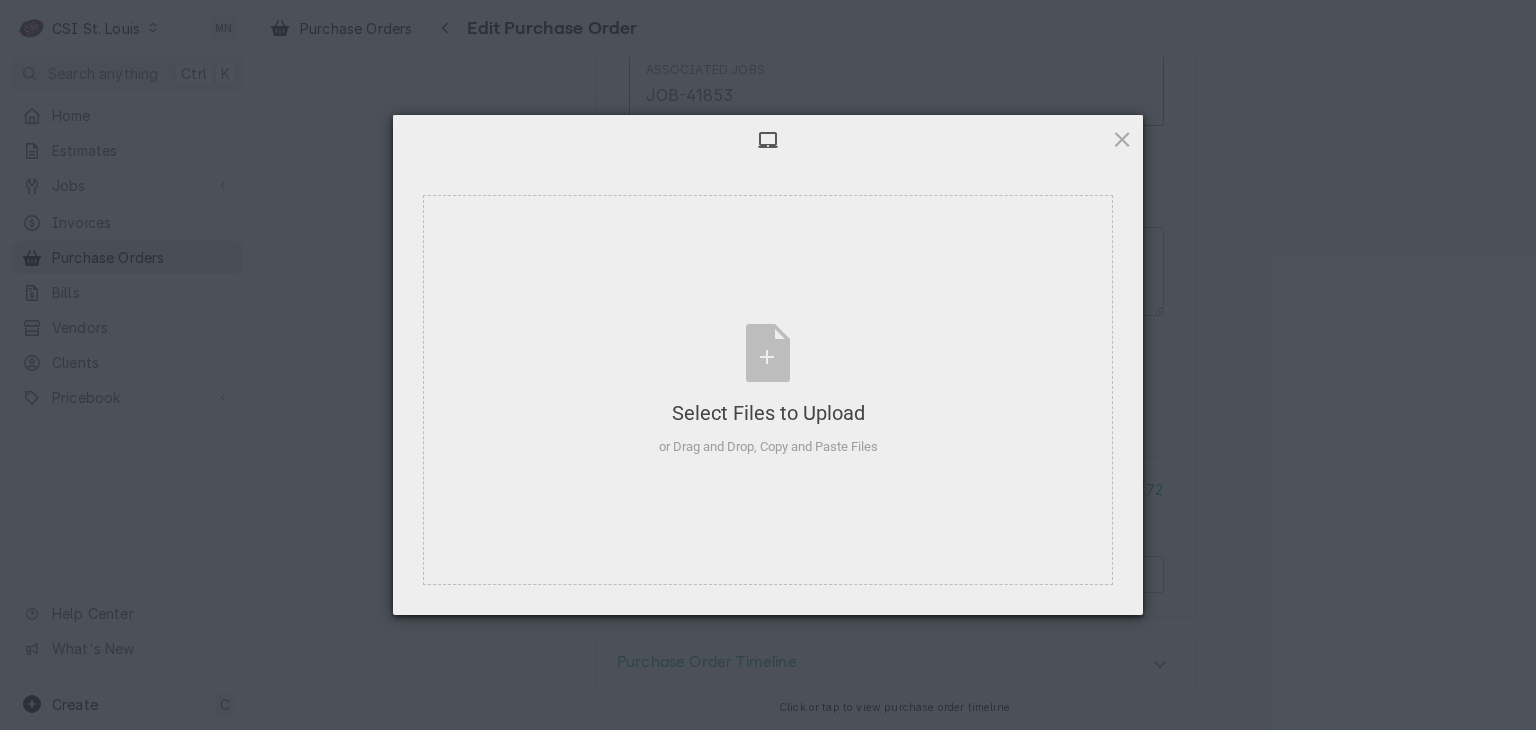 type on "x" 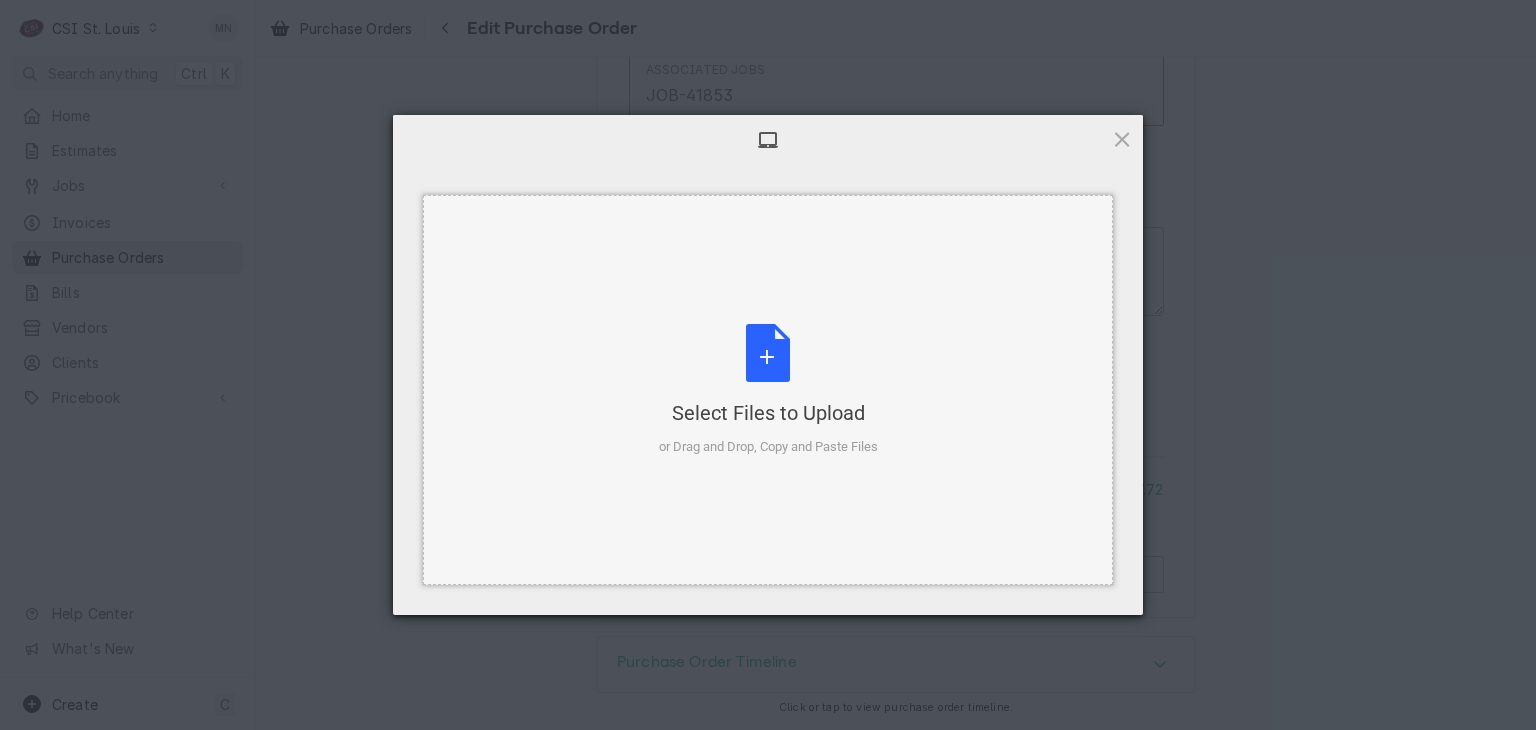 click on "Select Files to Upload
or Drag and Drop, Copy and Paste Files" at bounding box center (768, 390) 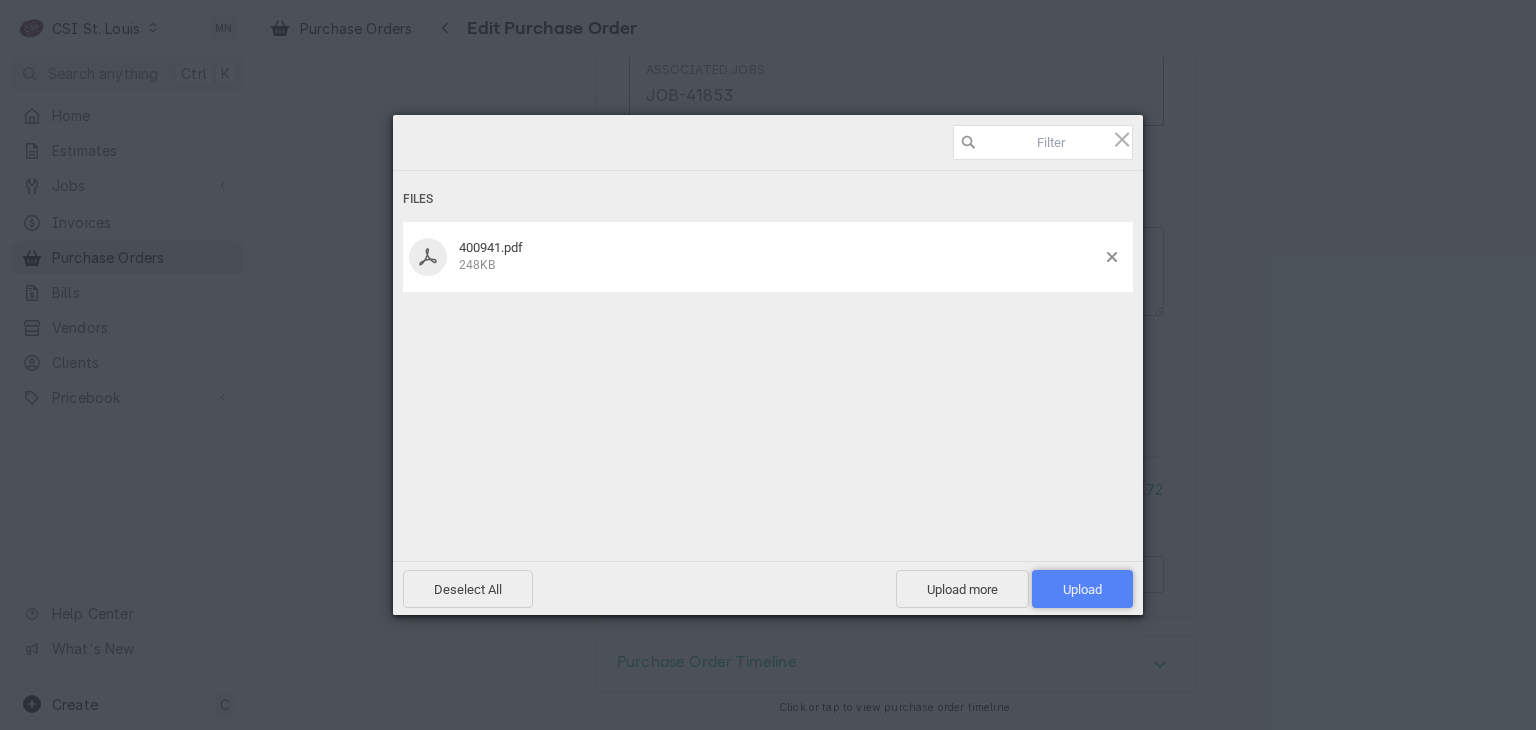 click on "Upload
1" at bounding box center [1082, 589] 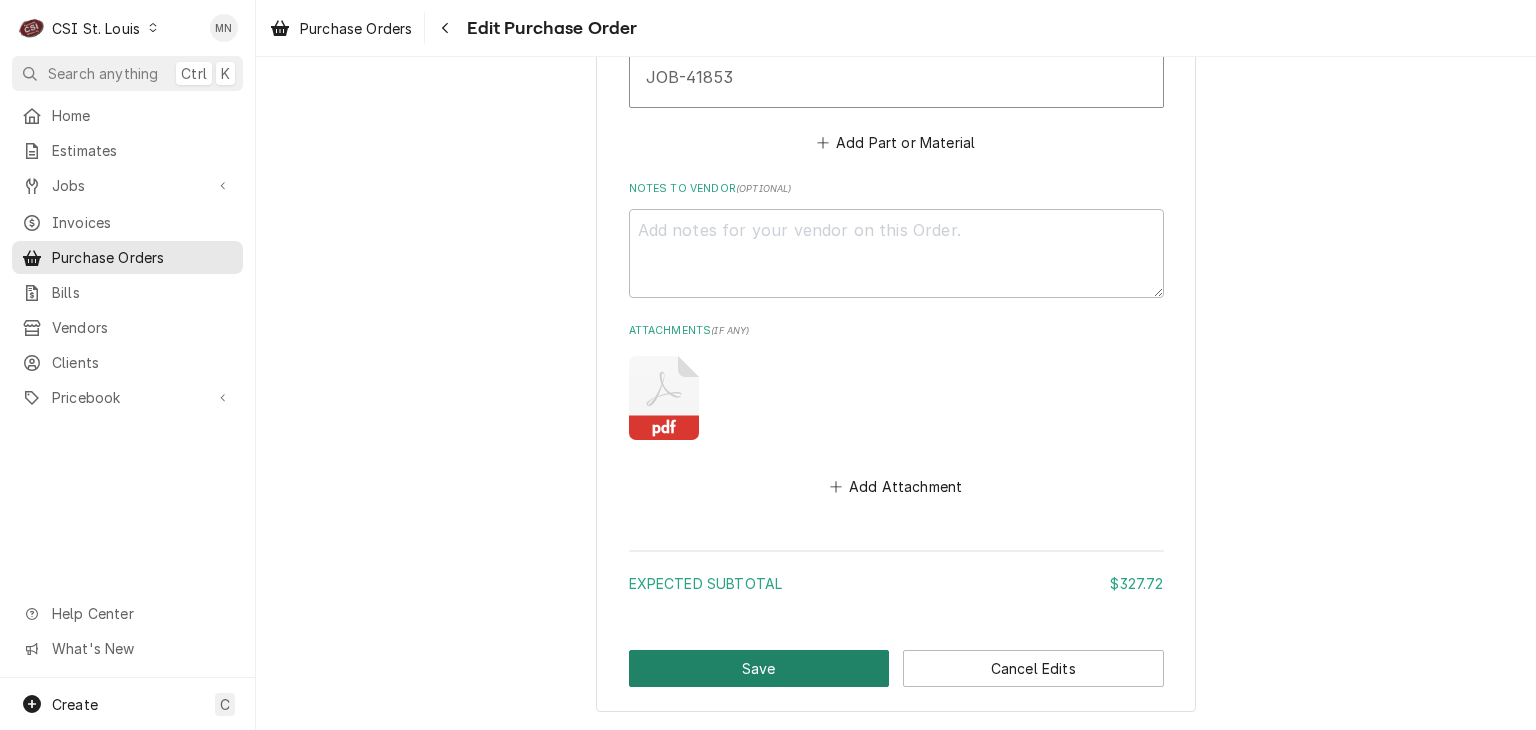 click on "Save" at bounding box center [759, 668] 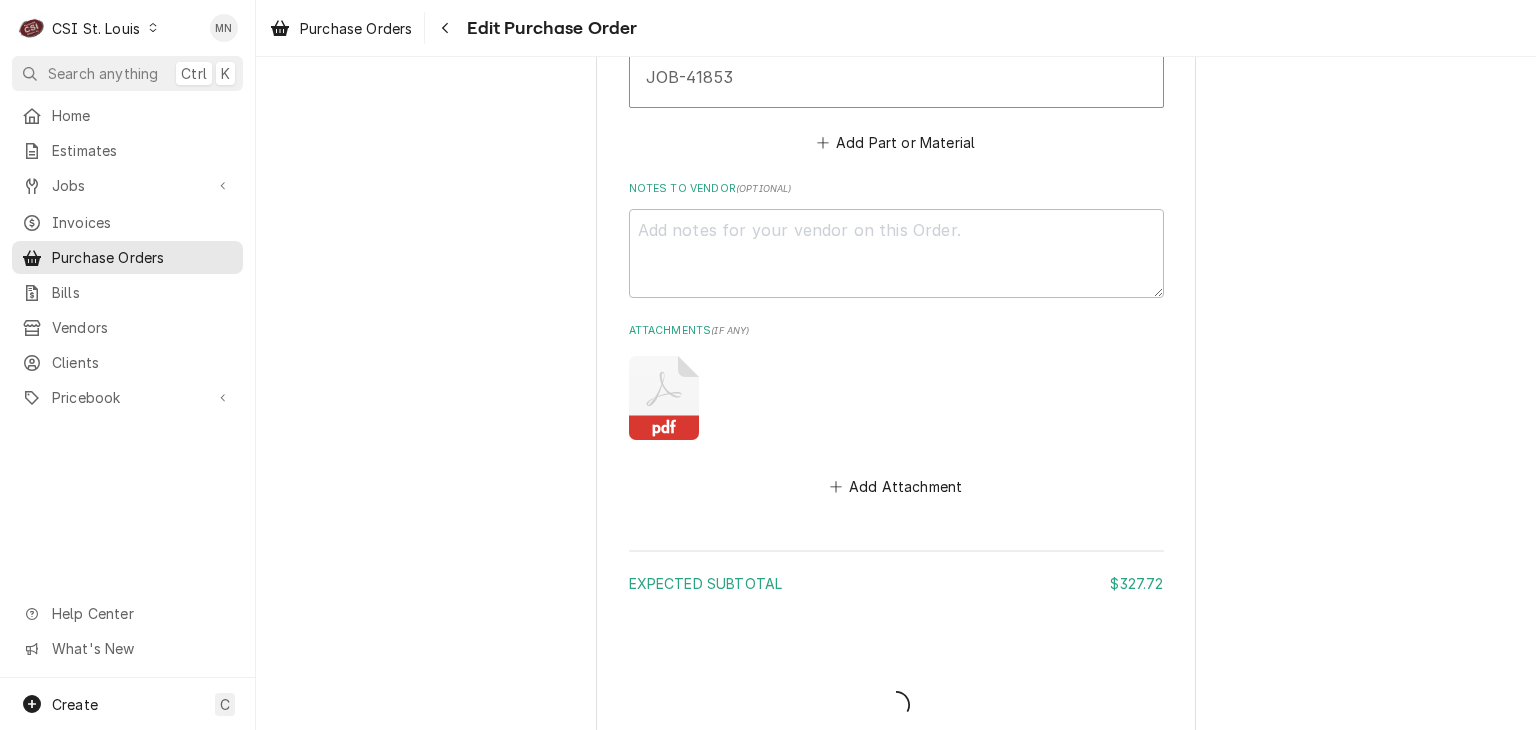 type on "x" 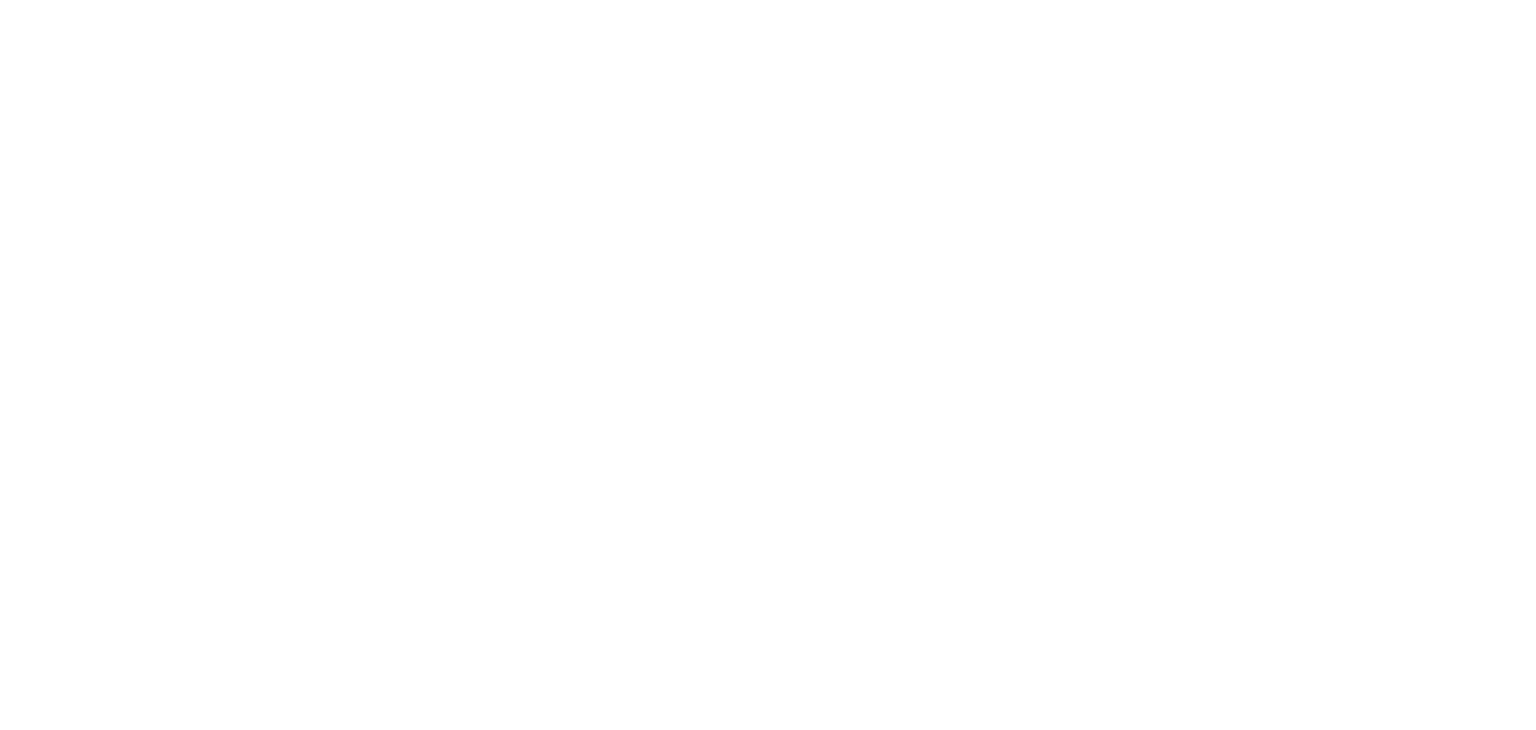 scroll, scrollTop: 0, scrollLeft: 0, axis: both 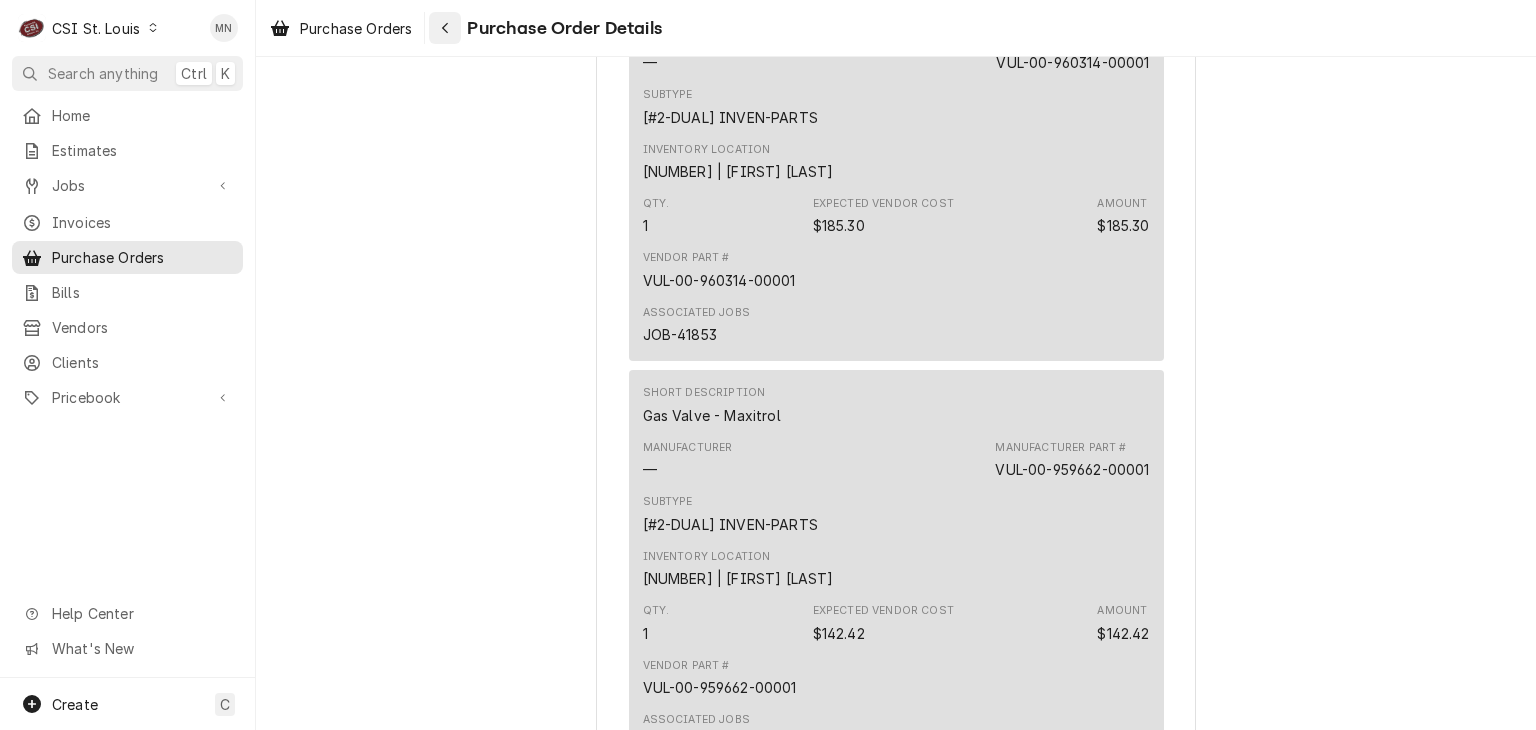 click at bounding box center (445, 28) 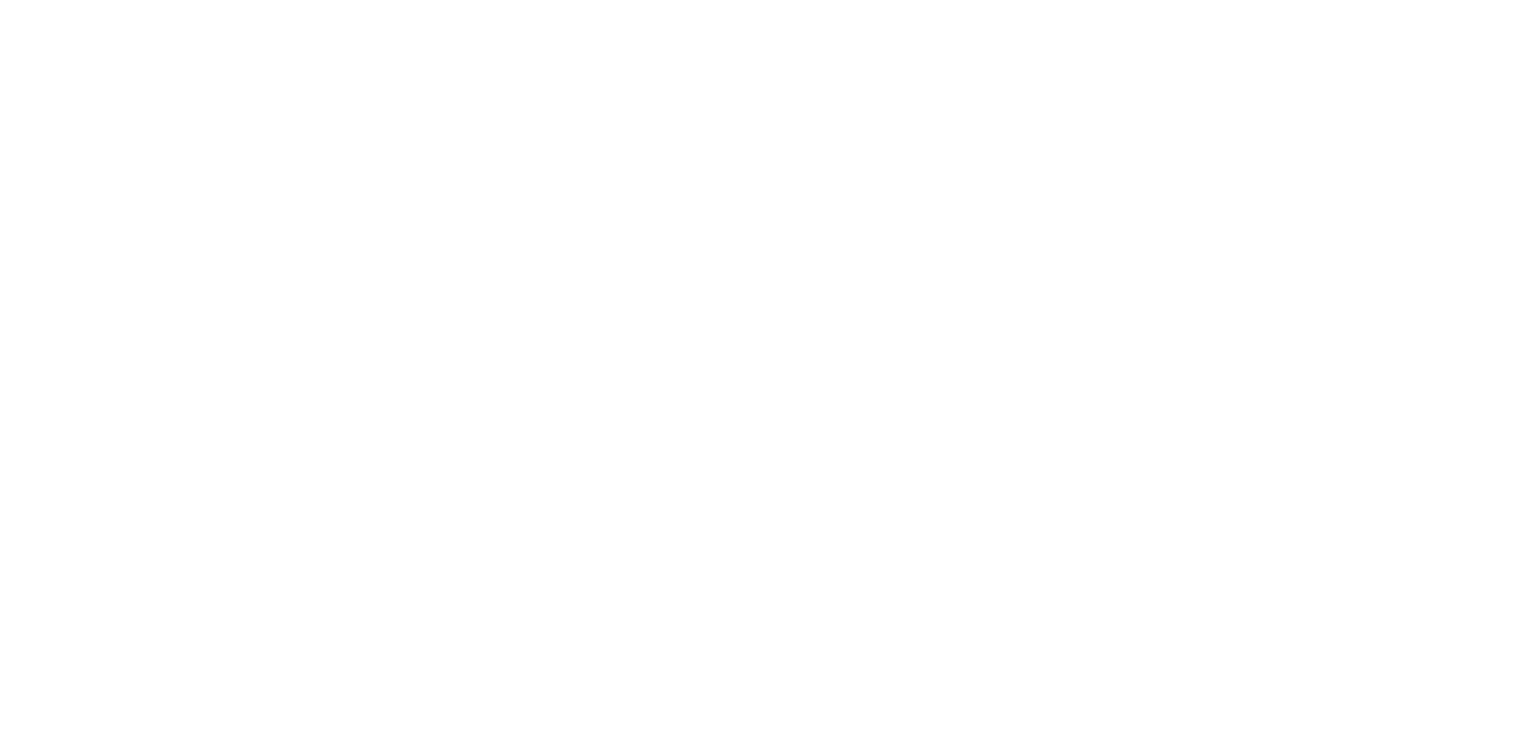 scroll, scrollTop: 0, scrollLeft: 0, axis: both 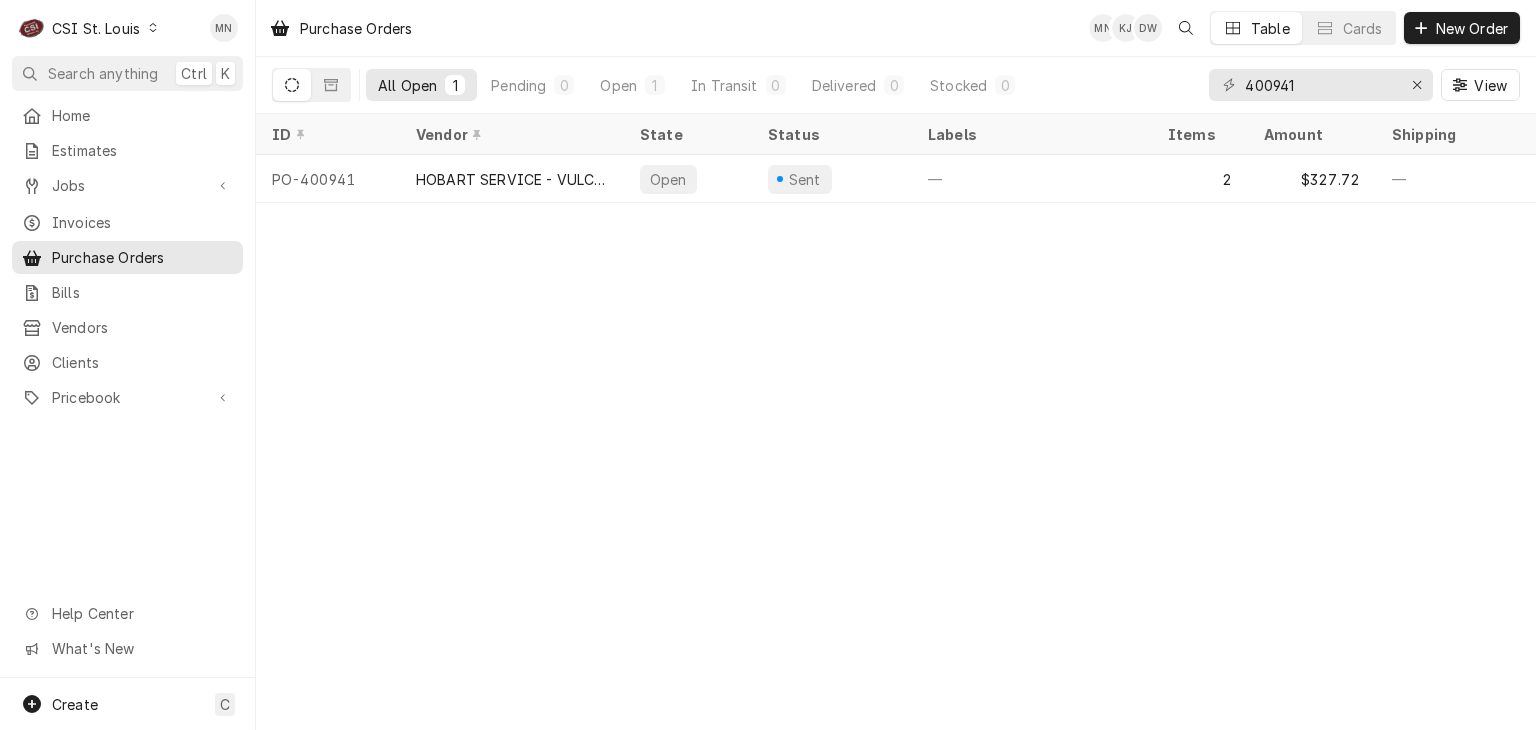 click on "CSI St. Louis" at bounding box center (96, 28) 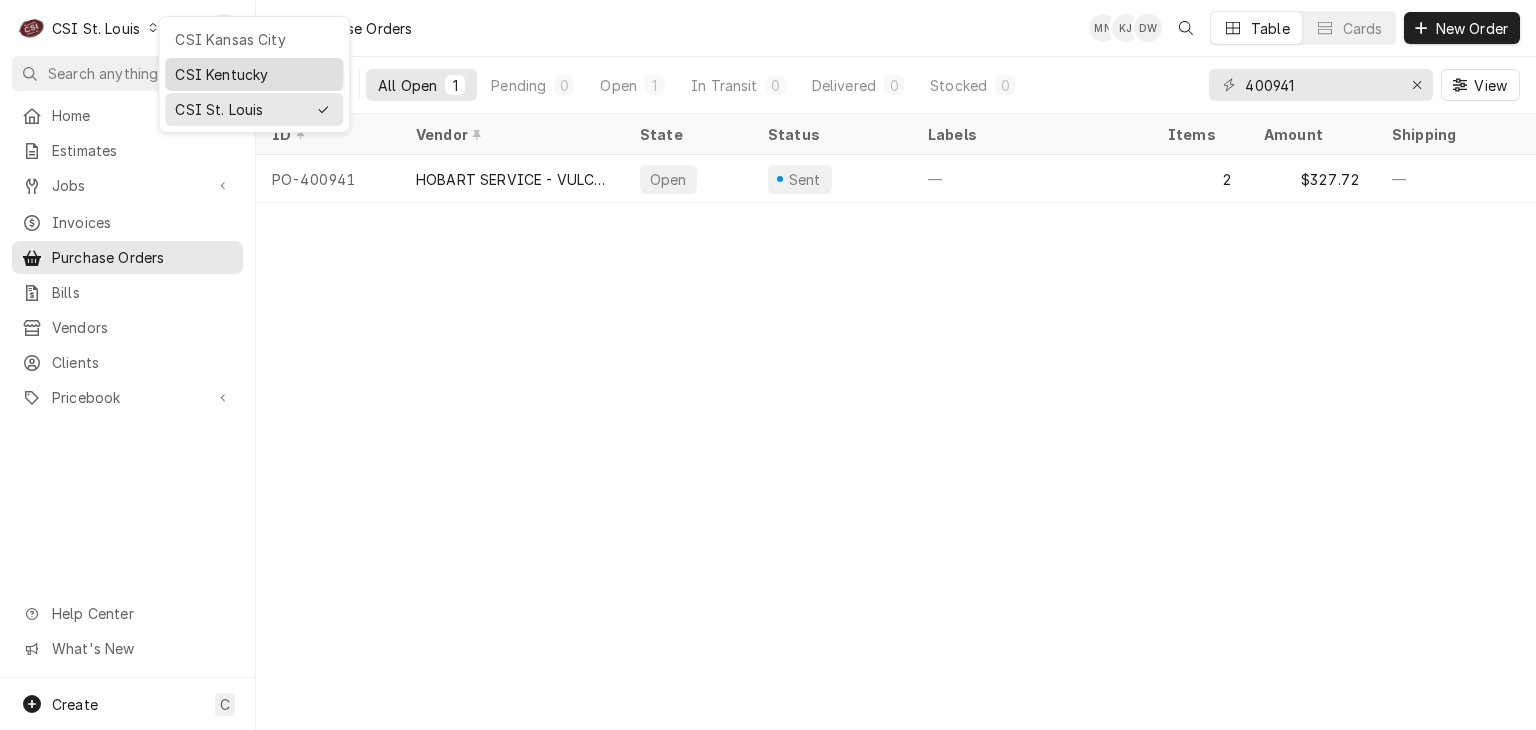 click on "CSI Kentucky" at bounding box center (254, 74) 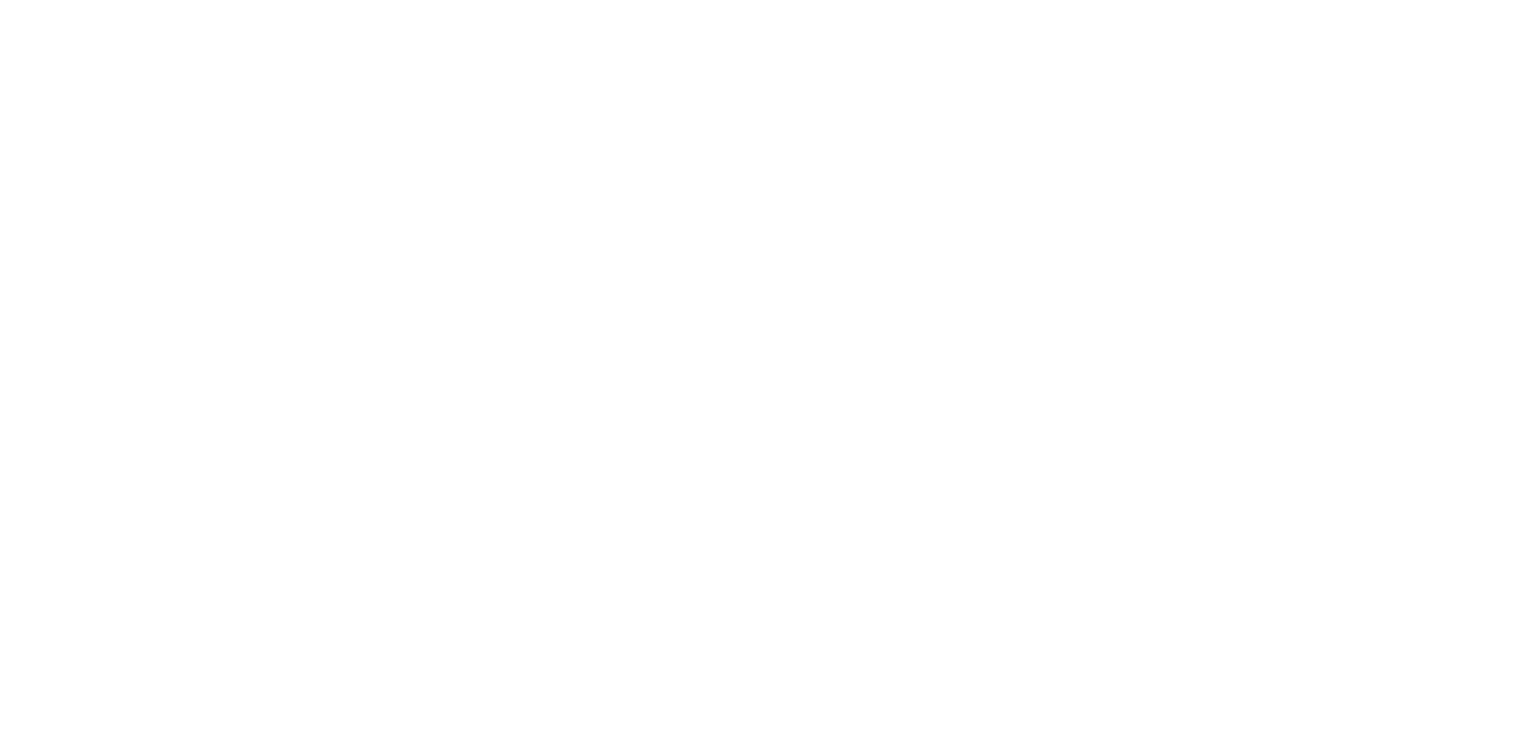 scroll, scrollTop: 0, scrollLeft: 0, axis: both 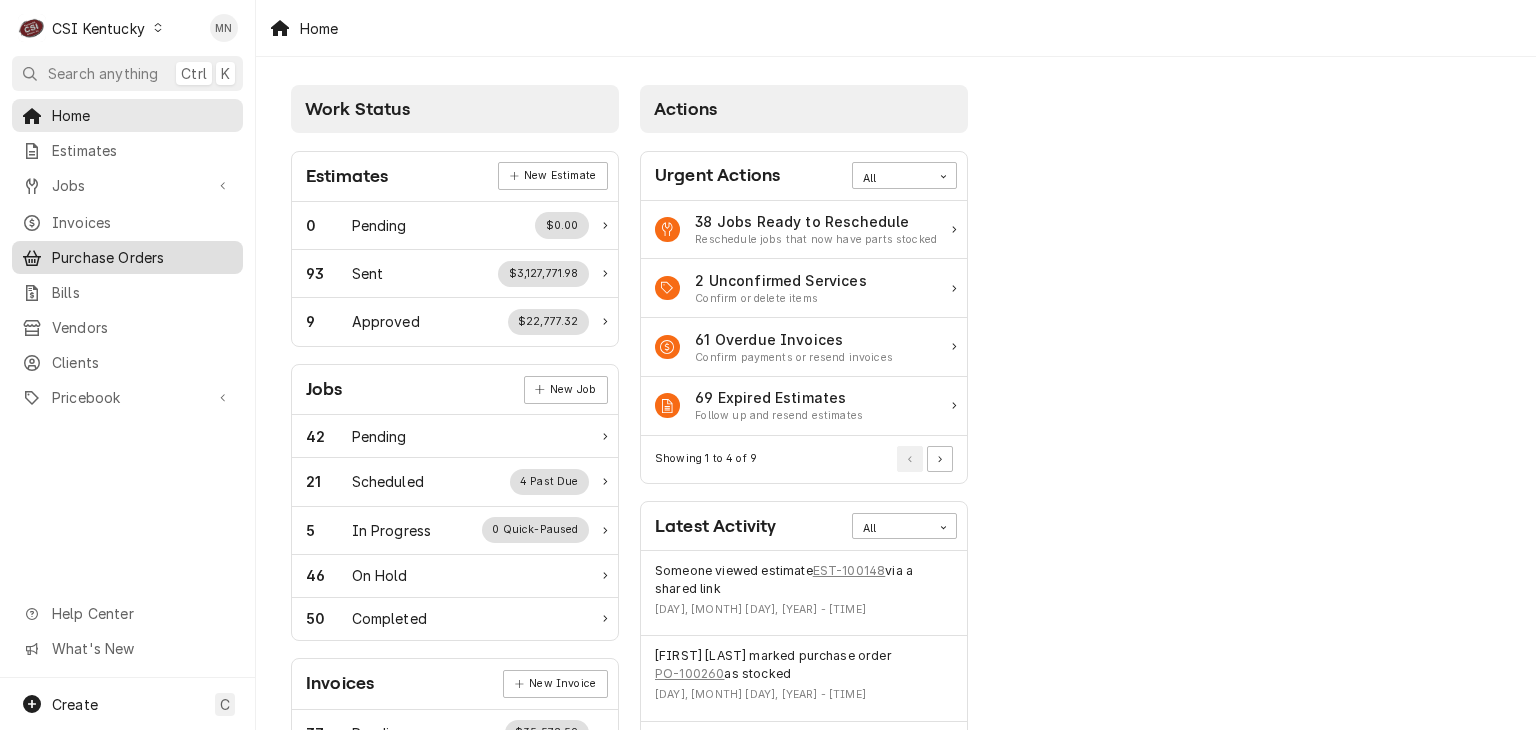 click on "Purchase Orders" at bounding box center [142, 257] 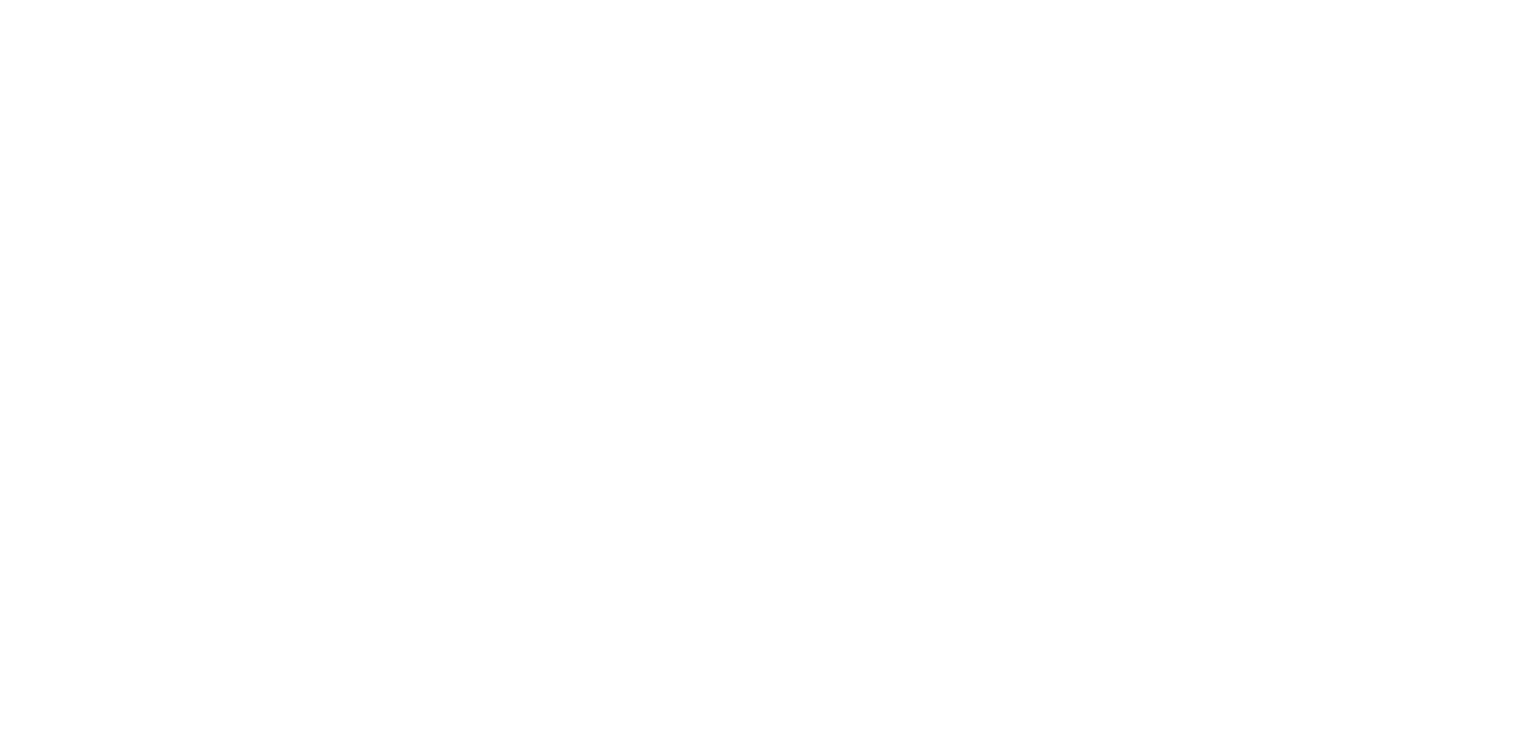 scroll, scrollTop: 0, scrollLeft: 0, axis: both 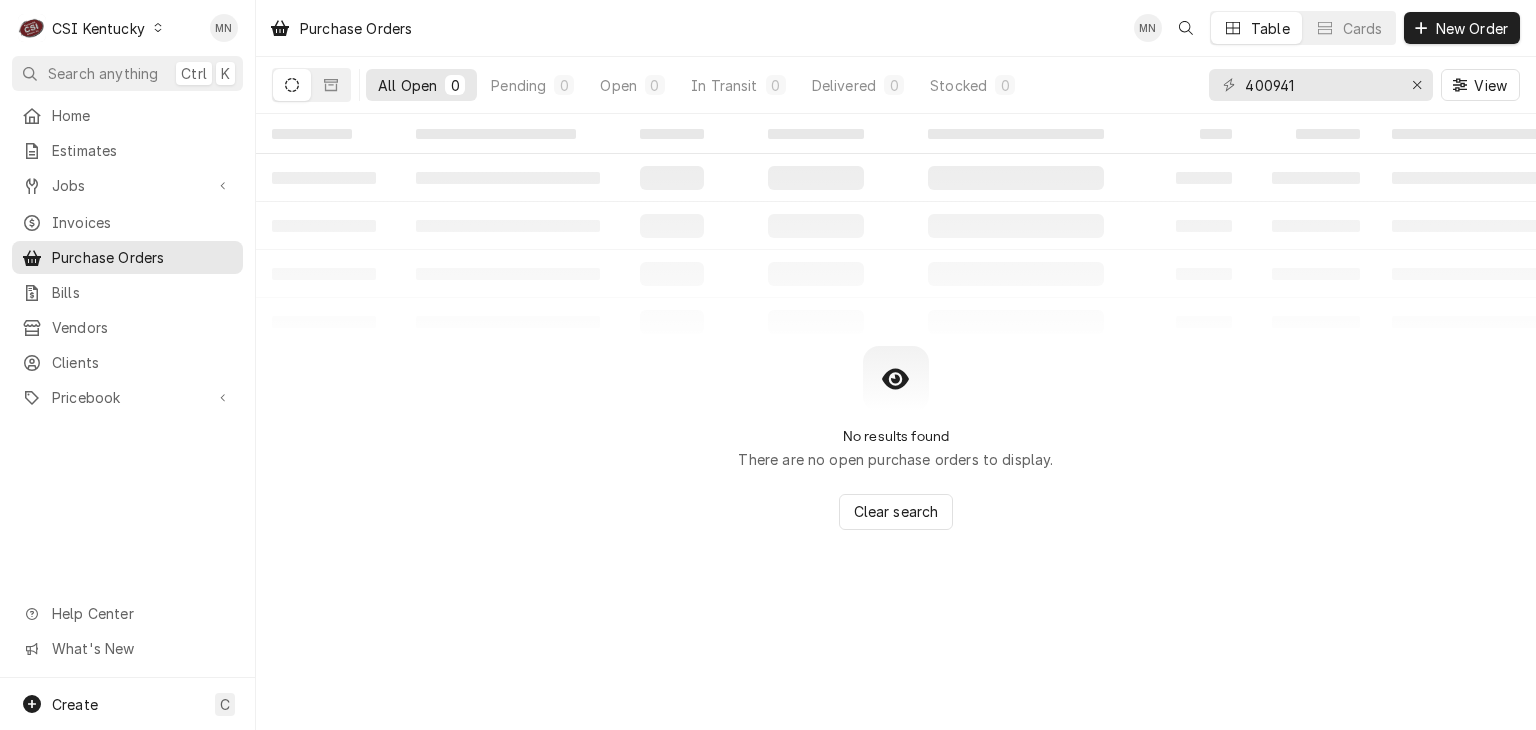 click on "400941 View" at bounding box center [1364, 85] 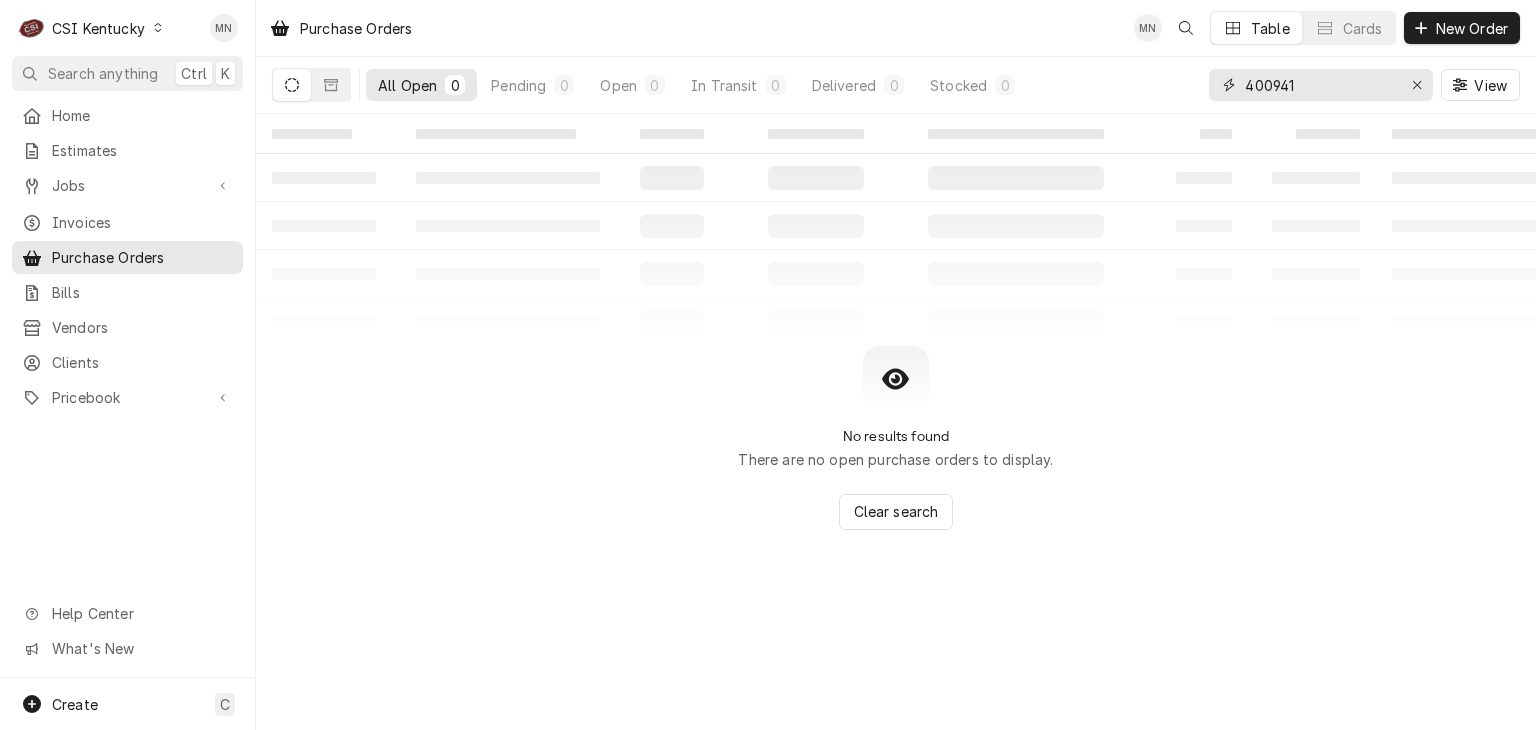 drag, startPoint x: 1322, startPoint y: 79, endPoint x: 1088, endPoint y: 102, distance: 235.12762 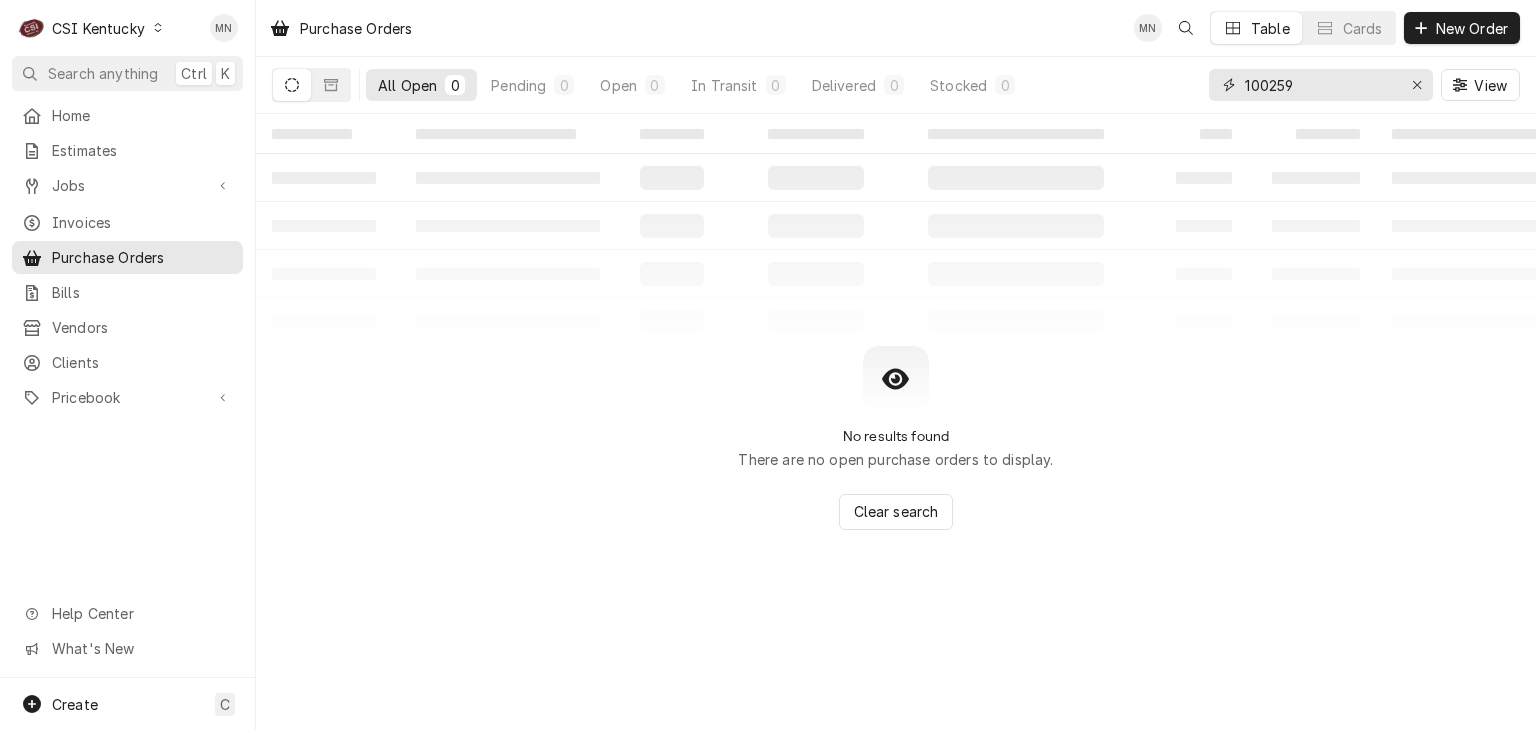 type on "100259" 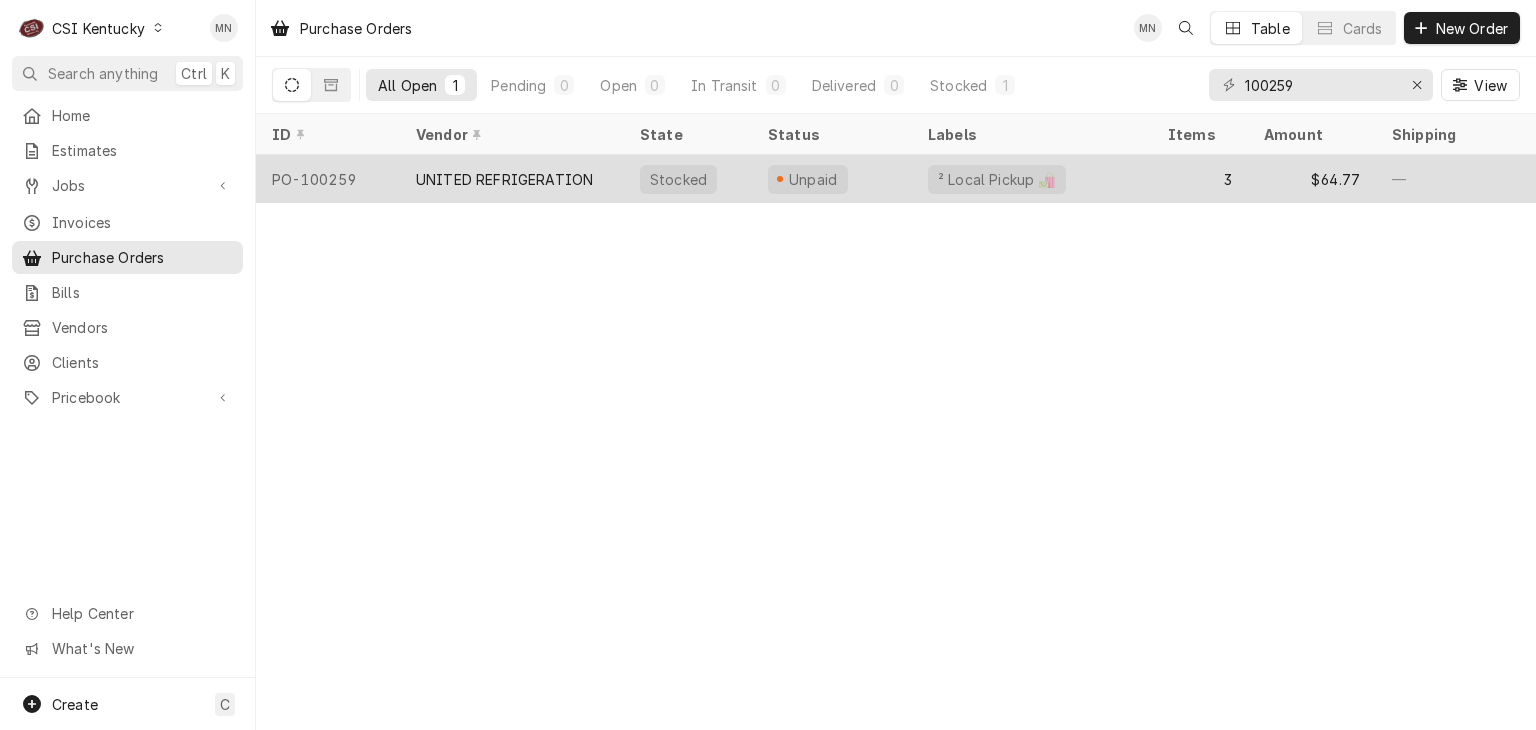 click on "PO-100259" at bounding box center [328, 179] 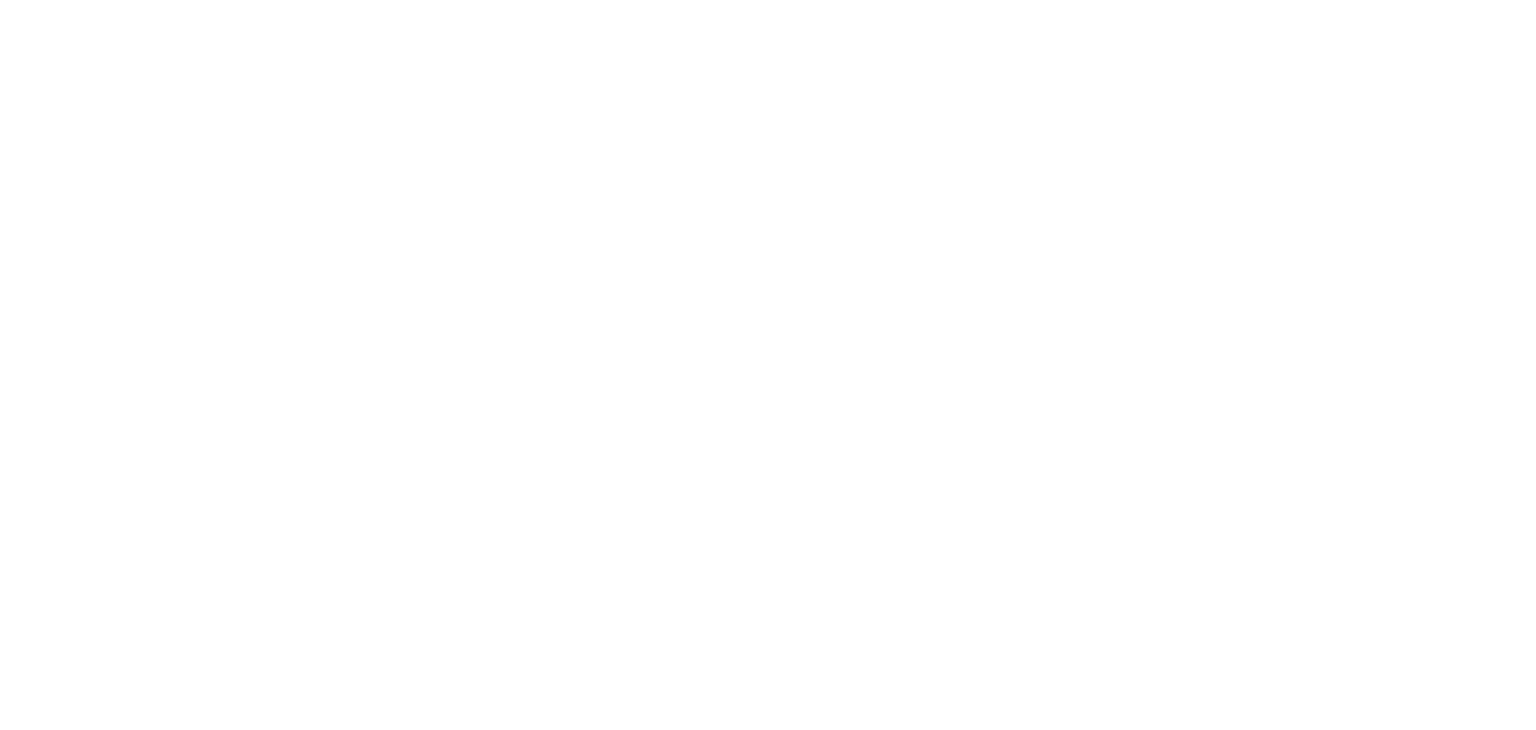 scroll, scrollTop: 0, scrollLeft: 0, axis: both 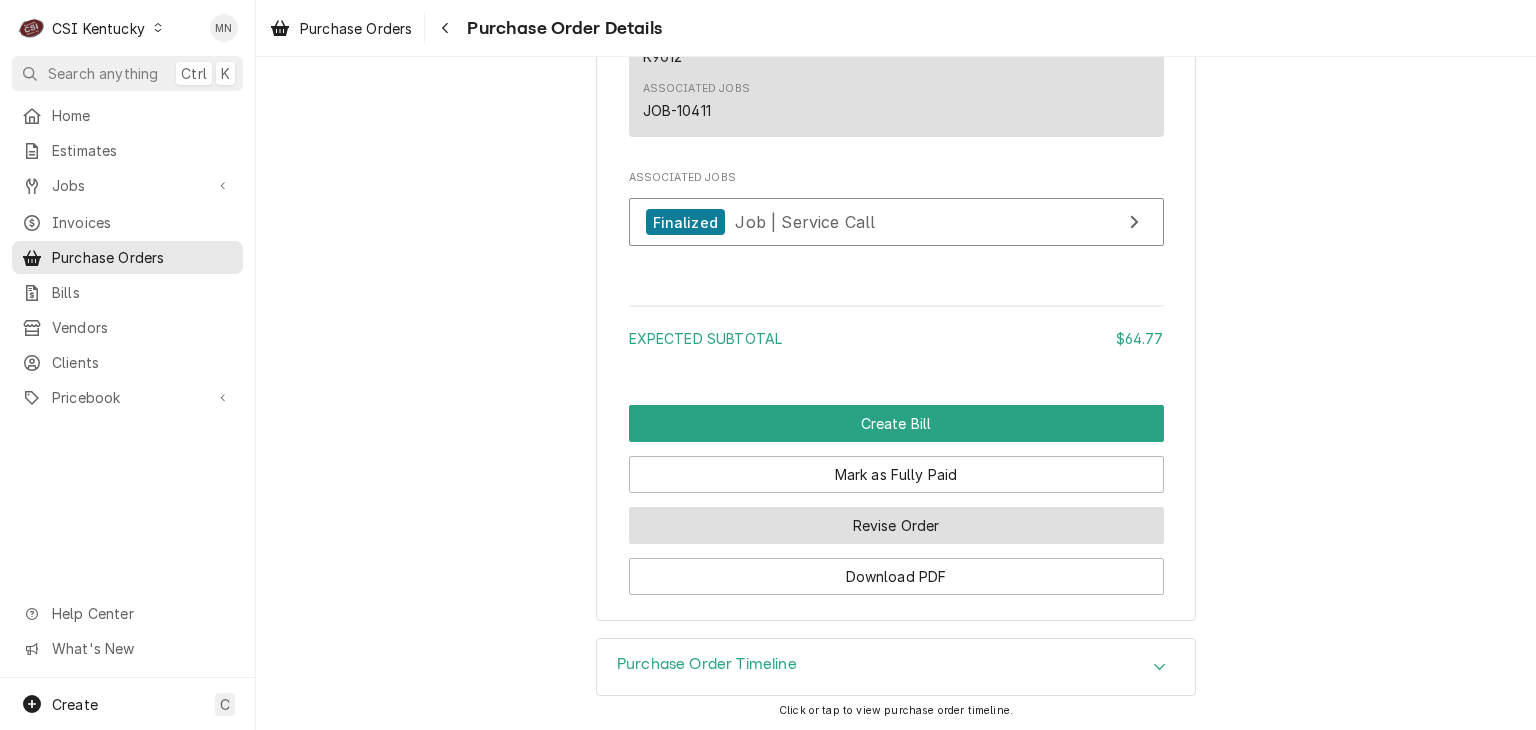 click on "Revise Order" at bounding box center (896, 525) 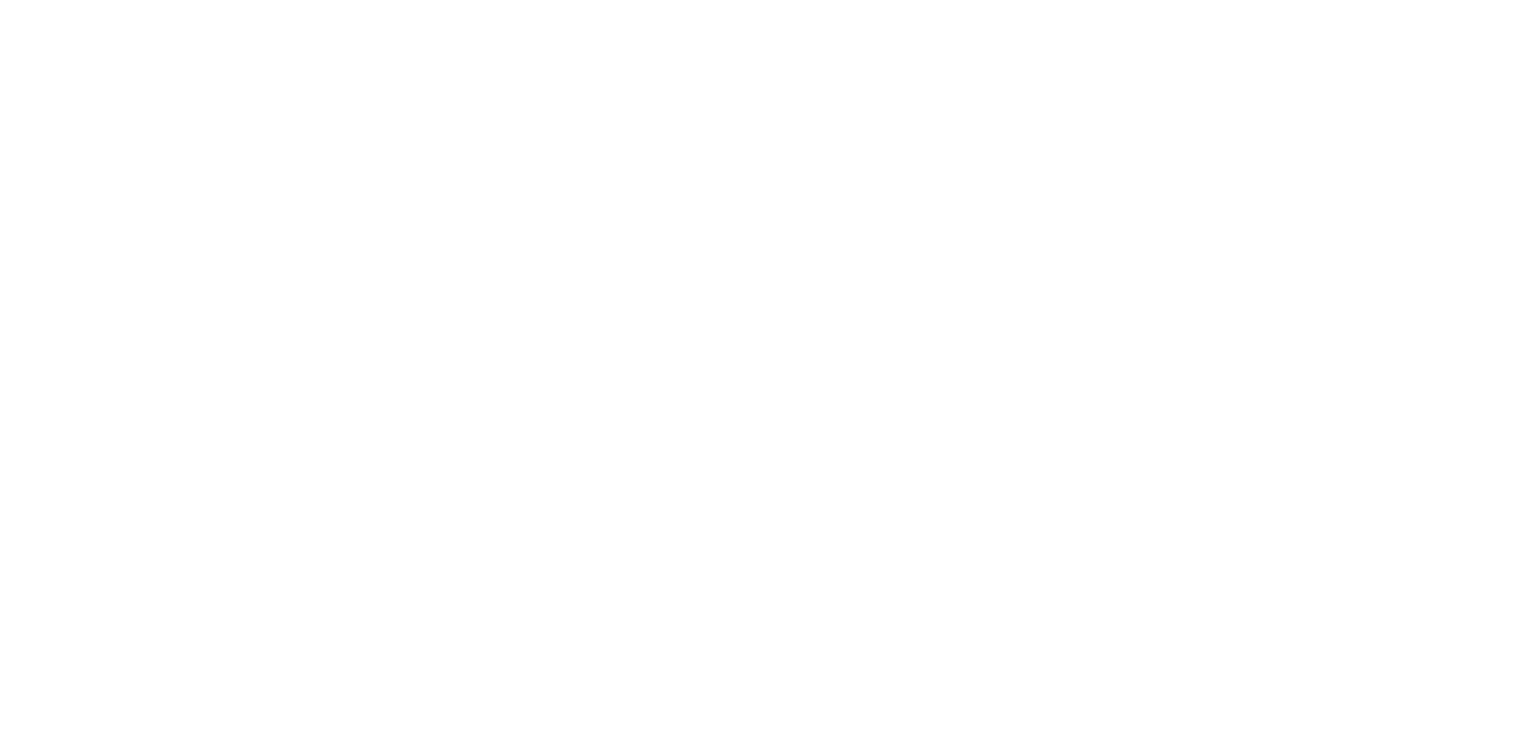 scroll, scrollTop: 0, scrollLeft: 0, axis: both 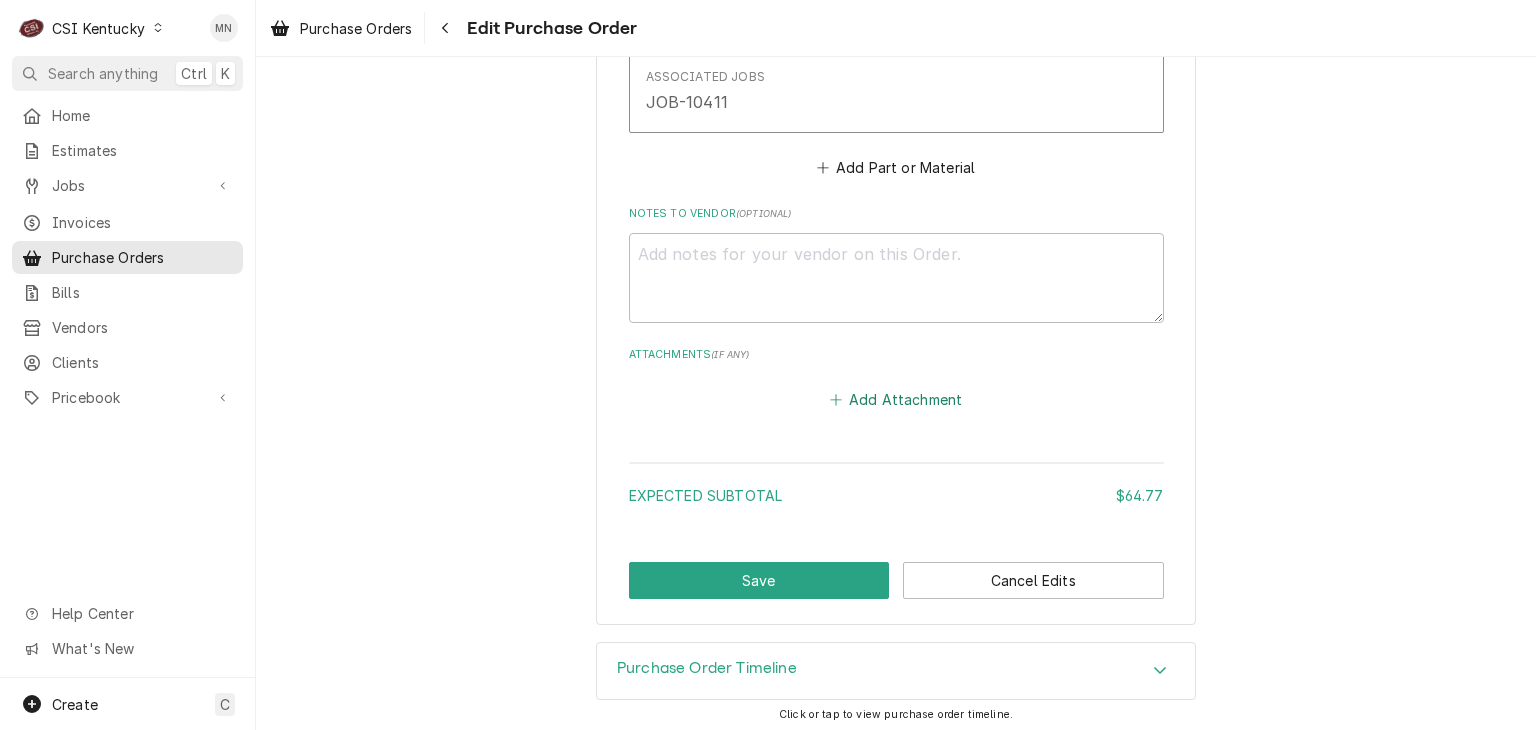 click on "Add Attachment" at bounding box center (896, 399) 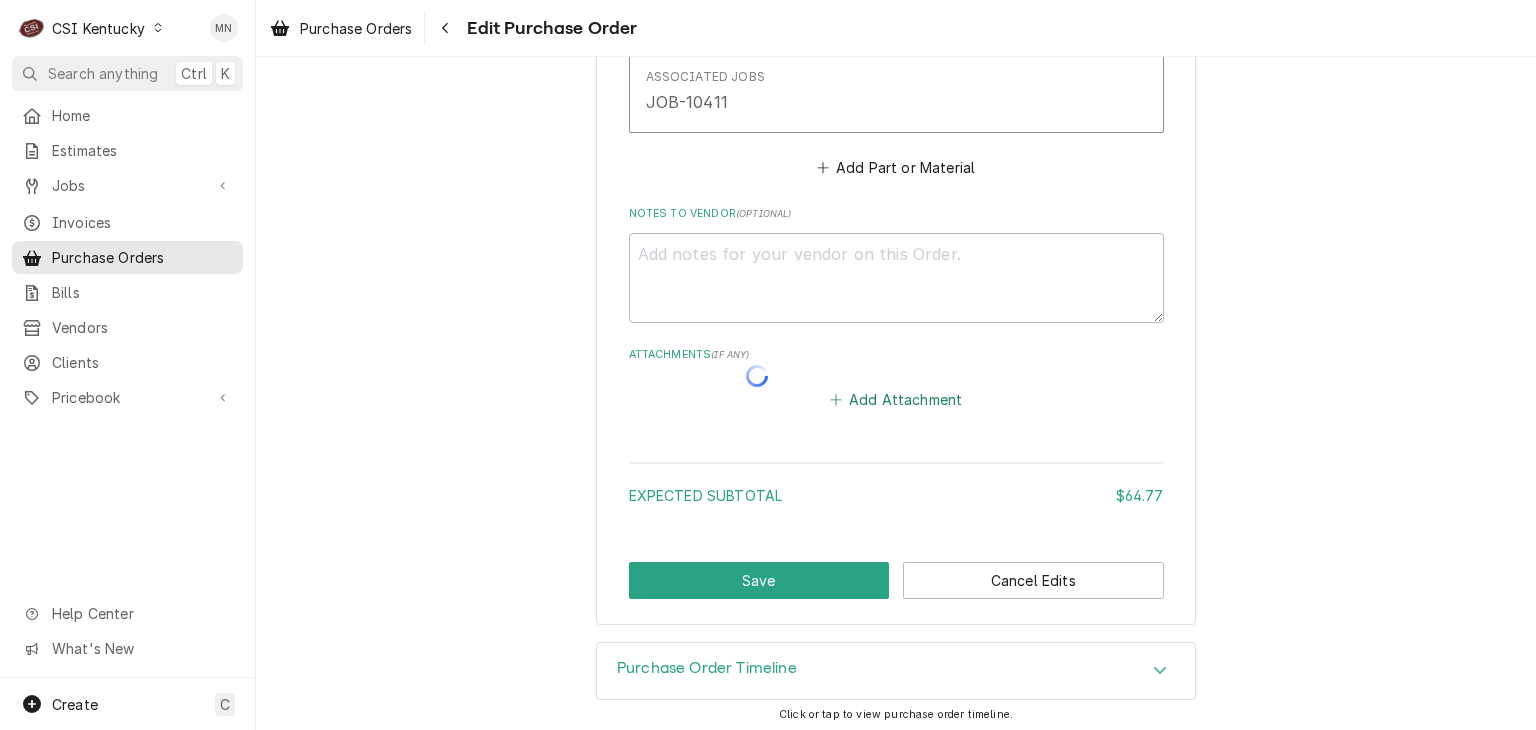 type on "x" 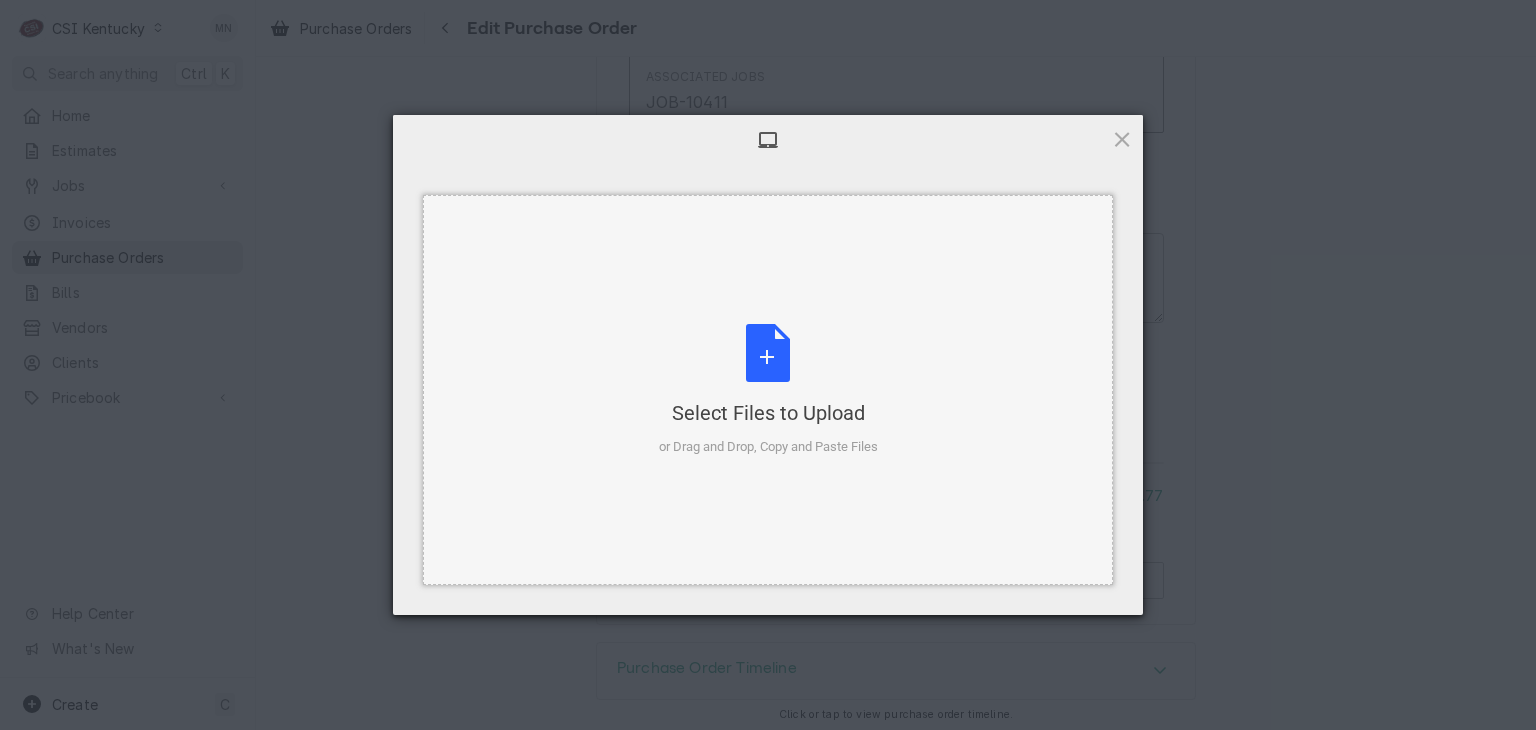 click on "Select Files to Upload
or Drag and Drop, Copy and Paste Files" at bounding box center [768, 390] 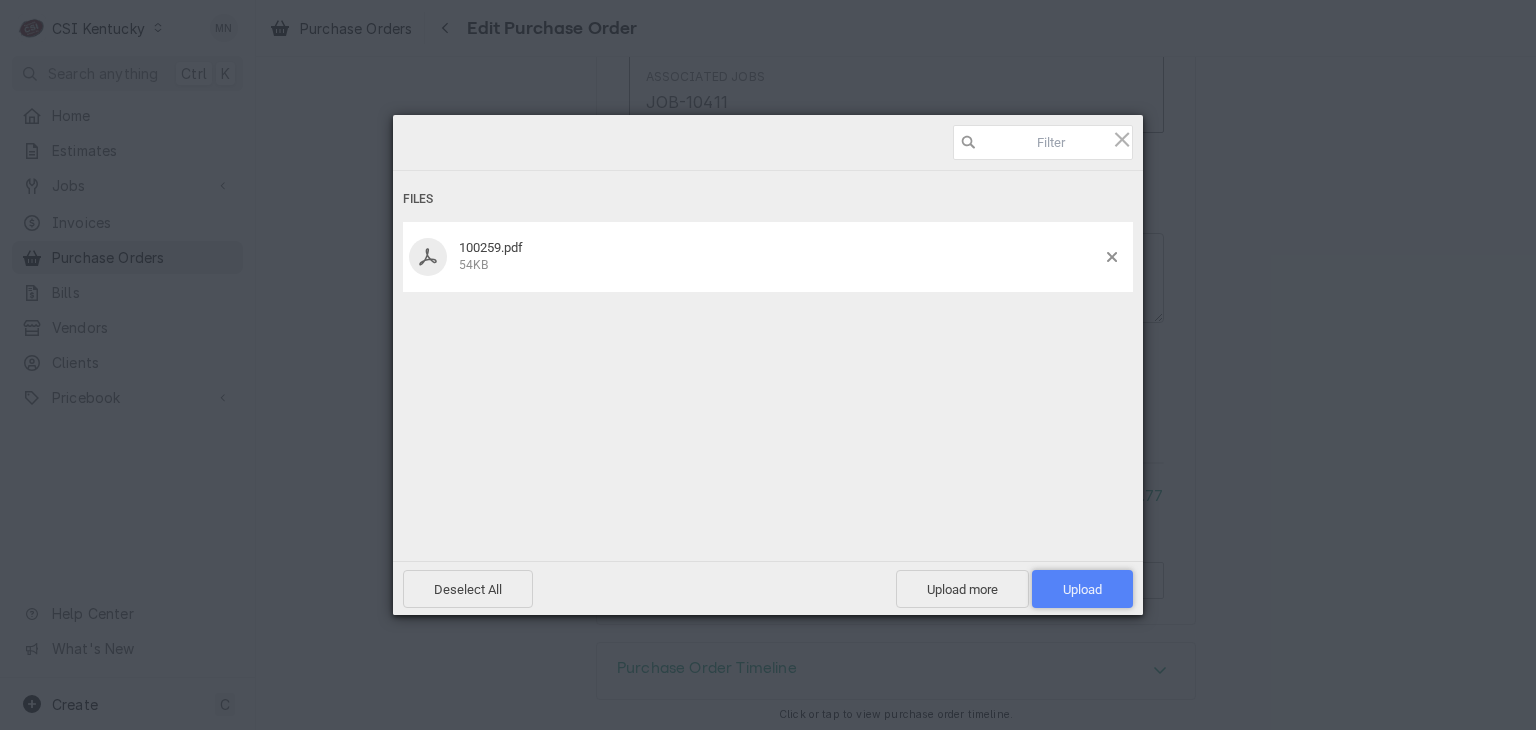 click on "Upload
1" at bounding box center [1082, 589] 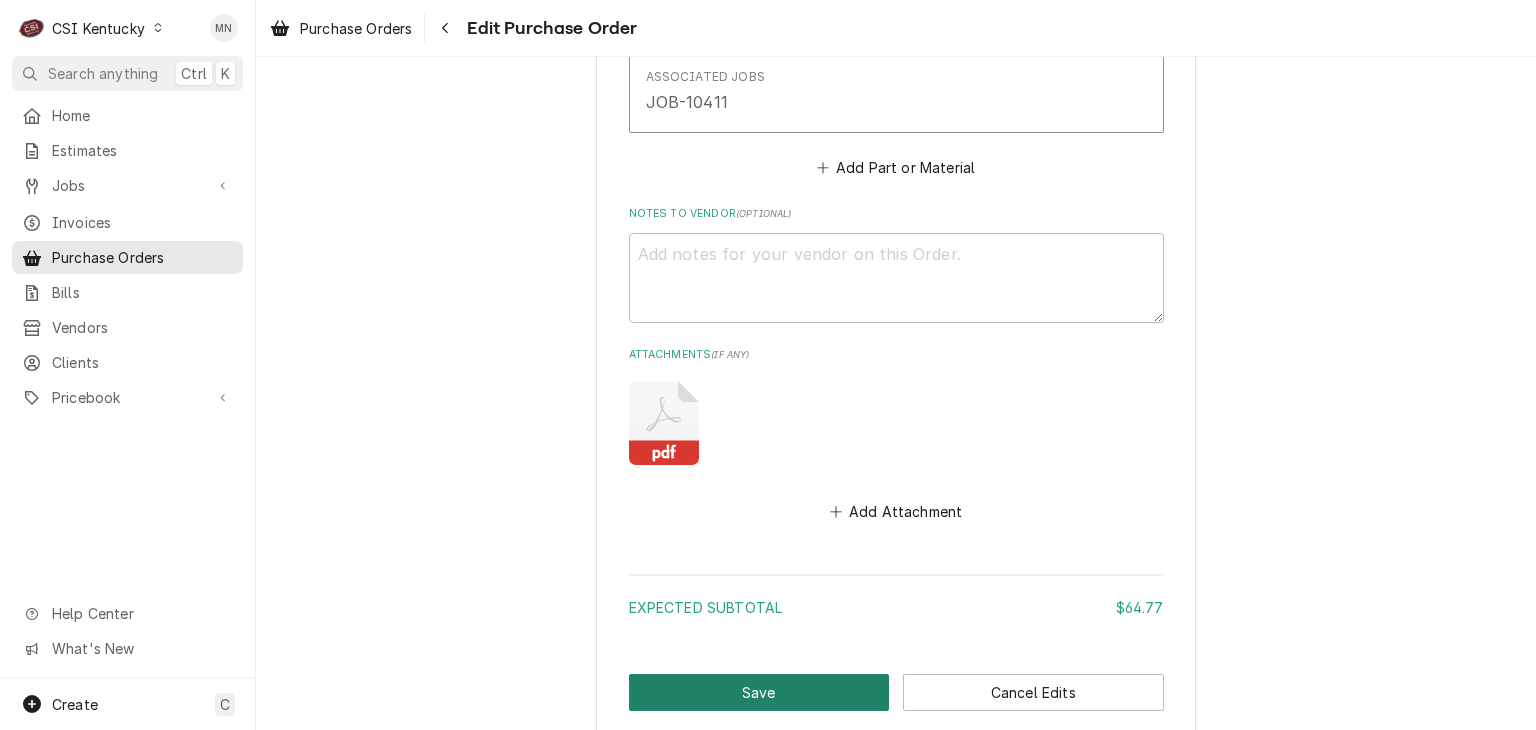 click on "Save" at bounding box center [759, 692] 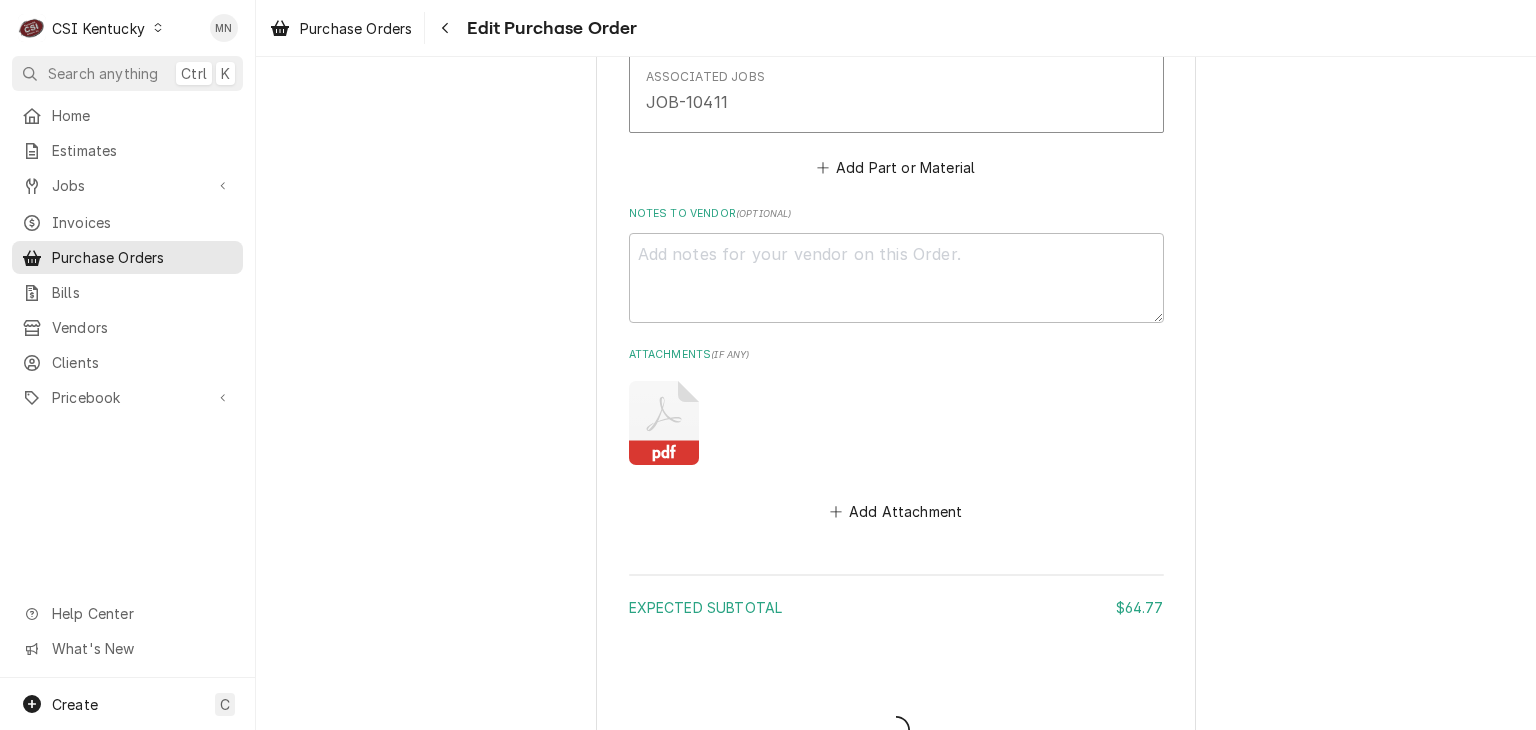 type on "x" 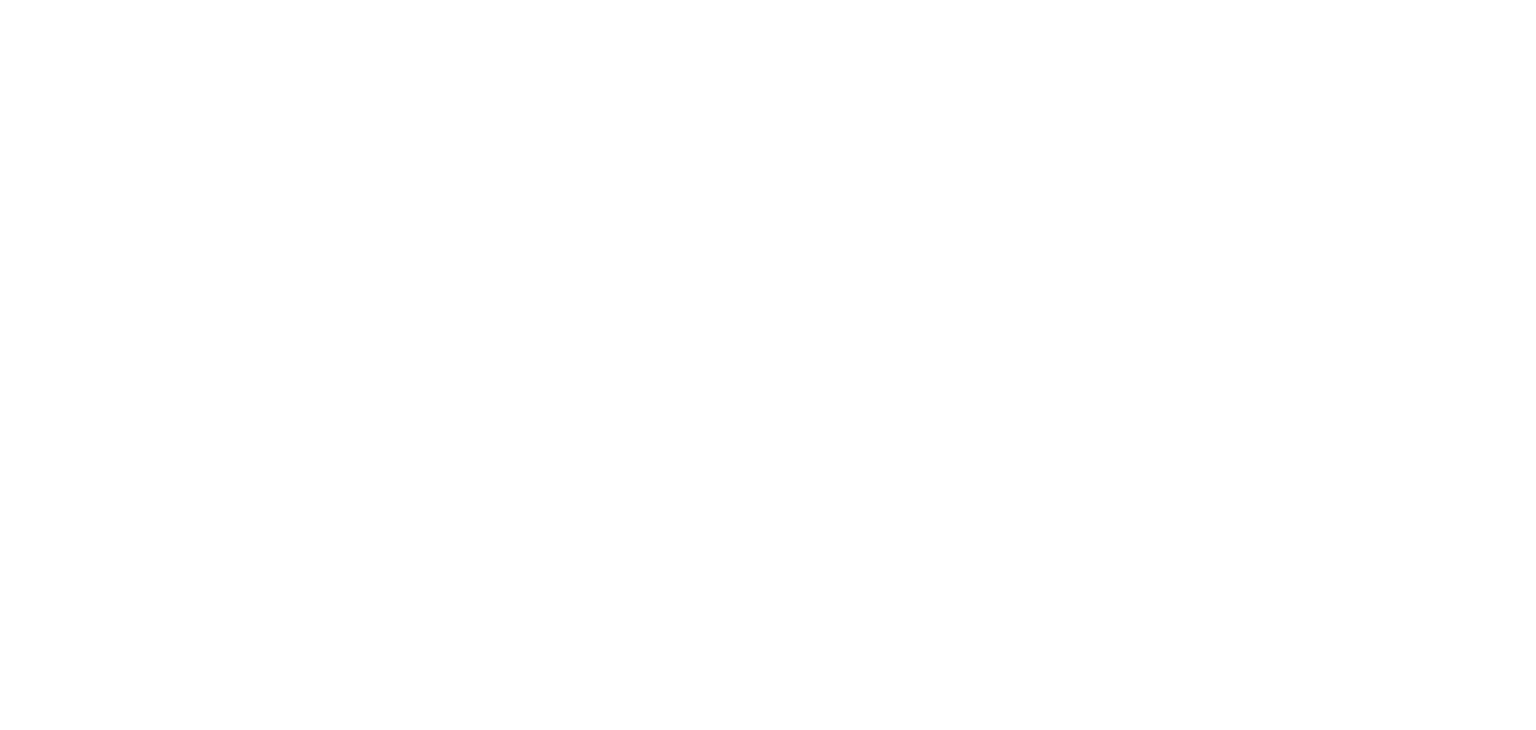 scroll, scrollTop: 0, scrollLeft: 0, axis: both 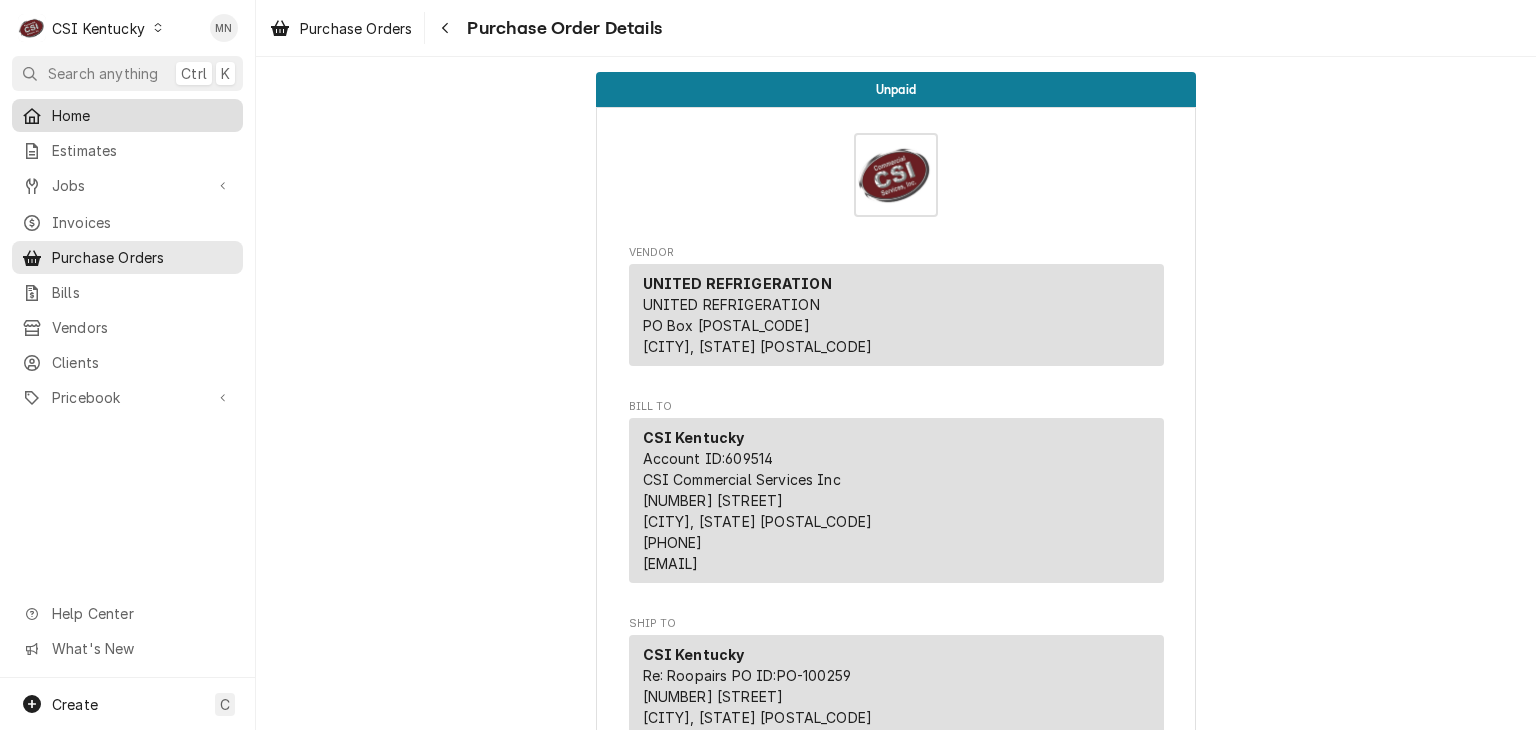 click on "Home" at bounding box center [142, 115] 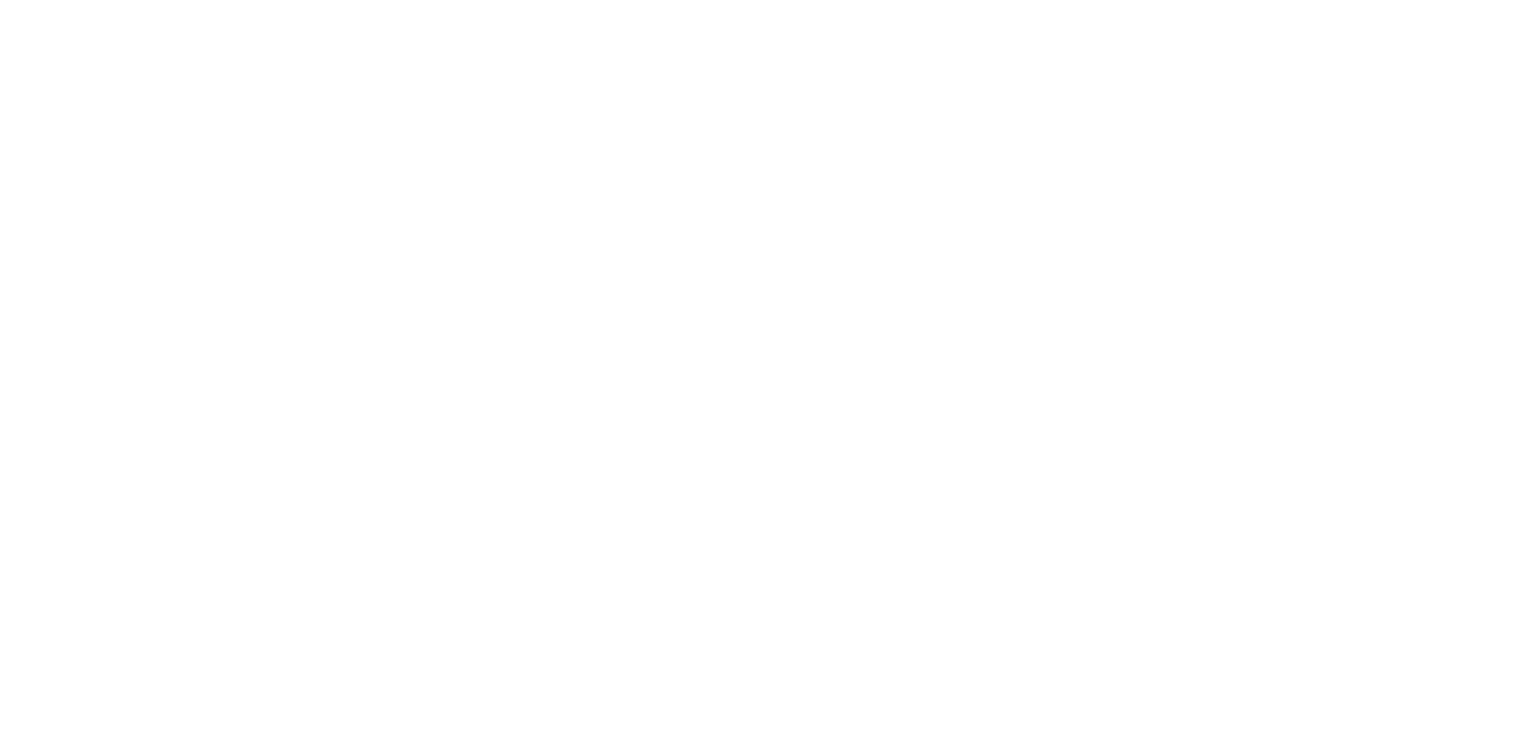 scroll, scrollTop: 0, scrollLeft: 0, axis: both 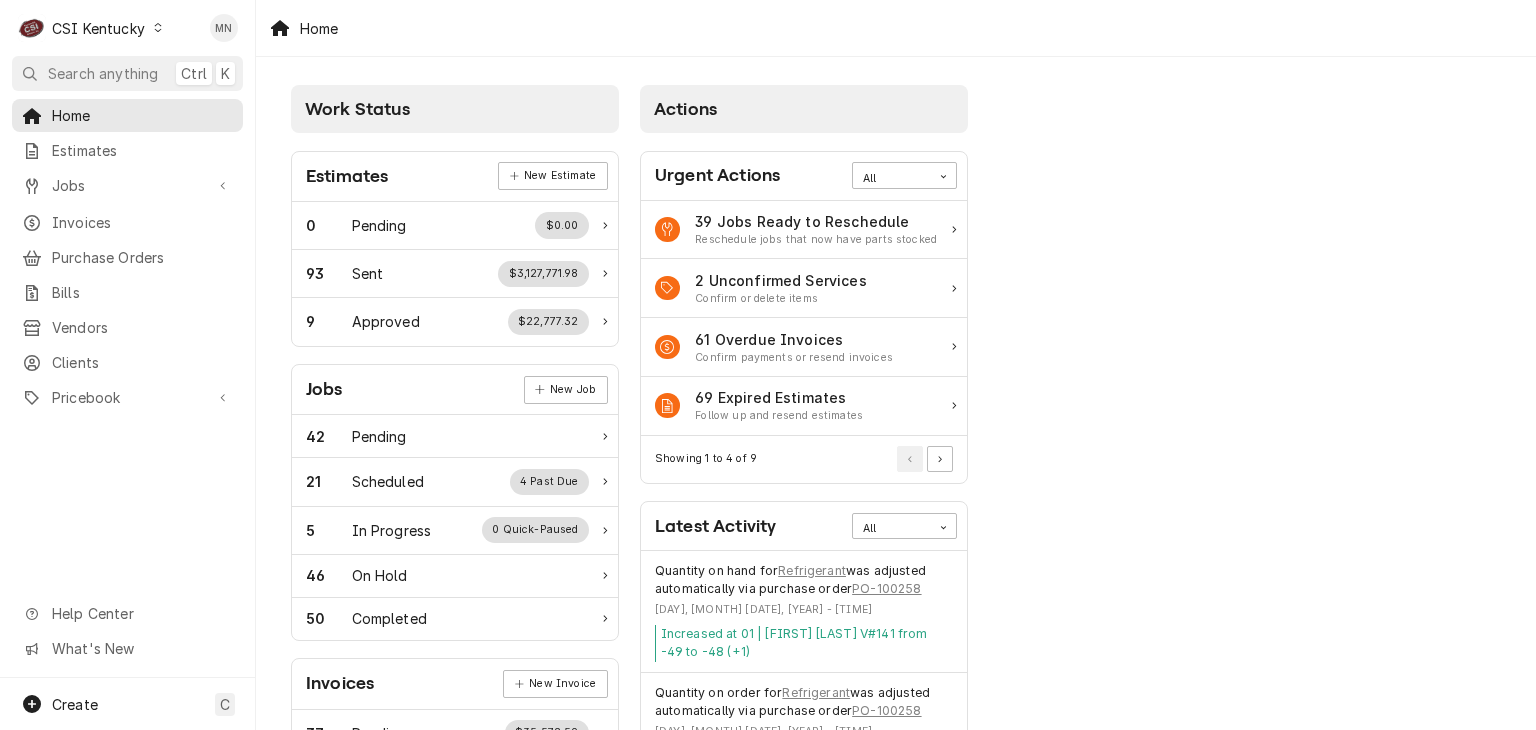 click on "CSI Kentucky" at bounding box center [98, 28] 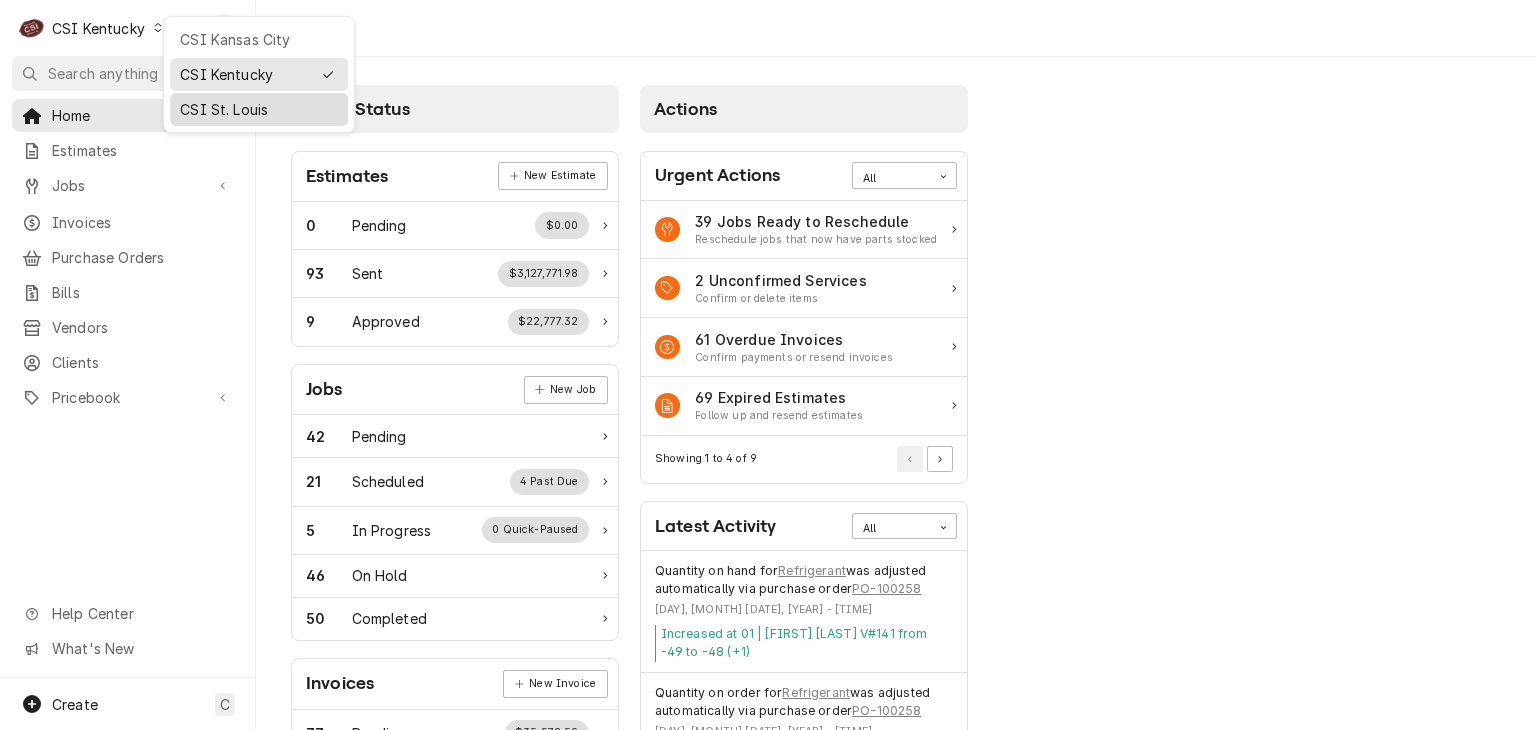 click on "CSI St. Louis" at bounding box center (259, 109) 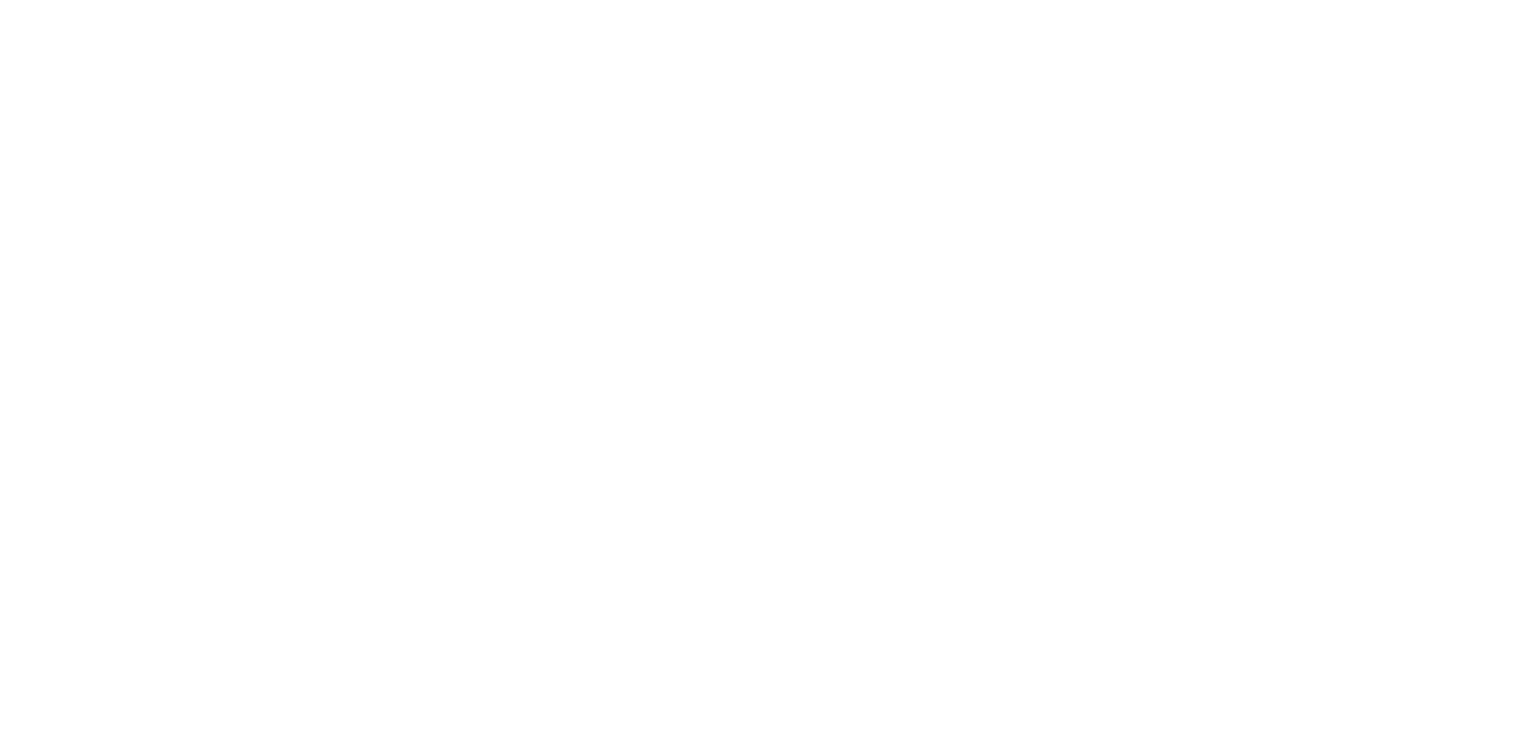 scroll, scrollTop: 0, scrollLeft: 0, axis: both 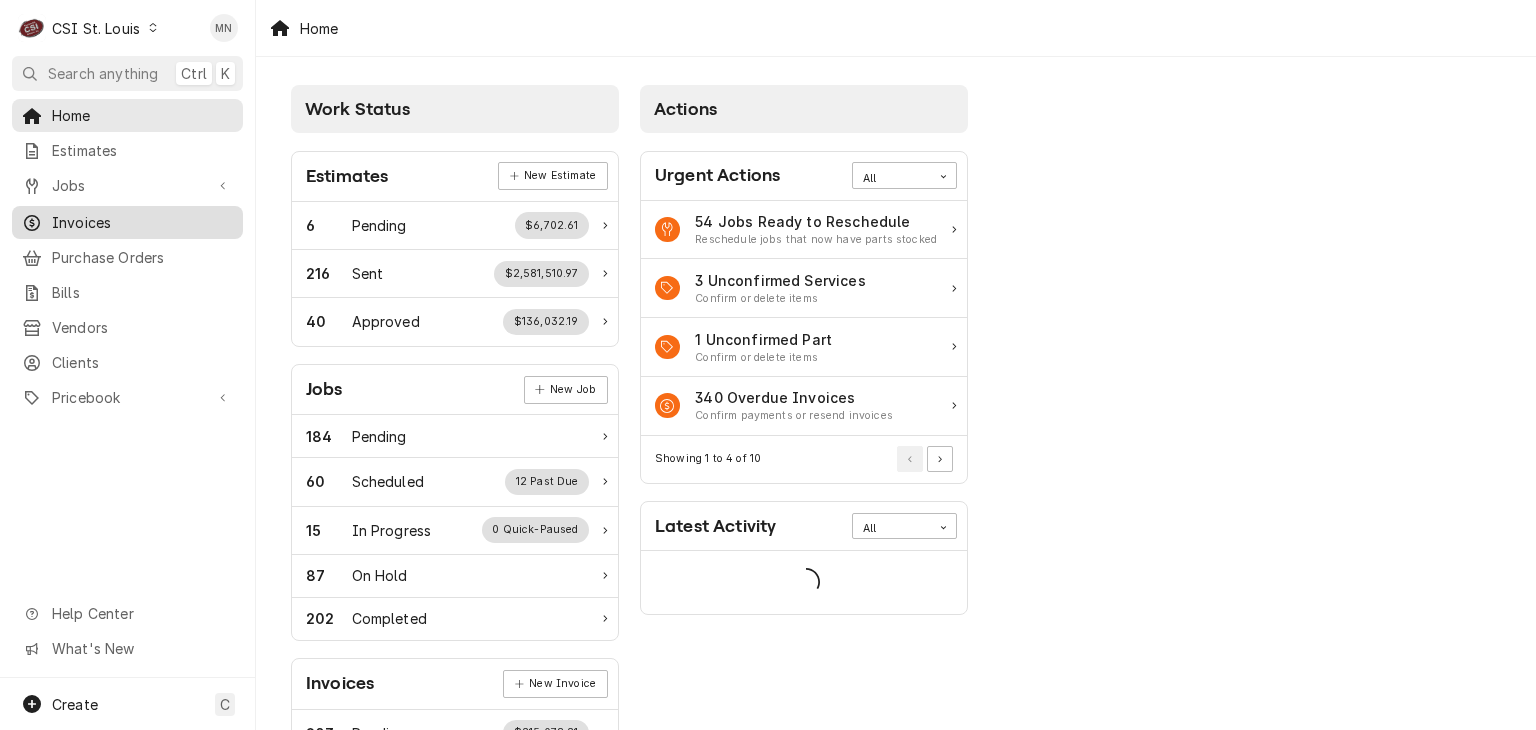 click on "Invoices" at bounding box center [142, 222] 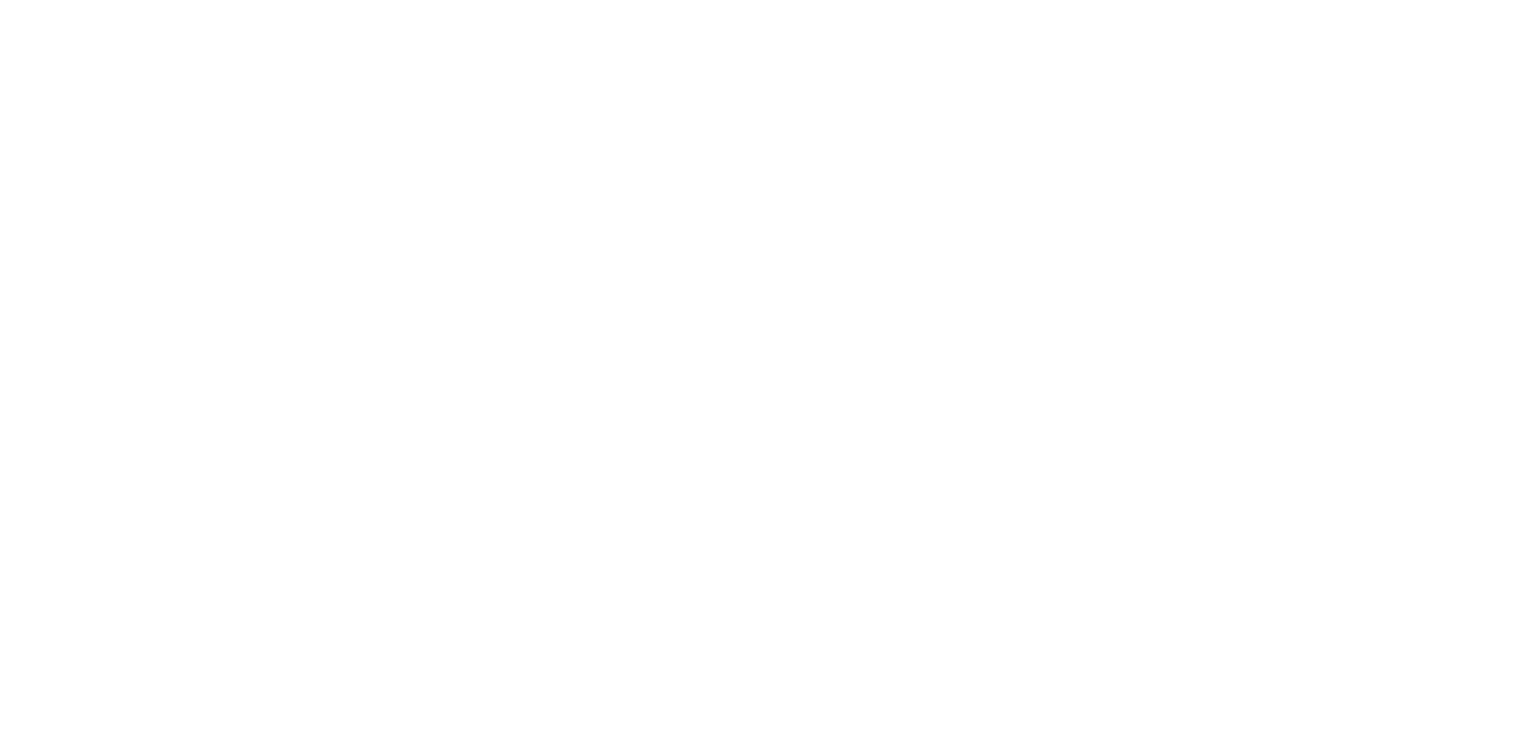 scroll, scrollTop: 0, scrollLeft: 0, axis: both 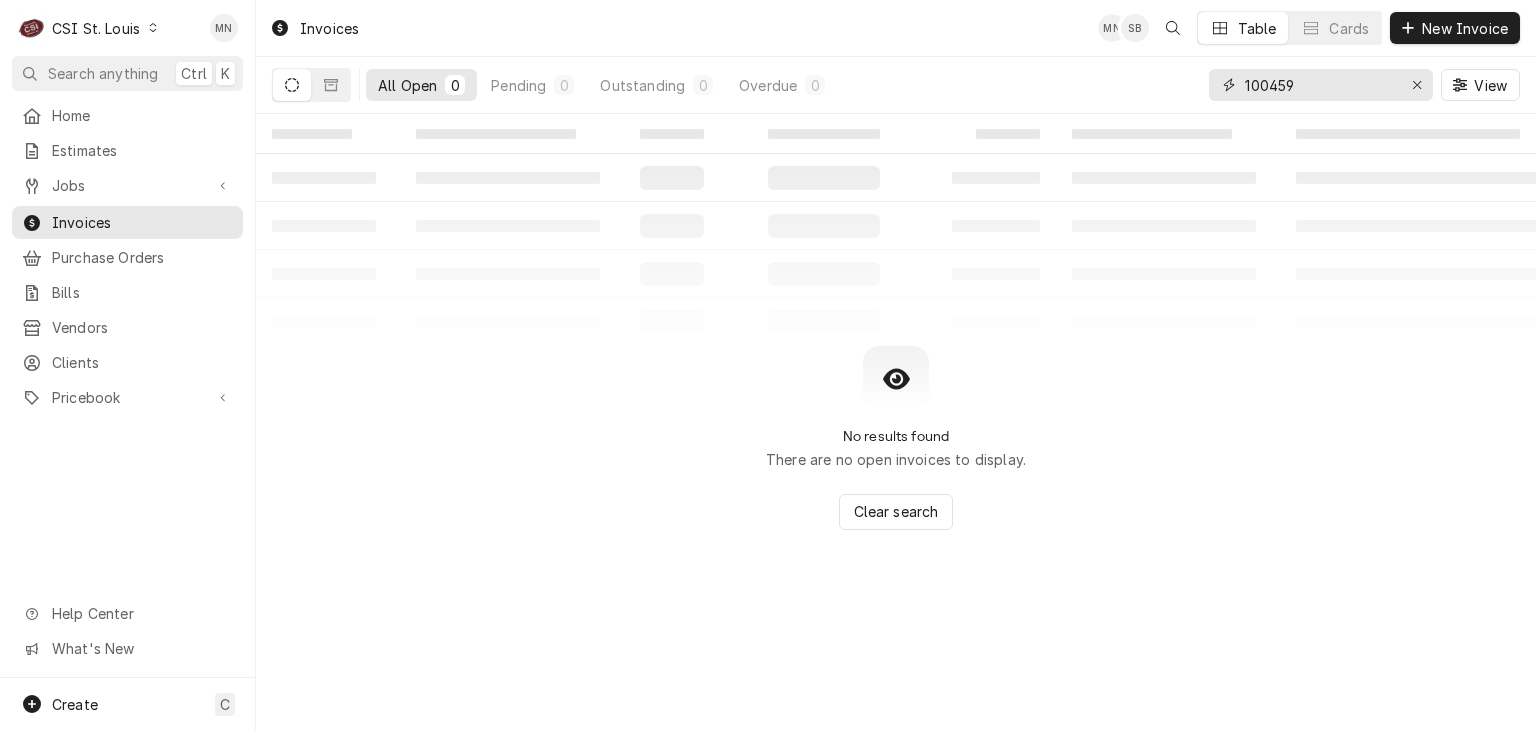 drag, startPoint x: 1312, startPoint y: 76, endPoint x: 1151, endPoint y: 71, distance: 161.07762 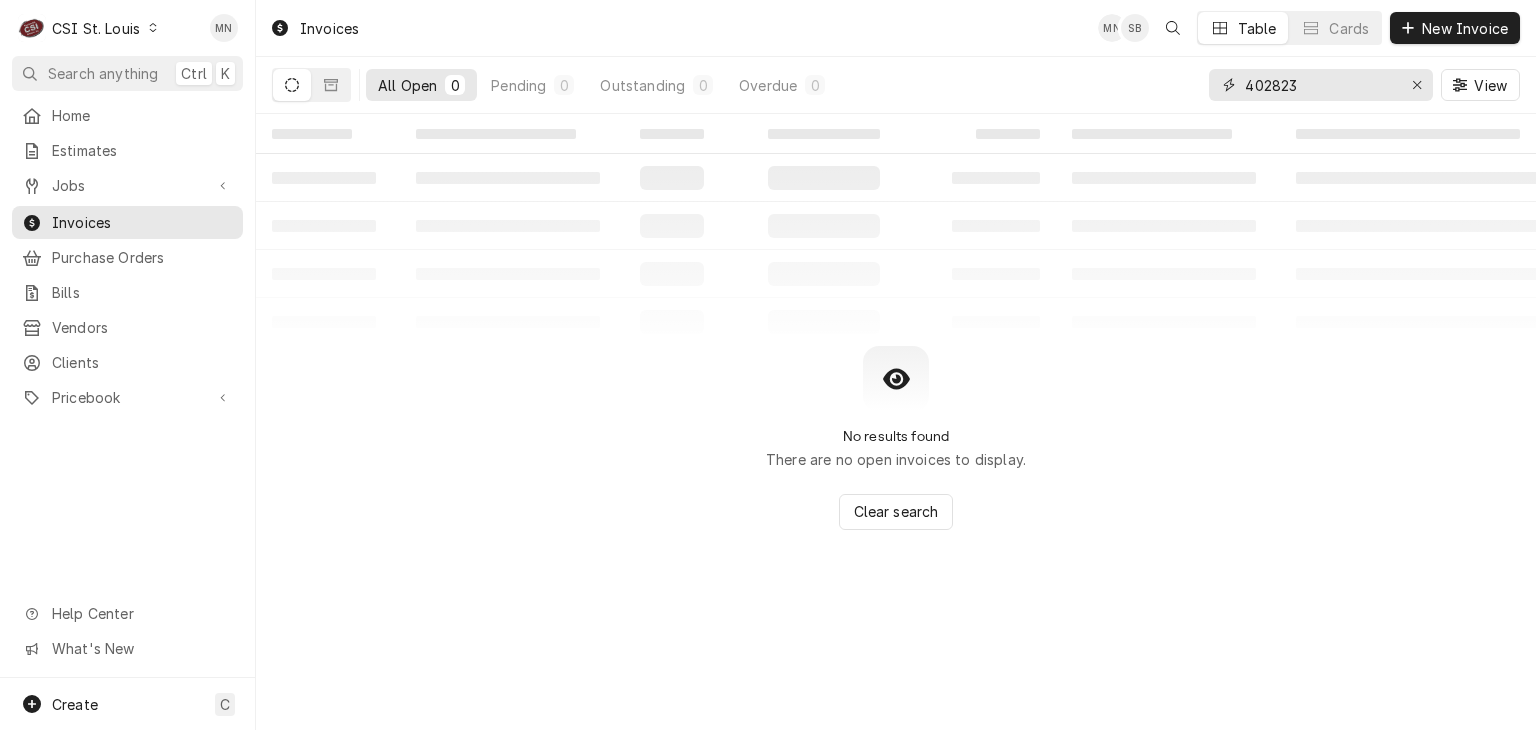 type on "402823" 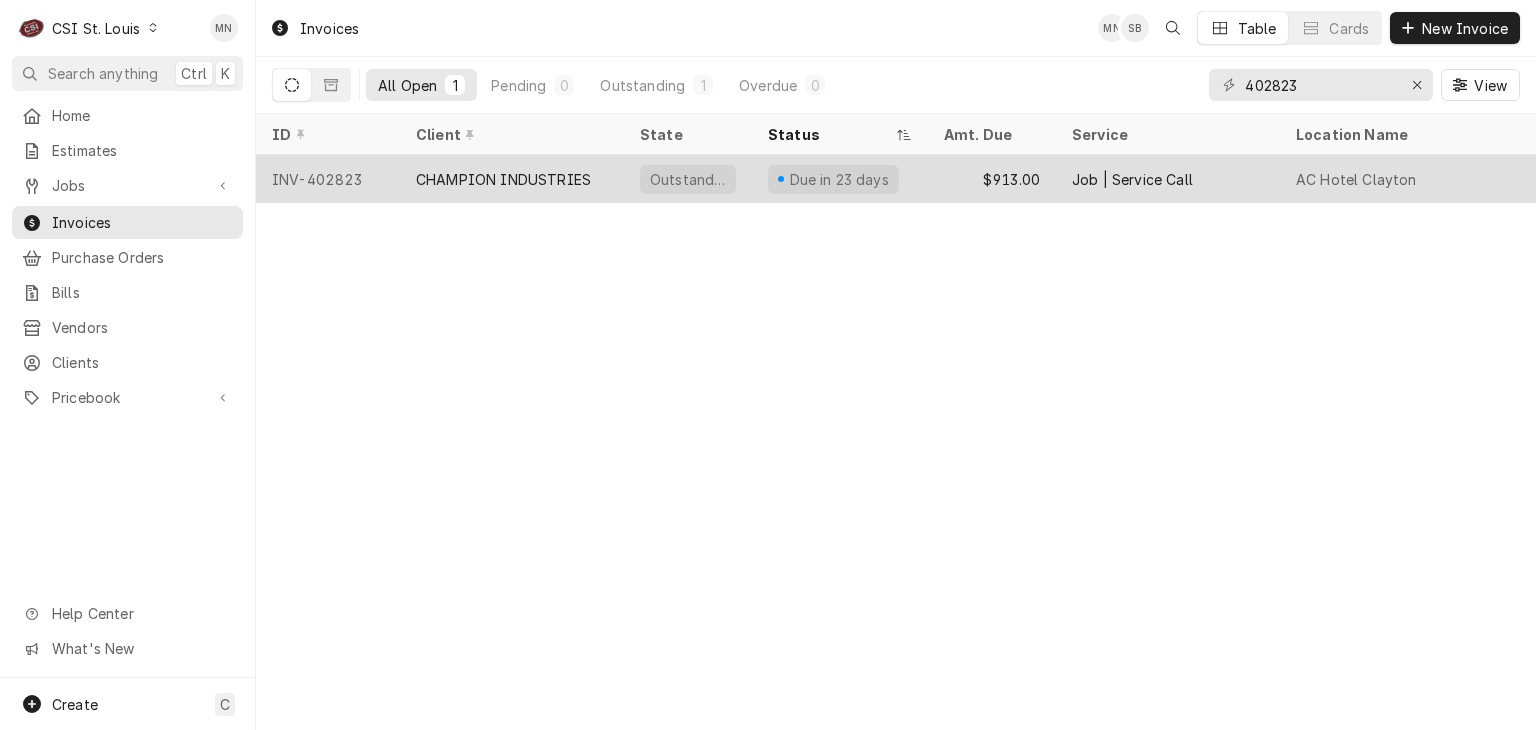 click on "CHAMPION INDUSTRIES" at bounding box center [503, 179] 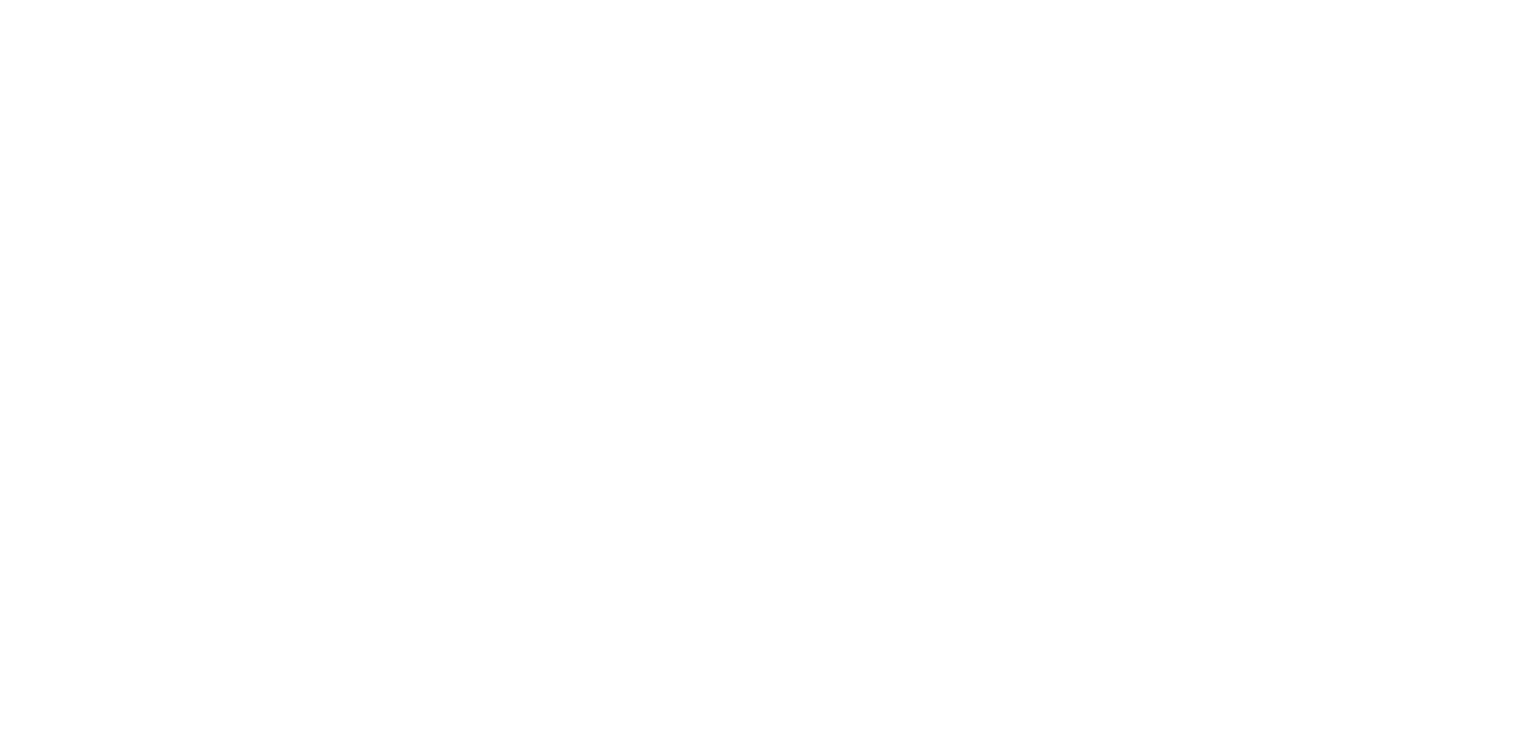 scroll, scrollTop: 0, scrollLeft: 0, axis: both 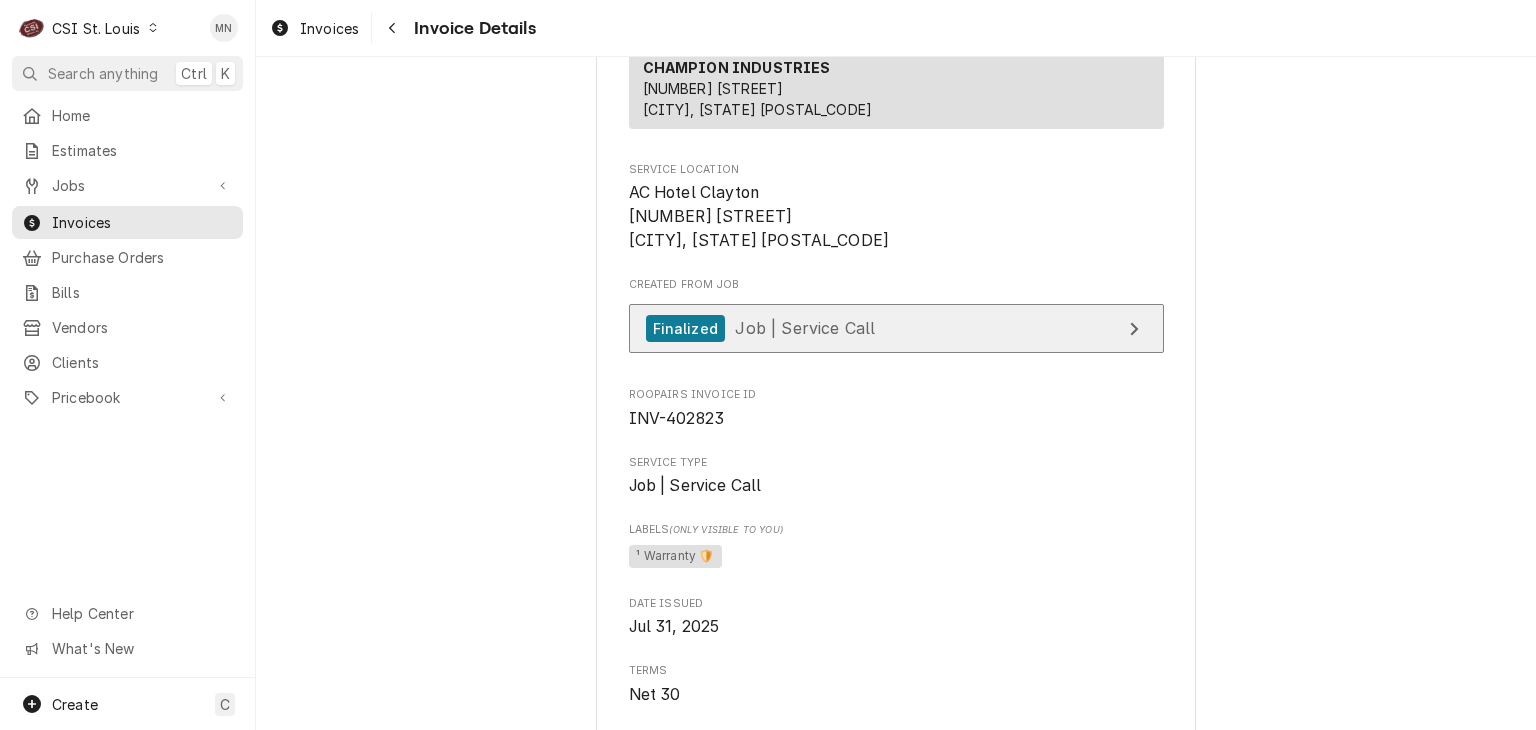 click on "Finalized Job | Service Call" at bounding box center (896, 328) 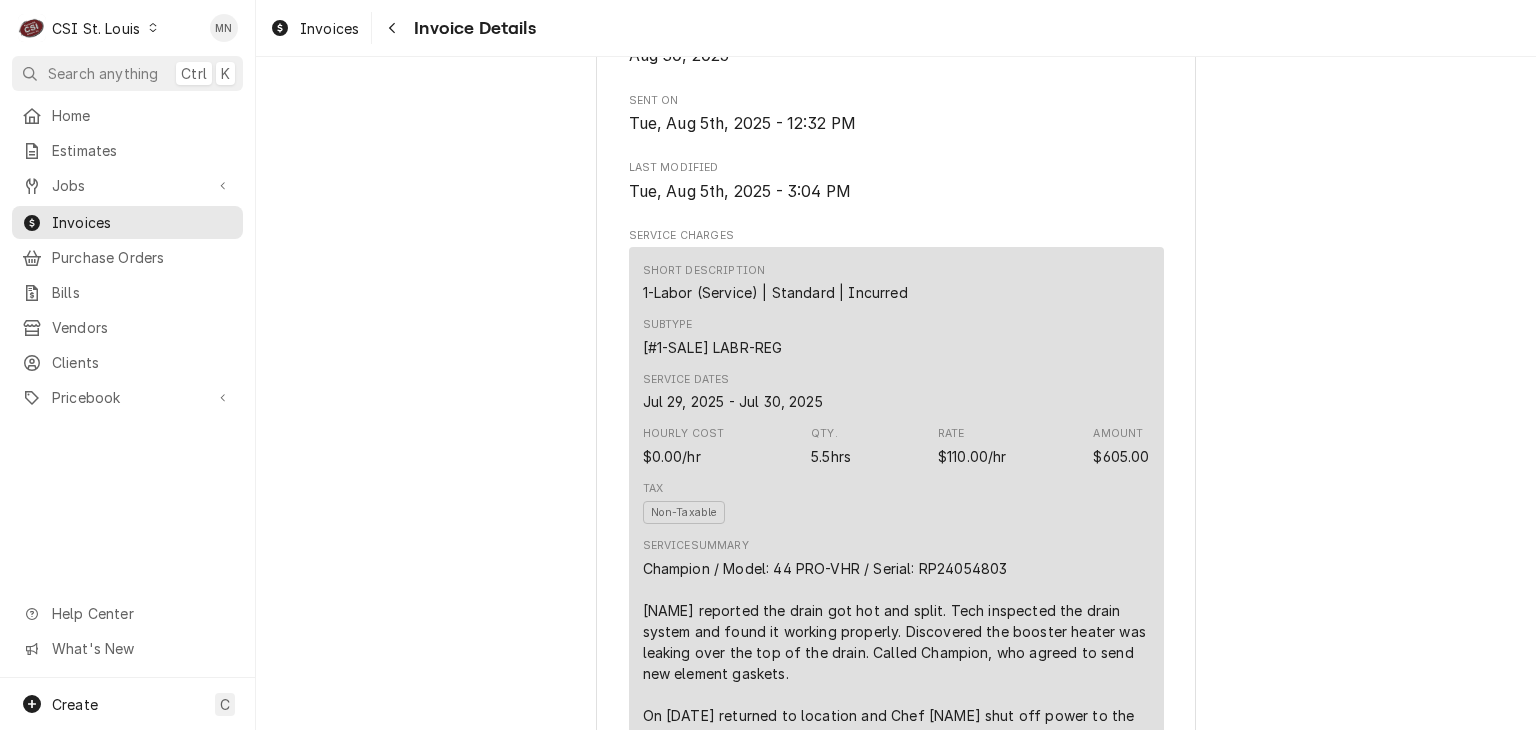 scroll, scrollTop: 800, scrollLeft: 0, axis: vertical 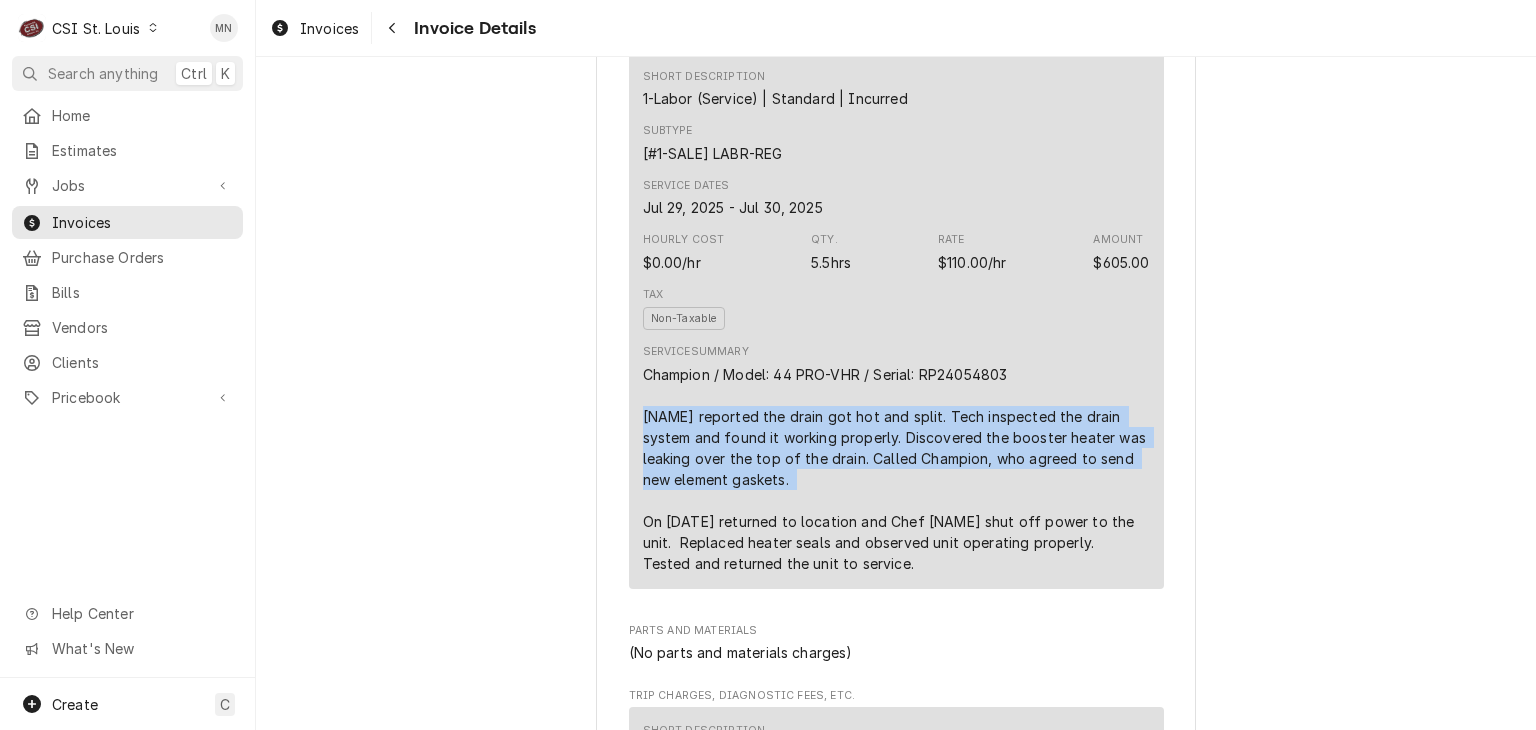 drag, startPoint x: 638, startPoint y: 415, endPoint x: 885, endPoint y: 482, distance: 255.92577 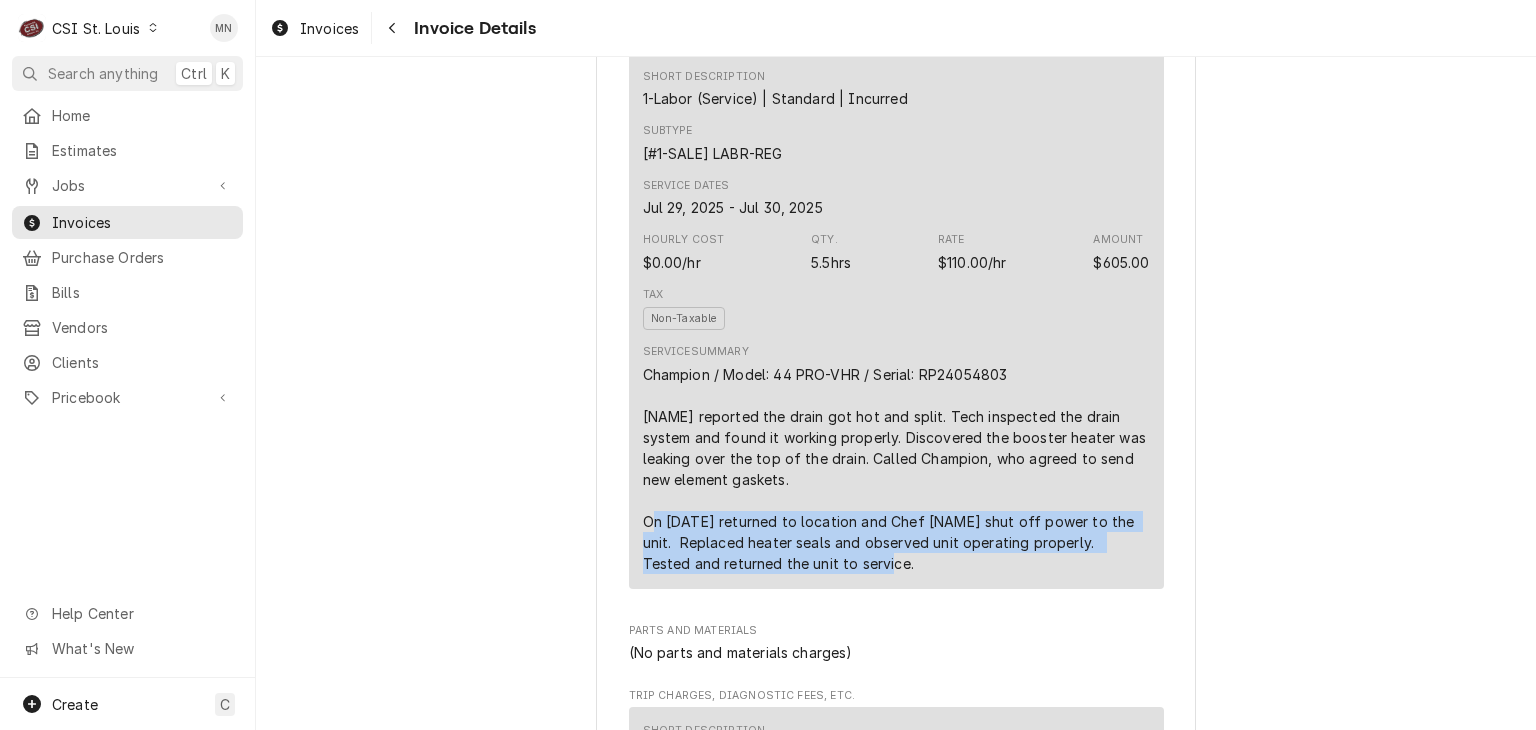 drag, startPoint x: 640, startPoint y: 517, endPoint x: 808, endPoint y: 556, distance: 172.46739 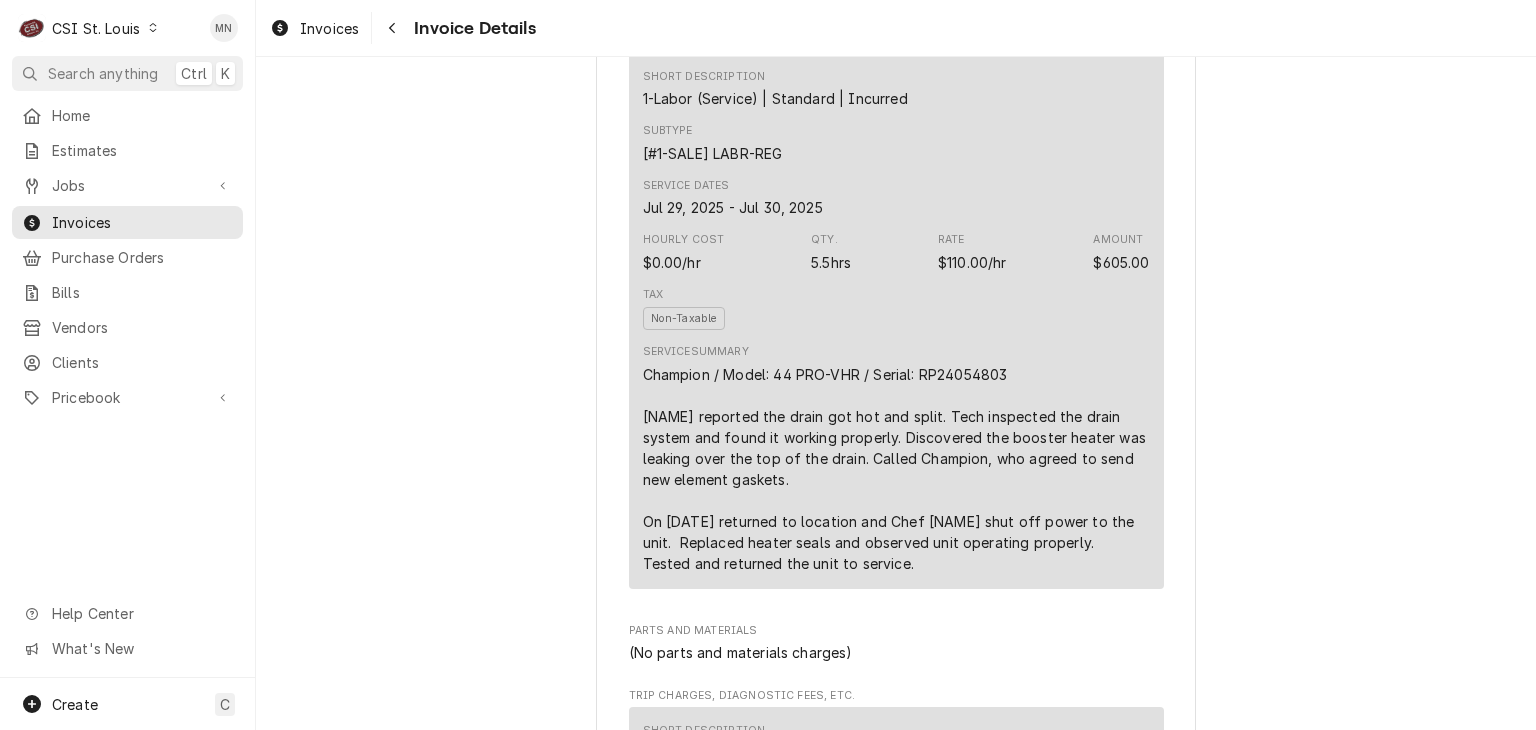 click on "Champion / Model: 44 PRO-VHR / Serial: RP24054803
Steven reported the drain got hot and split. Tech inspected the drain system and found it working properly. Discovered the booster heater was leaking over the top of the drain. Called Champion, who agreed to send new element gaskets.
On 07/30 returned to location and Chef Steven shut off power to the unit.  Replaced heater seals and observed unit operating properly.  Tested and returned the unit to service." at bounding box center (896, 469) 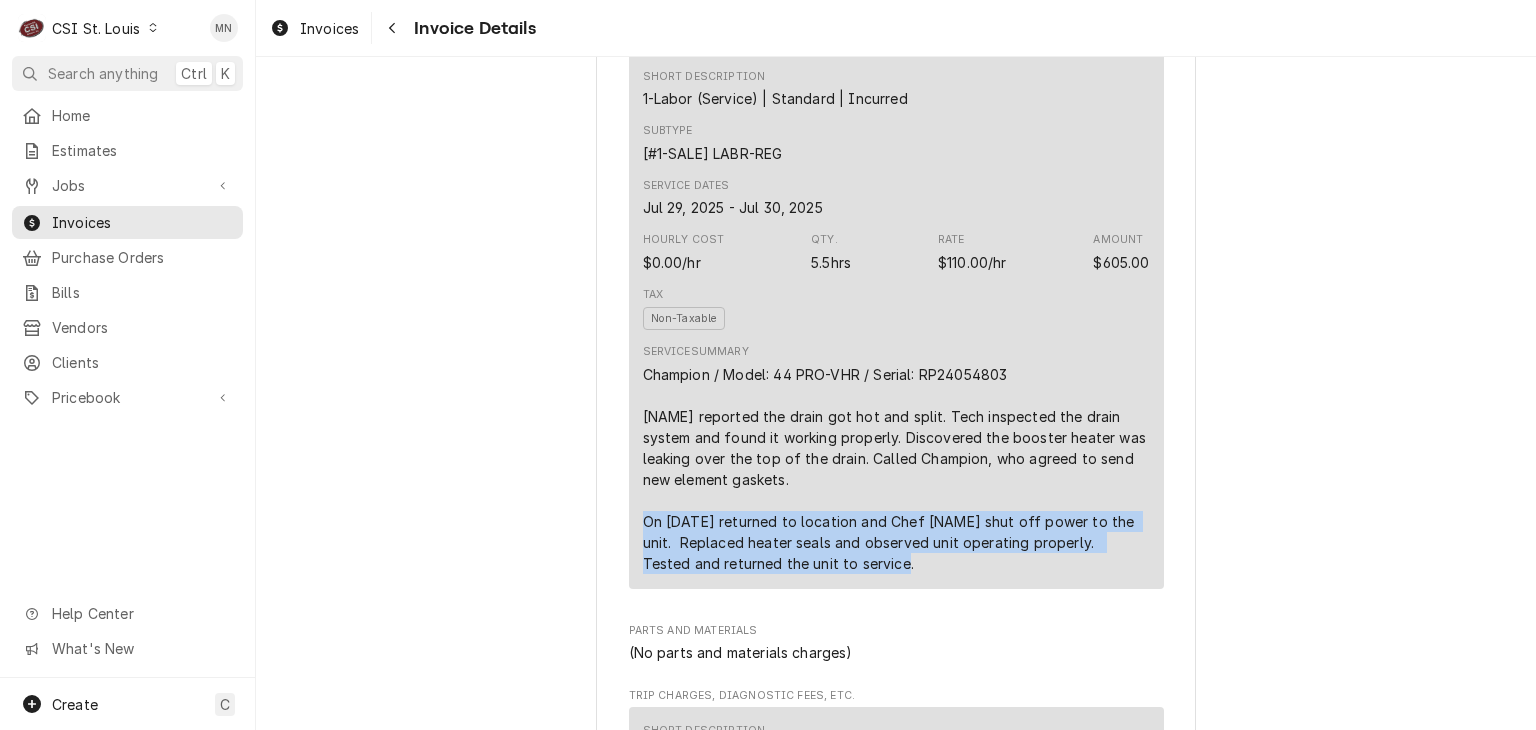 drag, startPoint x: 636, startPoint y: 517, endPoint x: 863, endPoint y: 570, distance: 233.10513 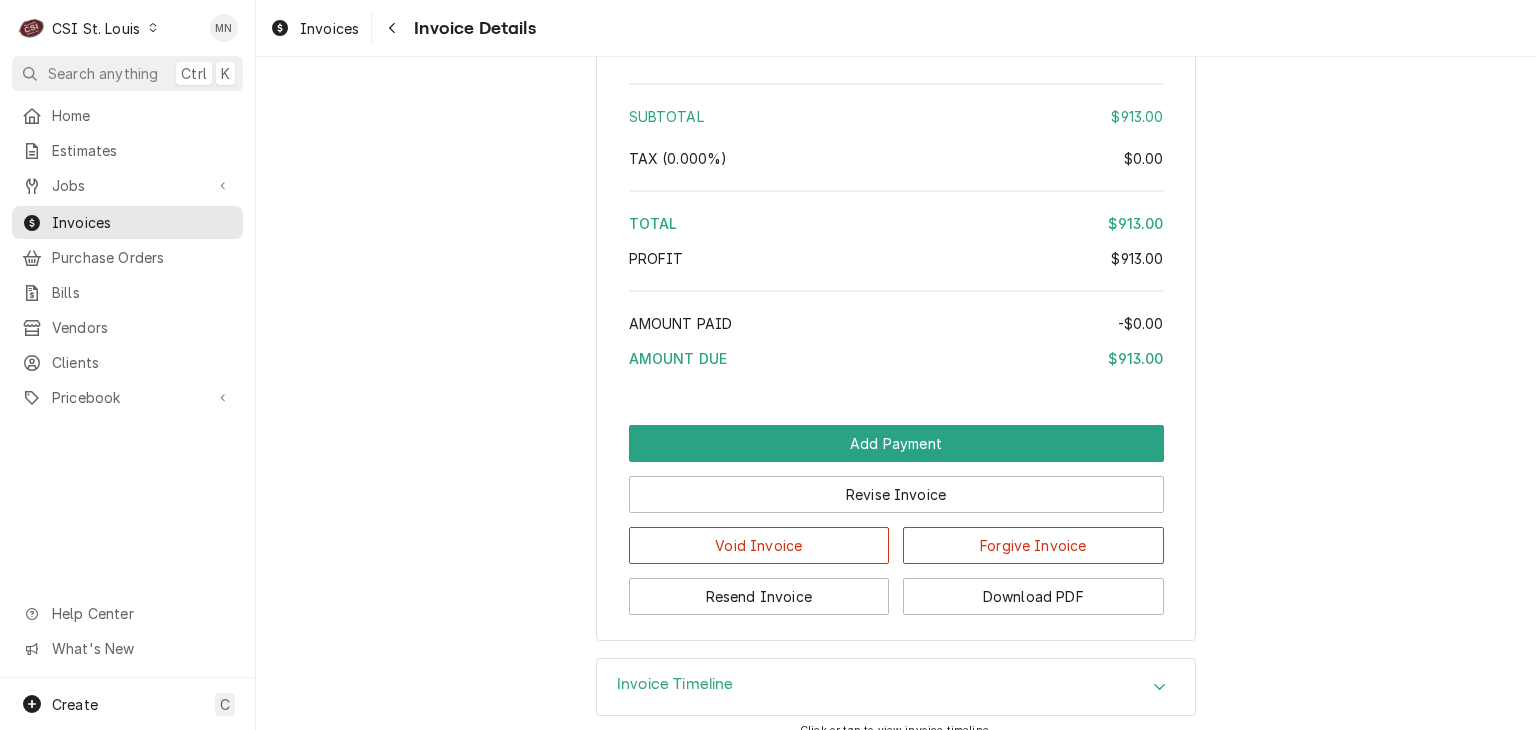 scroll, scrollTop: 3597, scrollLeft: 0, axis: vertical 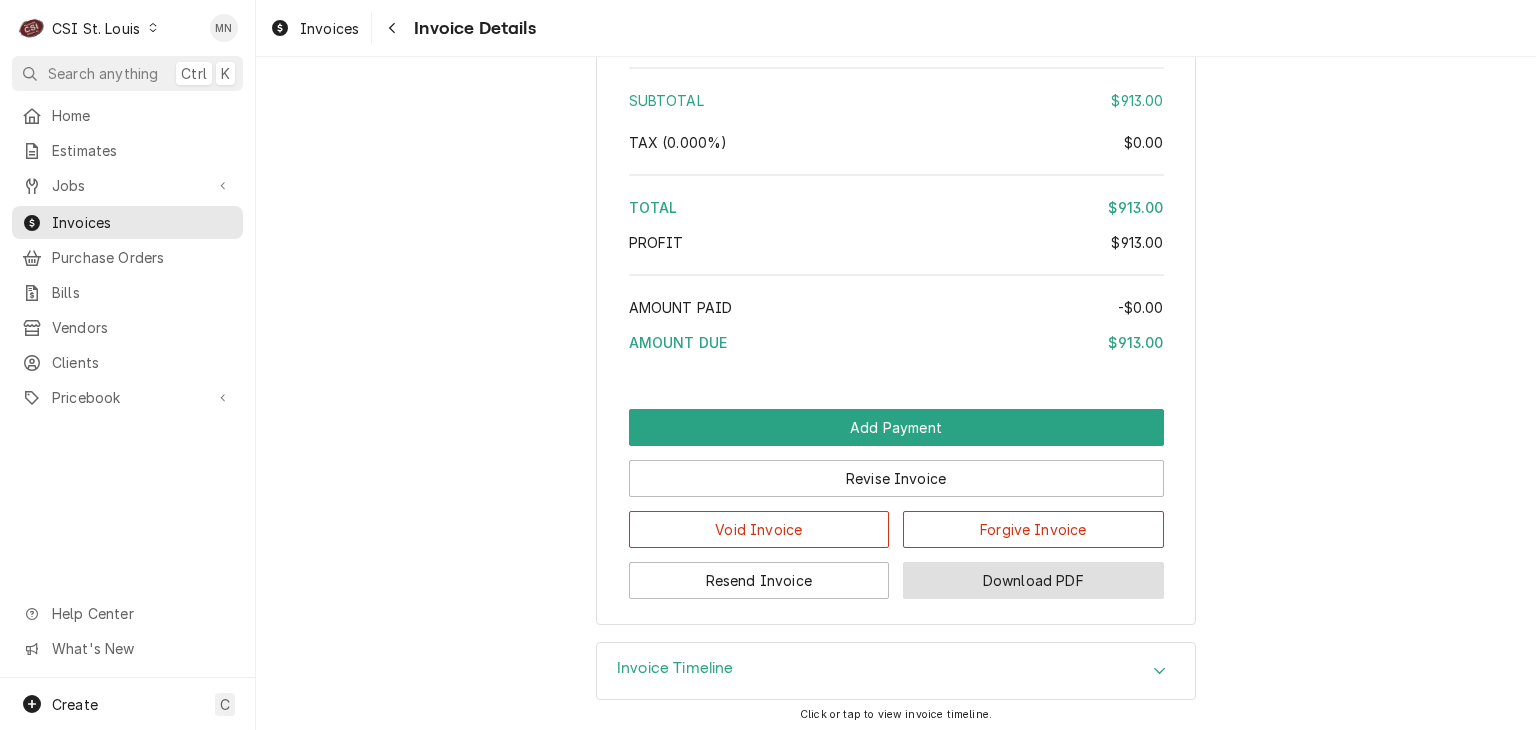 click on "Download PDF" at bounding box center [1033, 580] 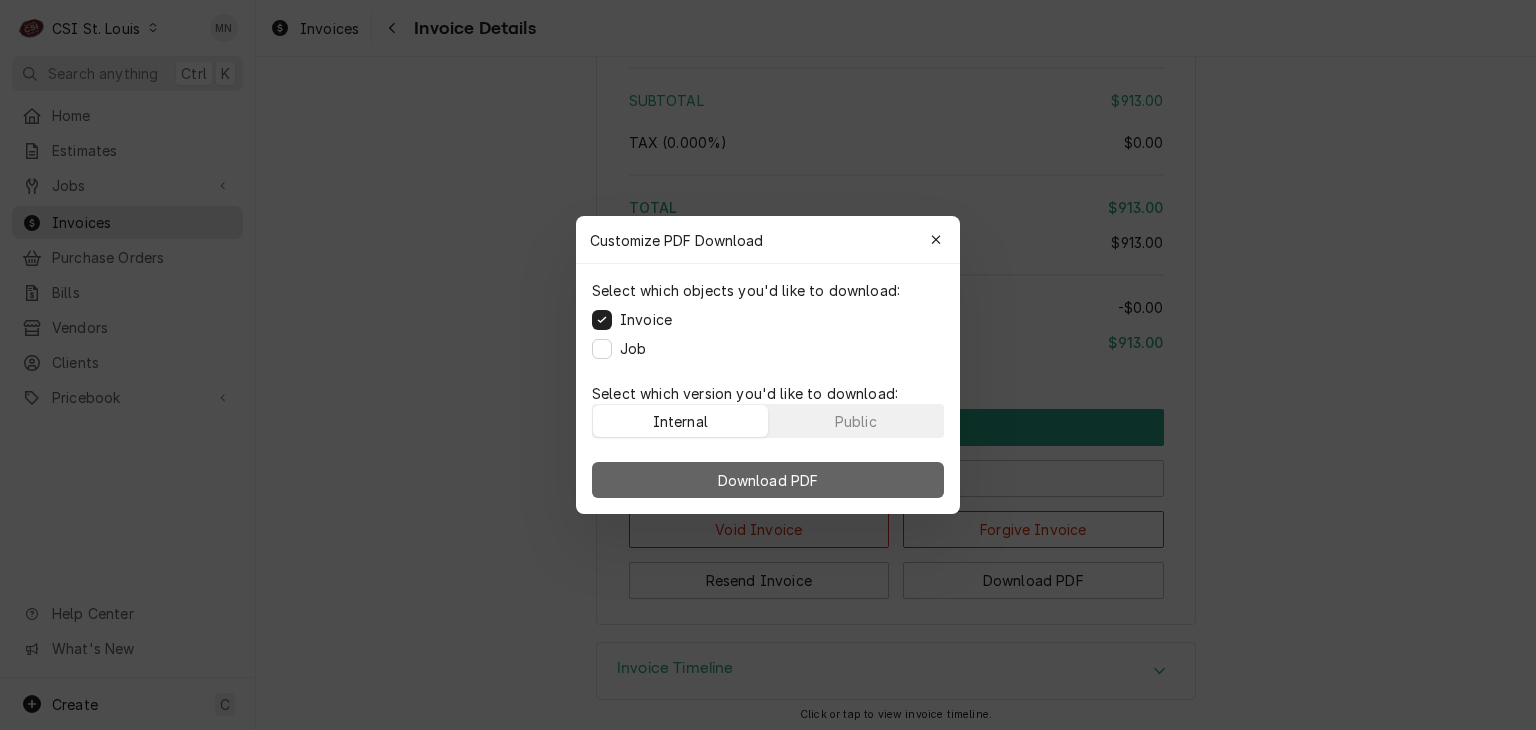 click on "Download PDF" at bounding box center (768, 480) 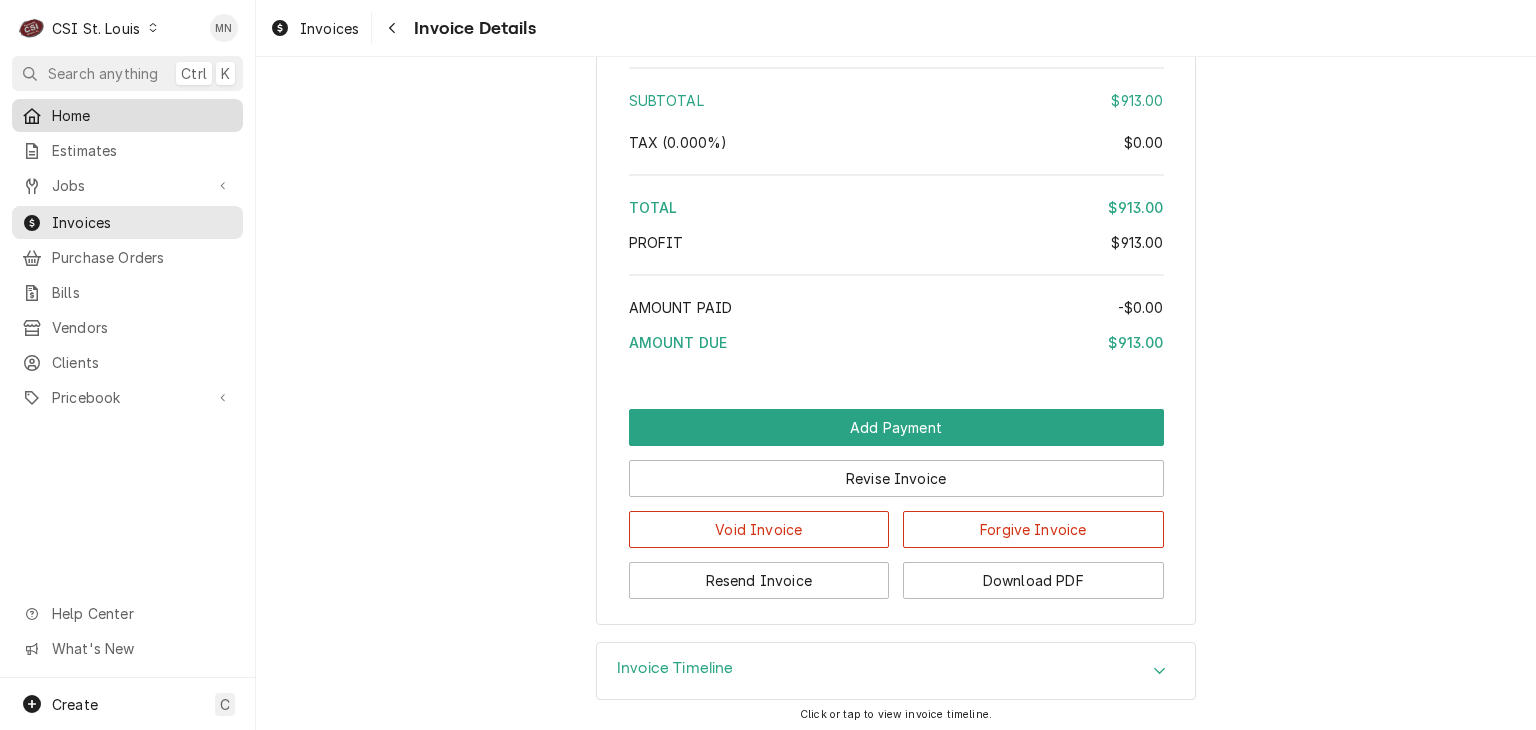 click on "Home" at bounding box center [142, 115] 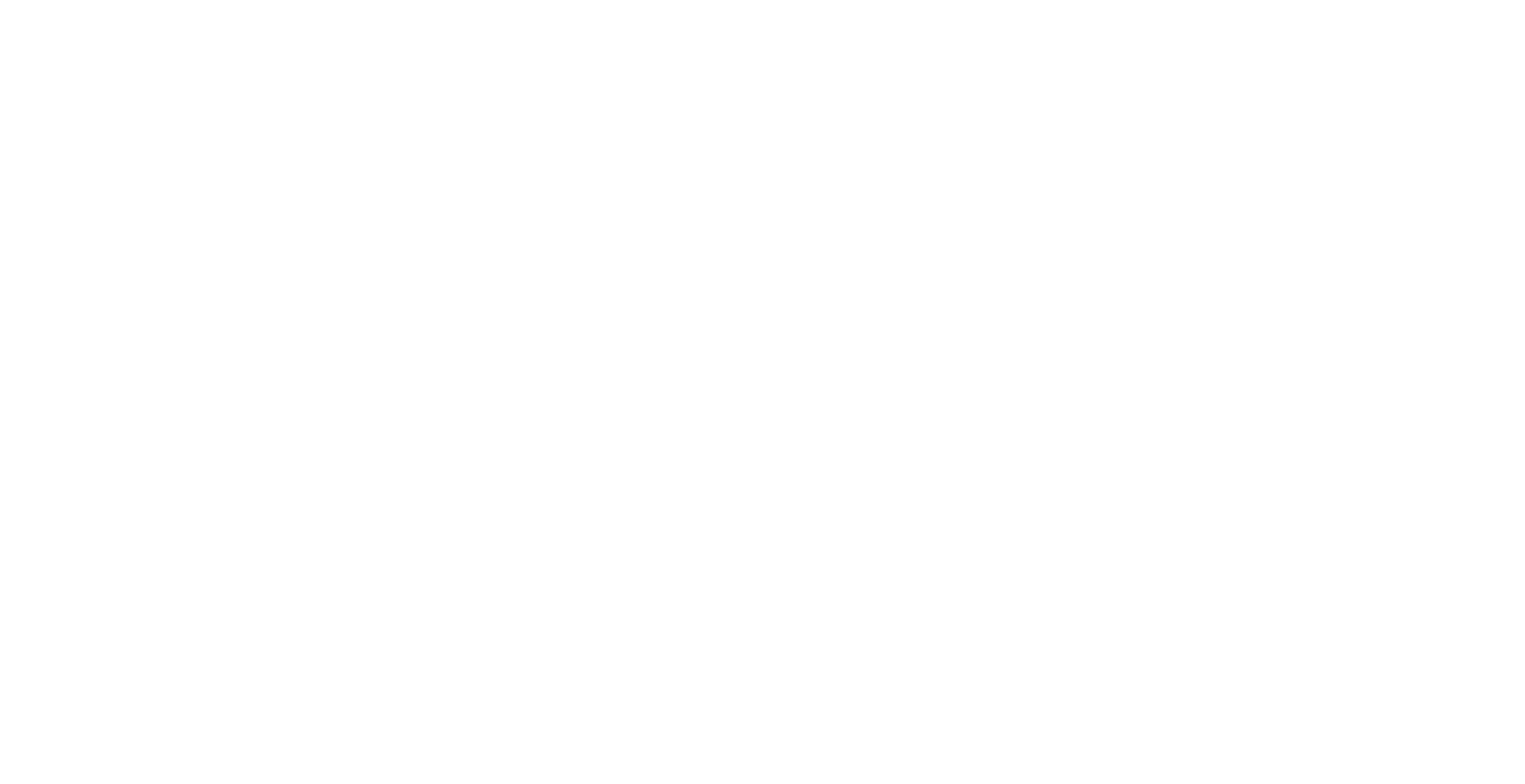 scroll, scrollTop: 0, scrollLeft: 0, axis: both 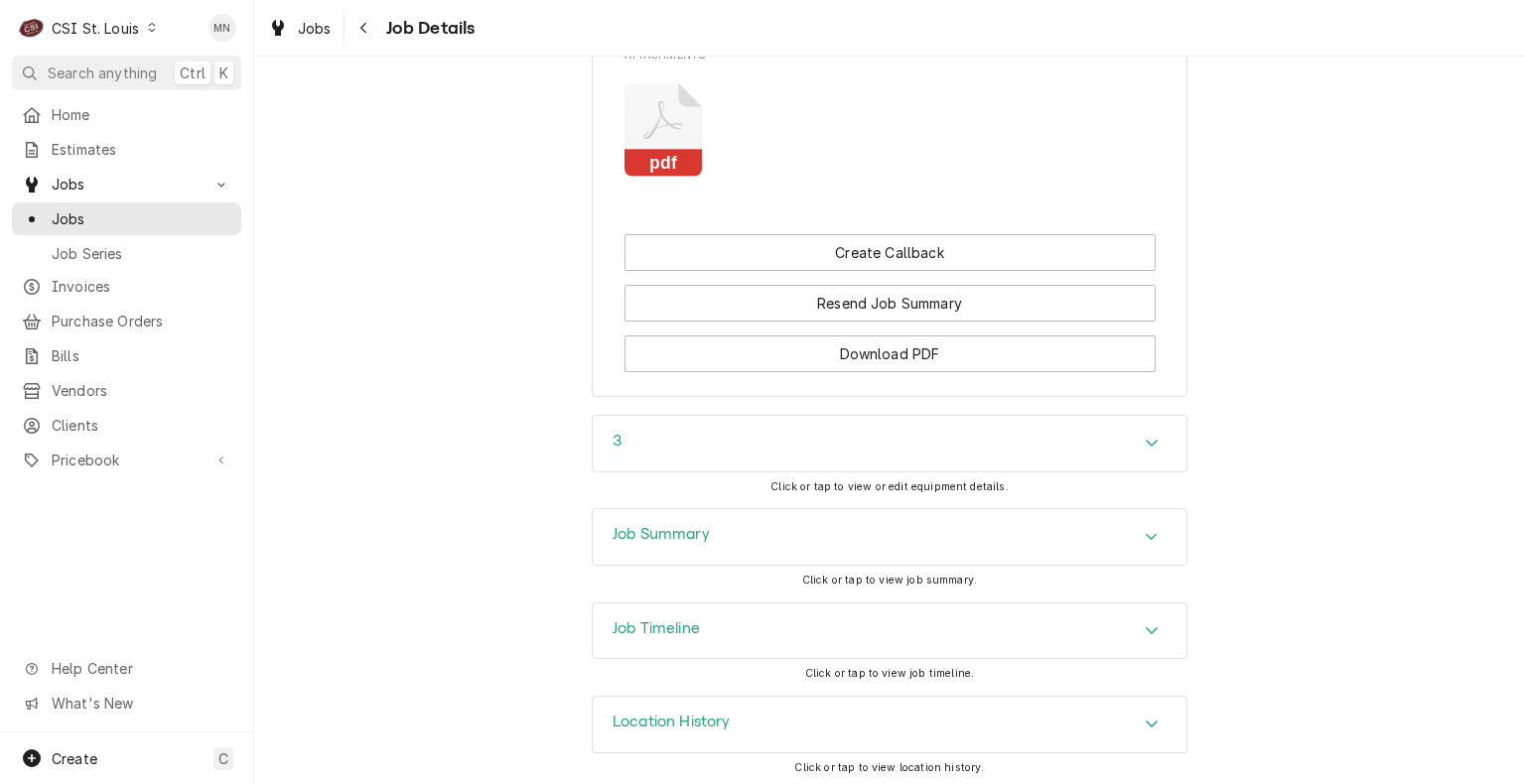 click on "Job Summary" at bounding box center [890, 537] 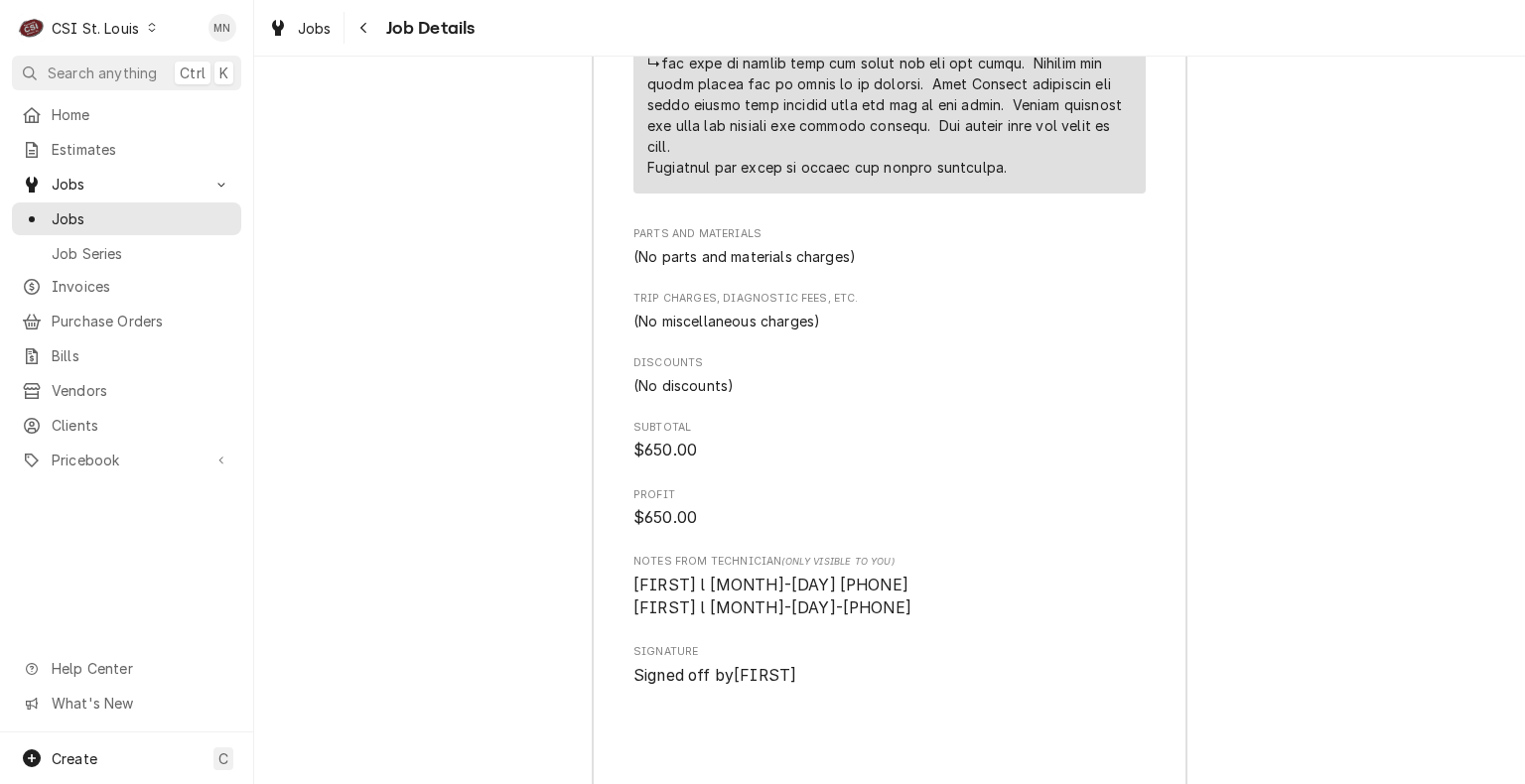 scroll, scrollTop: 4966, scrollLeft: 0, axis: vertical 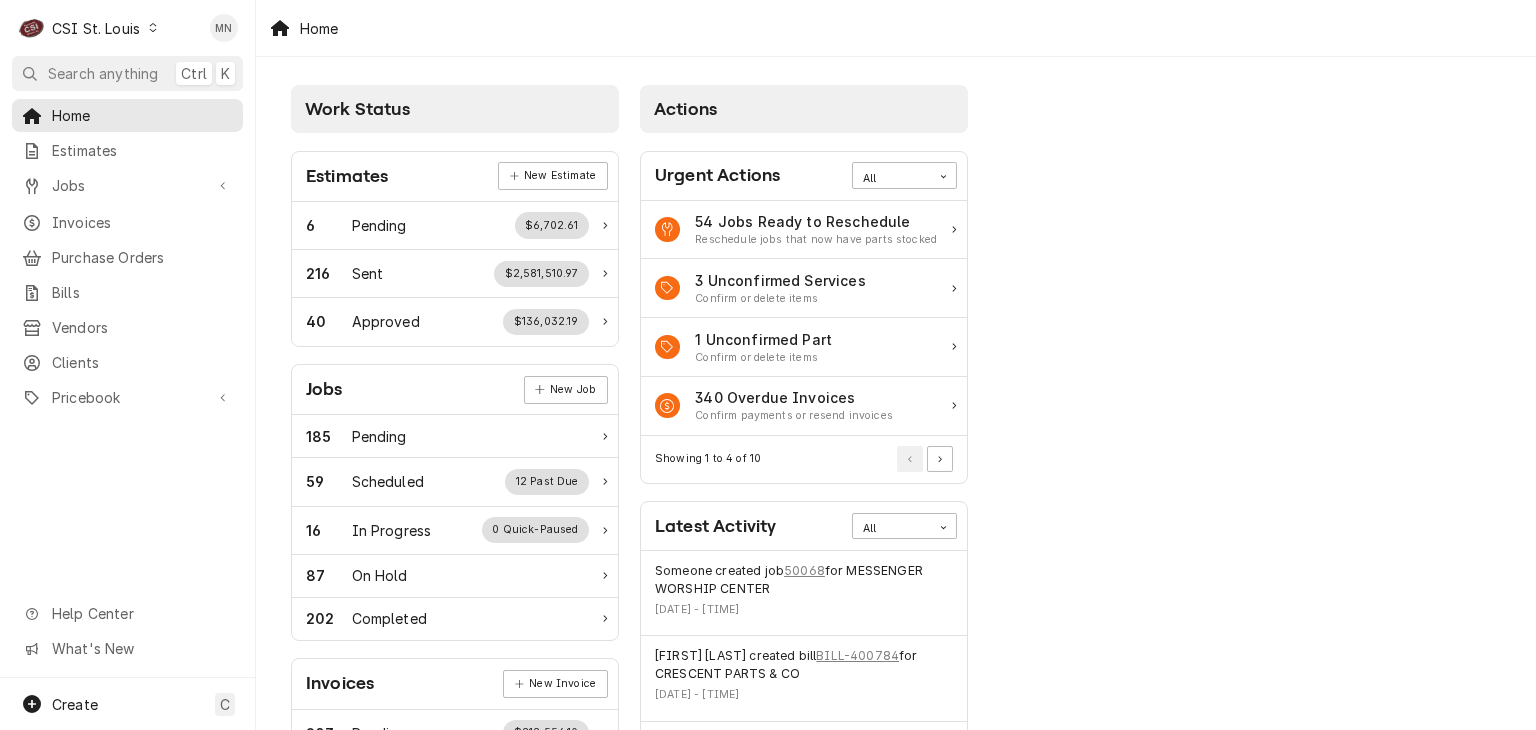 click on "CSI St. Louis" at bounding box center [96, 28] 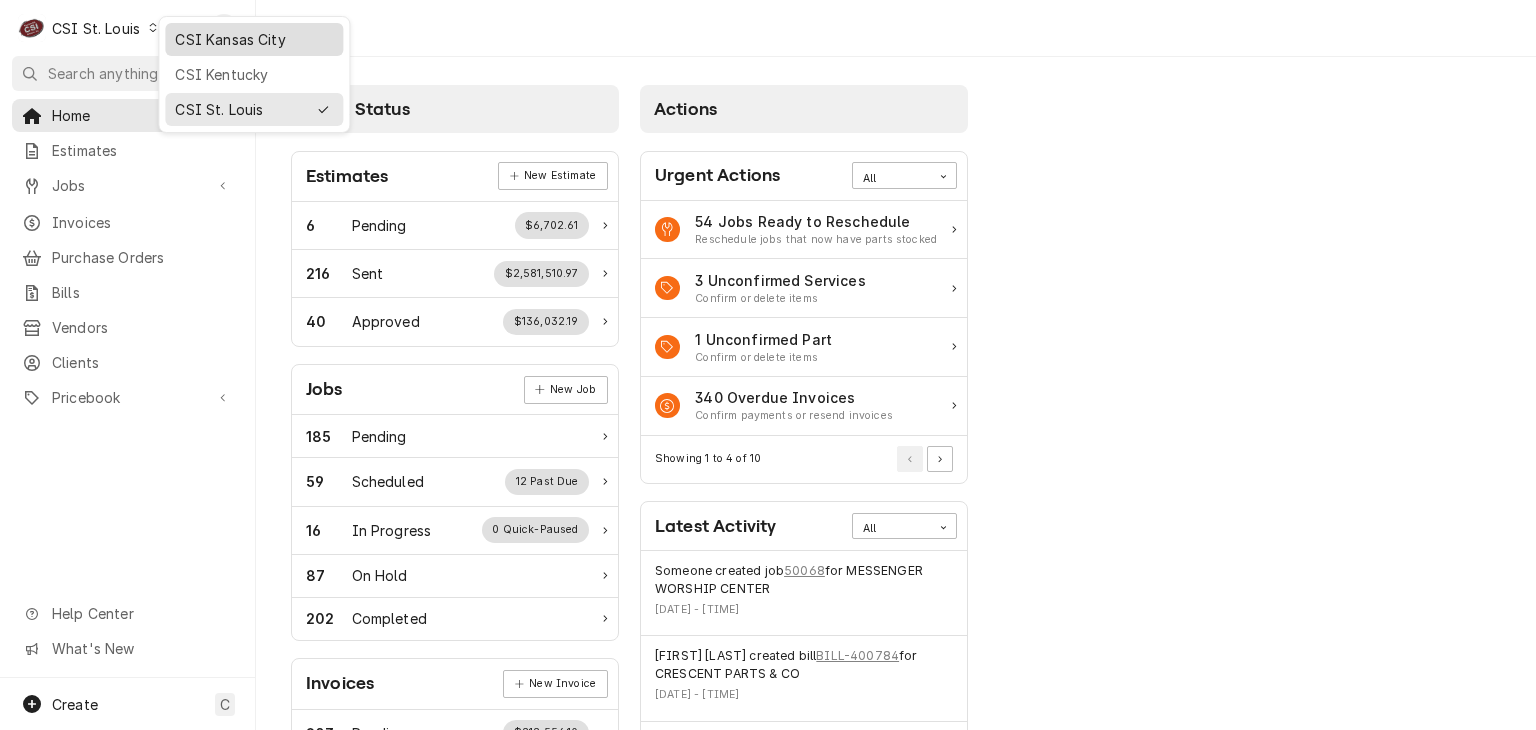 click on "CSI Kansas City" at bounding box center (254, 39) 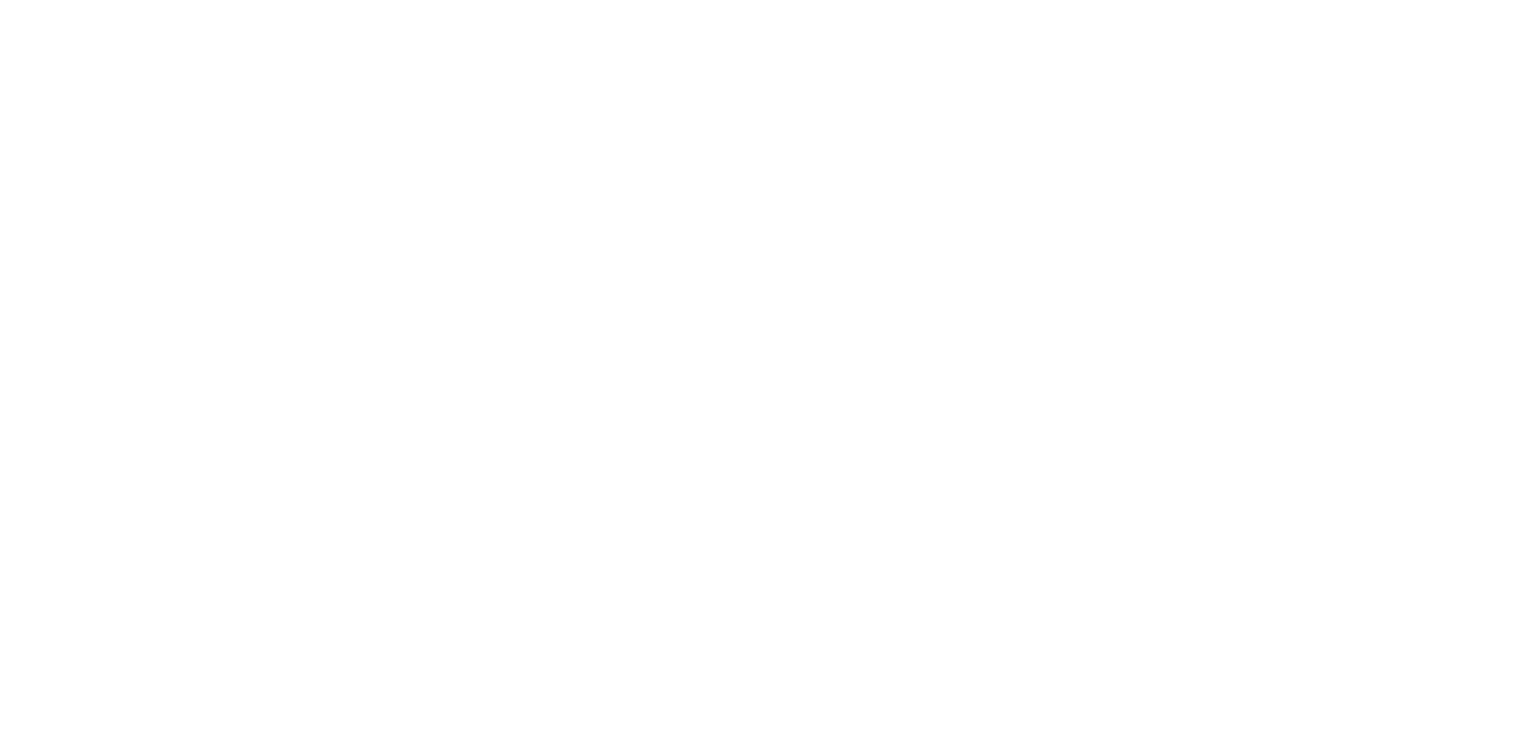 scroll, scrollTop: 0, scrollLeft: 0, axis: both 